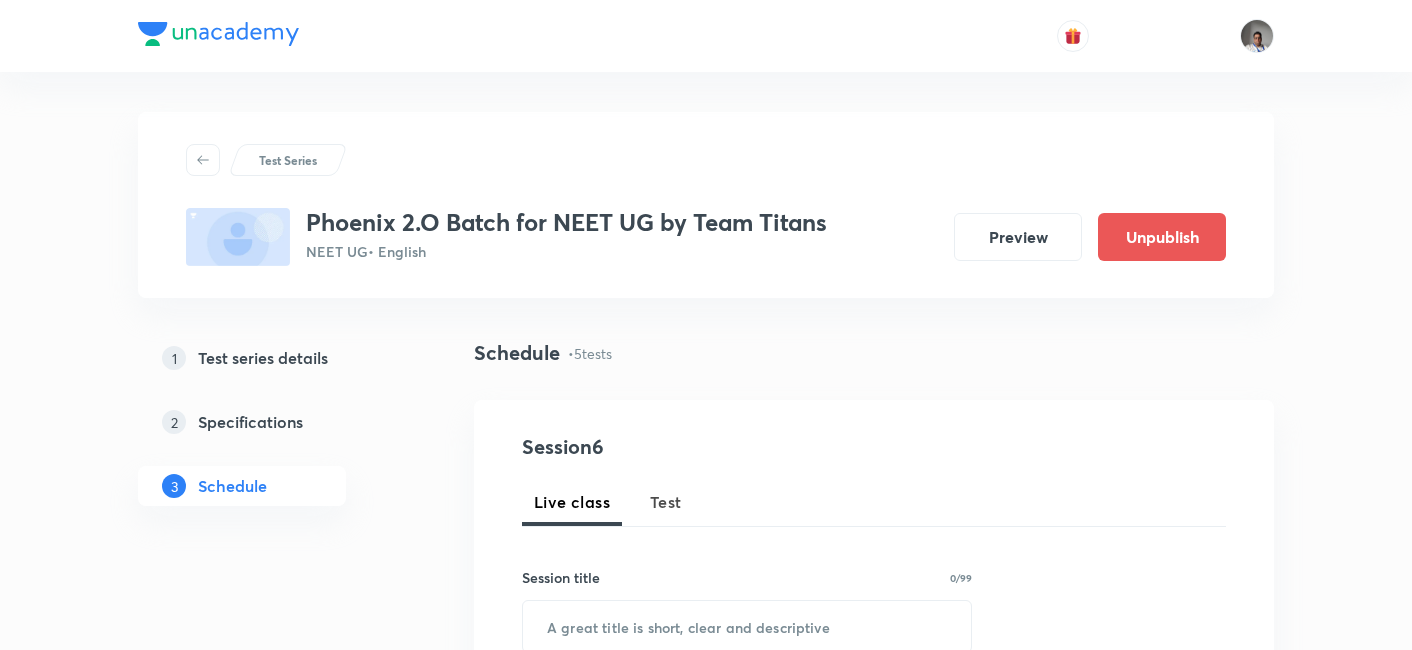 scroll, scrollTop: 1336, scrollLeft: 0, axis: vertical 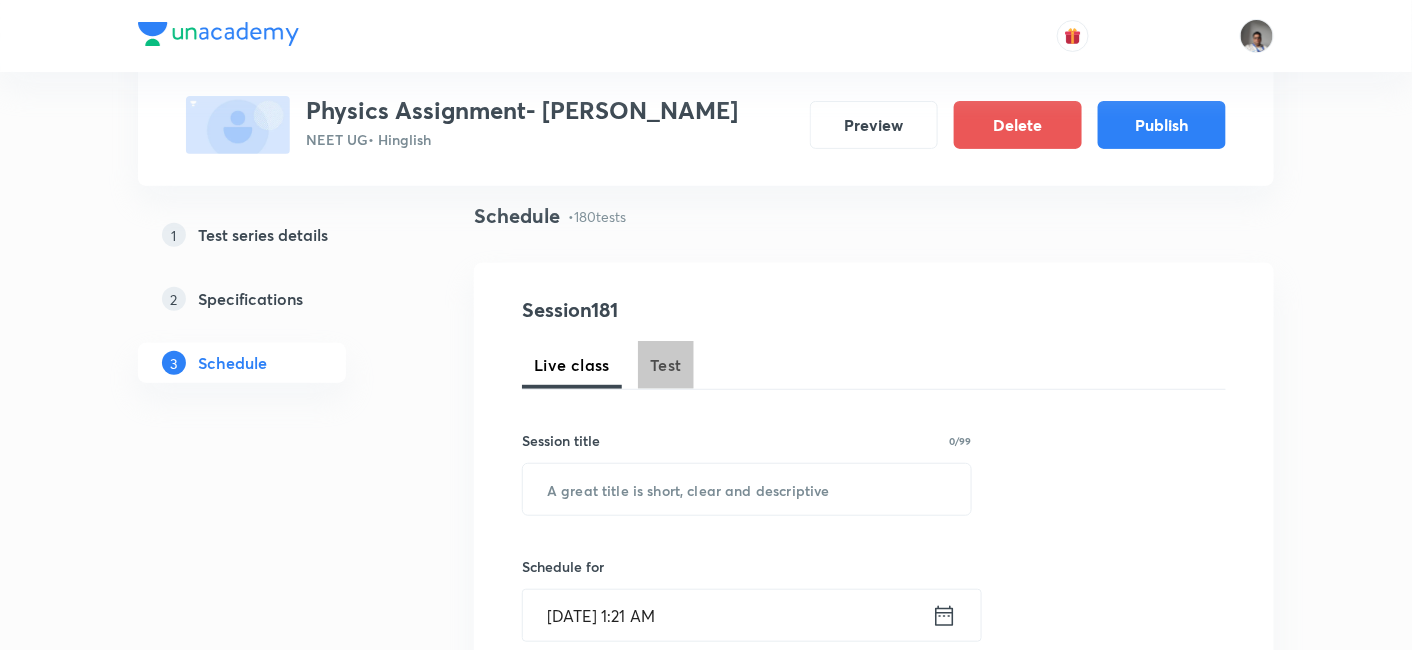 click on "Test" at bounding box center (666, 365) 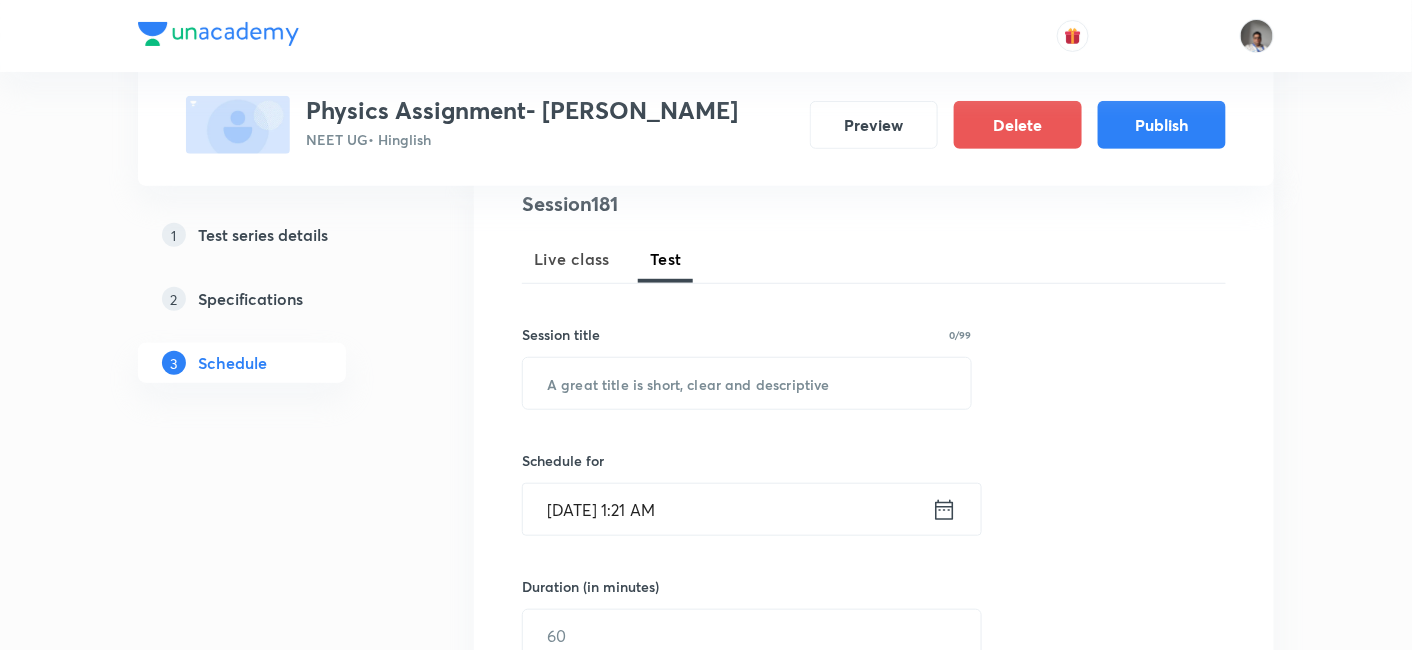 scroll, scrollTop: 251, scrollLeft: 0, axis: vertical 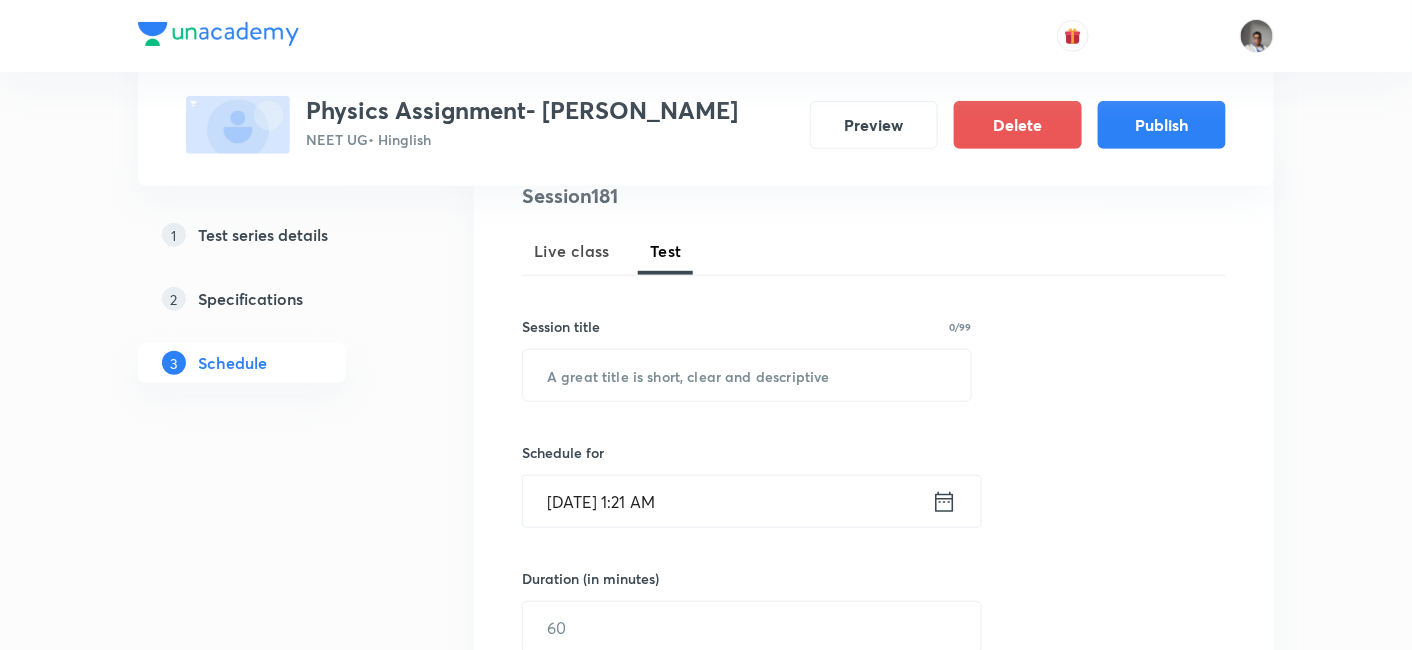 click at bounding box center [747, 375] 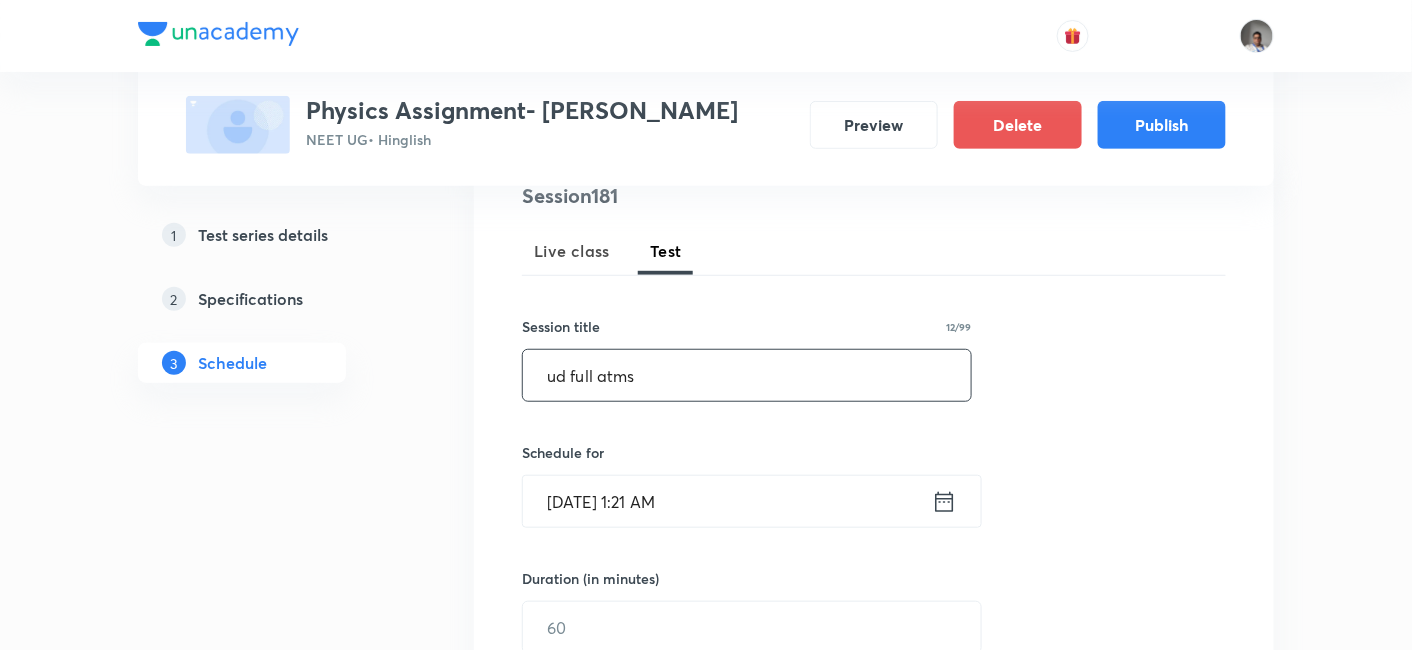type on "ud full atms" 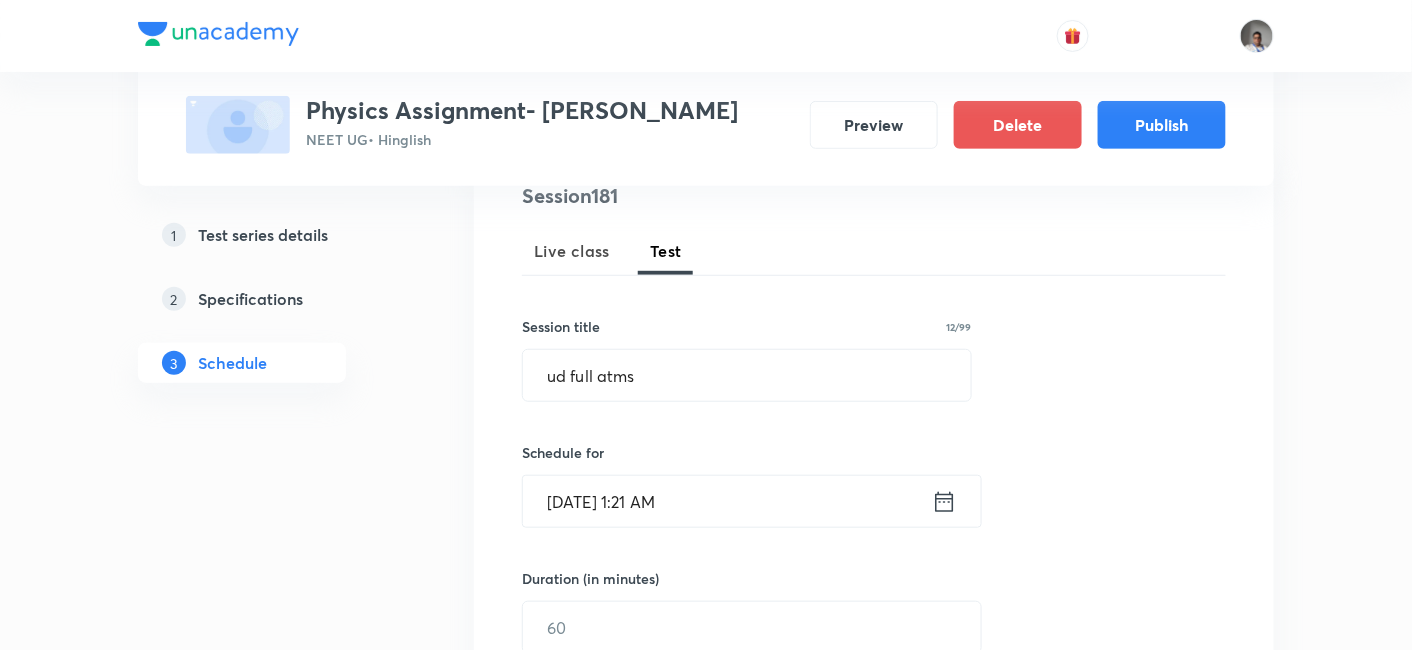click 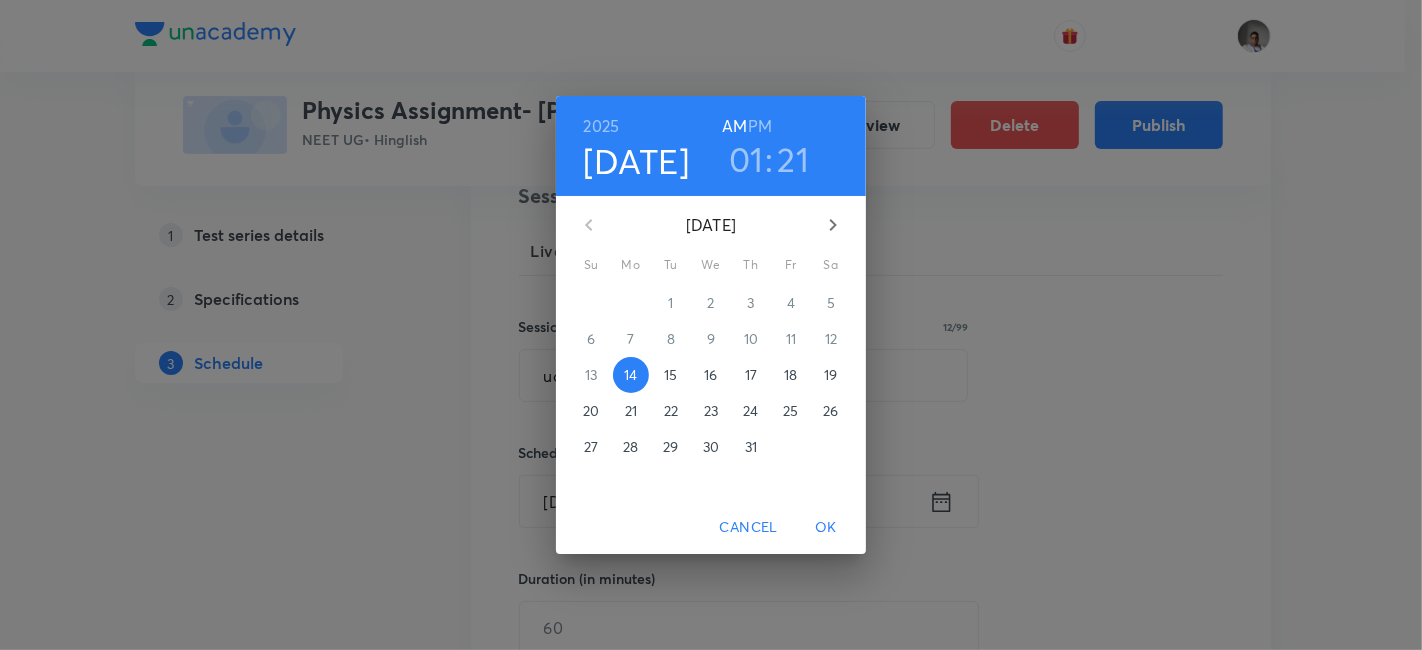 click on "20" at bounding box center (591, 411) 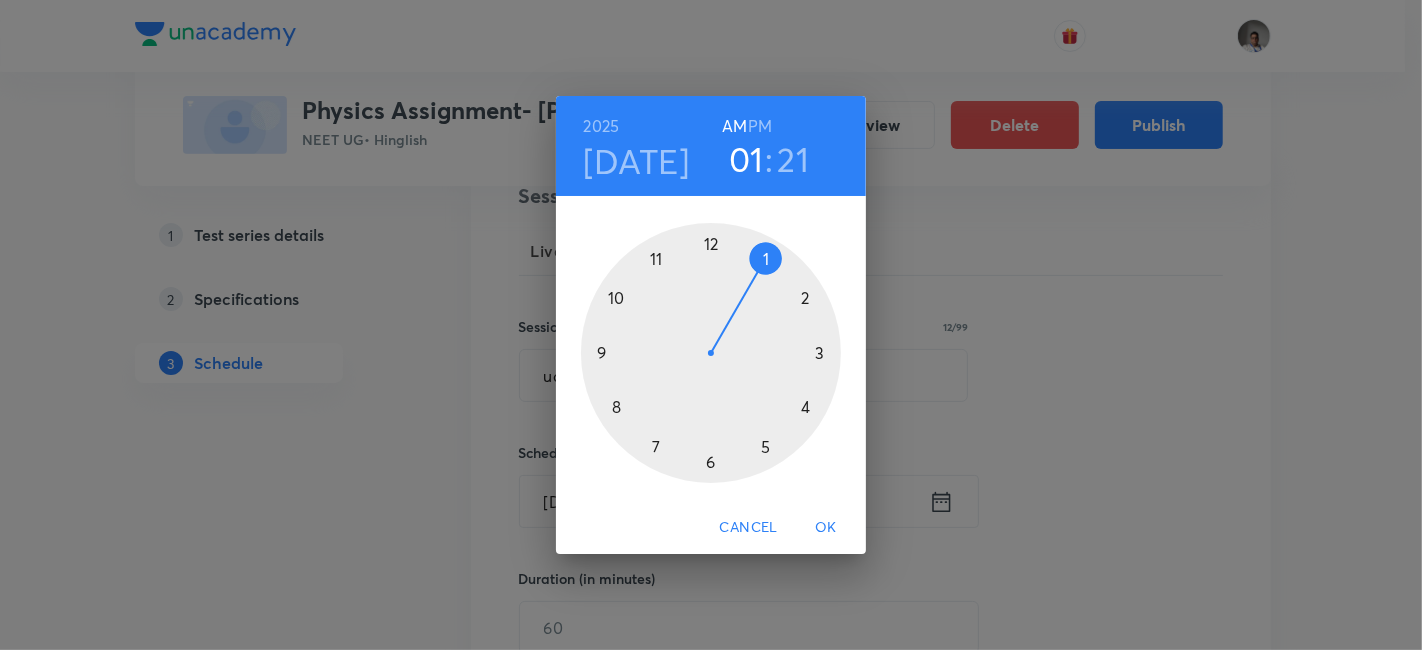 click at bounding box center [711, 353] 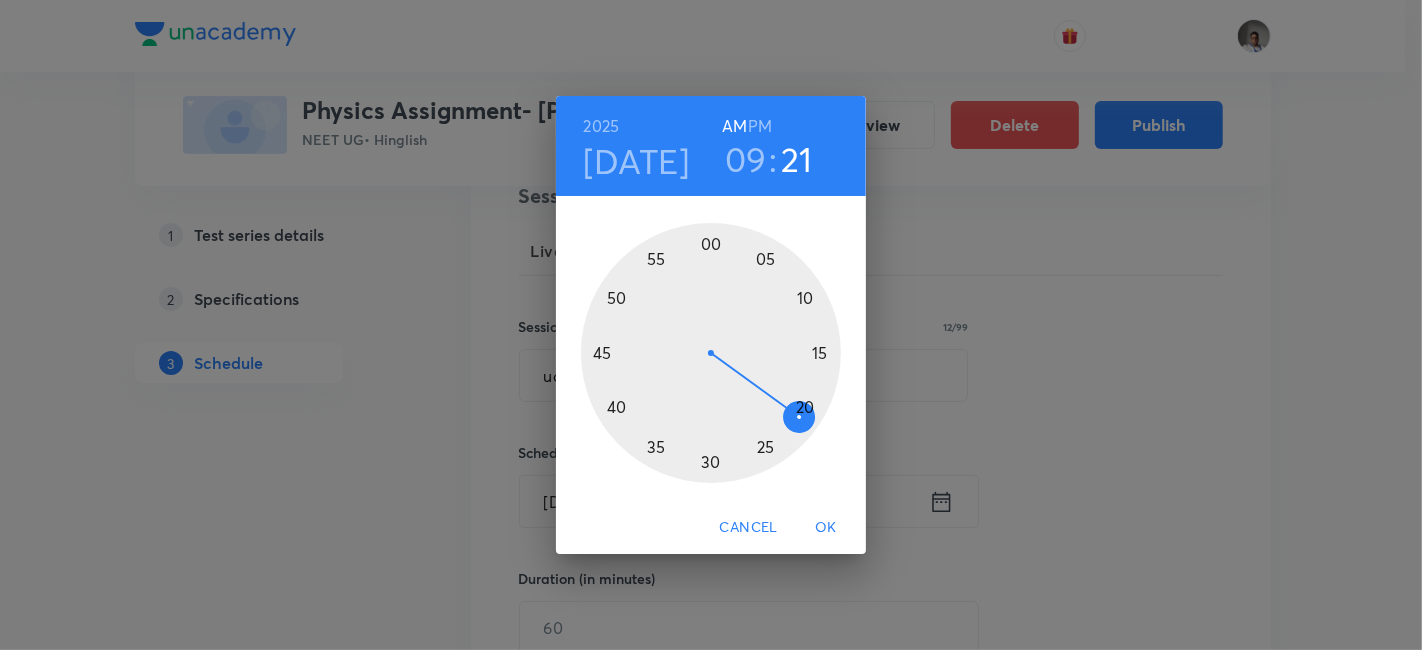 click on "PM" at bounding box center [760, 126] 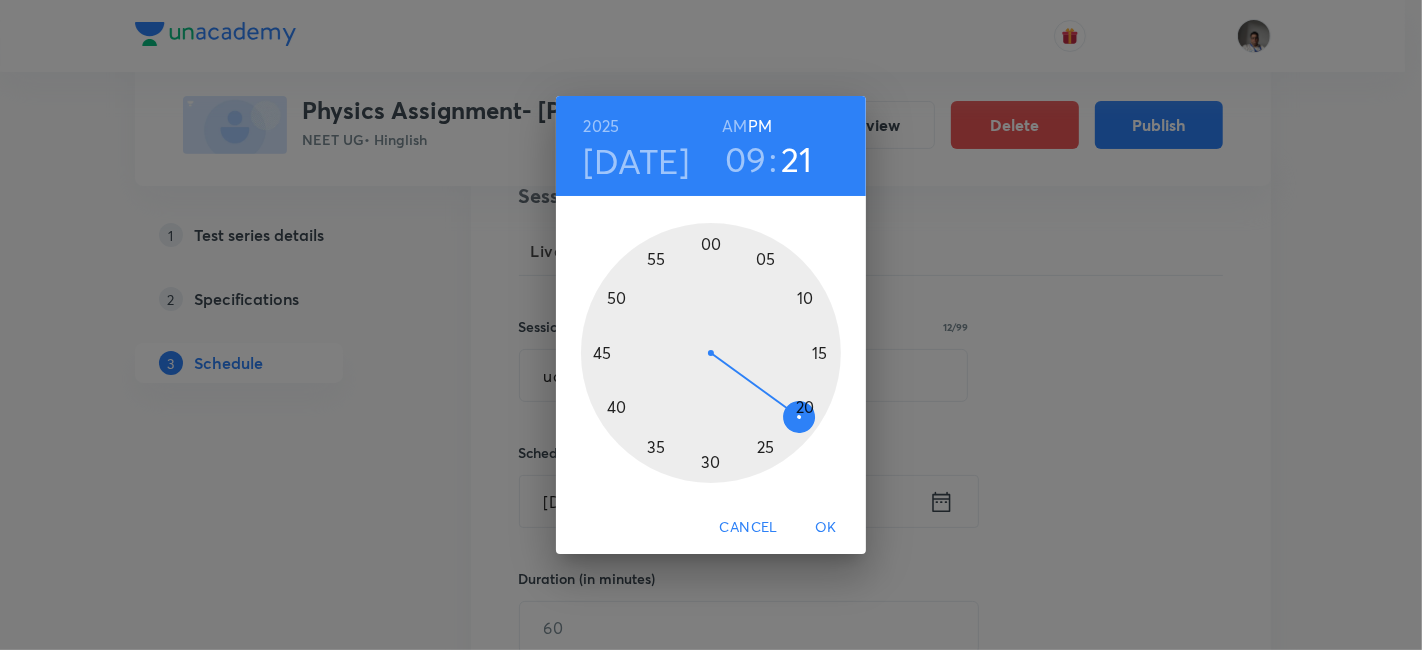 click on "OK" at bounding box center (826, 527) 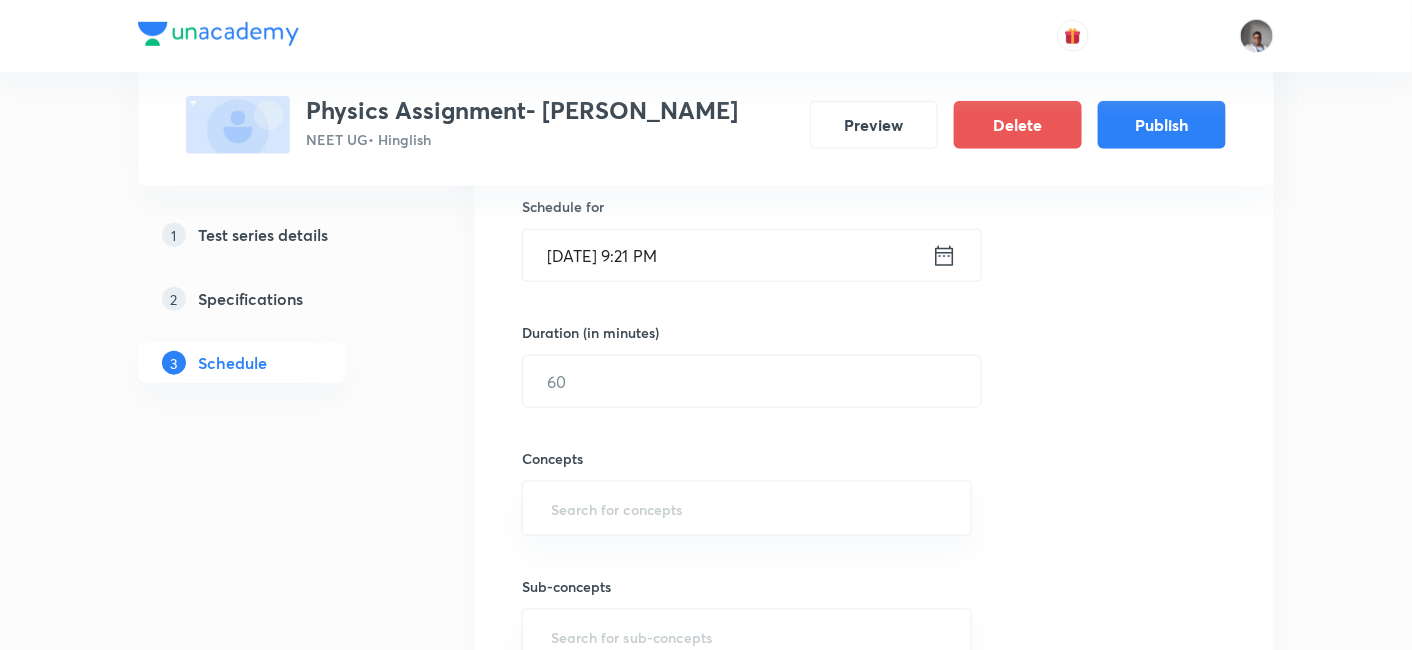 scroll, scrollTop: 500, scrollLeft: 0, axis: vertical 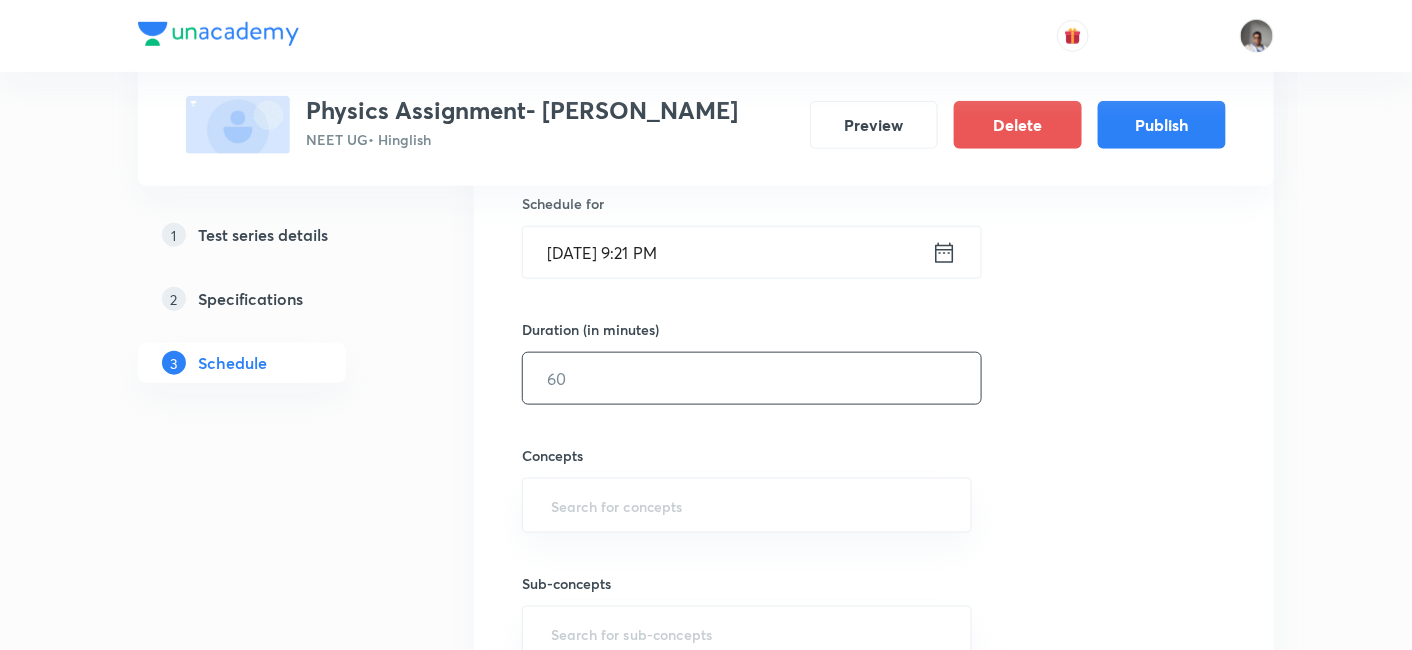 click at bounding box center [752, 378] 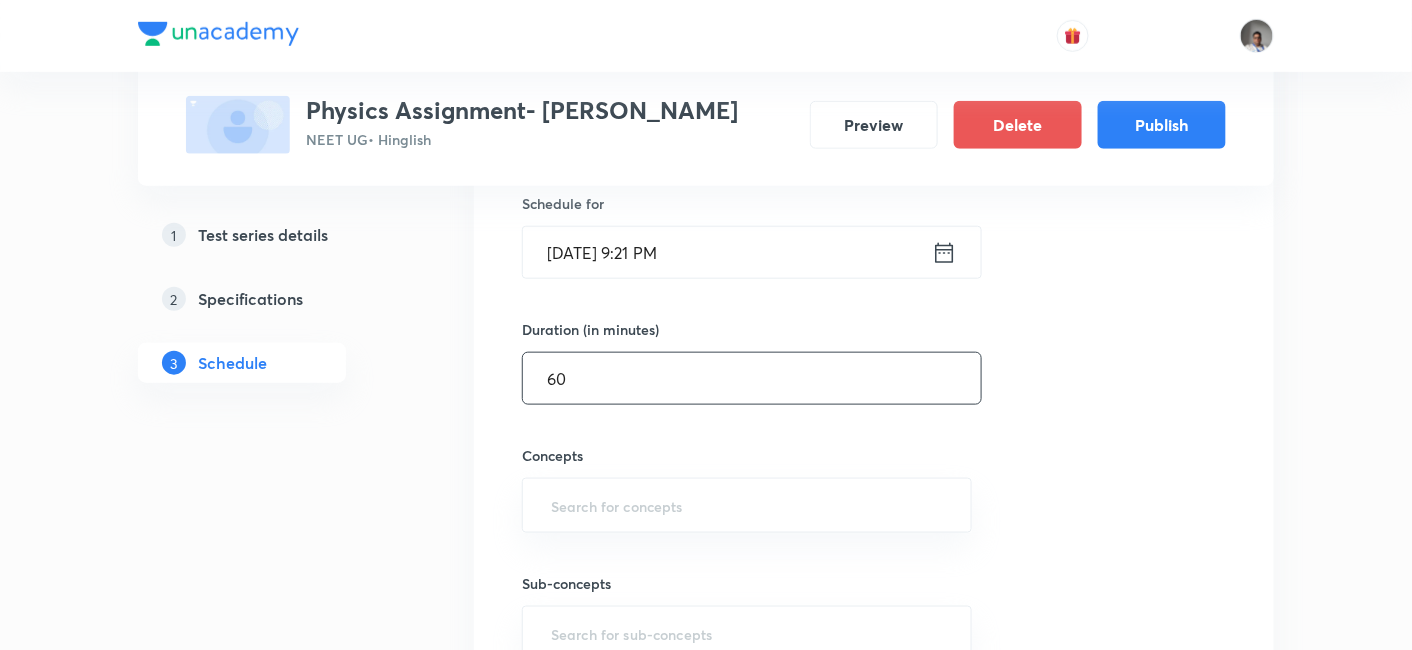 type on "60" 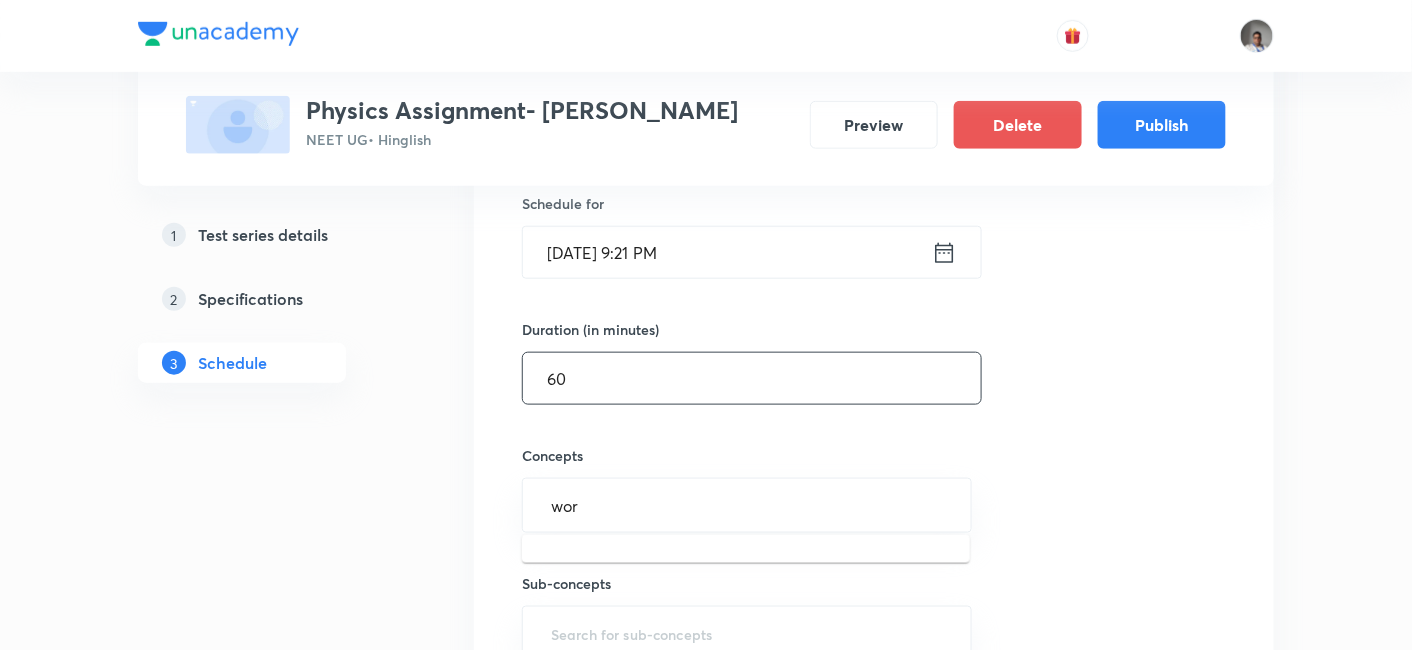 type on "work" 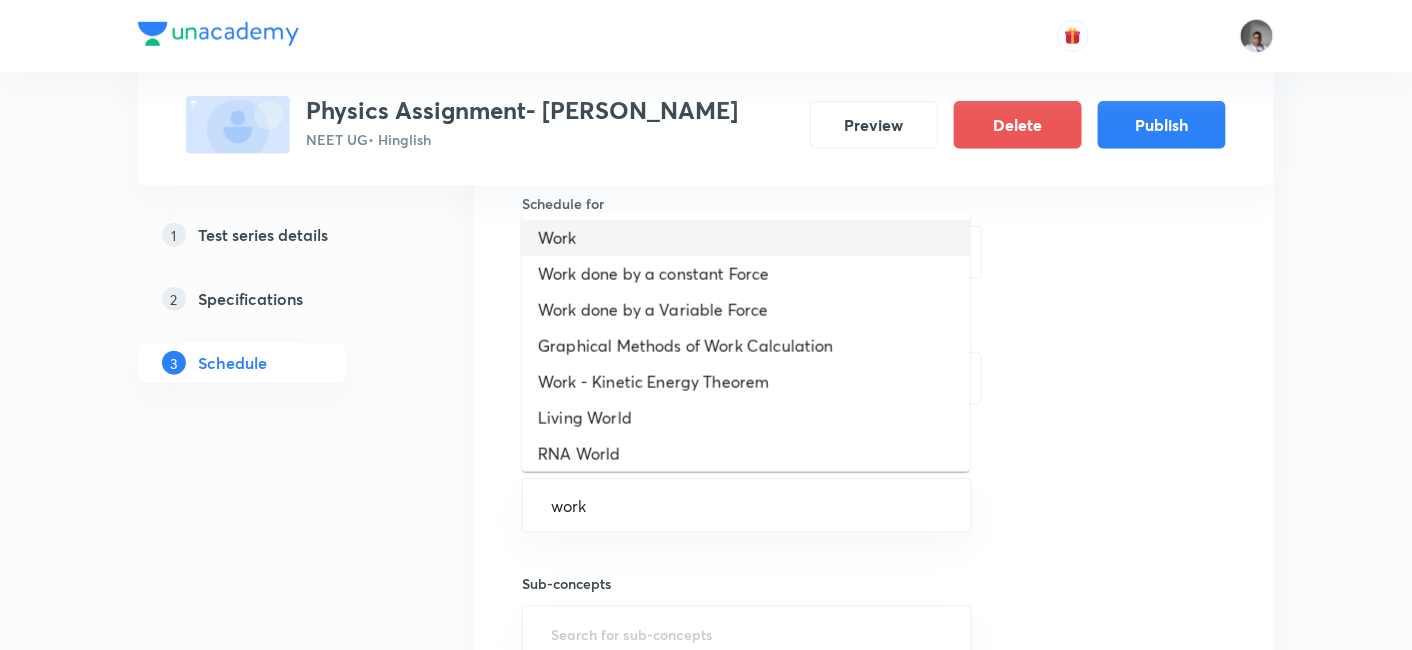 click on "Work" at bounding box center (746, 238) 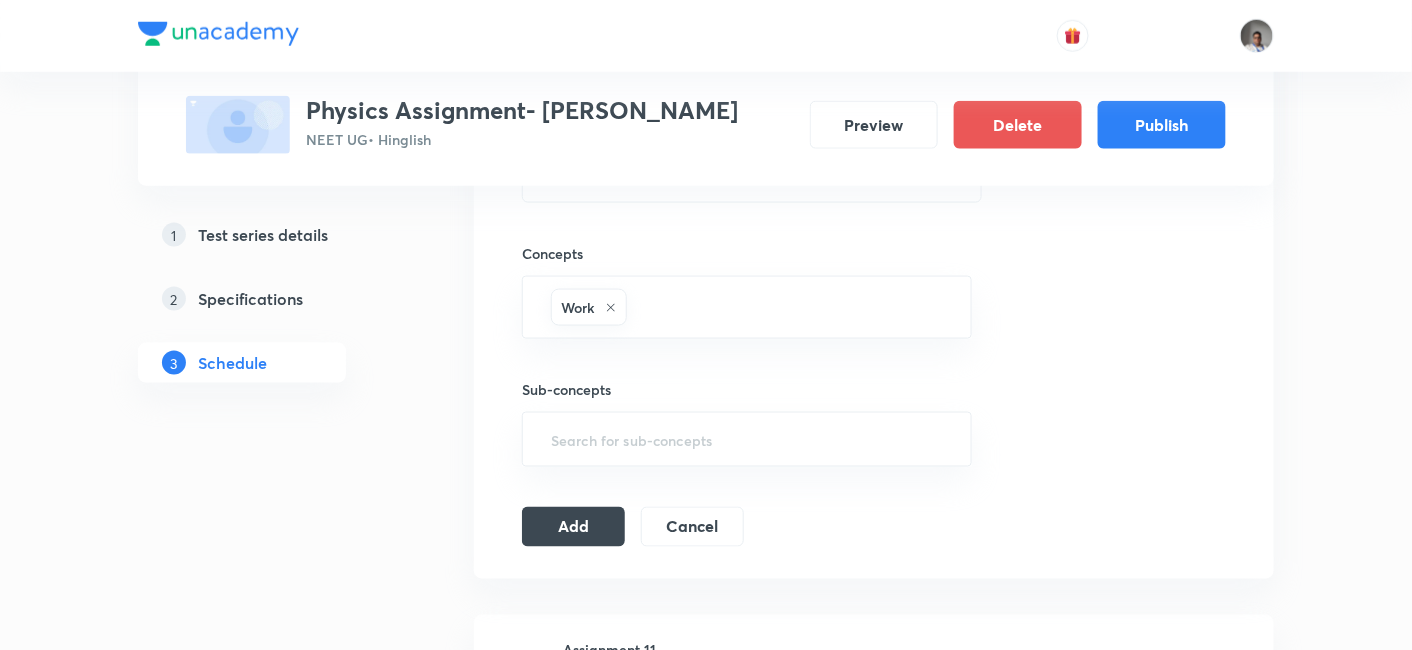 scroll, scrollTop: 717, scrollLeft: 0, axis: vertical 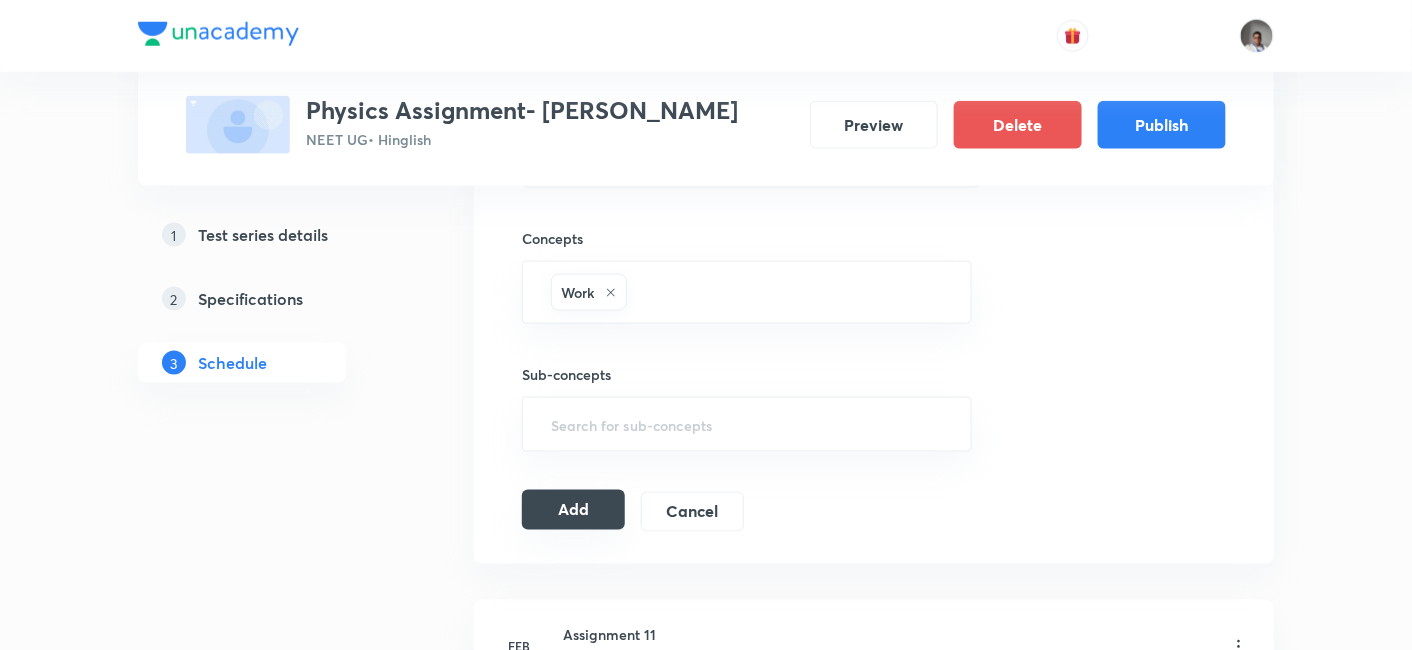 click on "Add" at bounding box center [573, 510] 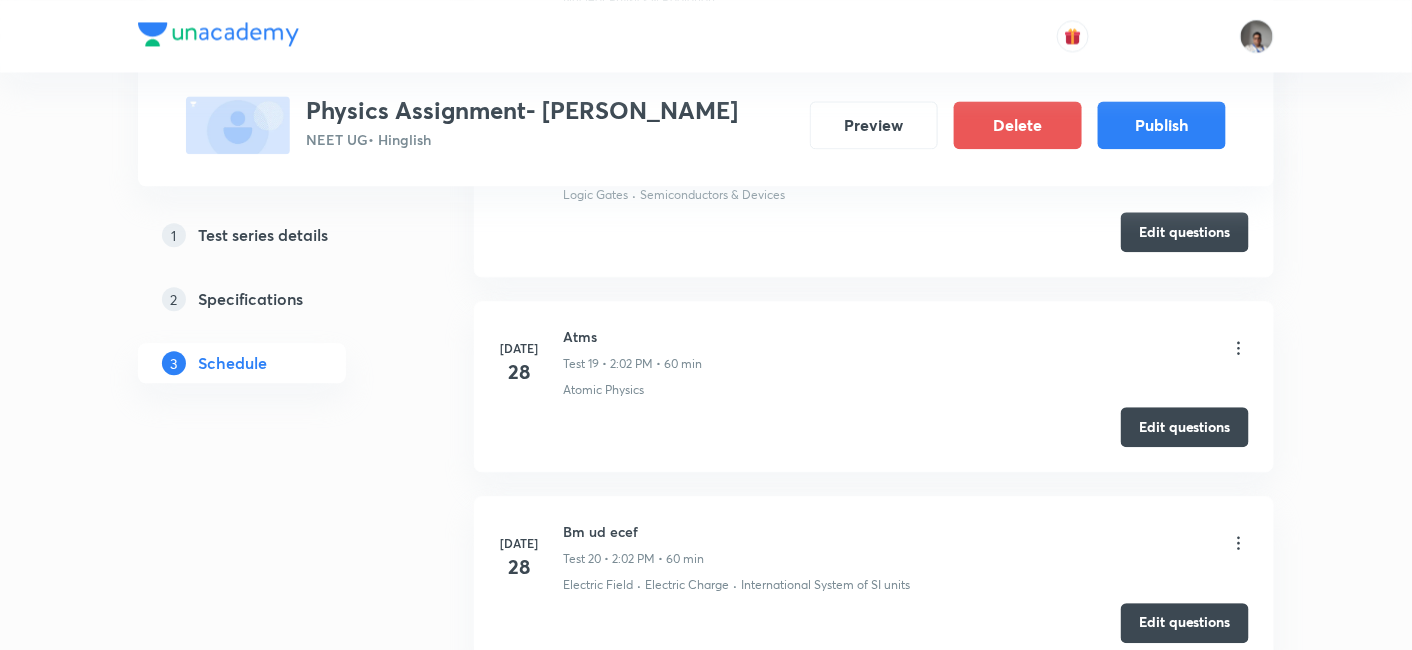 scroll, scrollTop: 35430, scrollLeft: 0, axis: vertical 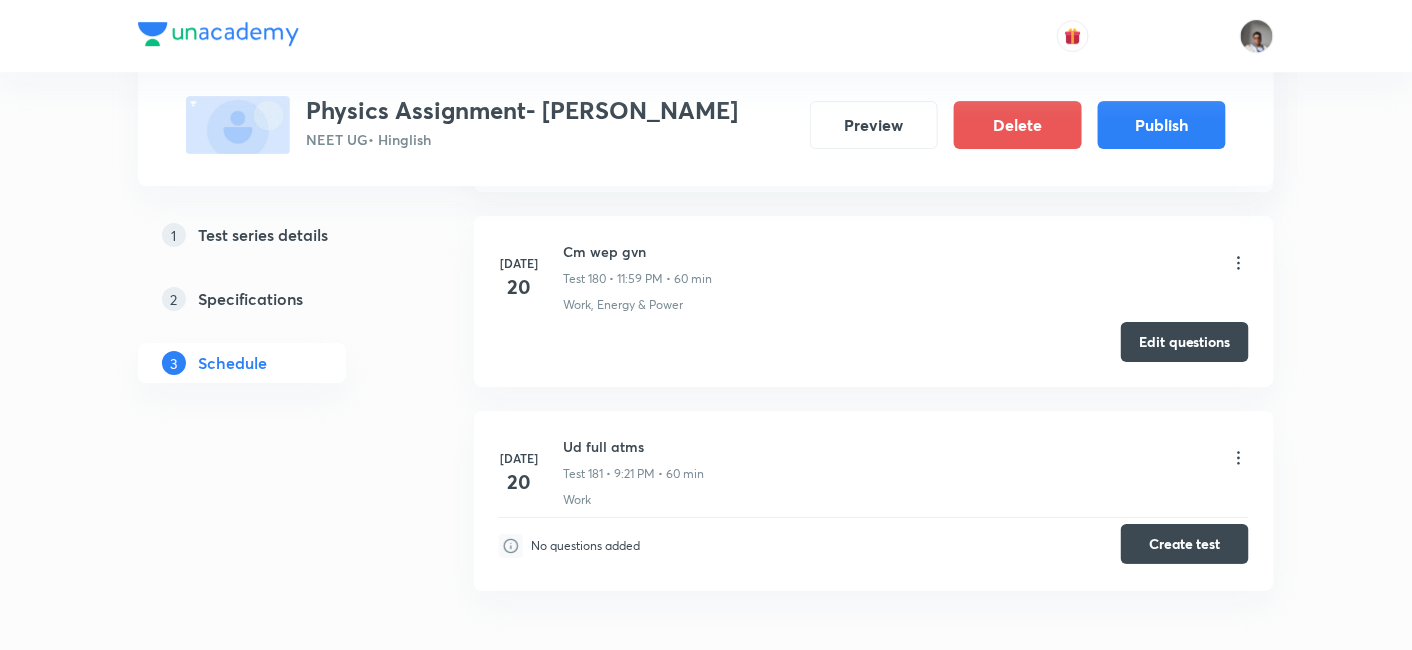 click on "Create test" at bounding box center [1185, 544] 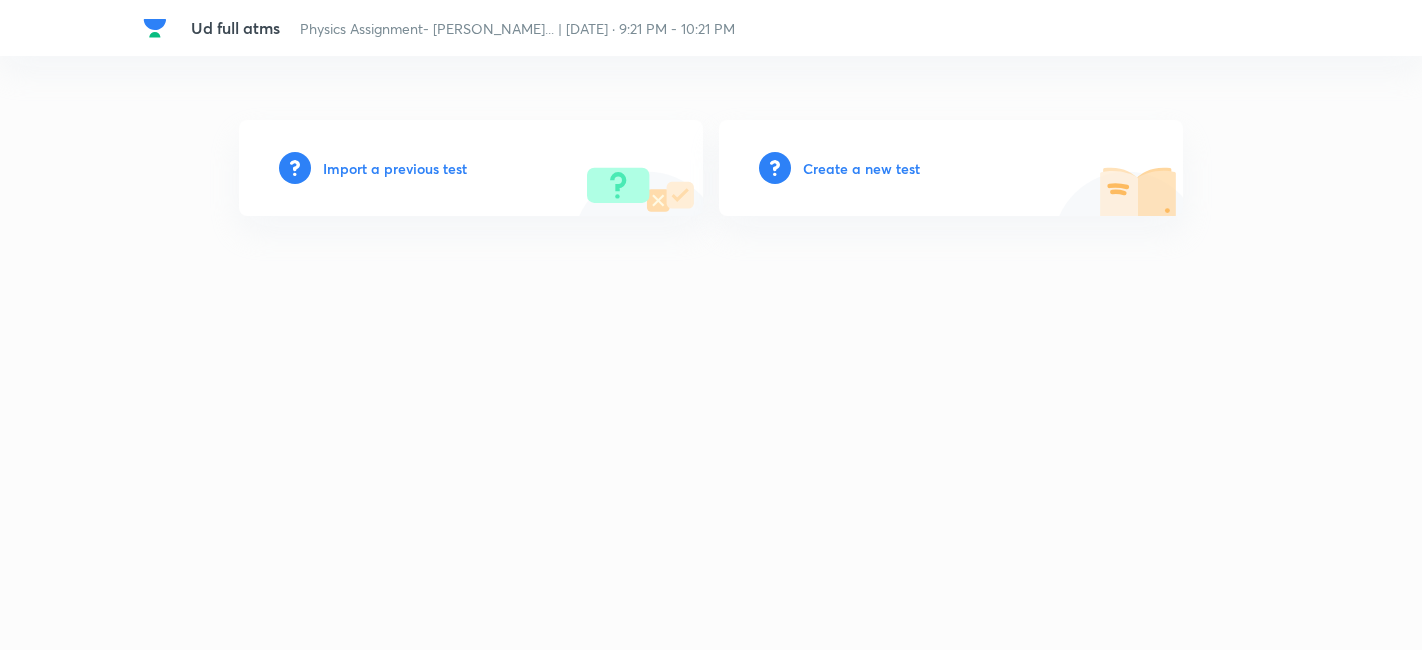 scroll, scrollTop: 0, scrollLeft: 0, axis: both 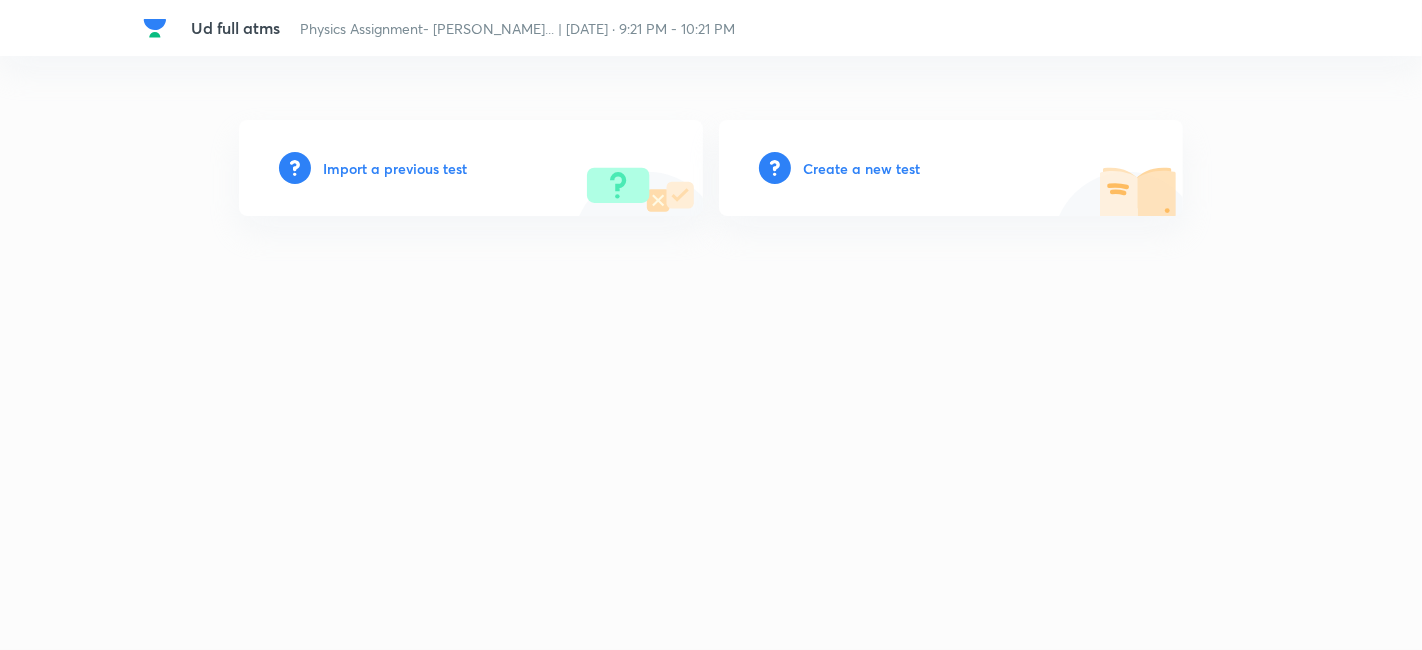 click on "Create a new test" at bounding box center [861, 168] 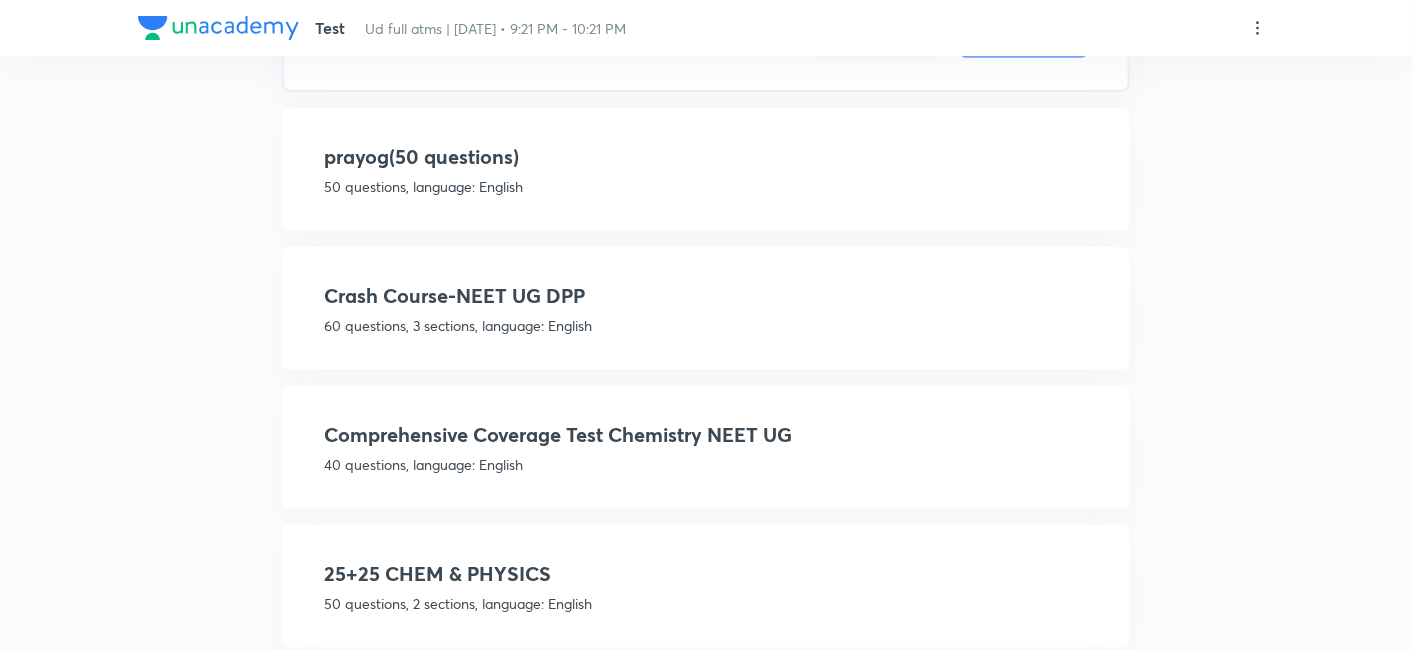scroll, scrollTop: 0, scrollLeft: 0, axis: both 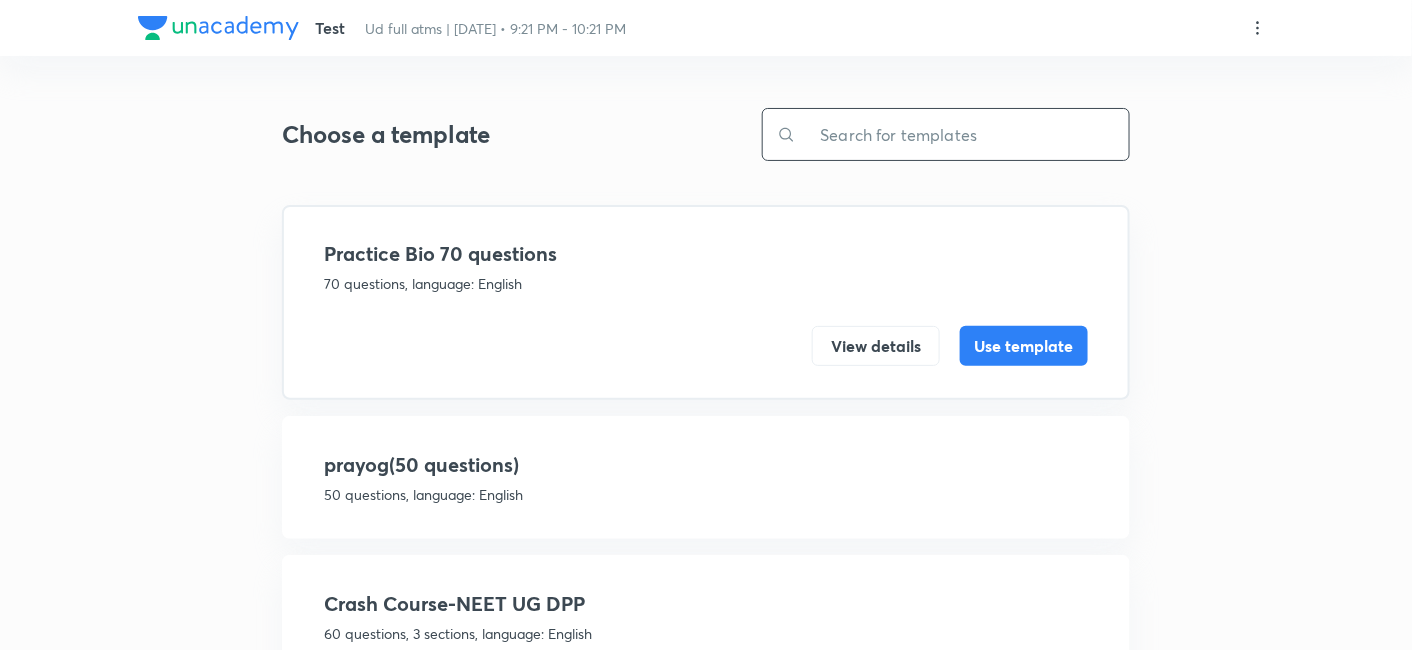 click at bounding box center (962, 134) 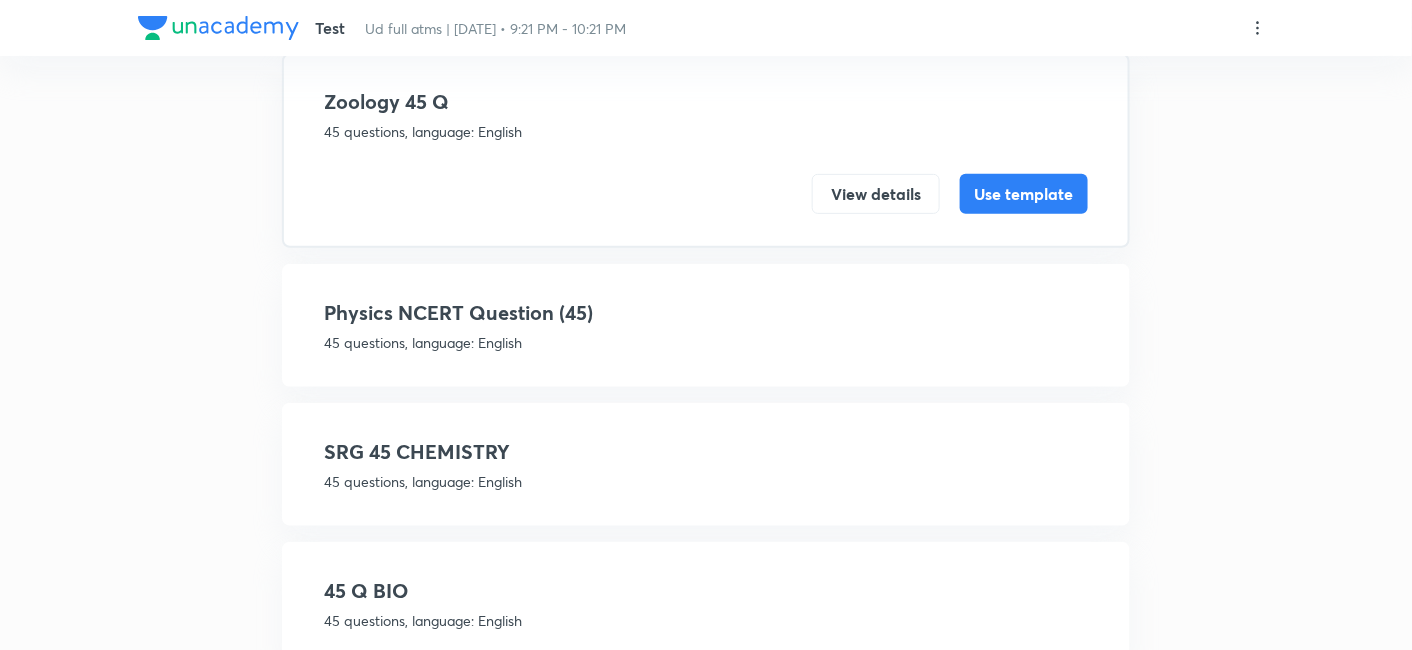 scroll, scrollTop: 153, scrollLeft: 0, axis: vertical 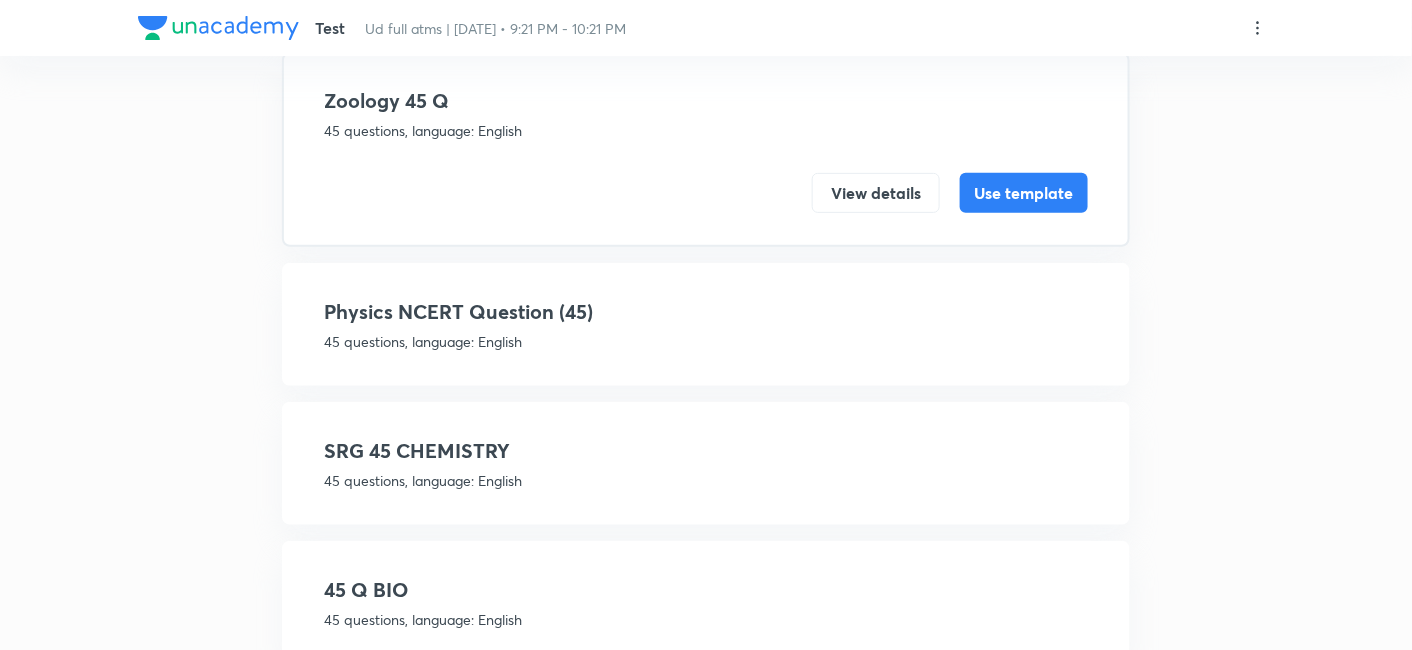 type on "45" 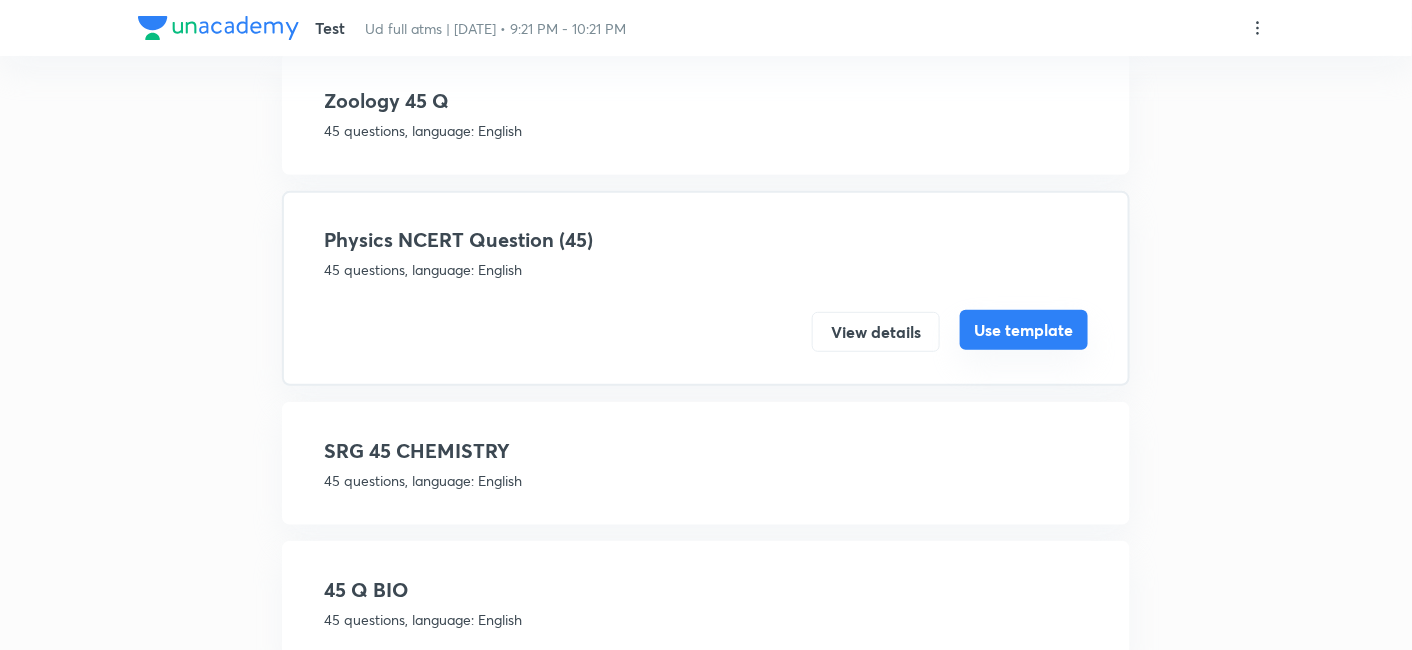 click on "Use template" at bounding box center [1024, 330] 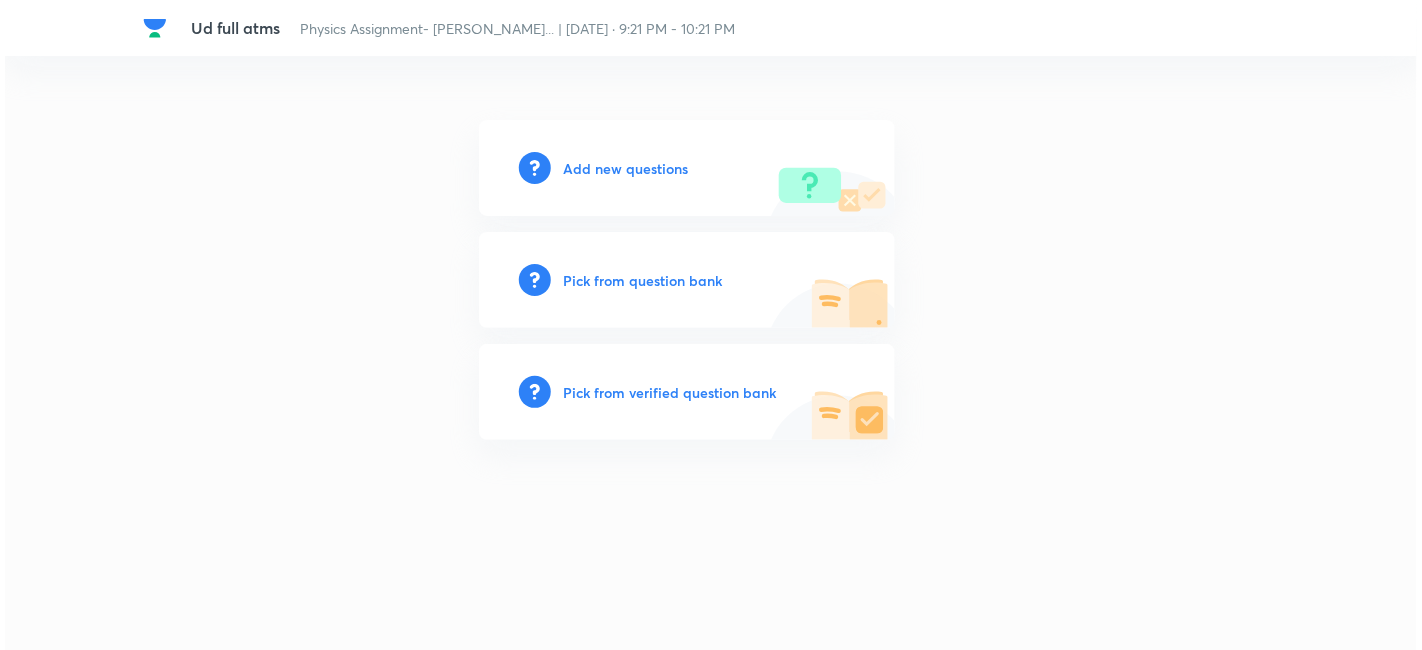 scroll, scrollTop: 0, scrollLeft: 0, axis: both 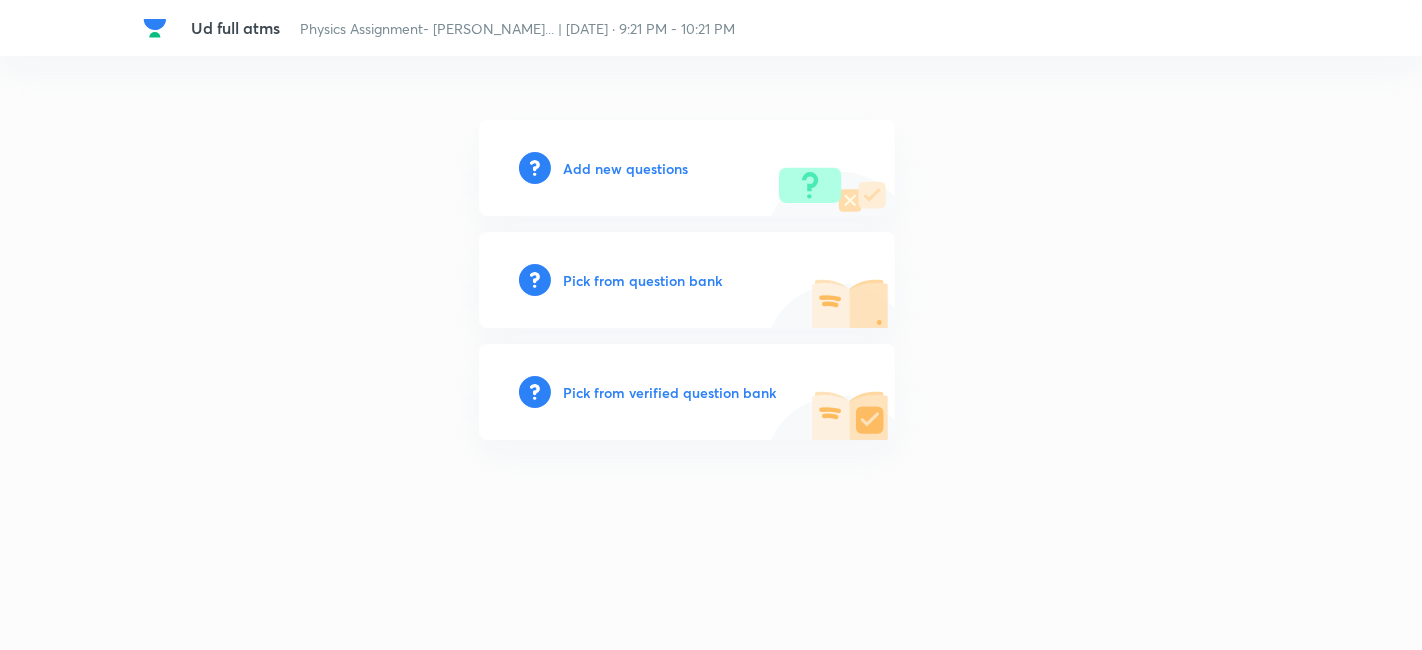 click on "Pick from verified question bank" at bounding box center (669, 392) 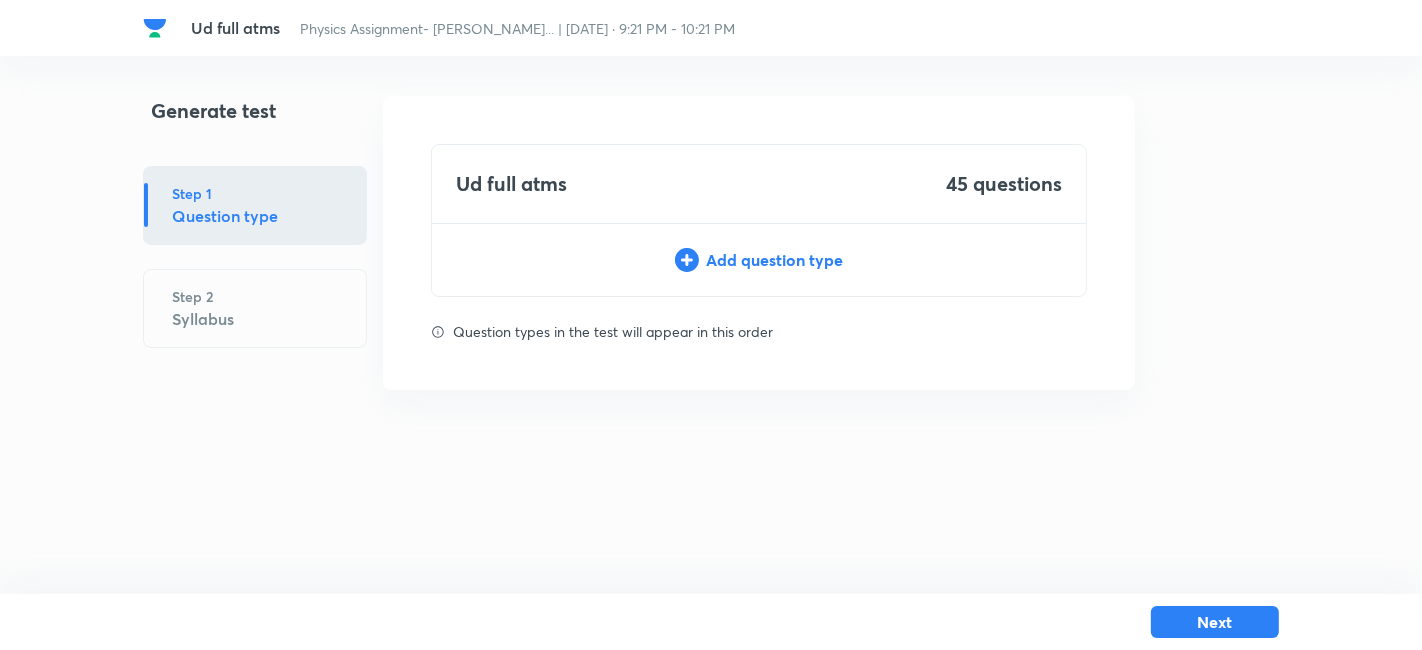 click on "Add question type" at bounding box center [759, 260] 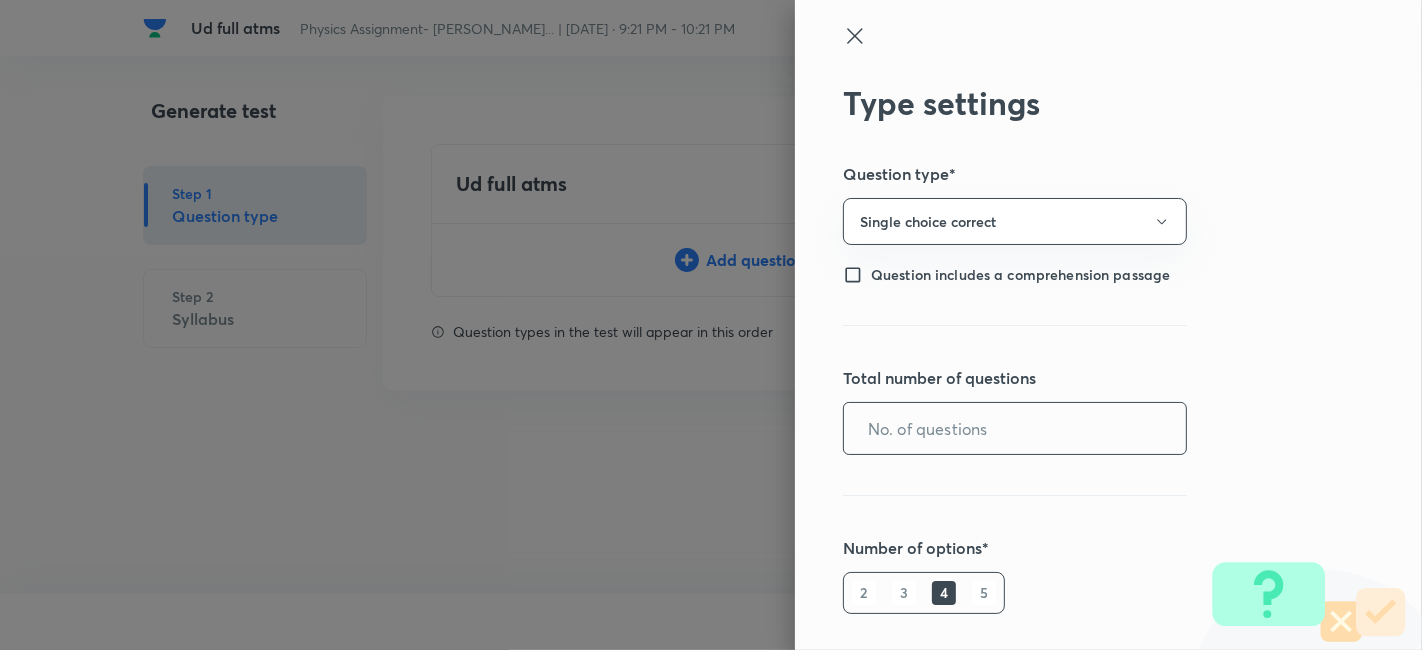 click at bounding box center (1015, 428) 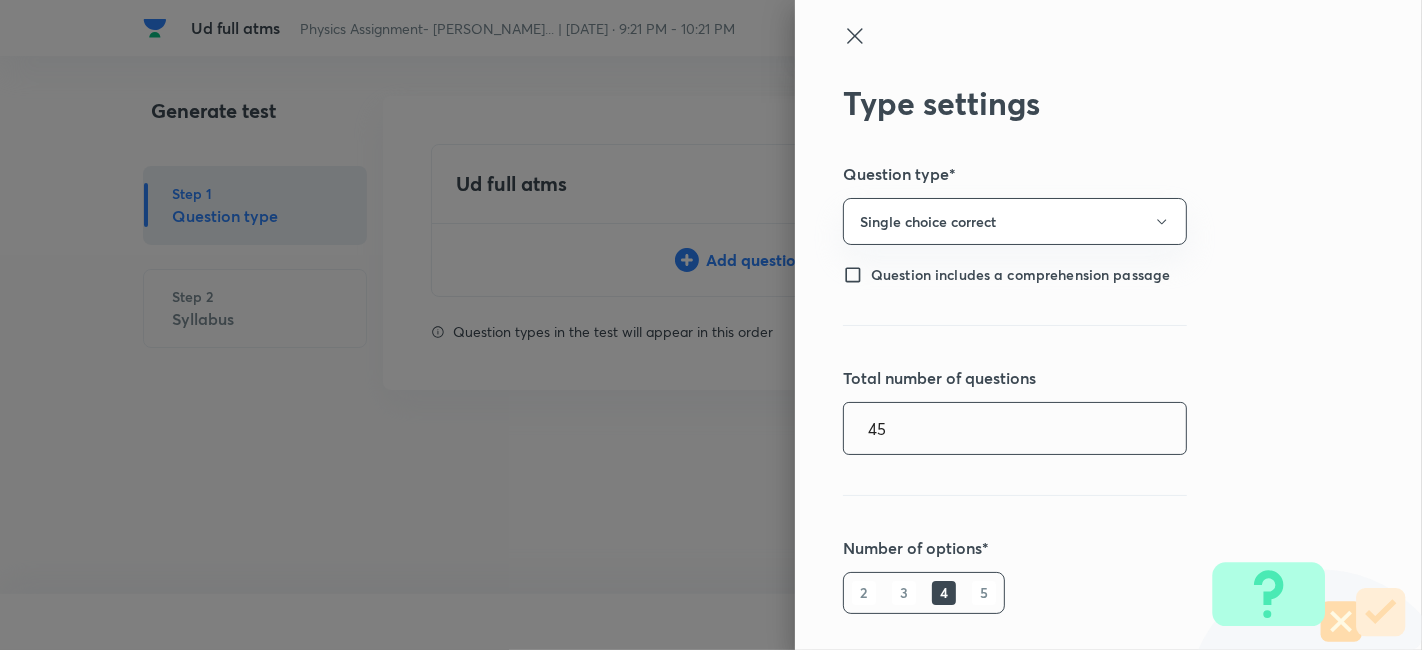 type on "45" 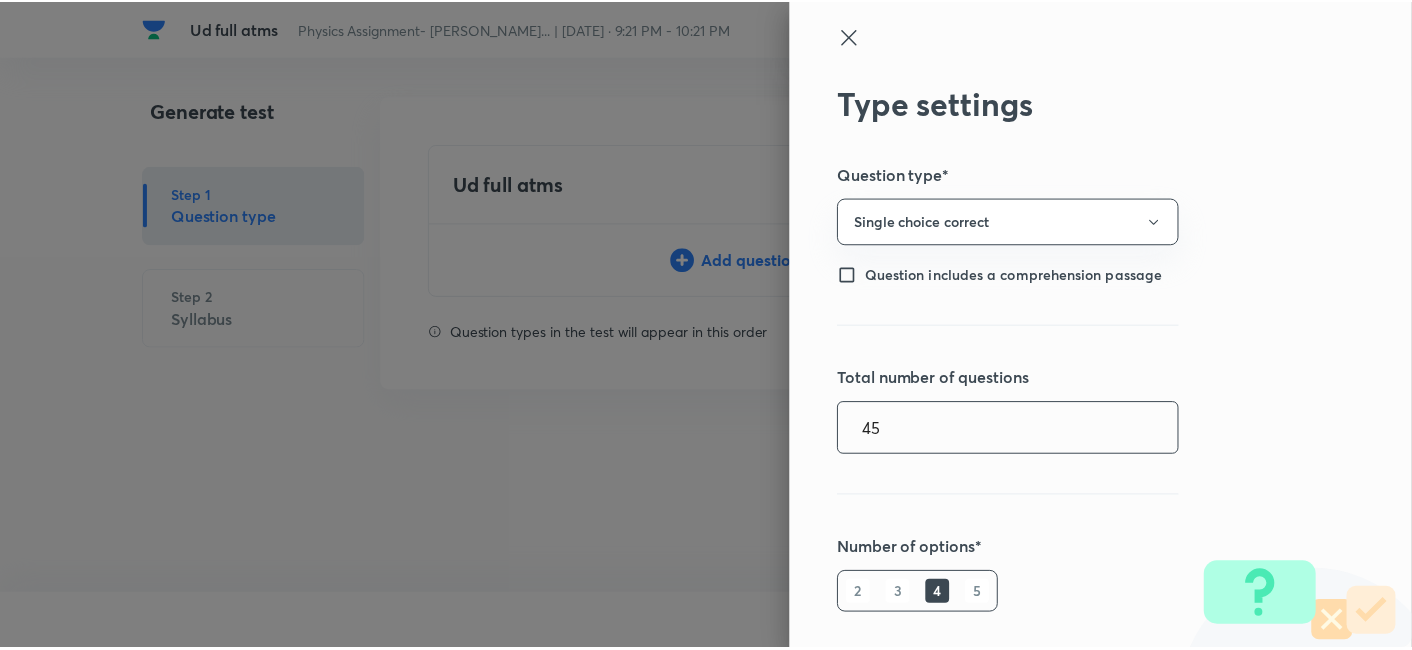 scroll, scrollTop: 411, scrollLeft: 0, axis: vertical 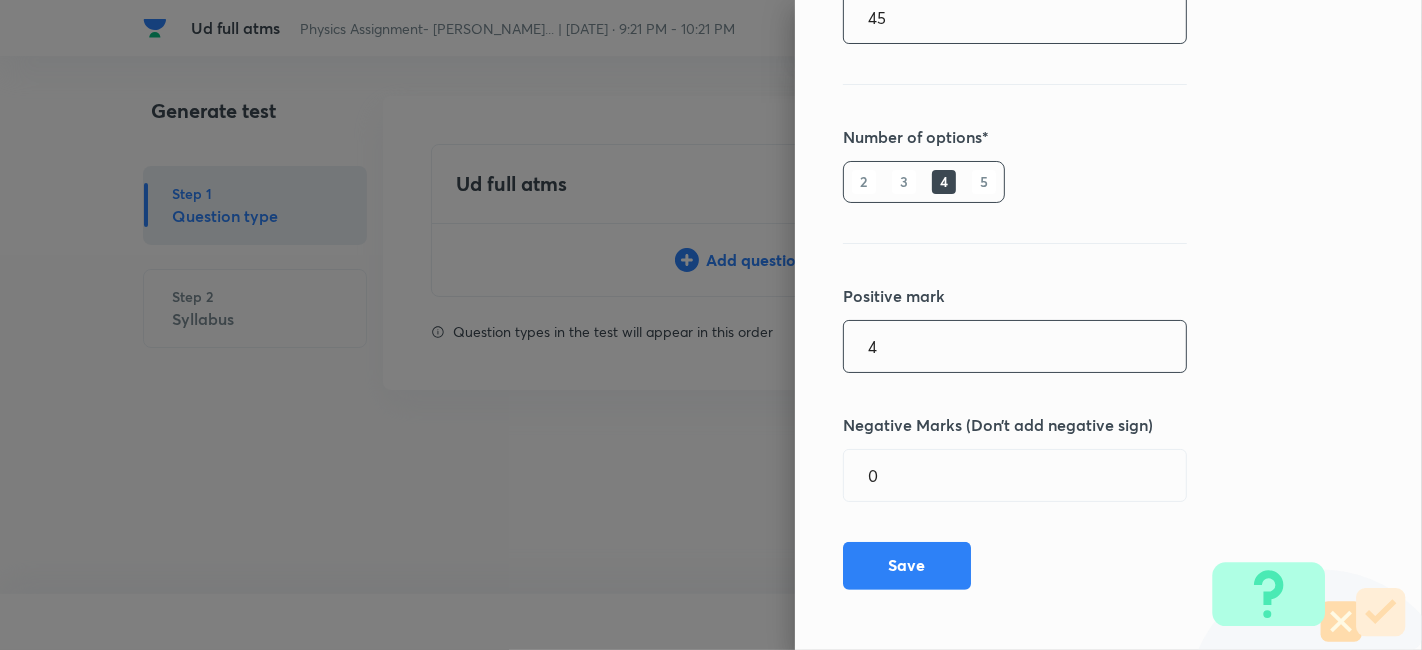 type on "4" 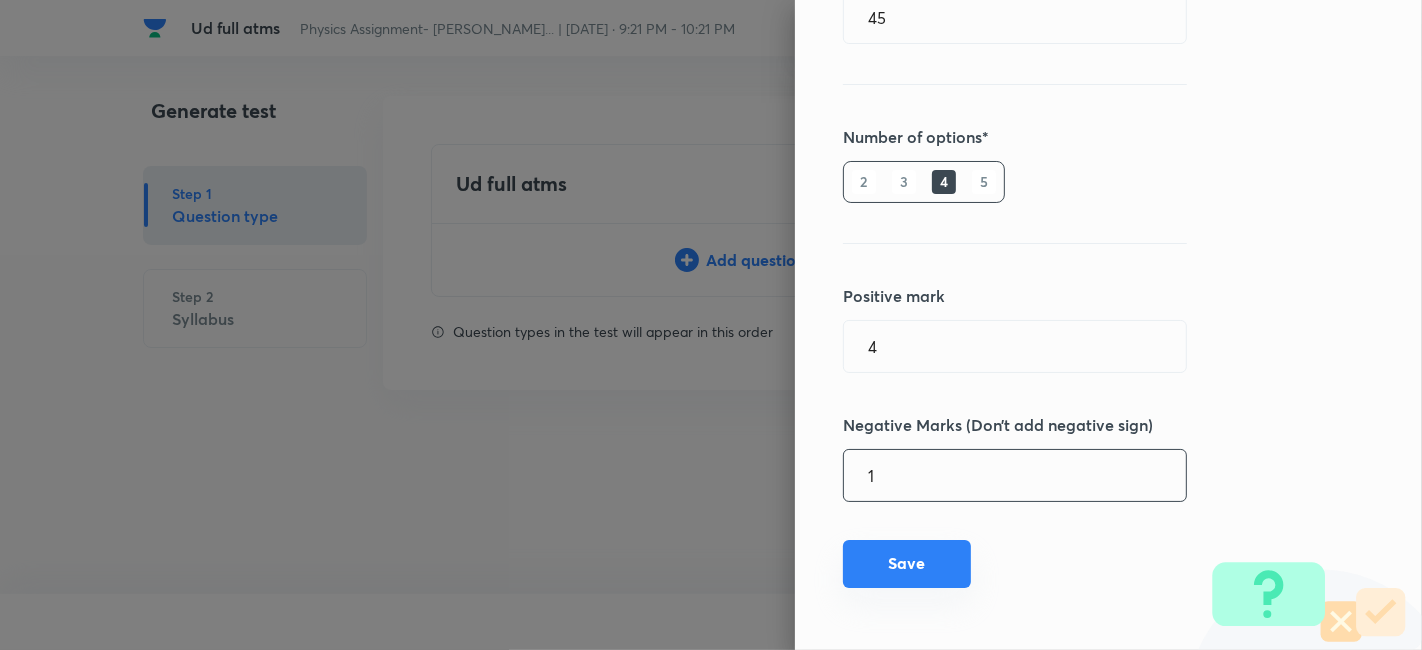 type on "1" 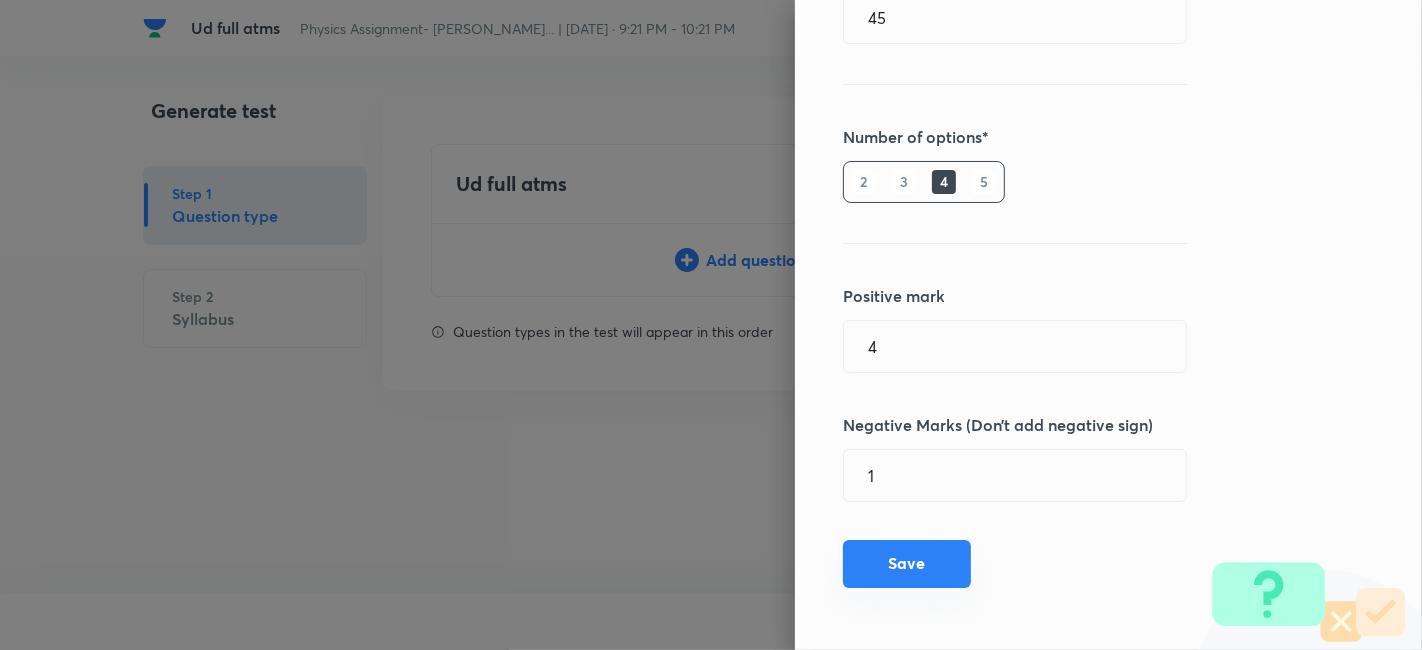 click on "Save" at bounding box center (907, 564) 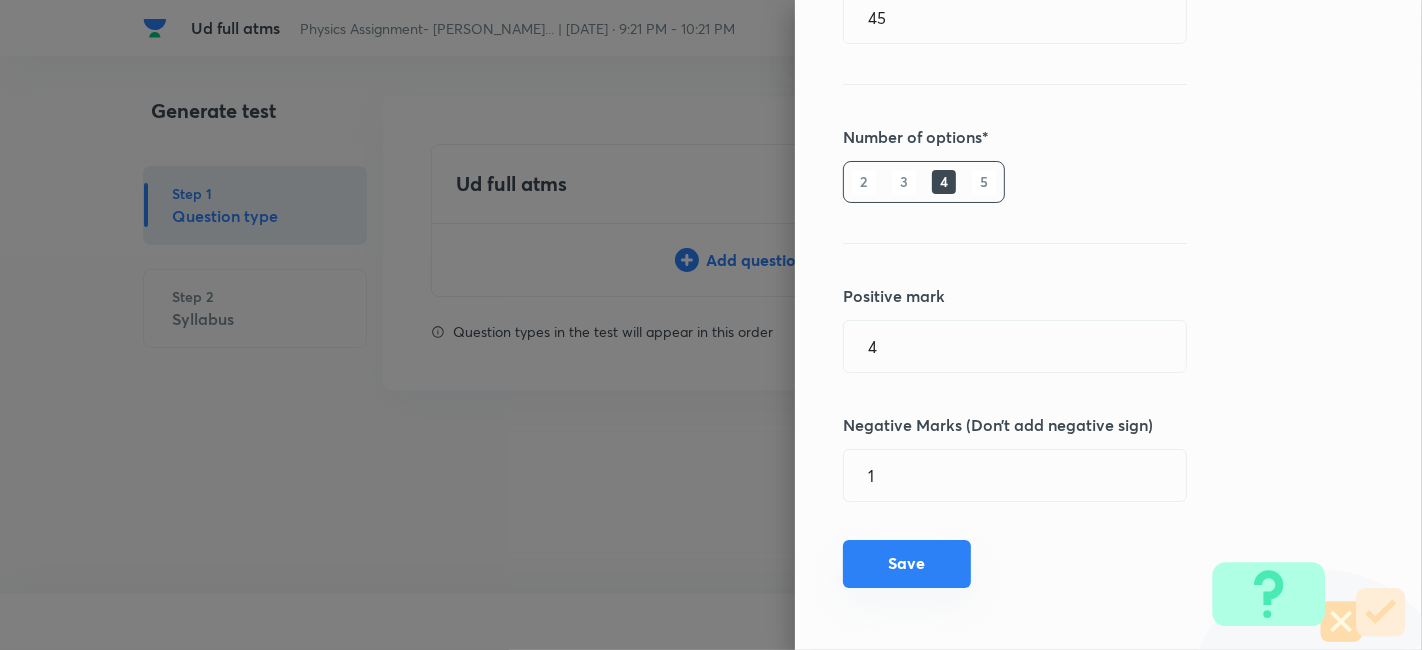type 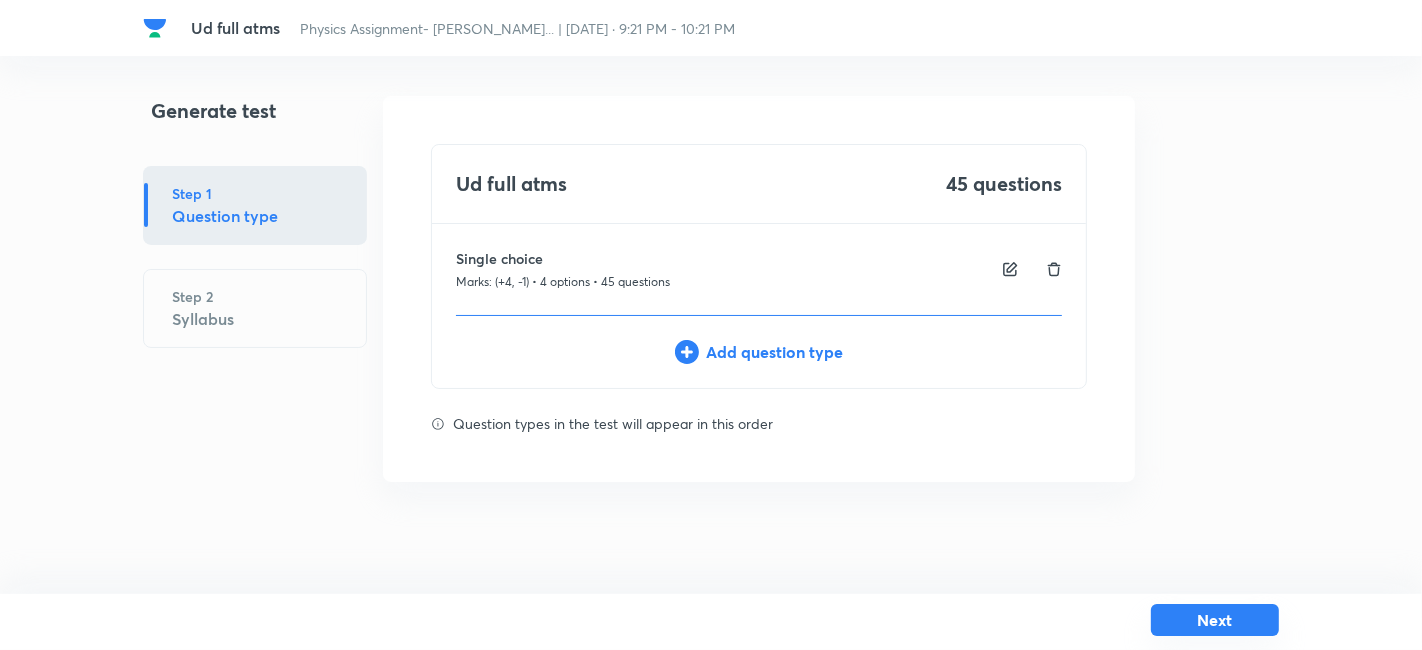 click on "Next" at bounding box center (1215, 620) 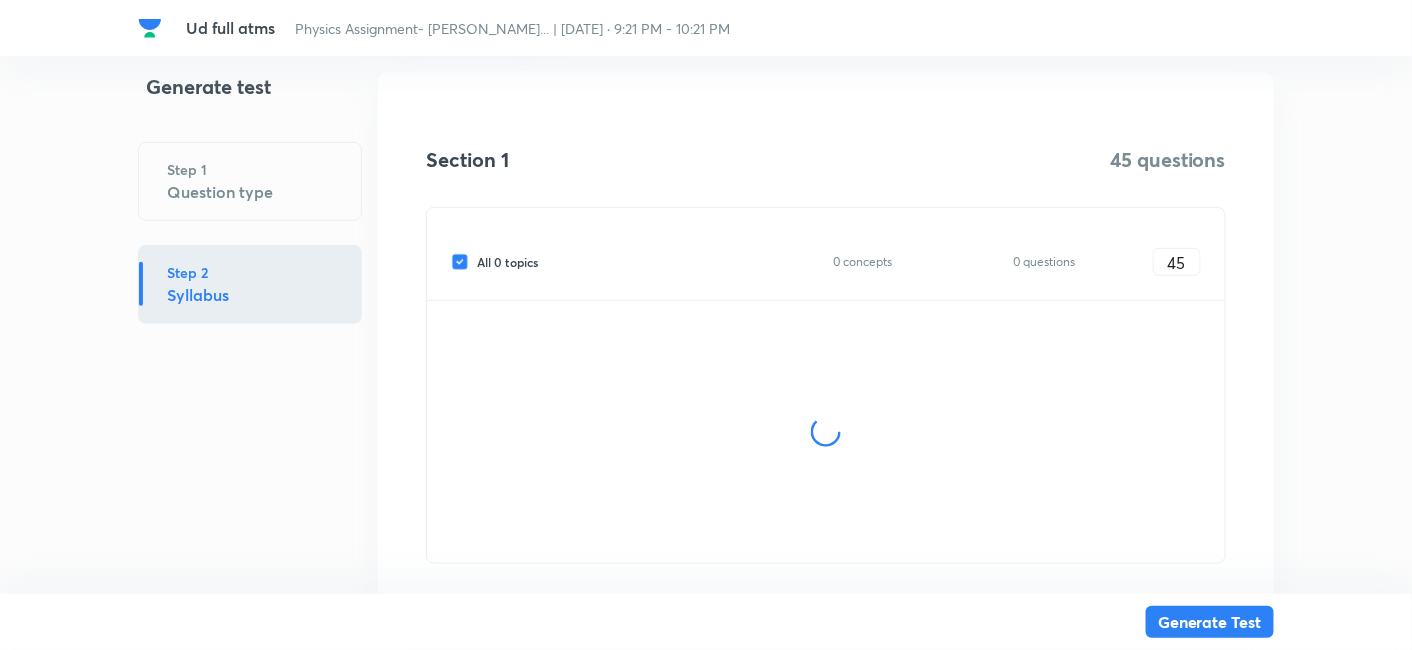 scroll, scrollTop: 282, scrollLeft: 0, axis: vertical 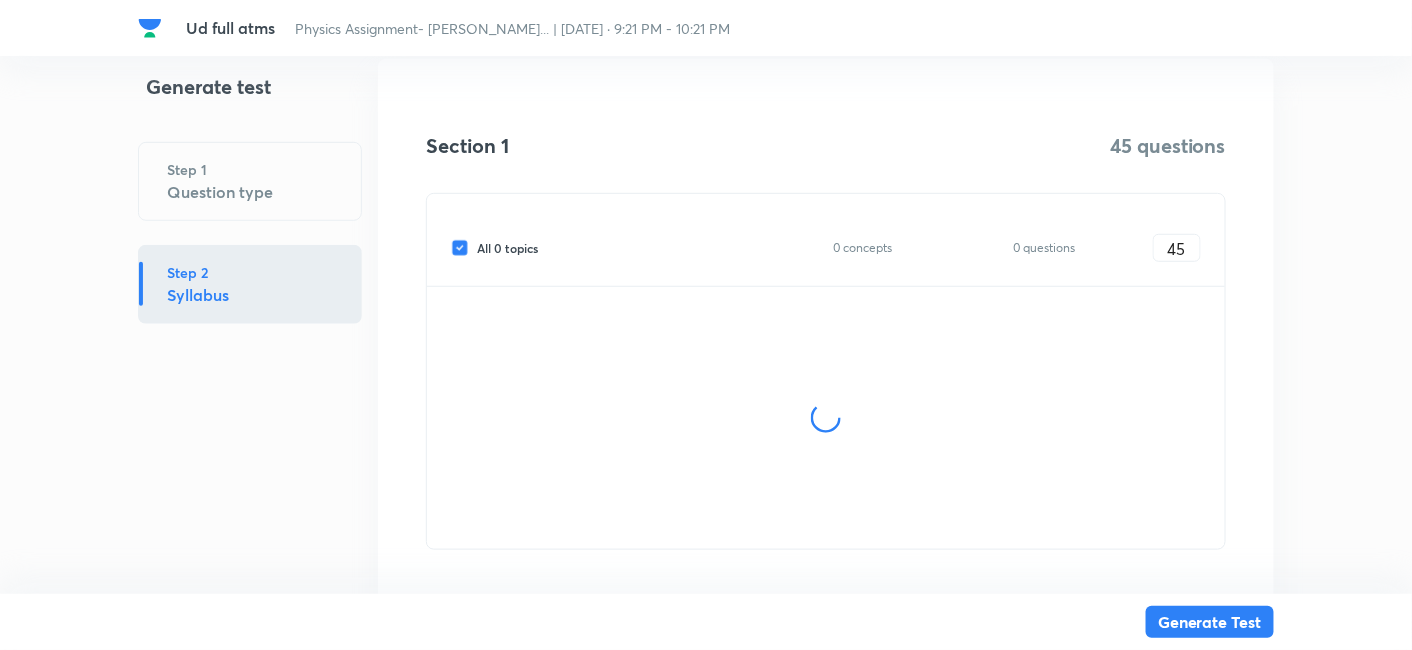 click on "All 0 topics" at bounding box center (507, 248) 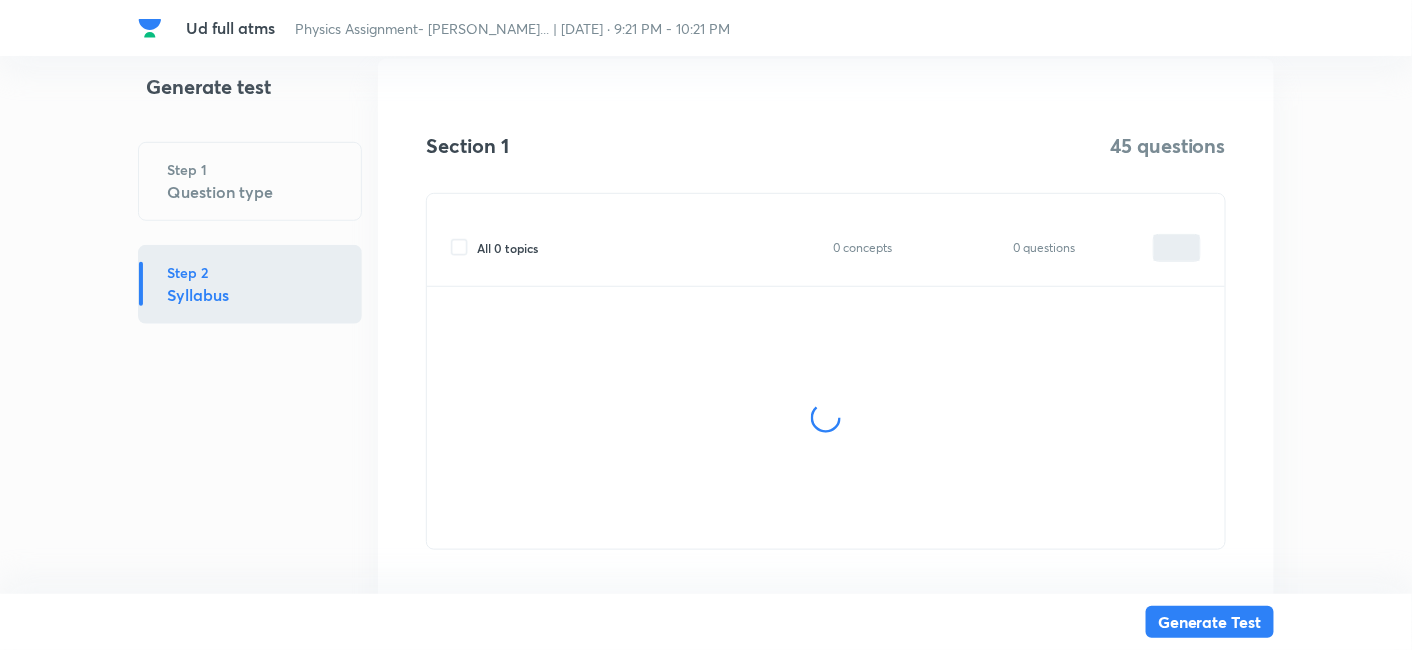 scroll, scrollTop: 372, scrollLeft: 0, axis: vertical 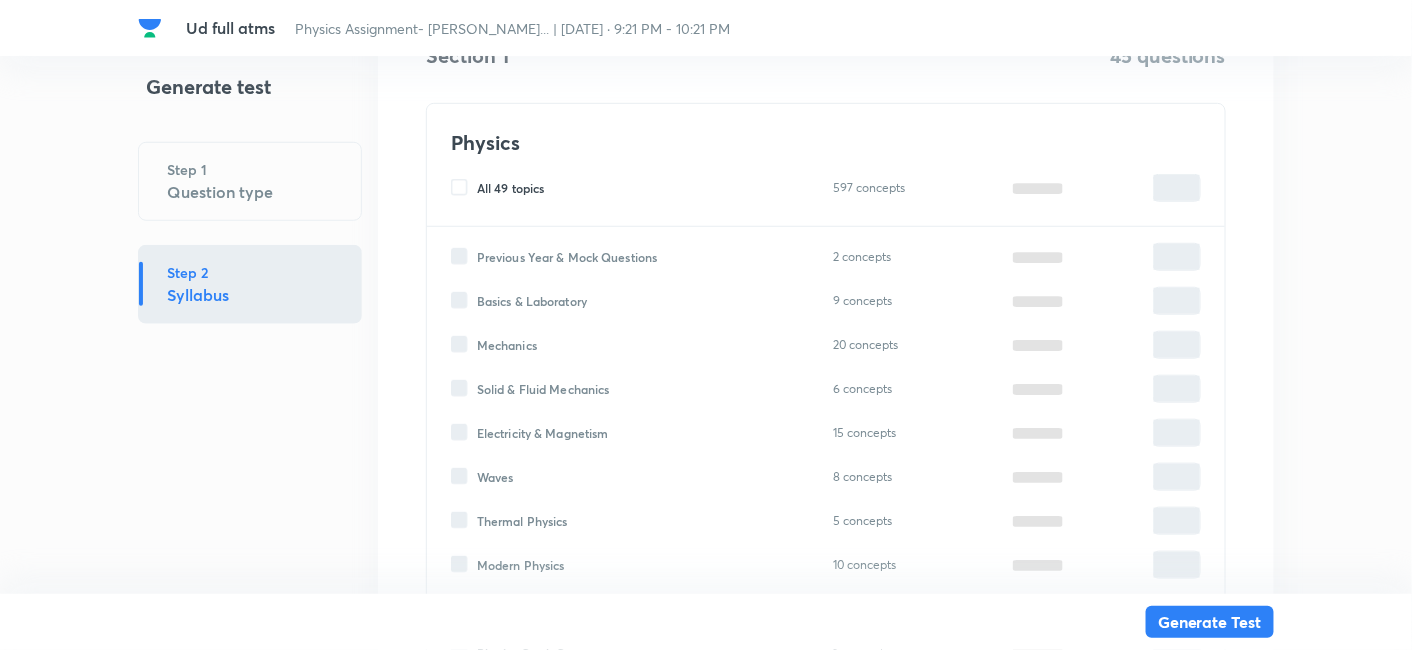 type on "0" 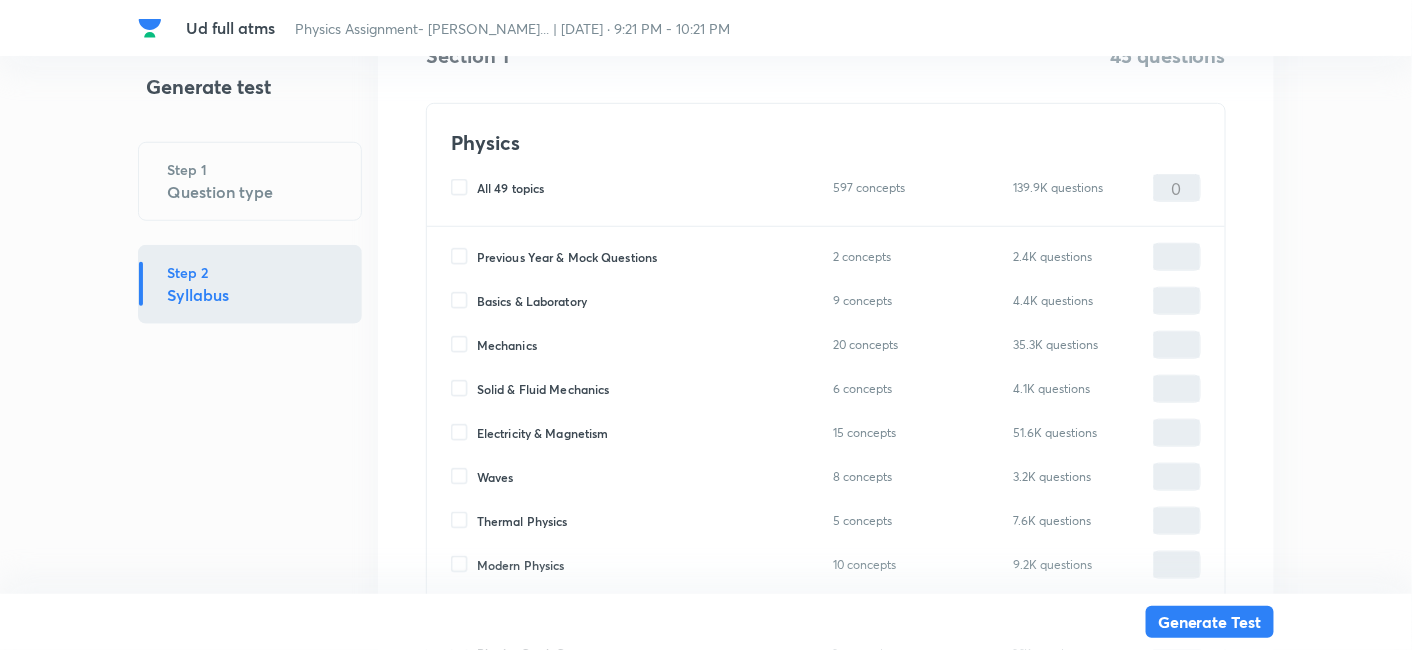 click on "Basics & Laboratory" at bounding box center [532, 301] 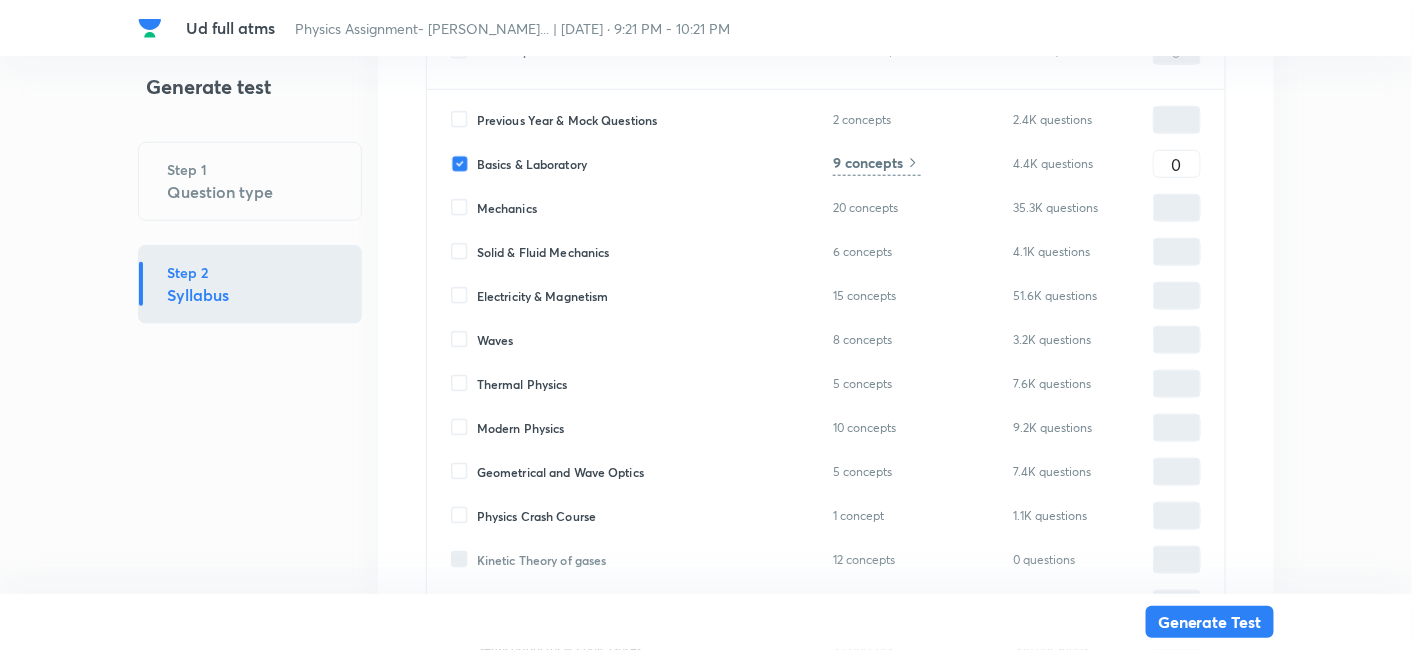 scroll, scrollTop: 510, scrollLeft: 0, axis: vertical 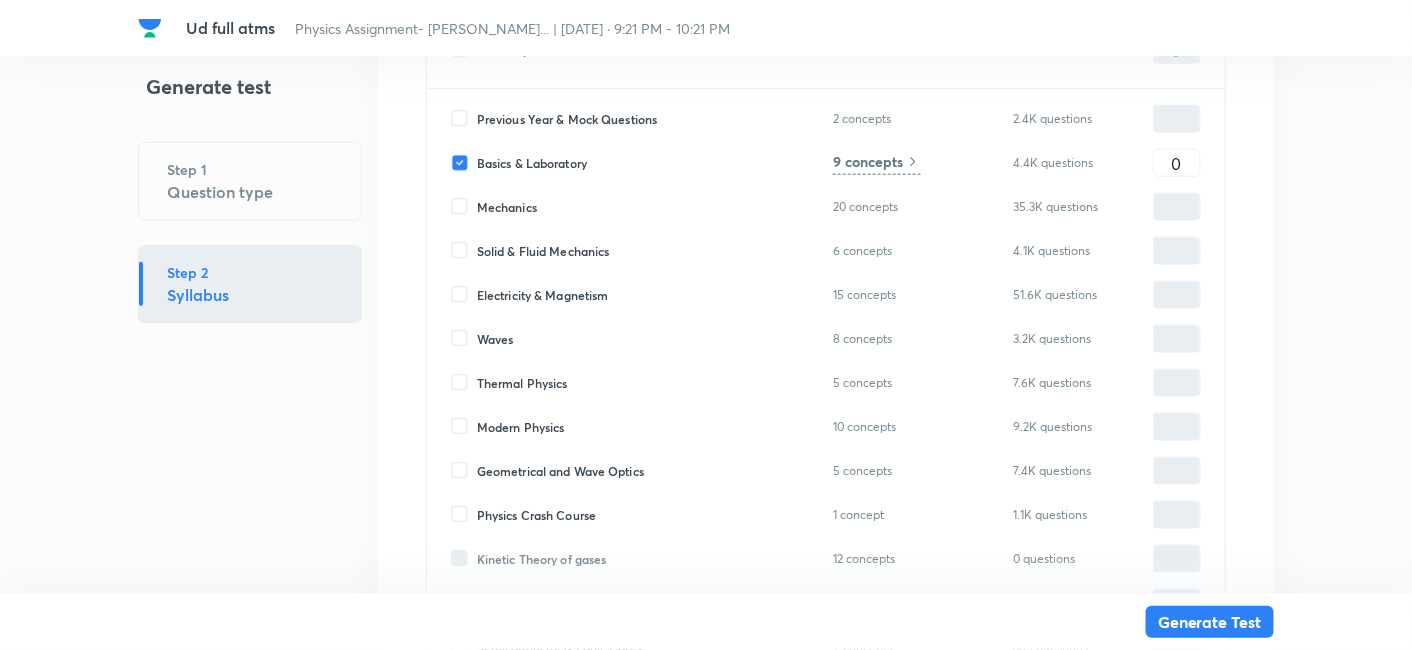 click on "Modern Physics" at bounding box center [521, 427] 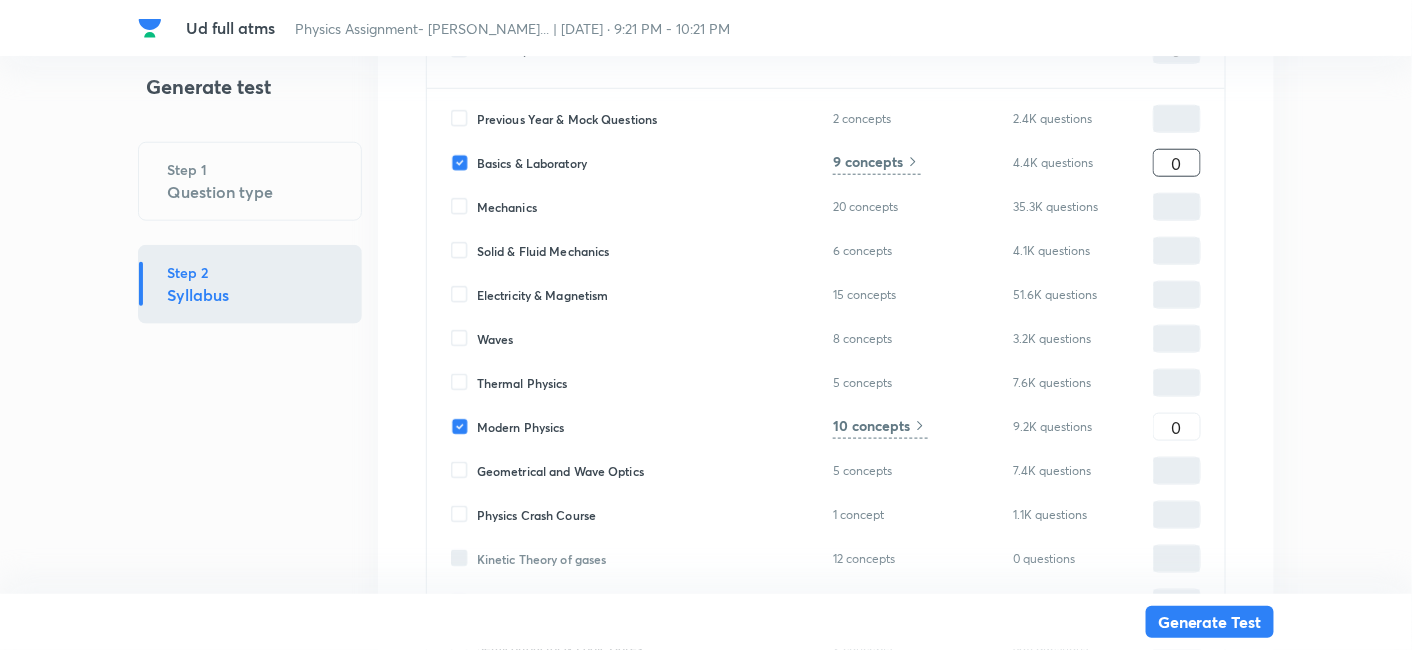 click on "0" at bounding box center (1177, 163) 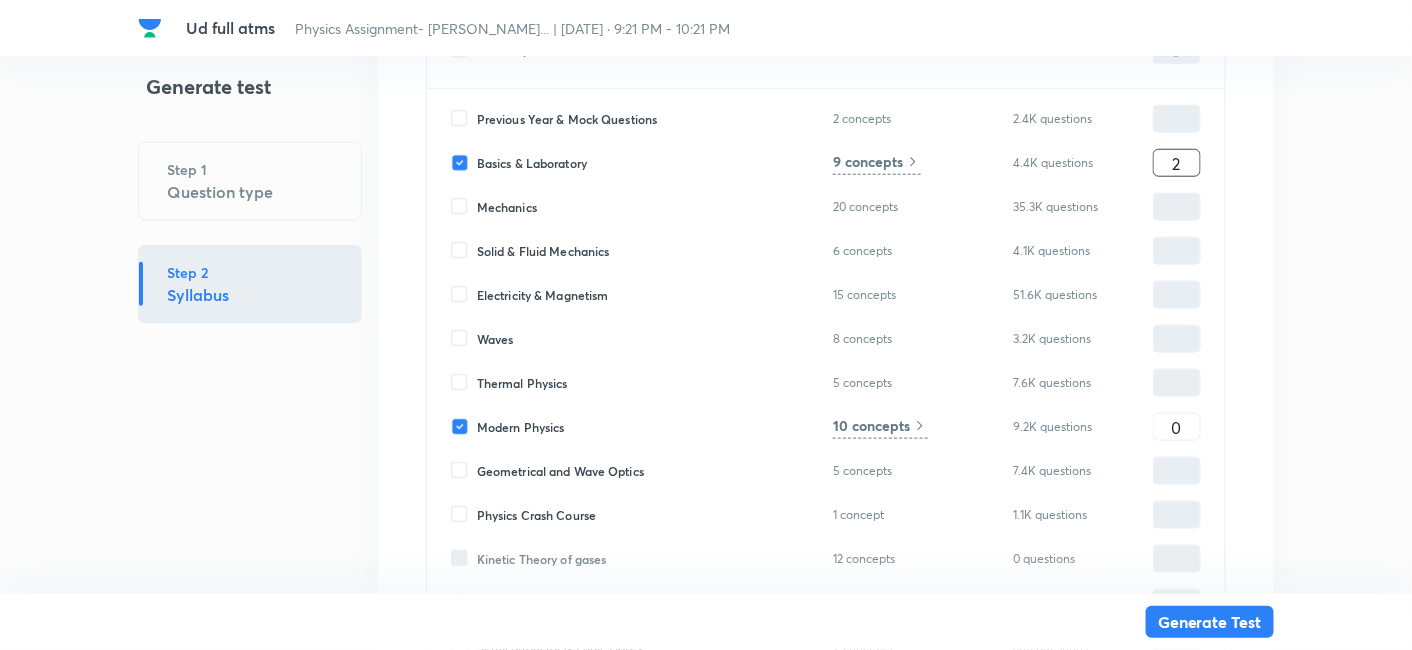 type on "2" 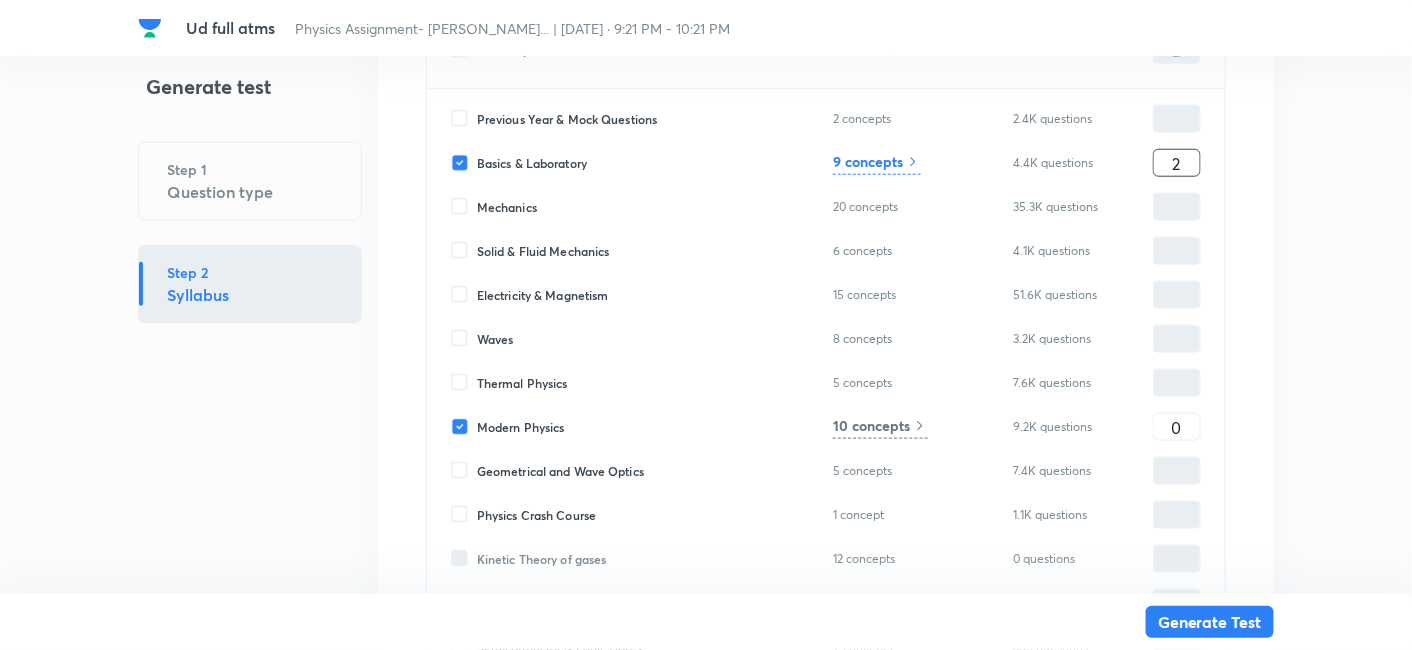 type on "25" 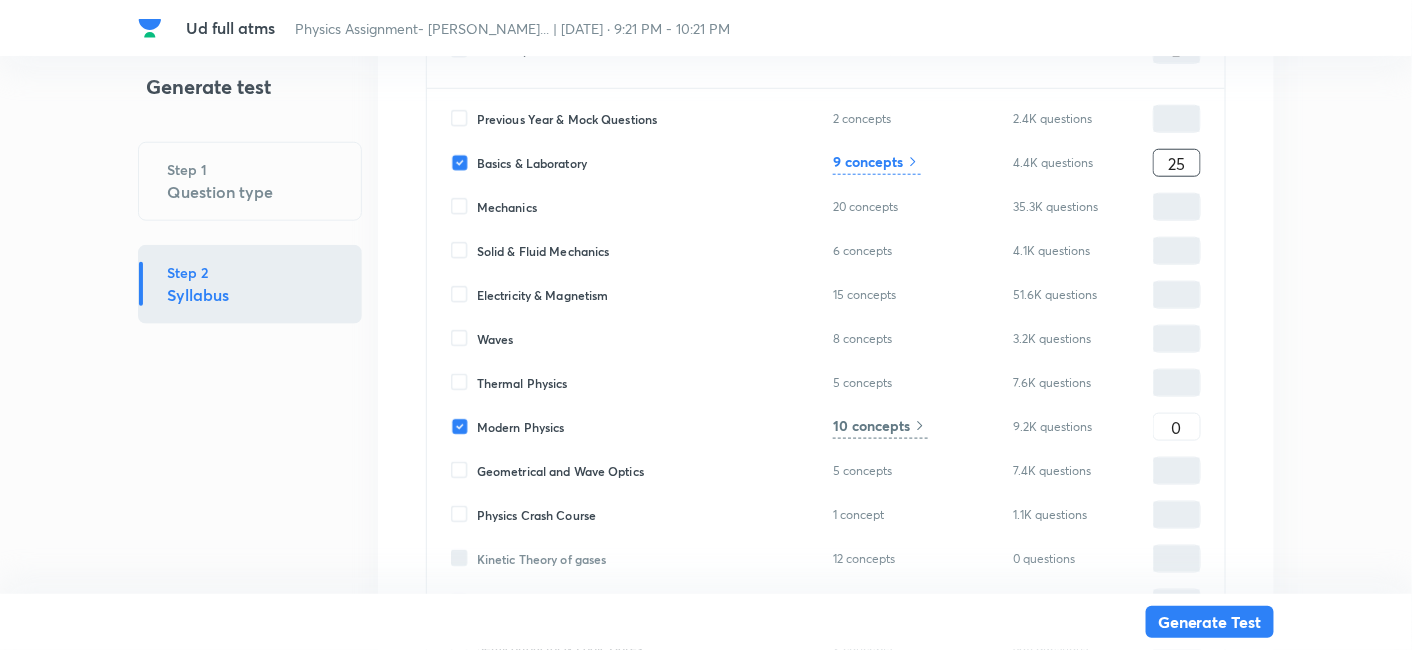 type on "25" 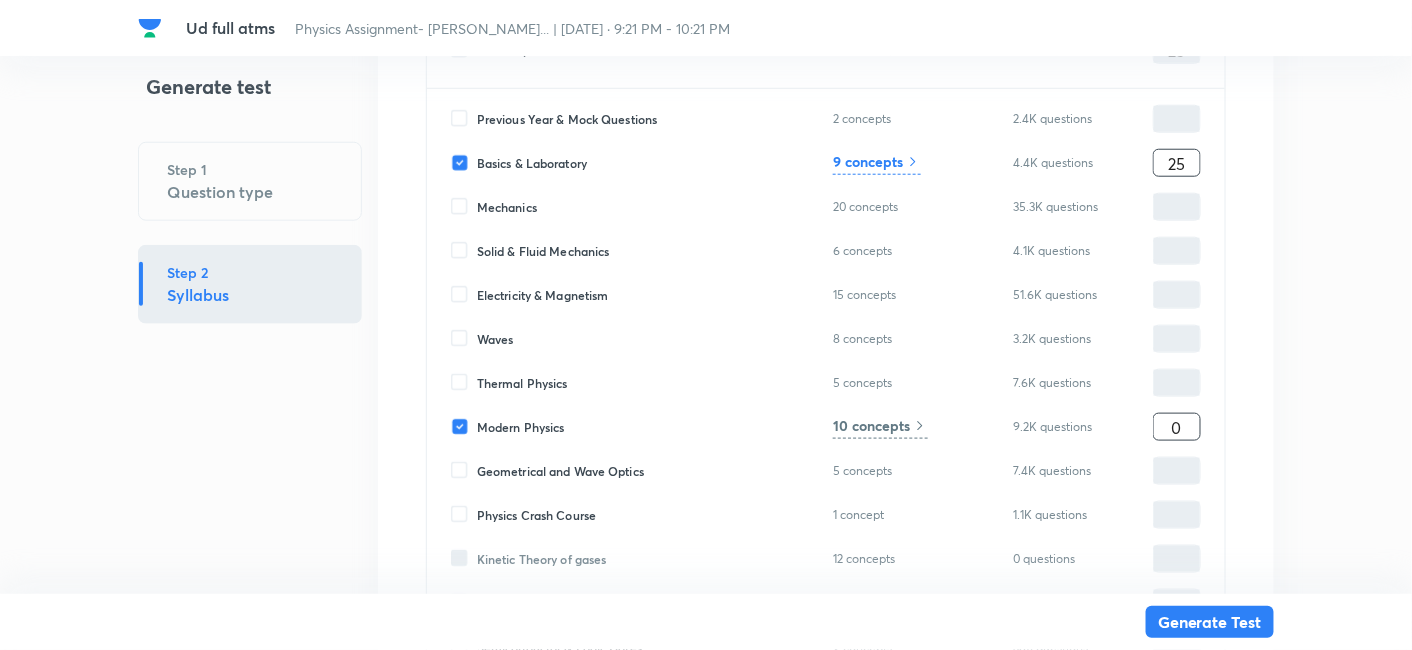 type on "25" 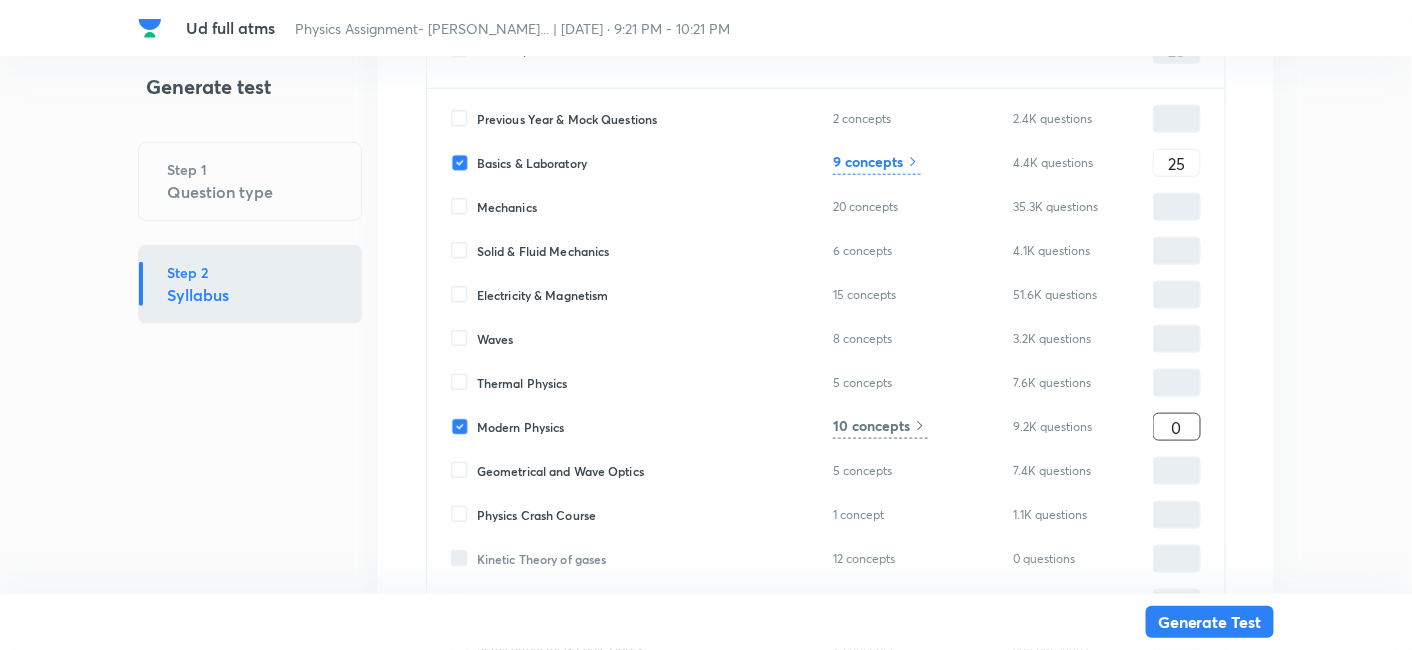 click on "0" at bounding box center [1177, 427] 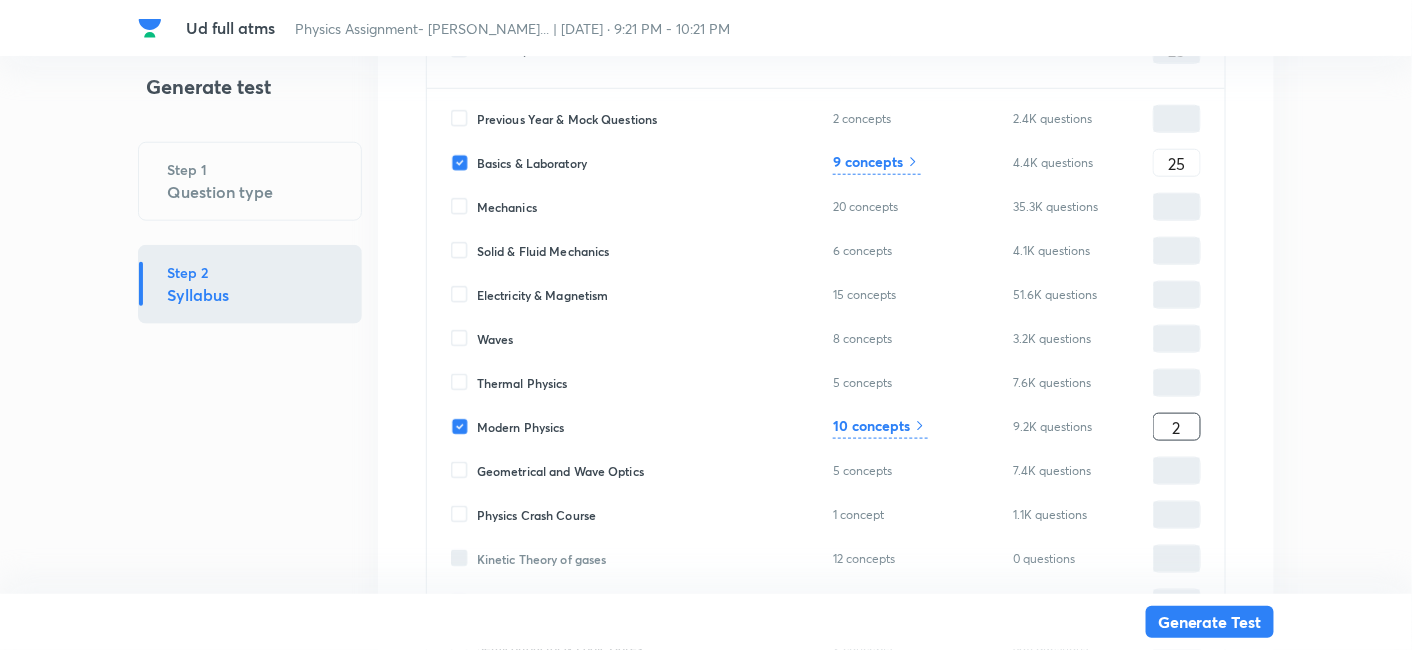 type on "27" 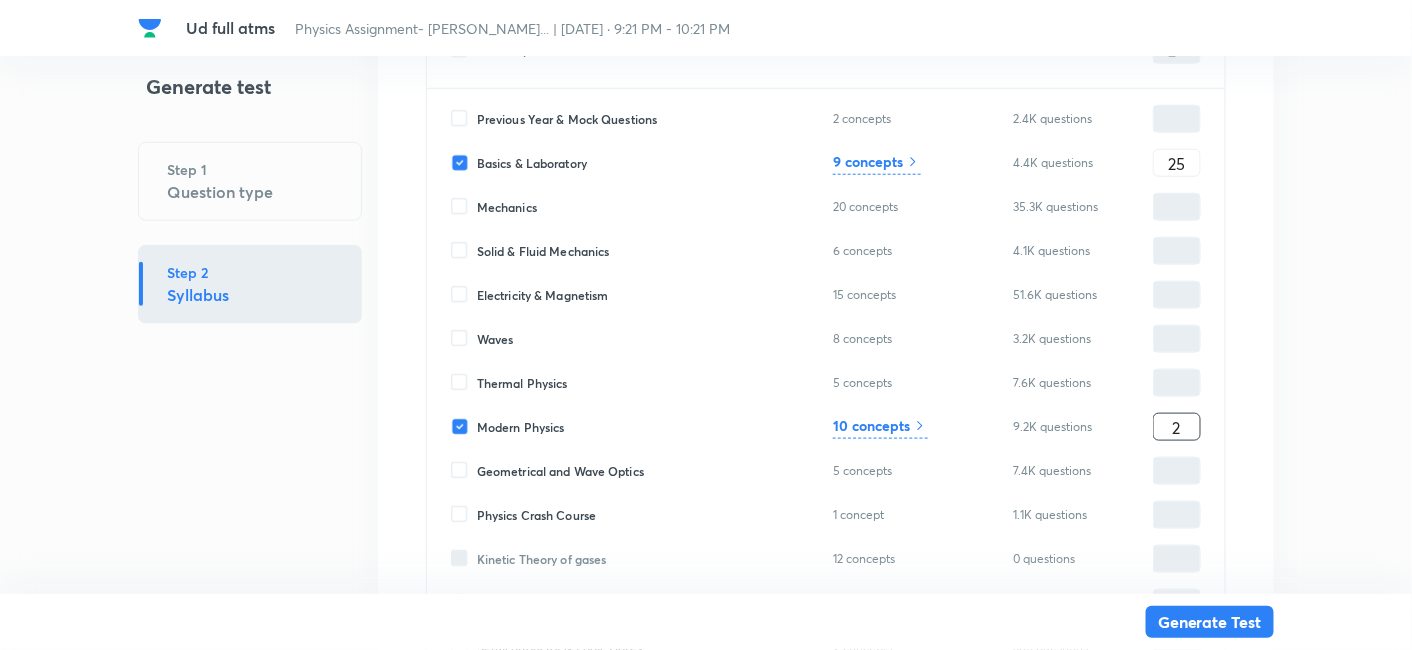type on "20" 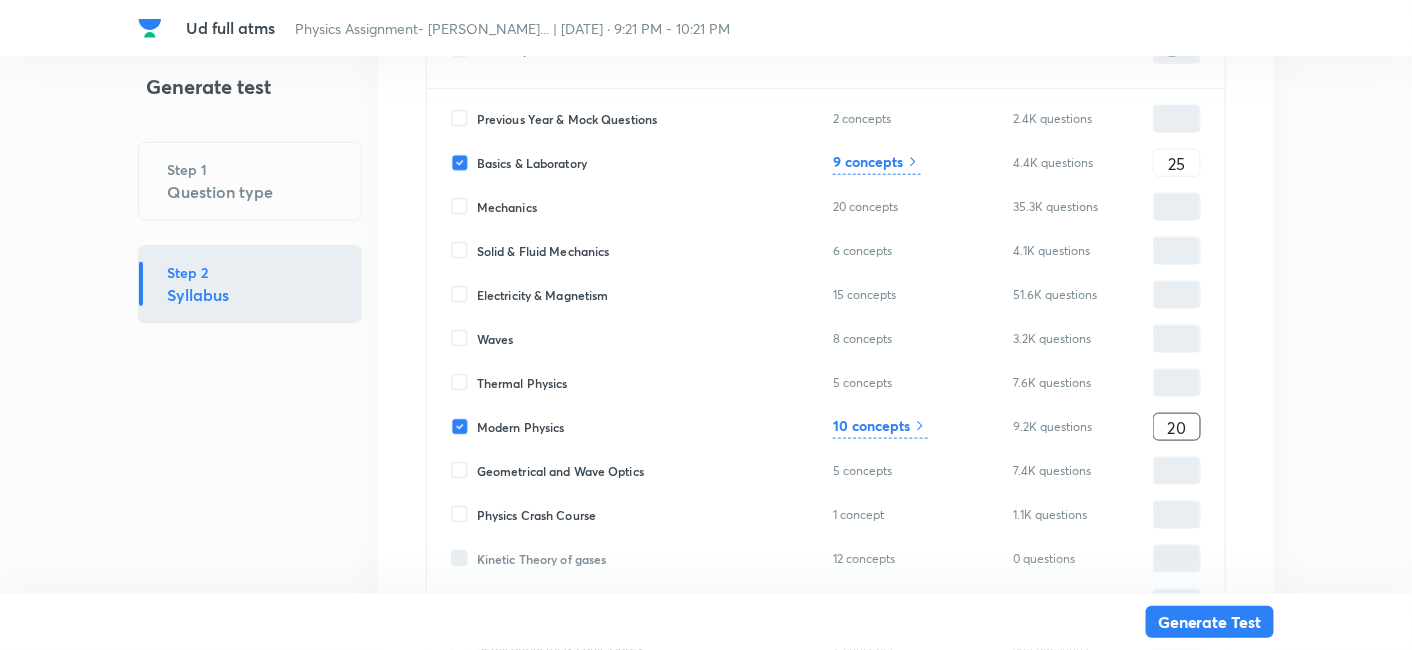type on "45" 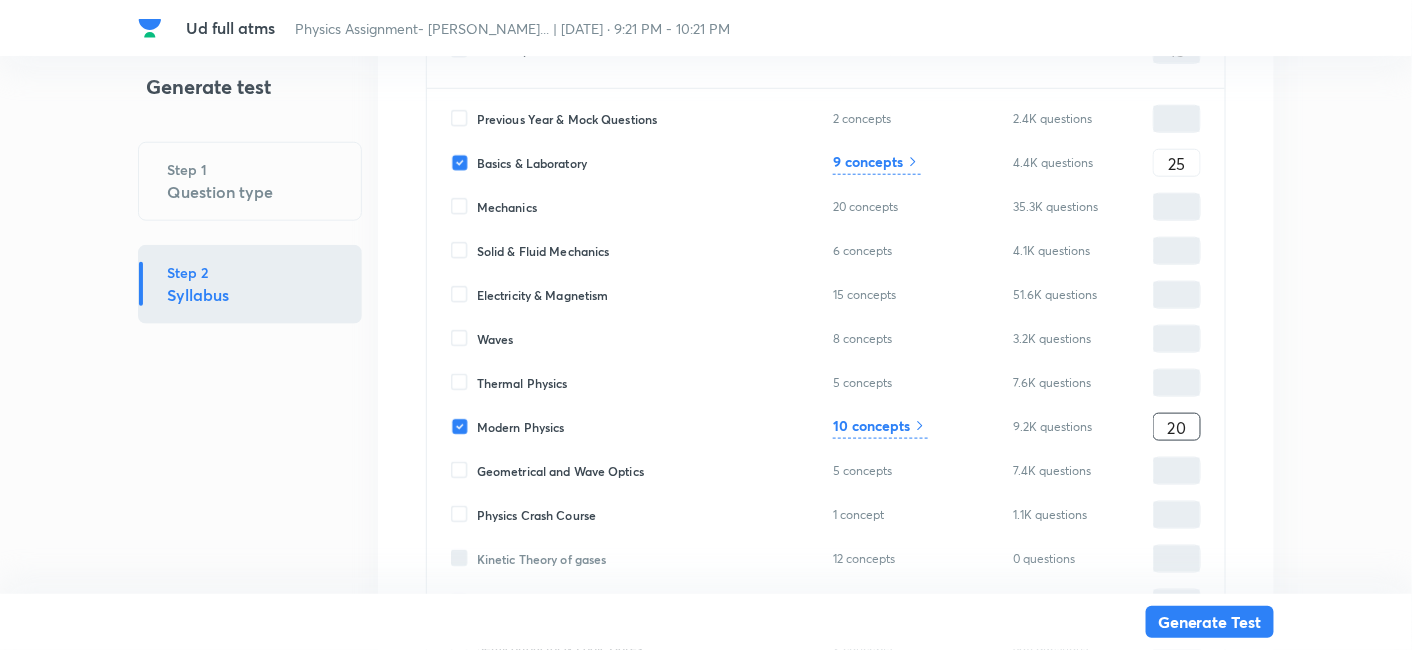 type on "20" 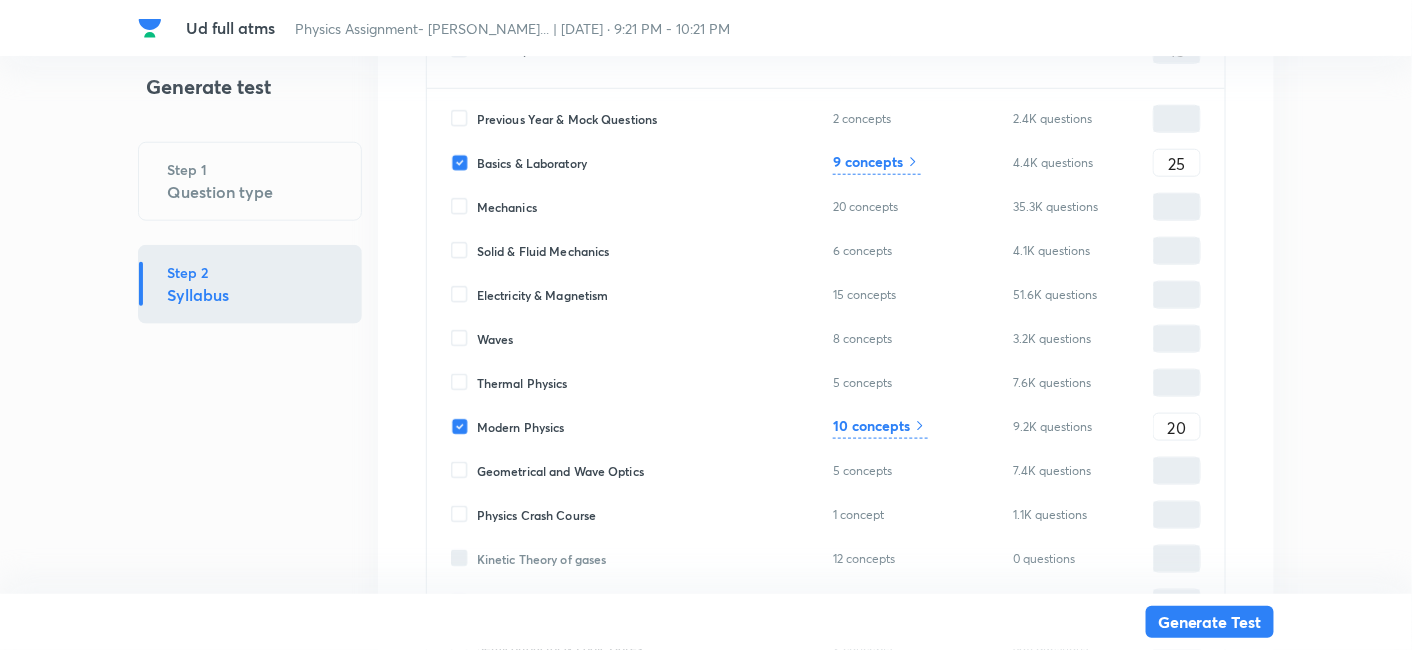 click on "9 concepts" at bounding box center [877, 163] 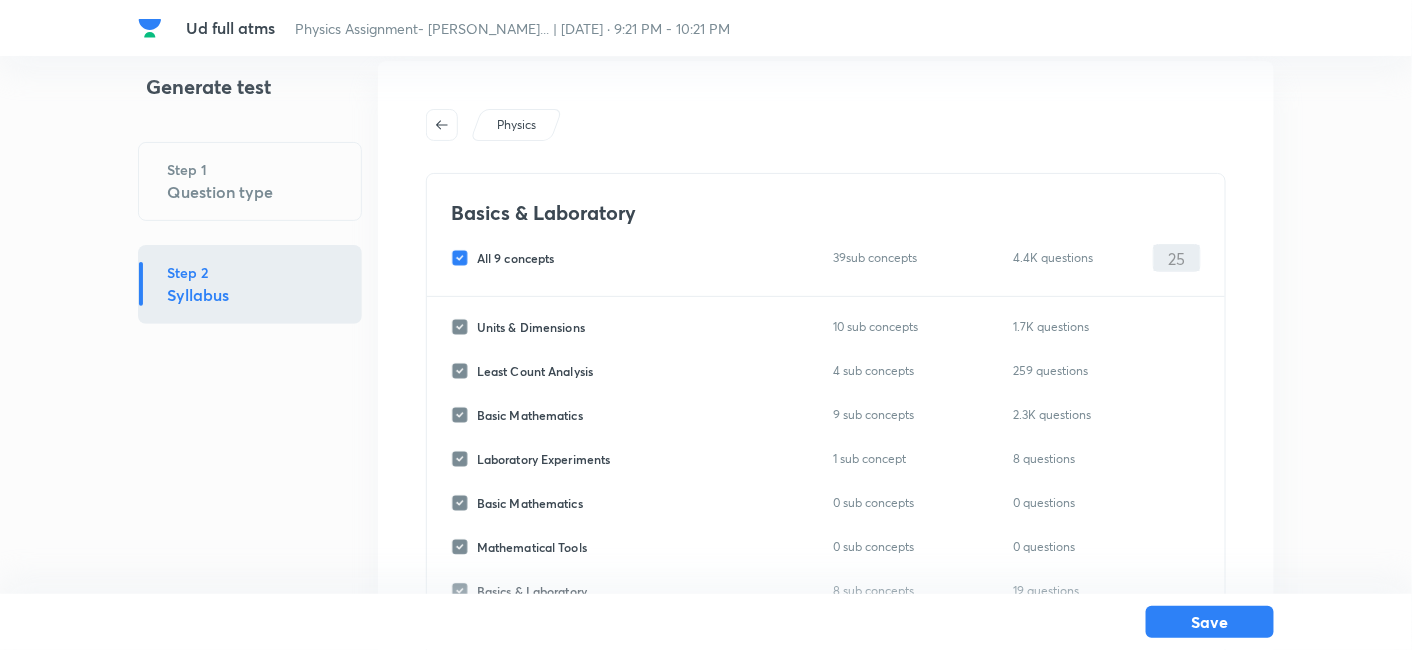 scroll, scrollTop: 34, scrollLeft: 0, axis: vertical 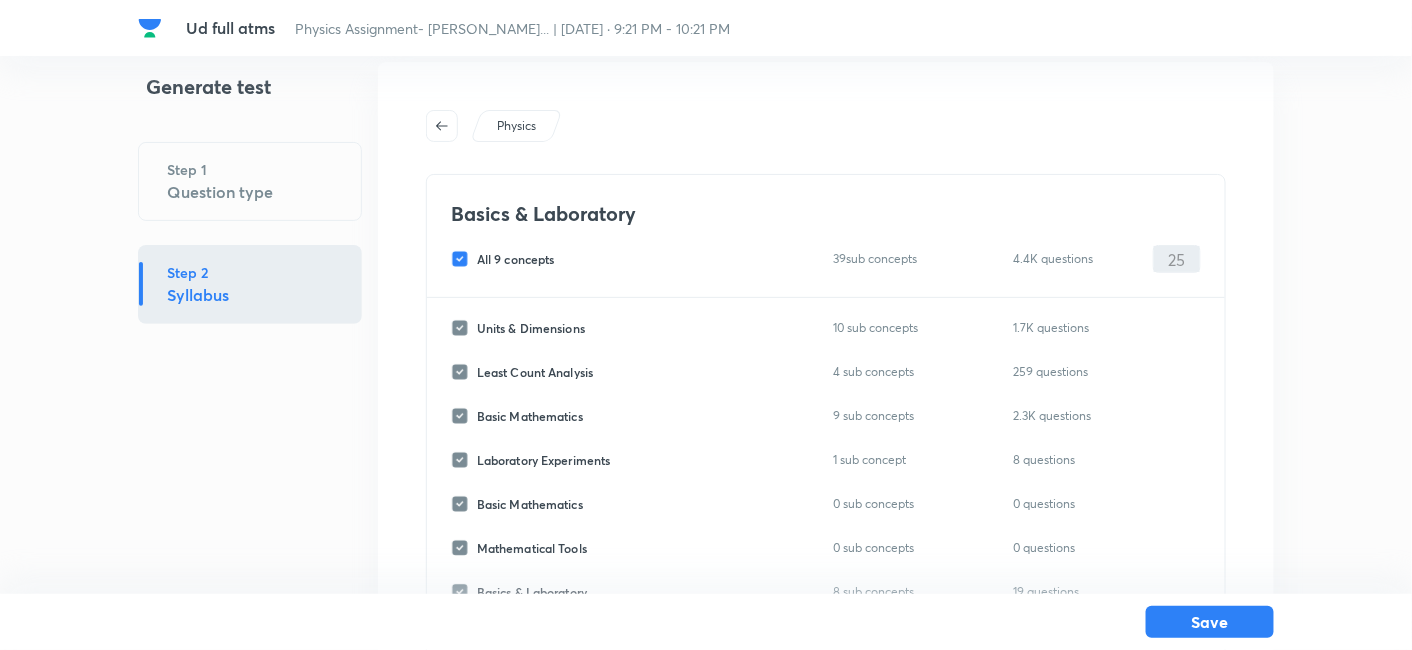 click on "All 9 concepts" at bounding box center [516, 259] 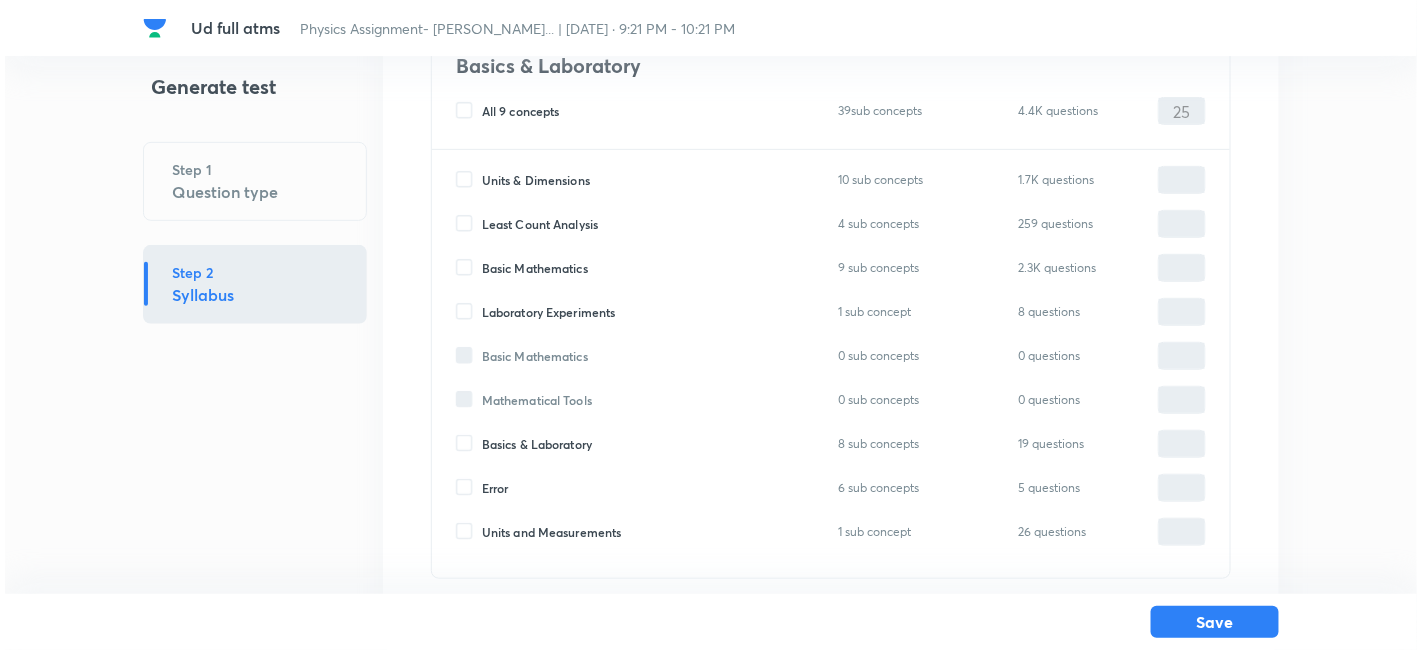 scroll, scrollTop: 185, scrollLeft: 0, axis: vertical 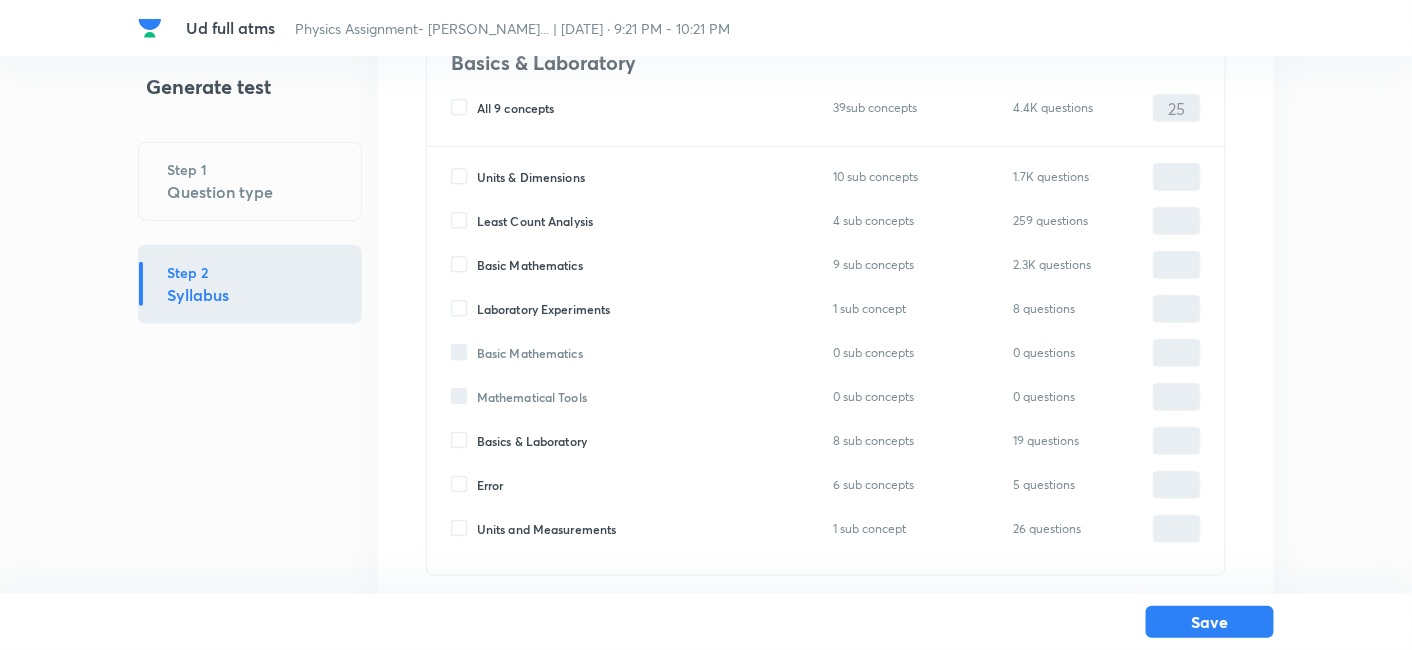 click on "Units & Dimensions" at bounding box center [531, 177] 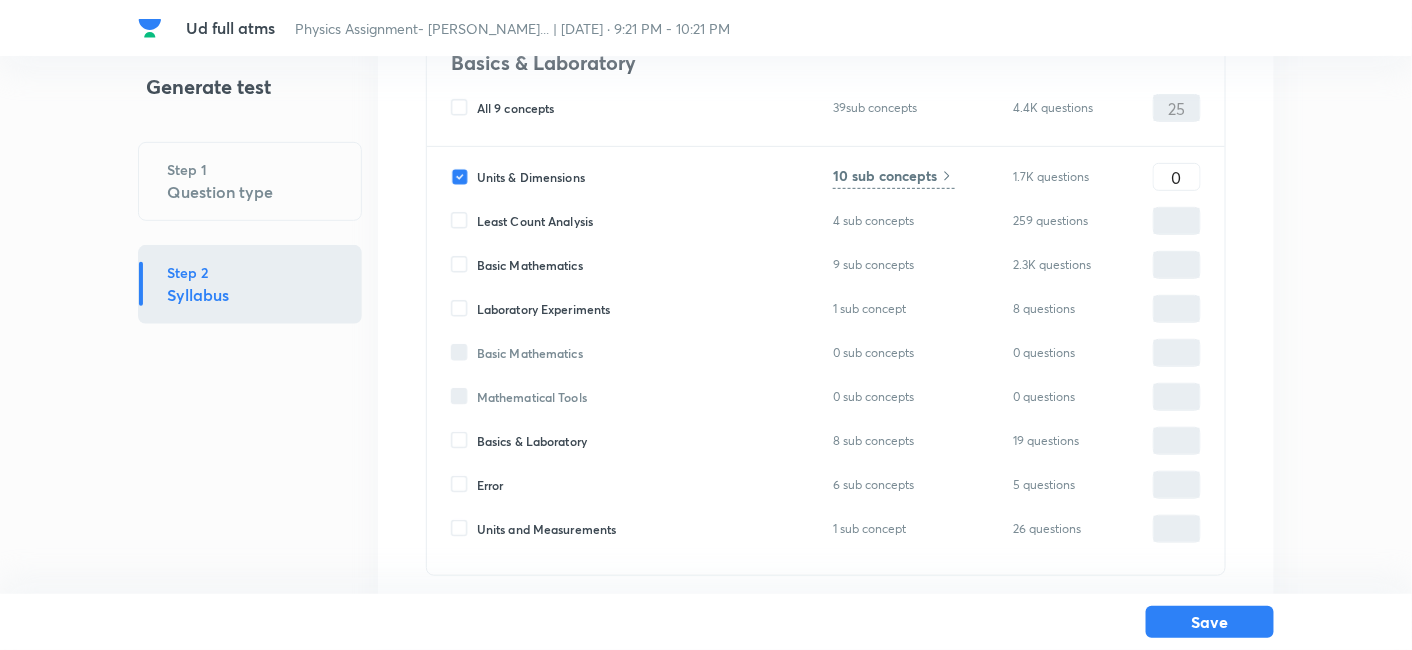 click on "Least Count Analysis" at bounding box center (535, 221) 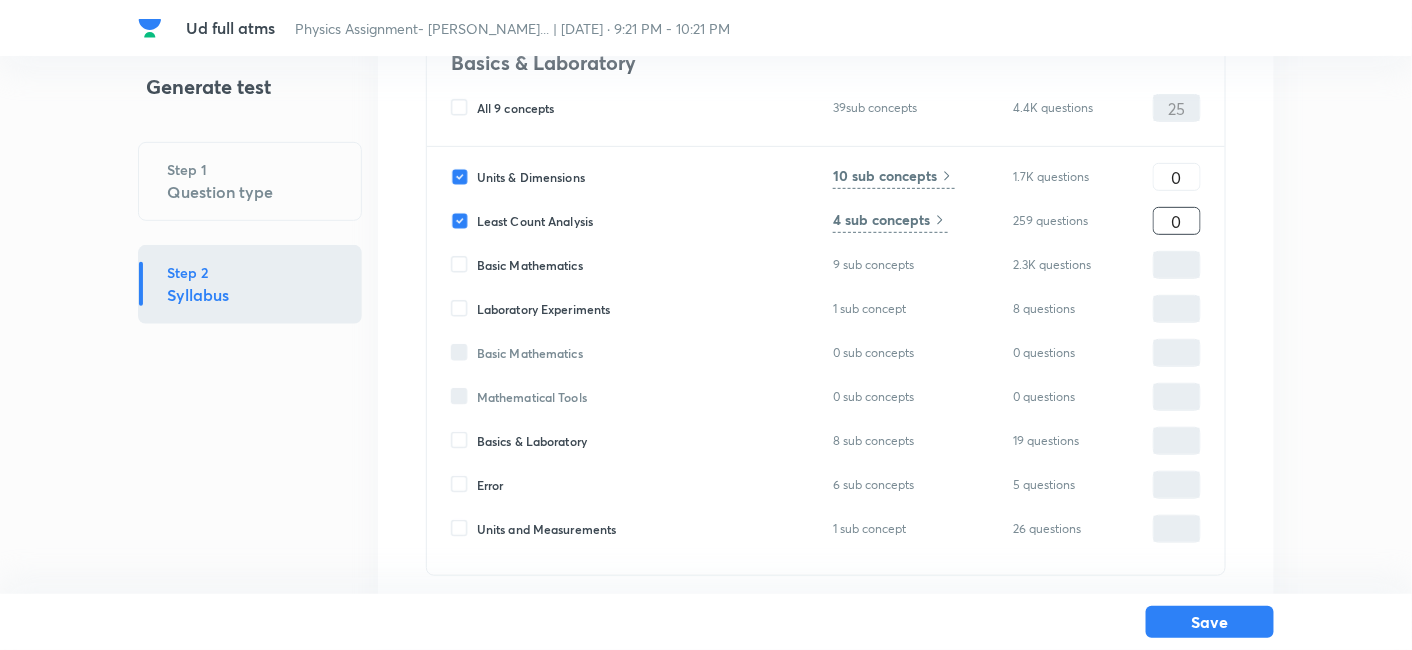 click on "0" at bounding box center [1177, 221] 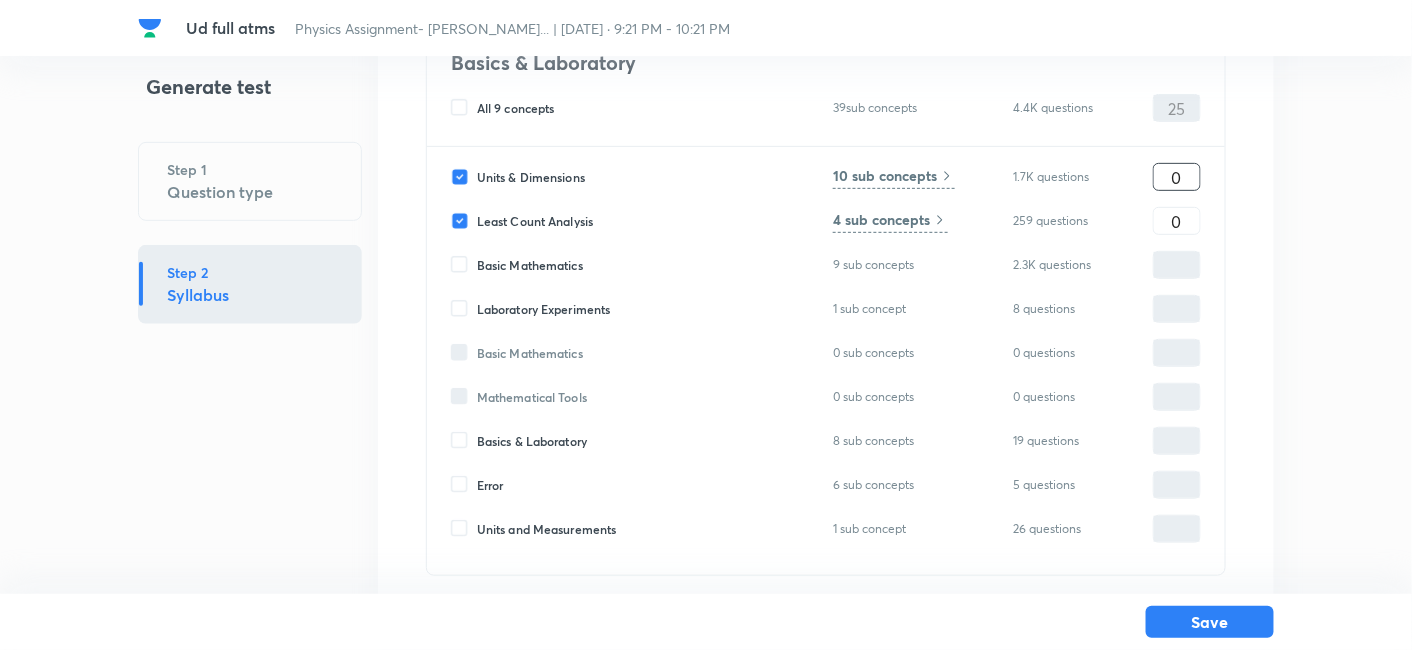 click on "0" at bounding box center [1177, 177] 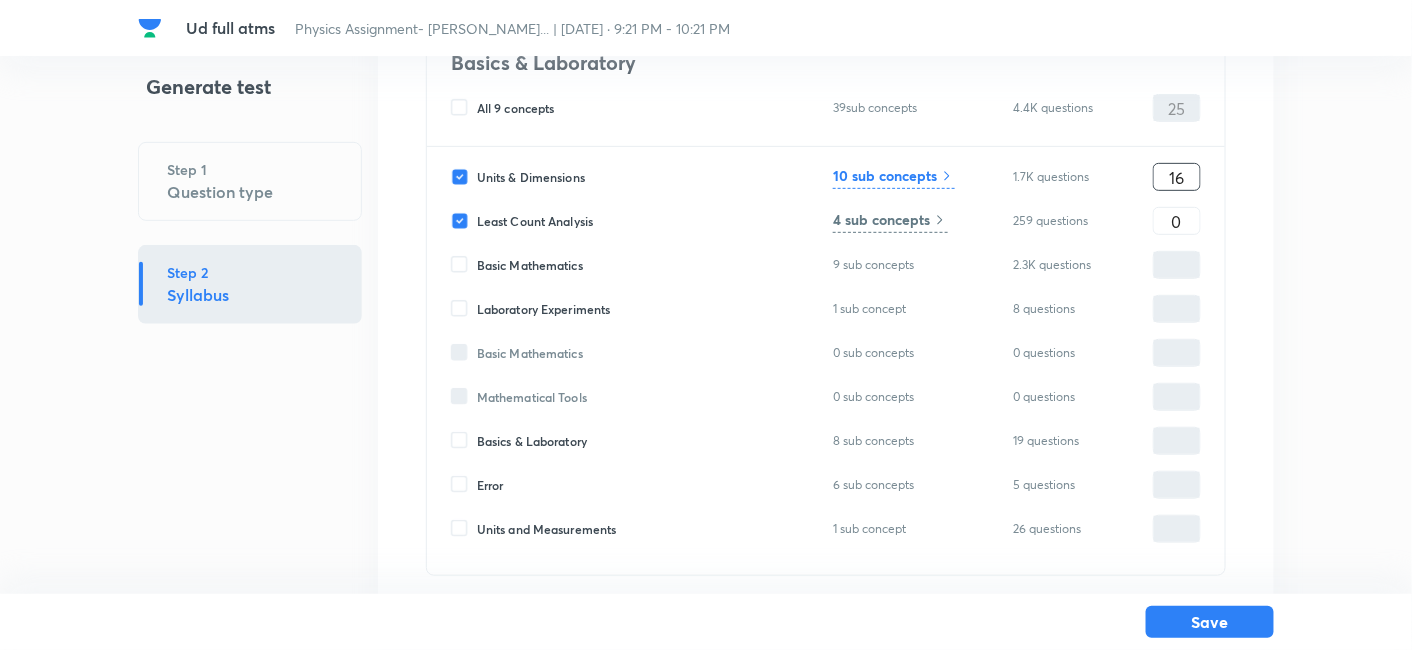 type on "16" 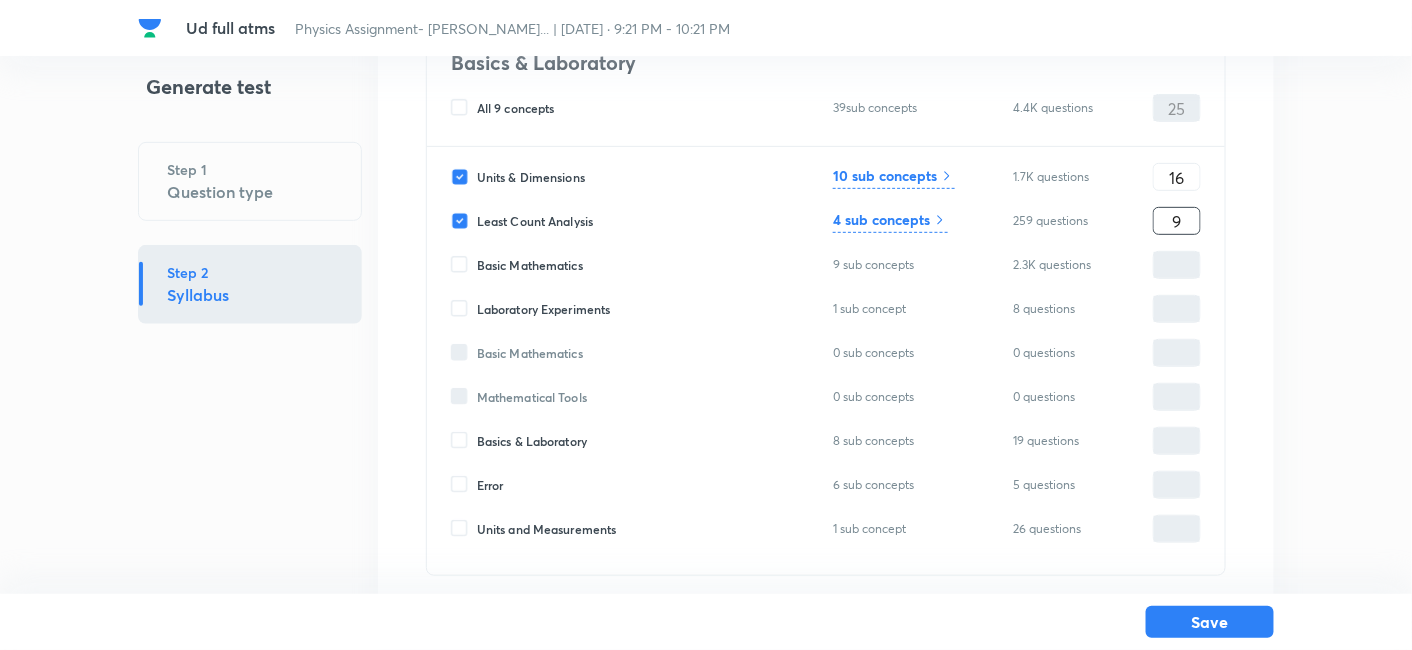 type on "9" 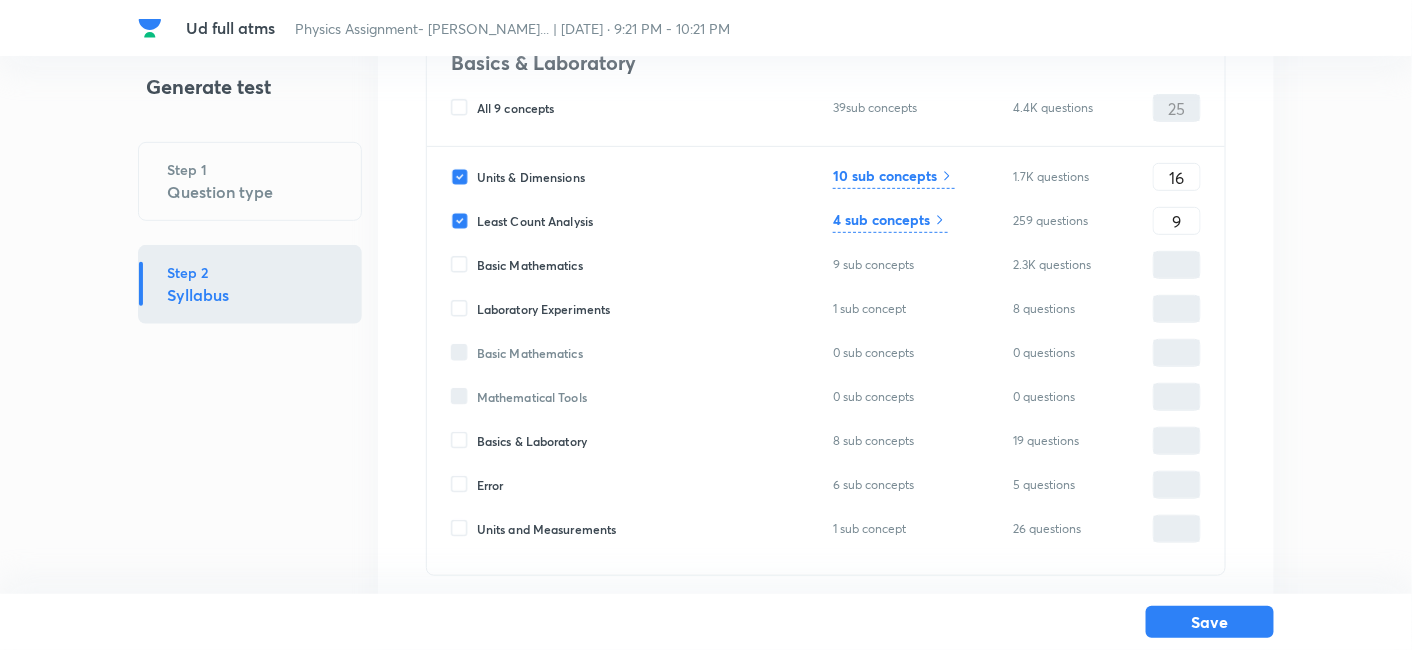 click on "10 sub concepts" at bounding box center (894, 177) 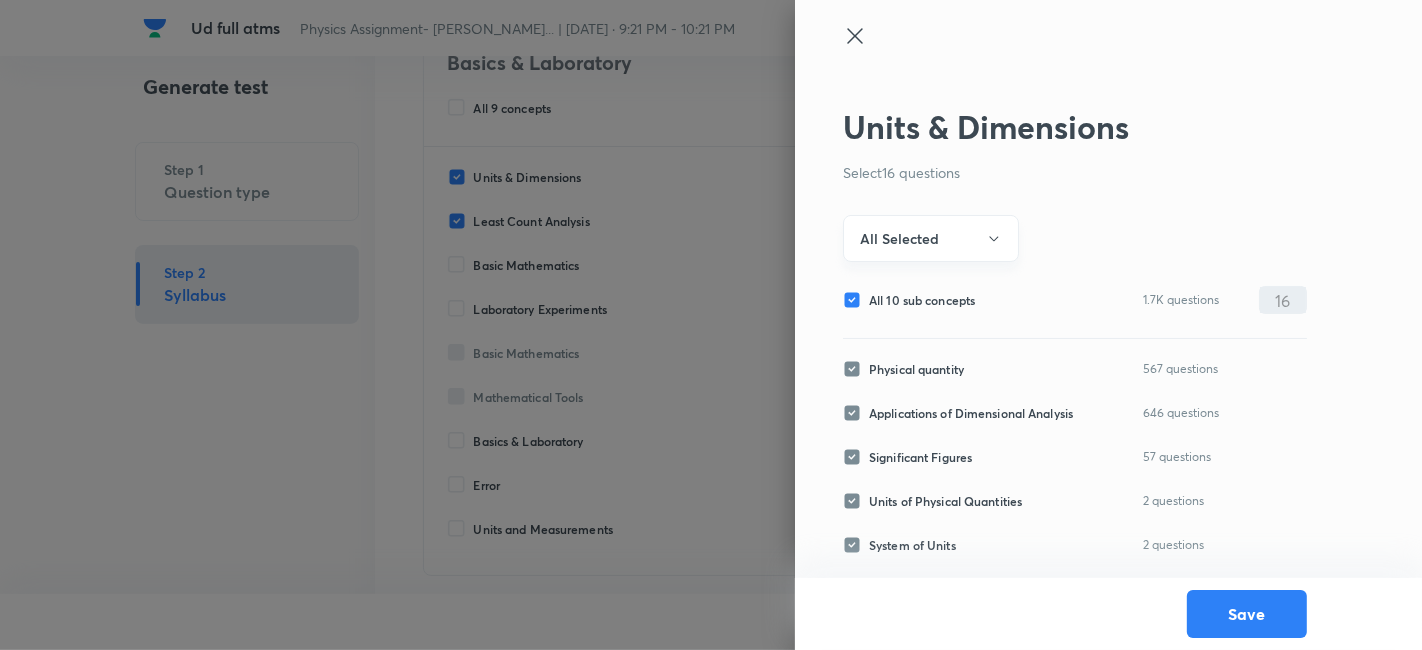 click on "All Selected" at bounding box center [931, 238] 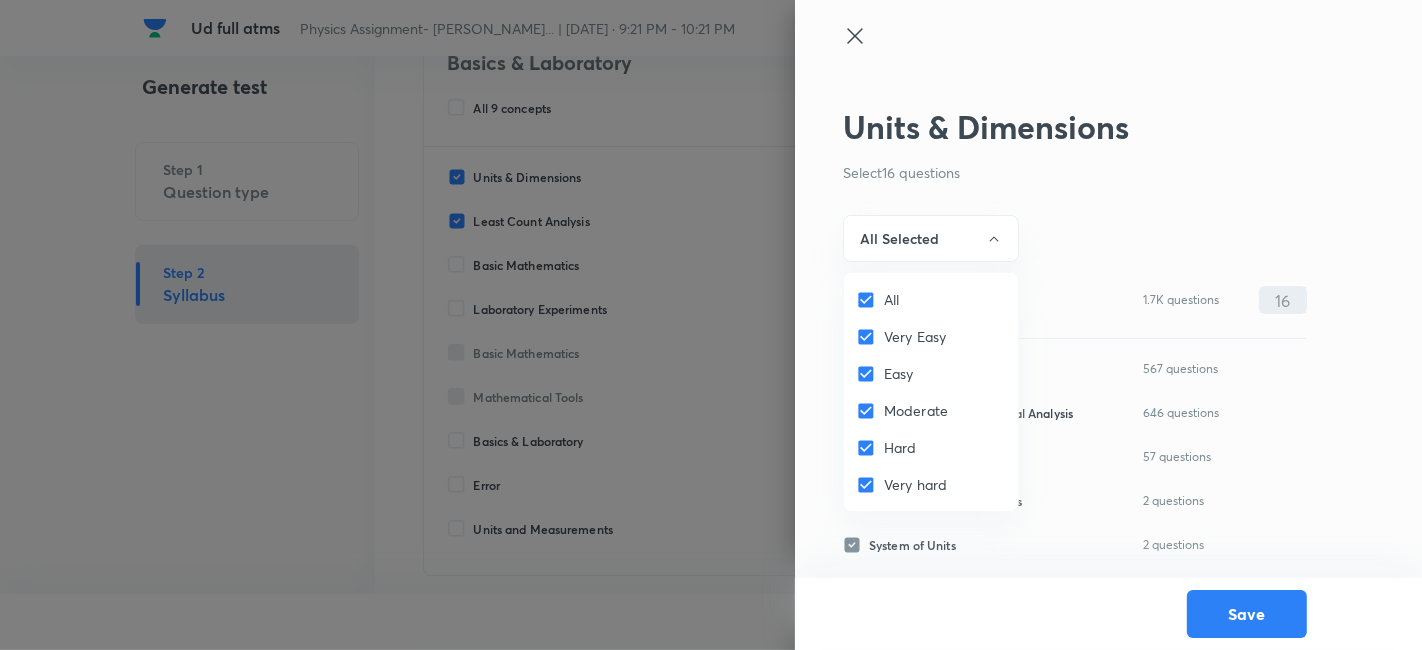 click on "All" at bounding box center [891, 299] 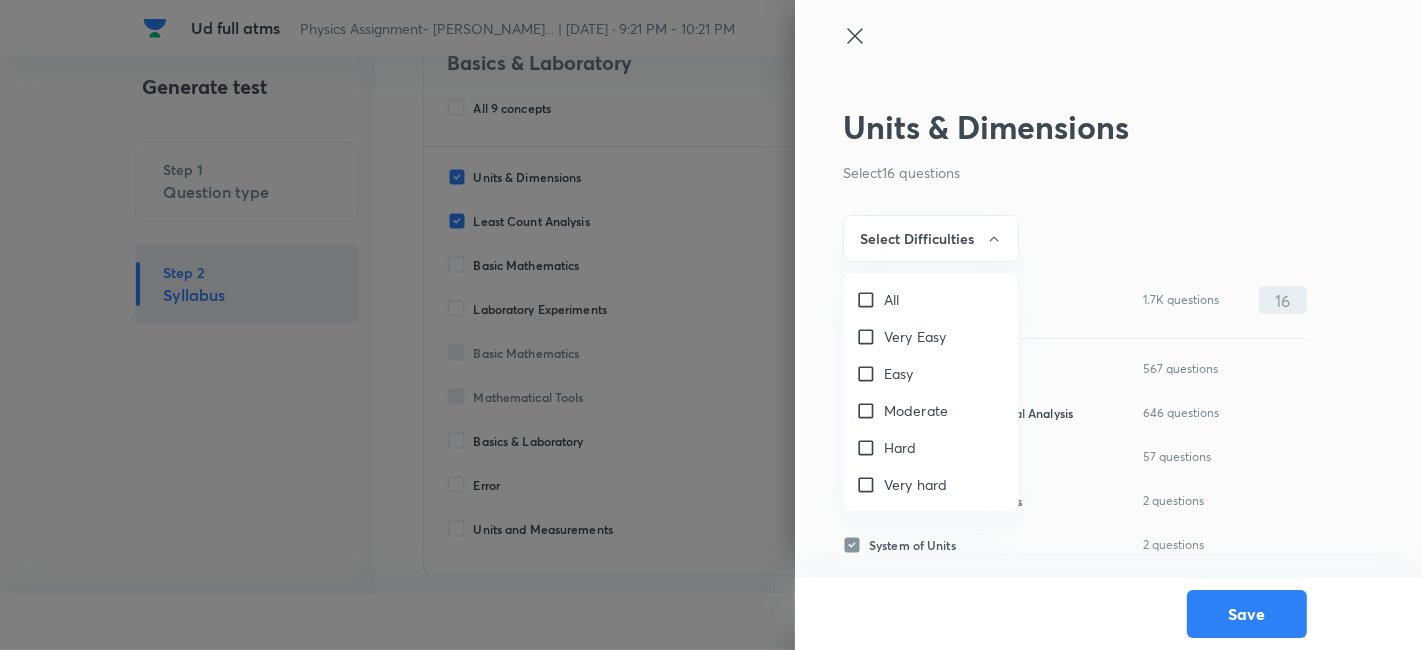 click on "Very Easy" at bounding box center (915, 336) 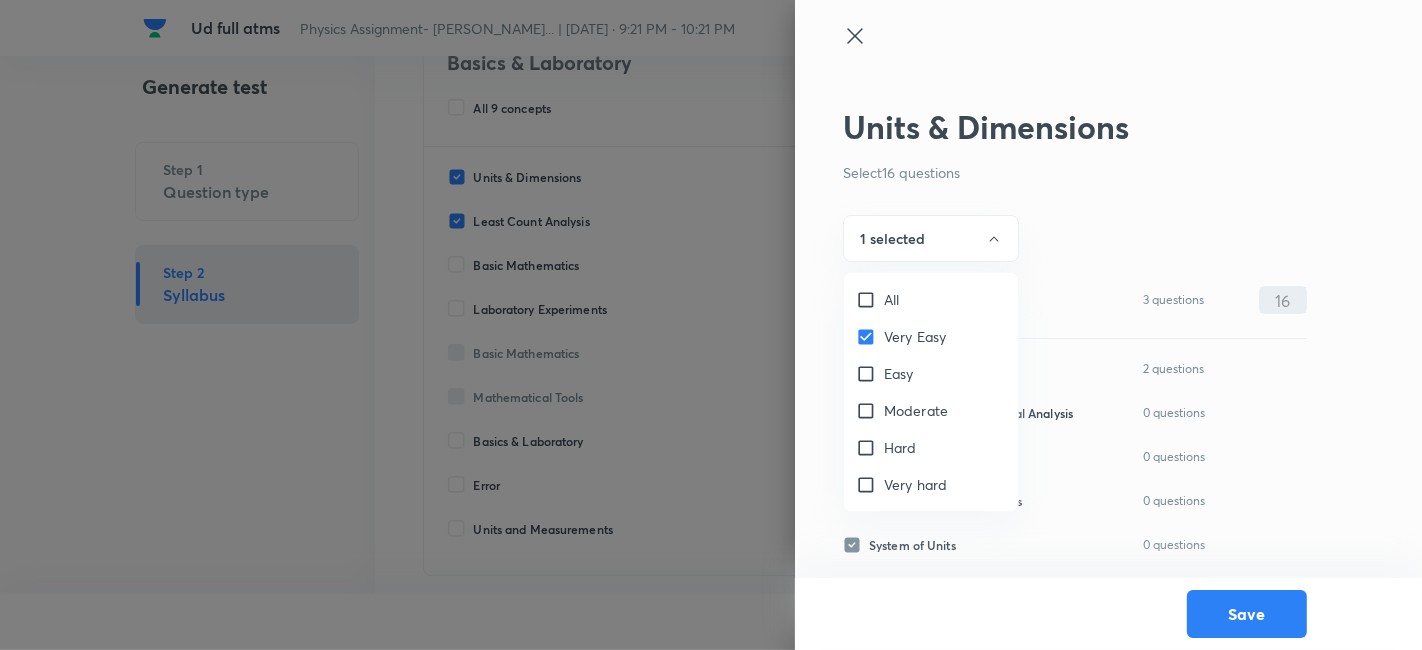 click on "Easy" at bounding box center (899, 373) 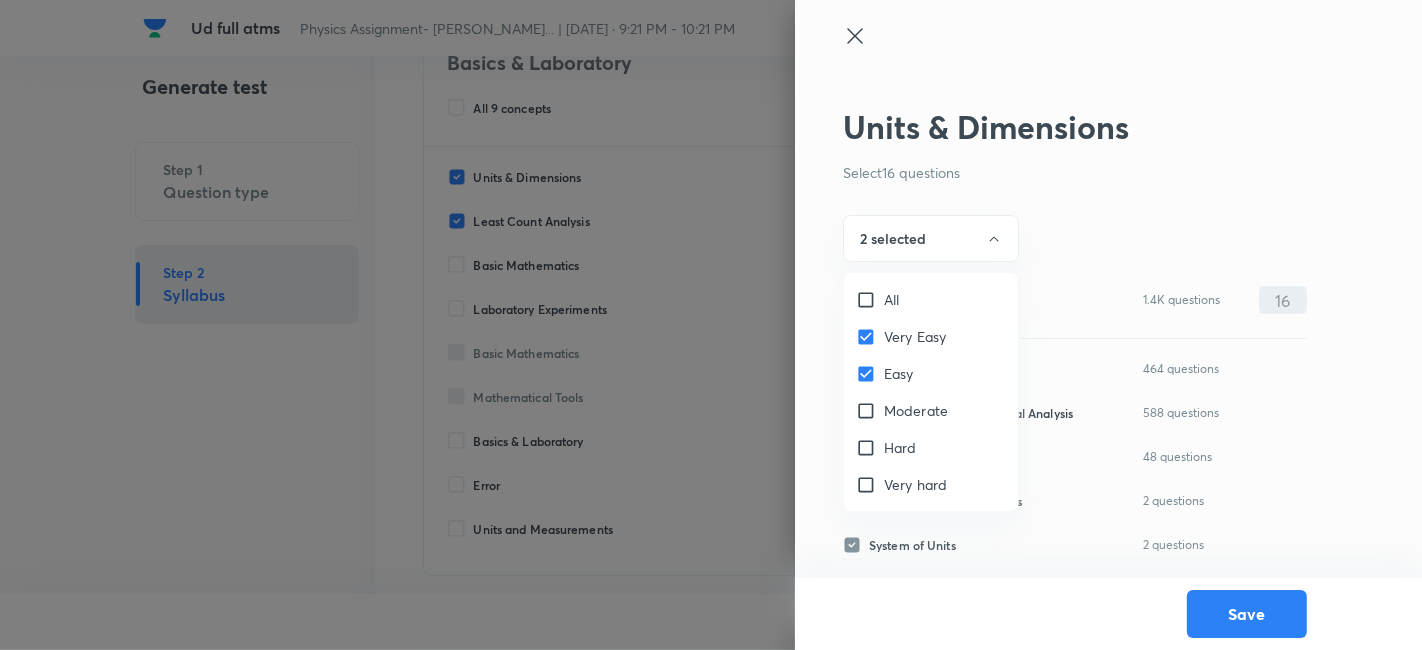 click on "Moderate" at bounding box center (916, 410) 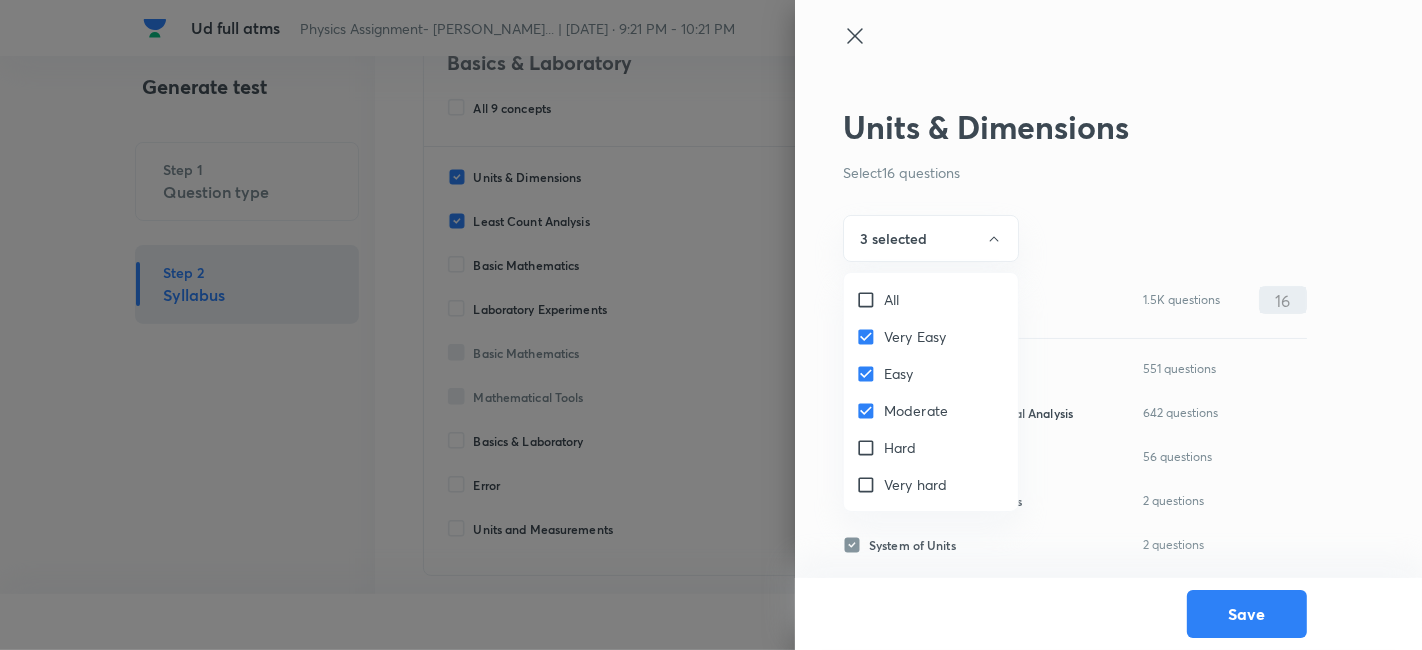 click at bounding box center (711, 325) 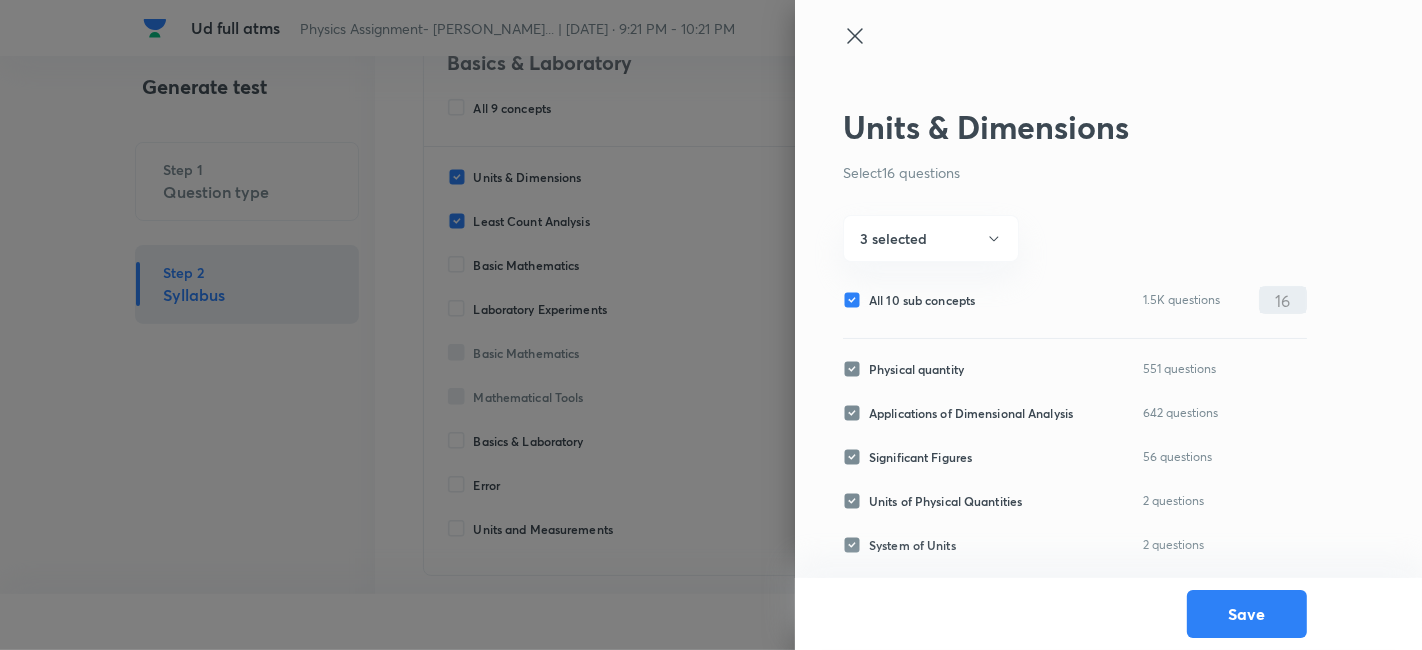 click on "All 10 sub concepts" at bounding box center [922, 300] 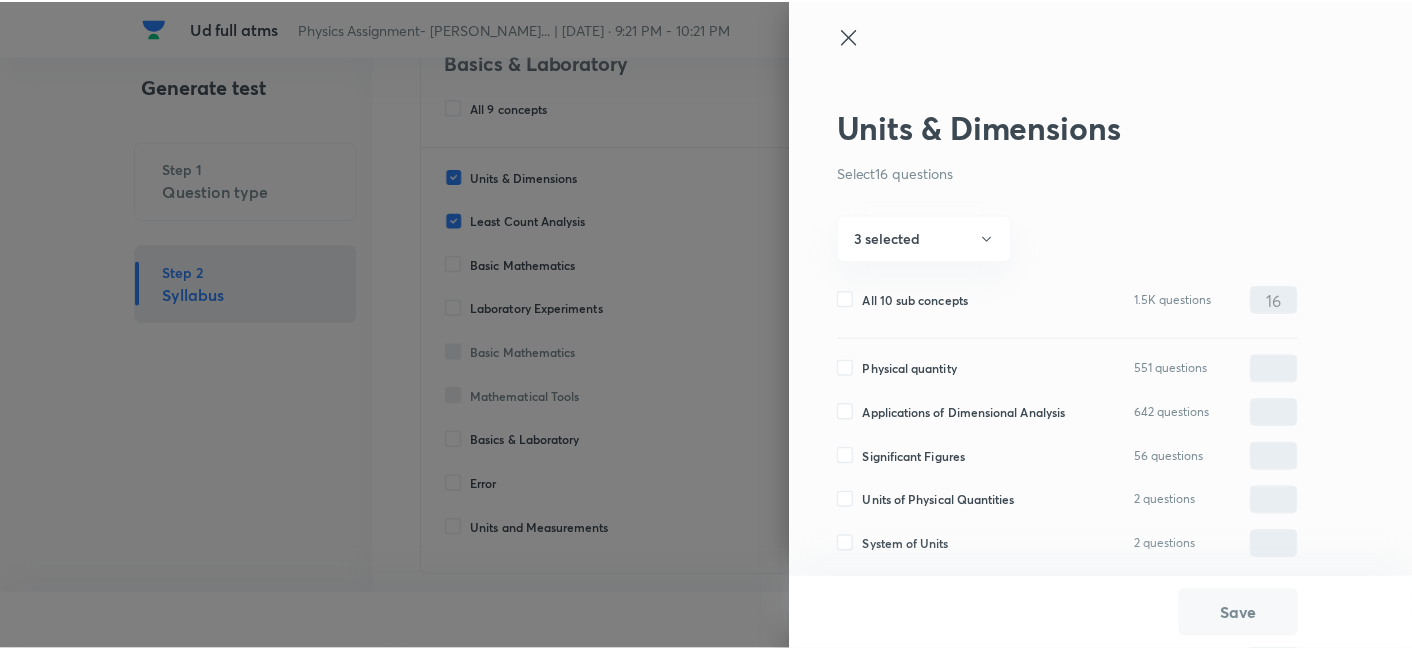 scroll, scrollTop: 224, scrollLeft: 0, axis: vertical 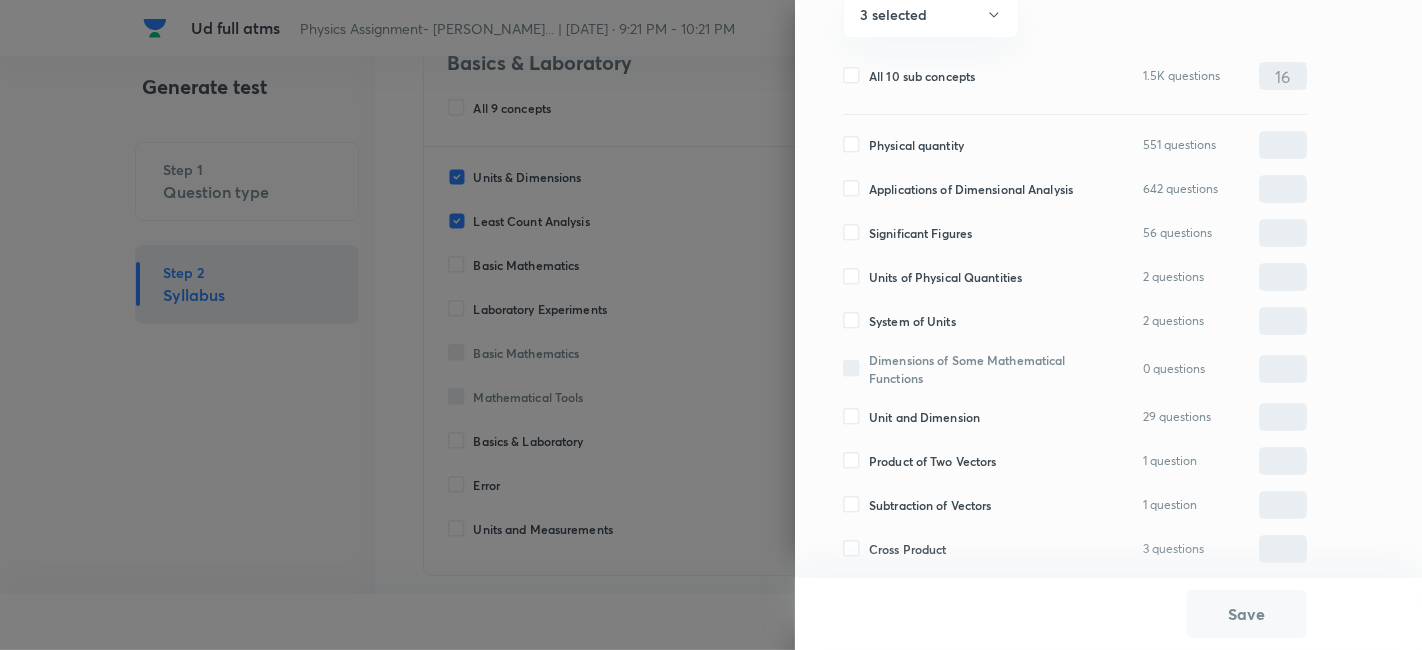 click on "Significant Figures" at bounding box center [920, 233] 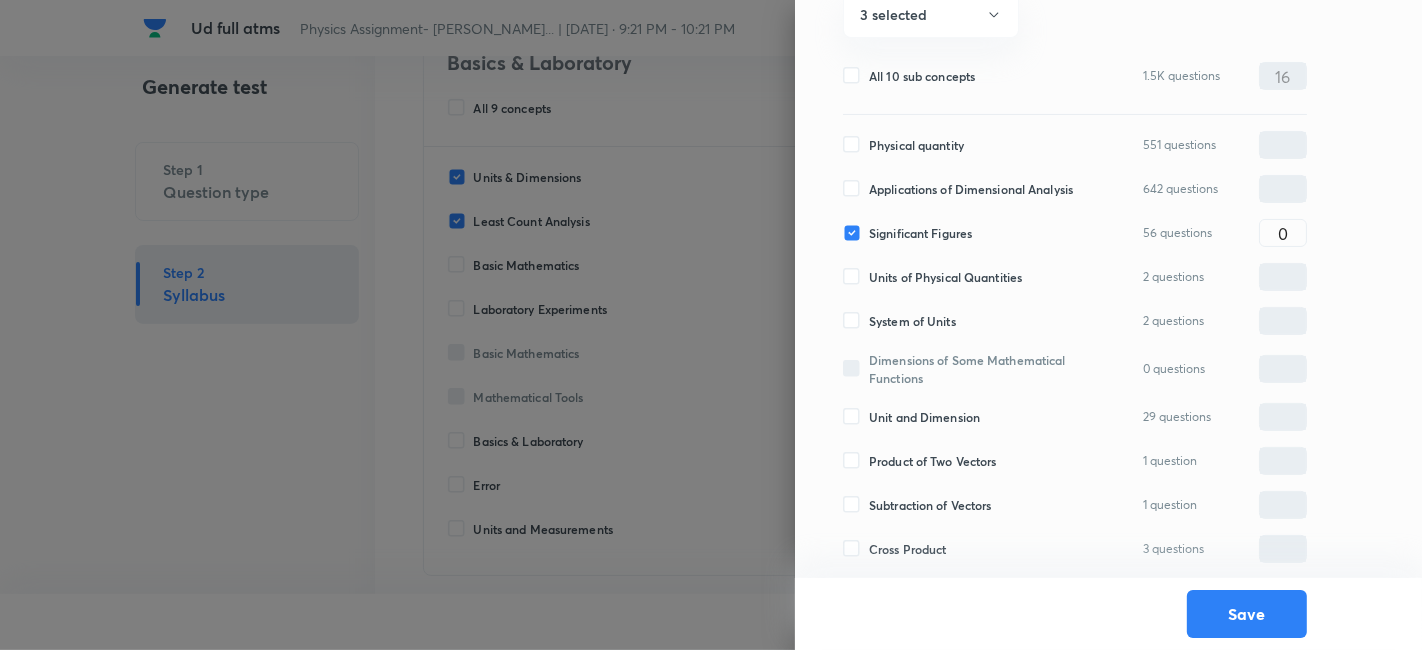 click on "Units of Physical Quantities" at bounding box center (945, 277) 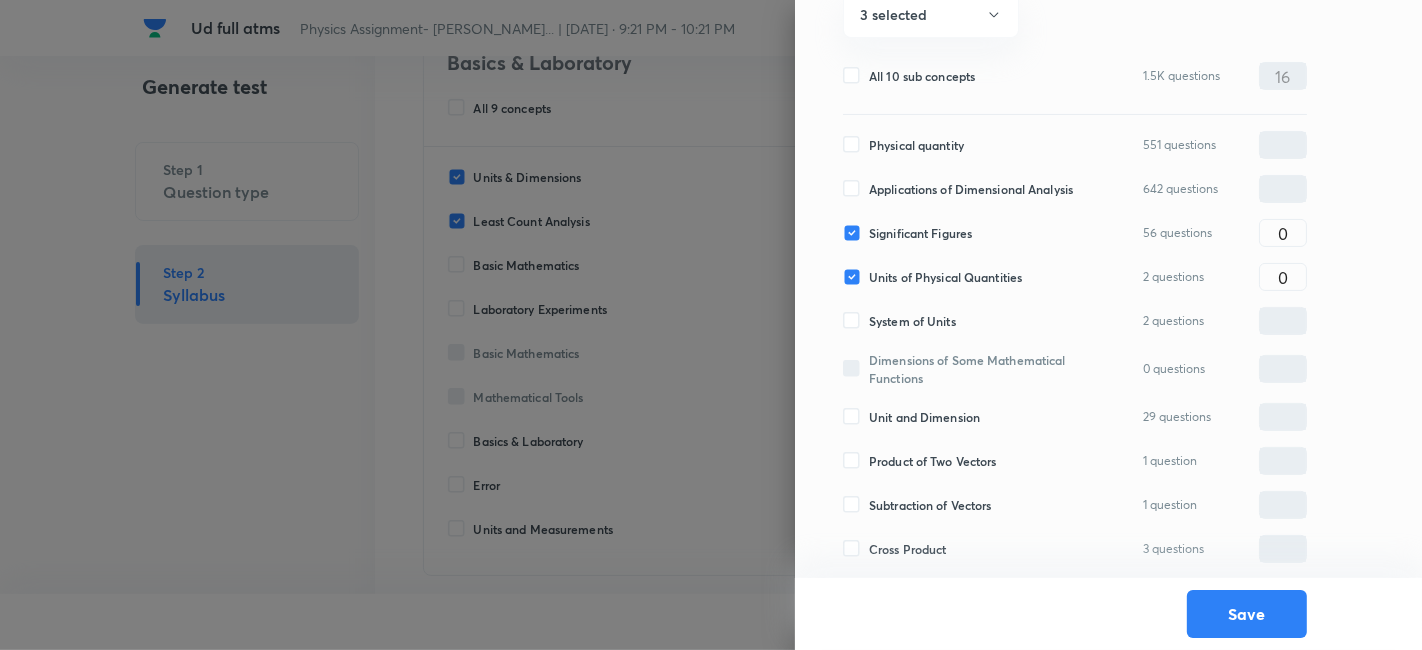 click on "System of Units" at bounding box center (912, 321) 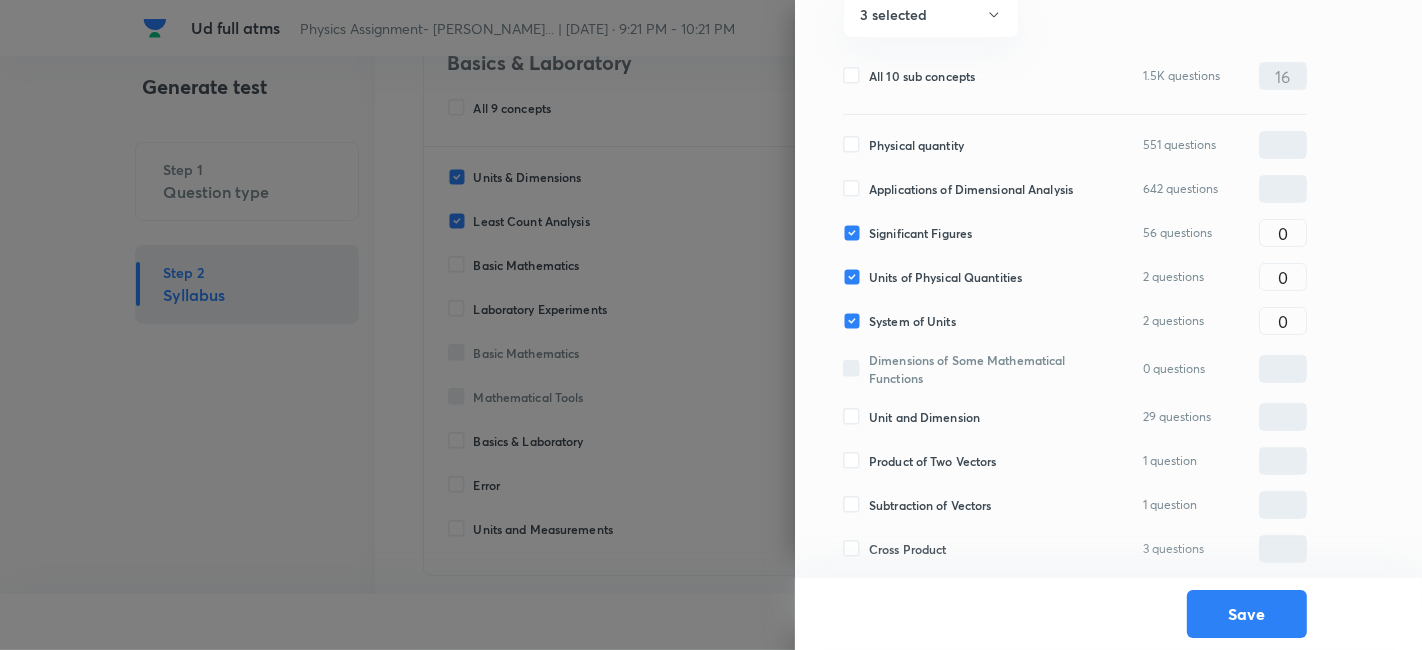 click on "Applications of Dimensional Analysis" at bounding box center (971, 189) 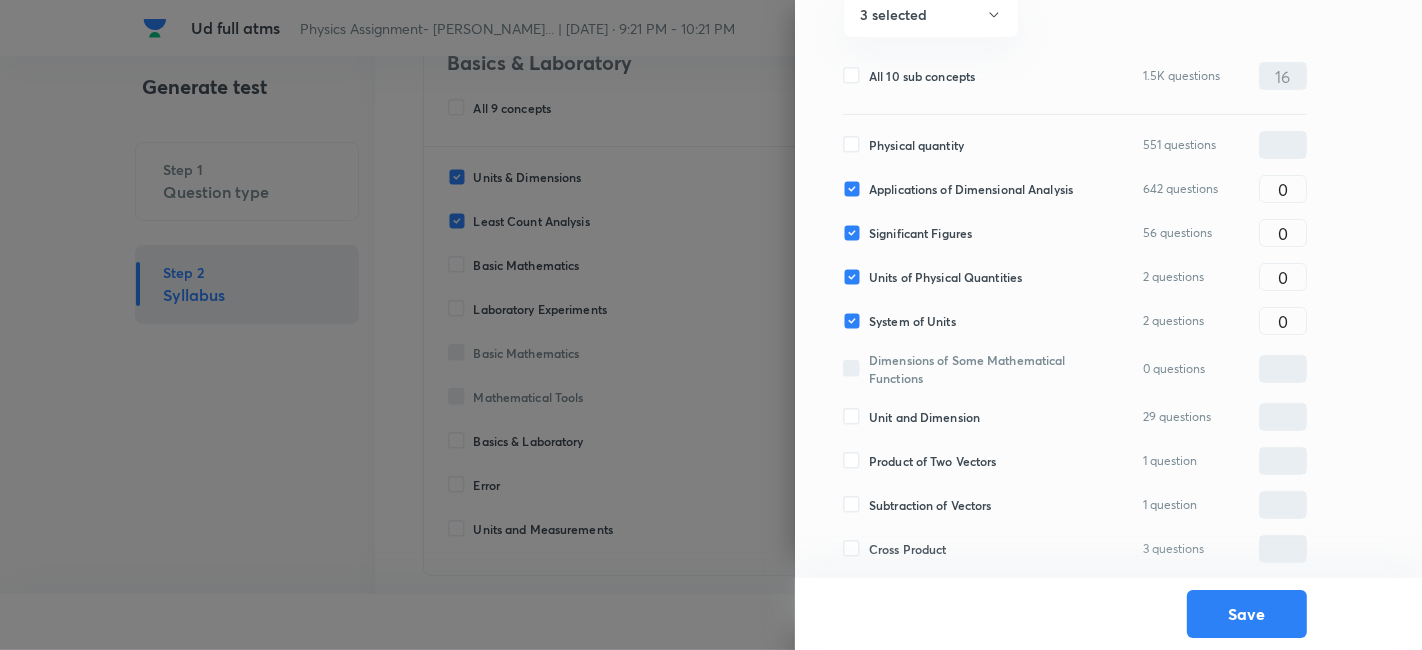 click on "Physical quantity" at bounding box center [916, 145] 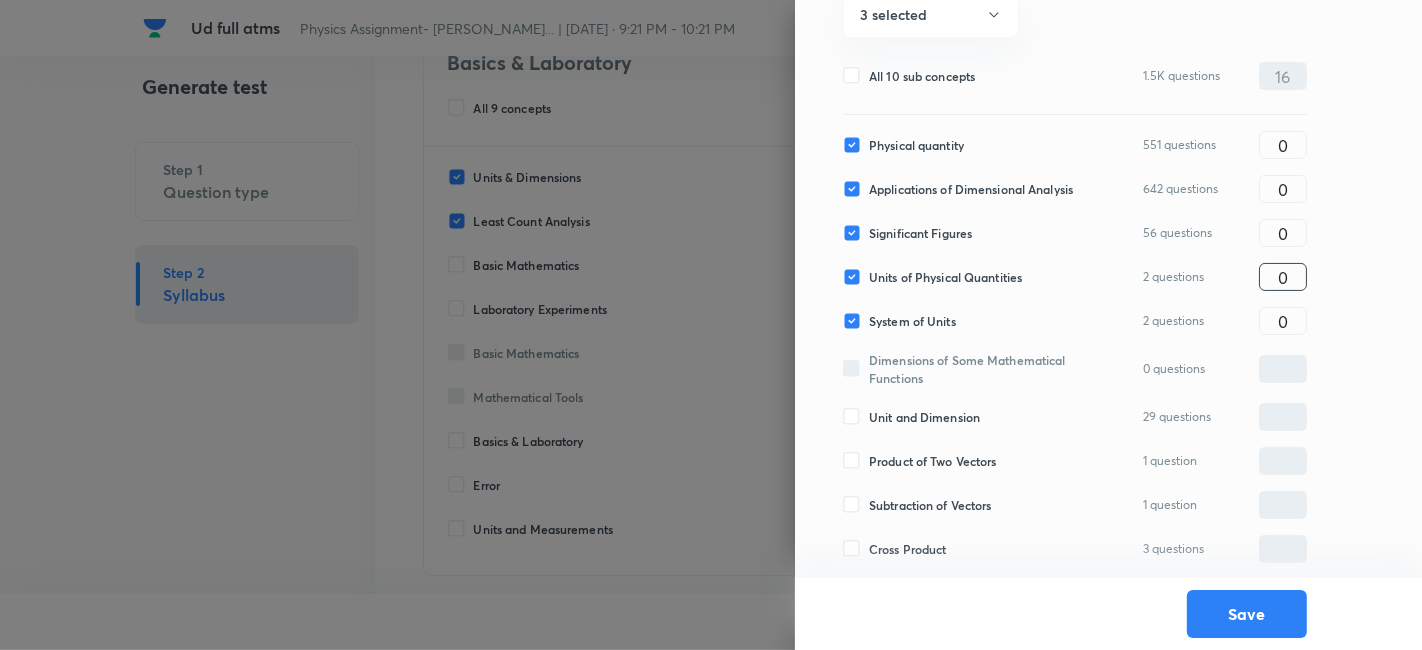 click on "0" at bounding box center [1283, 277] 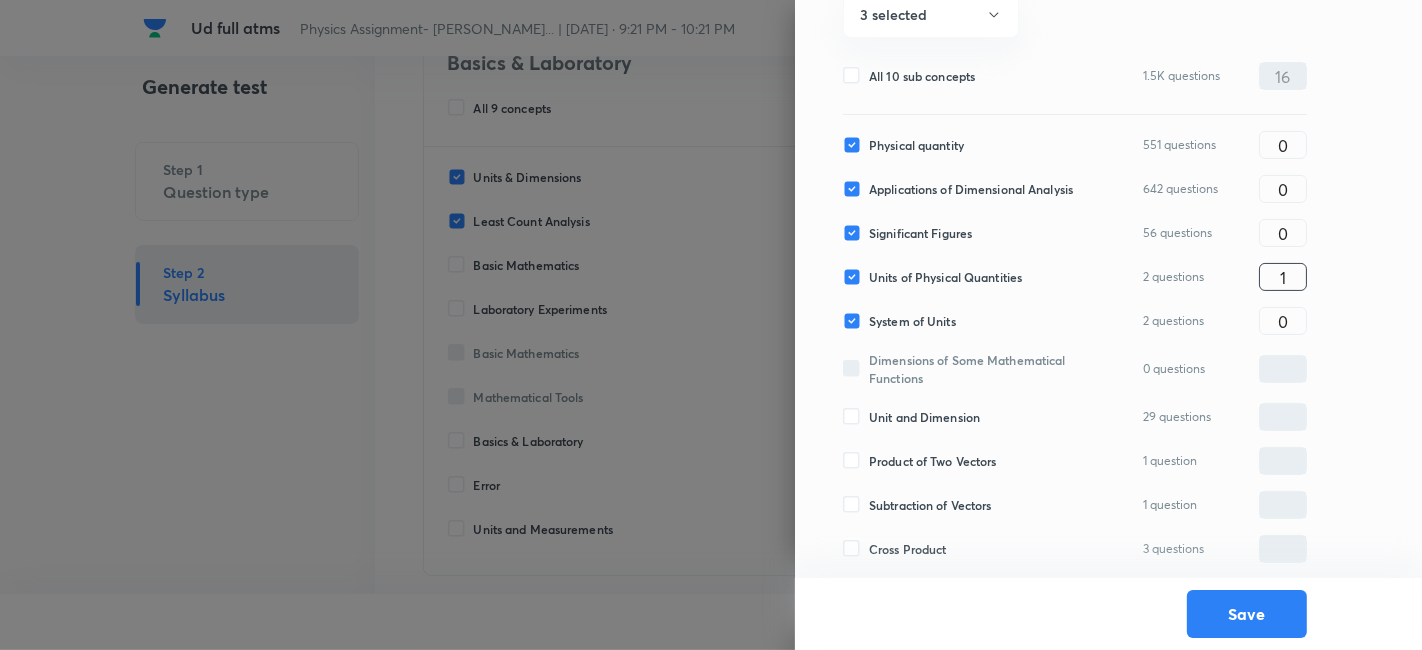 type on "1" 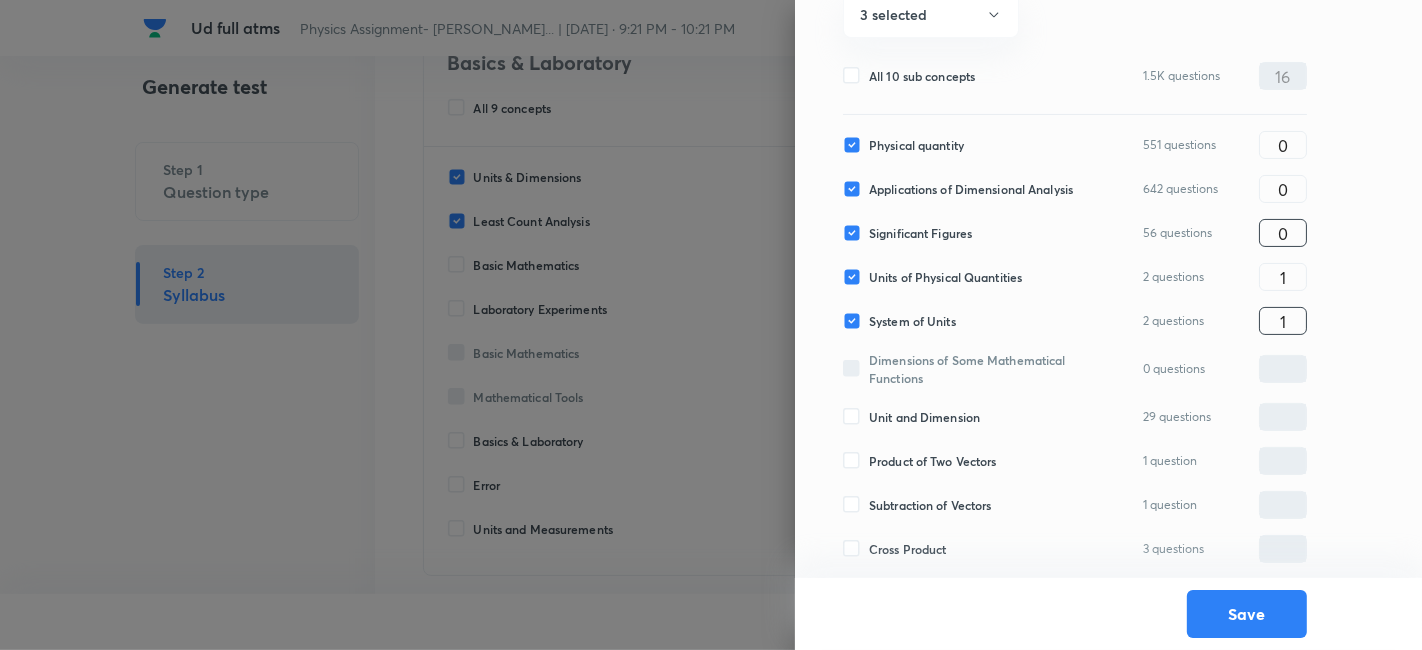 type on "1" 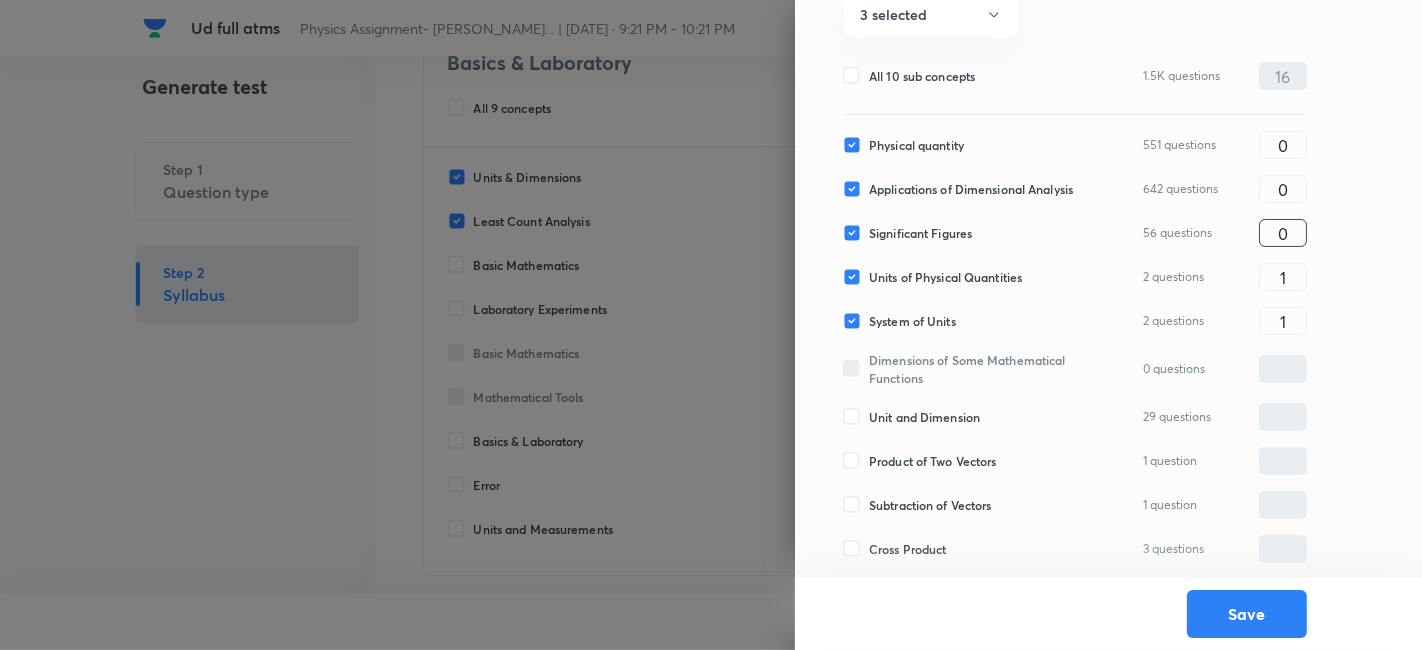 click on "0" at bounding box center (1283, 233) 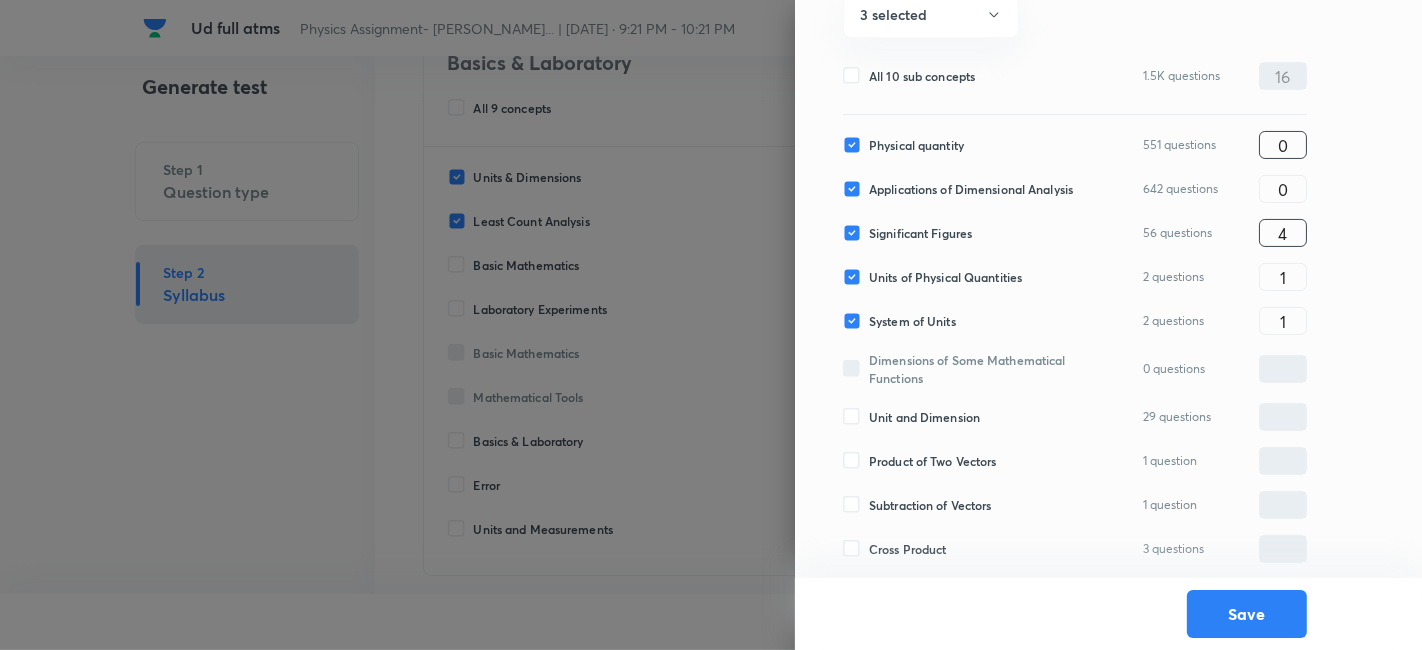 type on "4" 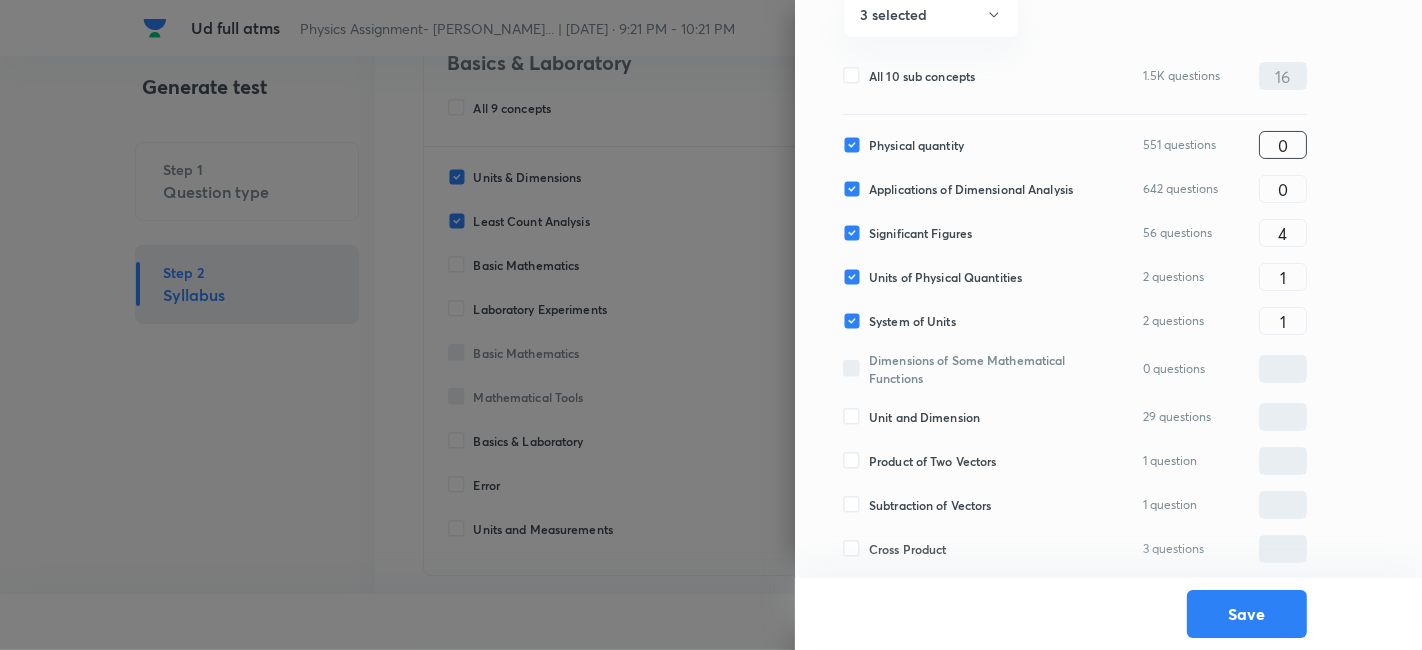 click on "0" at bounding box center (1283, 145) 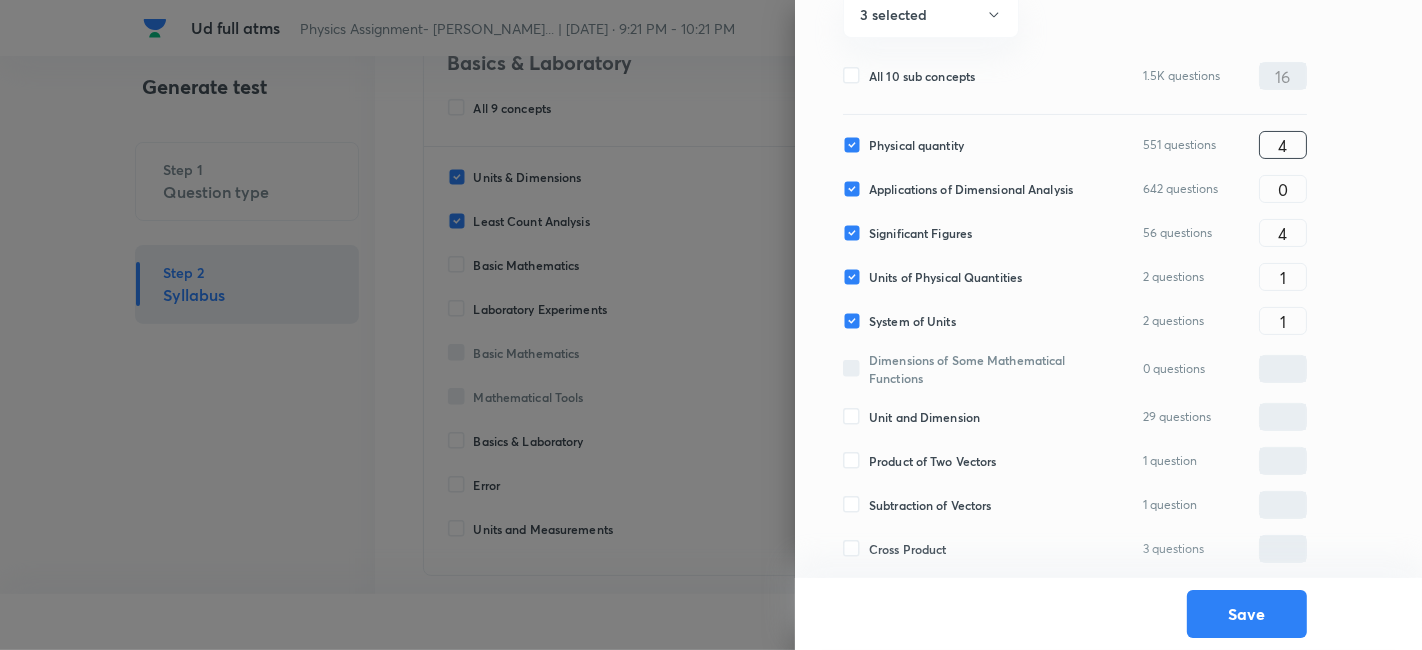 type on "4" 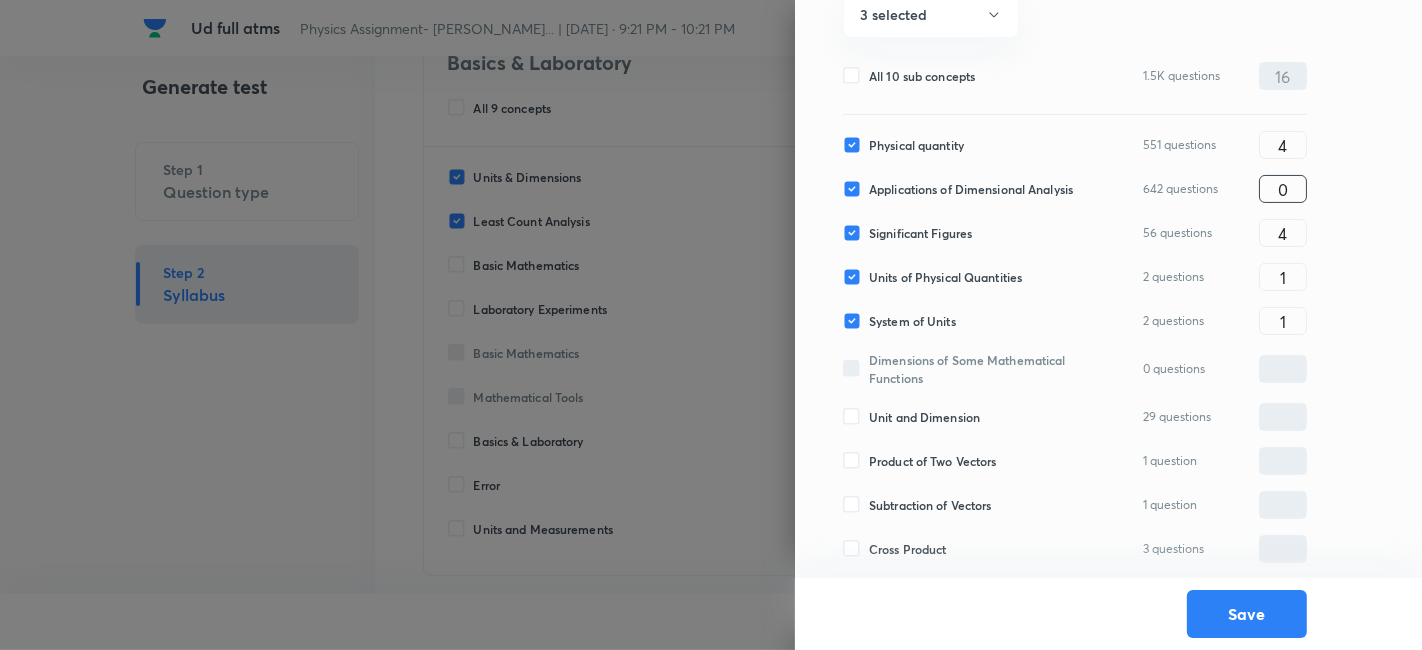 click on "0" at bounding box center (1283, 189) 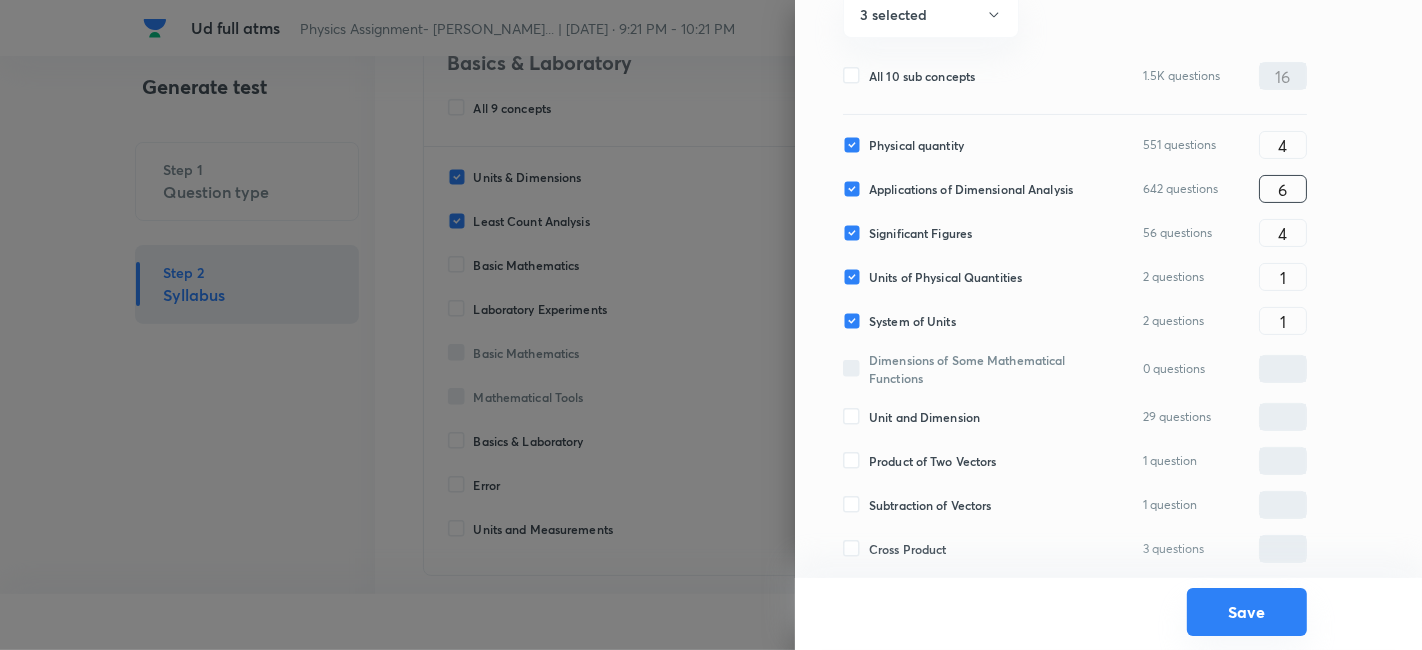 type on "6" 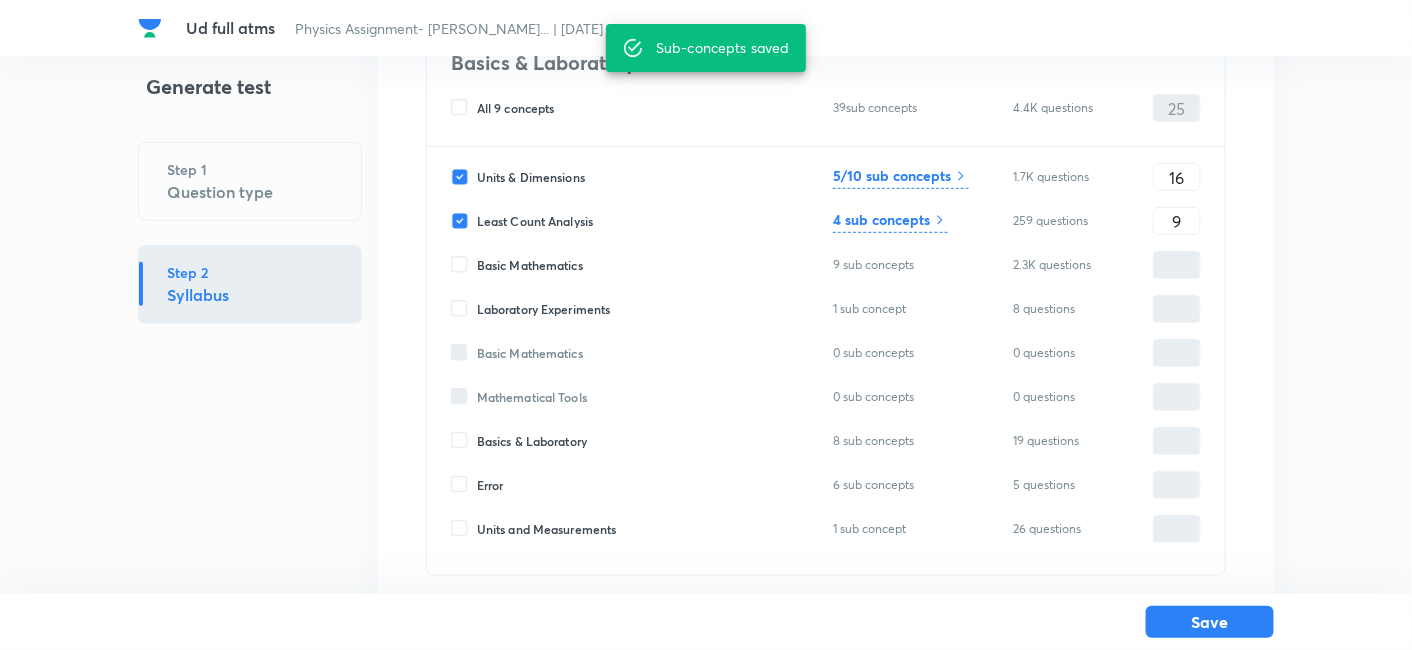 click on "4 sub concepts" at bounding box center (881, 219) 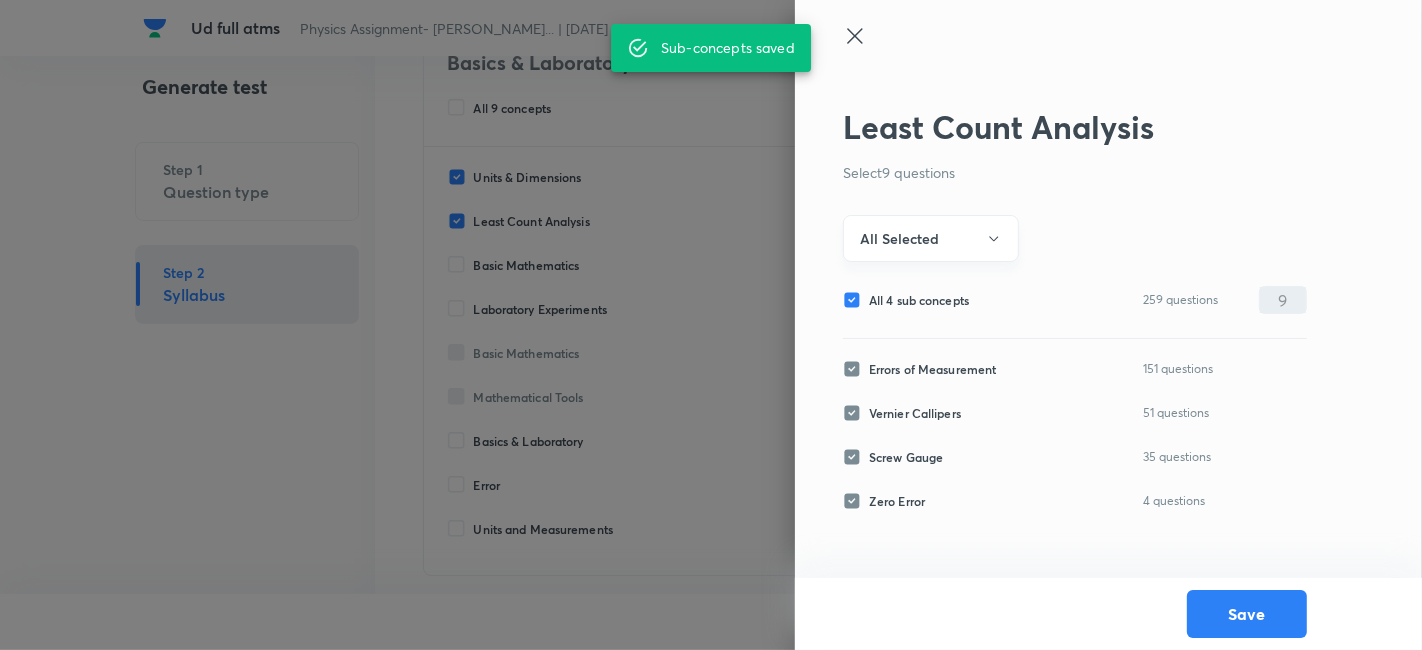 click on "All Selected" at bounding box center [899, 238] 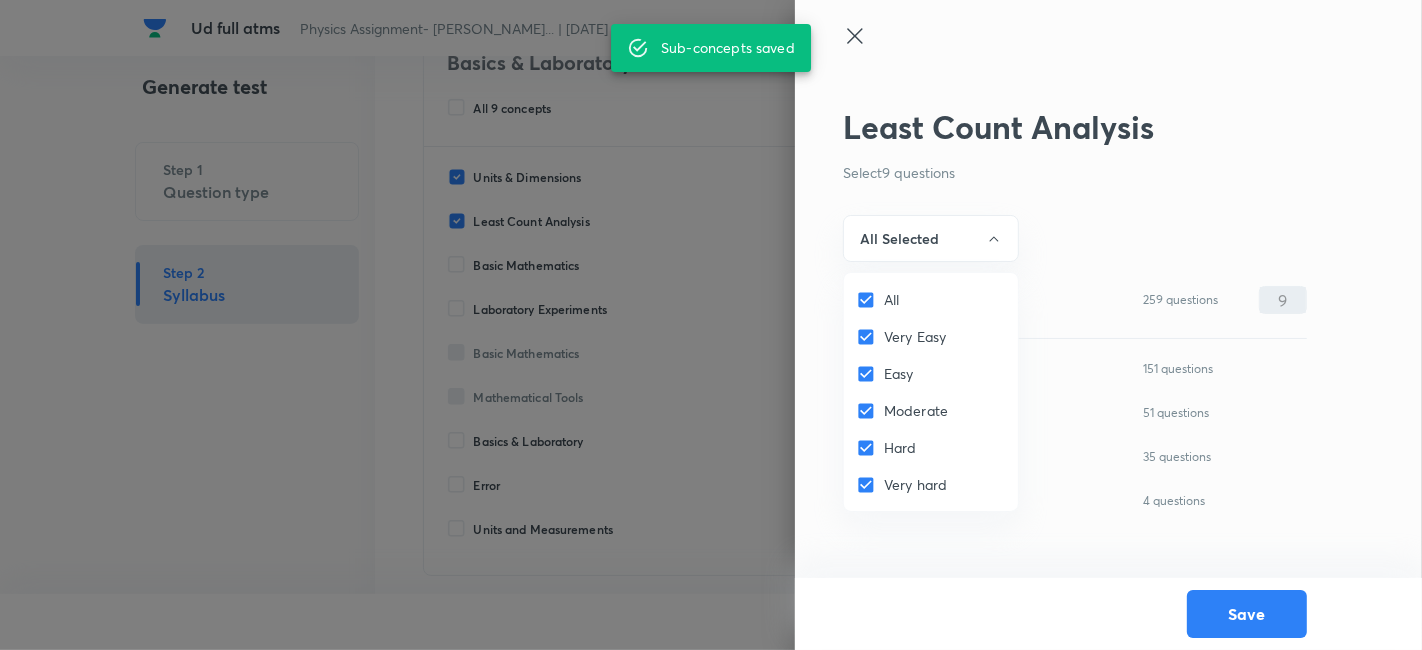 click on "All" at bounding box center (870, 300) 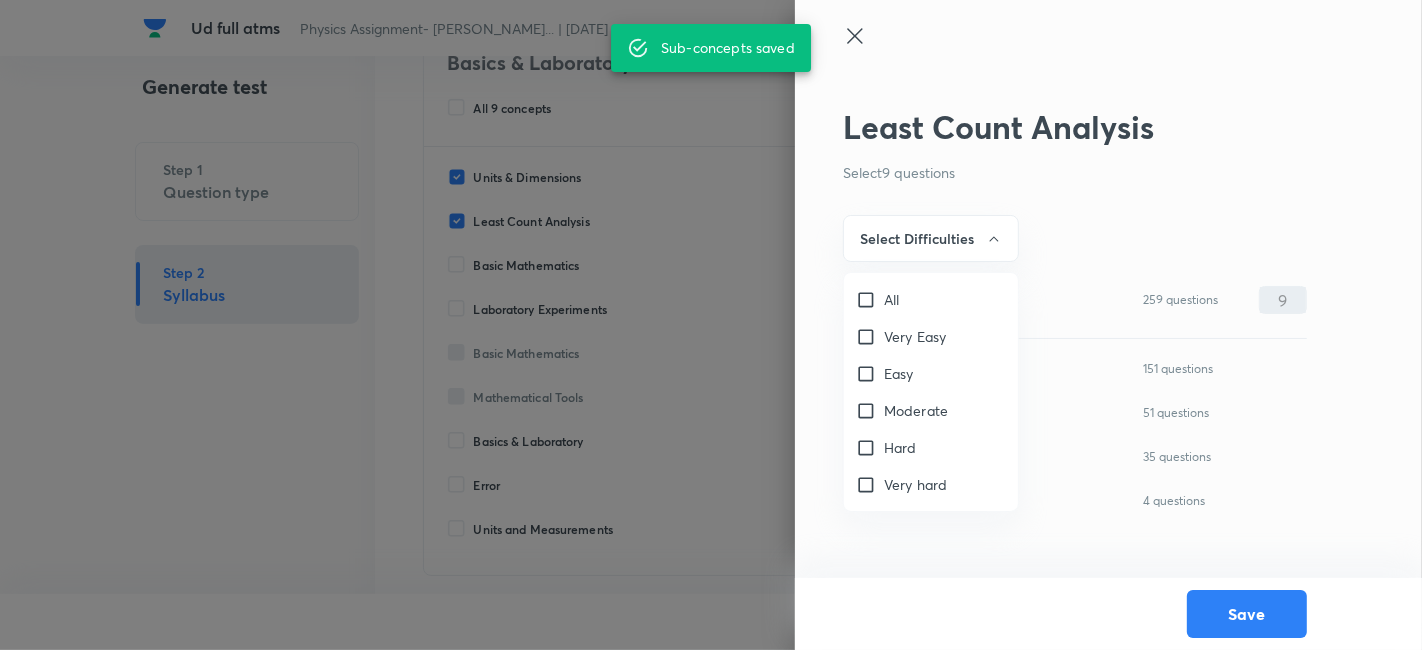 click on "Very Easy" at bounding box center [915, 336] 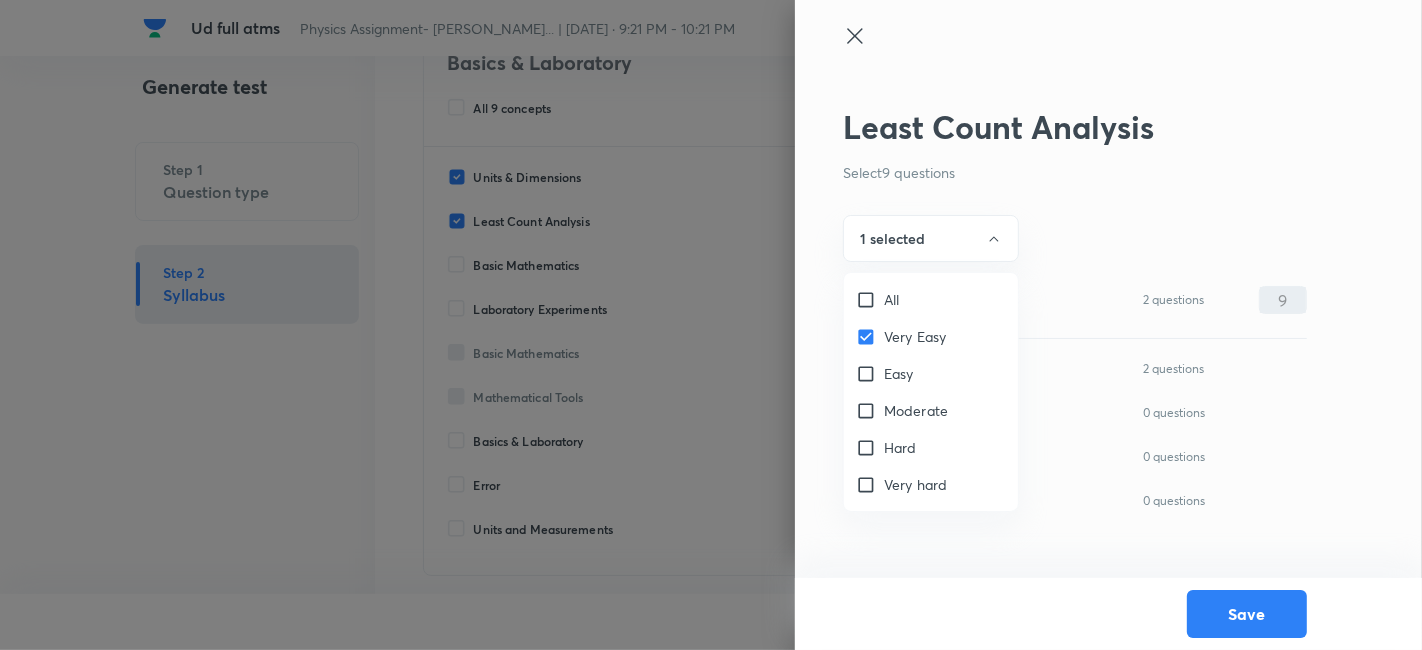 click on "Easy" at bounding box center (899, 373) 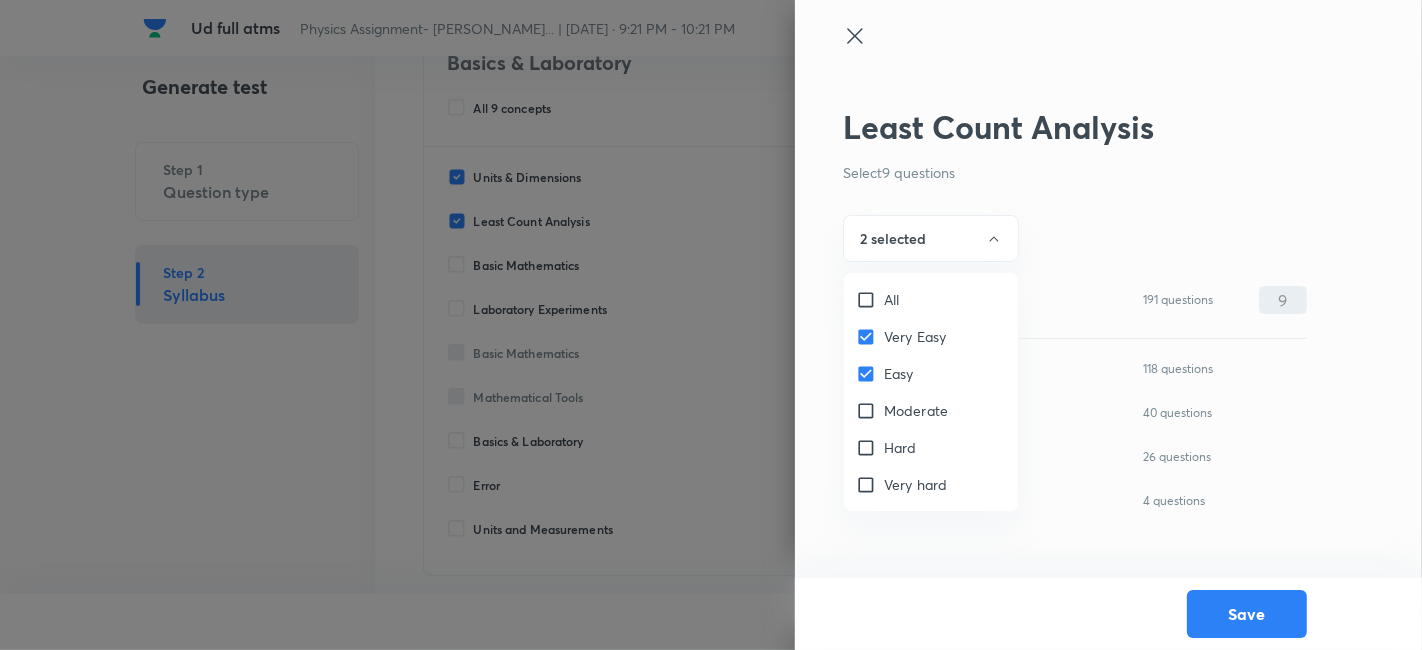 click on "Moderate" at bounding box center [916, 410] 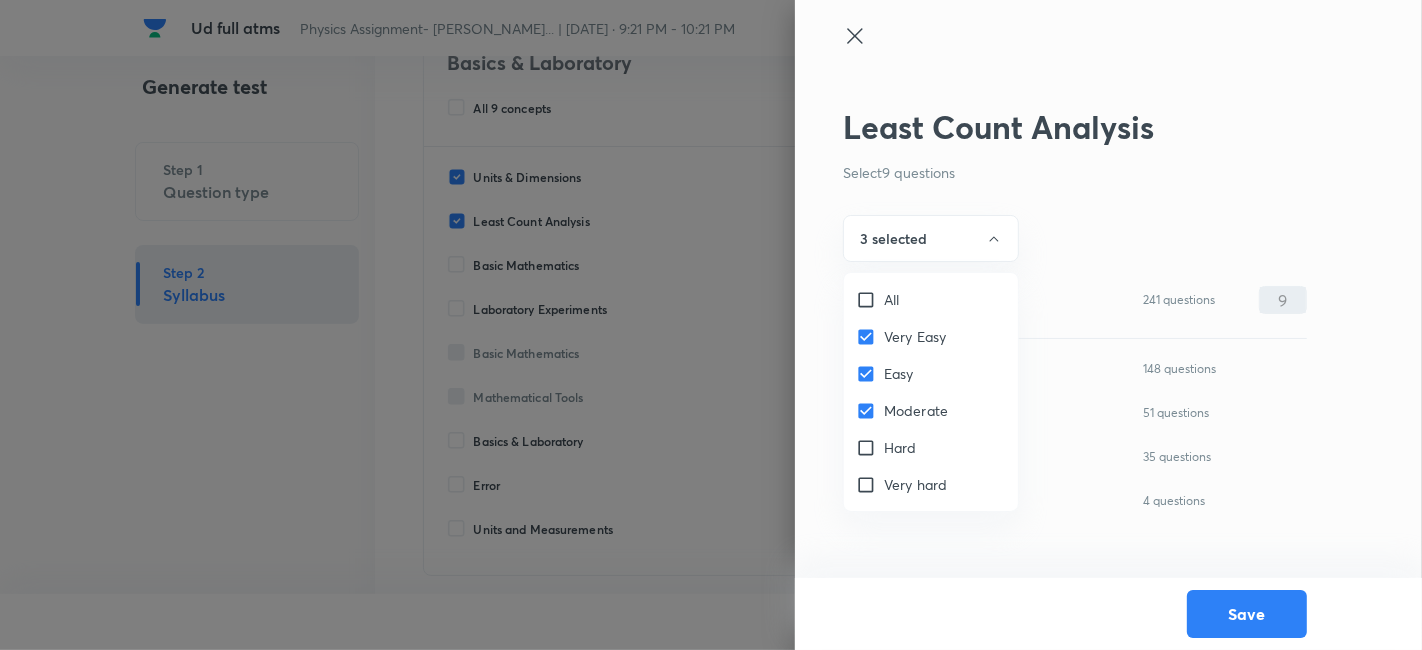 click at bounding box center [711, 325] 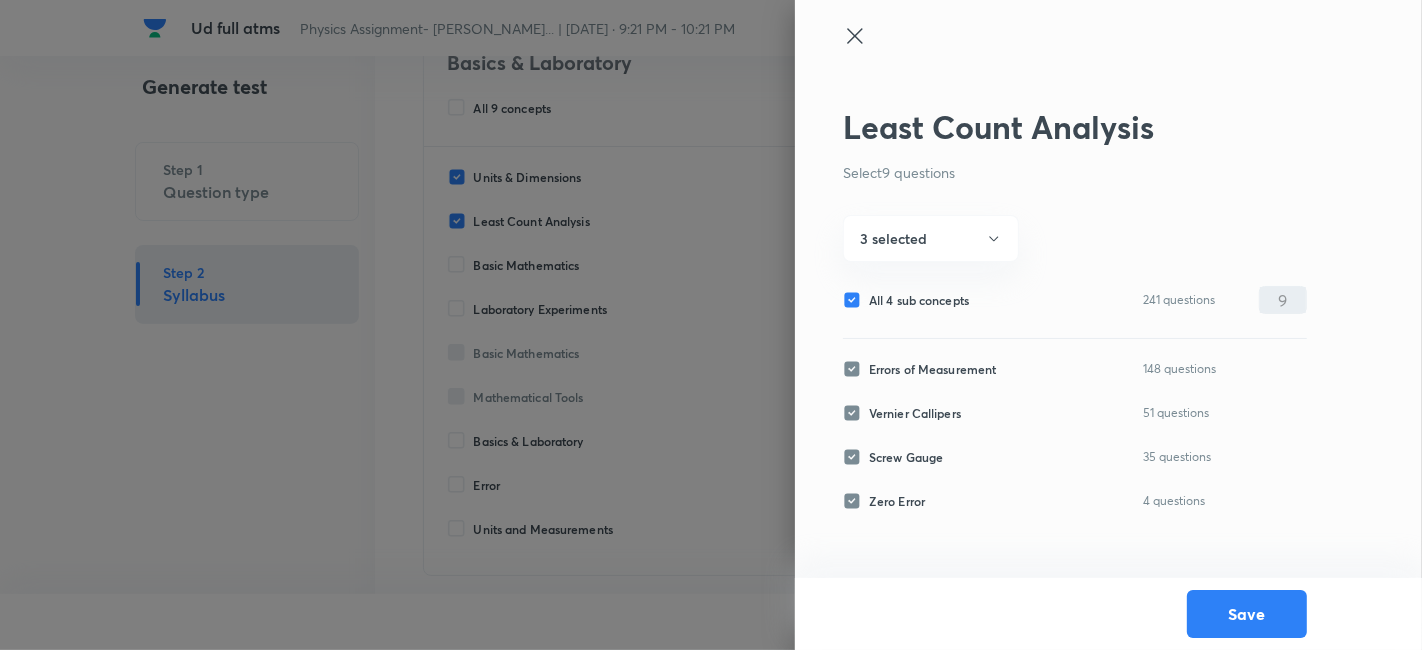 click on "All 4 sub concepts" at bounding box center [919, 300] 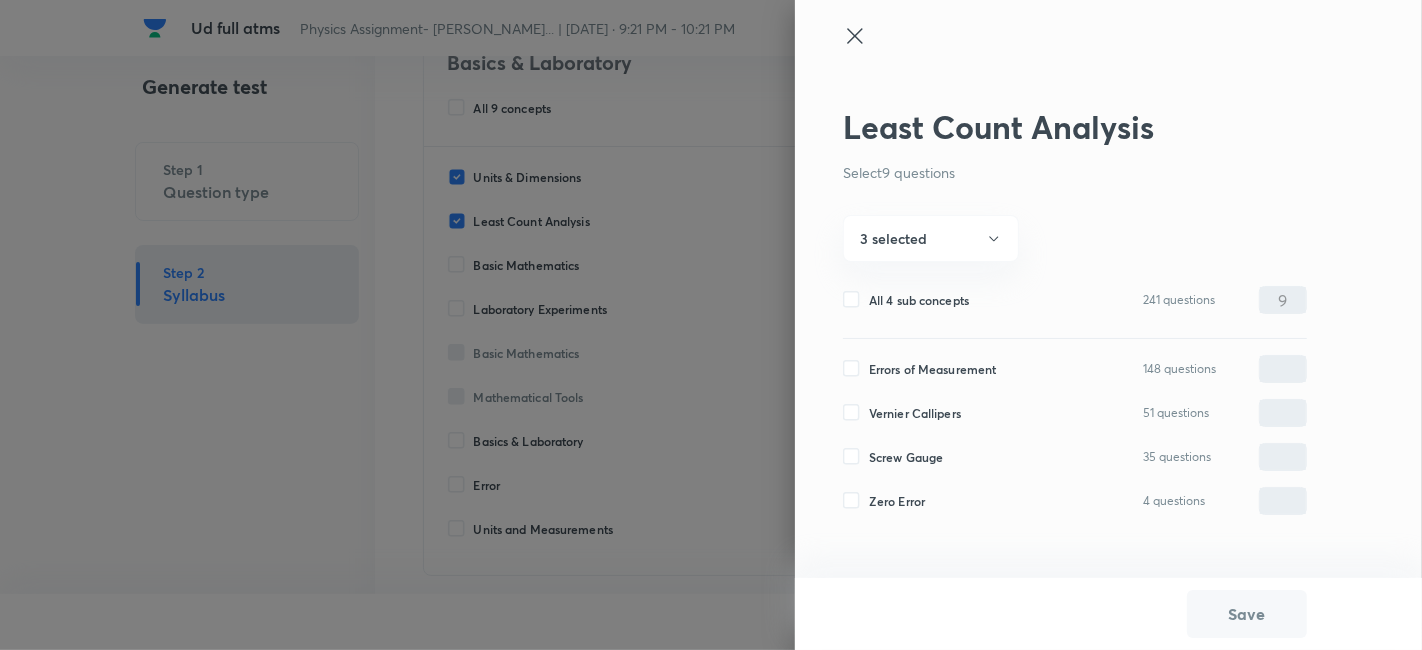 click on "Errors of Measurement" at bounding box center [932, 369] 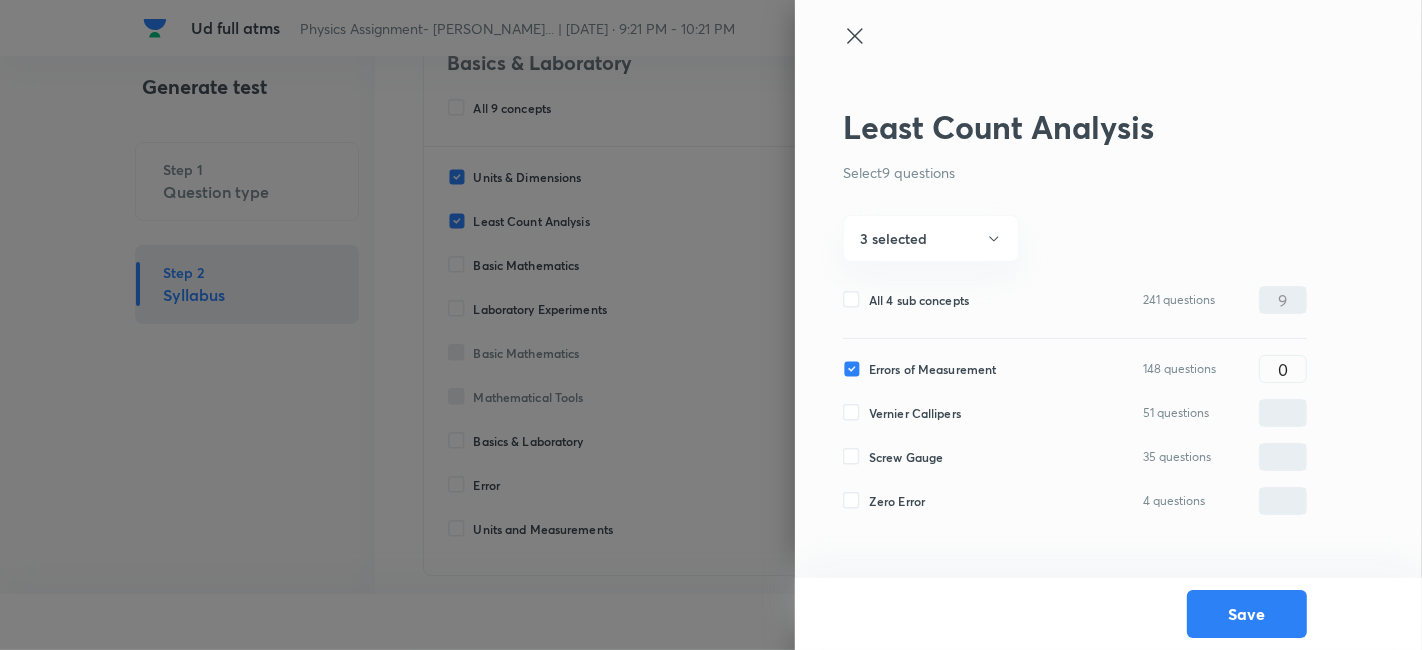 click on "Vernier Callipers" at bounding box center (915, 413) 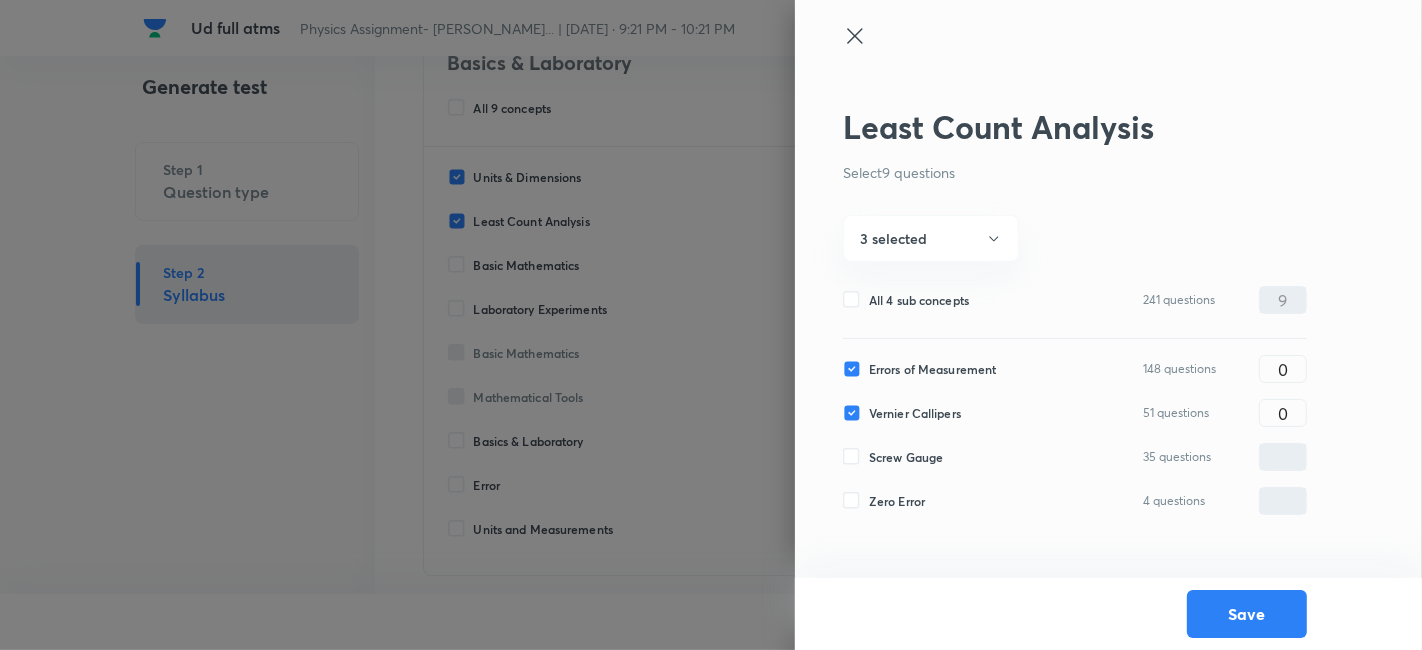 click on "Screw Gauge" at bounding box center [906, 457] 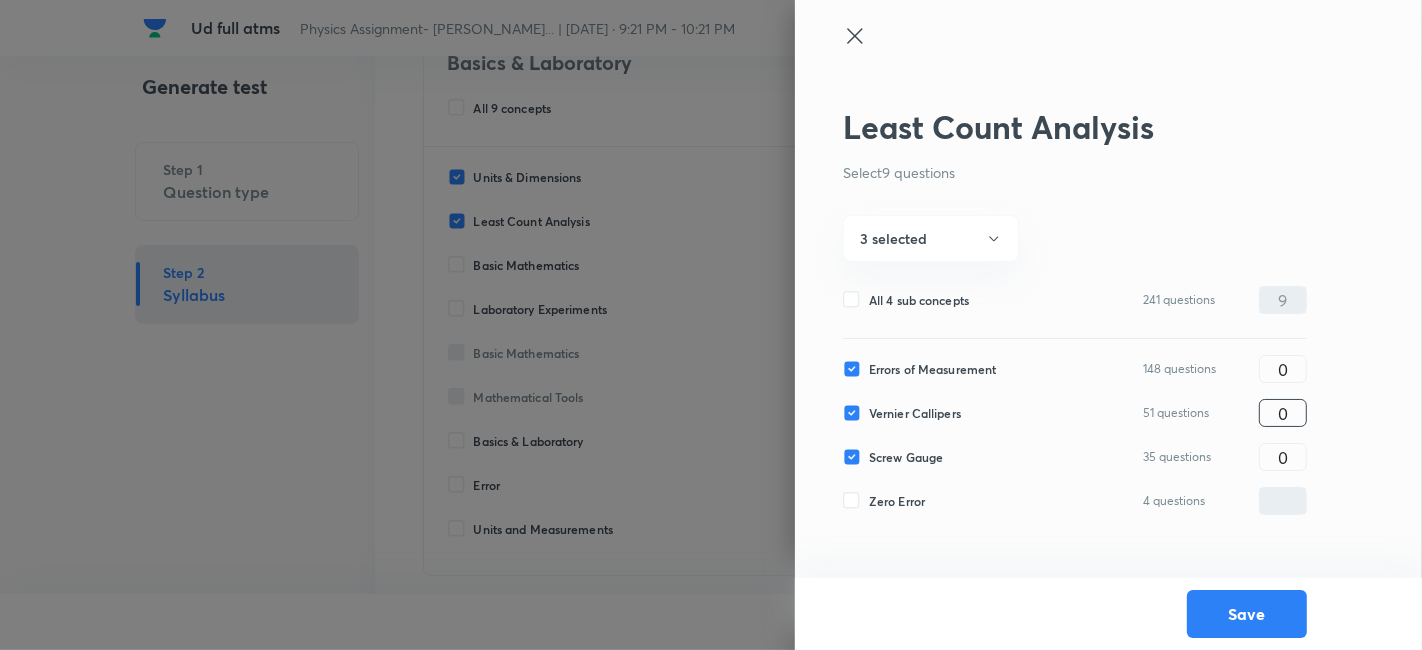 click on "0" at bounding box center (1283, 413) 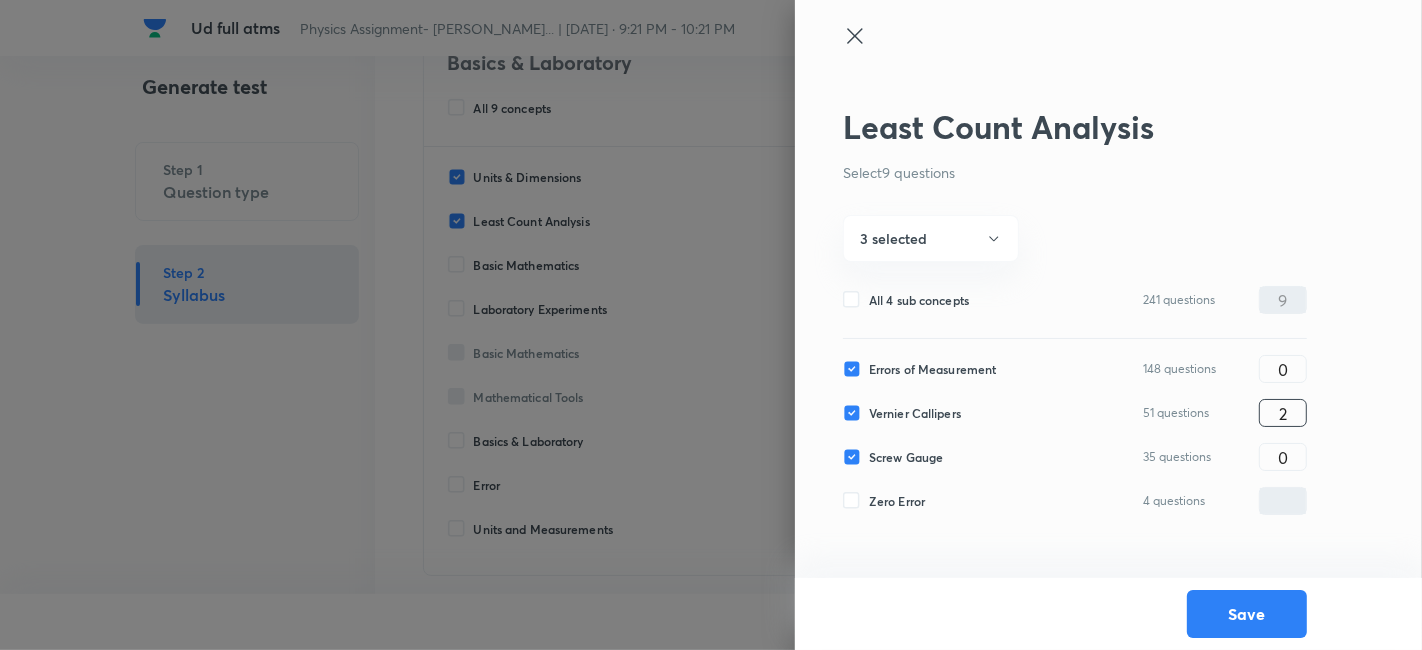type on "2" 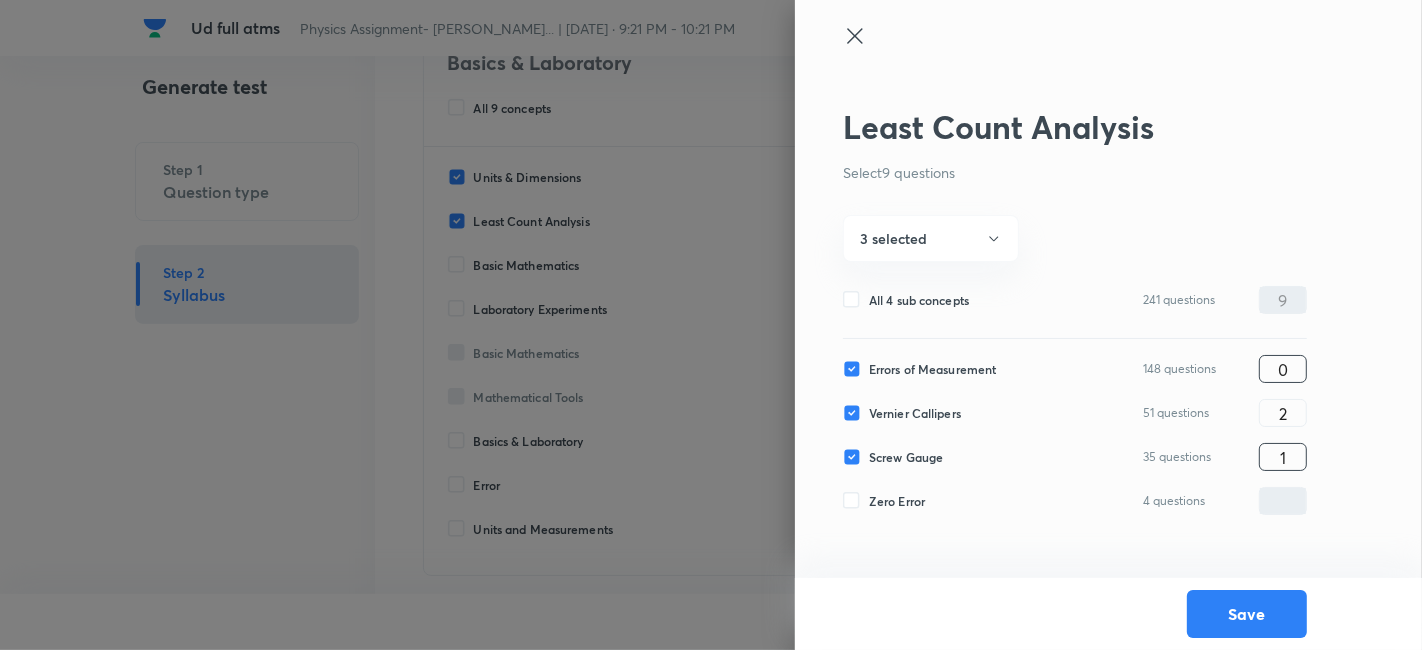 type on "1" 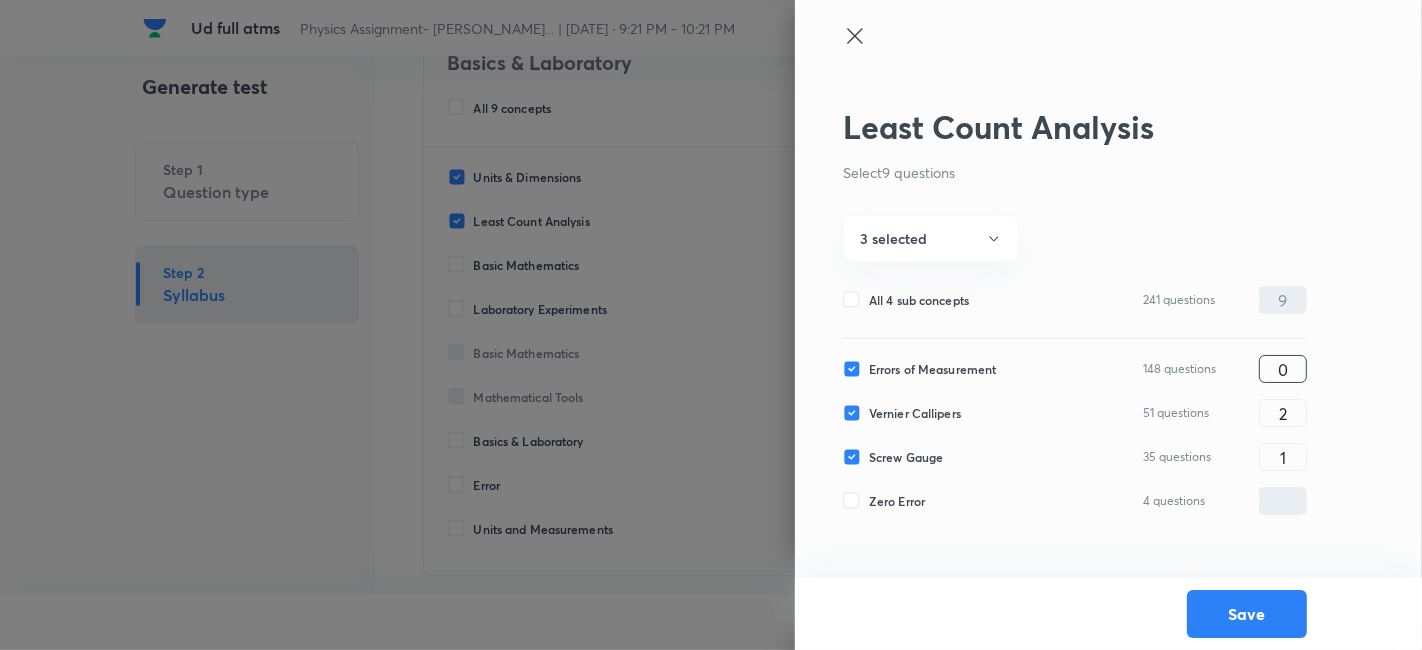 click on "0" at bounding box center (1283, 369) 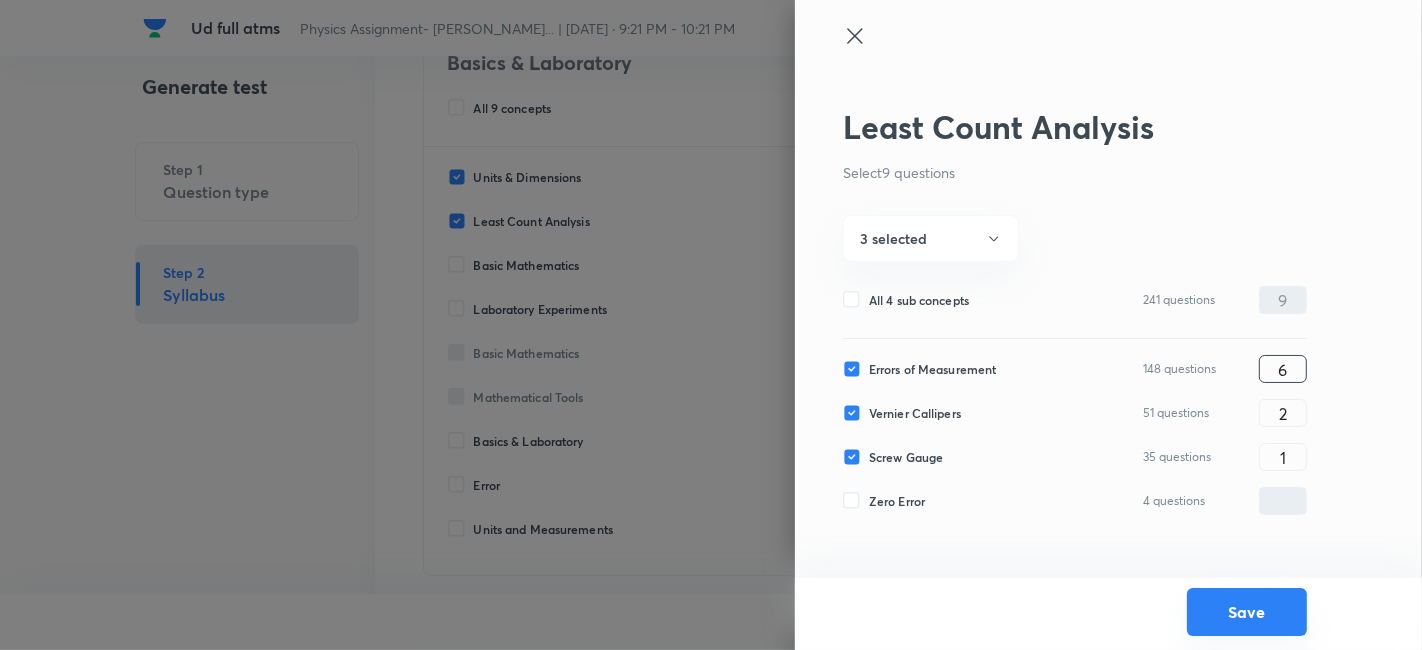 type on "6" 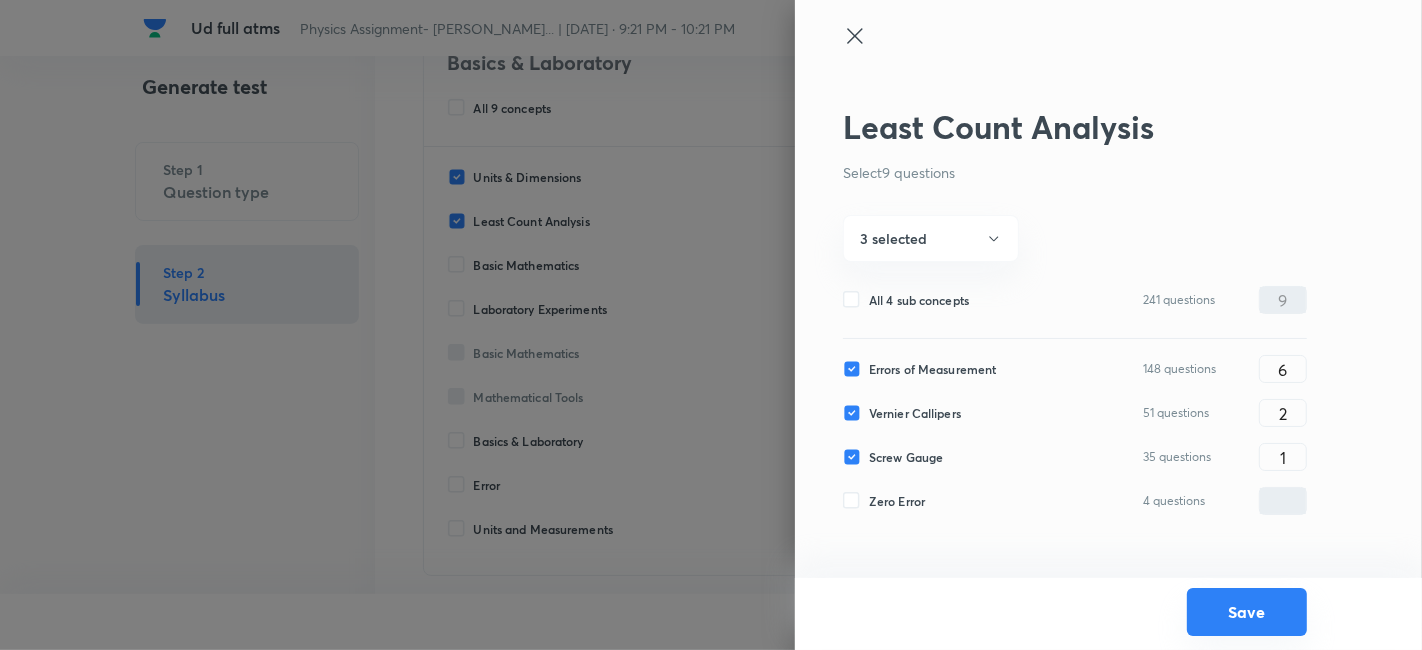 click on "Save" at bounding box center [1247, 612] 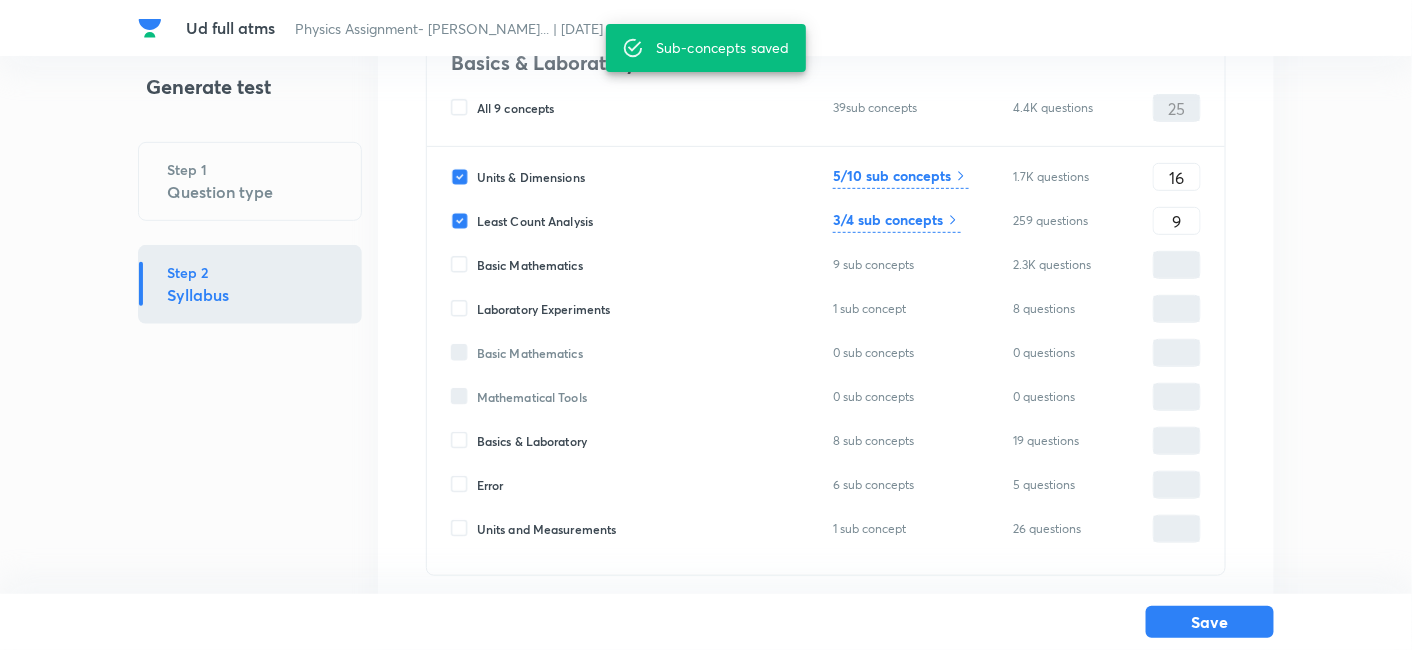 click on "Save" at bounding box center [1210, 622] 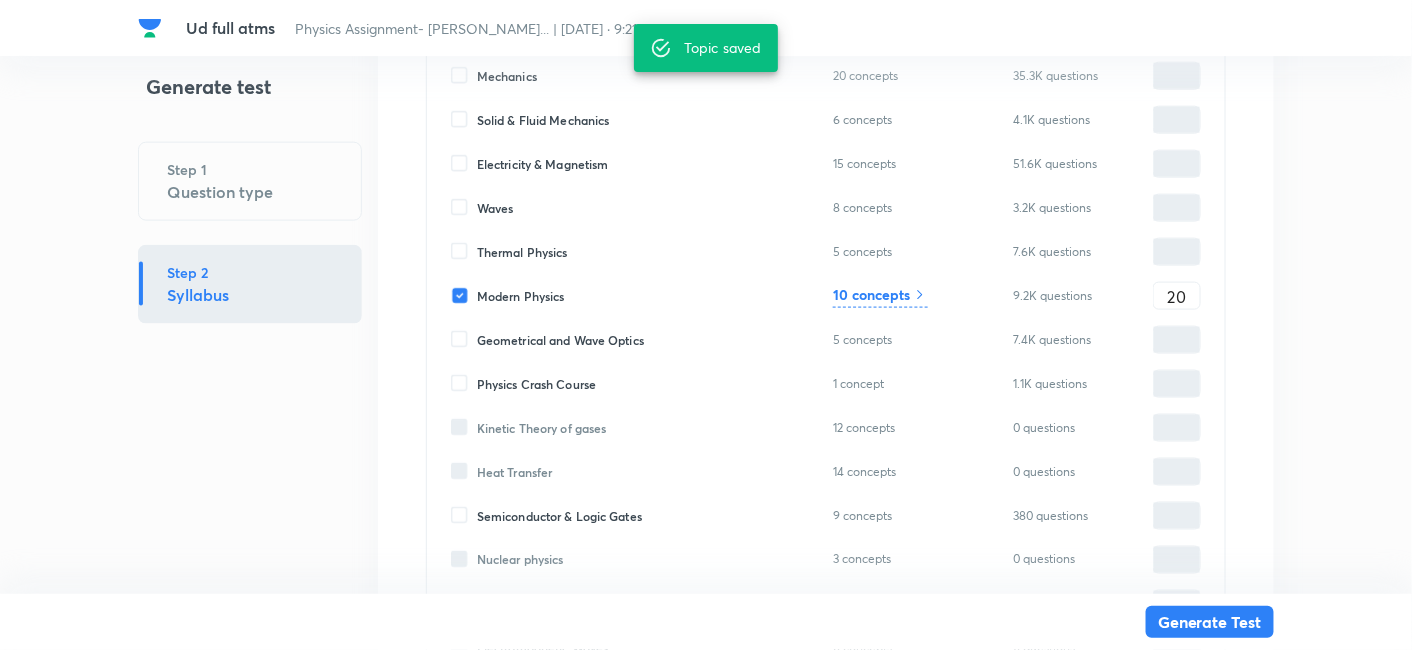 scroll, scrollTop: 652, scrollLeft: 0, axis: vertical 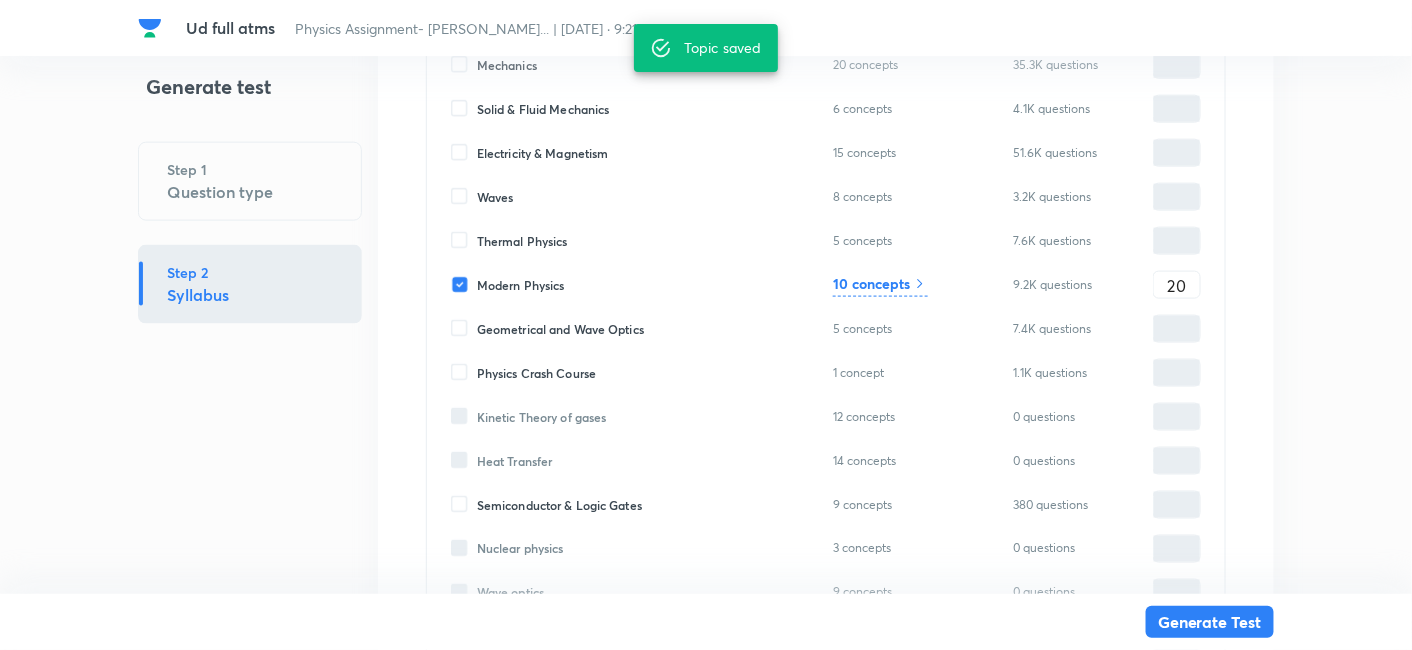 click on "10 concepts" at bounding box center [871, 283] 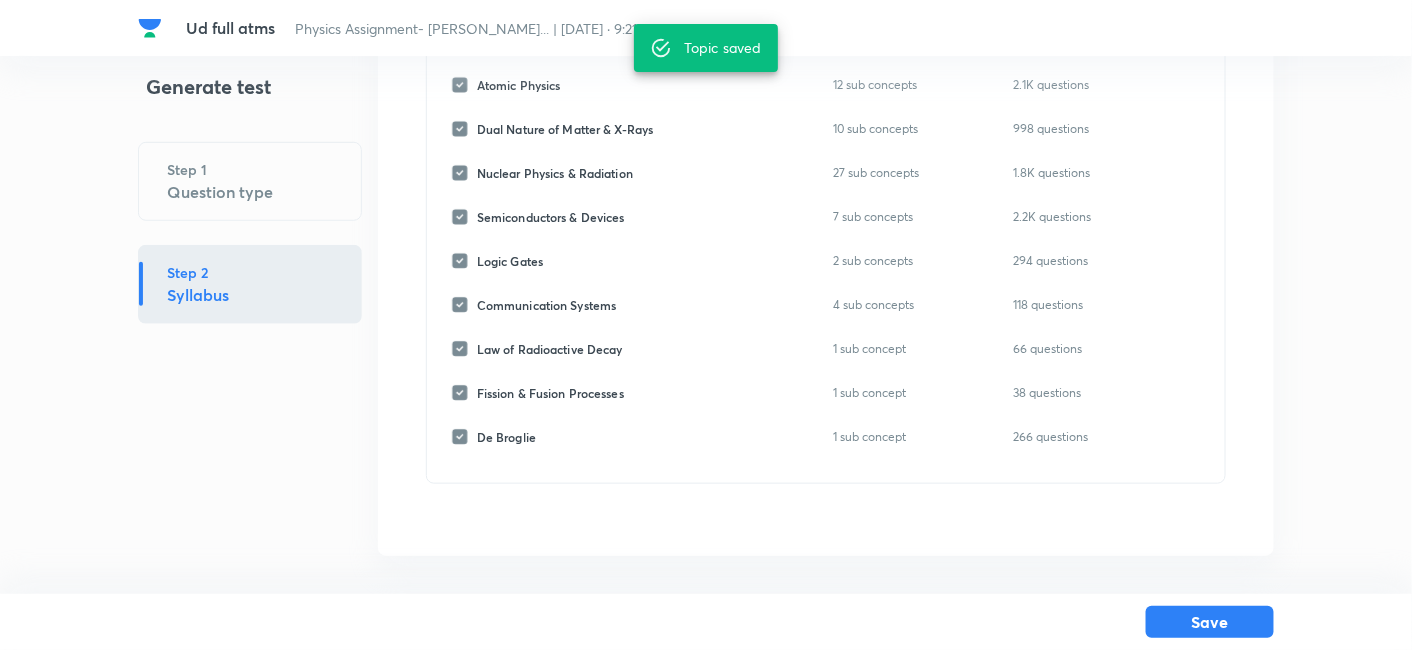 click on "Communication Systems 4 sub concepts 118 questions" at bounding box center [826, 305] 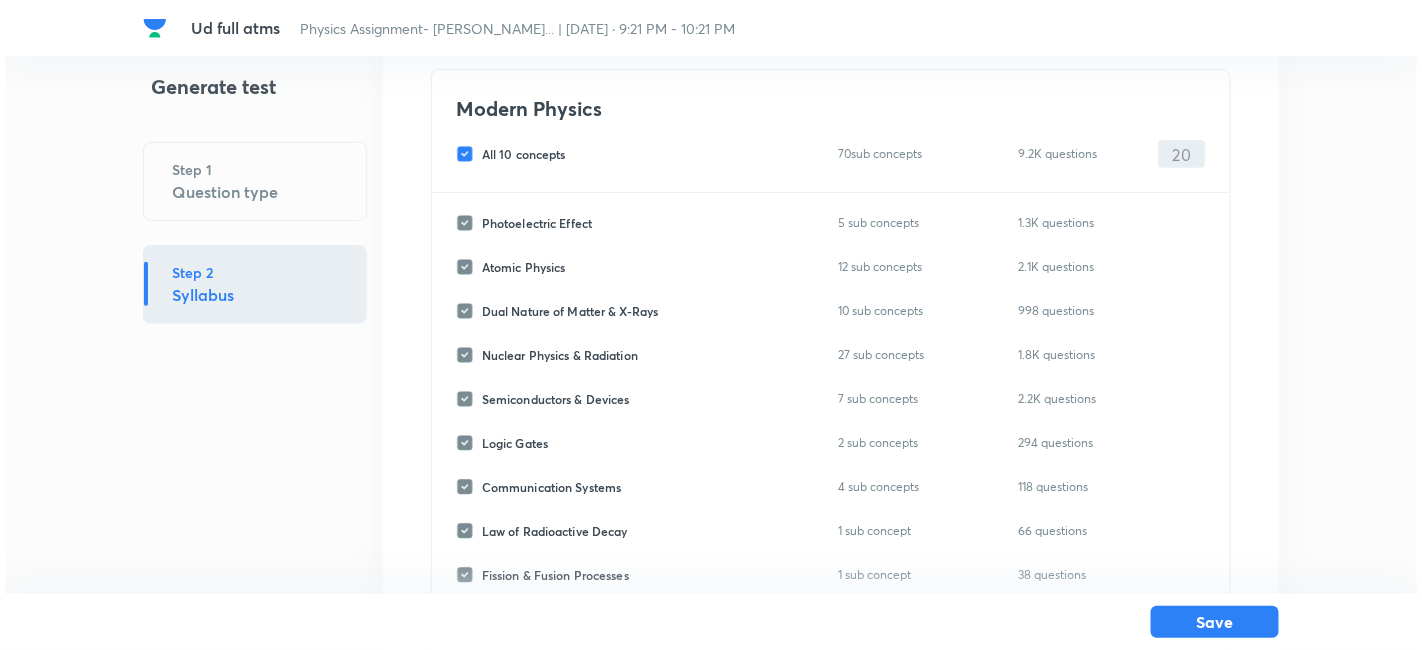 scroll, scrollTop: 128, scrollLeft: 0, axis: vertical 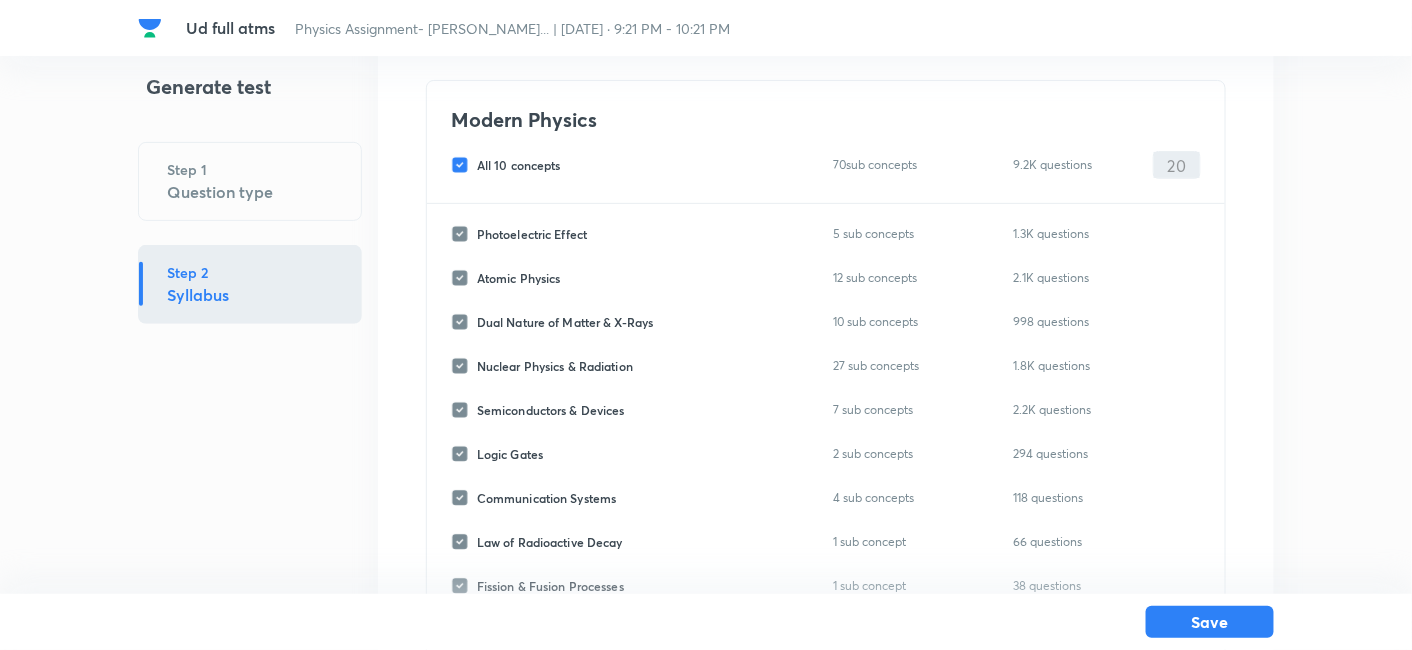 click on "All 10 concepts" at bounding box center [519, 165] 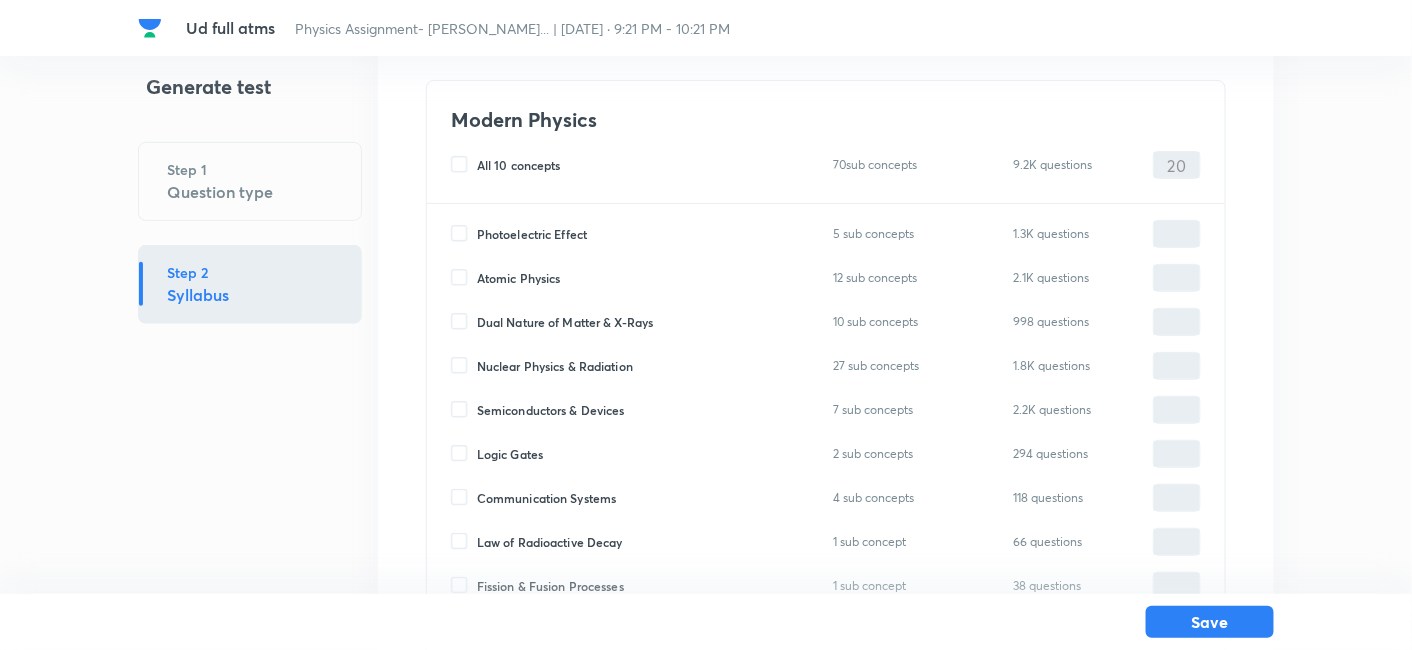 click on "Atomic Physics" at bounding box center (519, 278) 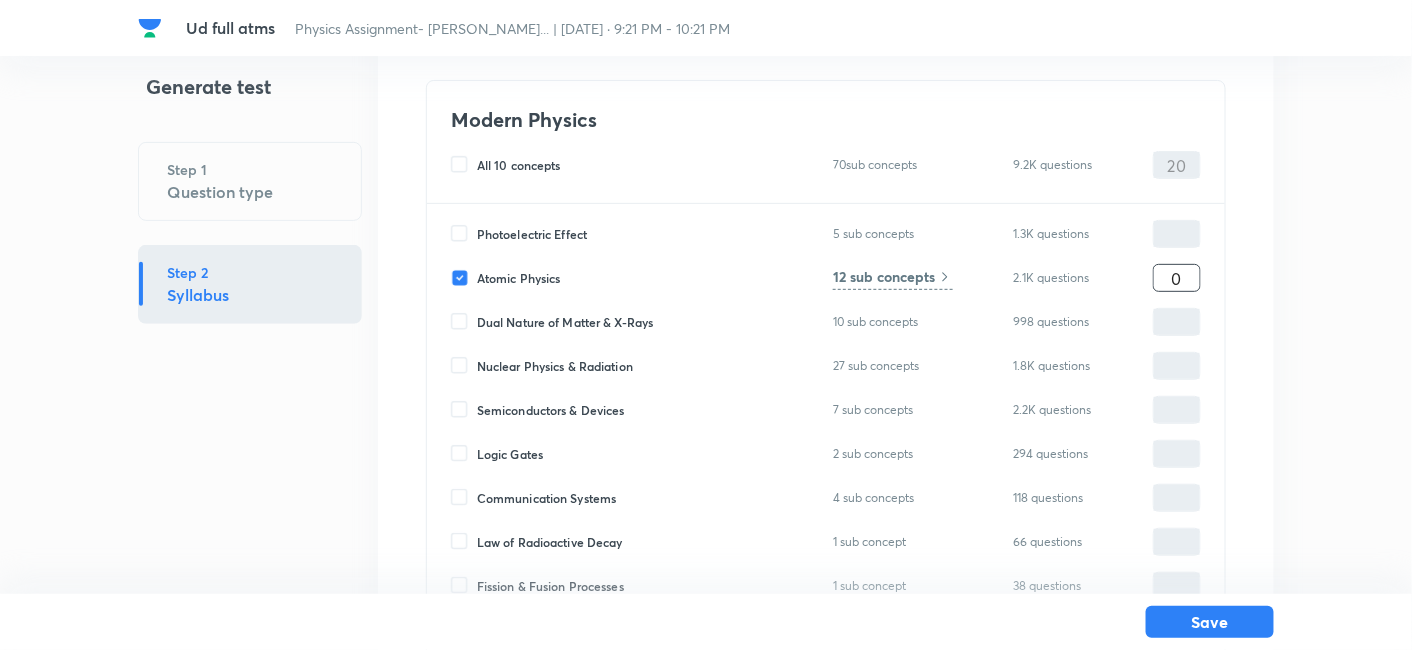 click on "0" at bounding box center (1177, 278) 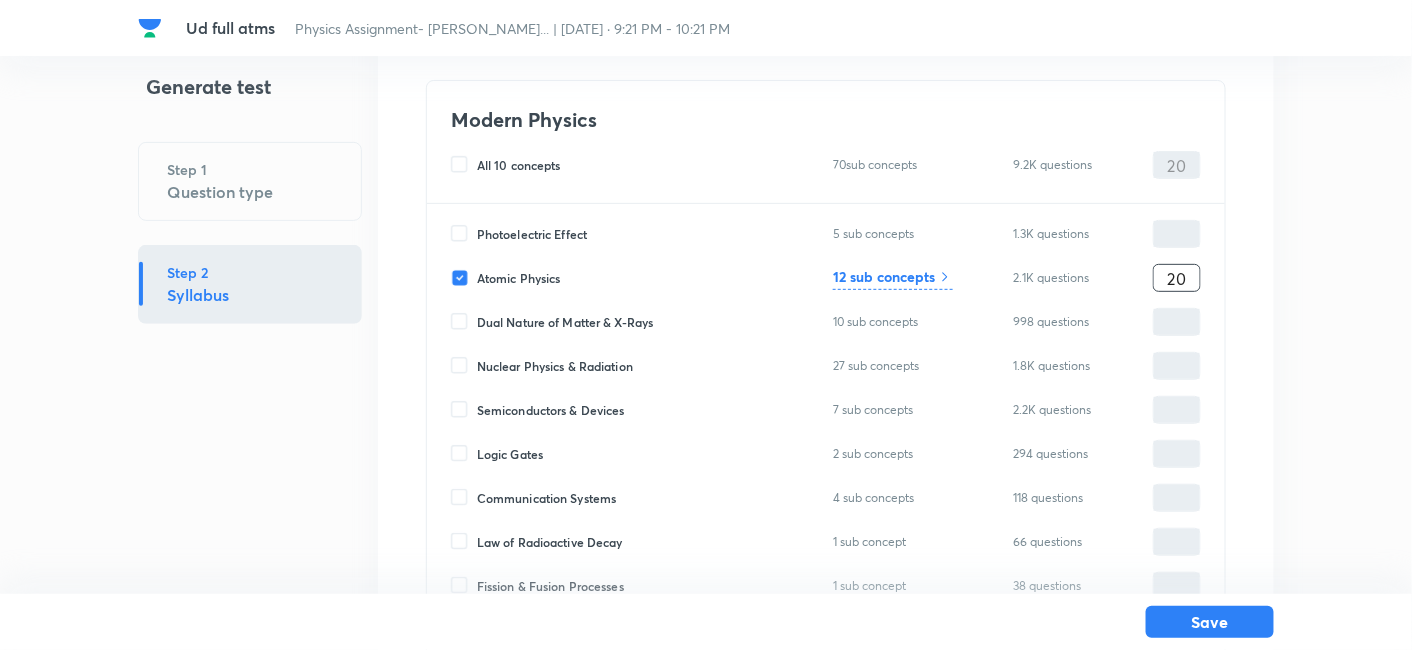 type on "20" 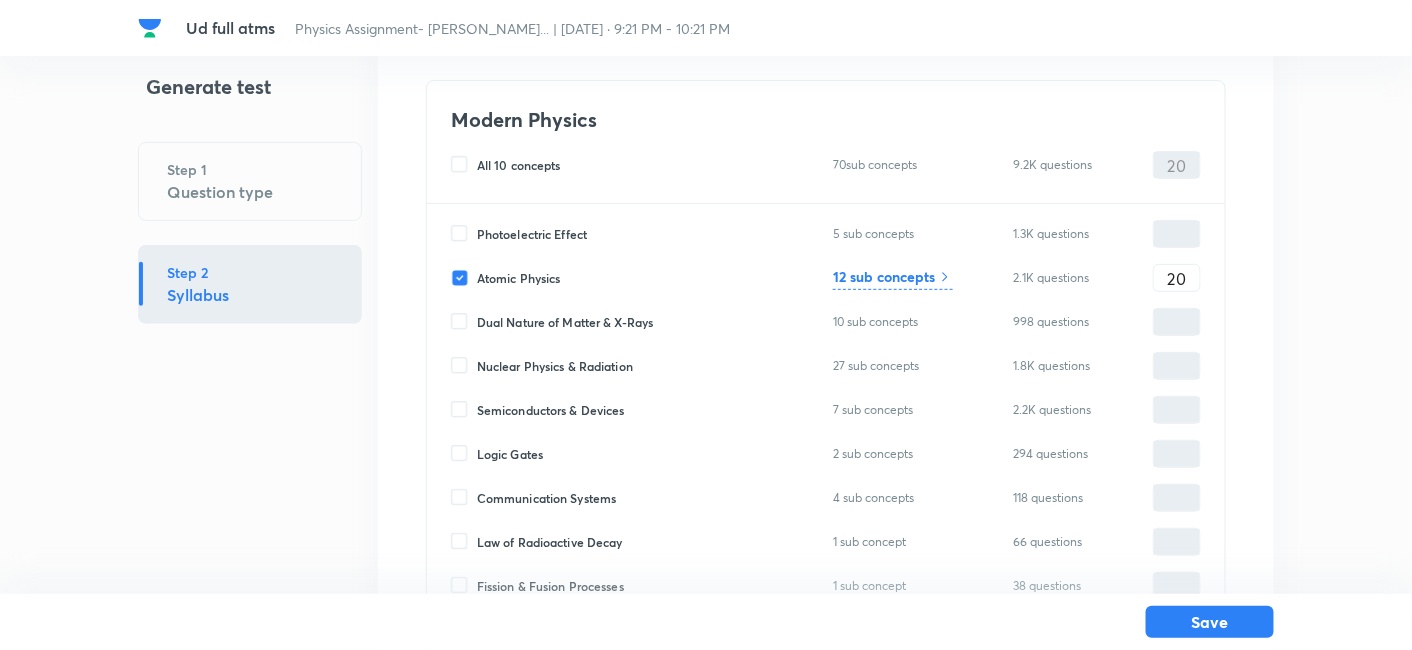 click on "12 sub concepts" at bounding box center (884, 276) 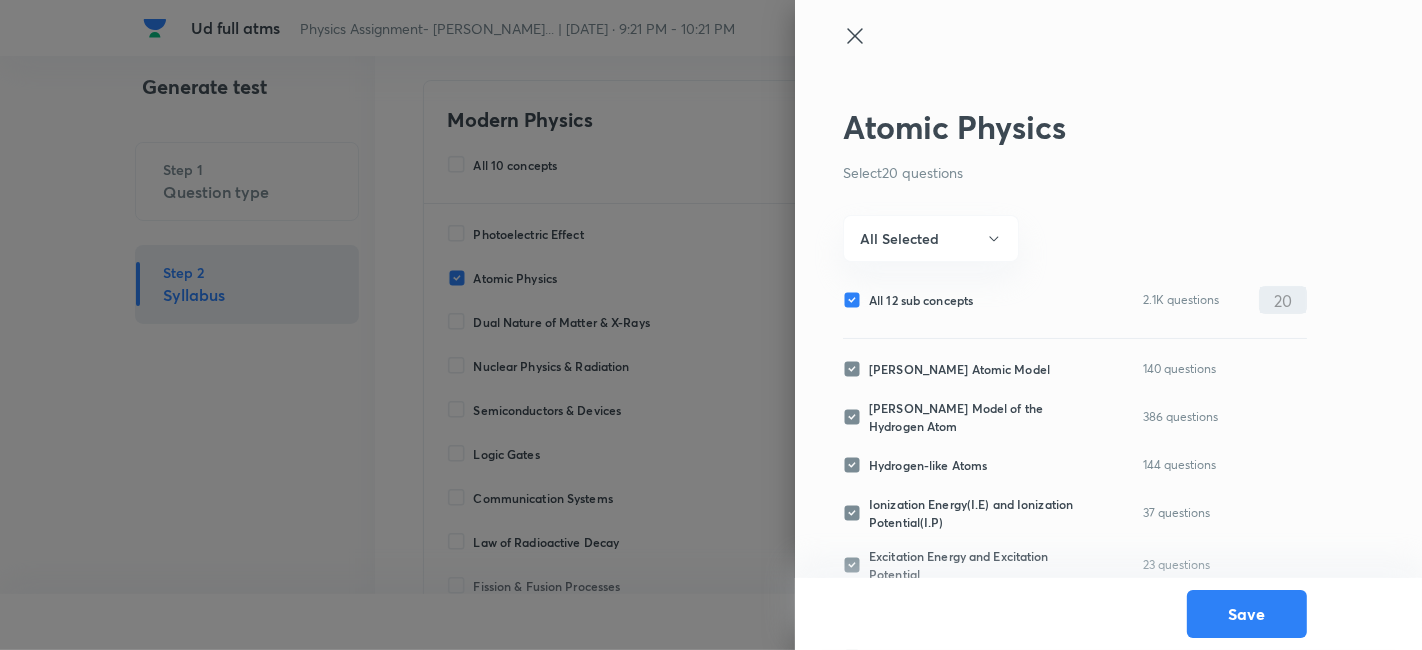 click on "All 12 sub concepts" at bounding box center (921, 300) 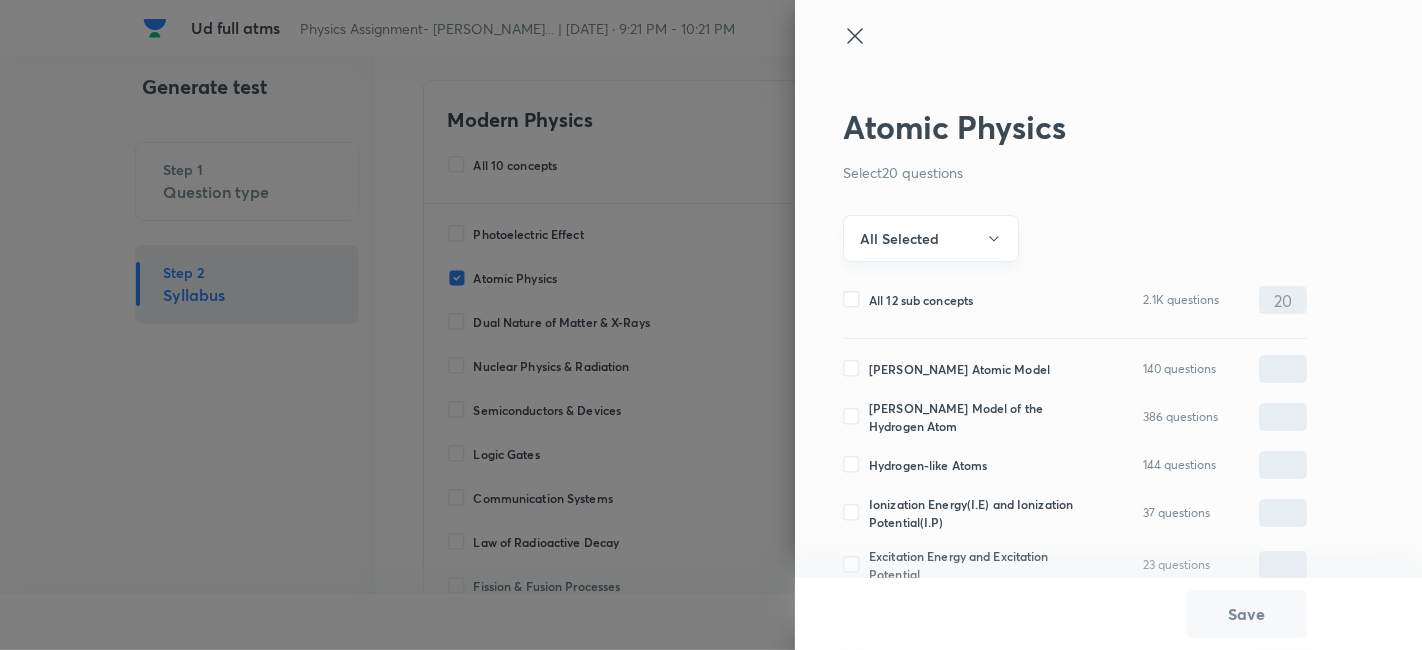click on "All Selected" at bounding box center (899, 238) 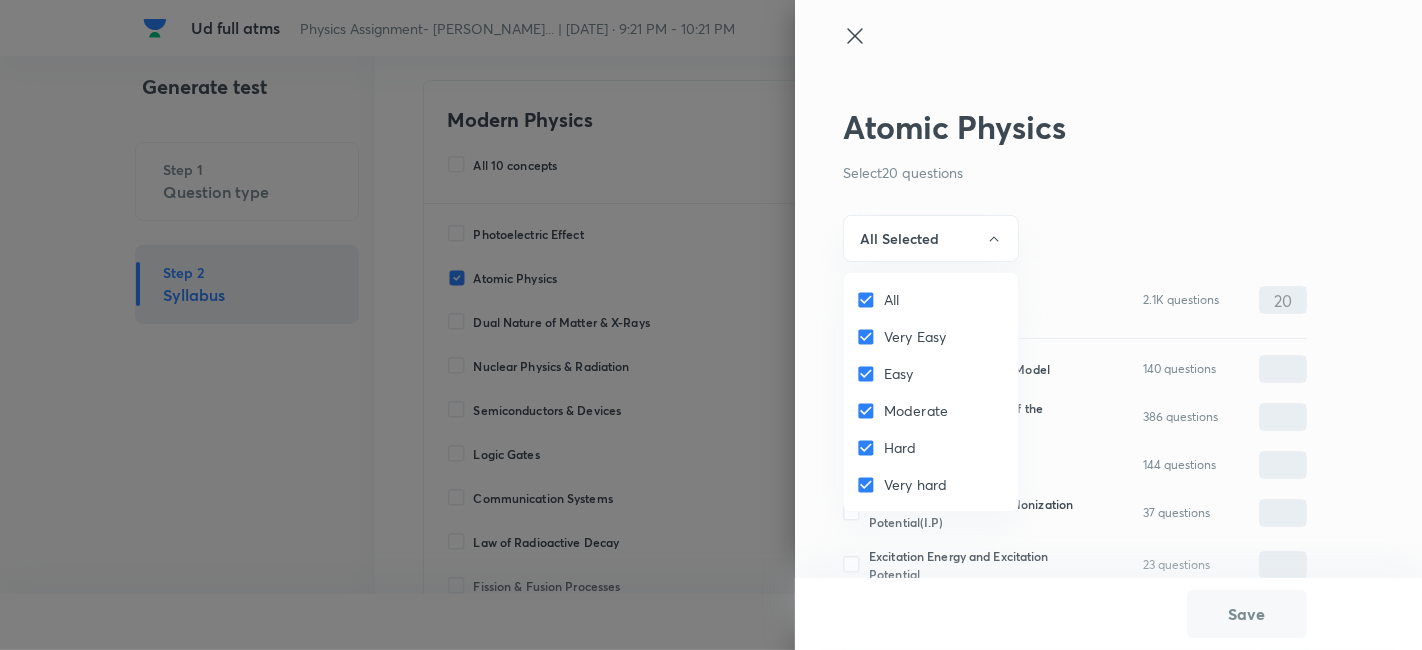 click on "All" at bounding box center (891, 299) 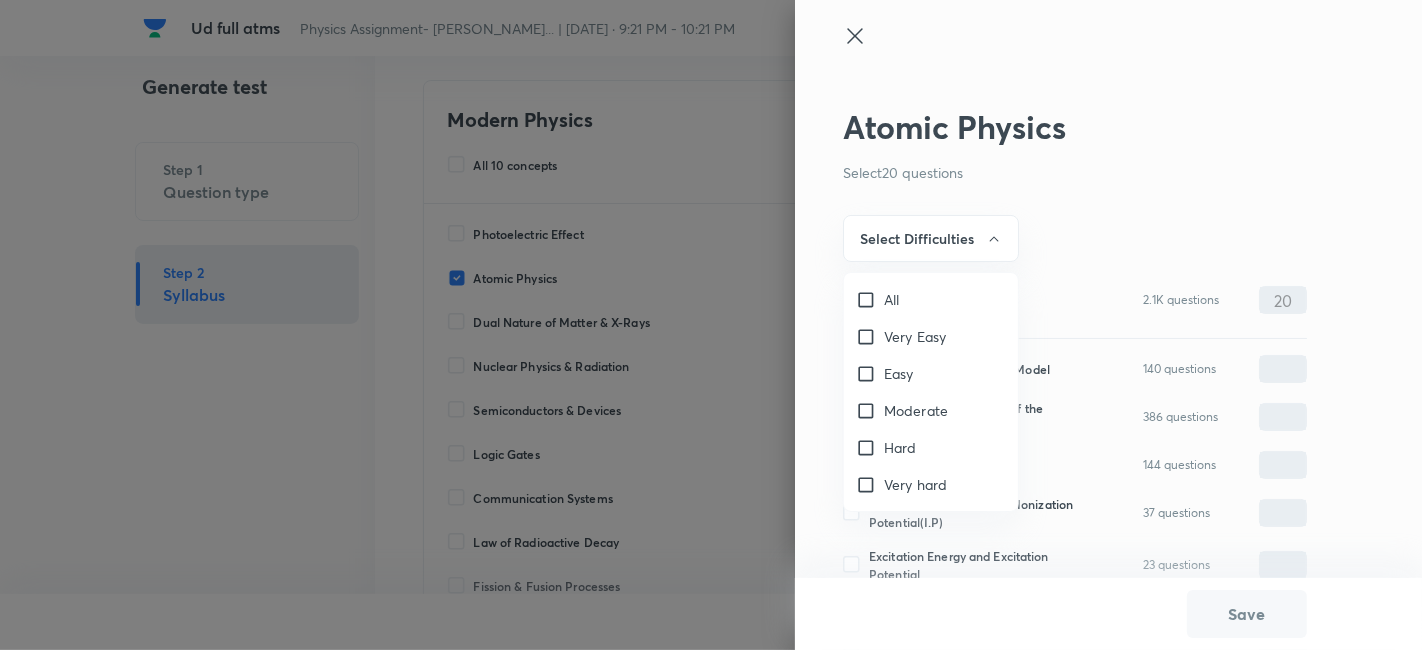 click on "Very Easy" at bounding box center (915, 336) 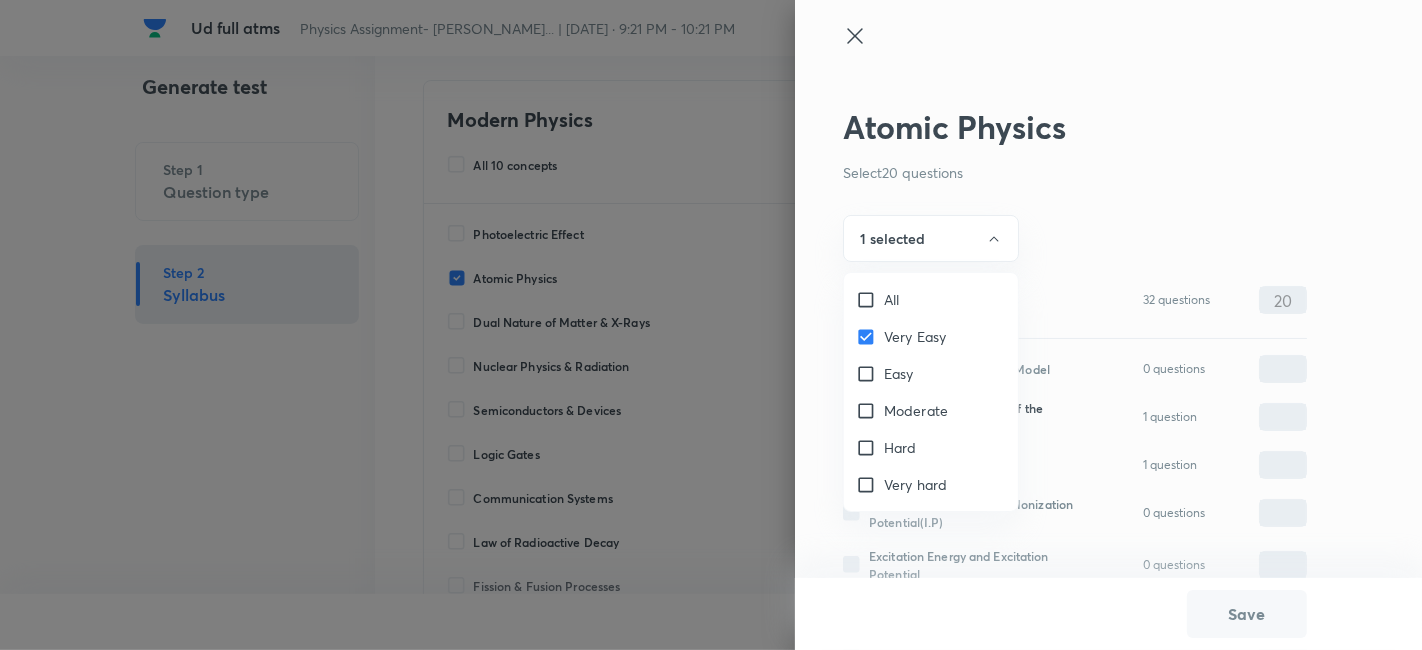 click on "Easy" at bounding box center [899, 373] 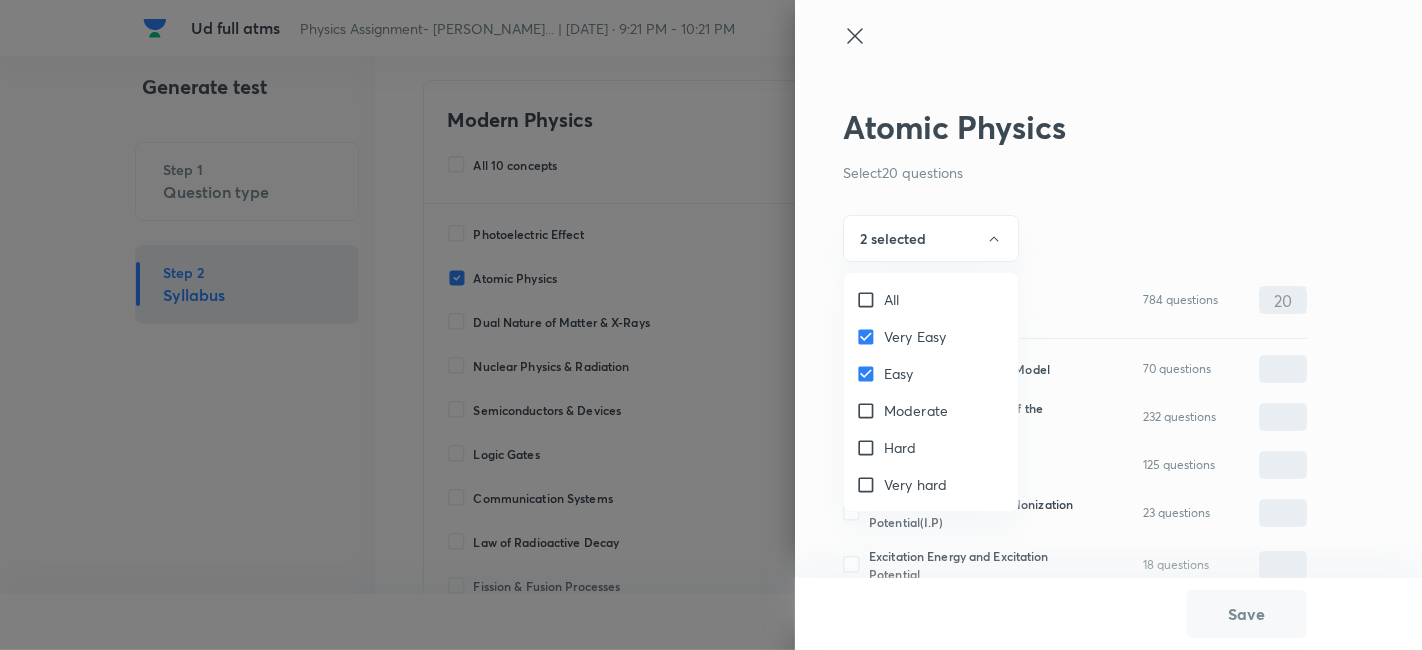 click on "Moderate" at bounding box center (916, 410) 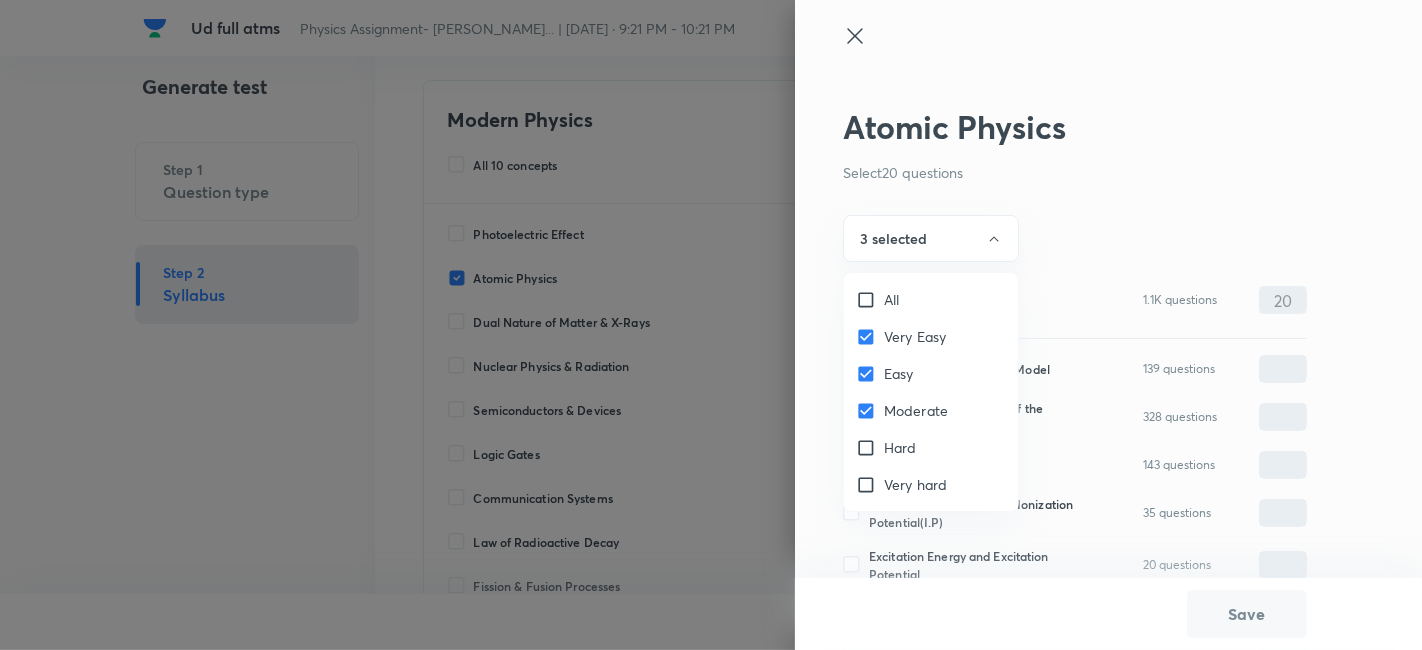 click at bounding box center [711, 325] 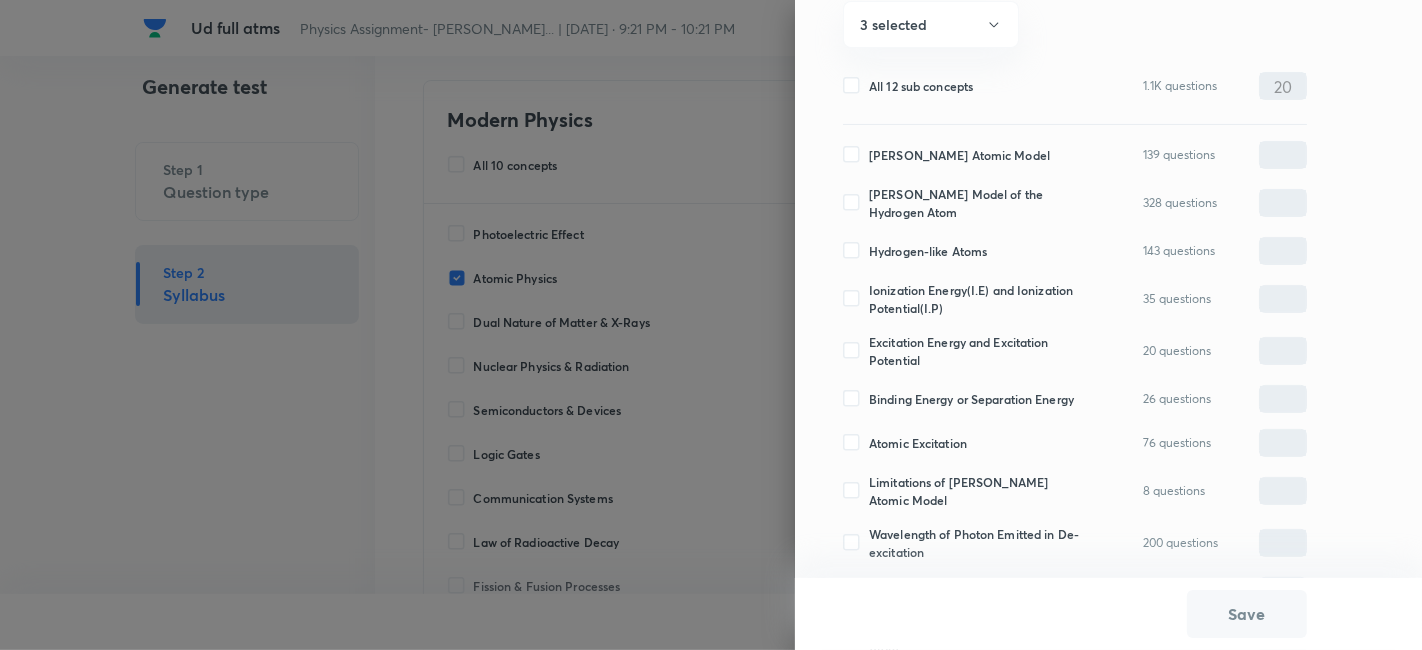 scroll, scrollTop: 215, scrollLeft: 0, axis: vertical 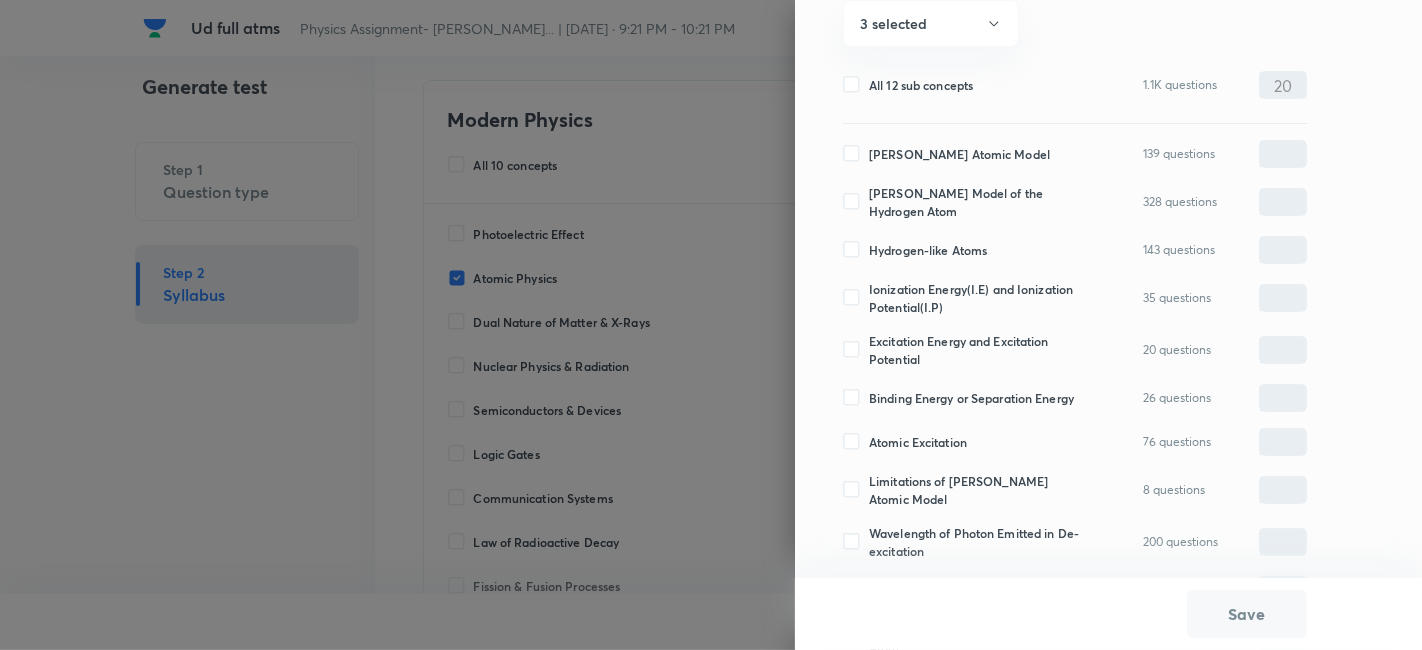 click on "Bohr Model of the  Hydrogen Atom" at bounding box center [978, 202] 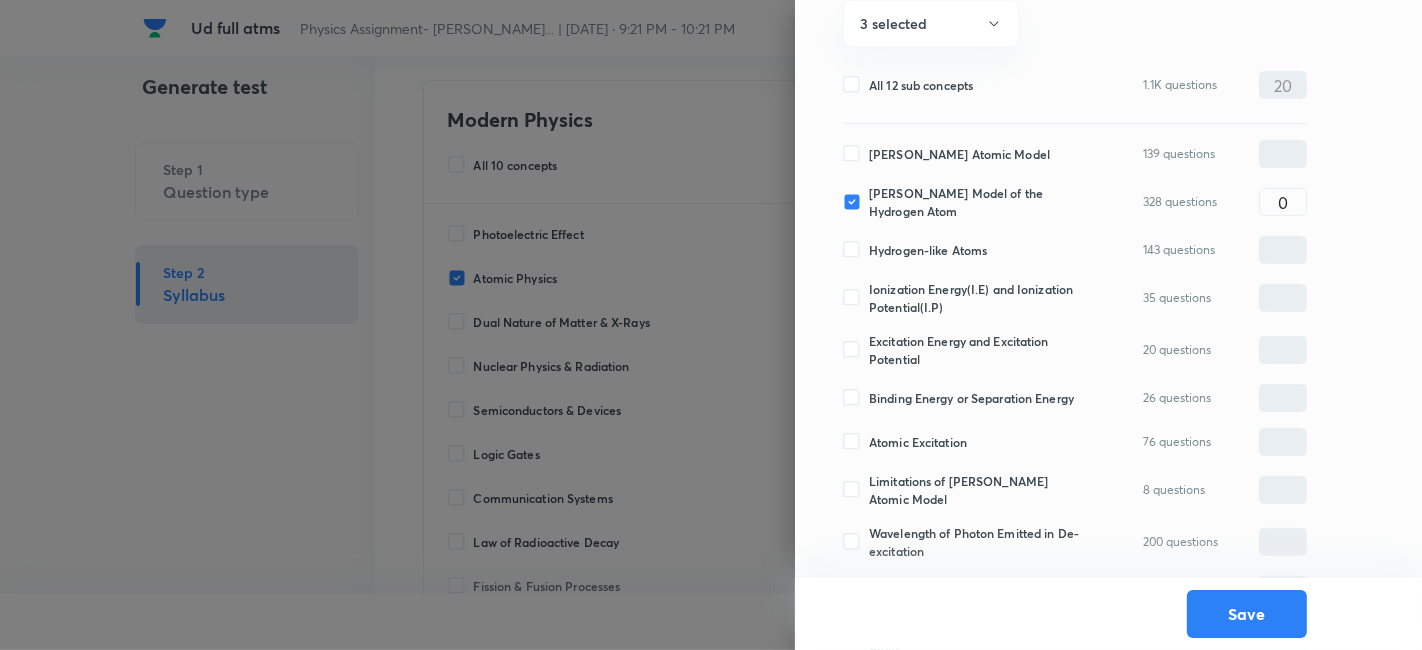 click on "Hydrogen-like Atoms" at bounding box center [928, 250] 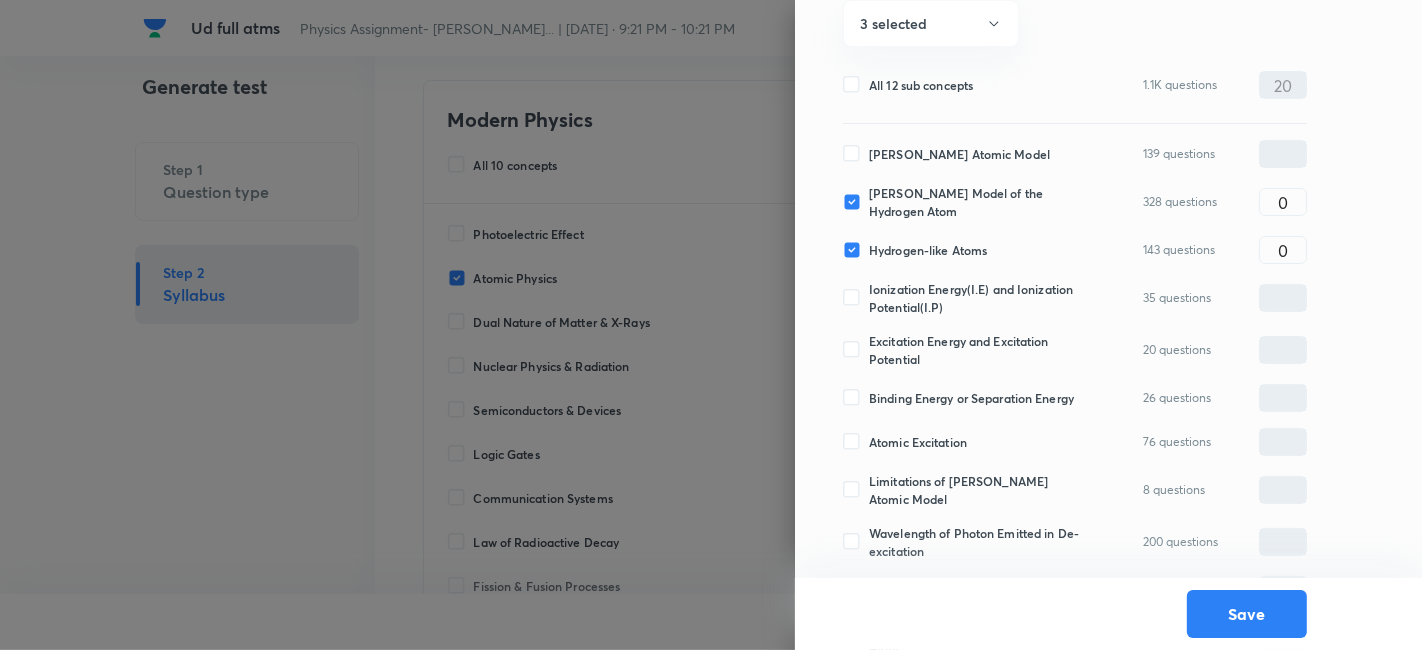 click on "Ionization Energy(I.E) and Ionization Potential(I.P)" at bounding box center [978, 298] 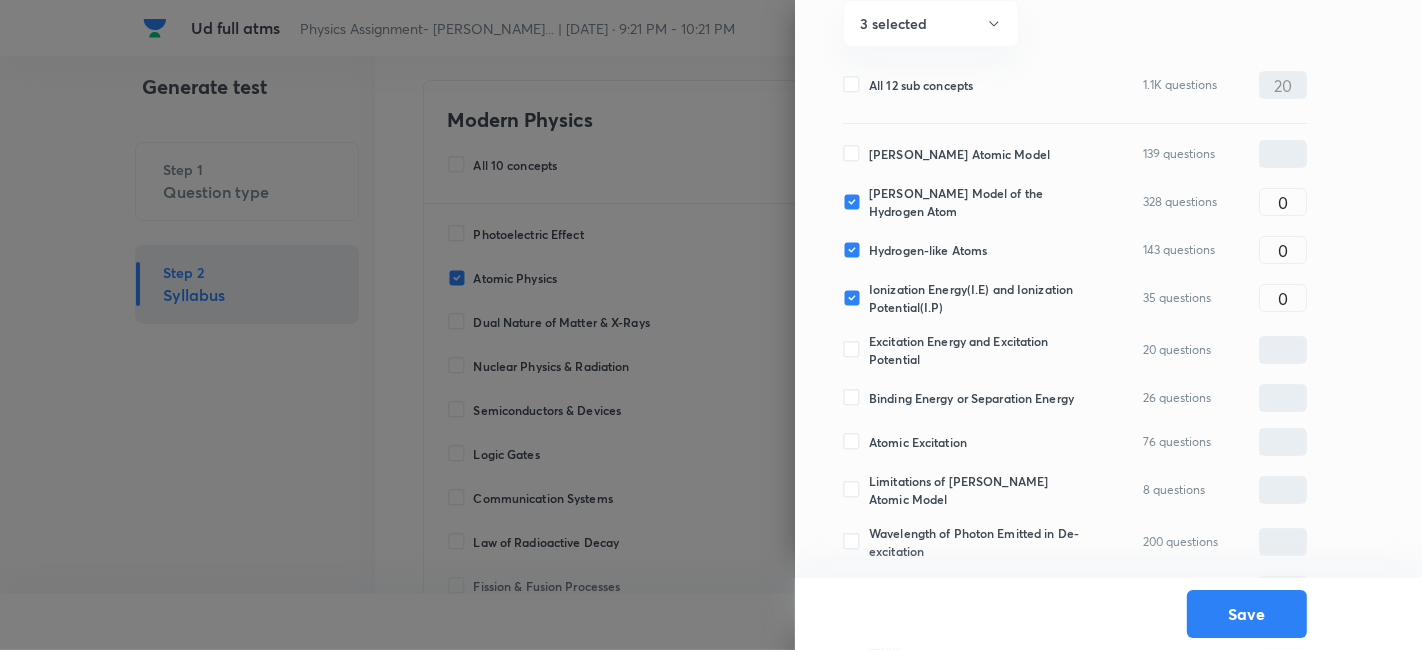 click on "Excitation Energy and Excitation Potential" at bounding box center (978, 350) 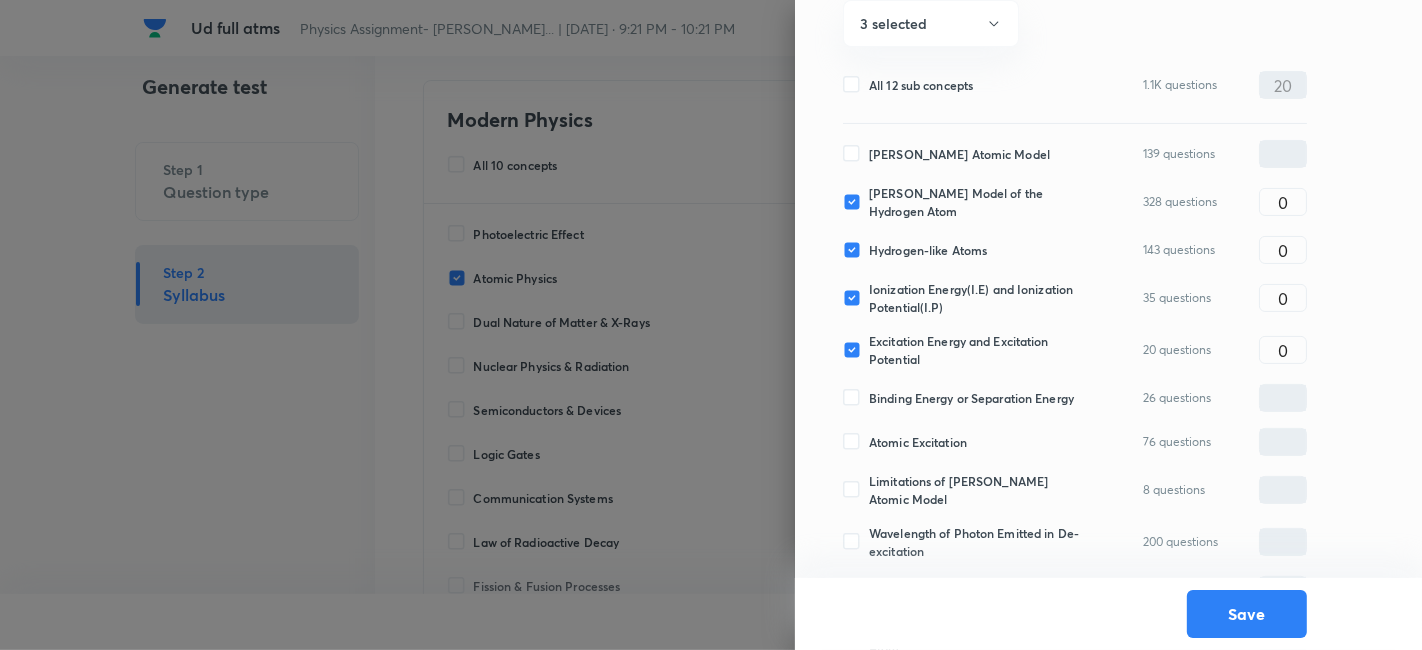 click on "Binding Energy or Separation Energy" at bounding box center [971, 398] 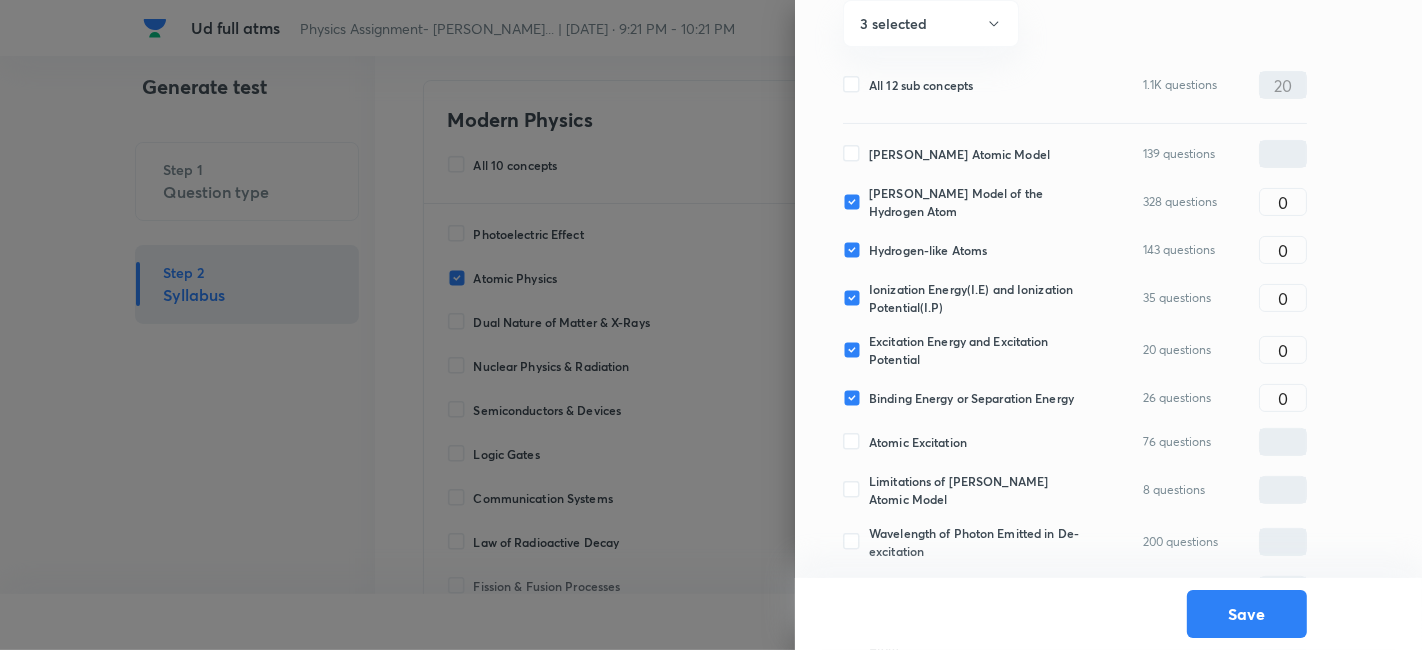 scroll, scrollTop: 336, scrollLeft: 0, axis: vertical 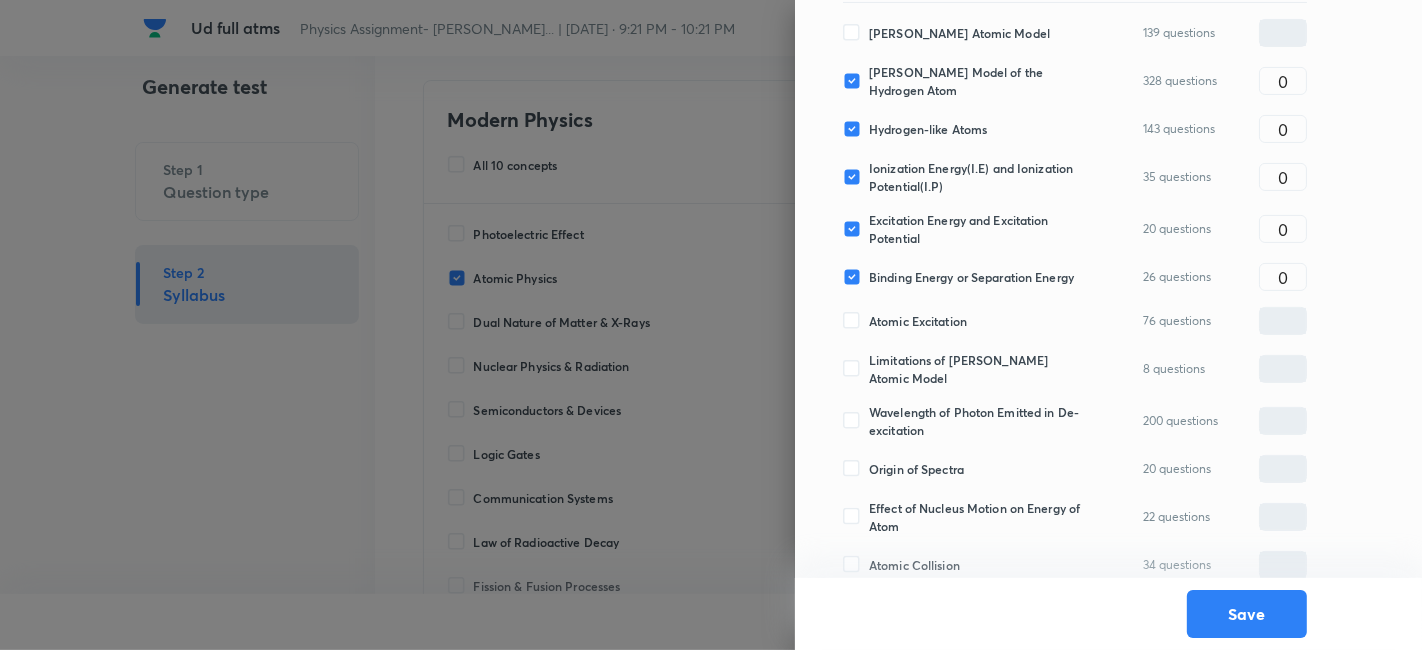 click on "Atomic Excitation" at bounding box center [918, 321] 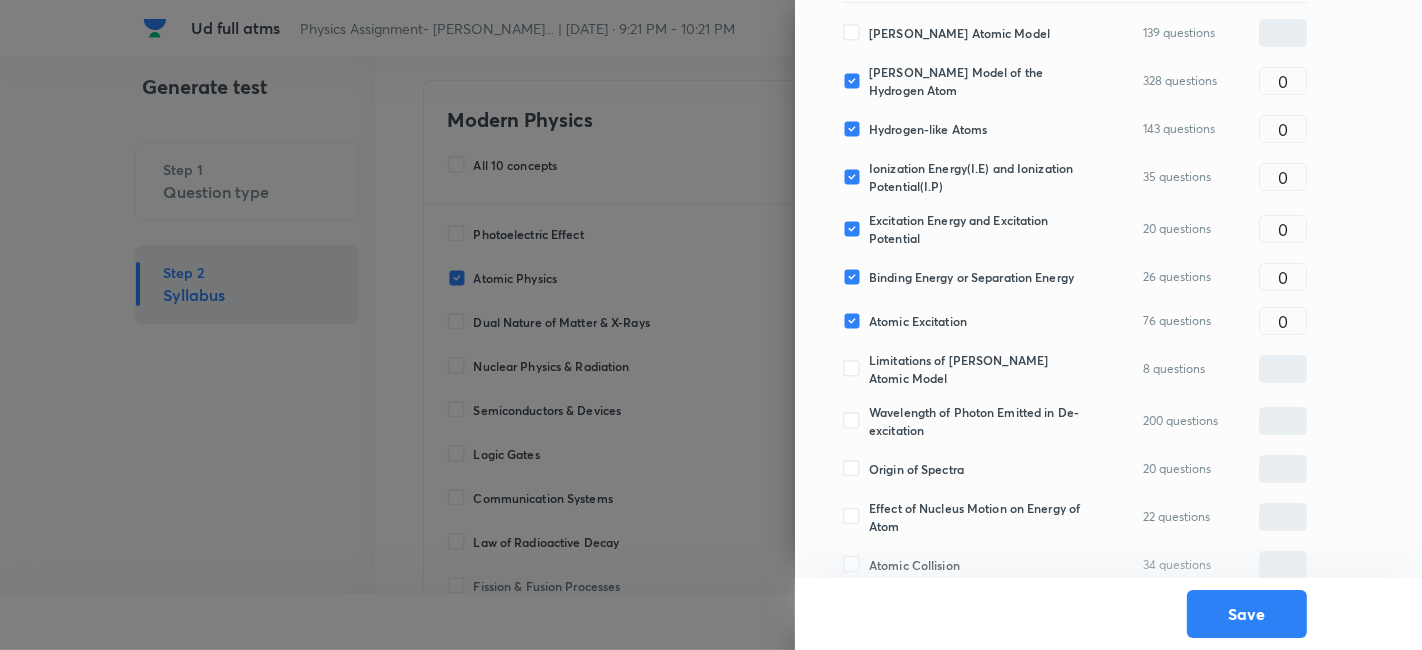 click on "Limitations of Bohr's Atomic Model" at bounding box center [978, 369] 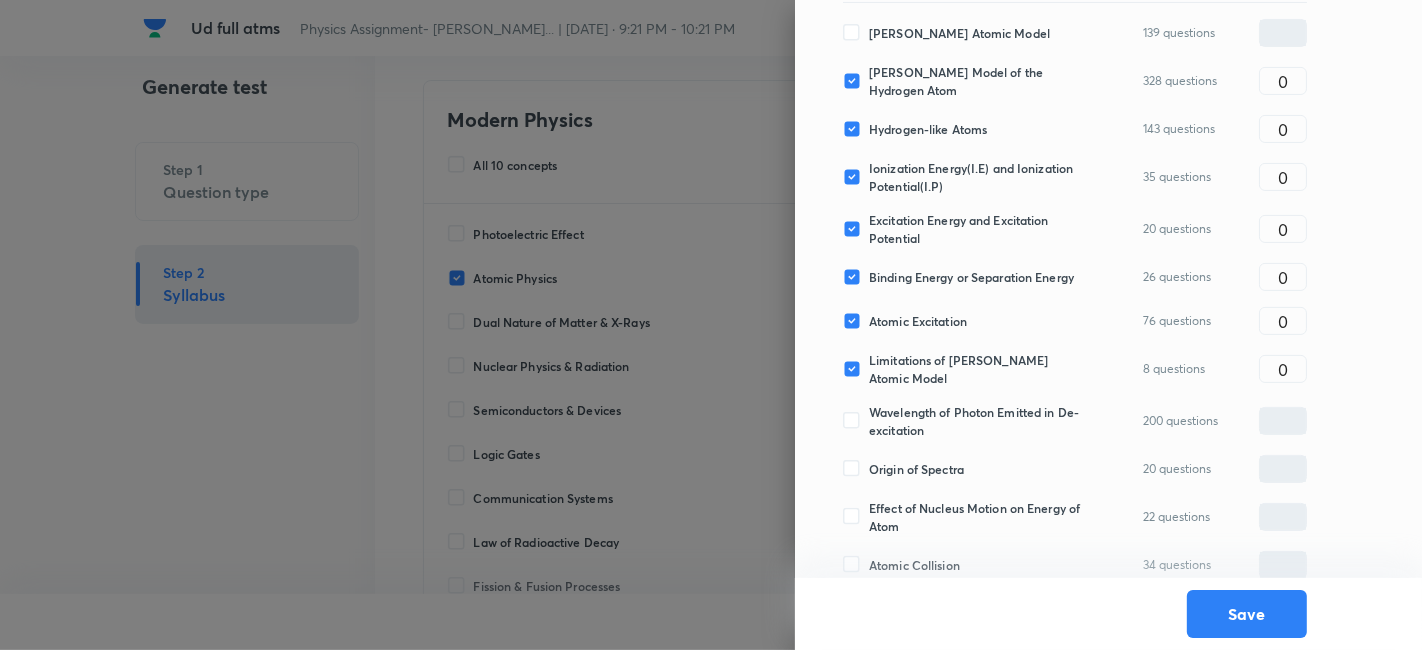 click on "Origin of Spectra" at bounding box center [916, 469] 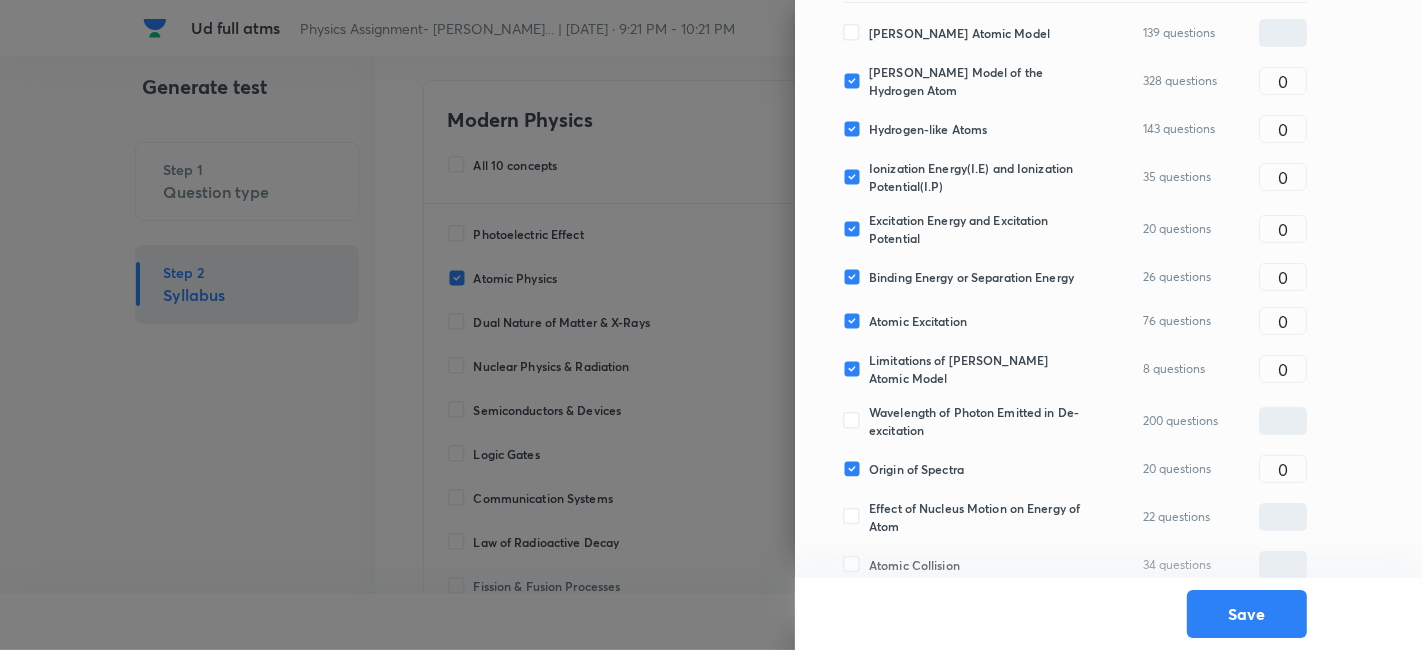 click on "Wavelength of Photon Emitted in De-excitation" at bounding box center (978, 421) 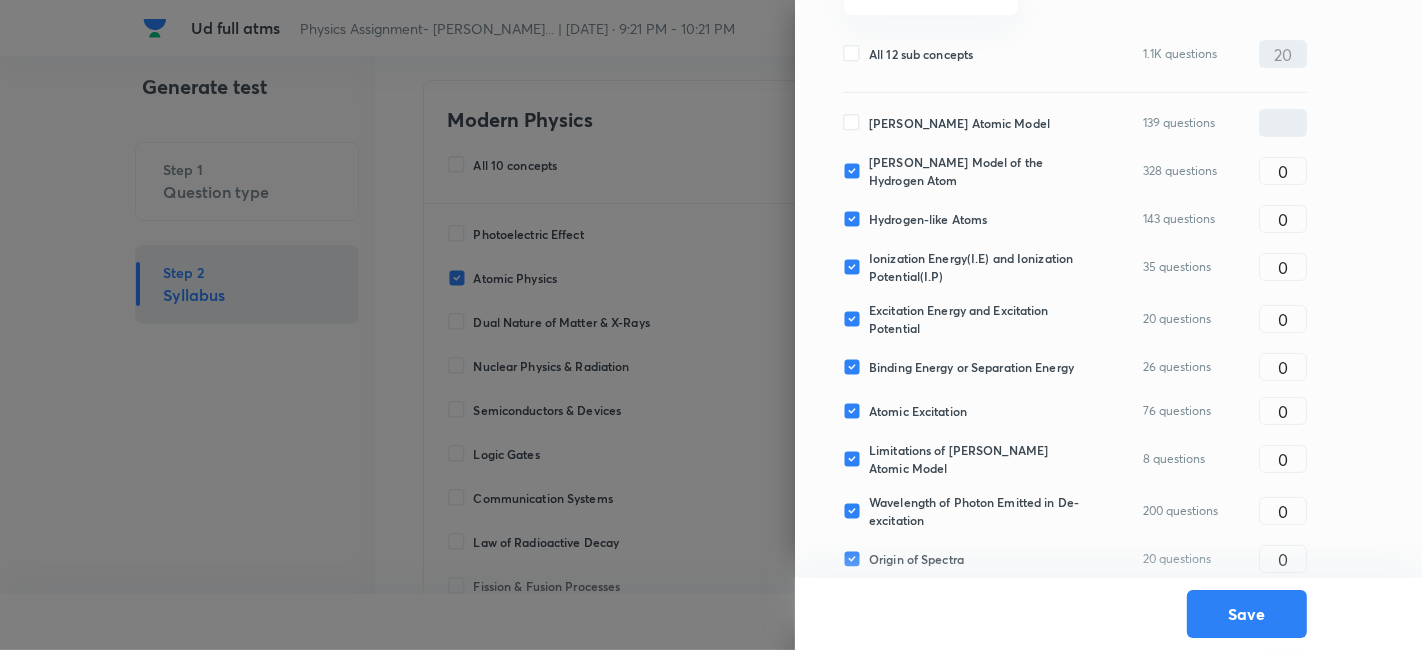 scroll, scrollTop: 229, scrollLeft: 0, axis: vertical 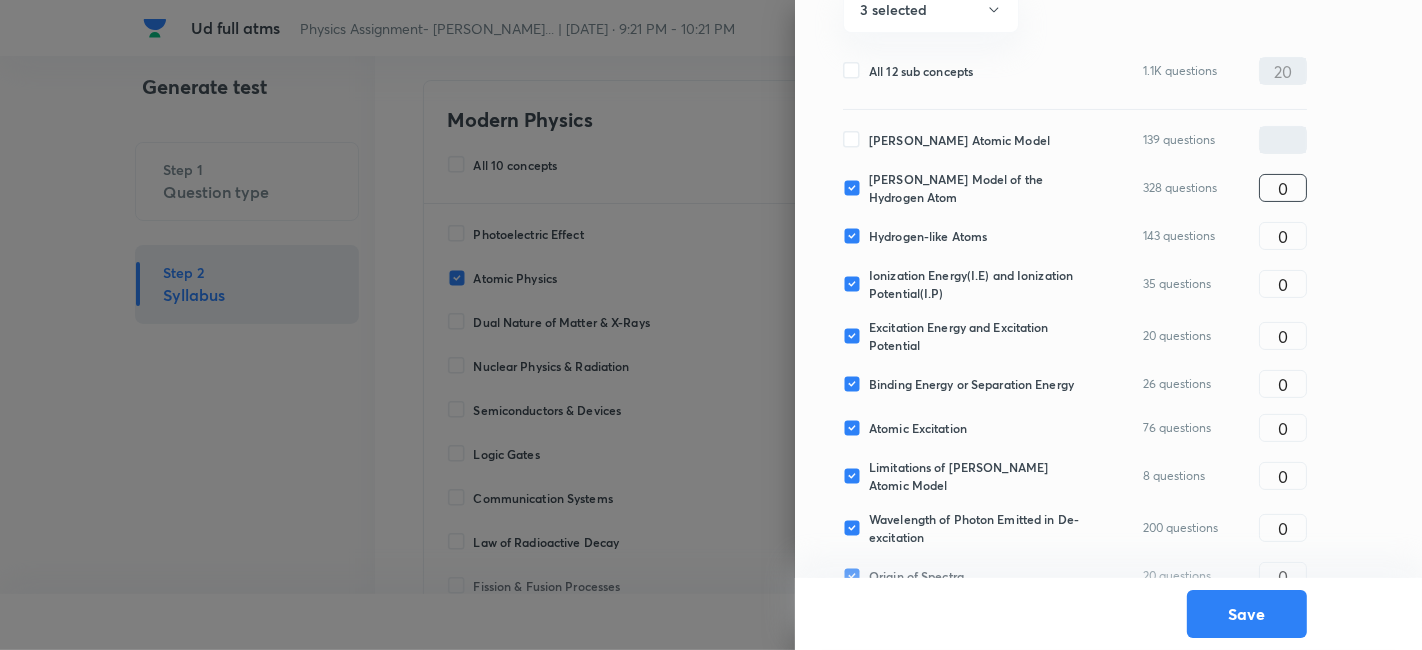 click on "0" at bounding box center [1283, 188] 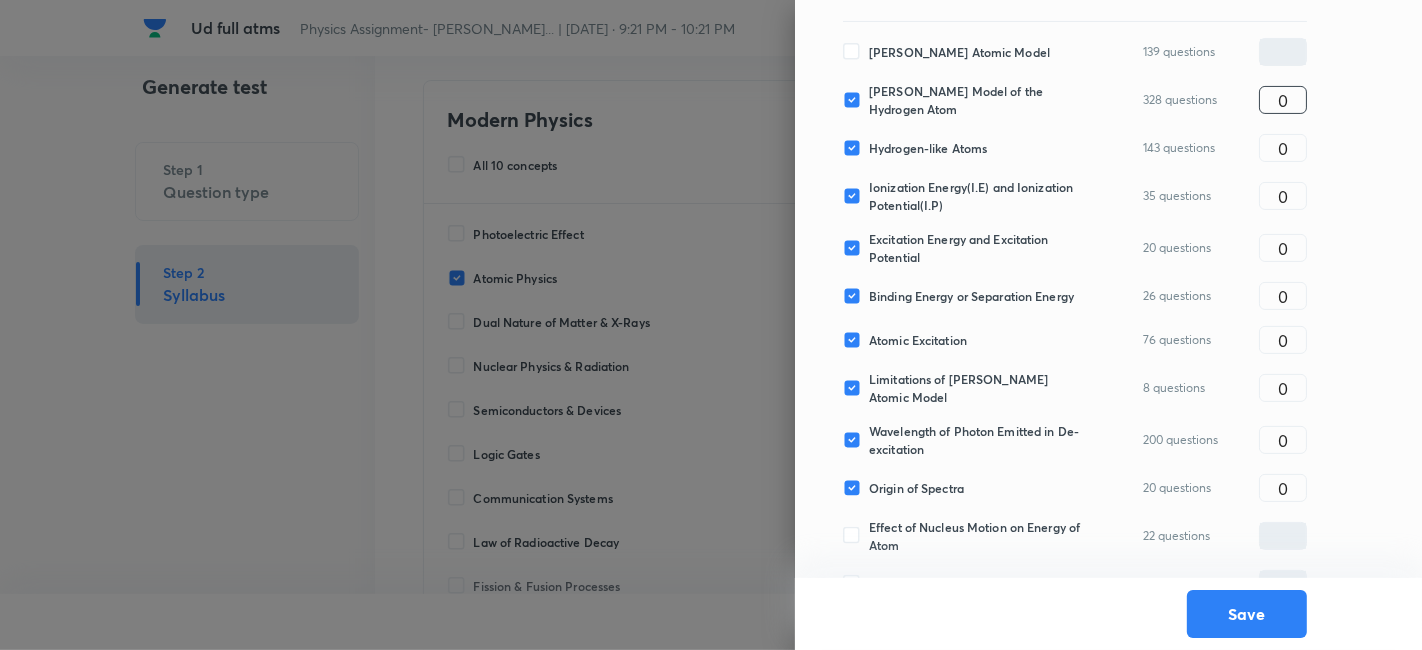 scroll, scrollTop: 336, scrollLeft: 0, axis: vertical 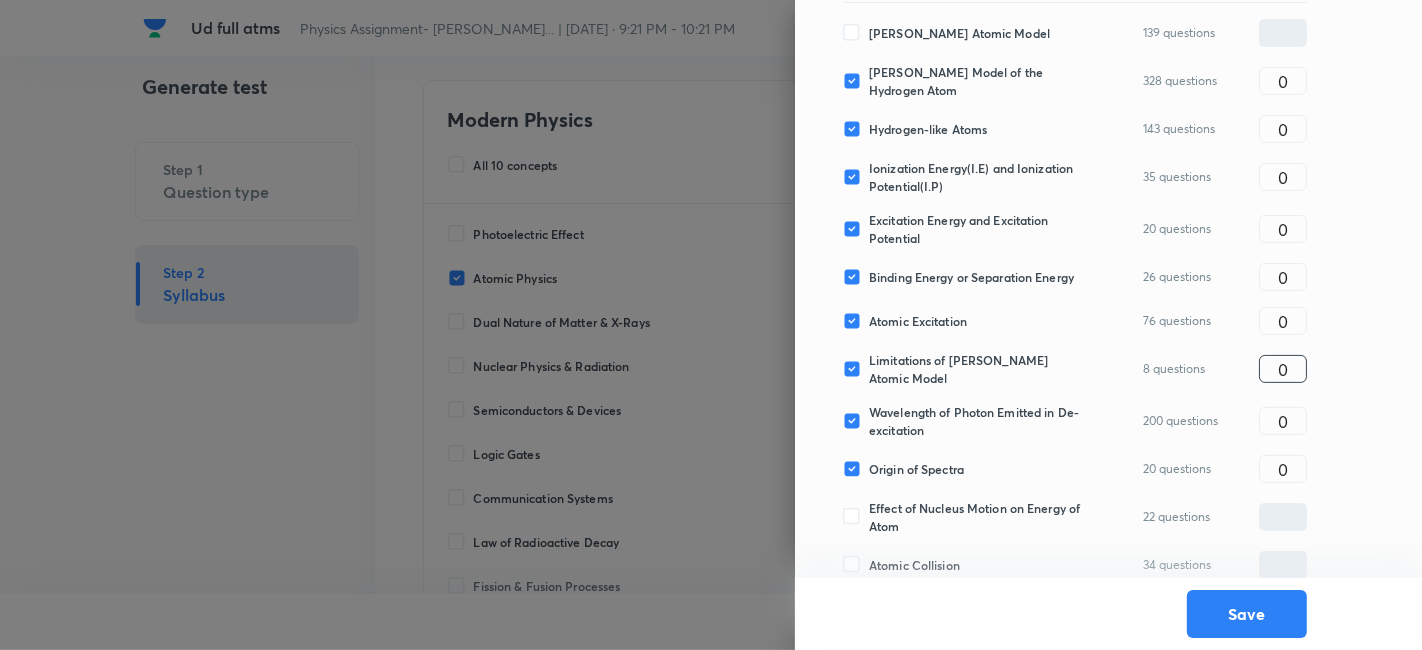 click on "0" at bounding box center (1283, 369) 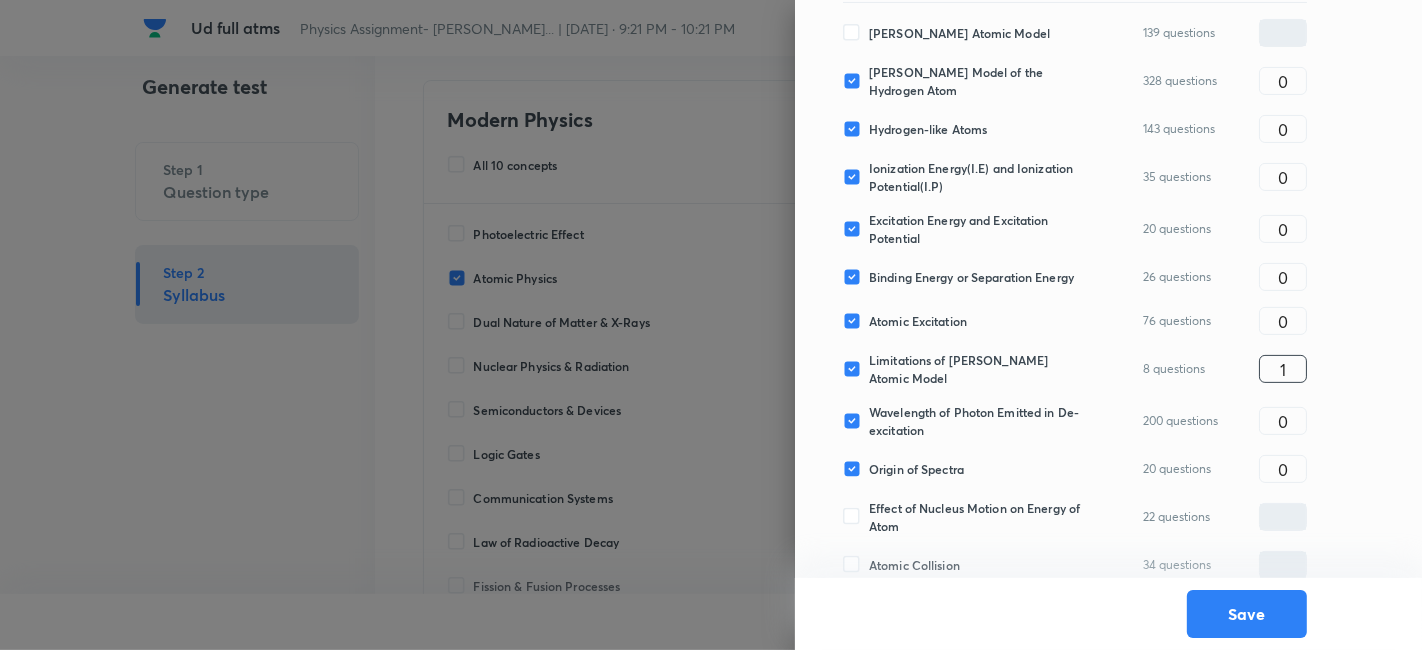 type on "1" 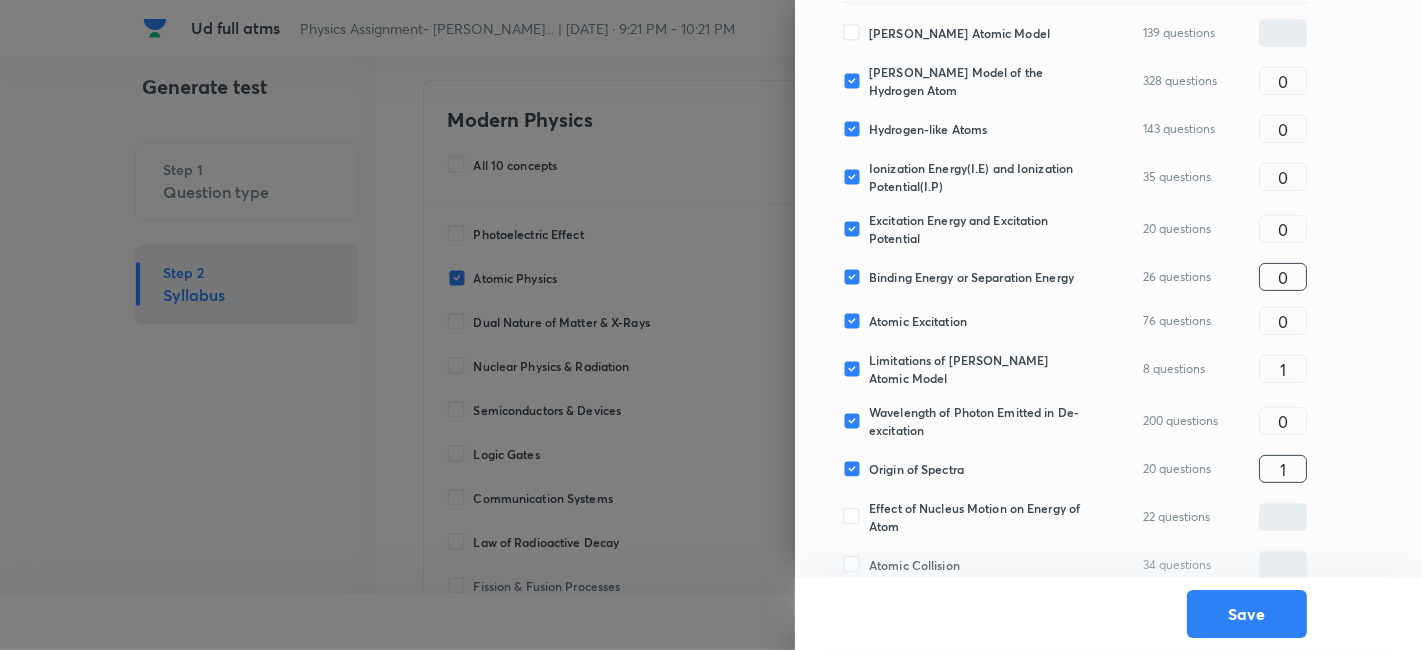 type on "1" 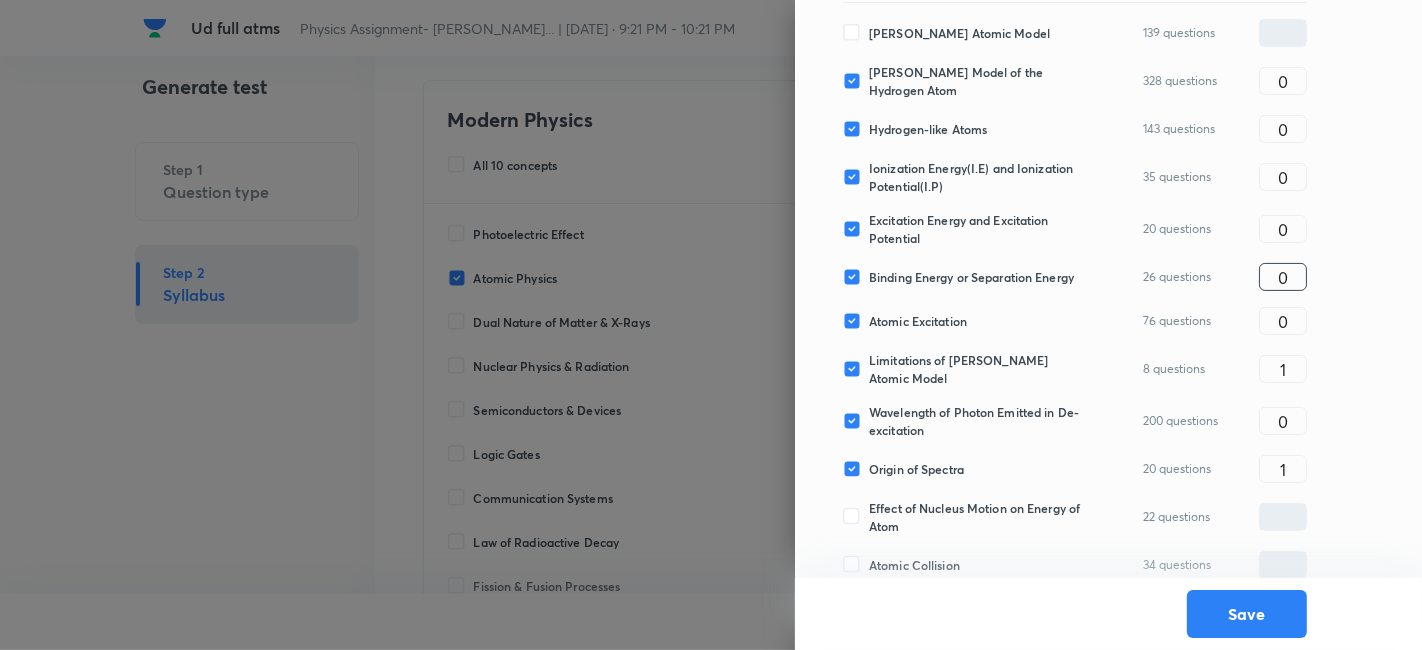 click on "0" at bounding box center [1283, 277] 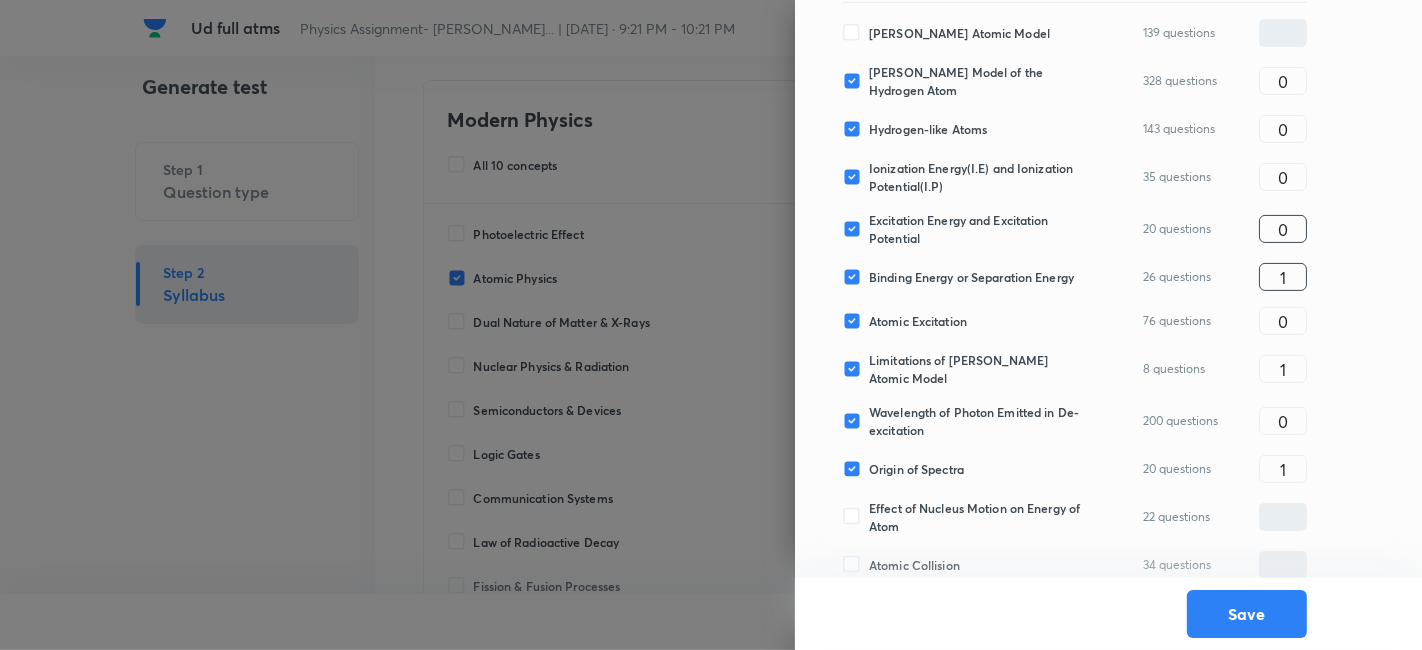 type on "1" 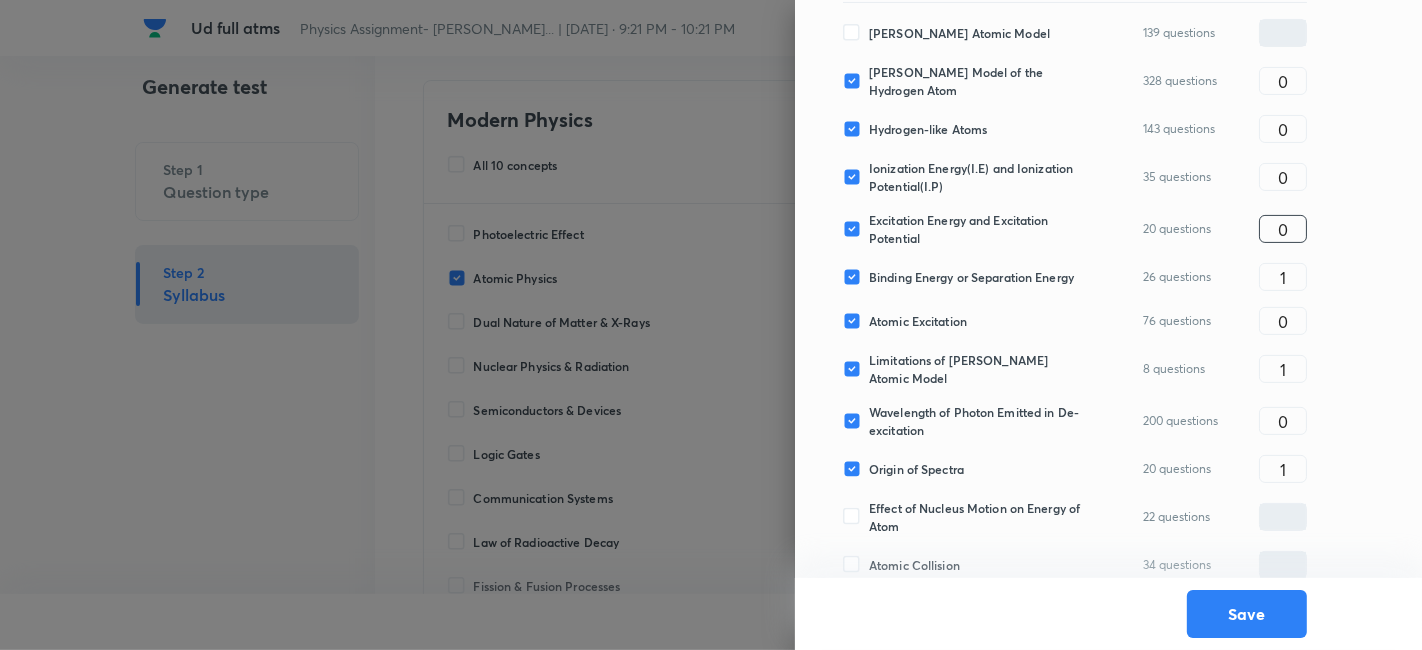 click on "0" at bounding box center [1283, 229] 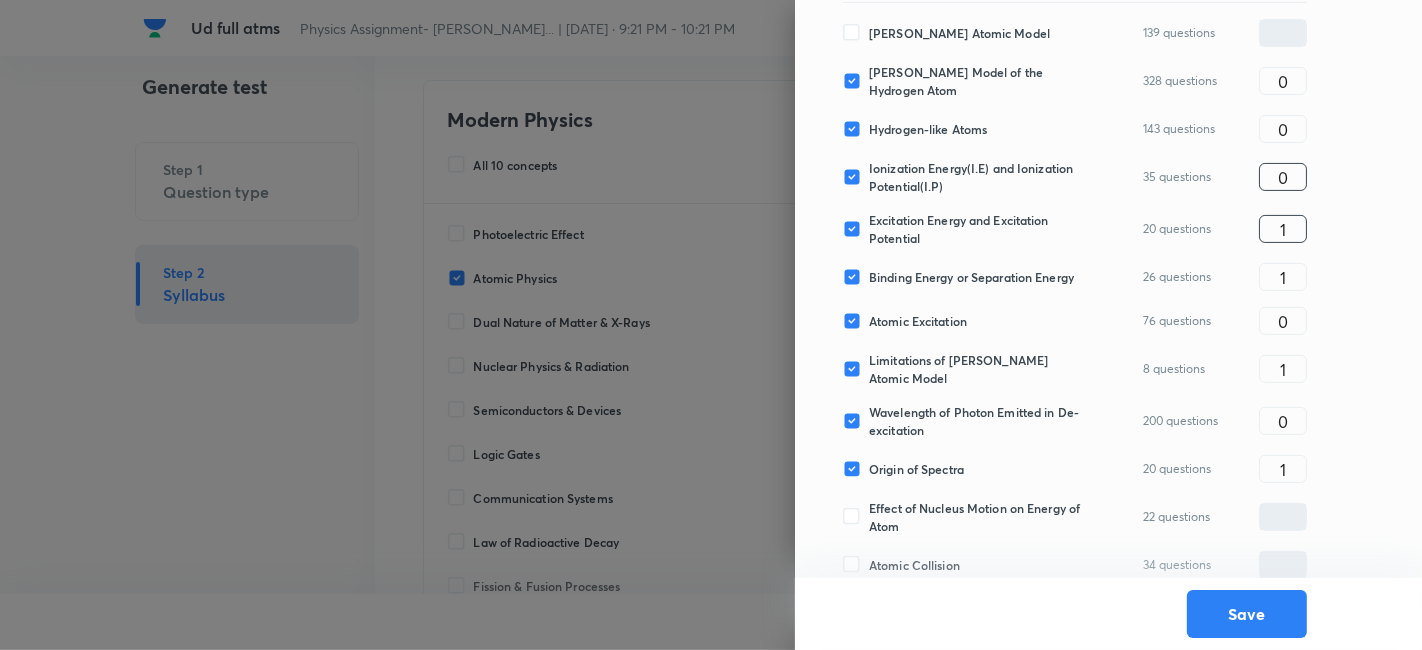 type on "1" 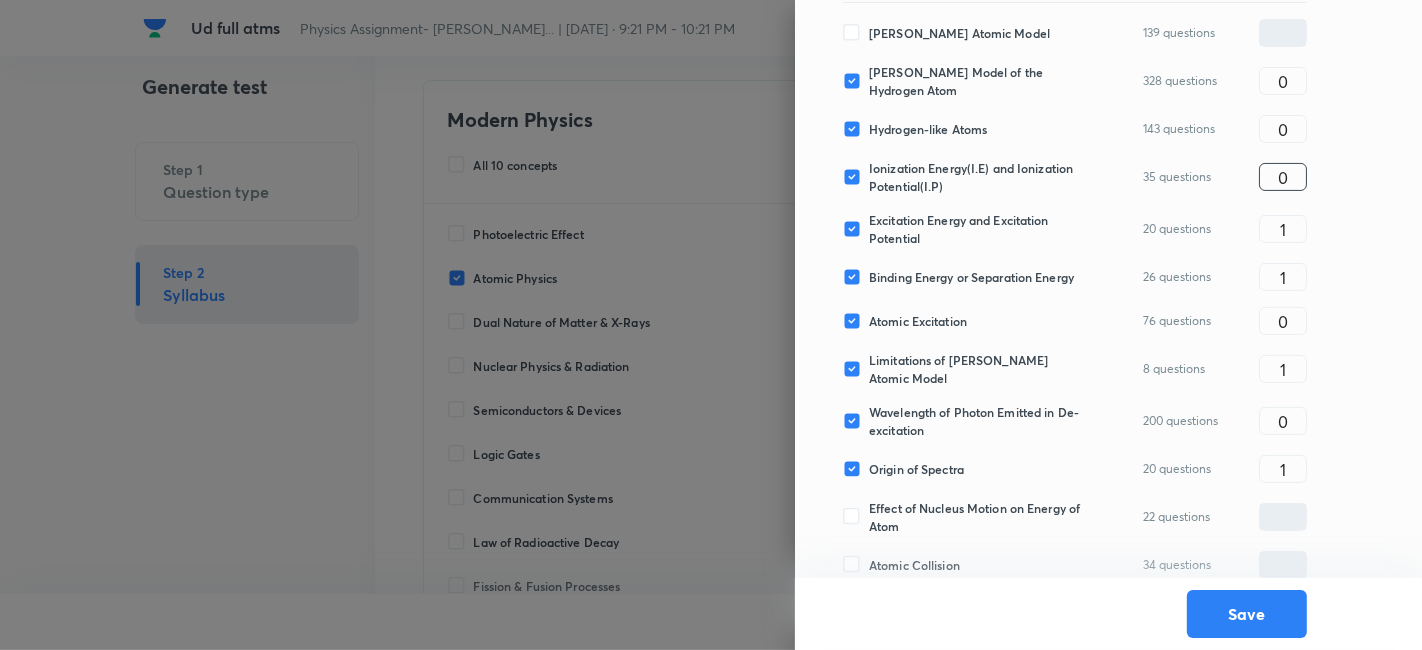 click on "0" at bounding box center [1283, 177] 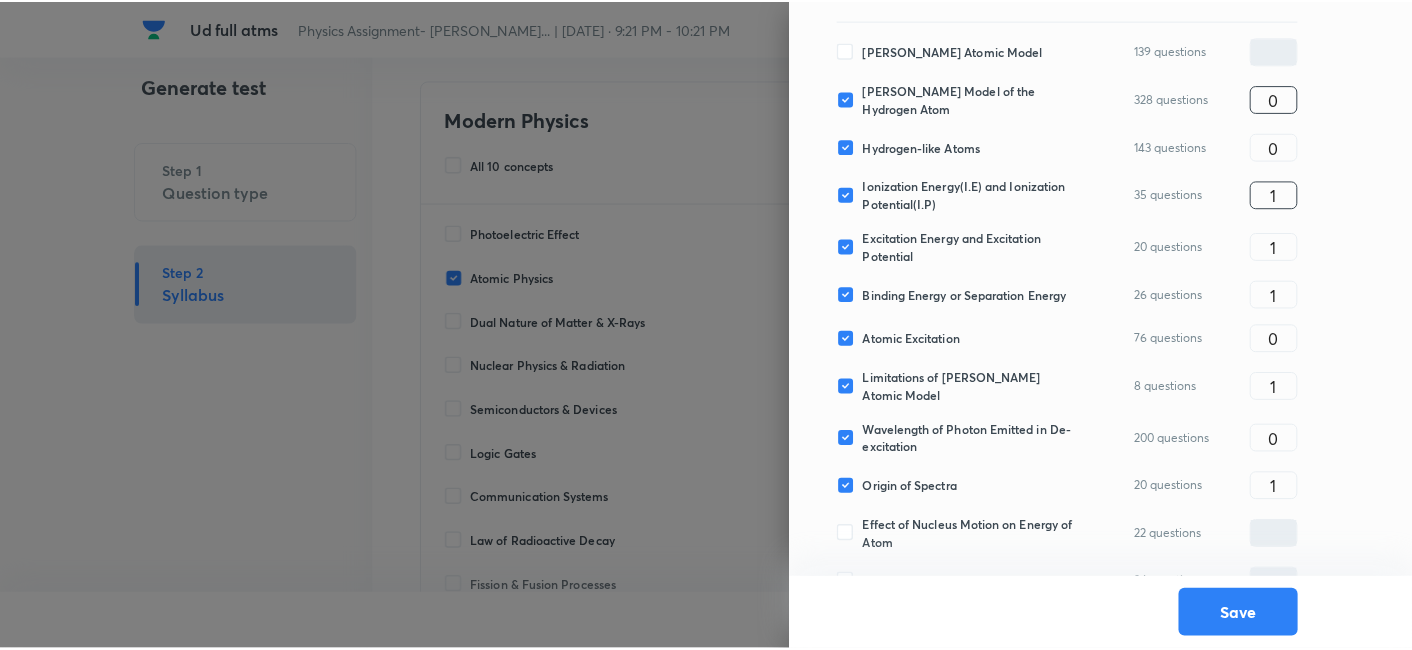 scroll, scrollTop: 317, scrollLeft: 0, axis: vertical 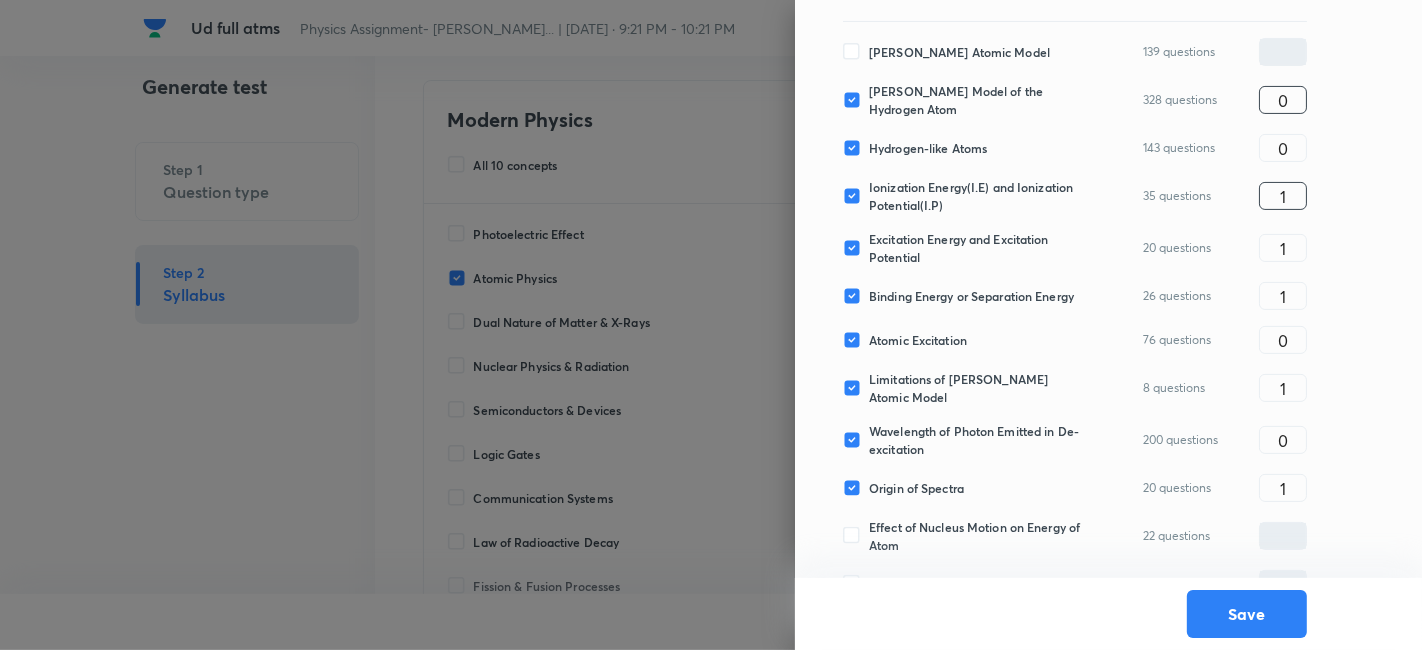 type on "1" 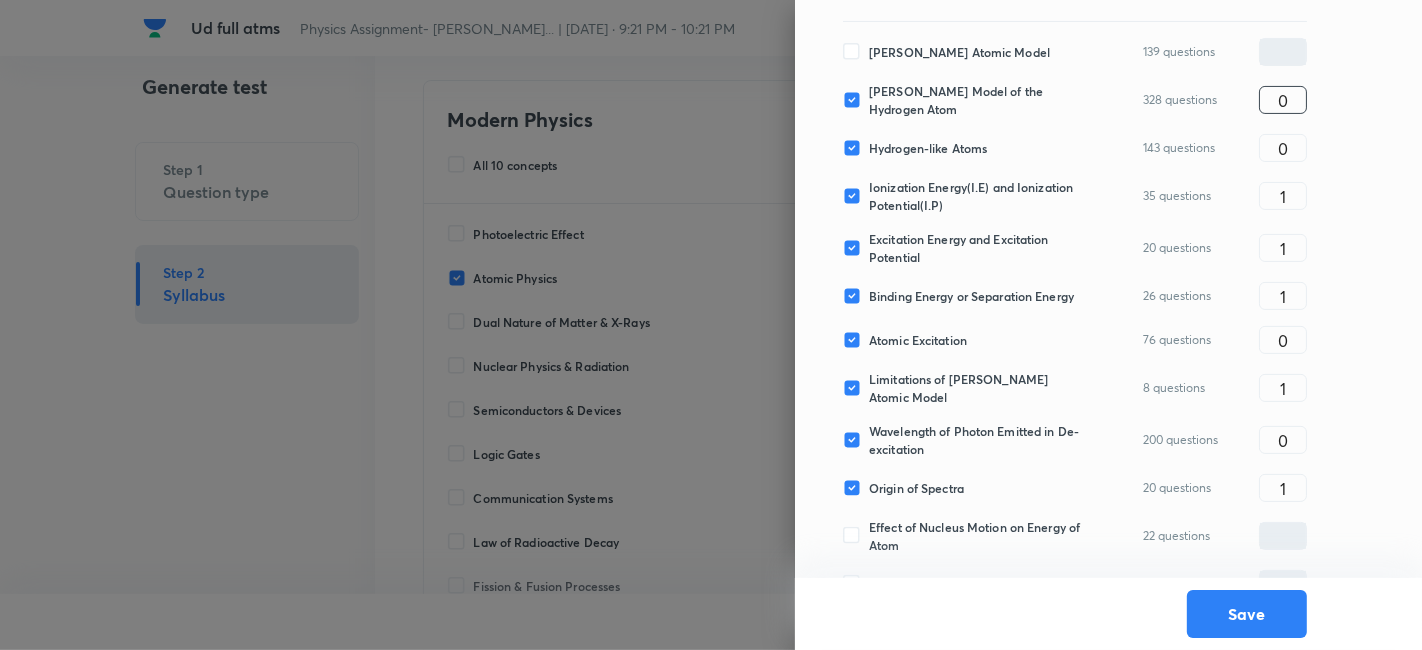 click on "0" at bounding box center (1283, 100) 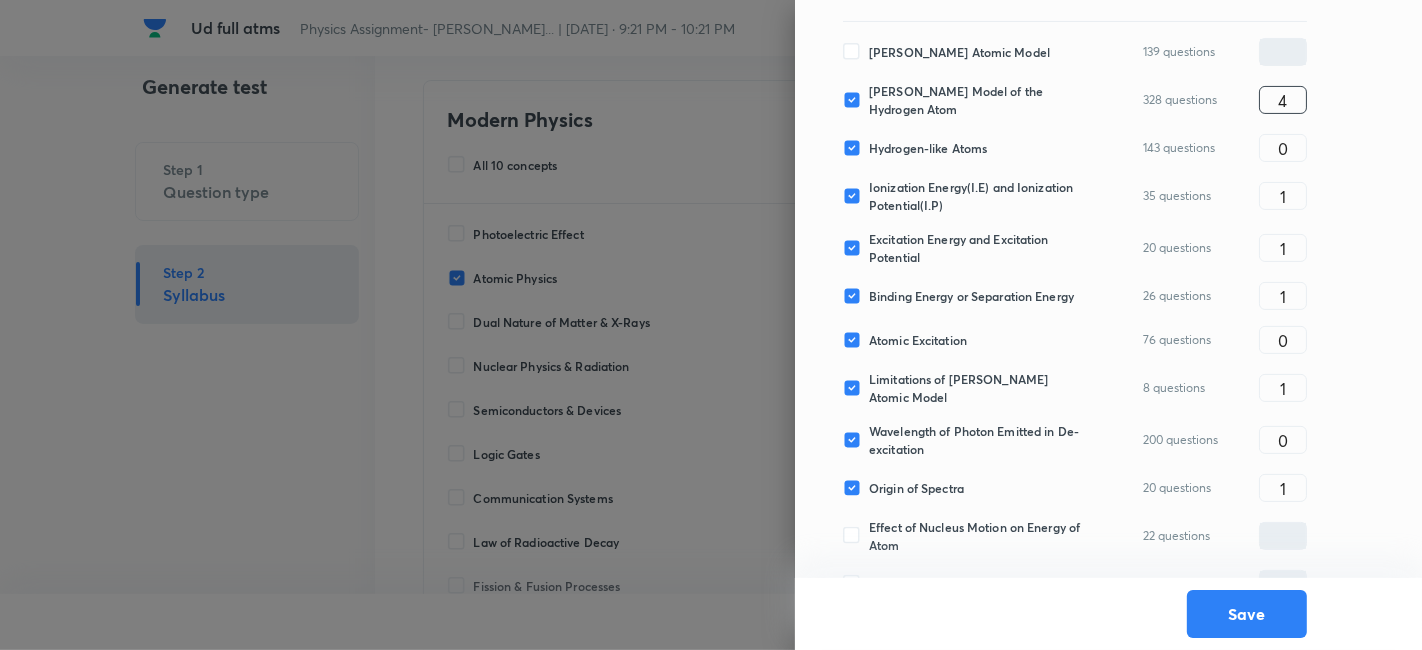 type on "4" 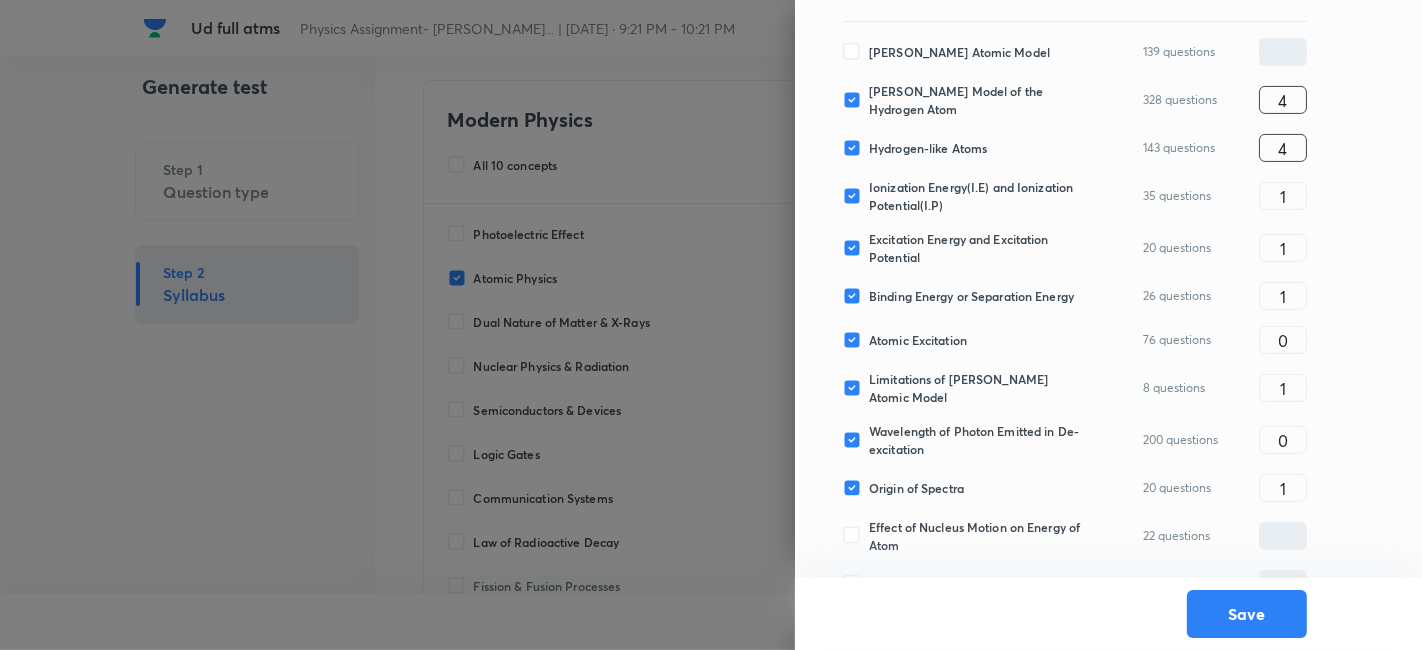 type on "4" 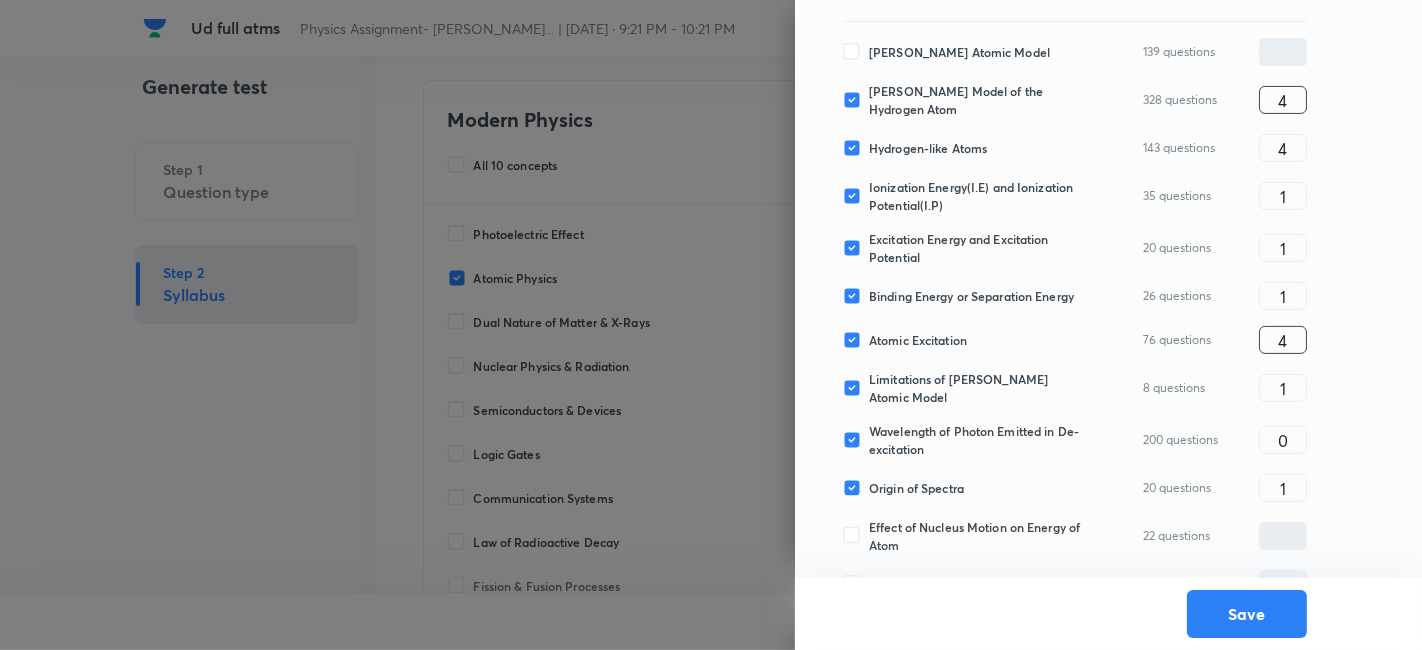 type on "4" 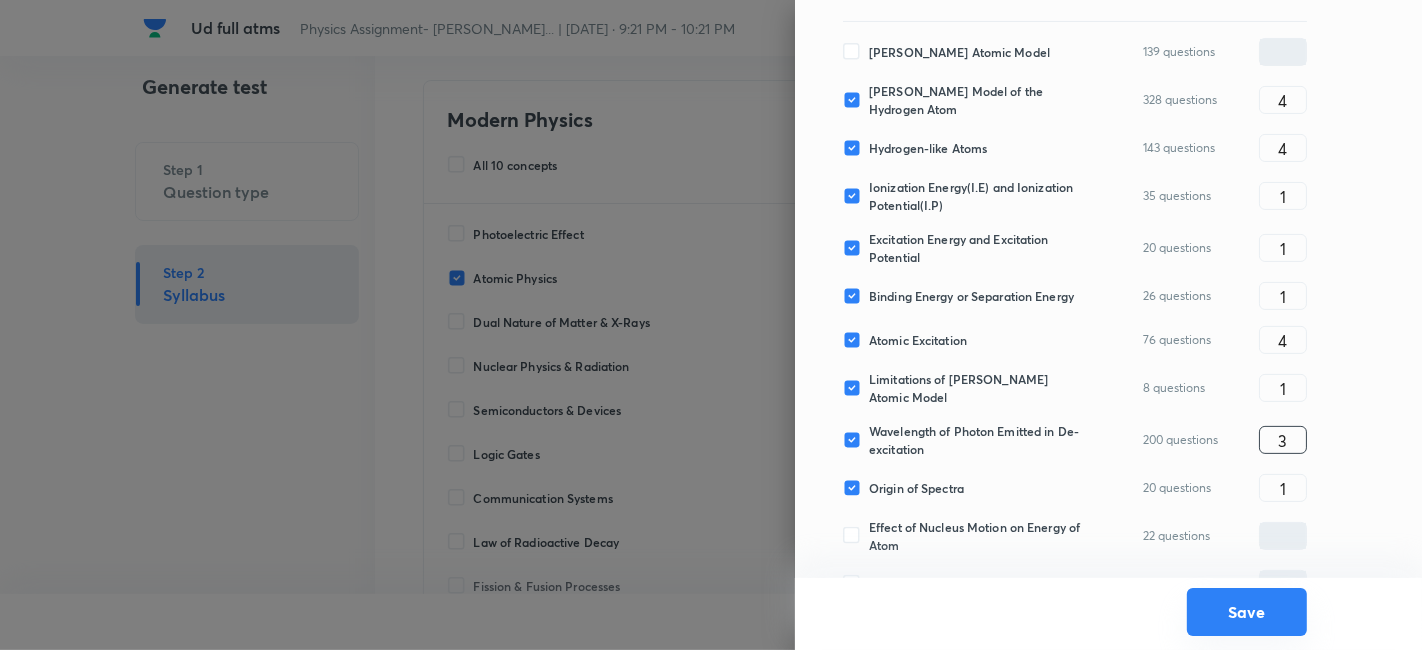 type on "3" 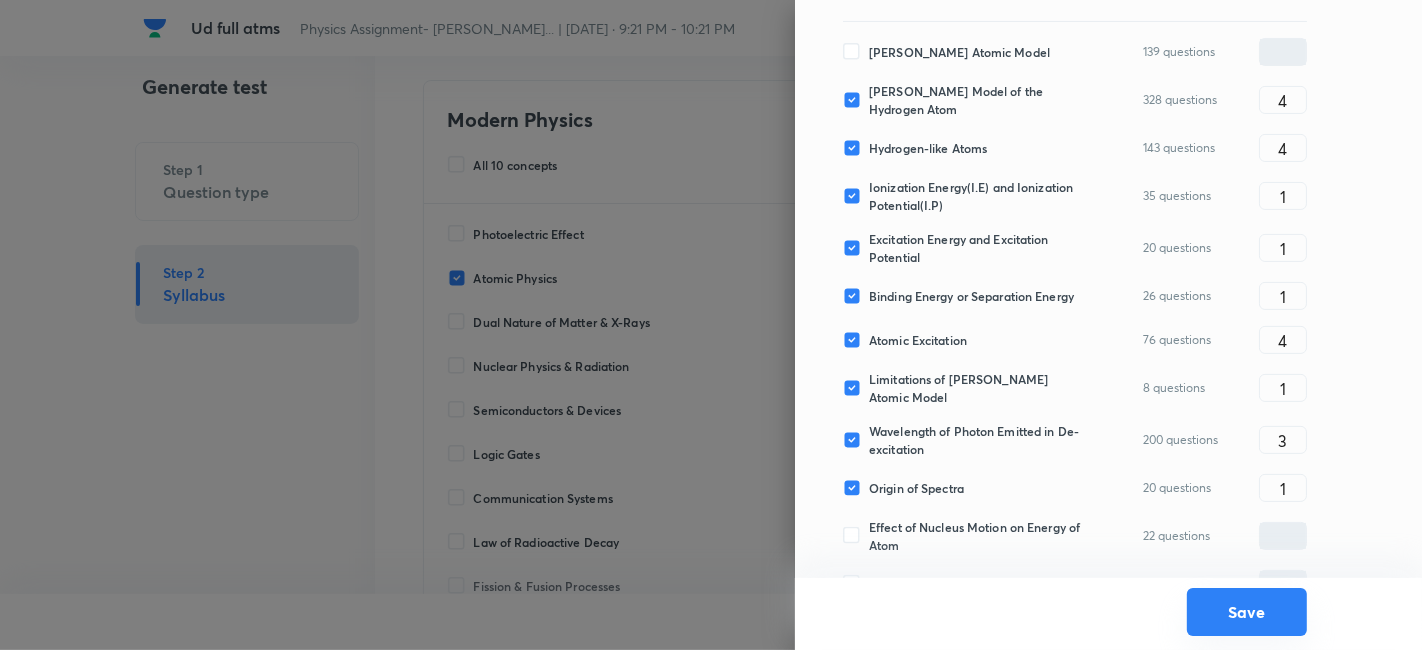 click on "Save" at bounding box center [1247, 612] 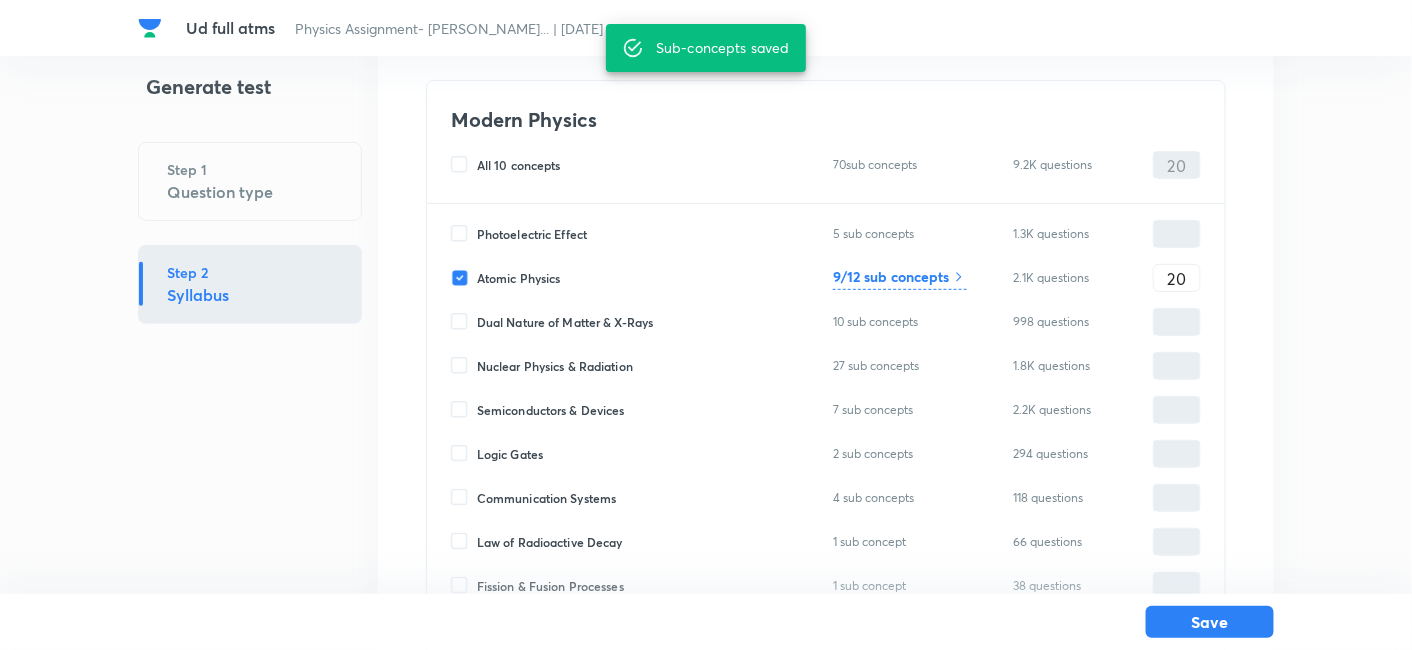 click on "Save" at bounding box center (1210, 622) 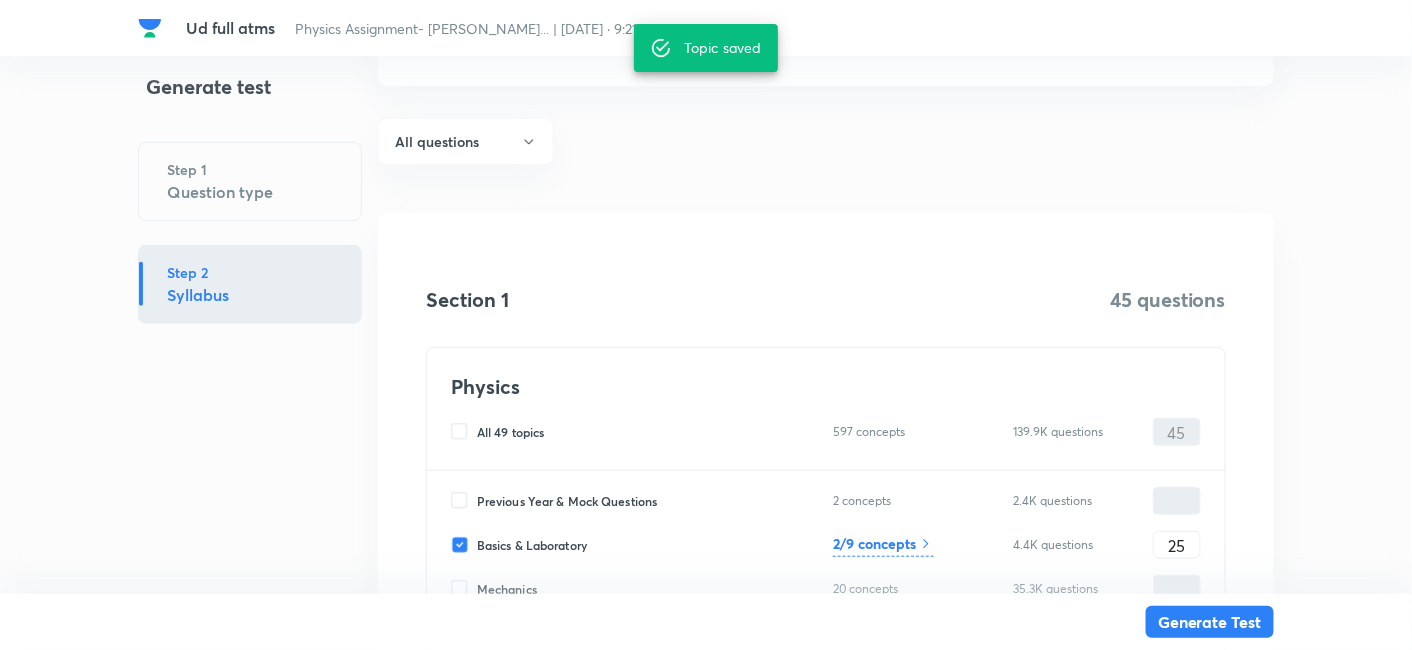 click on "Generate Test" at bounding box center (1210, 622) 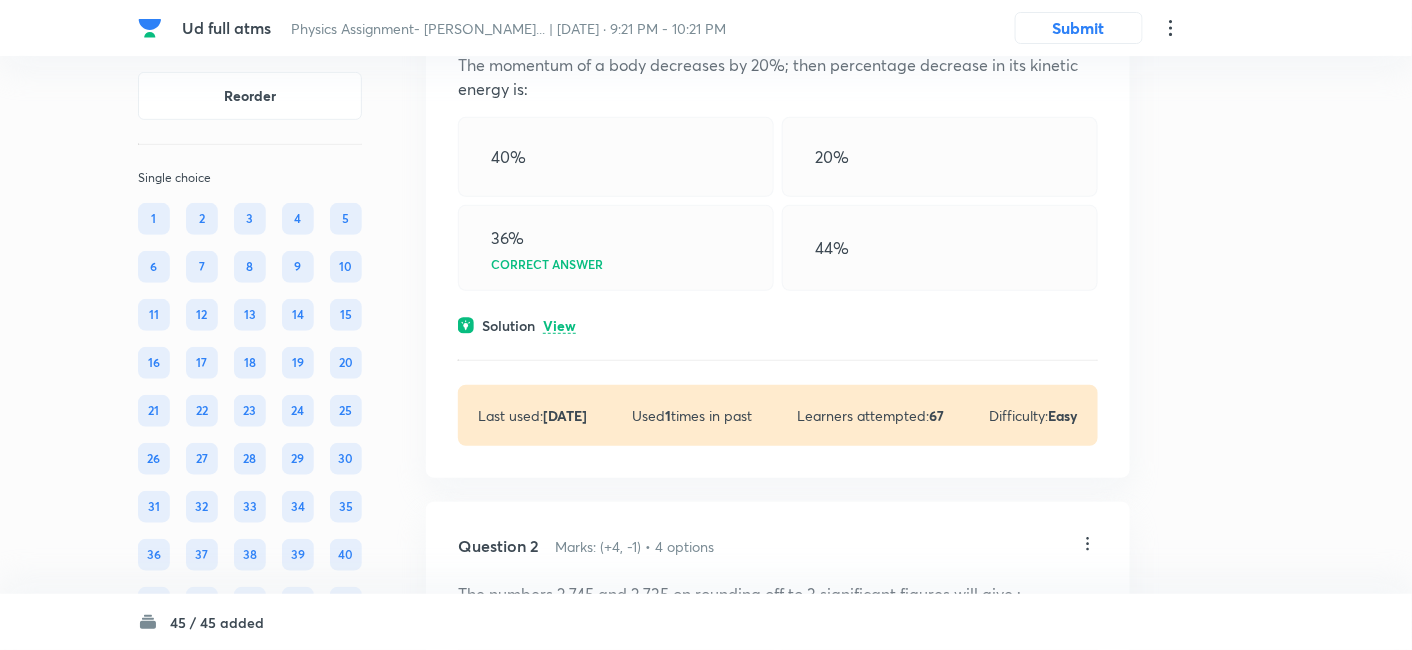 scroll, scrollTop: 219, scrollLeft: 0, axis: vertical 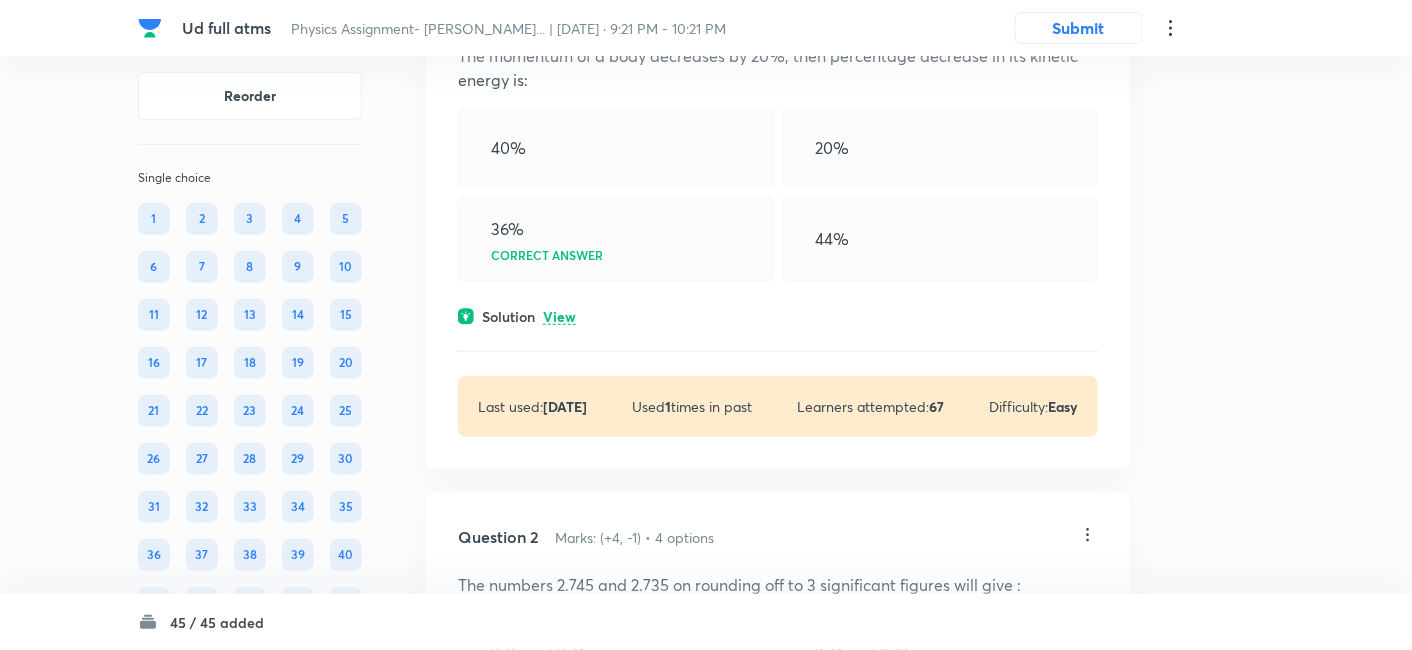 click on "View" at bounding box center (559, 317) 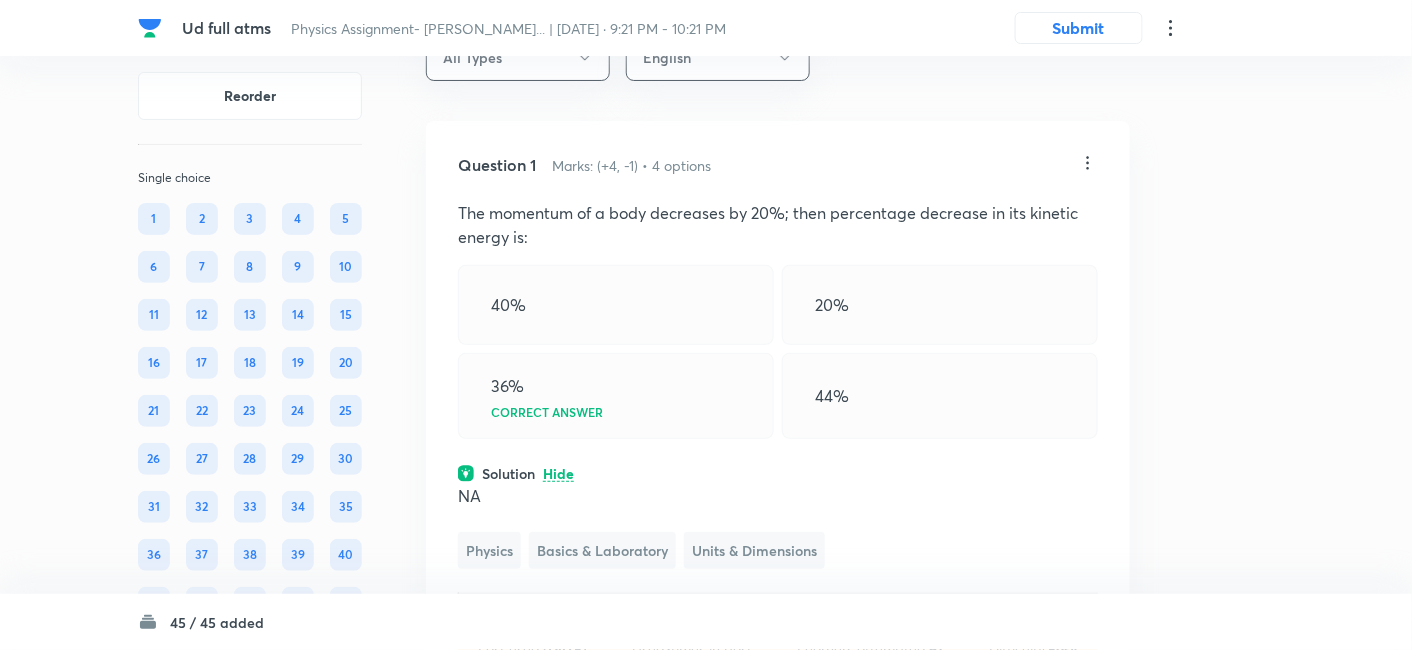 scroll, scrollTop: 61, scrollLeft: 0, axis: vertical 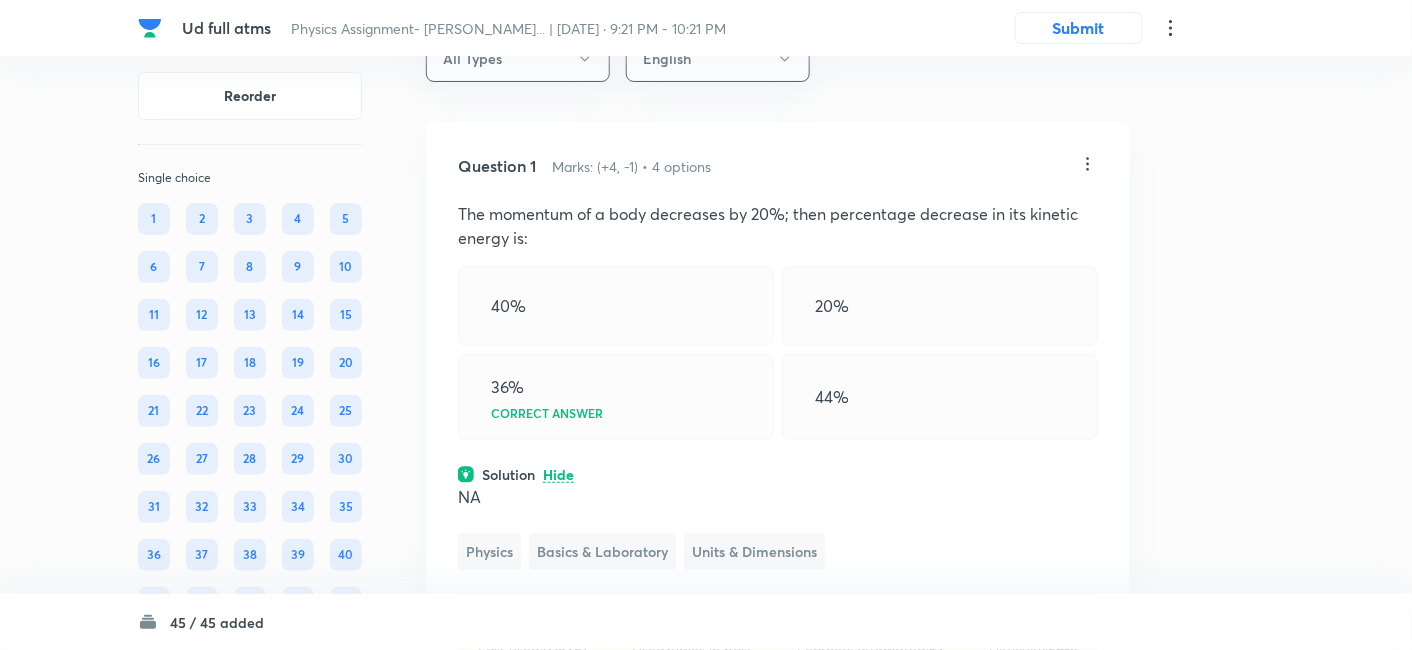 click 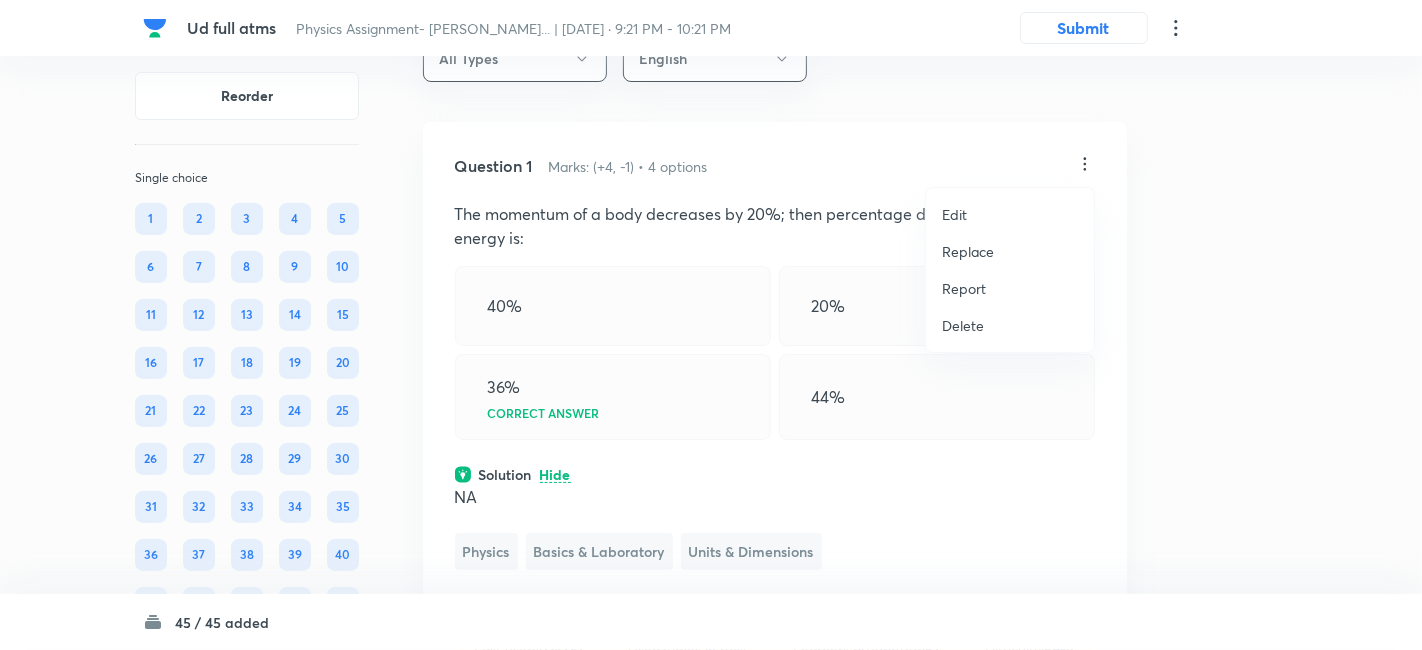 click on "Replace" at bounding box center (968, 251) 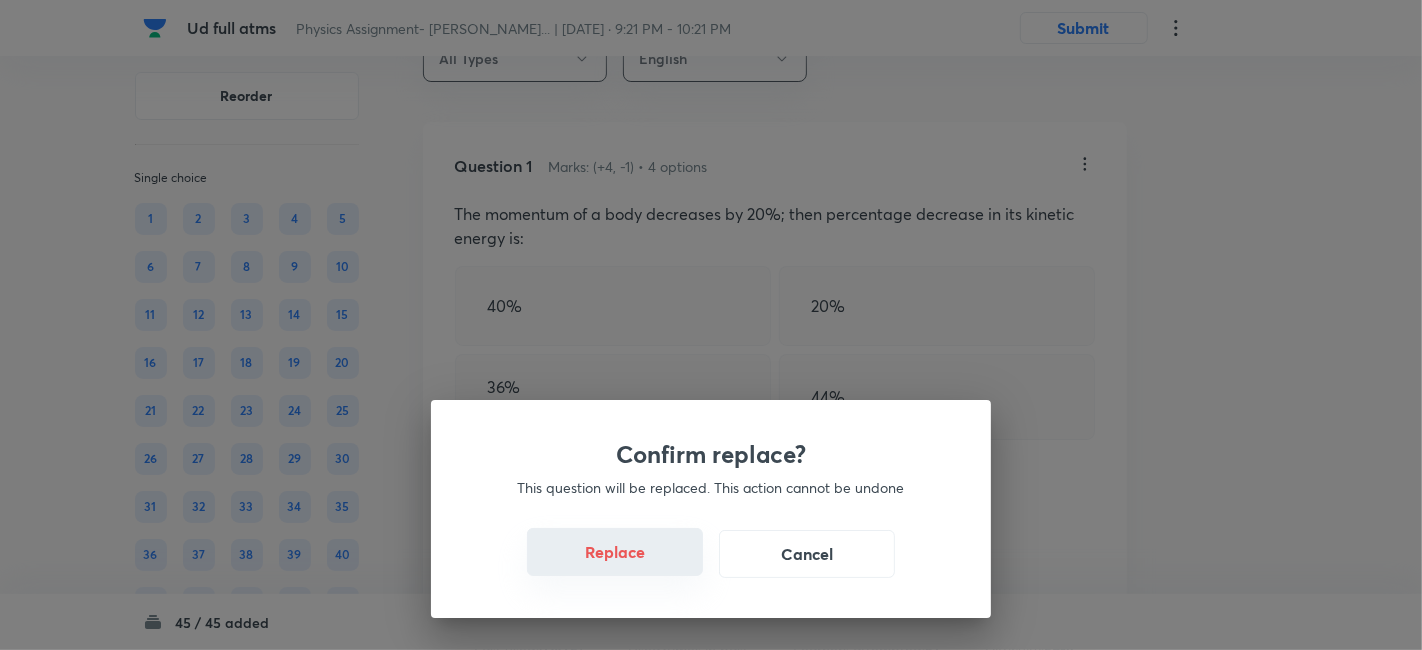 click on "Replace" at bounding box center (615, 552) 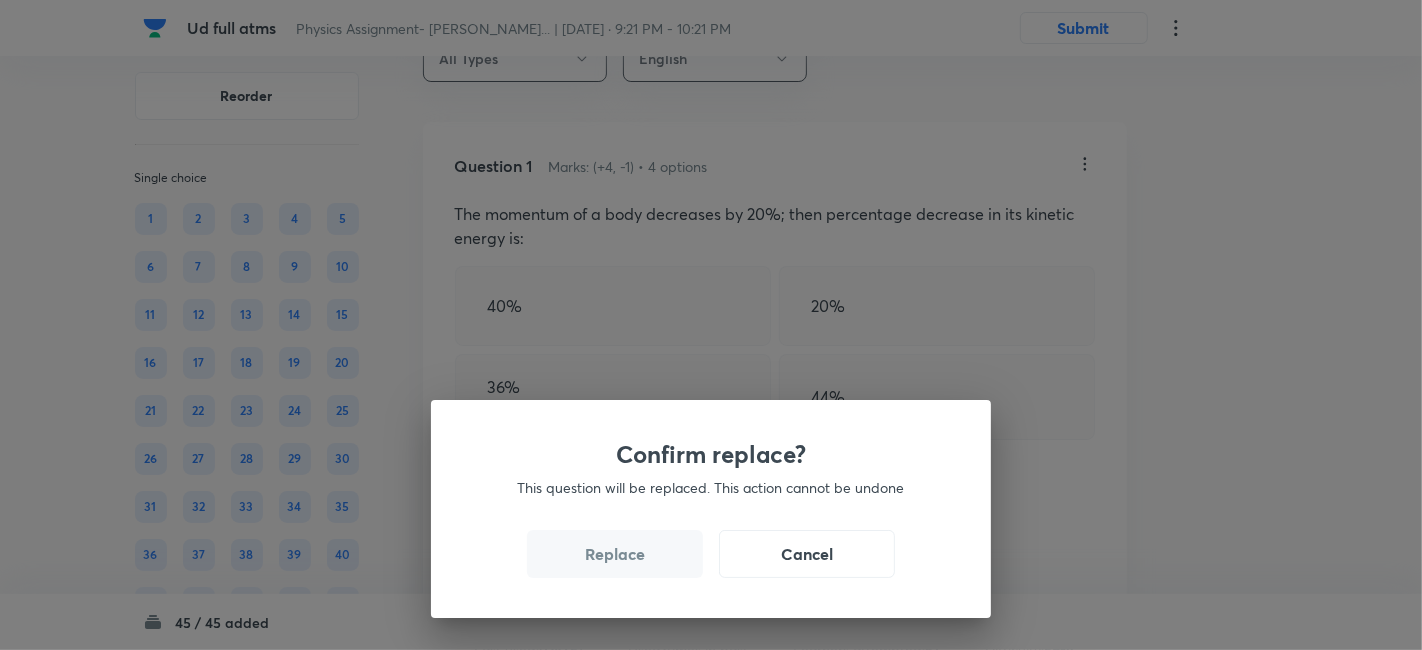 click on "Replace" at bounding box center [615, 554] 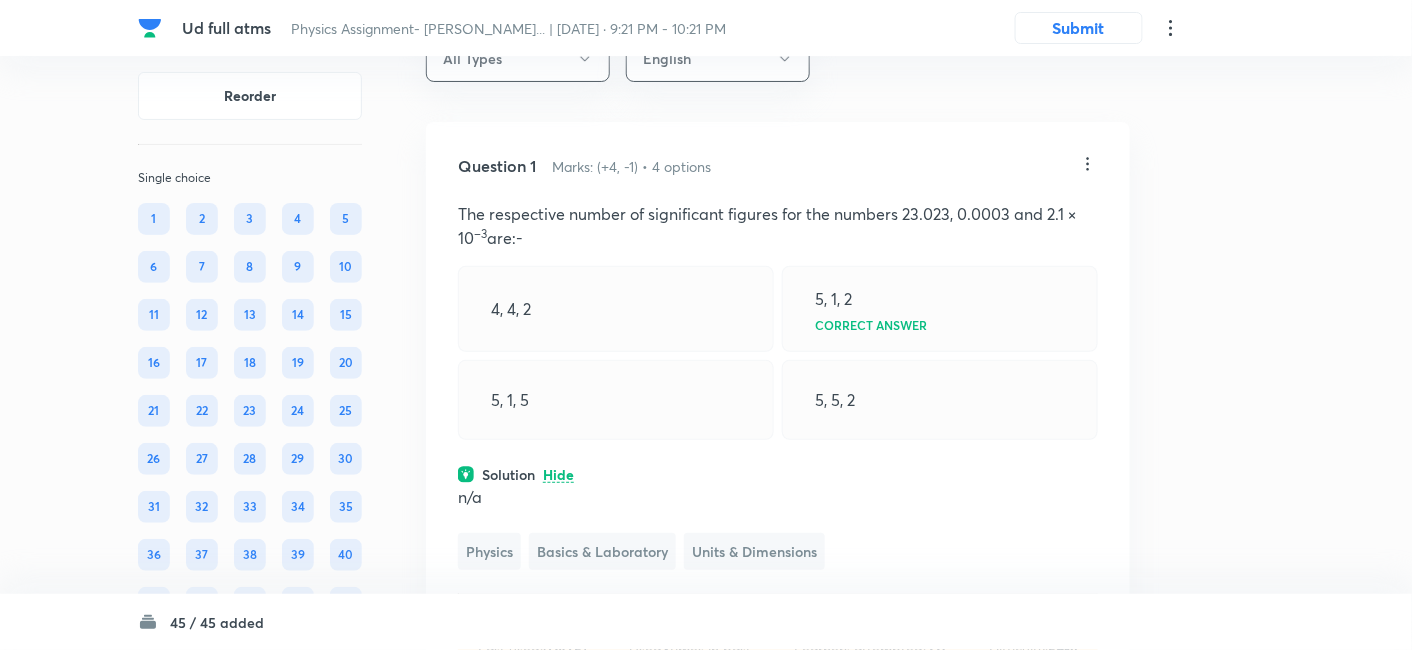 click 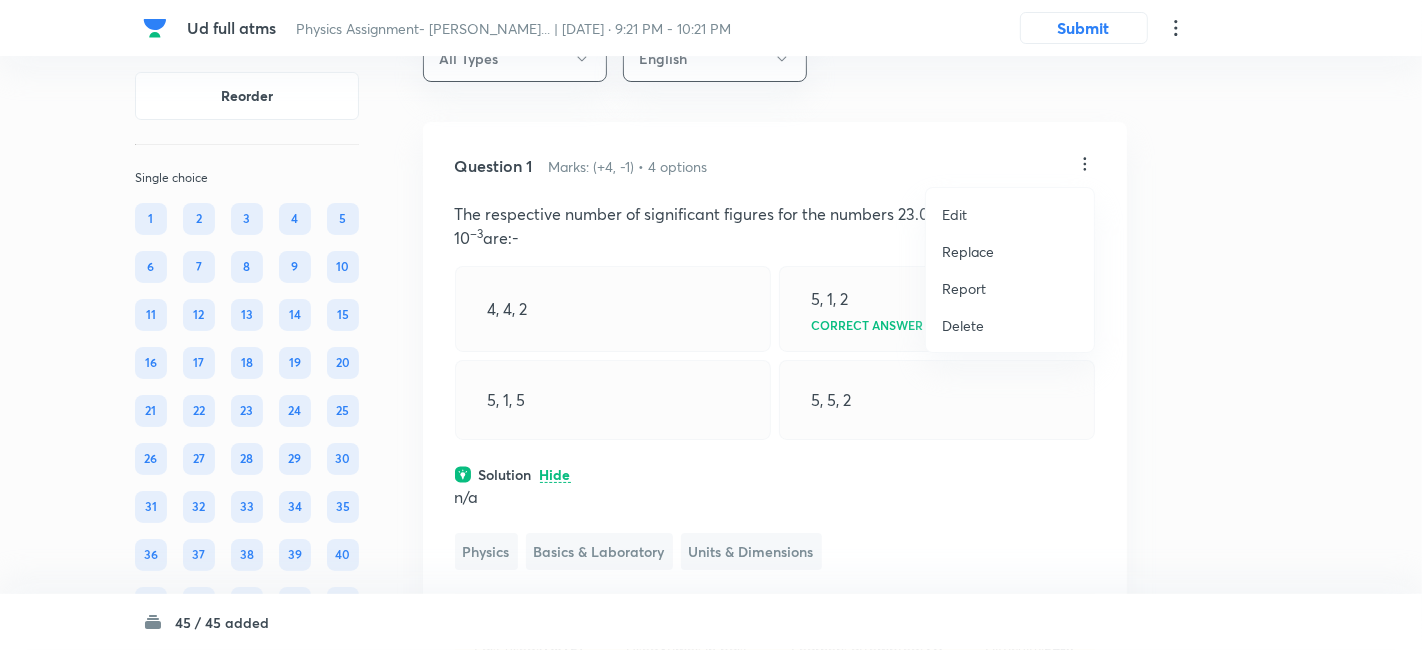 click on "Replace" at bounding box center [968, 251] 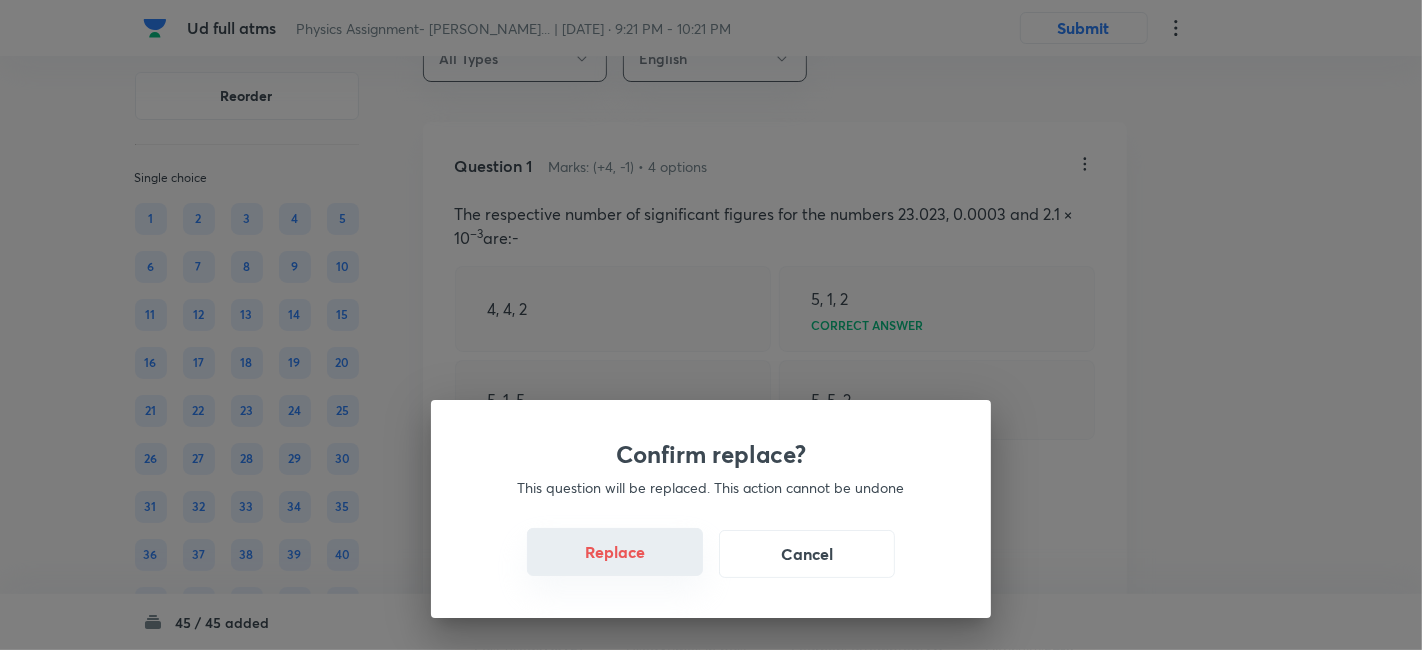 click on "Replace" at bounding box center (615, 552) 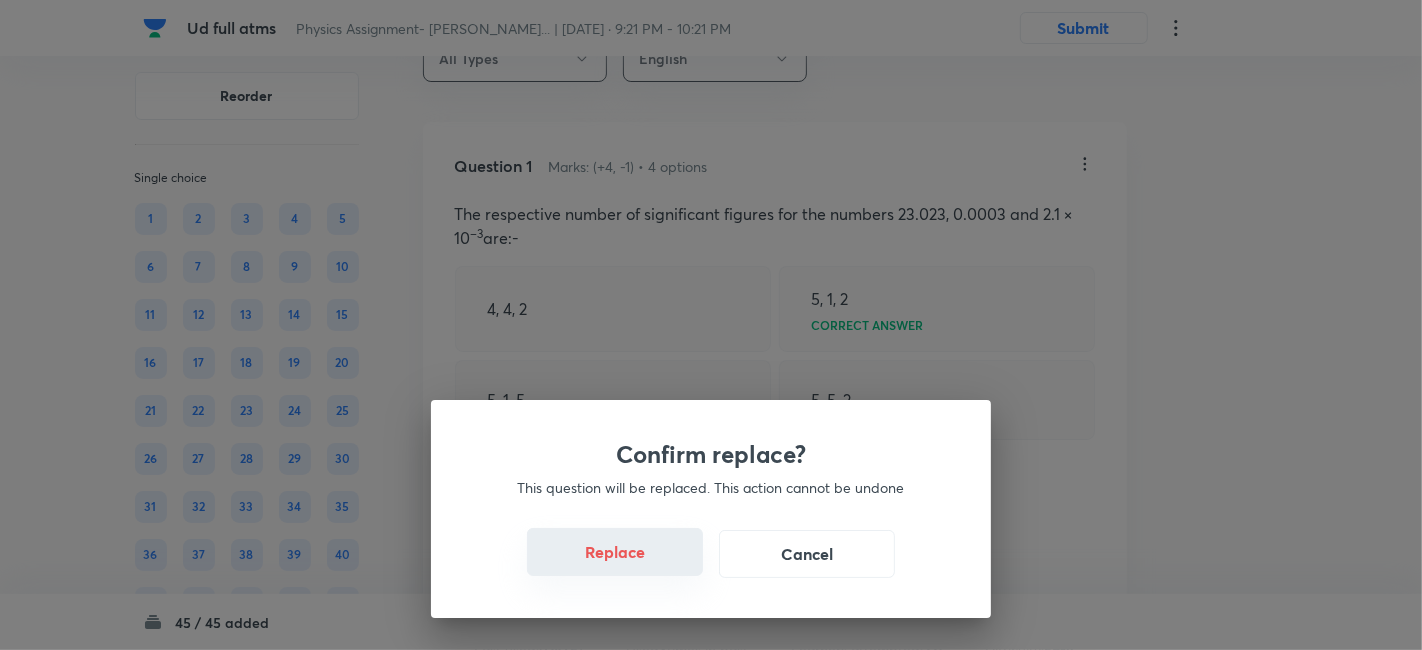 click on "Replace" at bounding box center [615, 552] 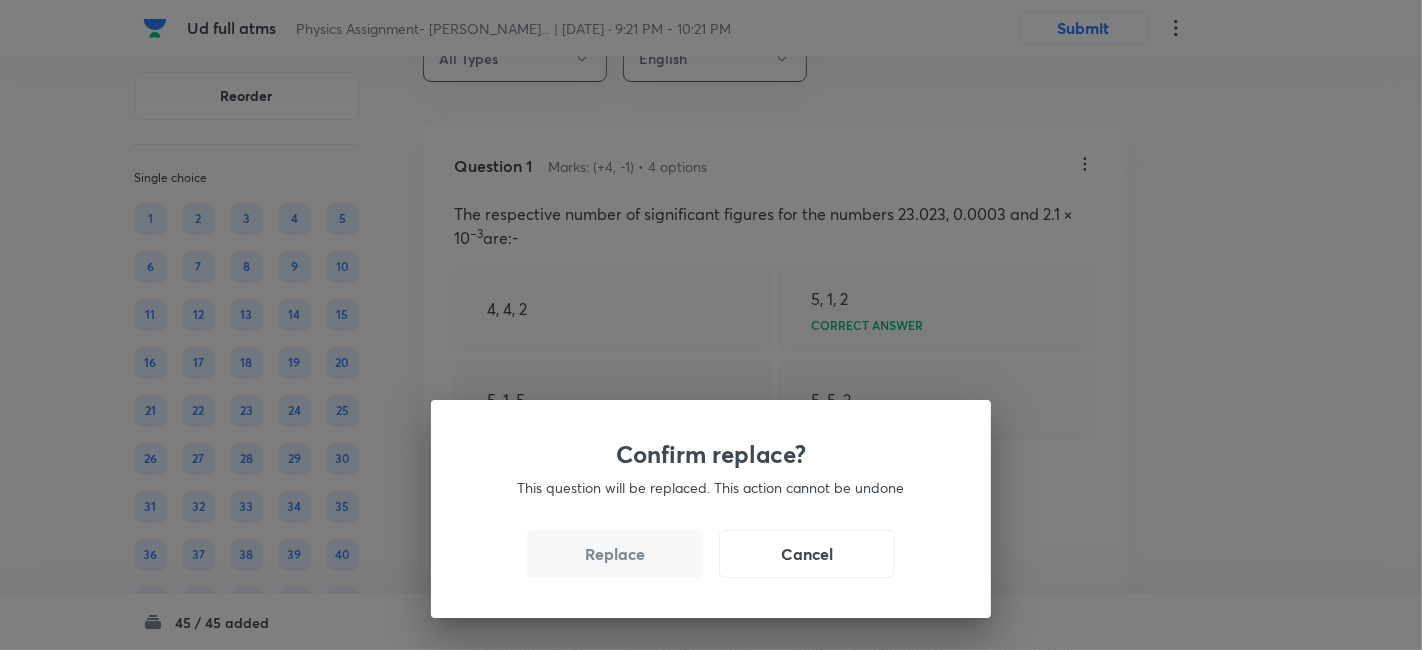 click on "Replace" at bounding box center [615, 554] 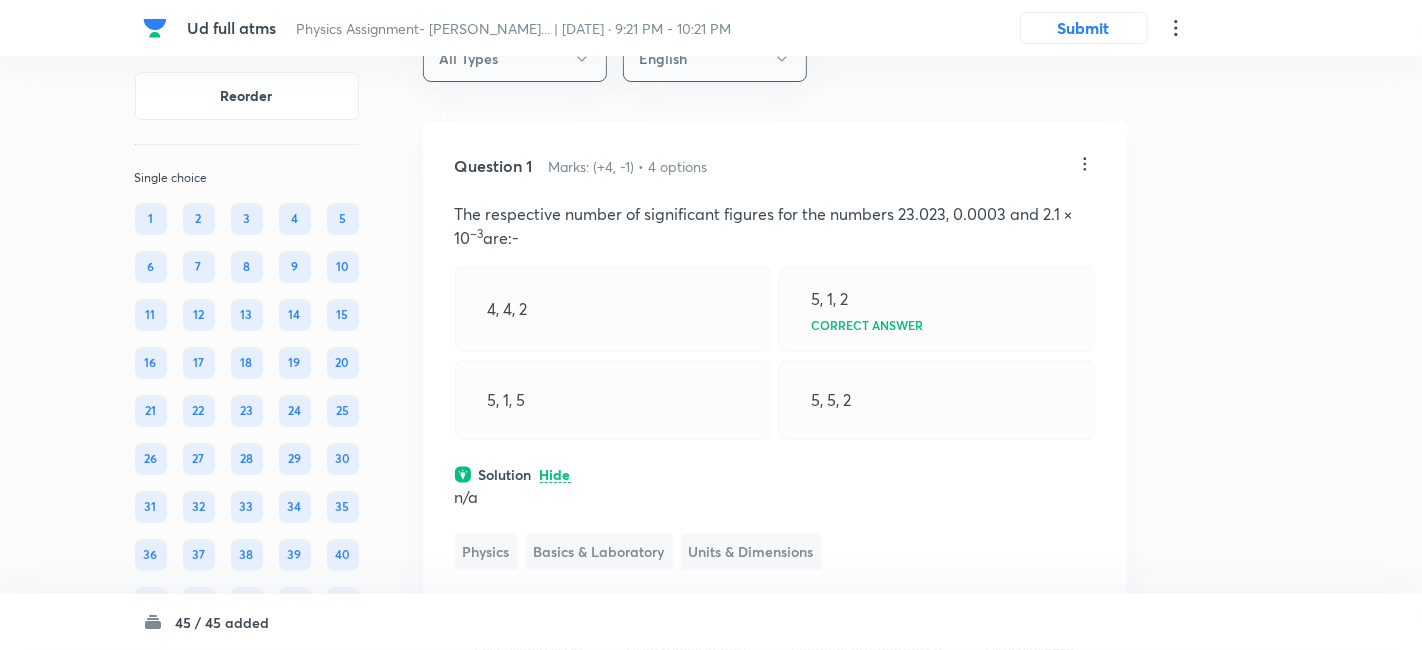 click on "Confirm replace? This question will be replaced. This action cannot be undone Replace Cancel" at bounding box center [711, 975] 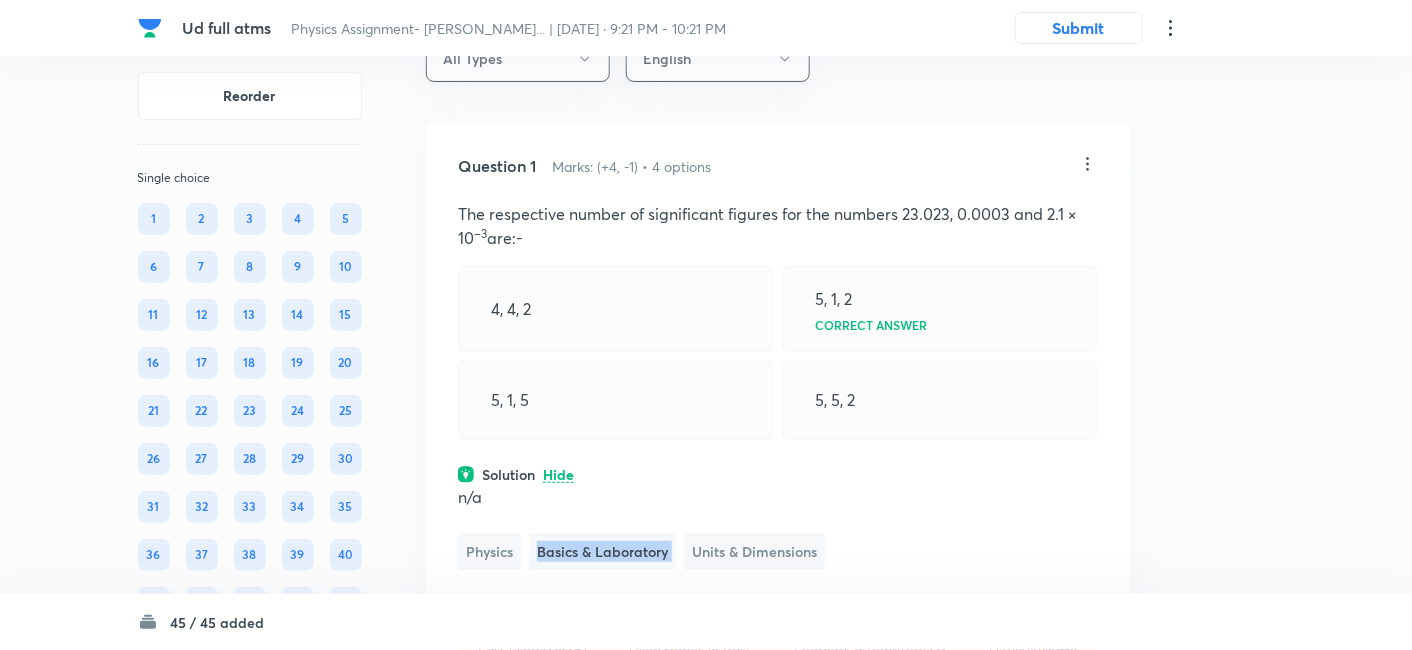 click on "Basics & Laboratory" at bounding box center (602, 551) 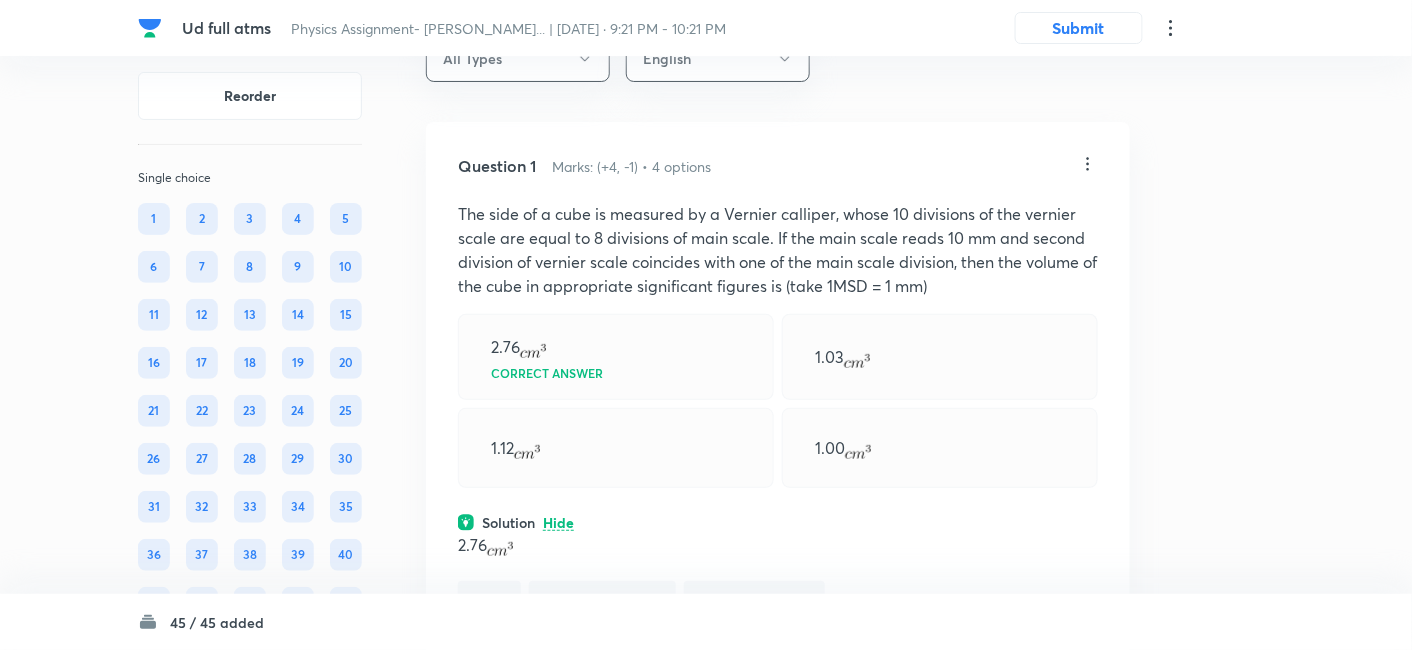 click 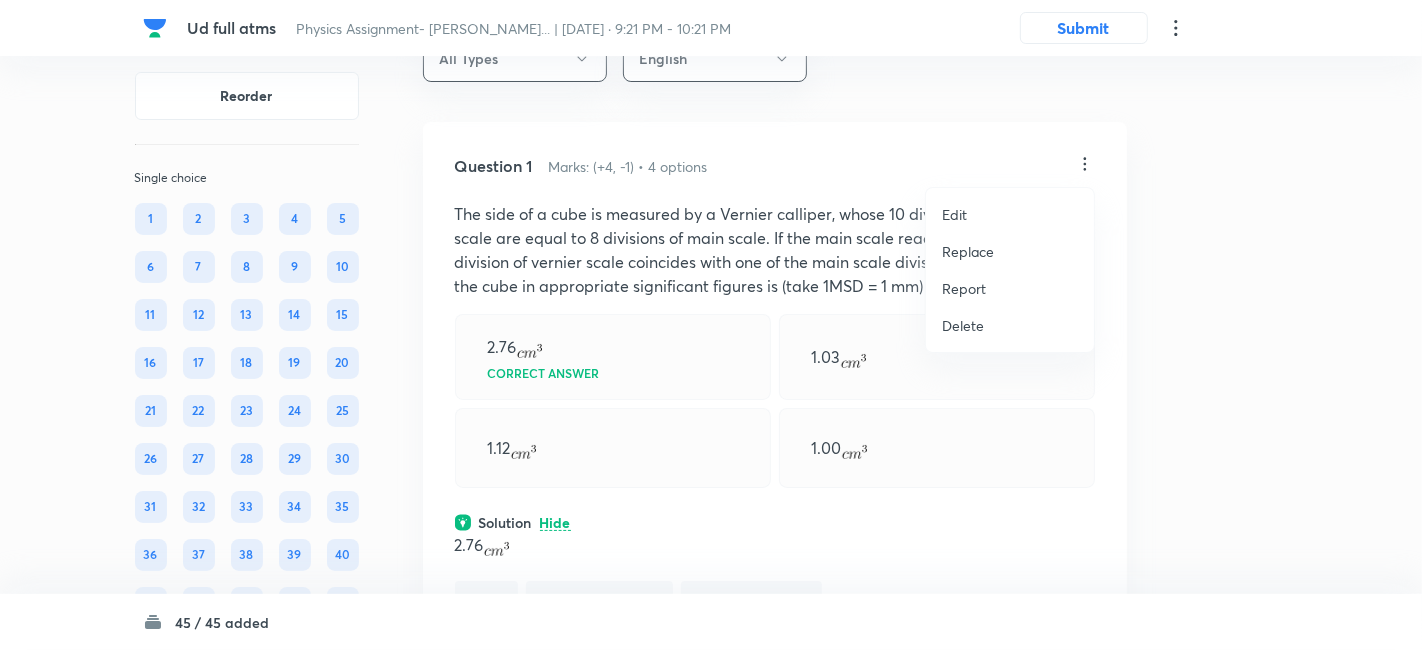 click on "Replace" at bounding box center (968, 251) 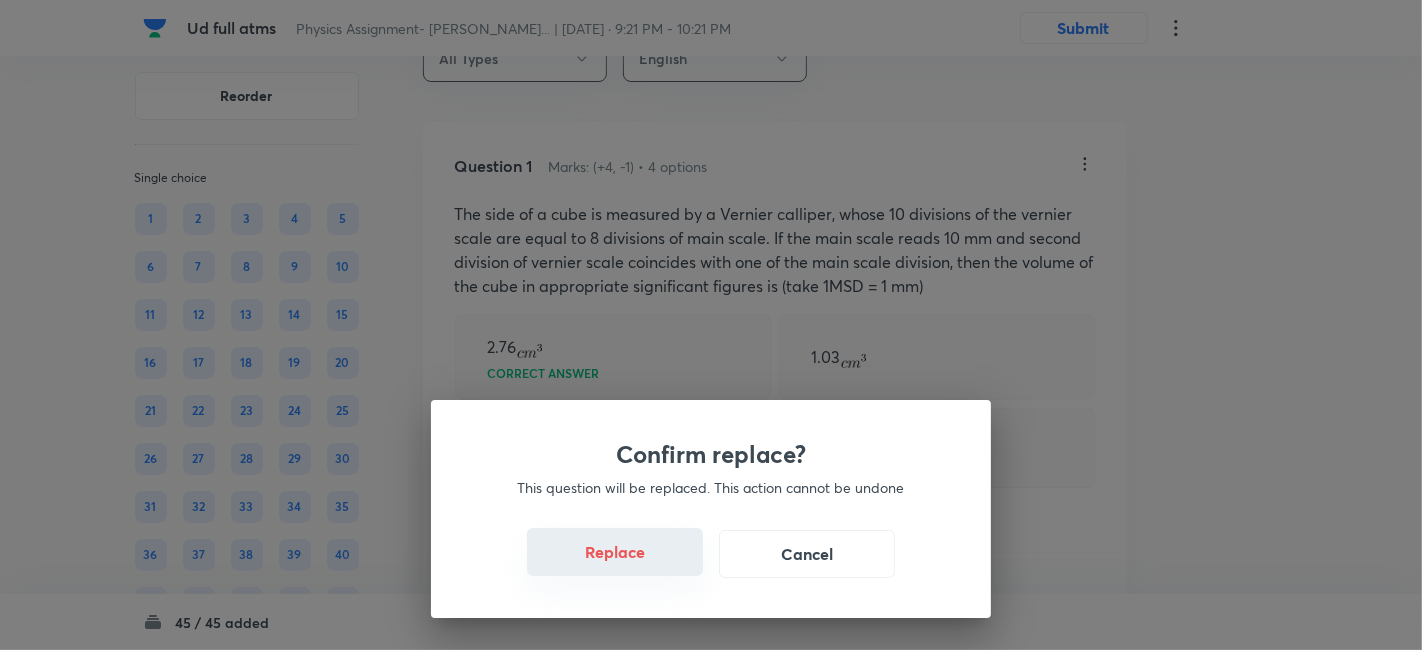 click on "Replace" at bounding box center (615, 552) 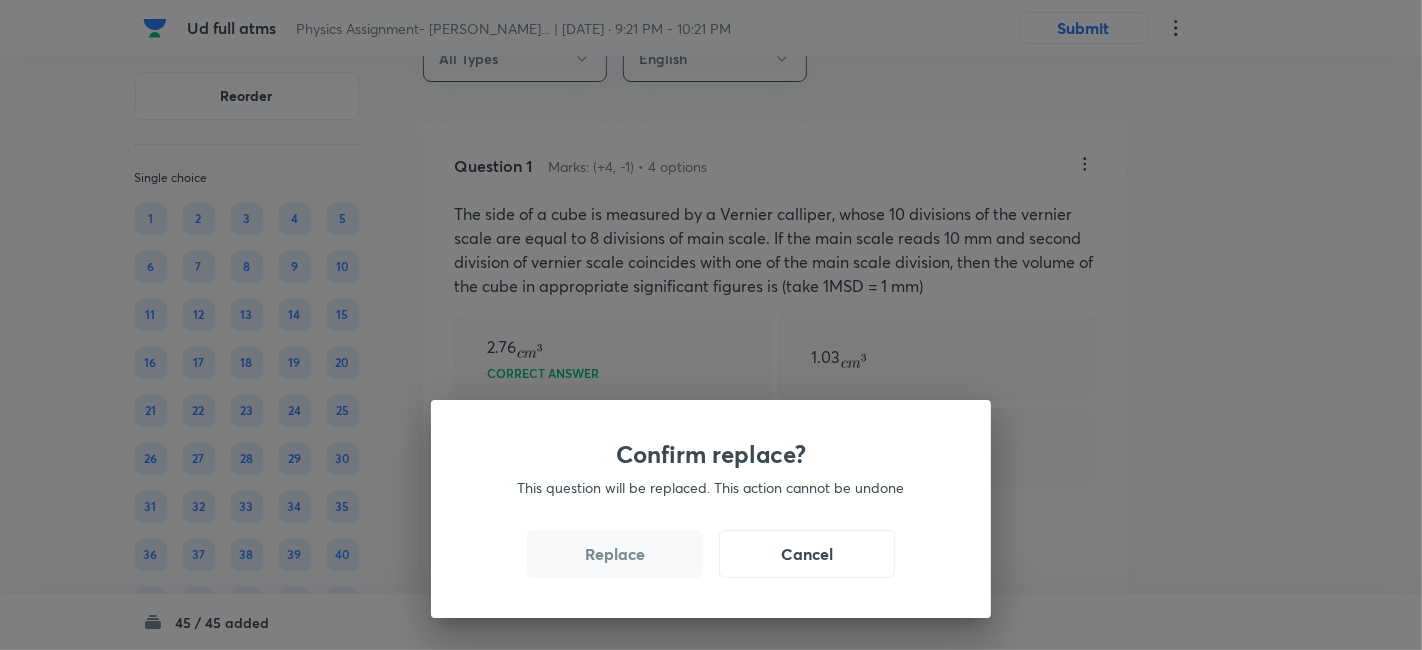 click on "Replace" at bounding box center [615, 554] 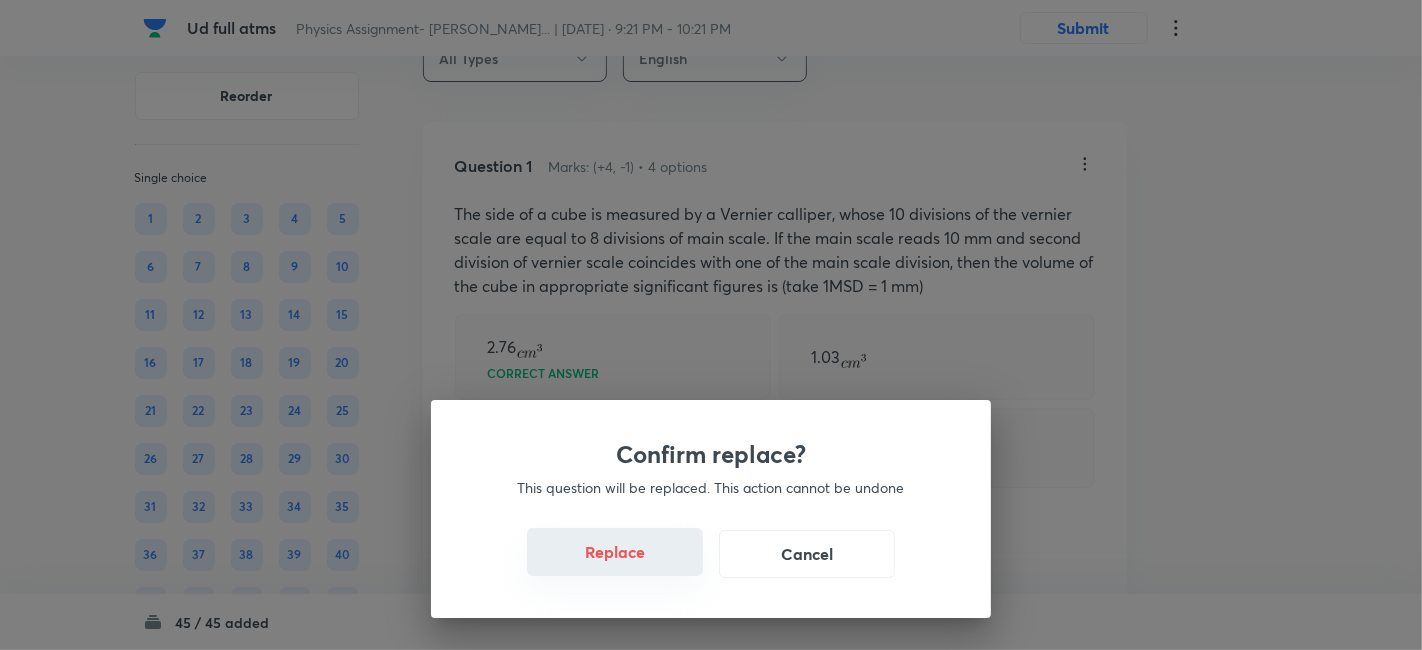 click on "Replace" at bounding box center [615, 552] 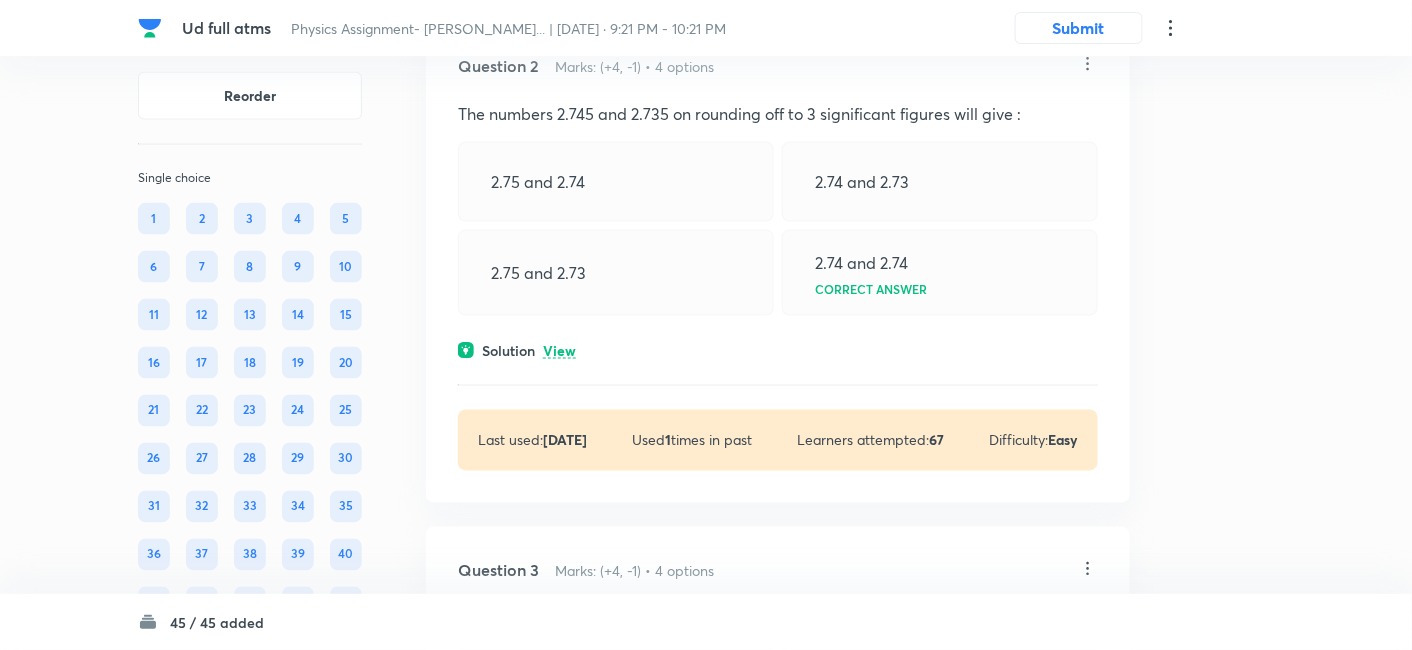 scroll, scrollTop: 808, scrollLeft: 0, axis: vertical 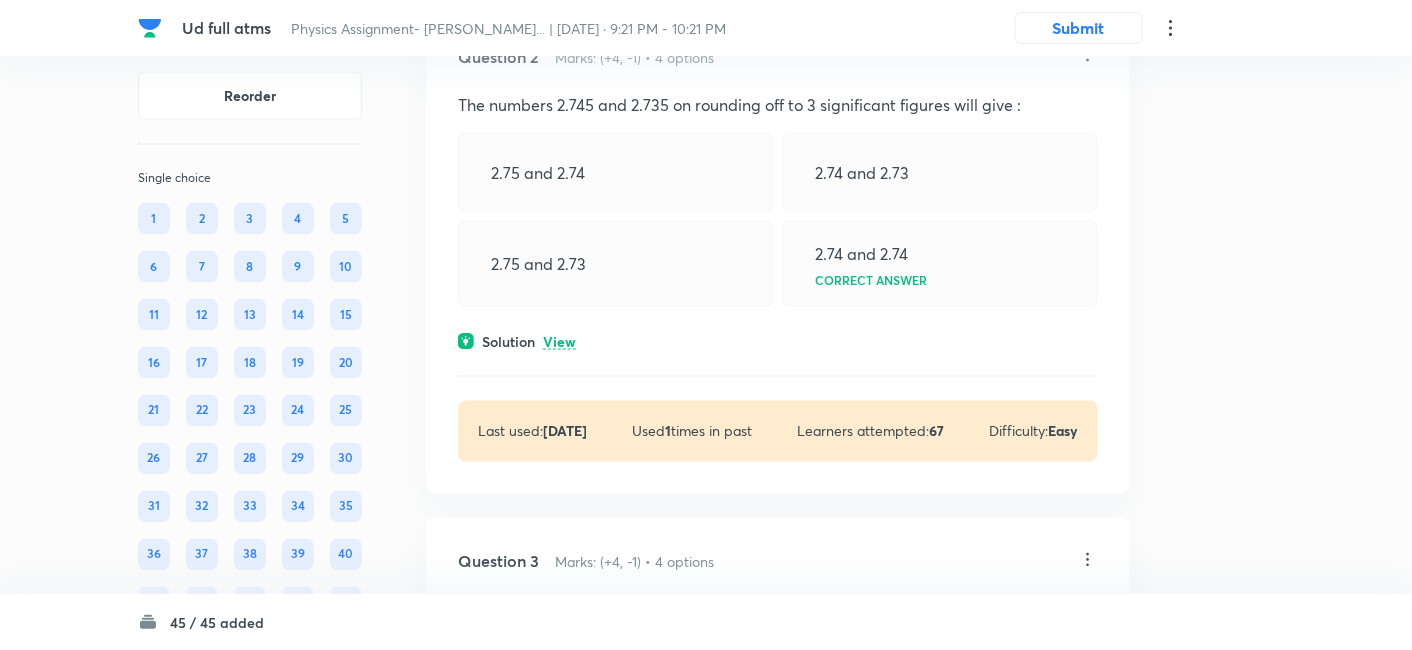 click on "View" at bounding box center [559, 342] 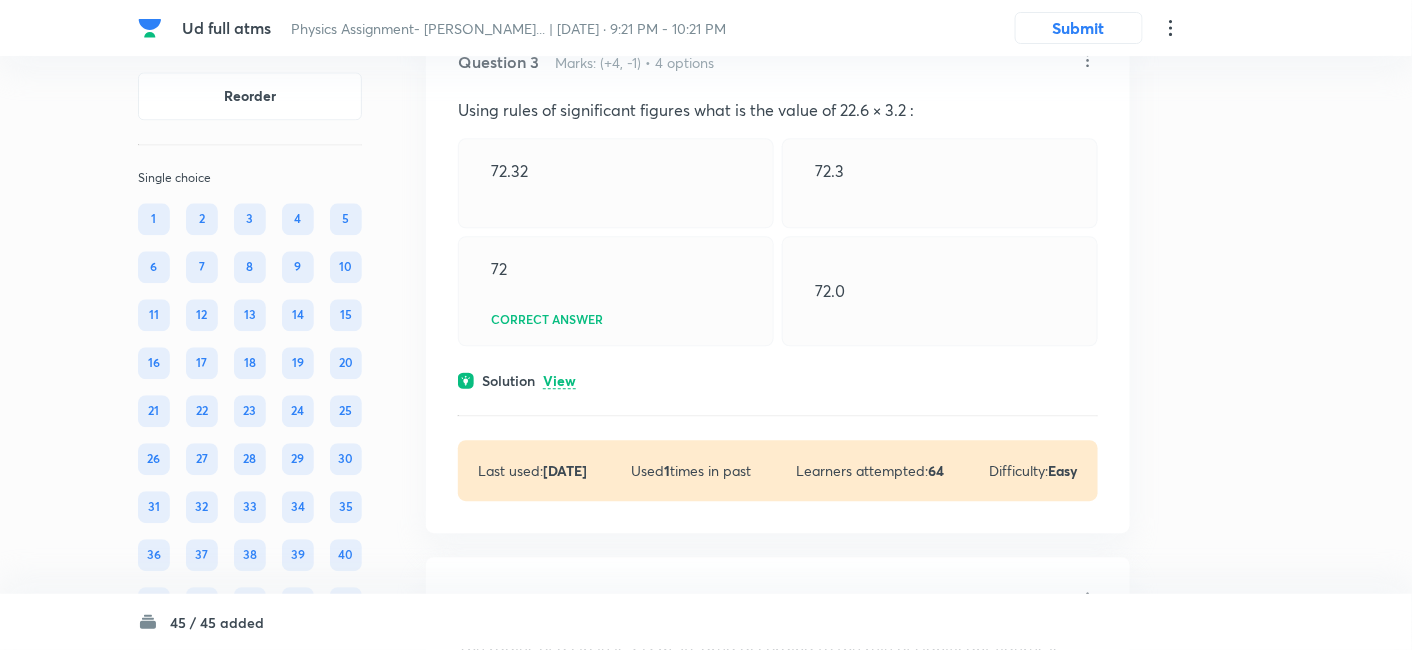 scroll, scrollTop: 1424, scrollLeft: 0, axis: vertical 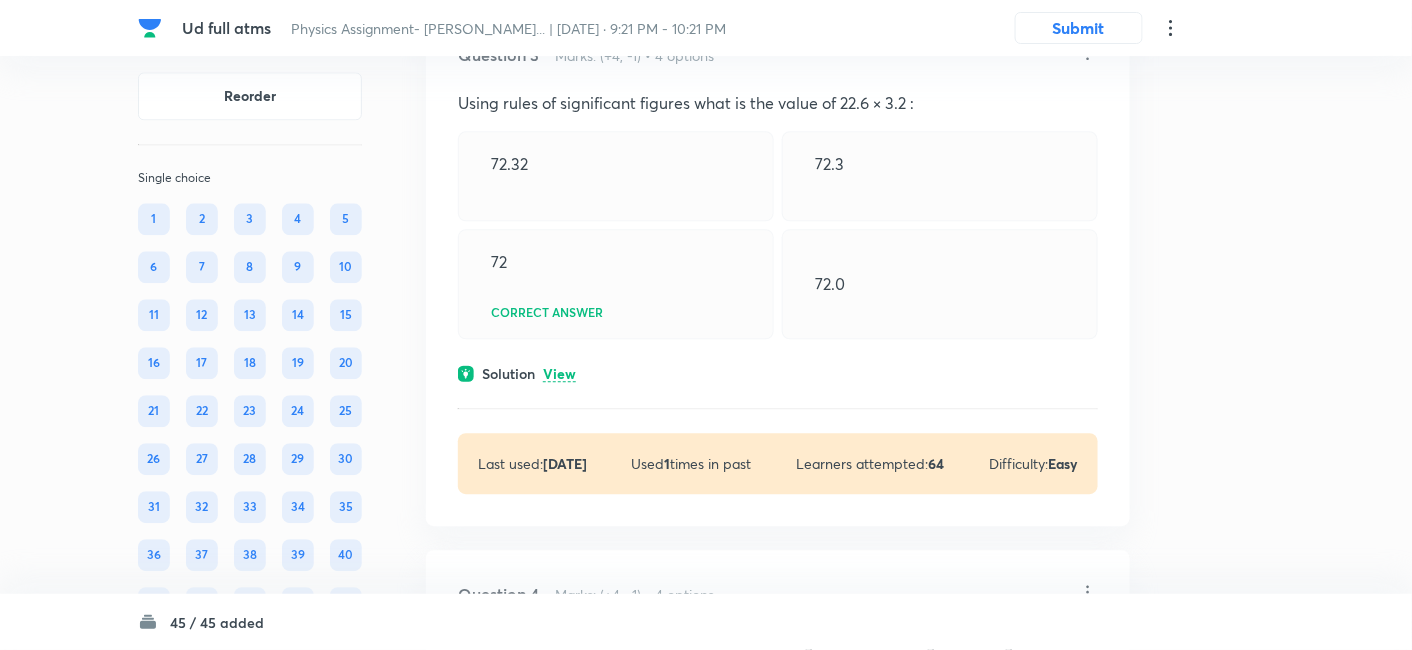 click on "View" at bounding box center [559, 374] 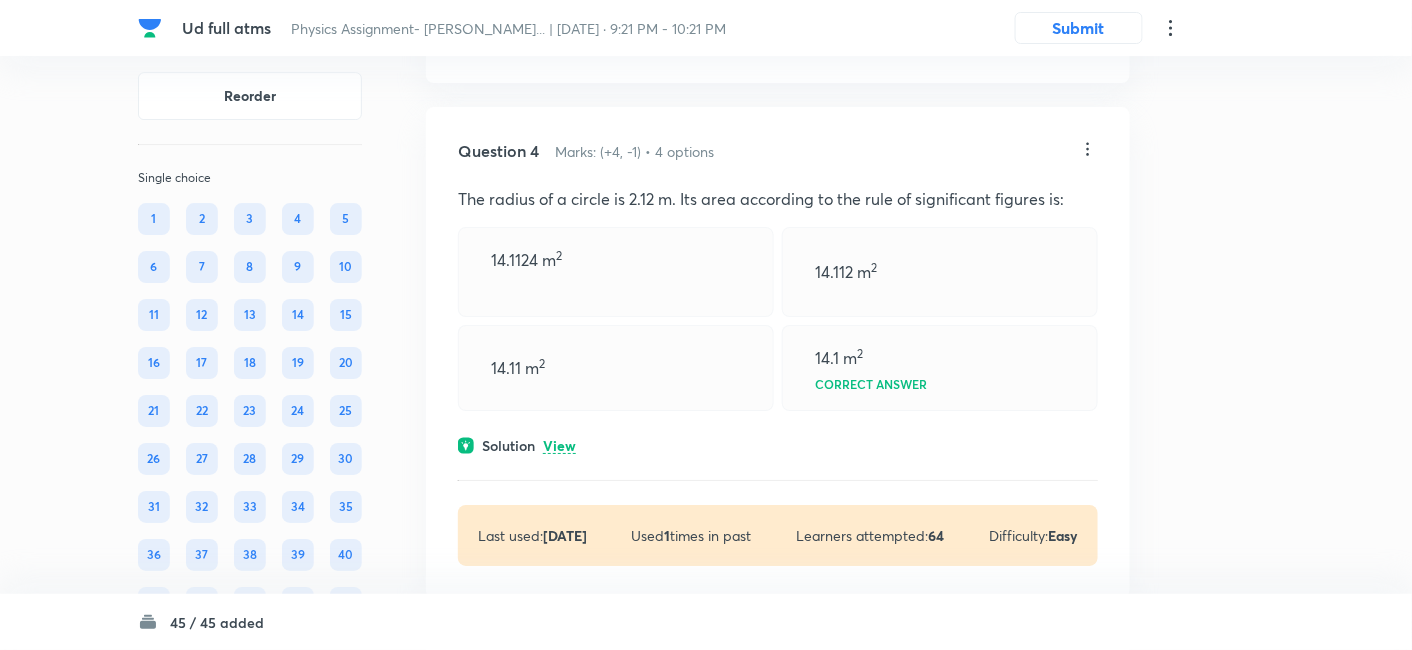 scroll, scrollTop: 2051, scrollLeft: 0, axis: vertical 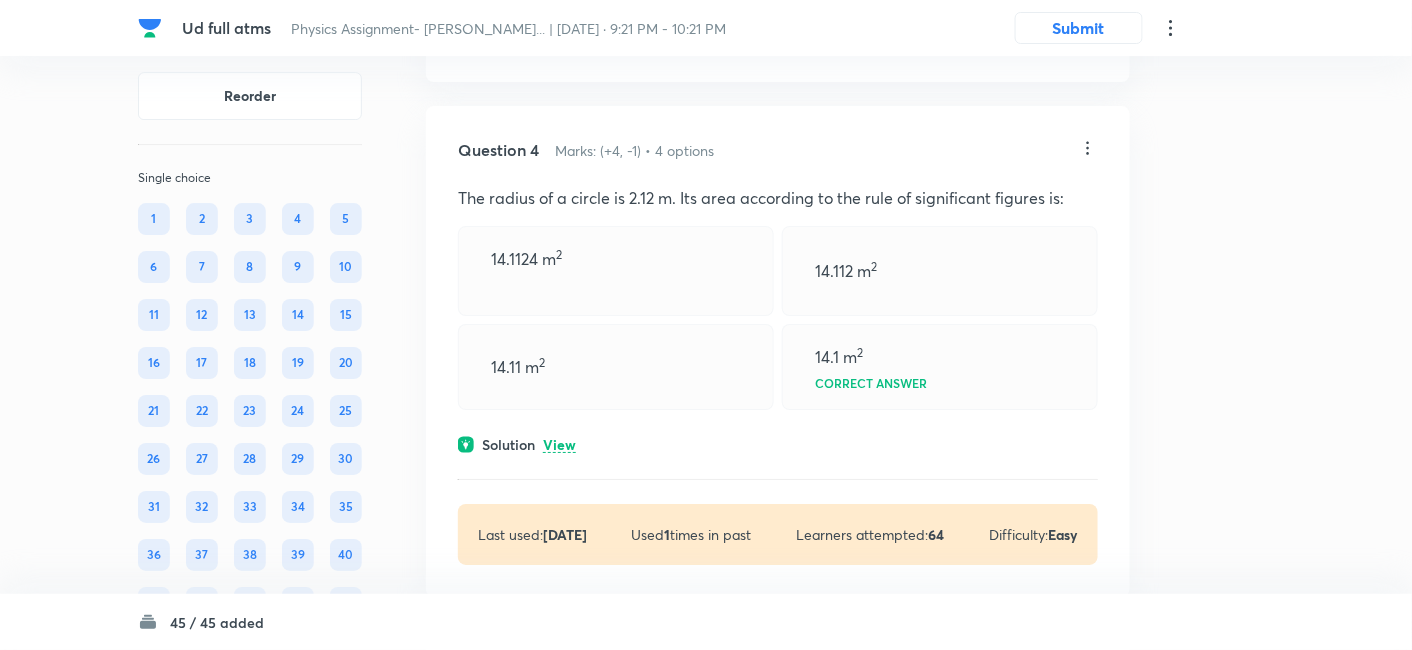 click on "View" at bounding box center [559, 445] 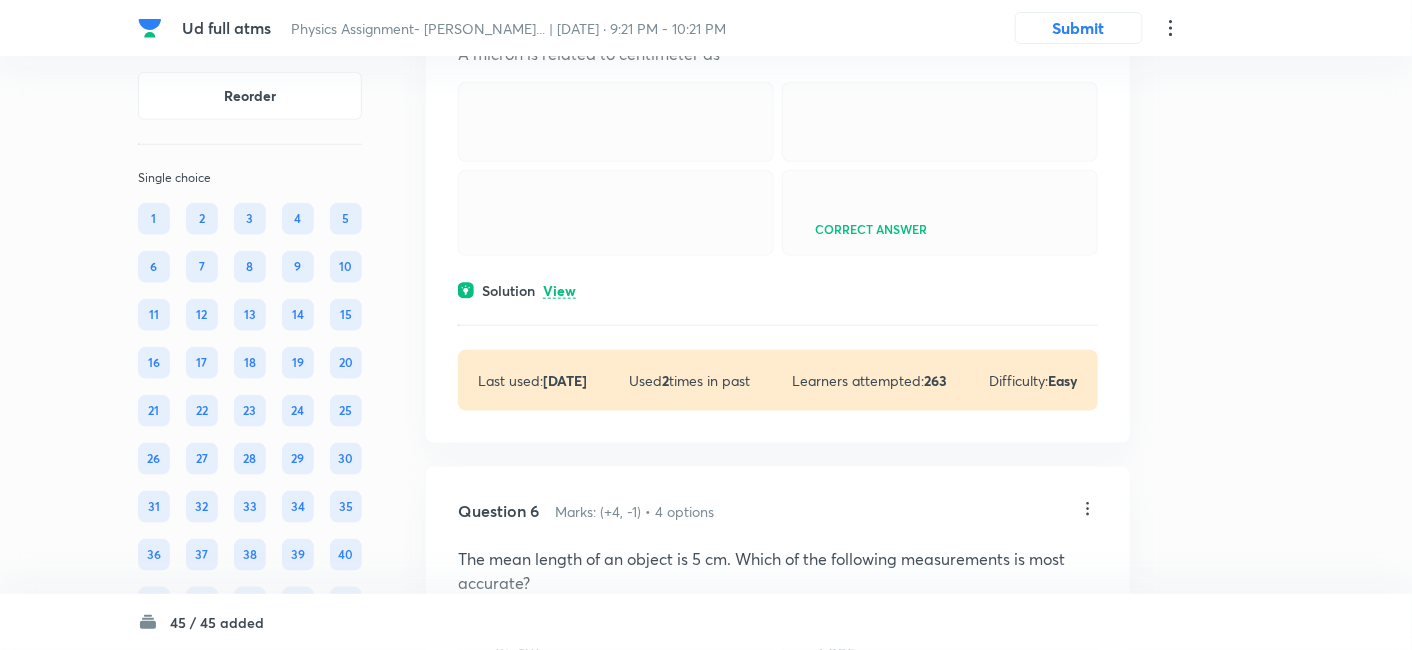 scroll, scrollTop: 2877, scrollLeft: 0, axis: vertical 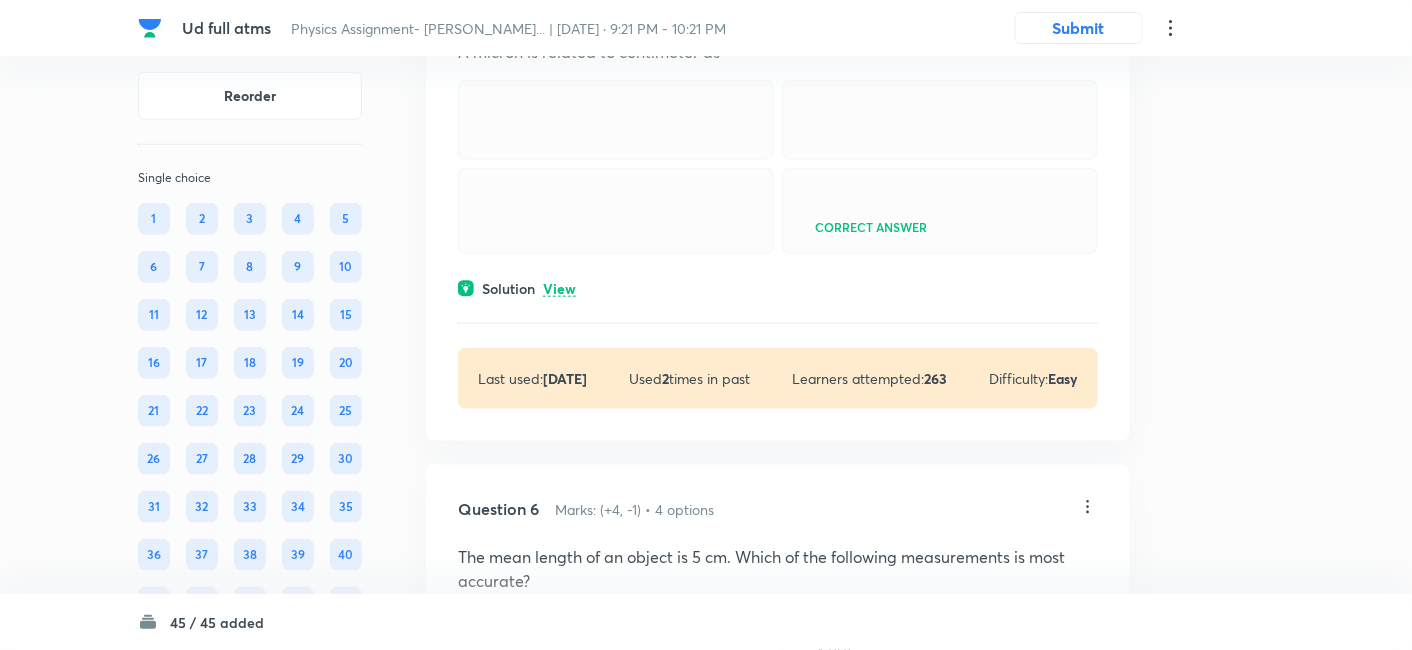 click on "View" at bounding box center (559, 289) 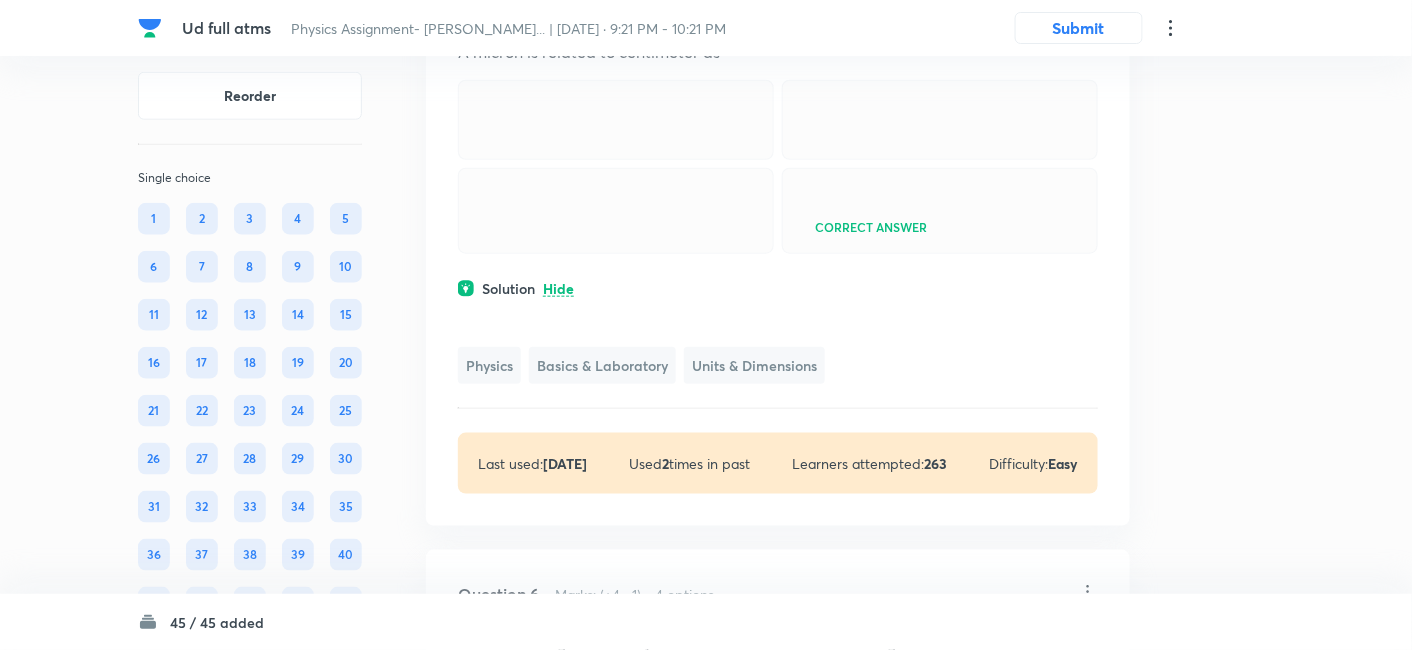 scroll, scrollTop: 2763, scrollLeft: 0, axis: vertical 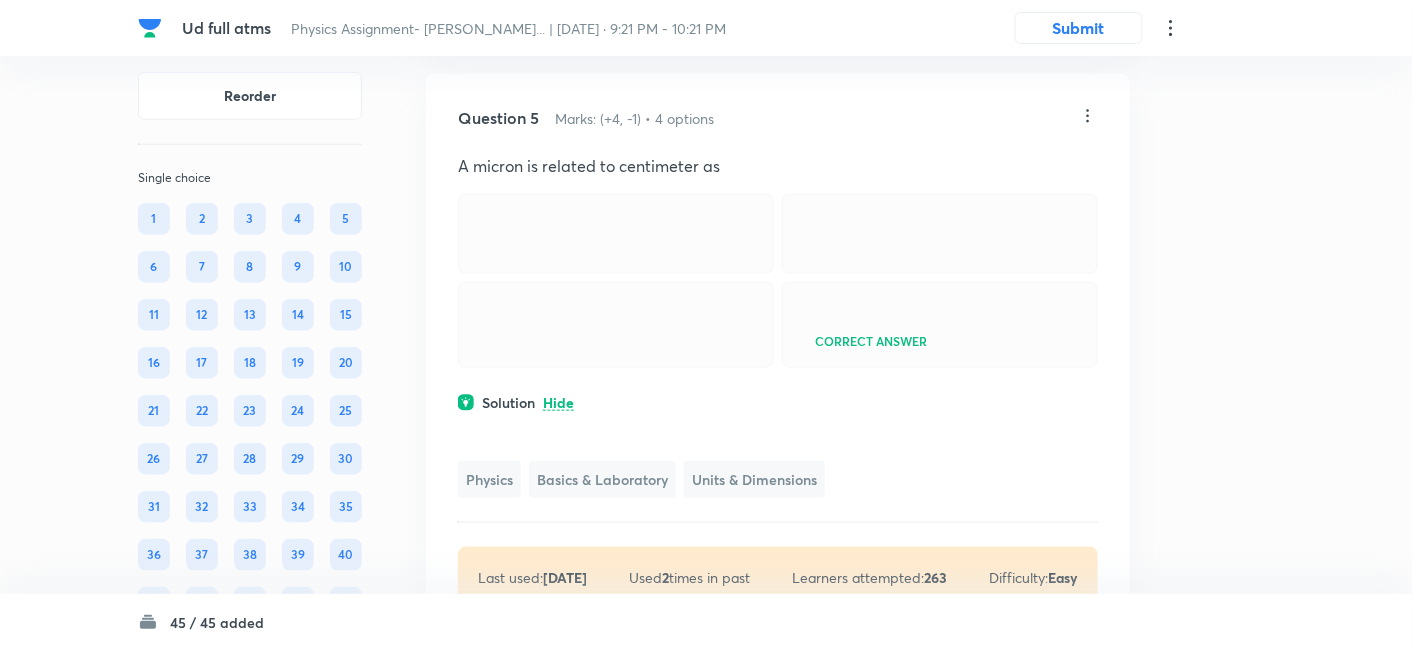 click 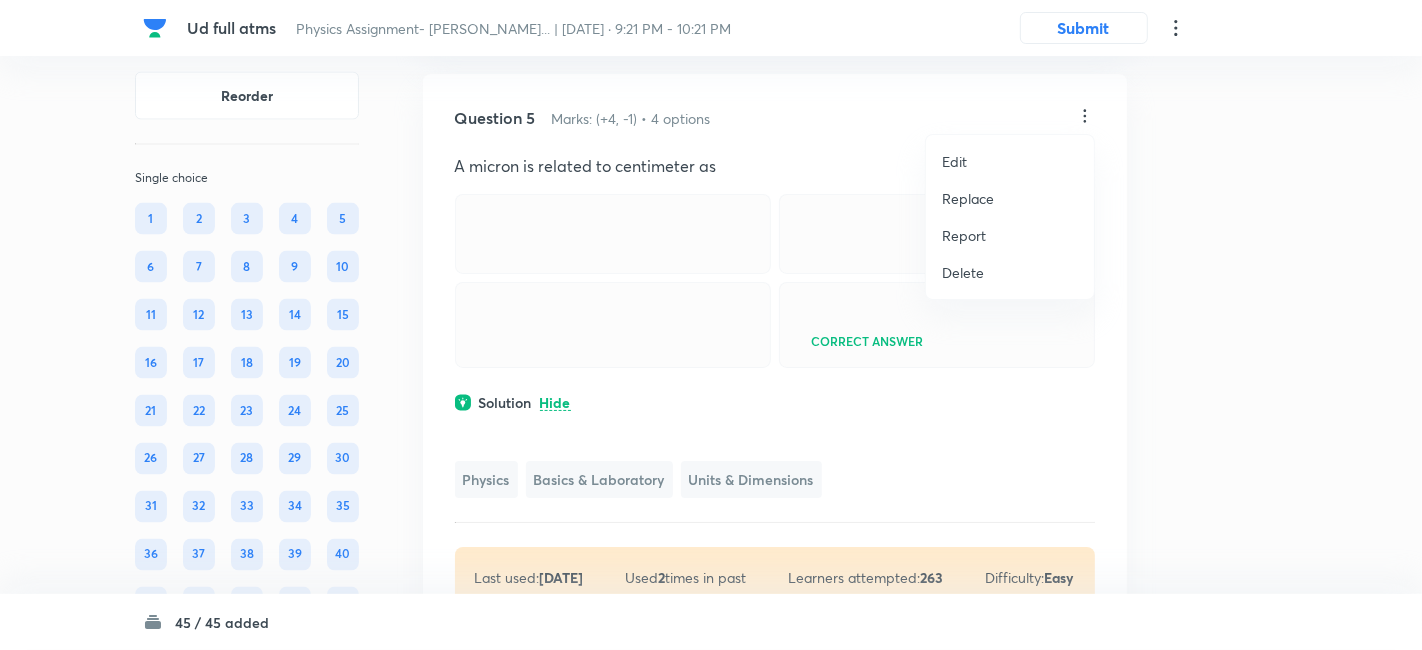 click on "Replace" at bounding box center [968, 198] 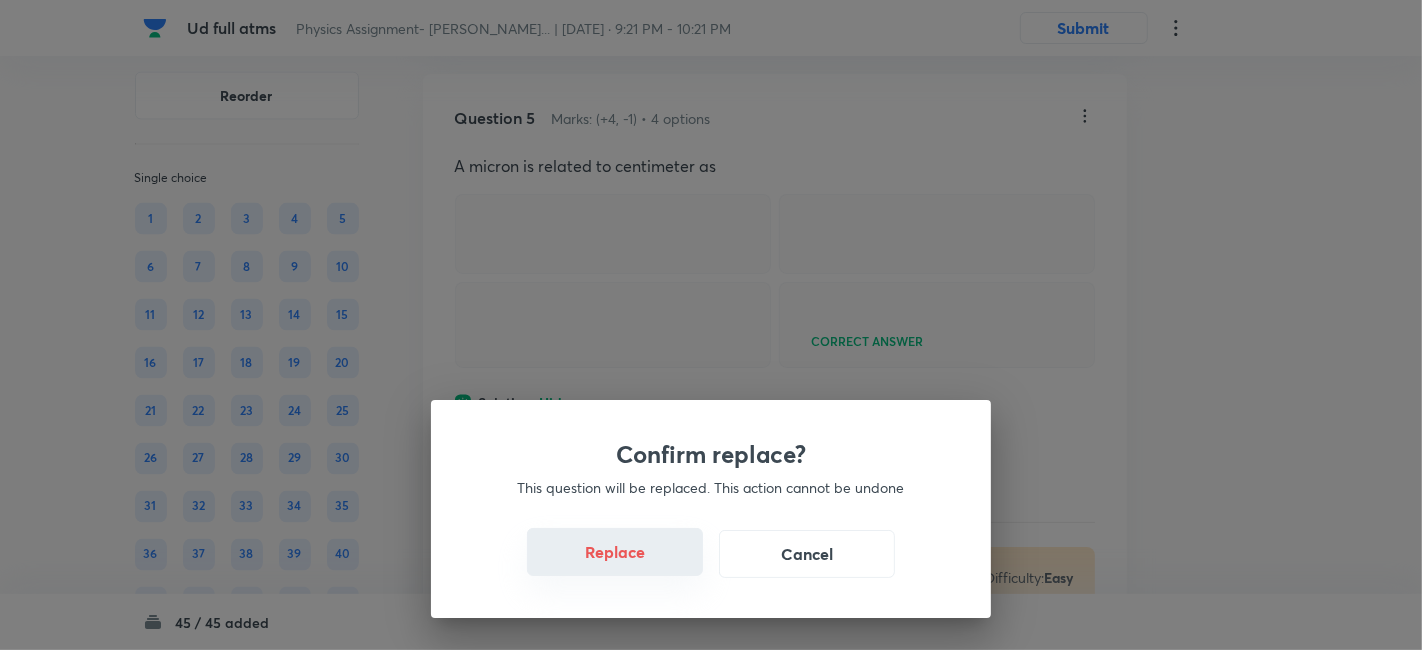 click on "Replace" at bounding box center [615, 552] 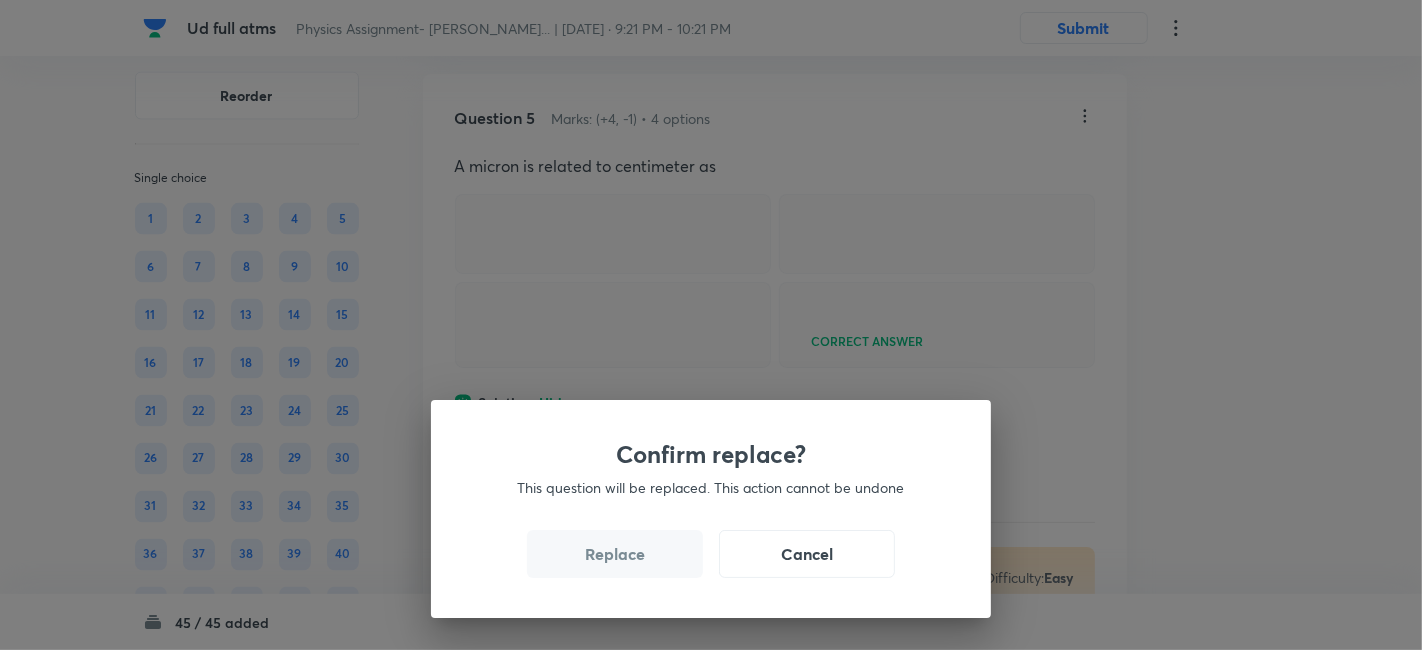 click on "Replace" at bounding box center (615, 554) 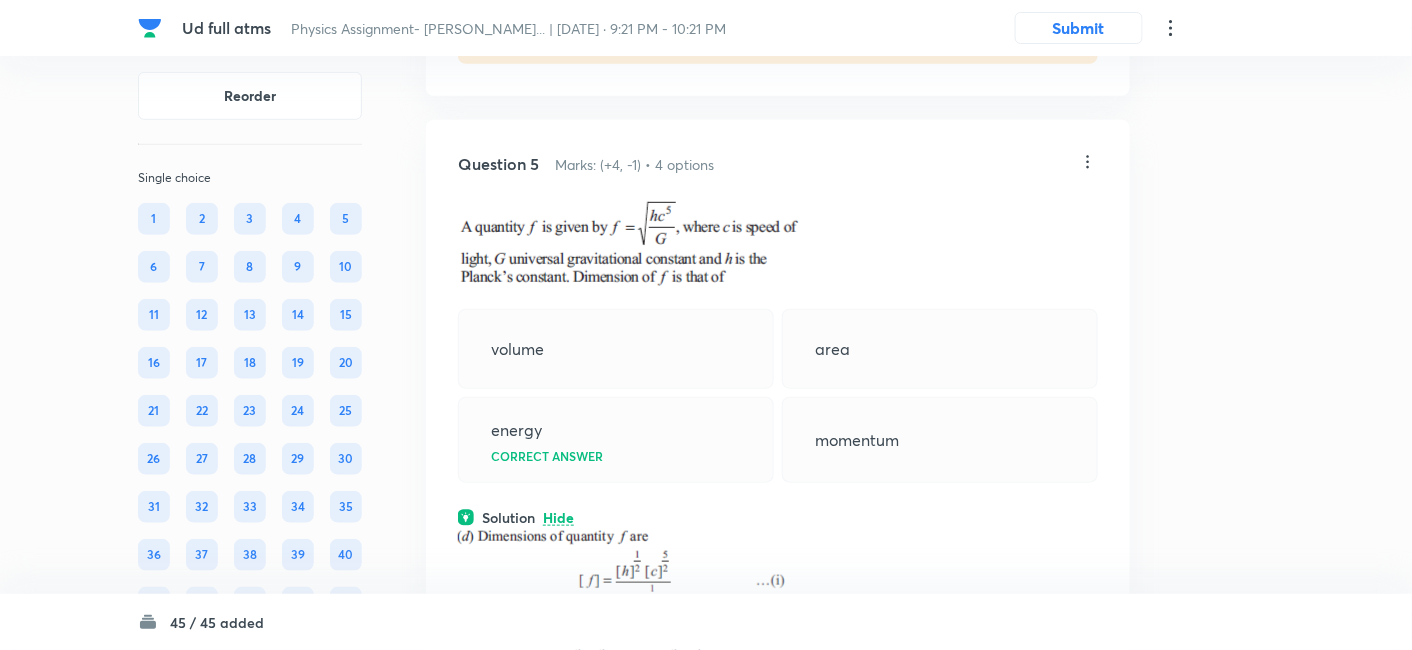 scroll, scrollTop: 2704, scrollLeft: 0, axis: vertical 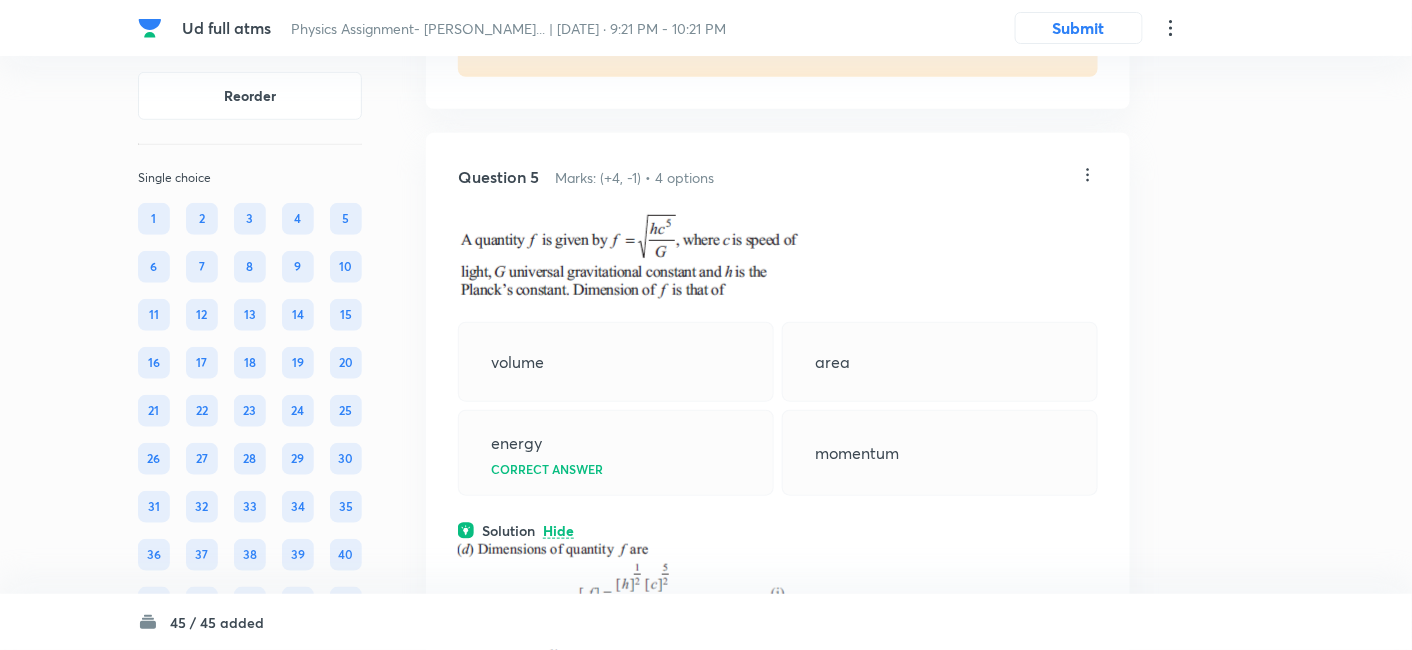 click 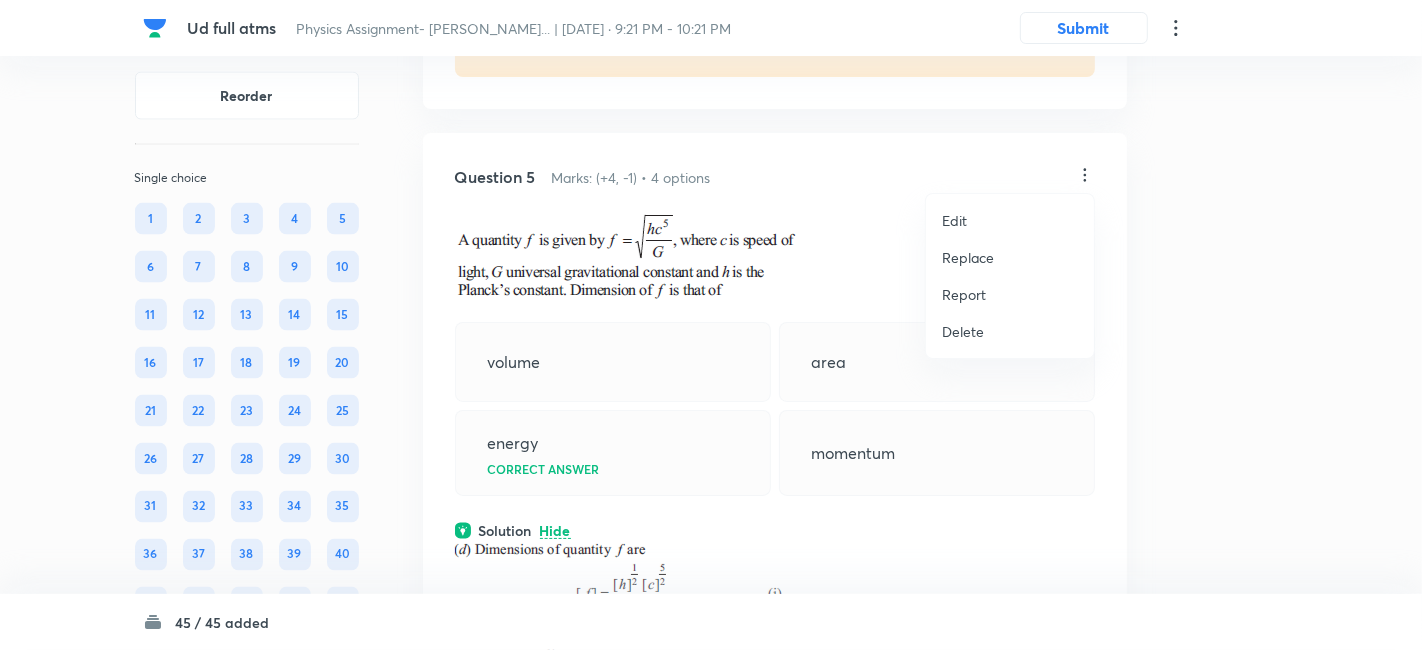 click on "Replace" at bounding box center (968, 257) 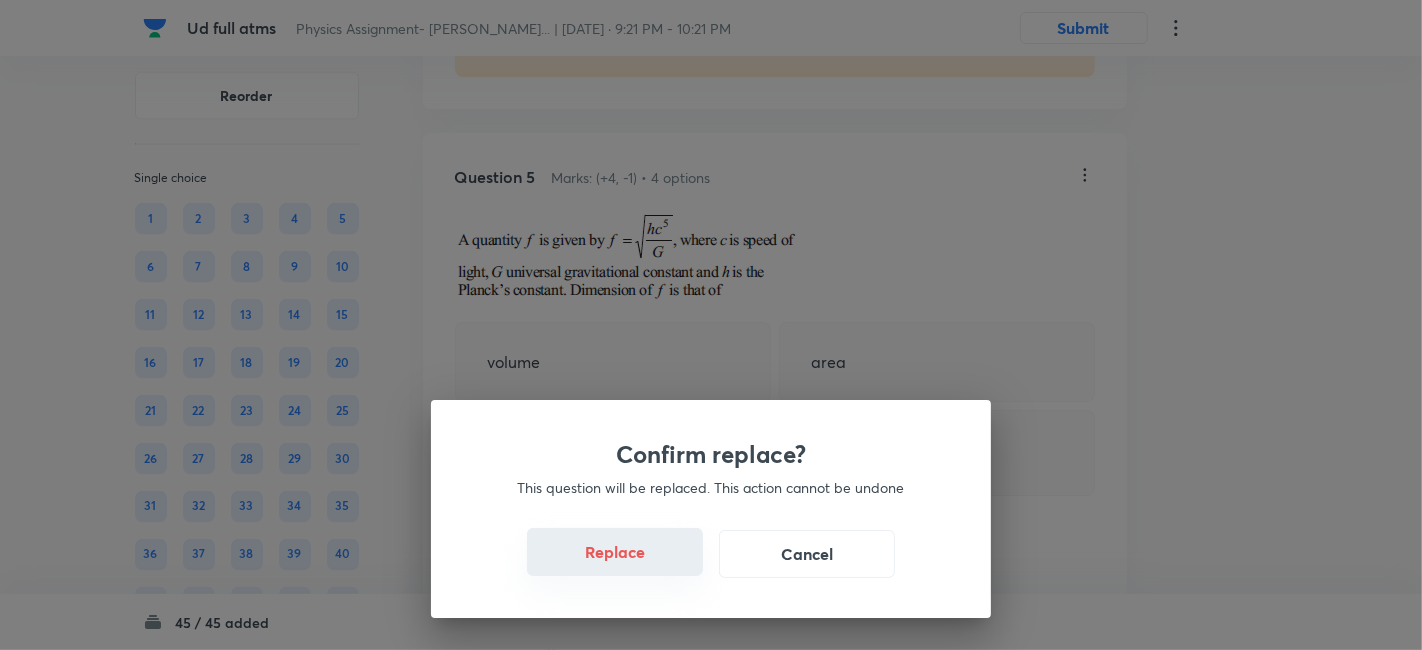 click on "Replace" at bounding box center [615, 552] 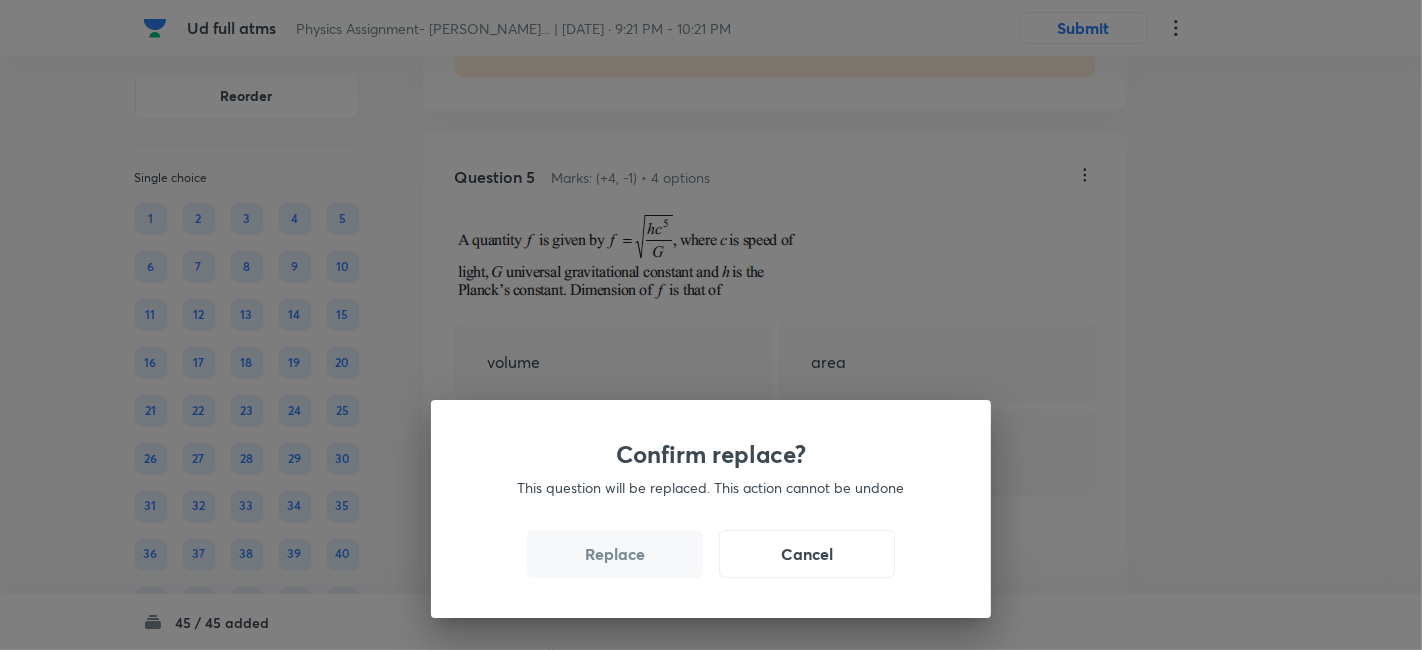 click on "Replace" at bounding box center [615, 554] 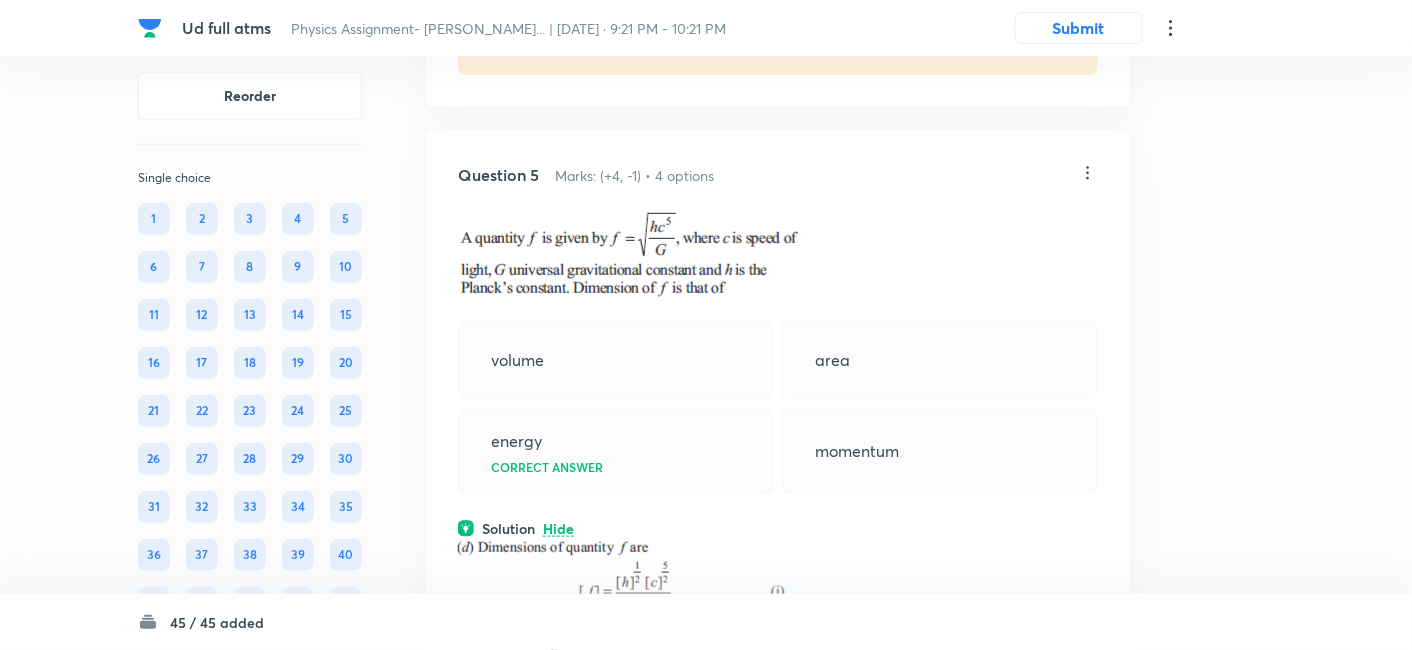 scroll, scrollTop: 2703, scrollLeft: 0, axis: vertical 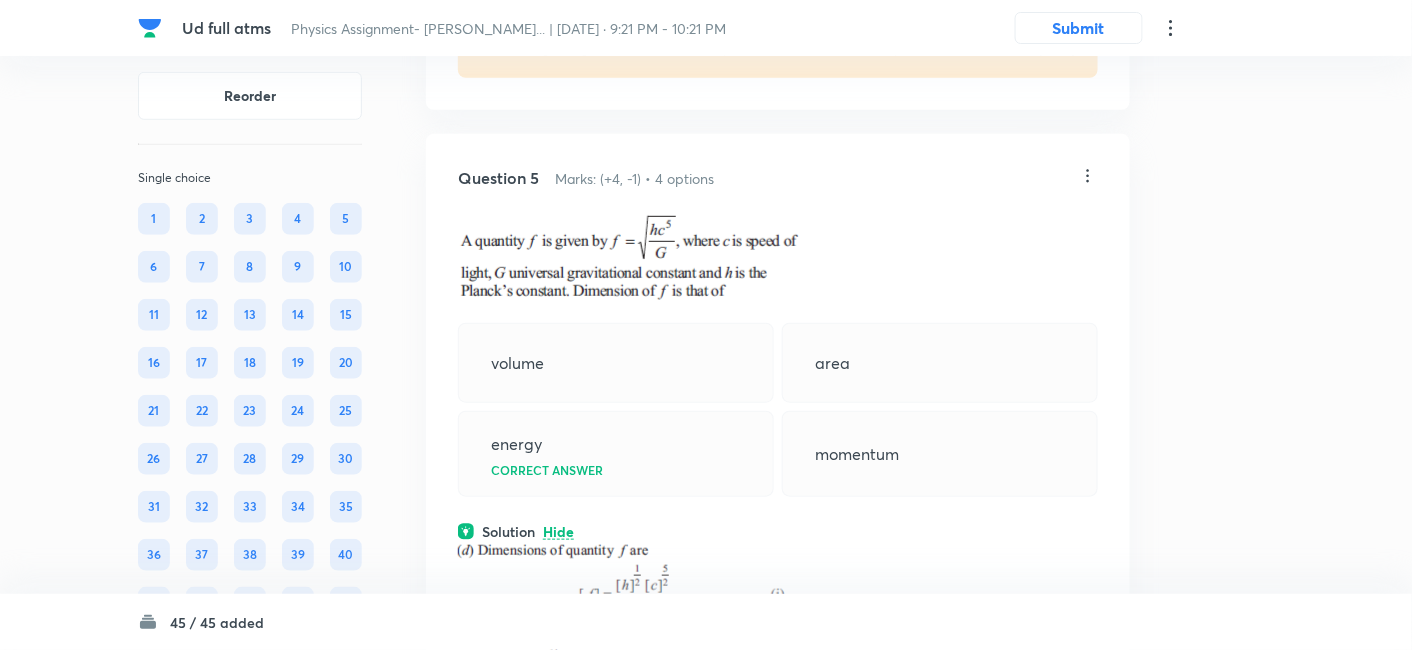 click 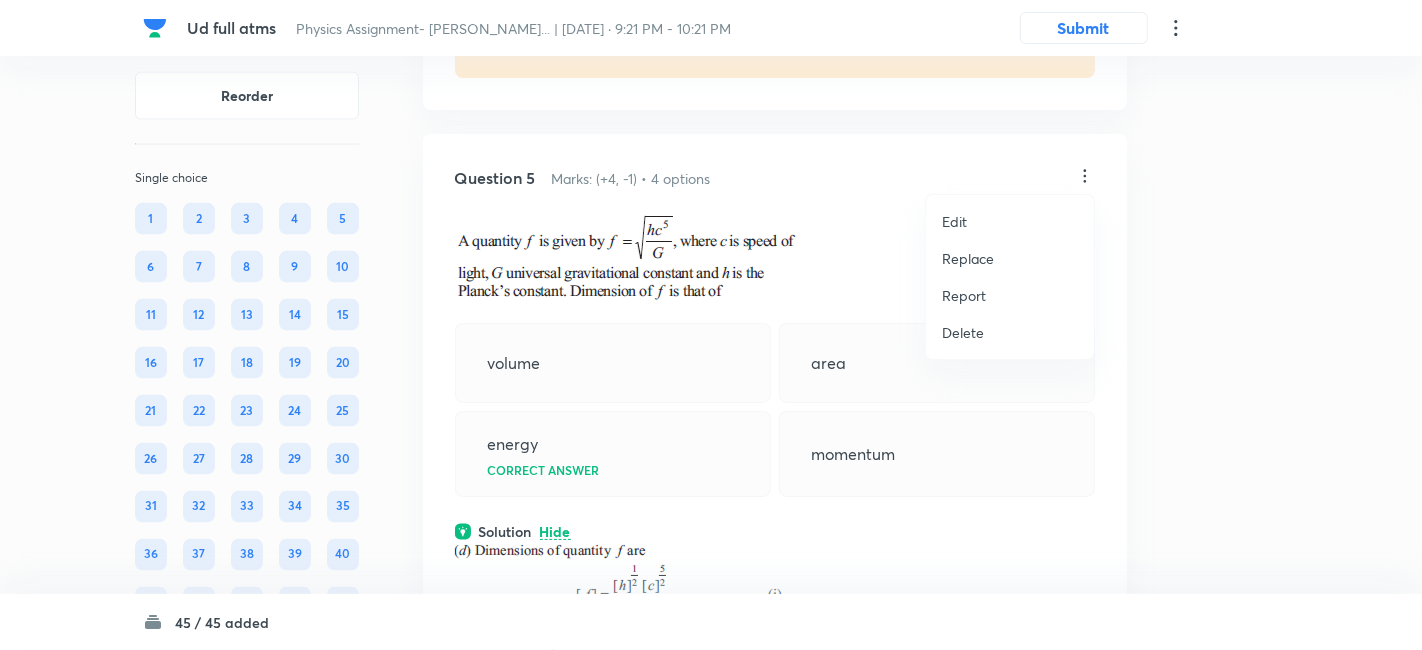 click on "Replace" at bounding box center [968, 258] 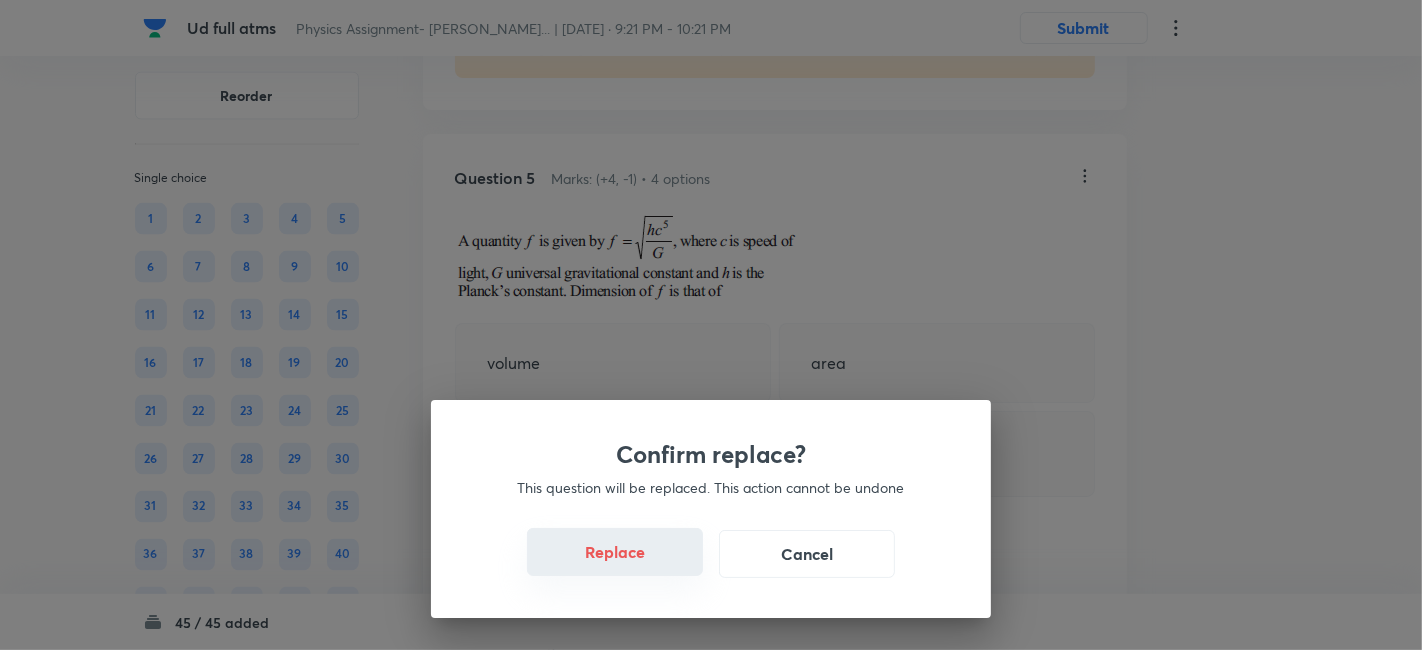 click on "Replace" at bounding box center (615, 552) 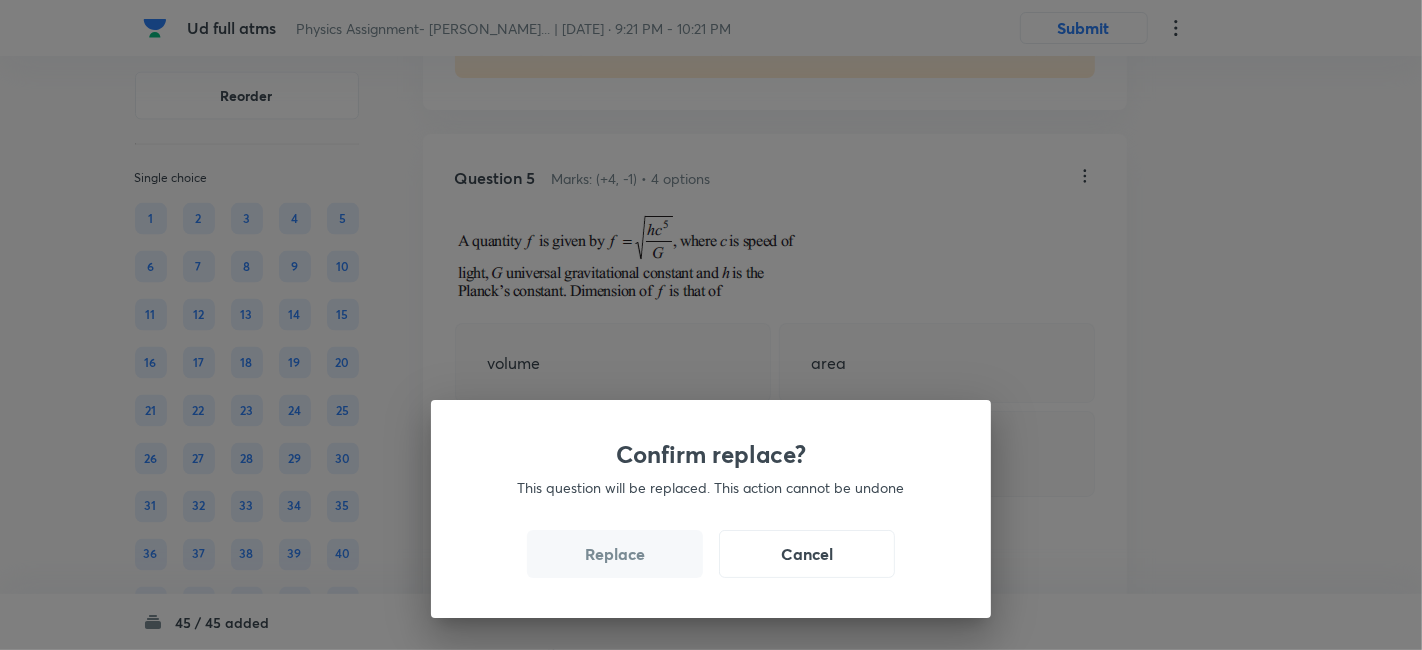 click on "Replace" at bounding box center [615, 554] 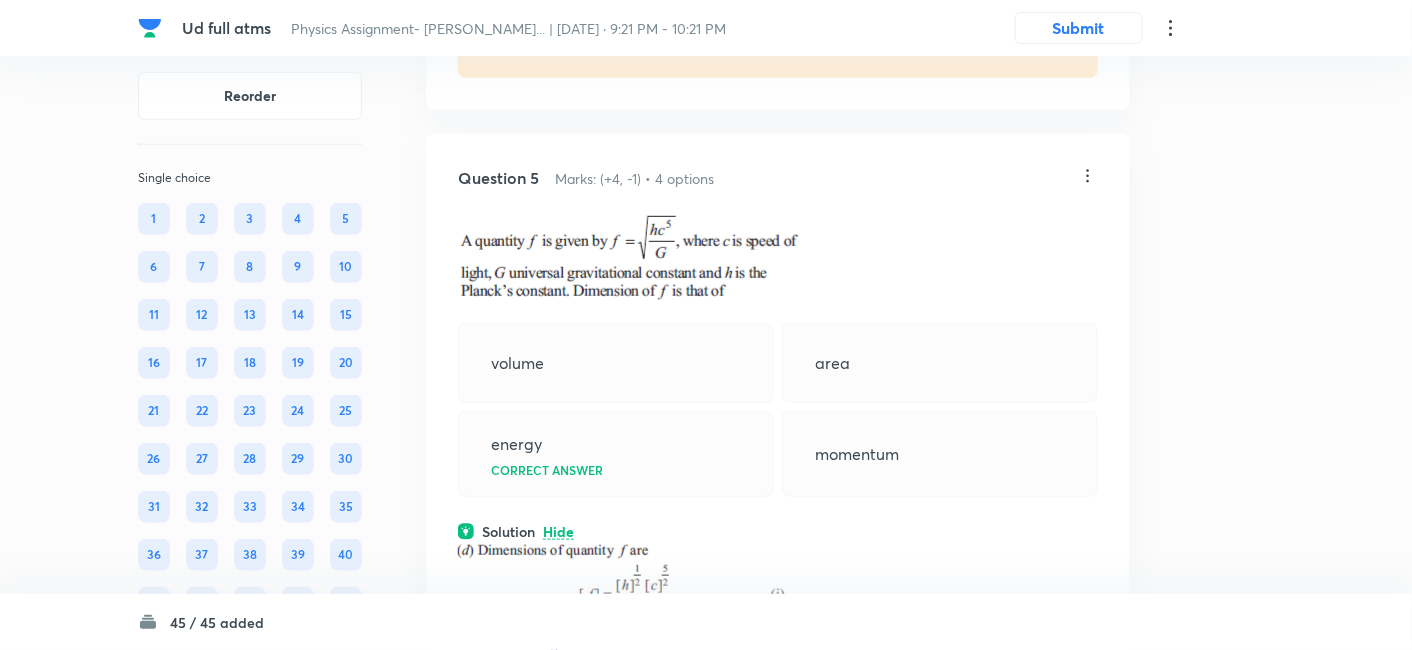 click 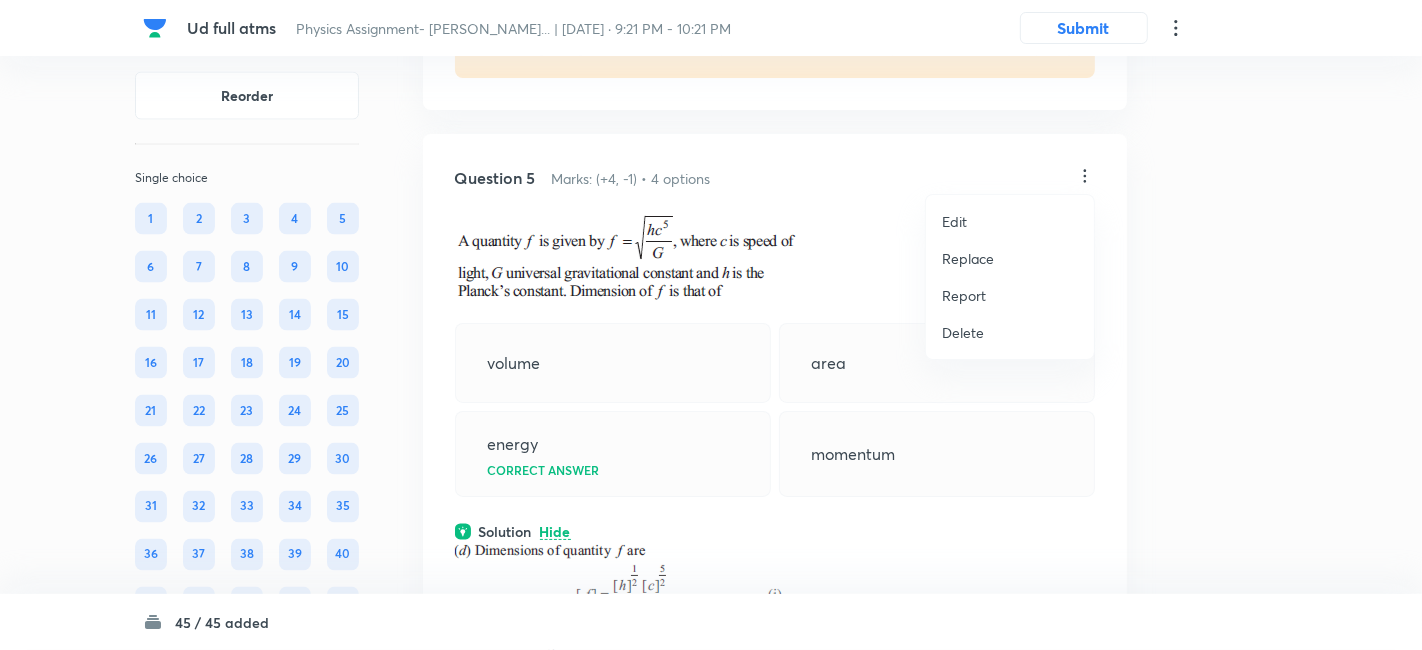 click on "Replace" at bounding box center [968, 258] 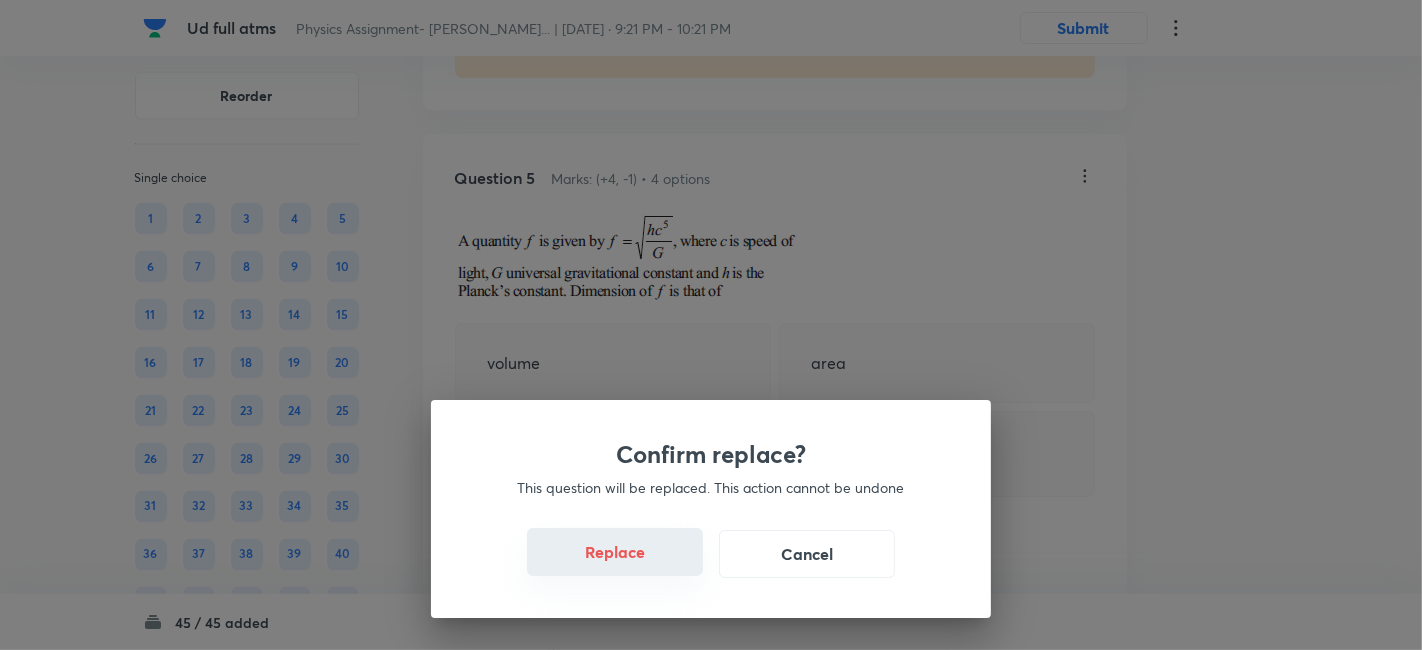 click on "Replace" at bounding box center [615, 552] 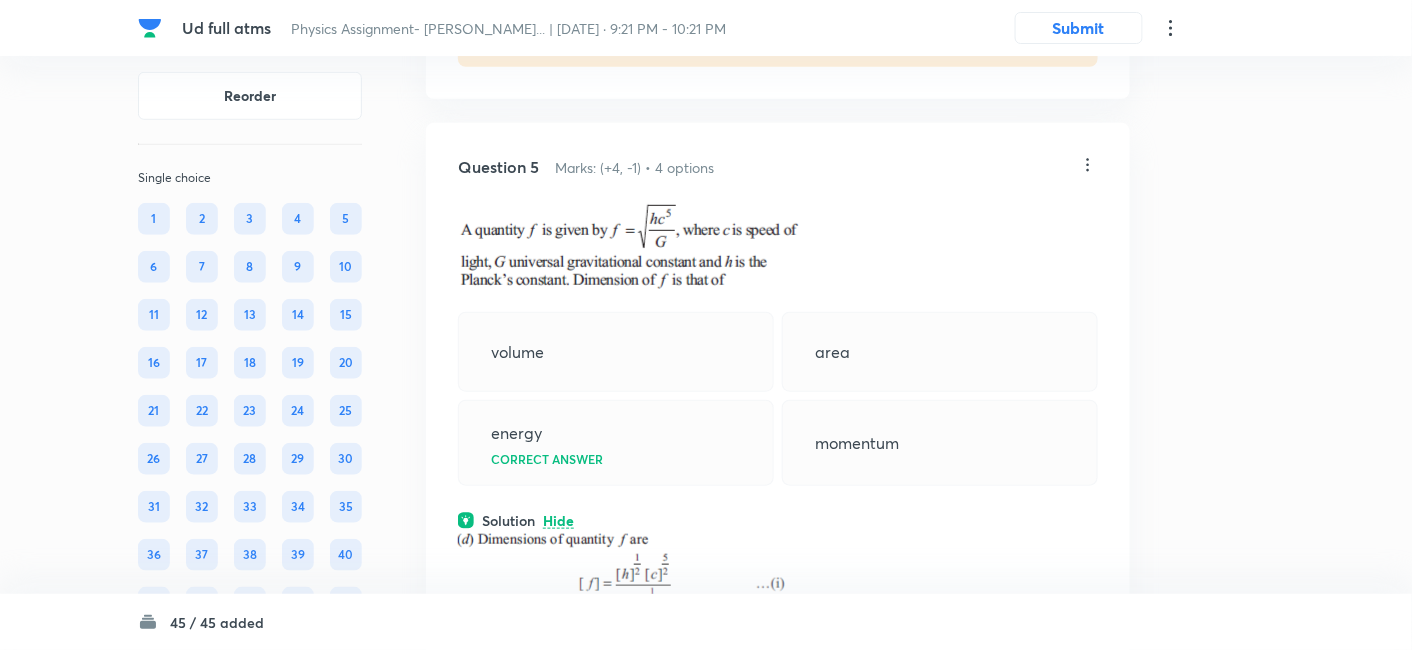 scroll, scrollTop: 2710, scrollLeft: 0, axis: vertical 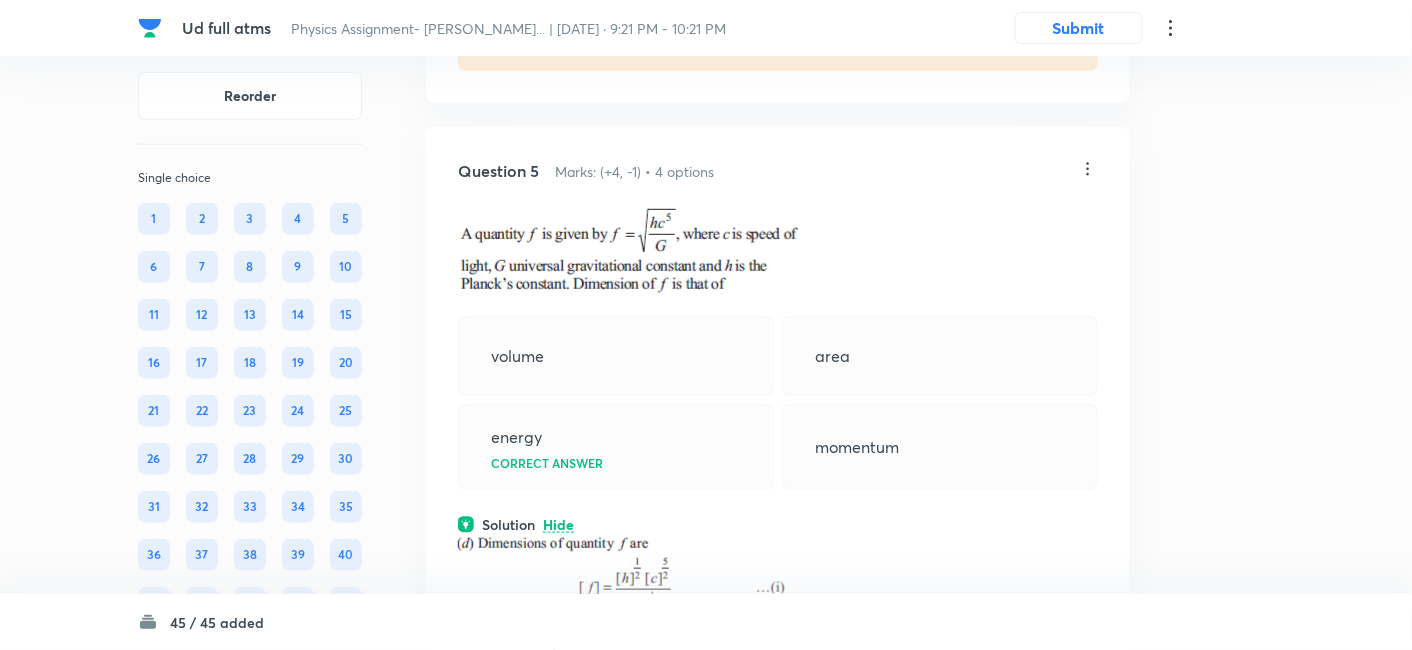 click 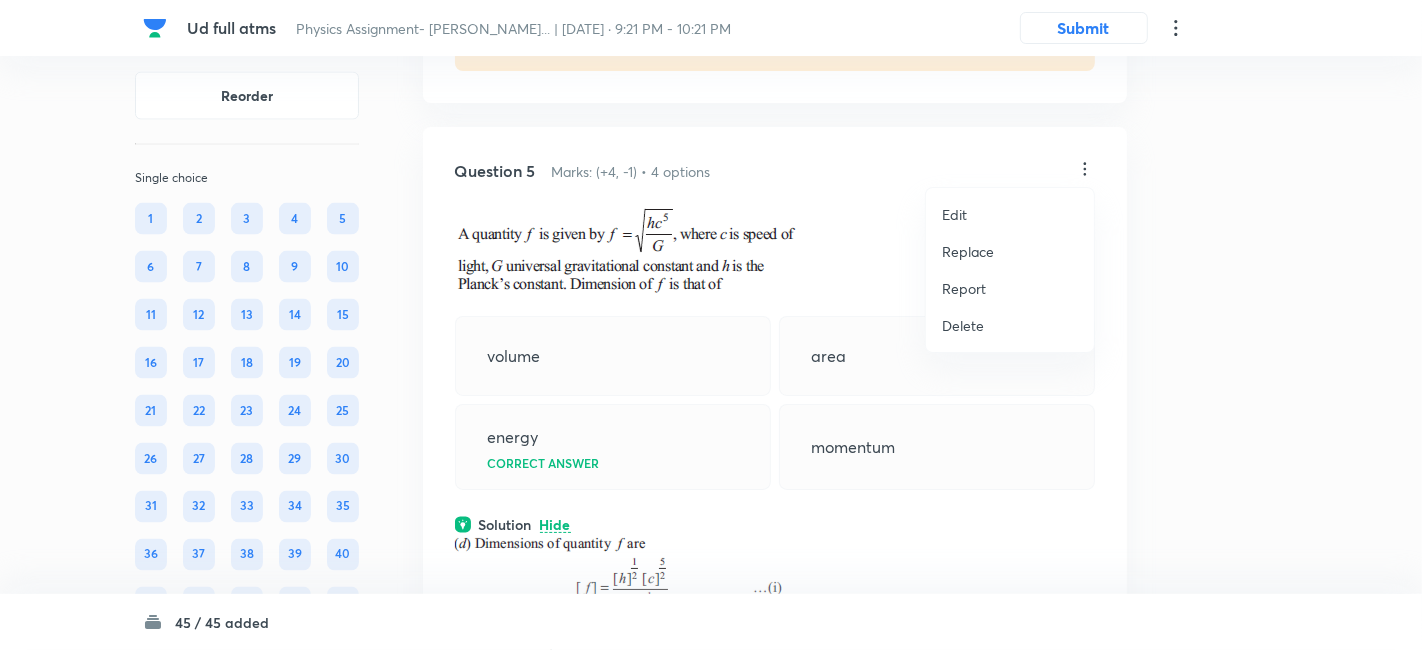 click on "Replace" at bounding box center [968, 251] 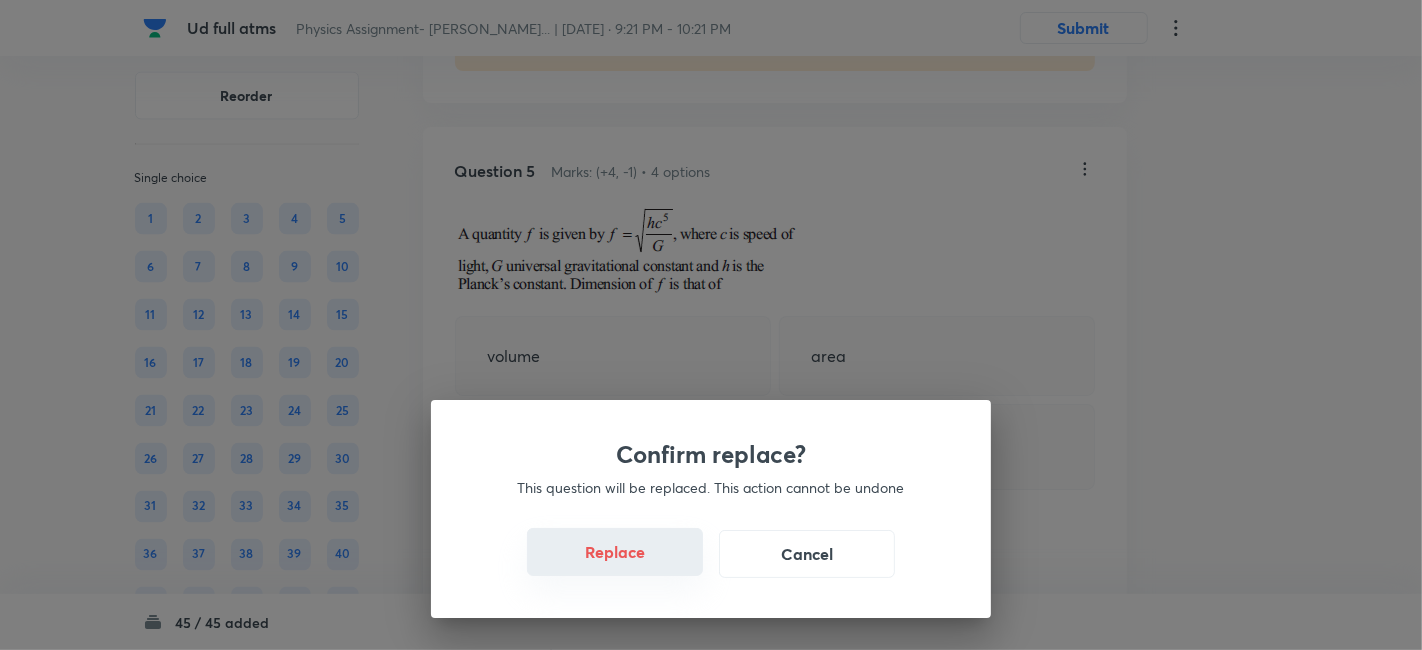 click on "Replace" at bounding box center (615, 552) 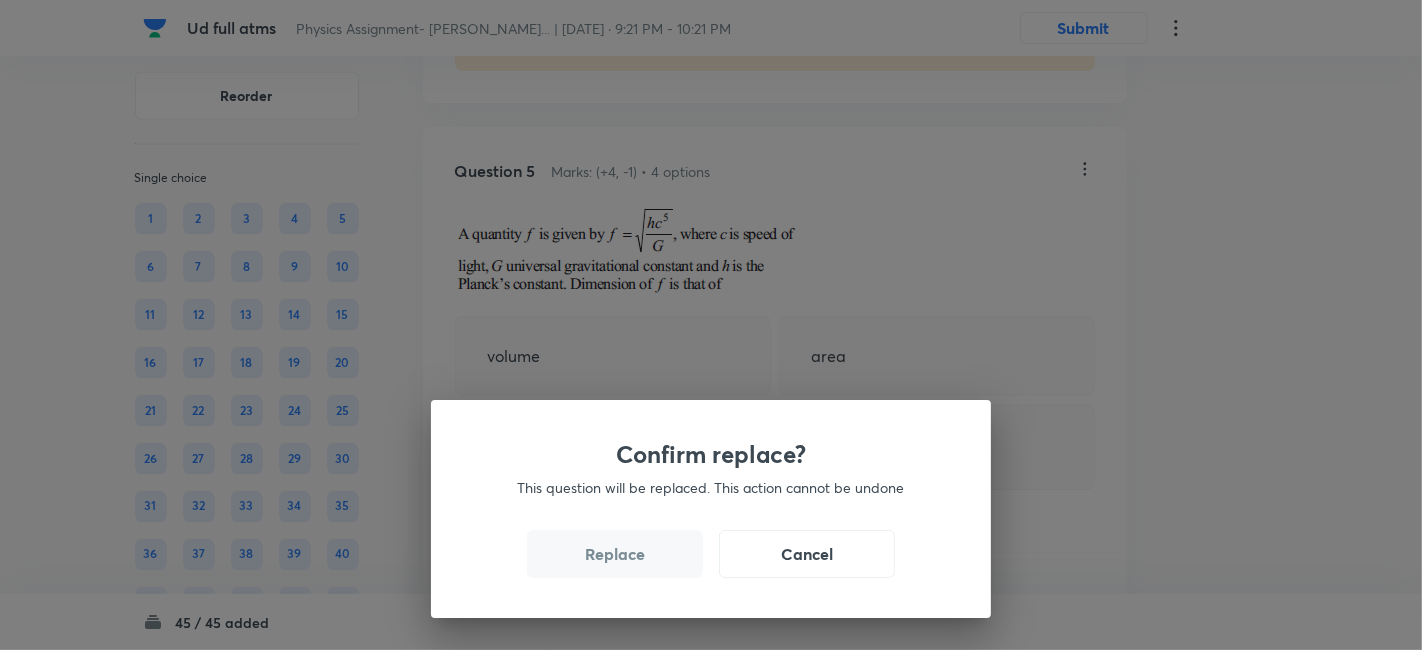 click on "Replace" at bounding box center [615, 554] 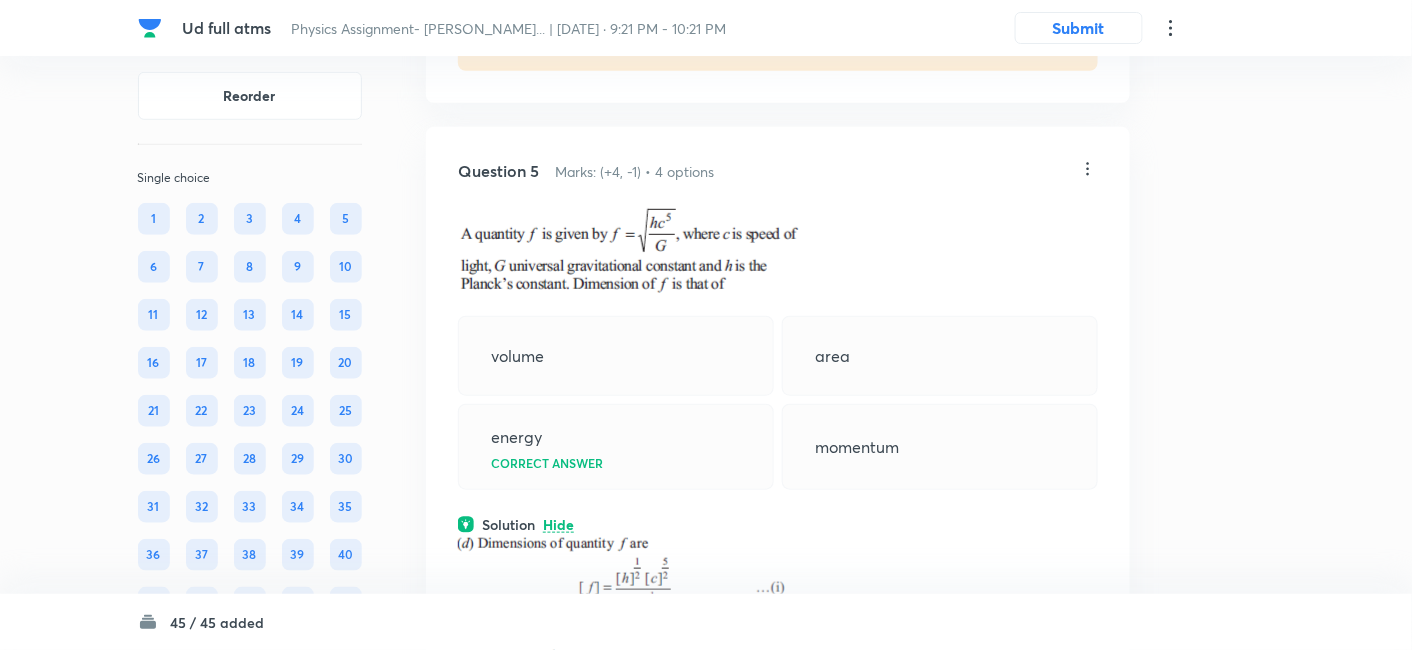click at bounding box center (621, 732) 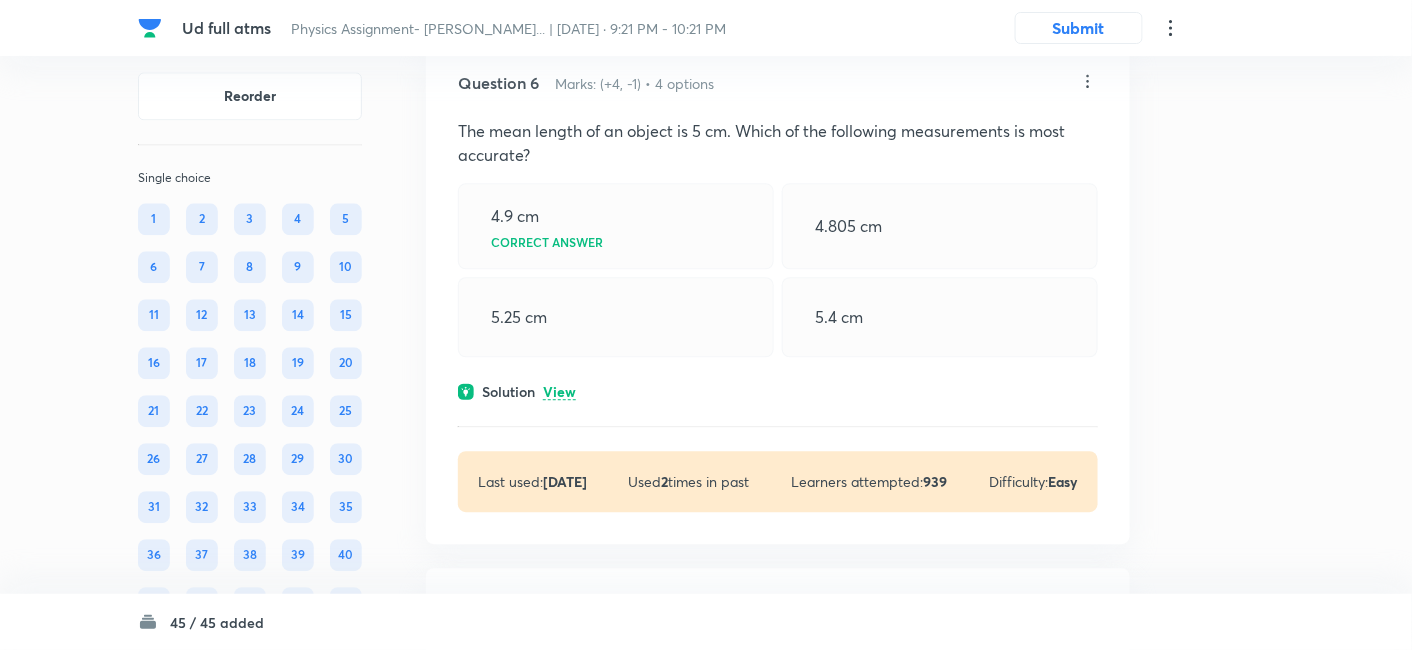 scroll, scrollTop: 3837, scrollLeft: 0, axis: vertical 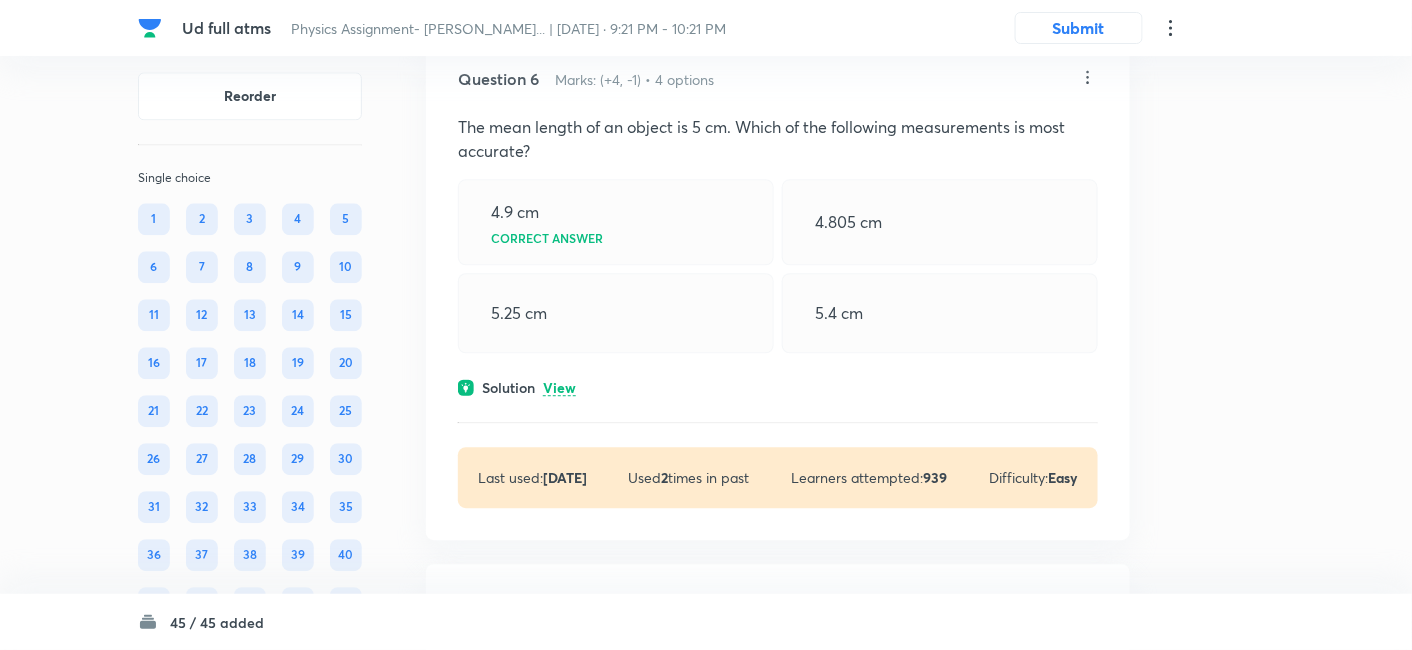 click on "View" at bounding box center (559, 388) 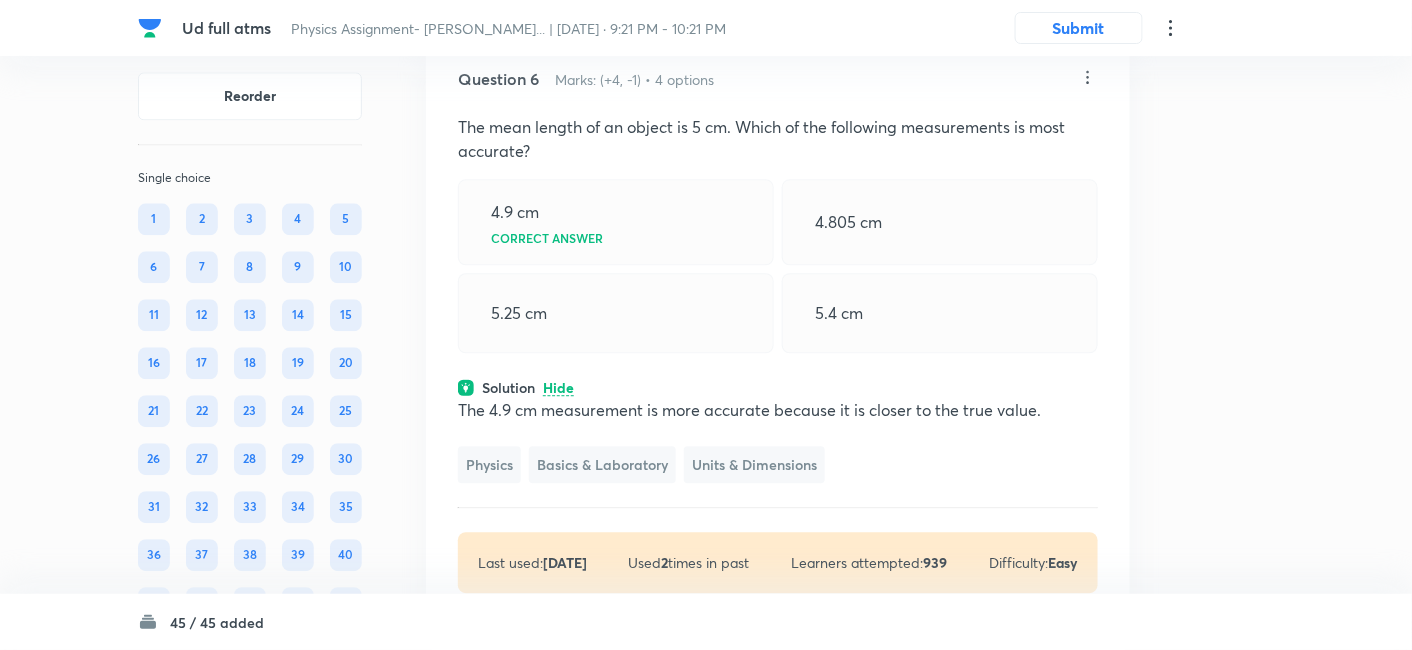 click 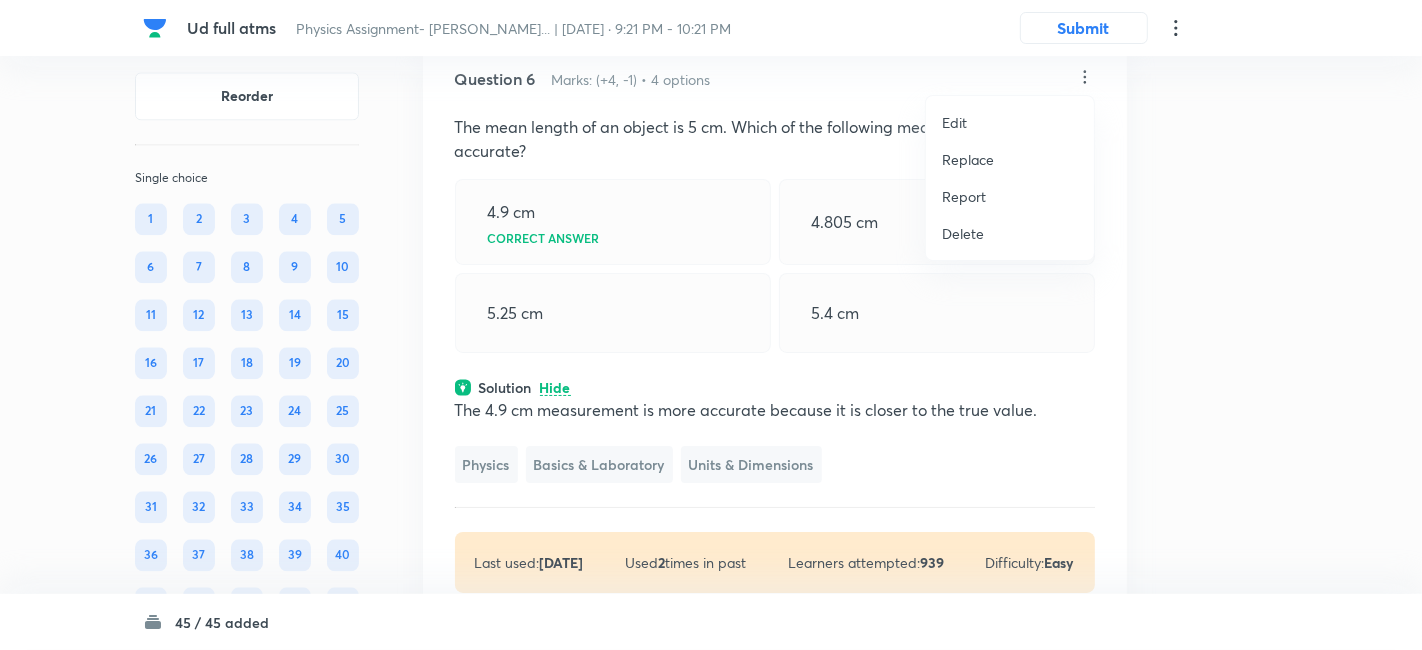 click on "Replace" at bounding box center [968, 159] 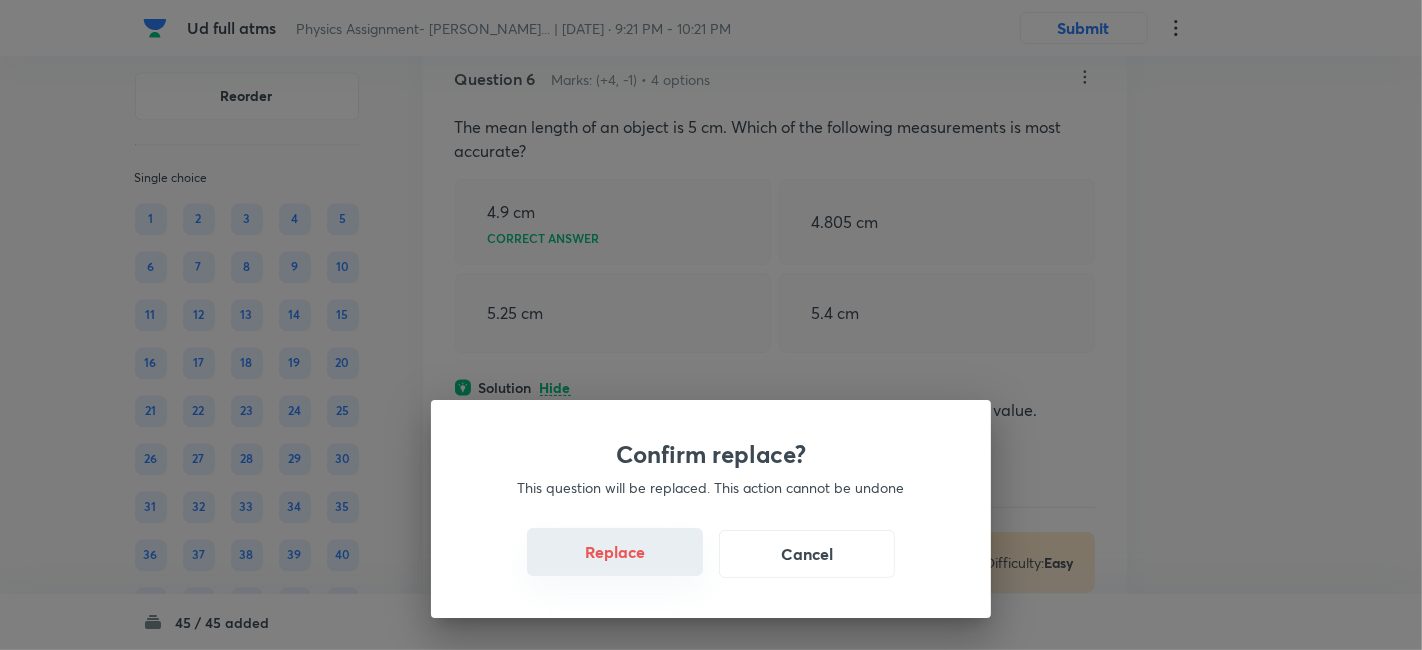click on "Replace" at bounding box center [615, 552] 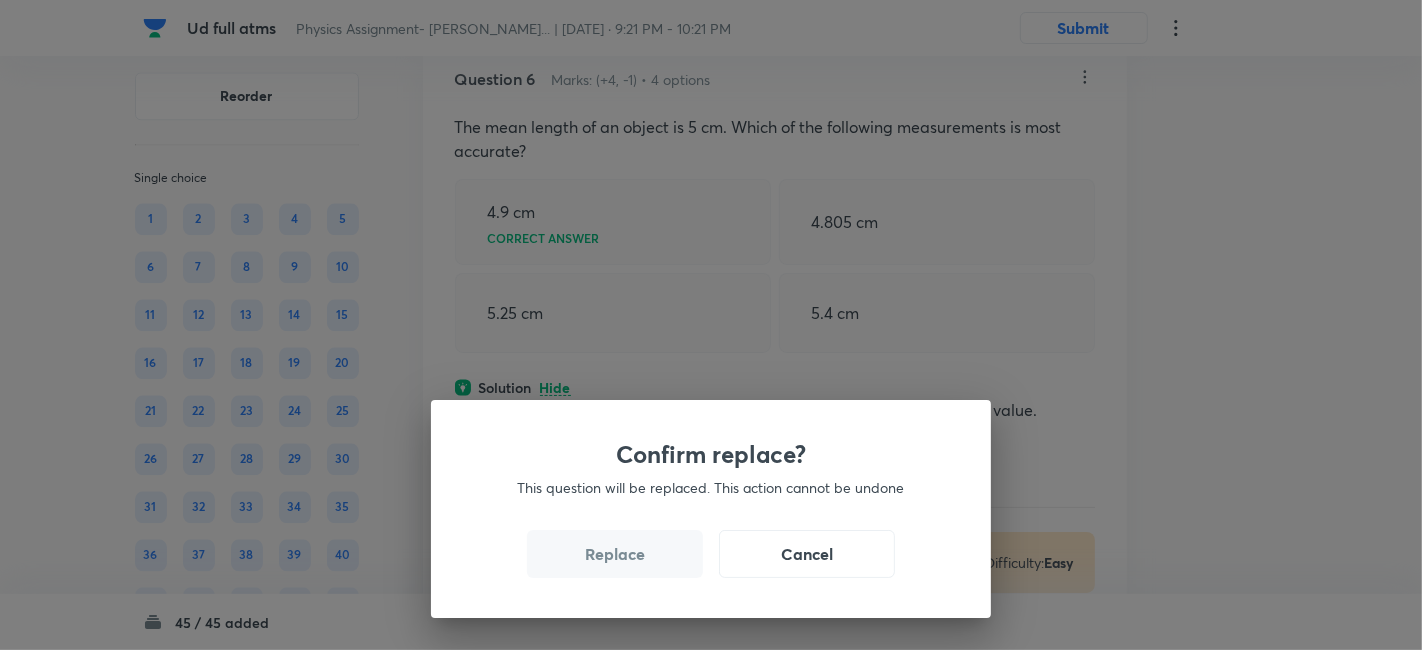 click on "Replace" at bounding box center (615, 554) 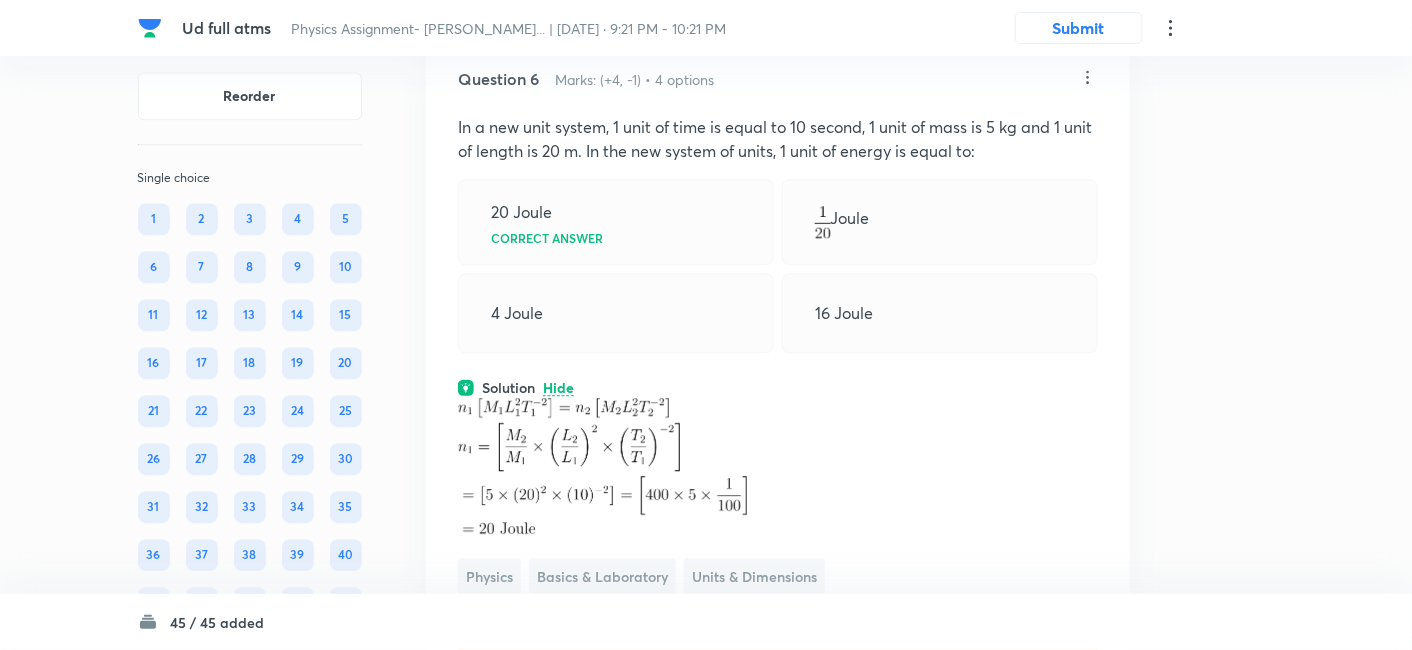 click on "Basics & Laboratory" at bounding box center [602, 576] 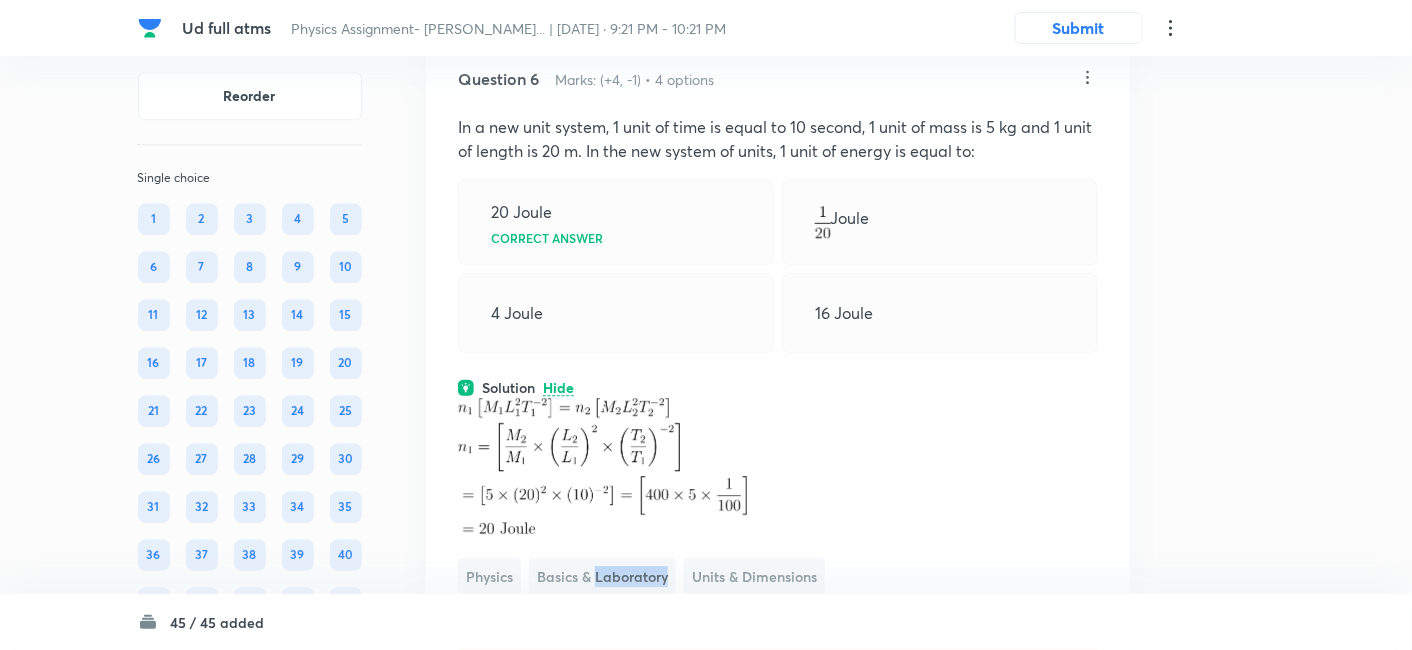 click on "Basics & Laboratory" at bounding box center (602, 576) 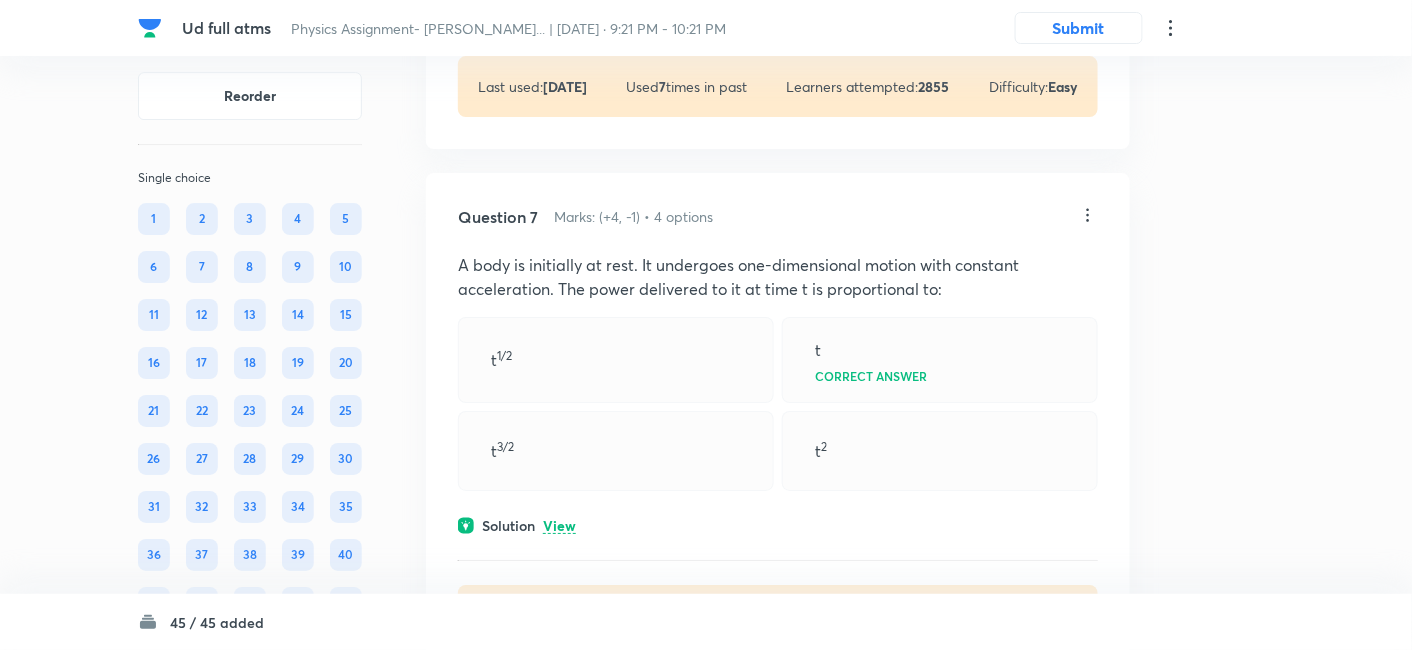 scroll, scrollTop: 4426, scrollLeft: 0, axis: vertical 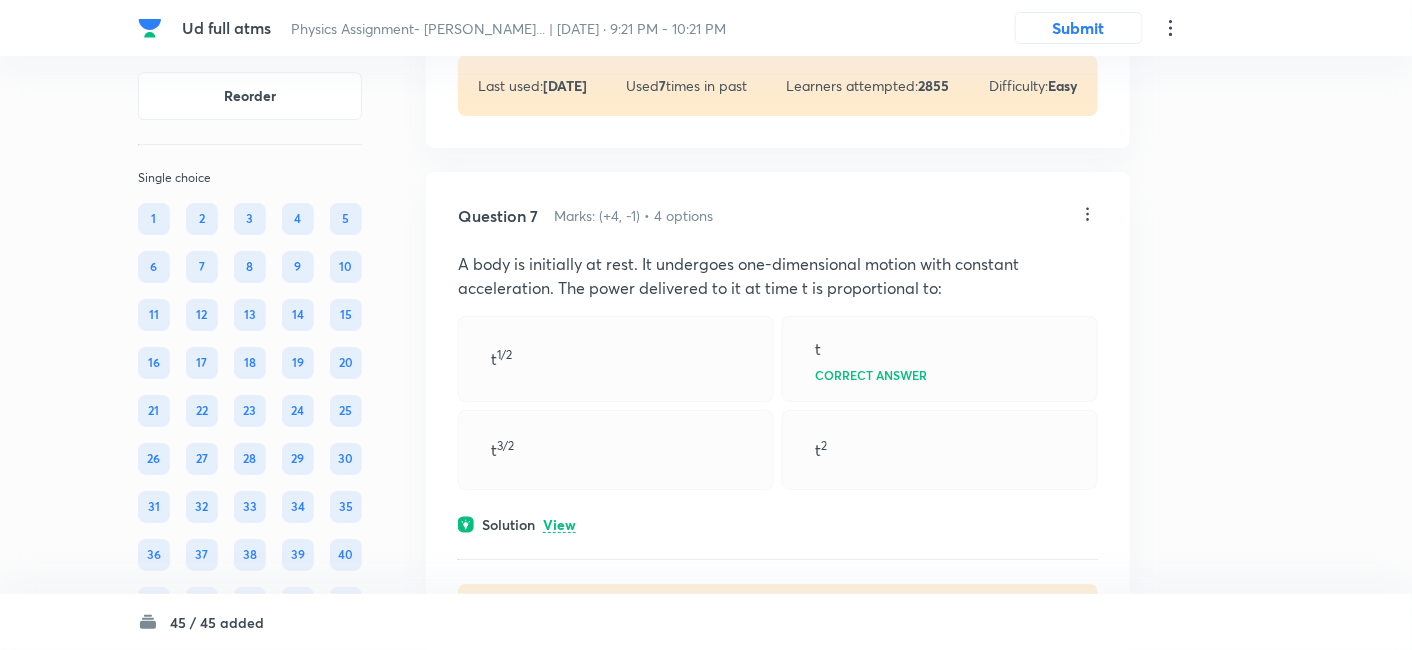 click on "Solution View" at bounding box center [778, 524] 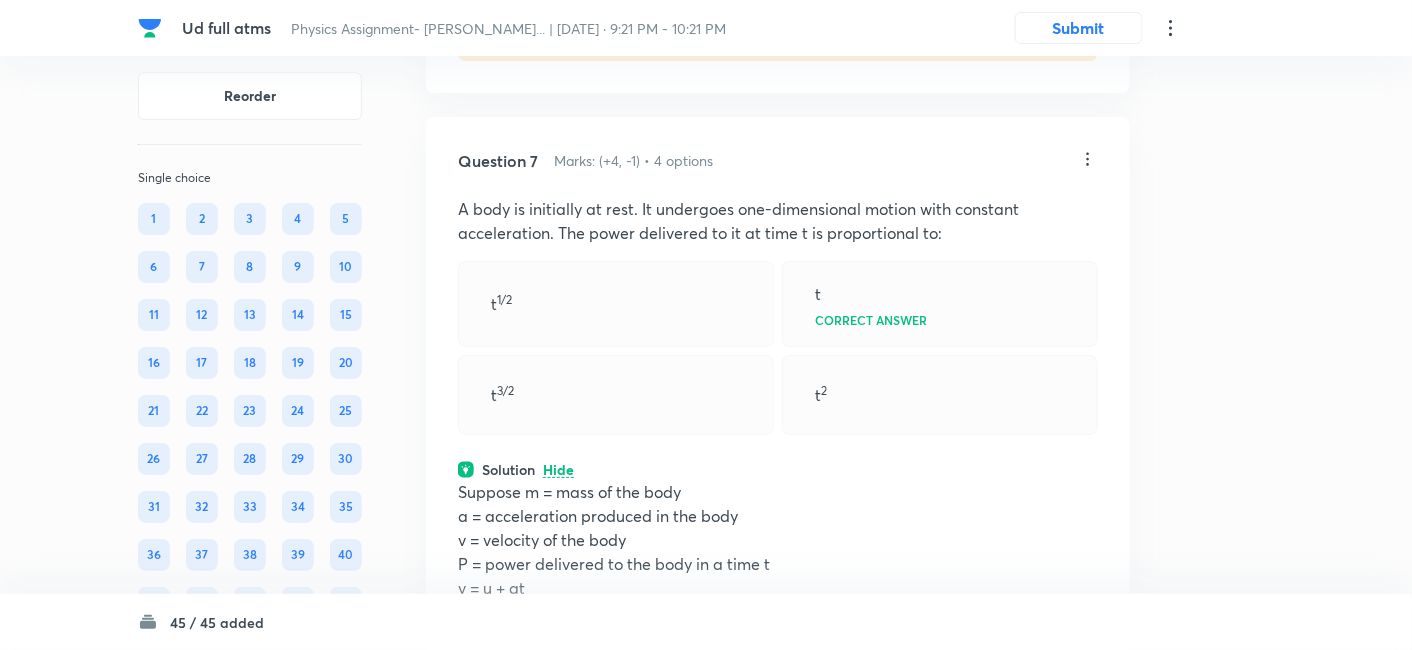 scroll, scrollTop: 4480, scrollLeft: 0, axis: vertical 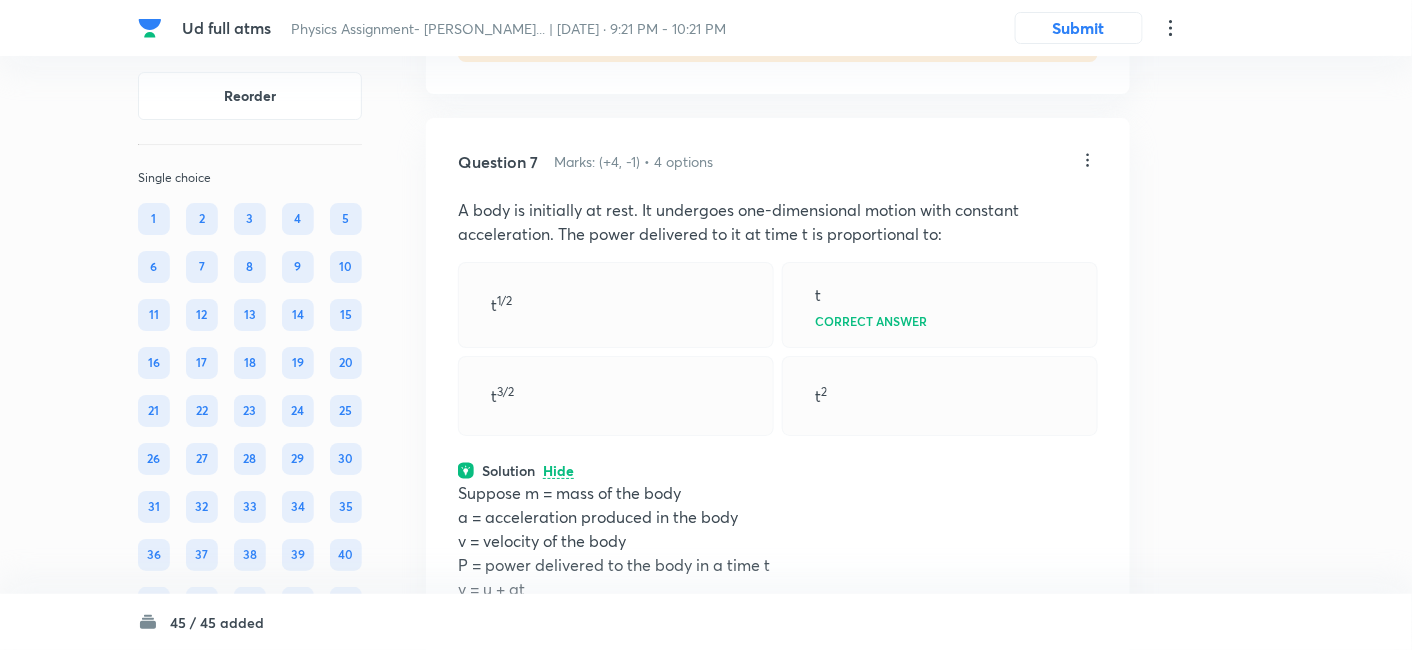click 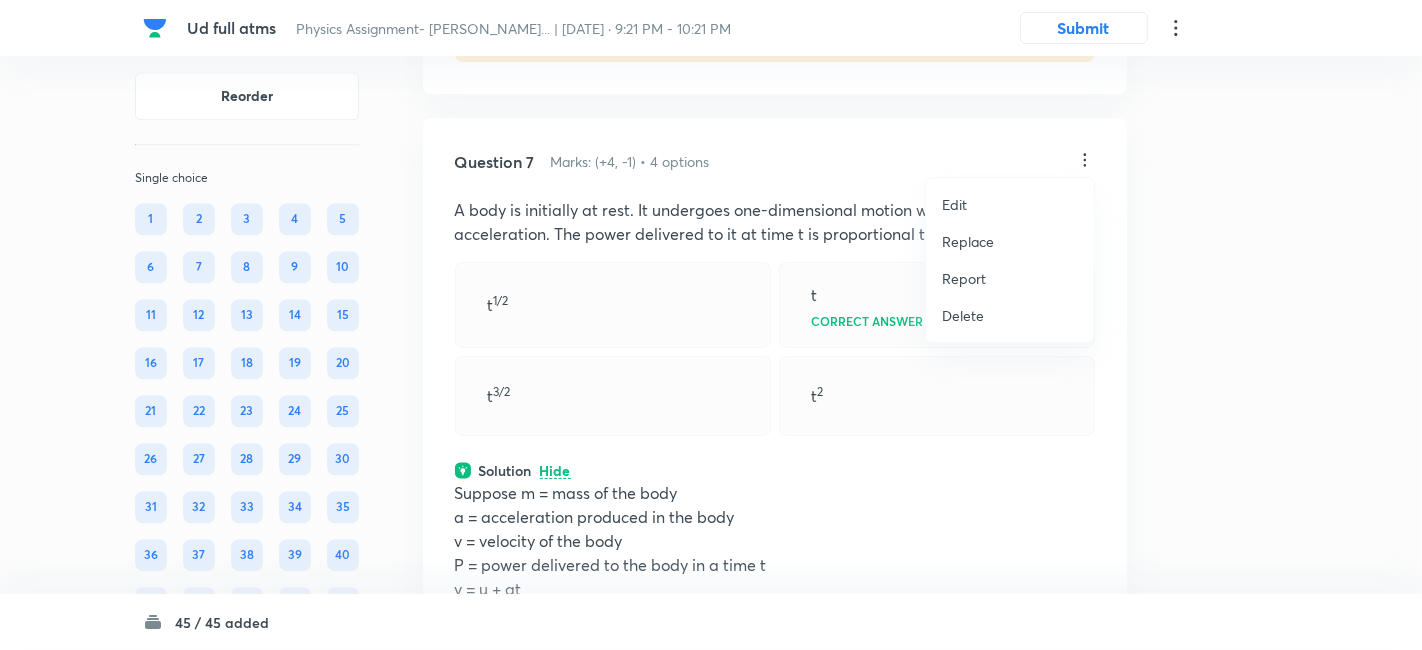 click on "Replace" at bounding box center (968, 241) 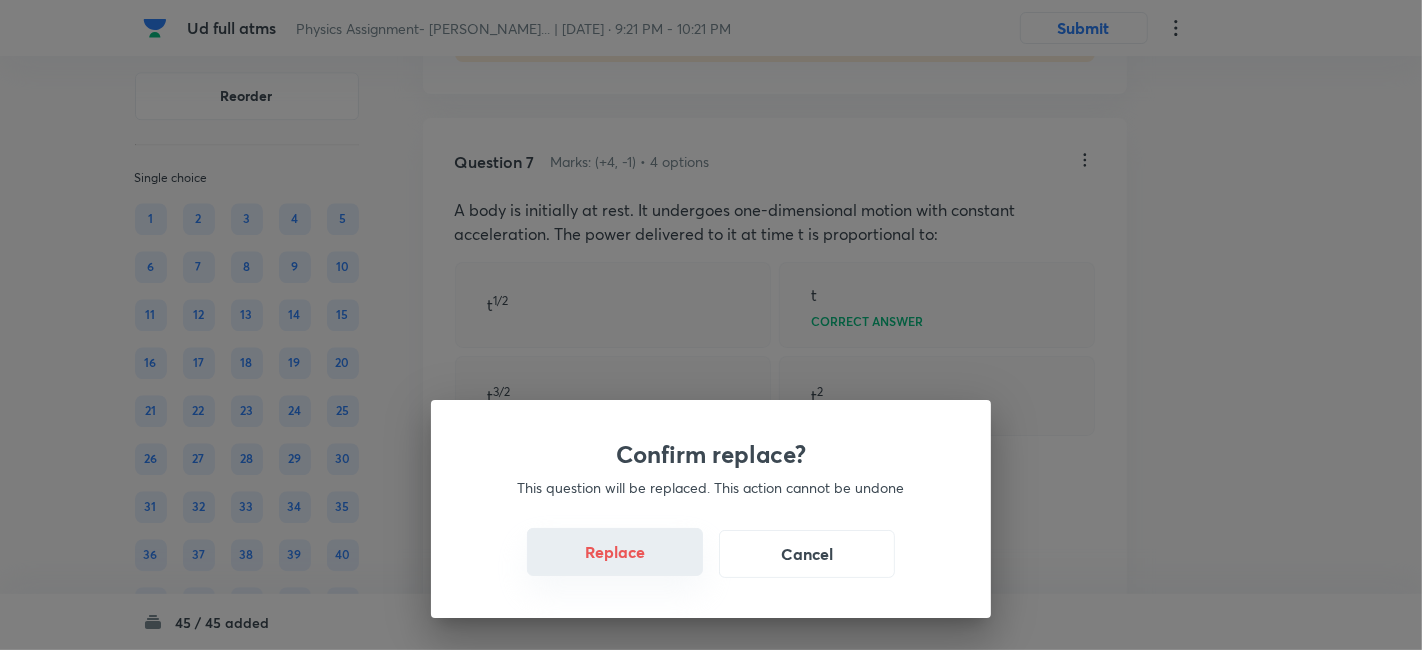 click on "Replace" at bounding box center (615, 552) 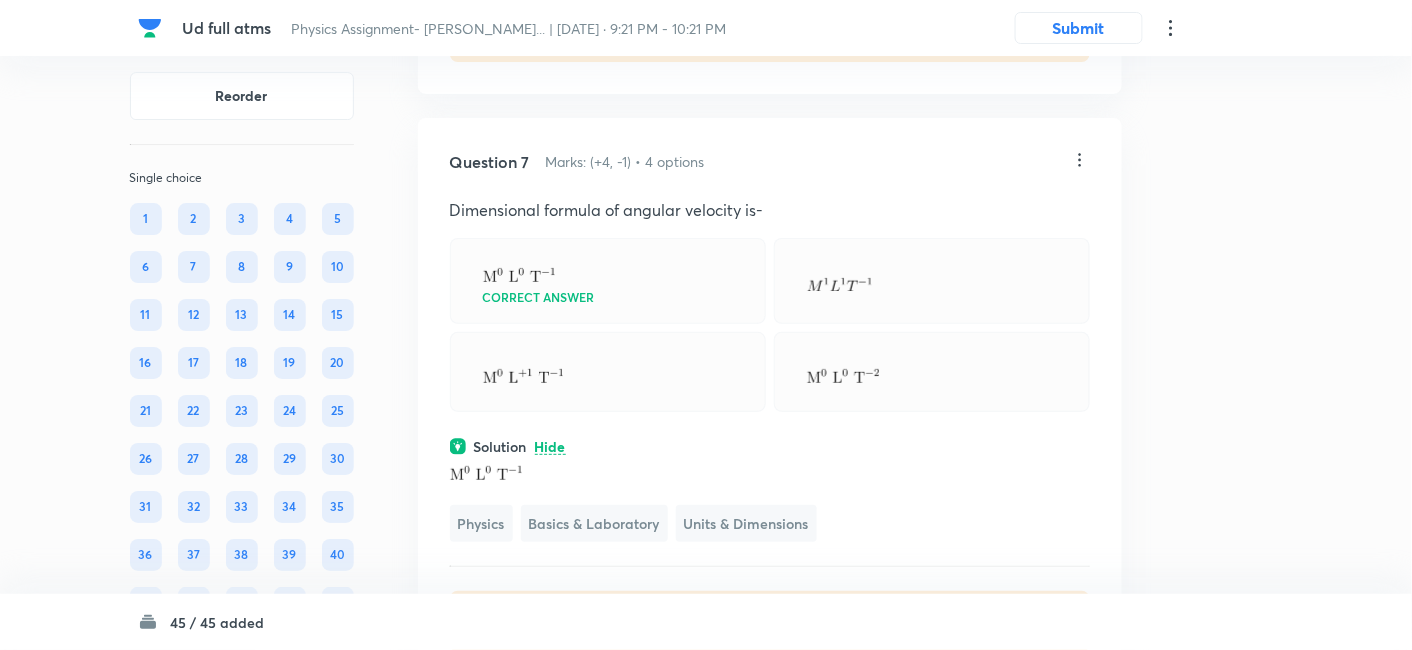click on "Question 7 Marks: (+4, -1) • 4 options Dimensional formula of angular velocity is- Correct answer Solution Hide Physics Basics & Laboratory Units & Dimensions Last used:  2 years ago Used  1  times in past Learners attempted:  27 Difficulty: Easy" at bounding box center (770, 401) 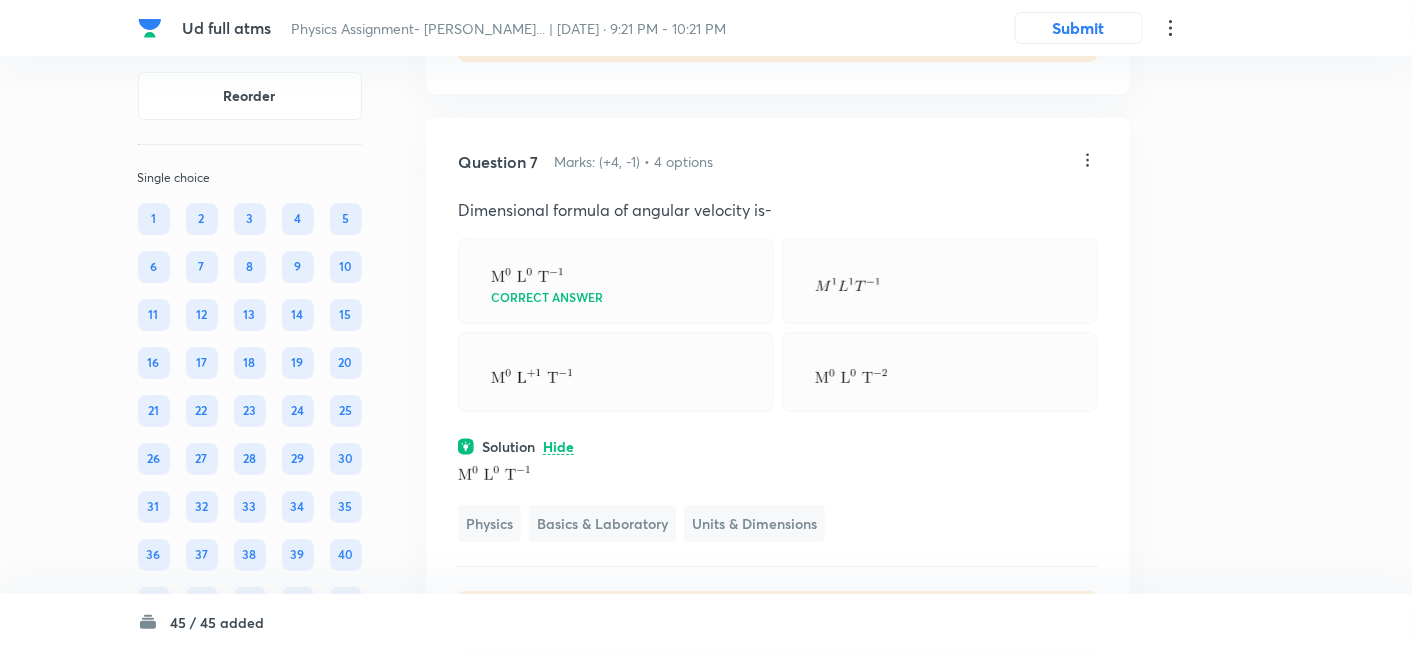 click on "Question 7 Marks: (+4, -1) • 4 options Dimensional formula of angular velocity is- Correct answer Solution Hide Physics Basics & Laboratory Units & Dimensions Last used:  2 years ago Used  1  times in past Learners attempted:  27 Difficulty: Easy" at bounding box center [778, 401] 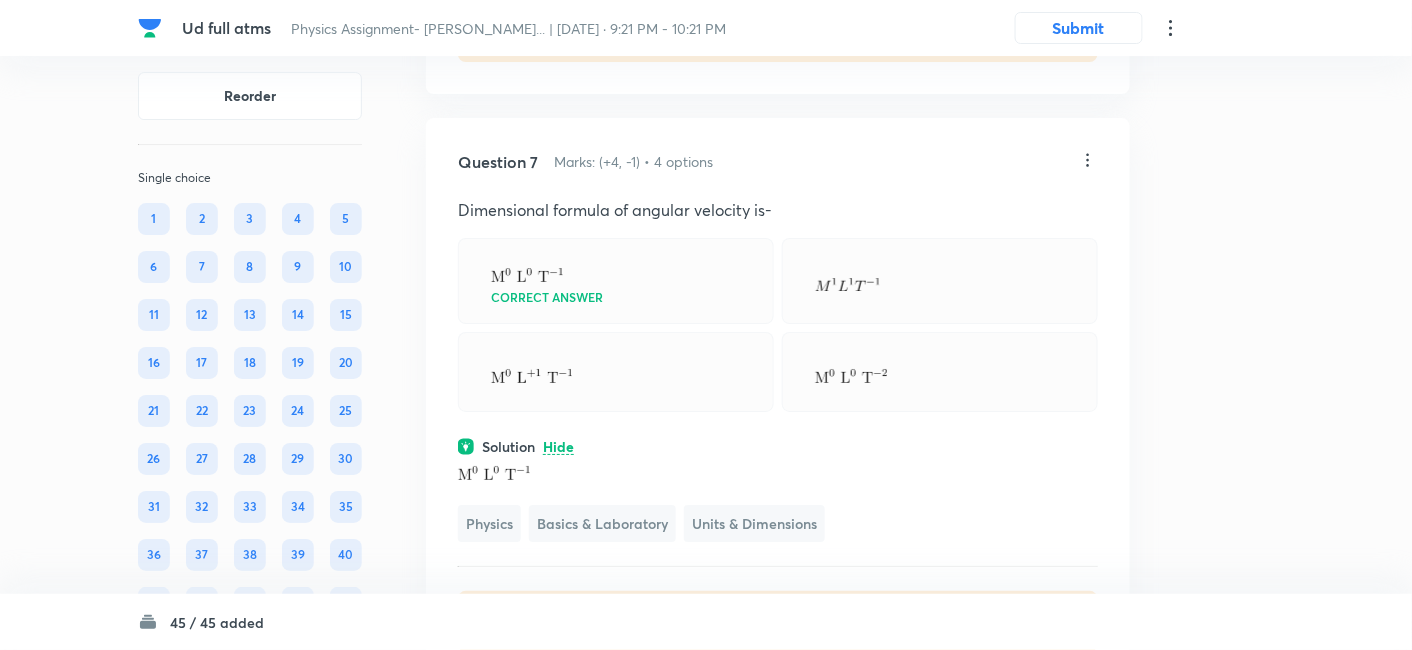 click 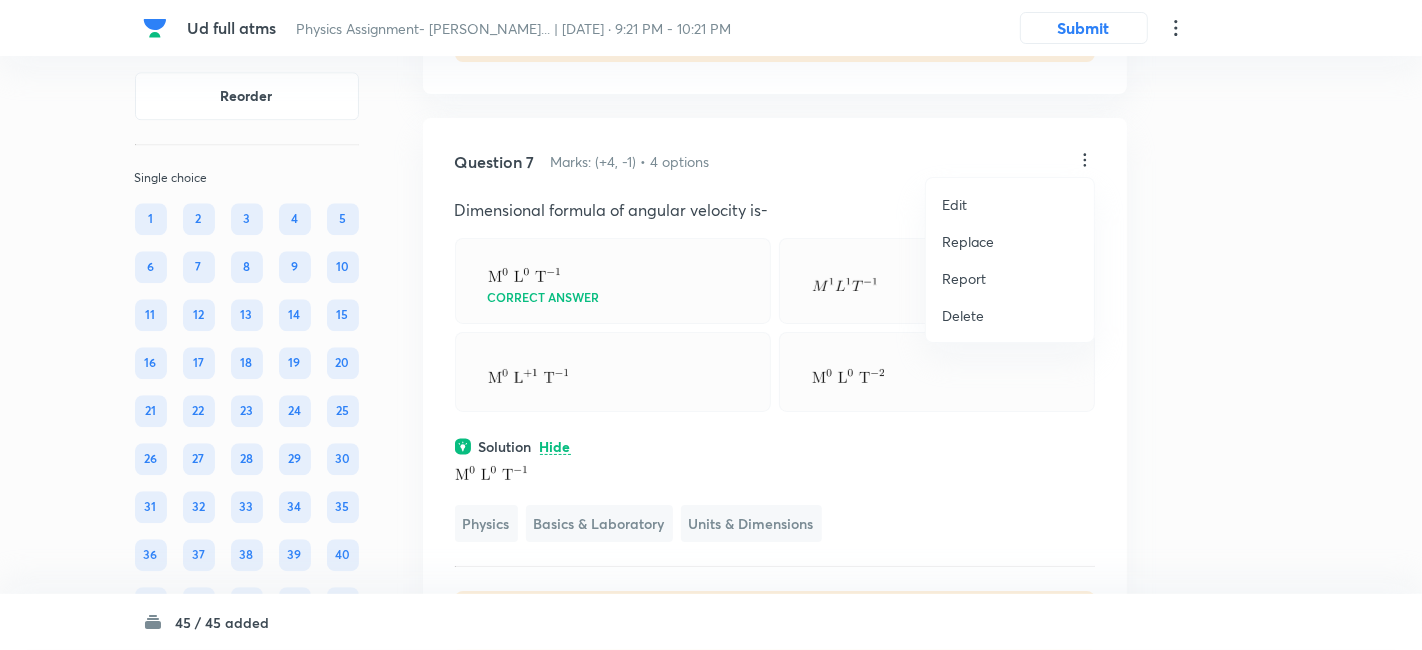 click on "Replace" at bounding box center [968, 241] 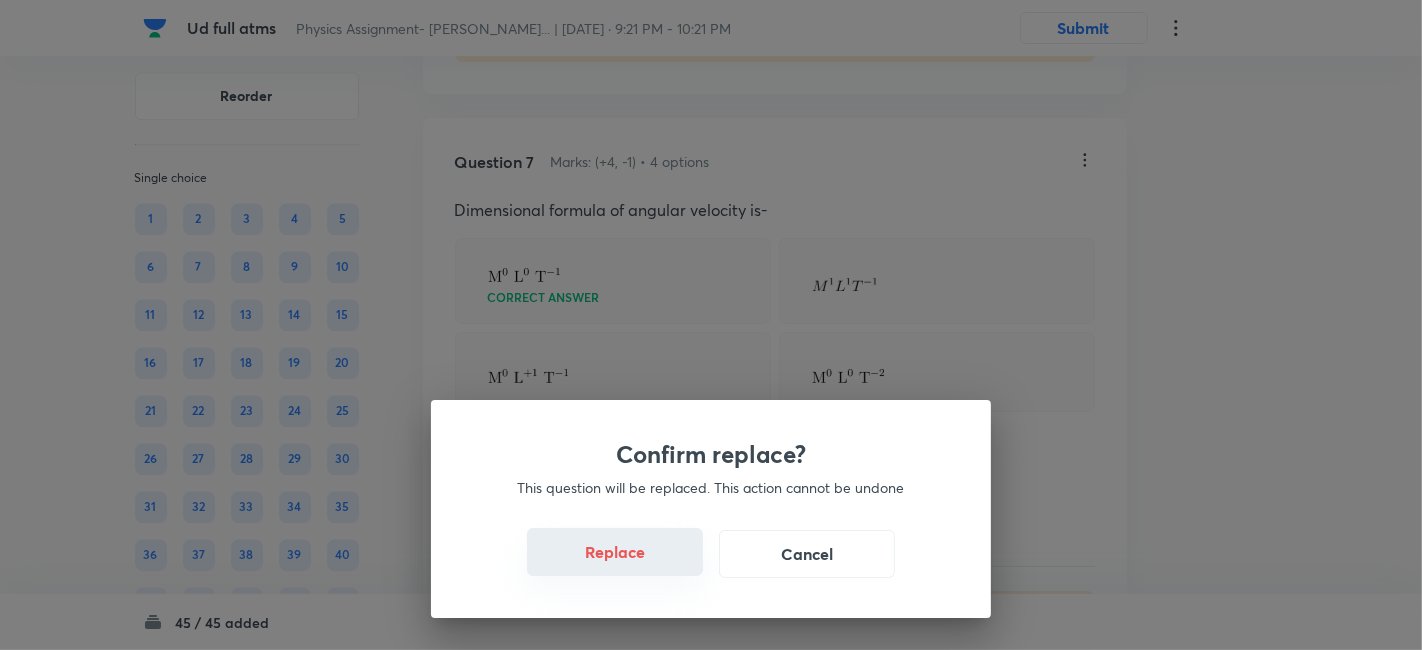 click on "Replace" at bounding box center (615, 552) 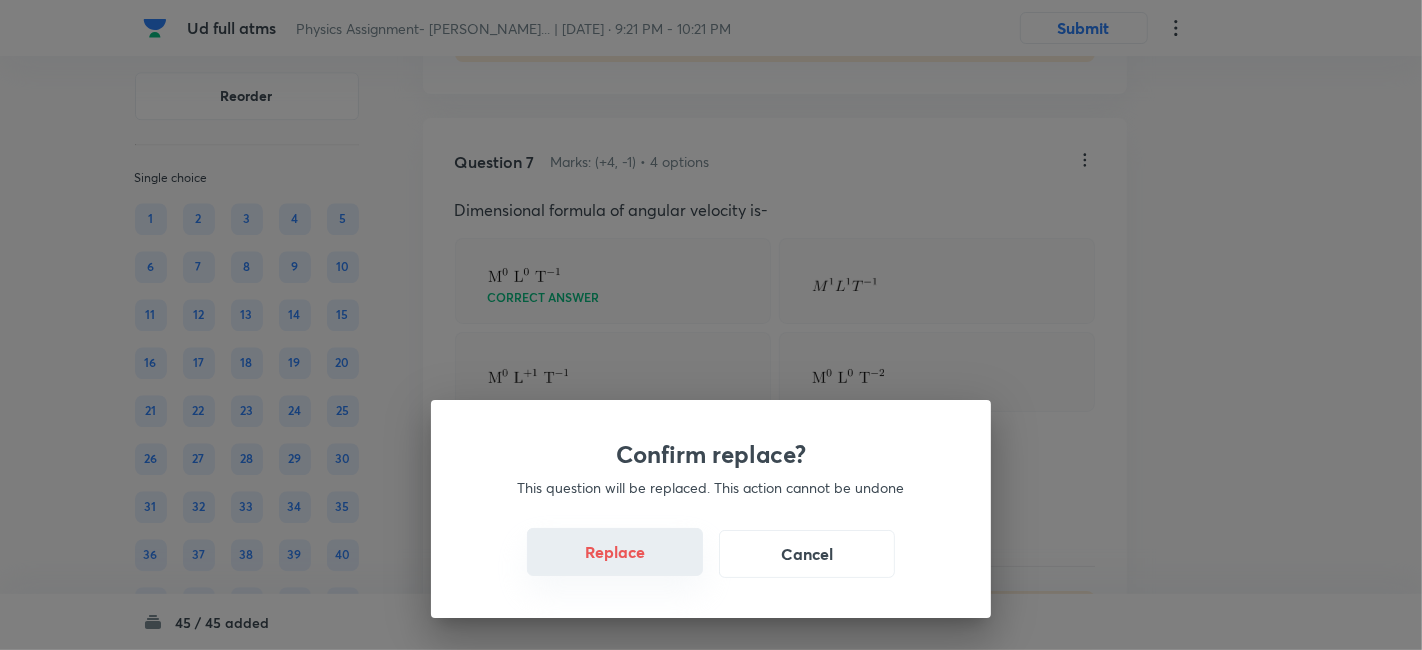 click on "Replace" at bounding box center [615, 552] 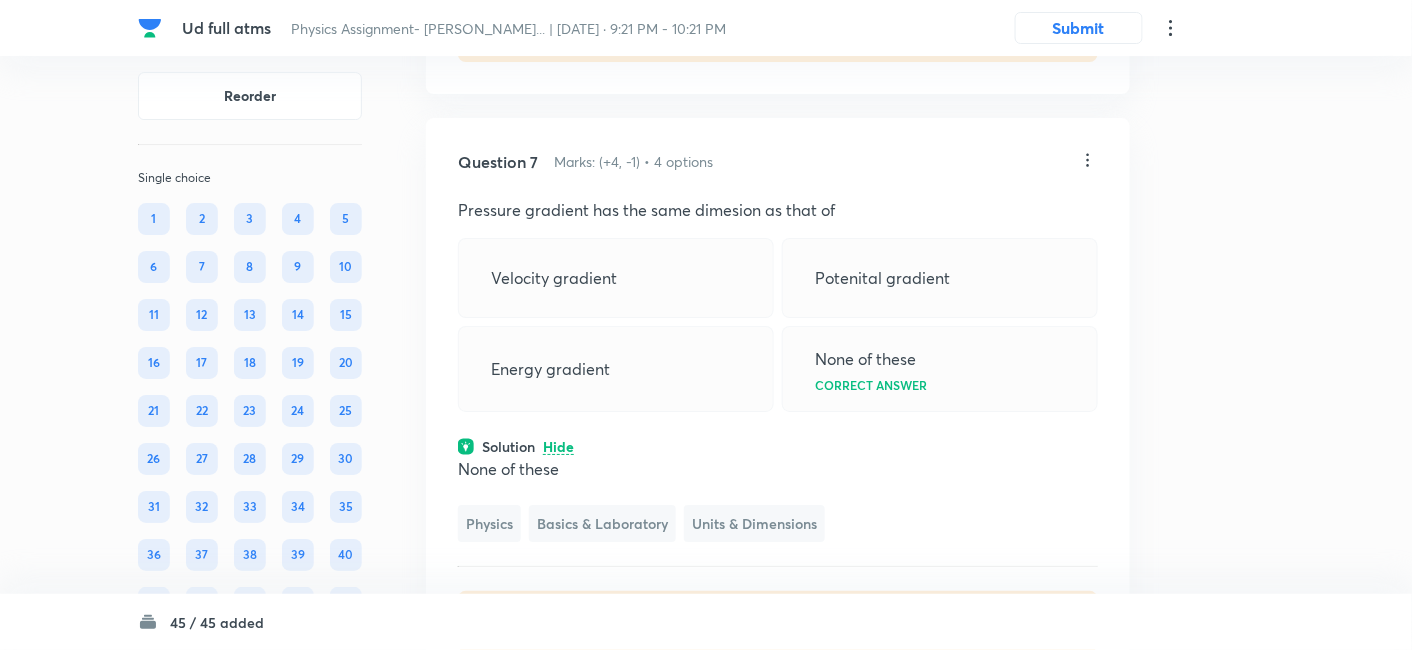 click 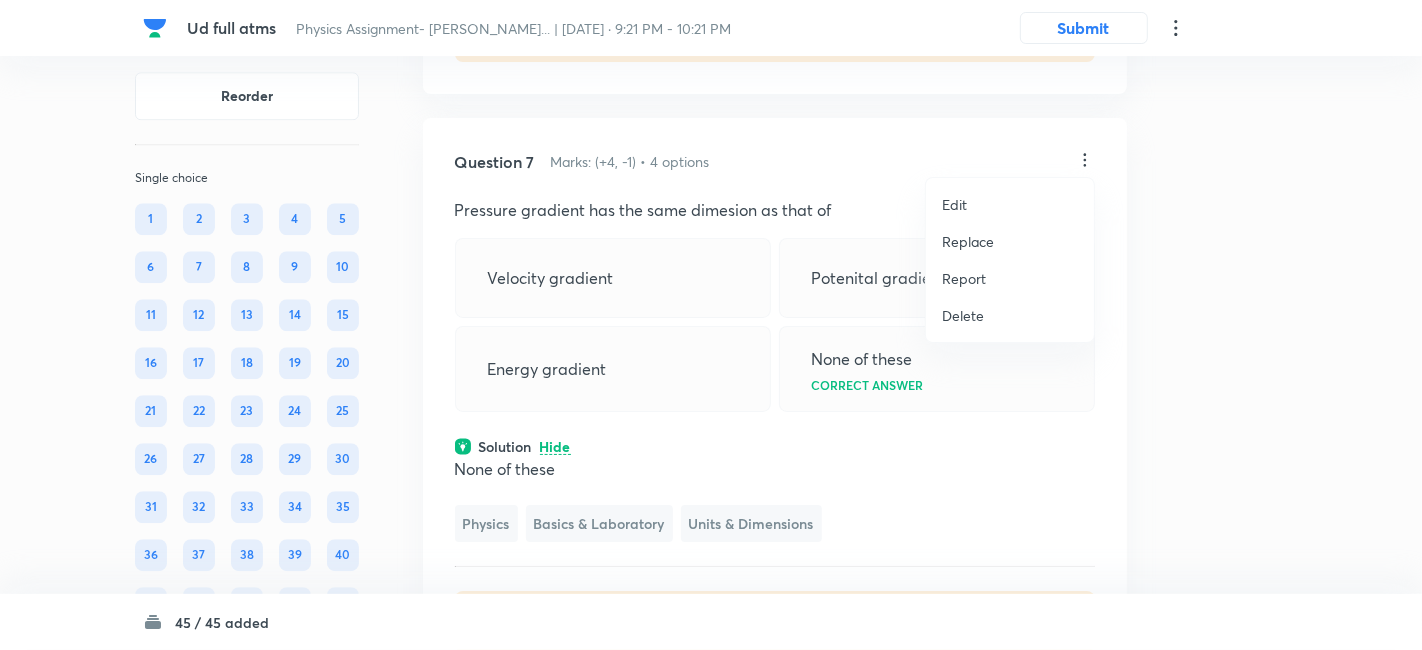 click on "Replace" at bounding box center (968, 241) 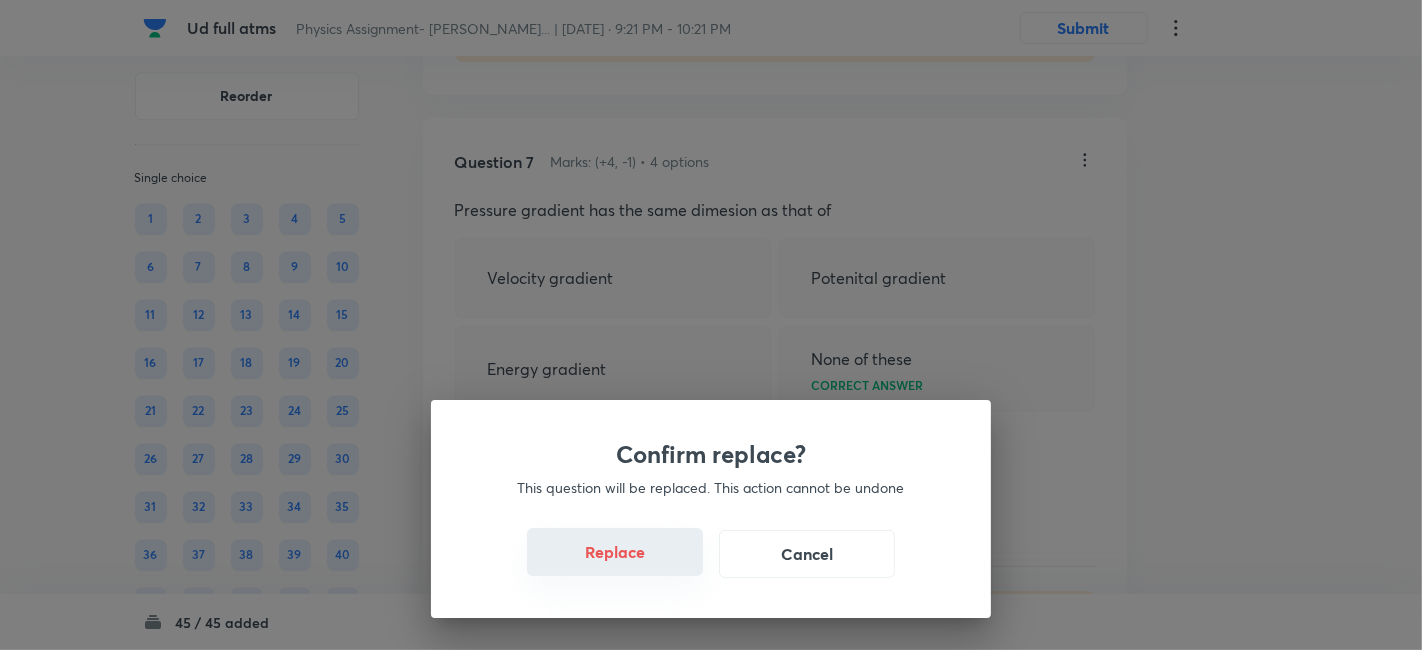 click on "Replace" at bounding box center [615, 552] 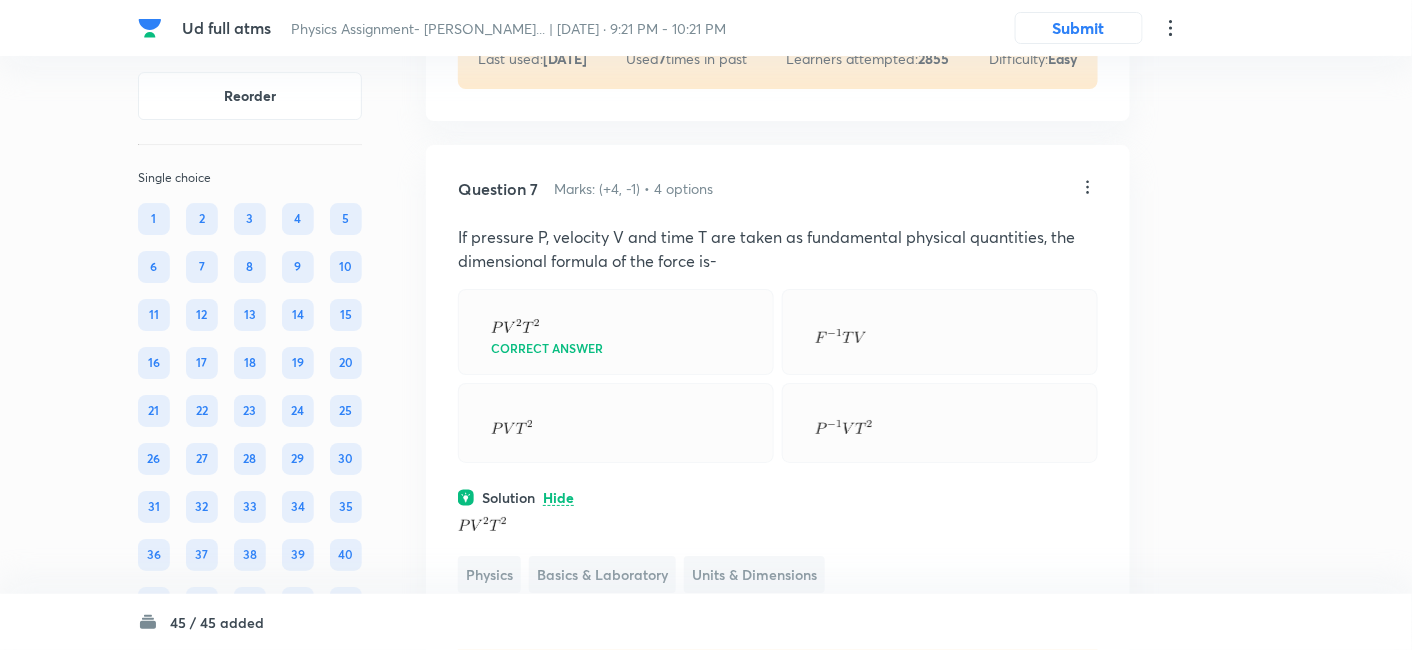 scroll, scrollTop: 4451, scrollLeft: 0, axis: vertical 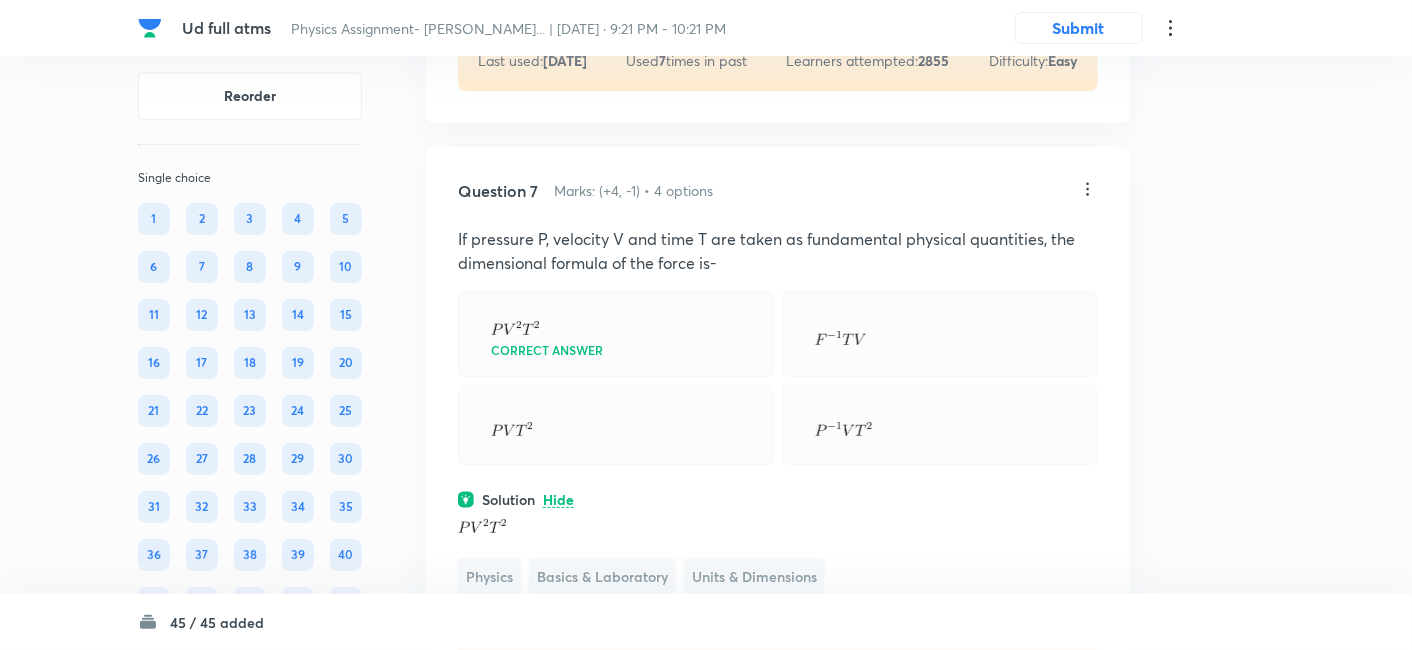 click 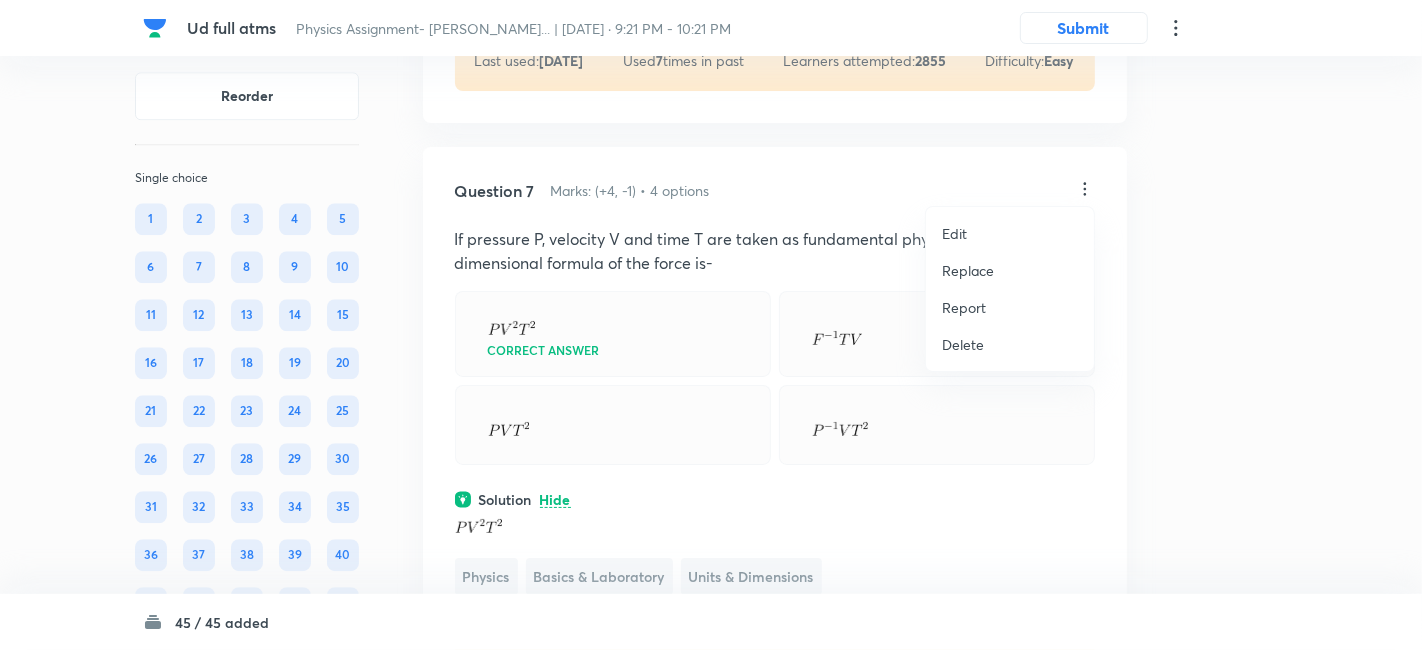 click on "Replace" at bounding box center (968, 270) 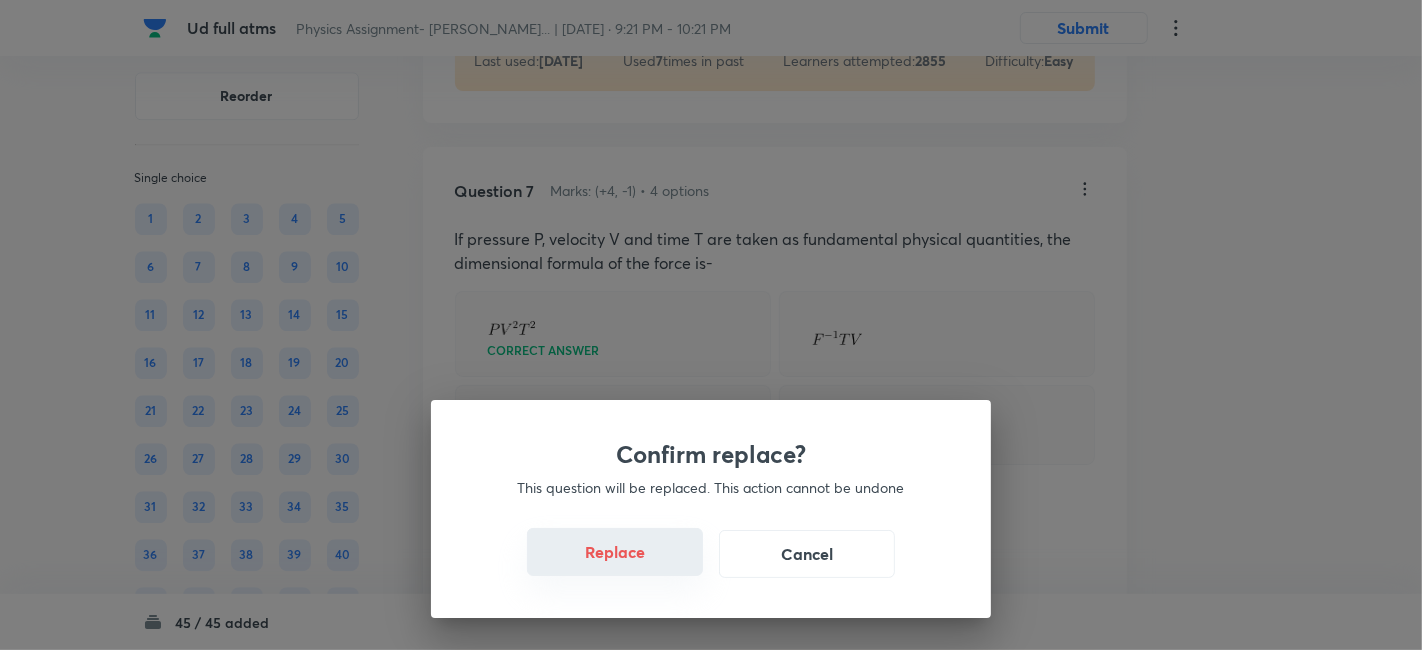 click on "Replace" at bounding box center [615, 552] 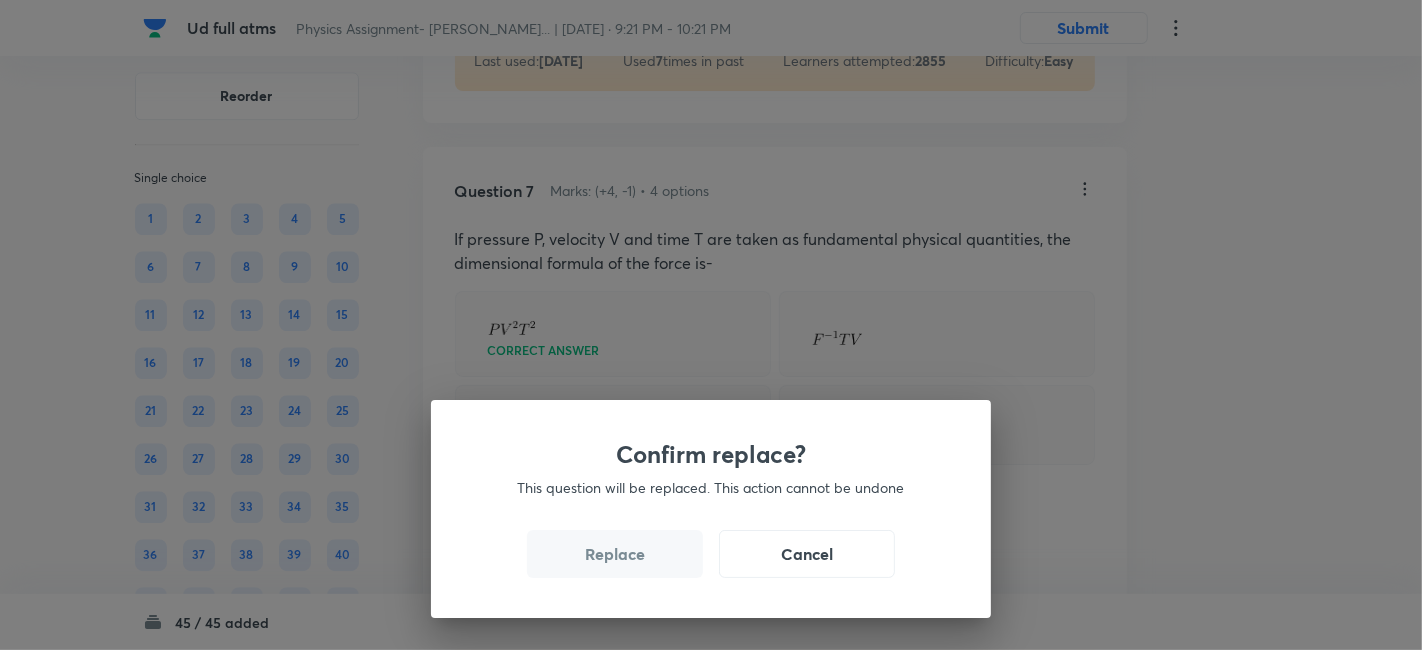 click on "Replace" at bounding box center [615, 554] 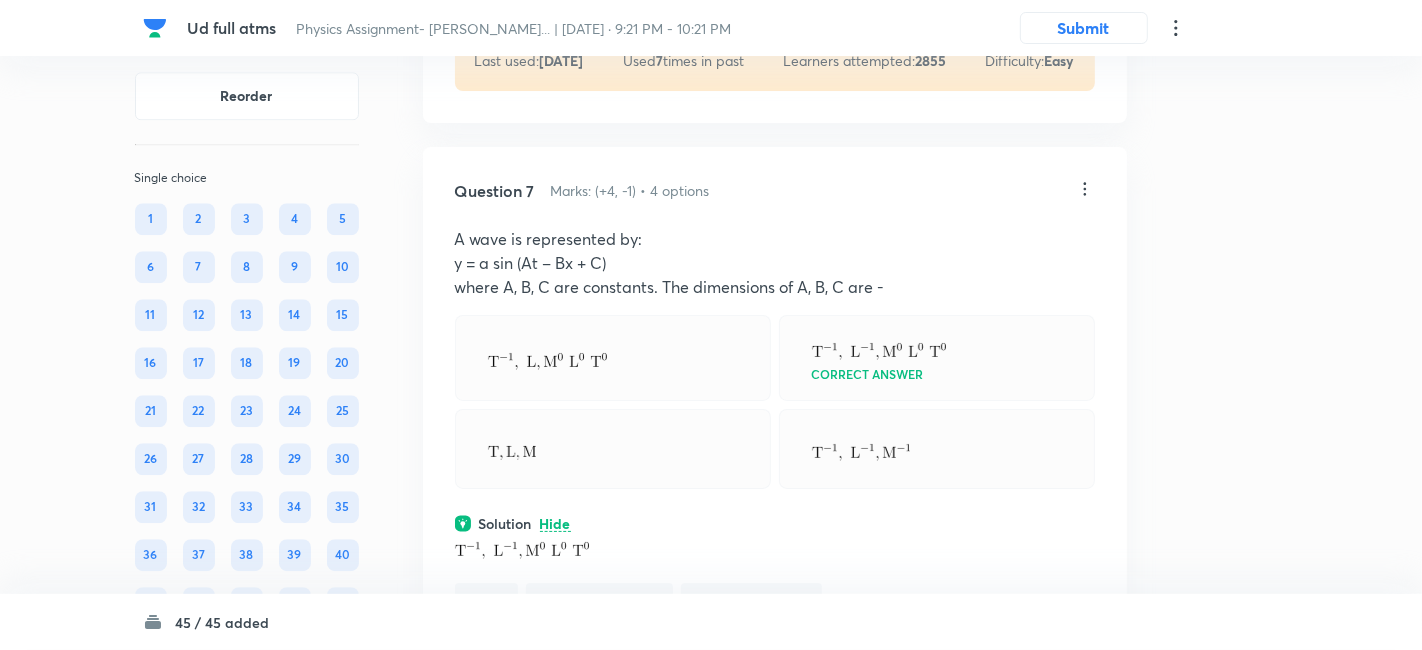 click on "Confirm replace? This question will be replaced. This action cannot be undone Replace Cancel" at bounding box center (711, 325) 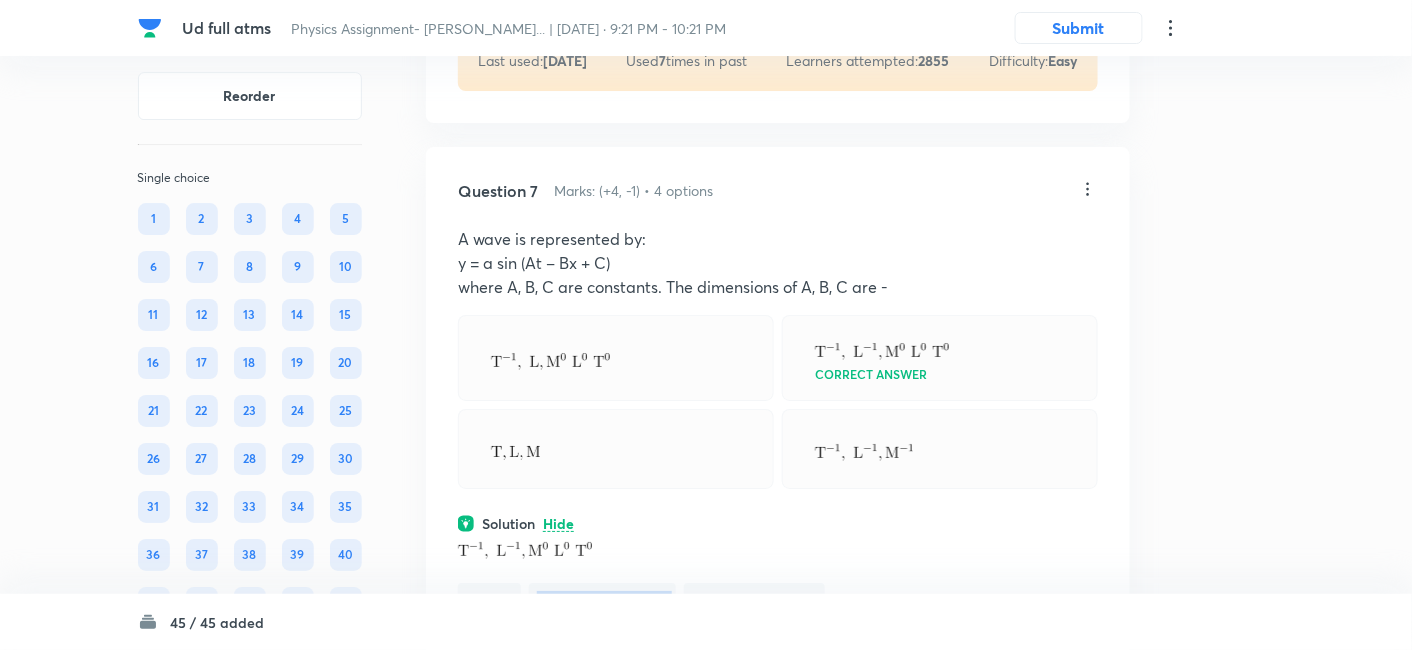 click on "Physics Basics & Laboratory Units & Dimensions" at bounding box center (778, 577) 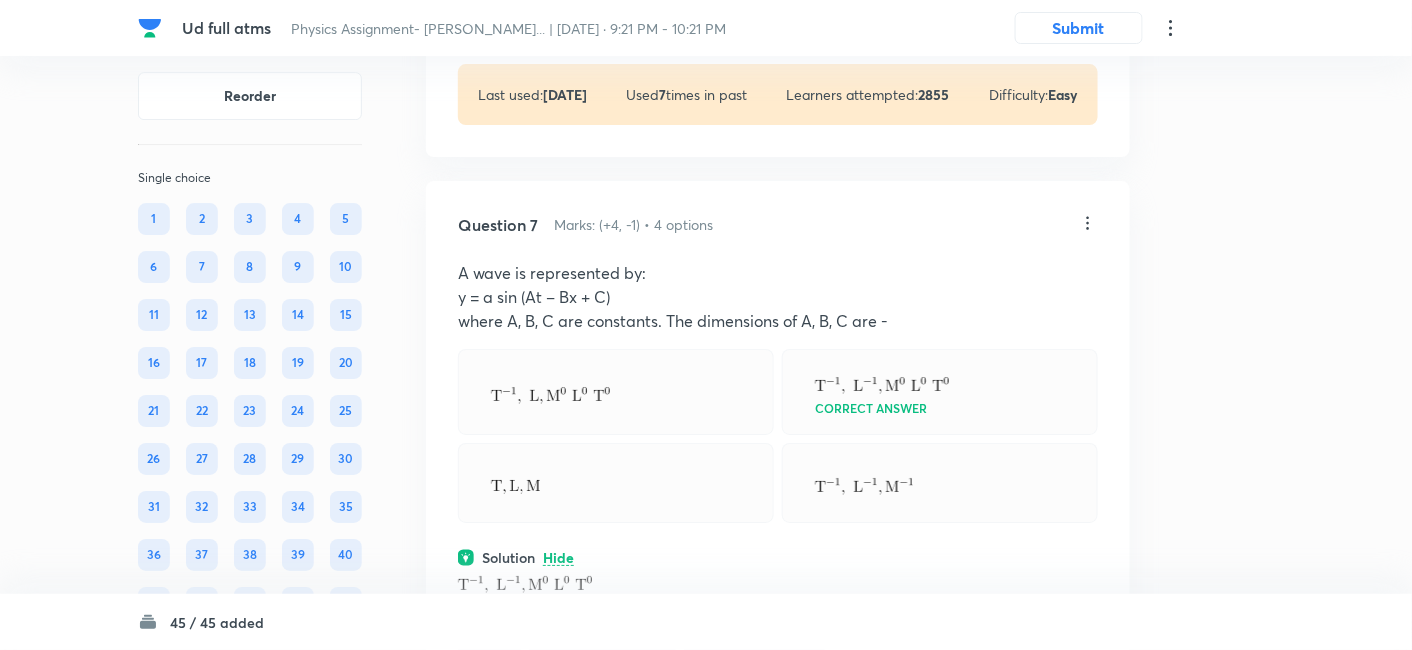 scroll, scrollTop: 4411, scrollLeft: 0, axis: vertical 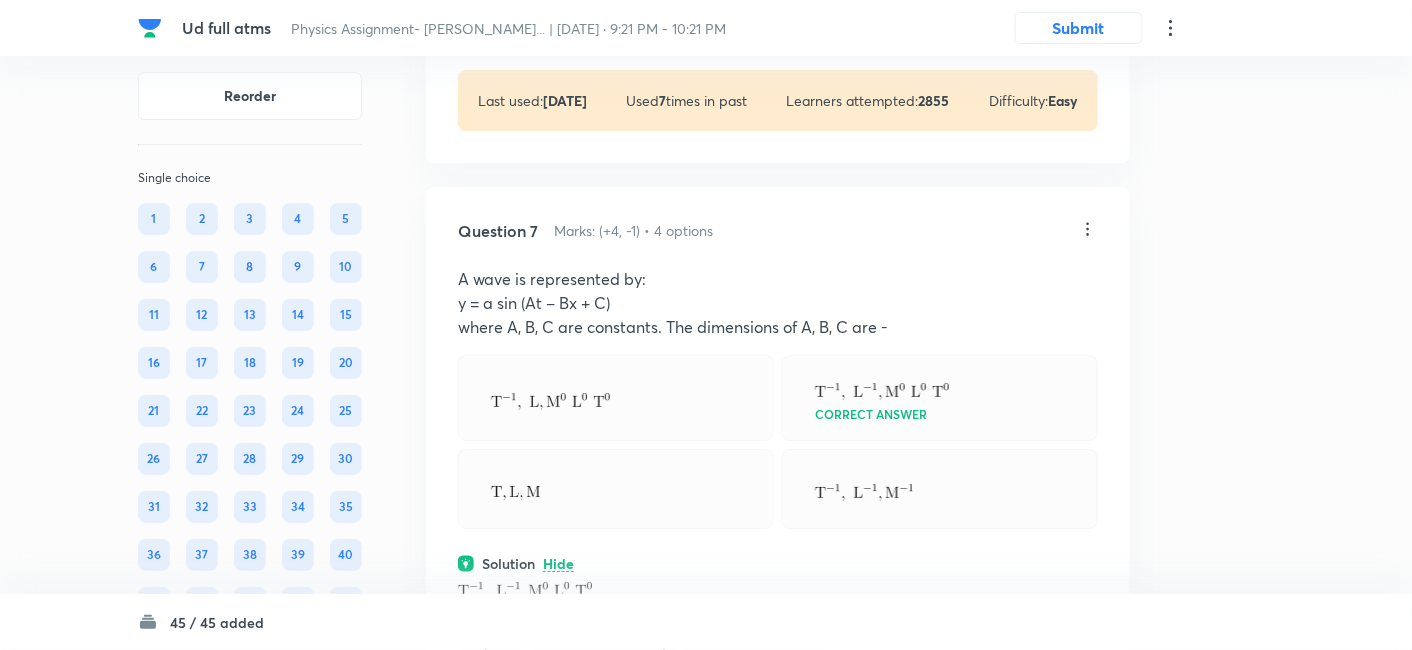 click 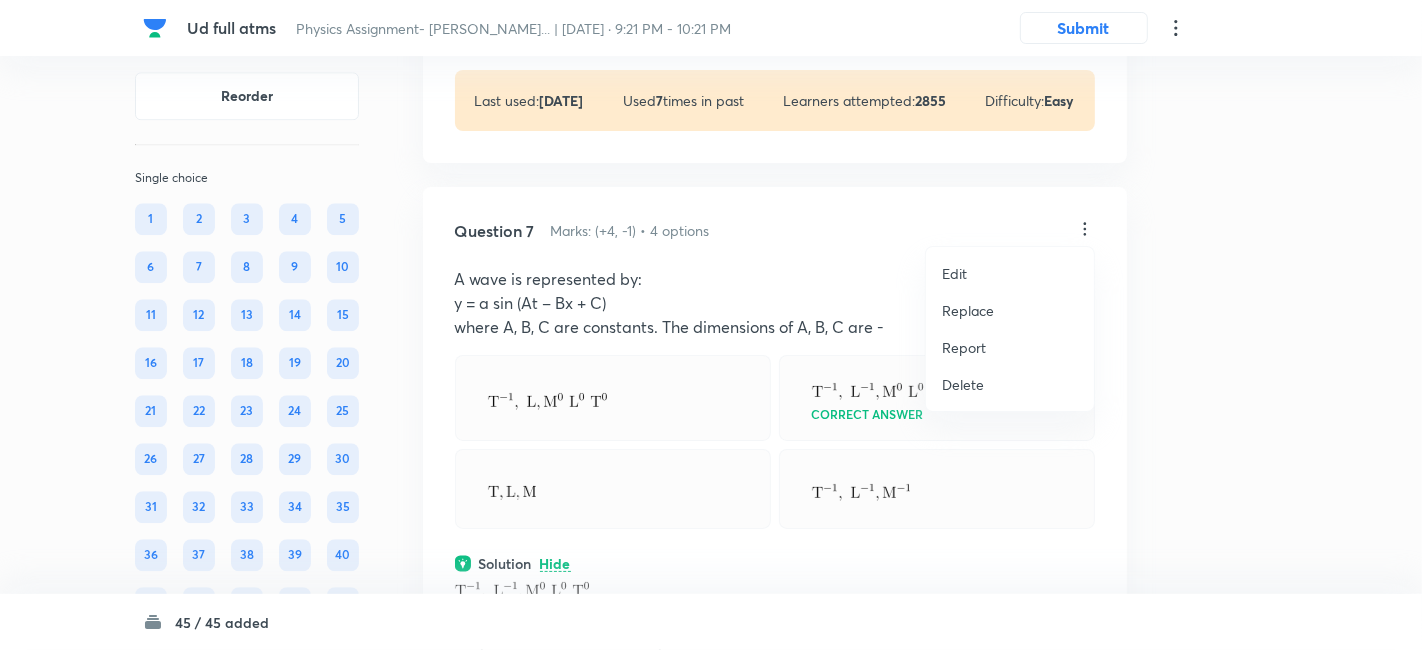 click on "Replace" at bounding box center (968, 310) 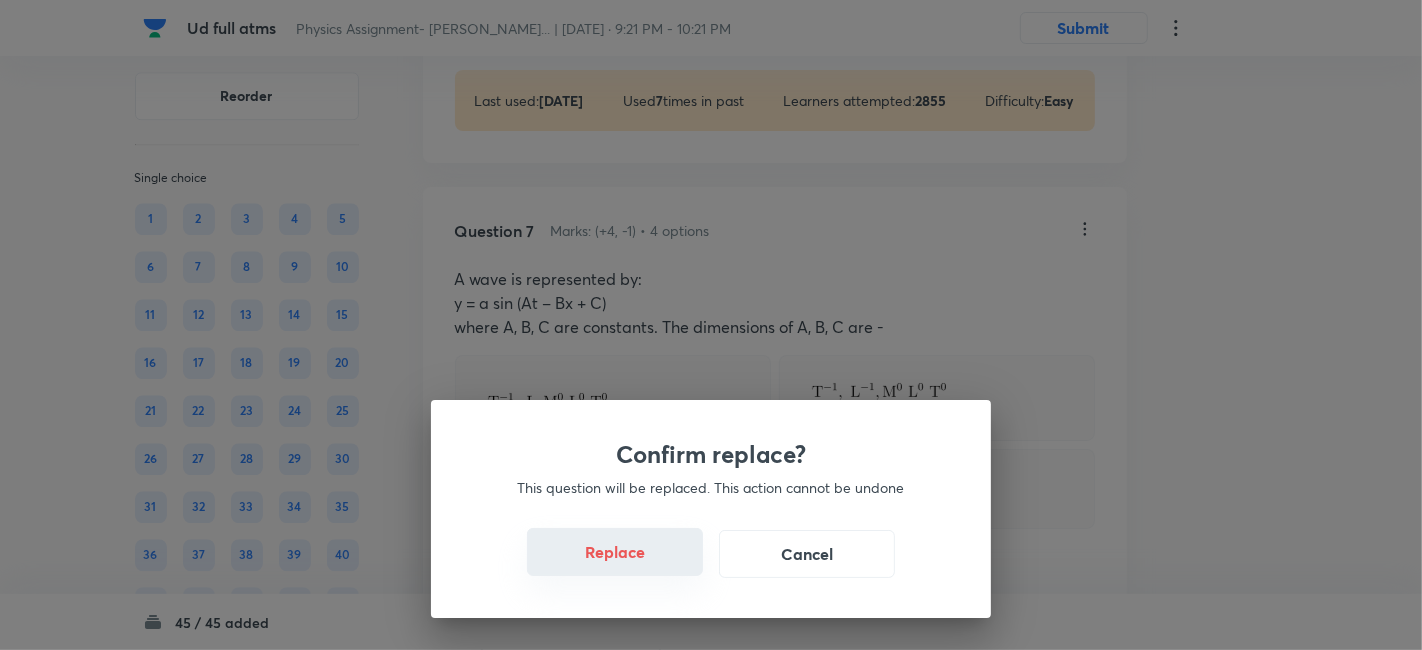 click on "Replace" at bounding box center (615, 552) 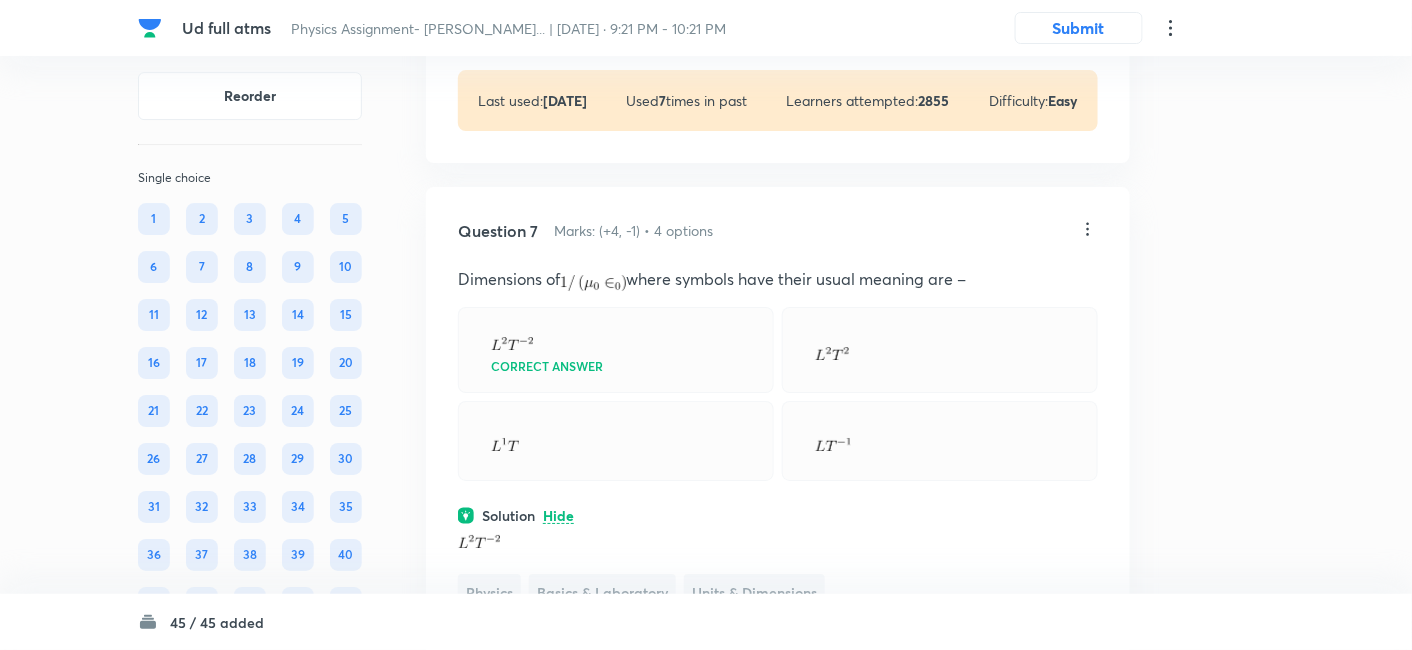 click 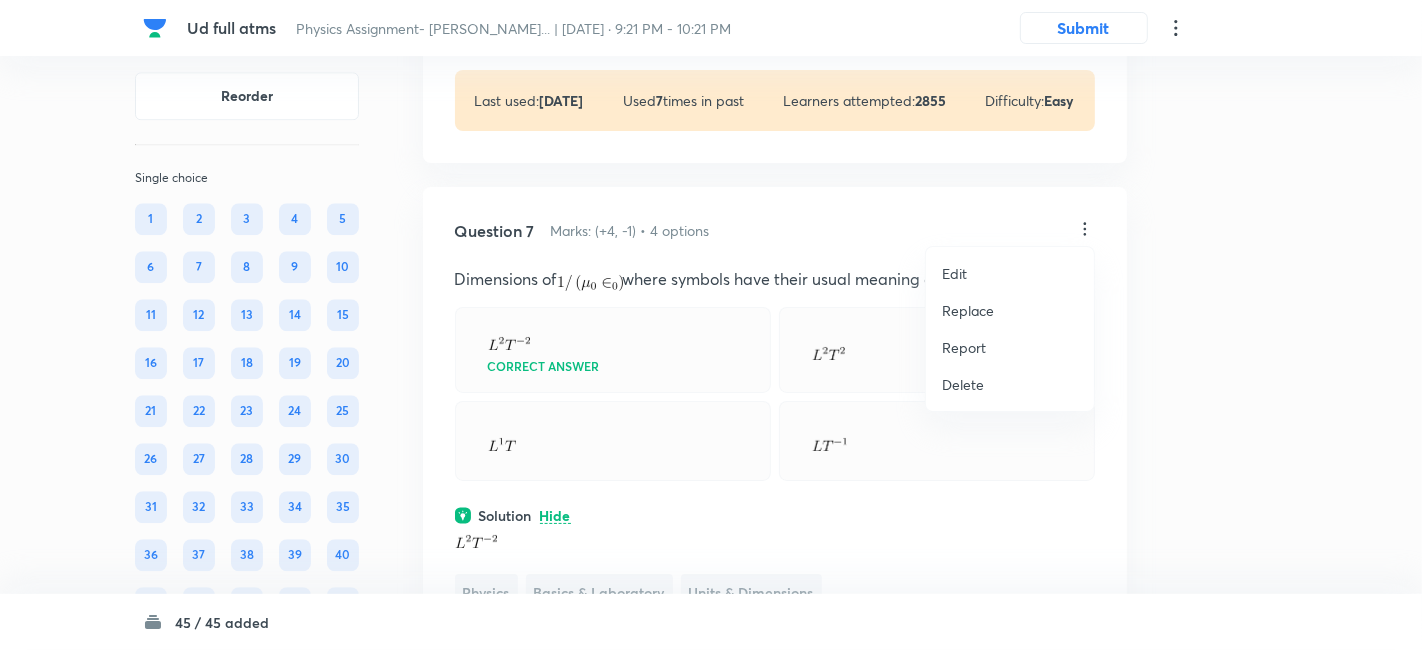 click on "Replace" at bounding box center [968, 310] 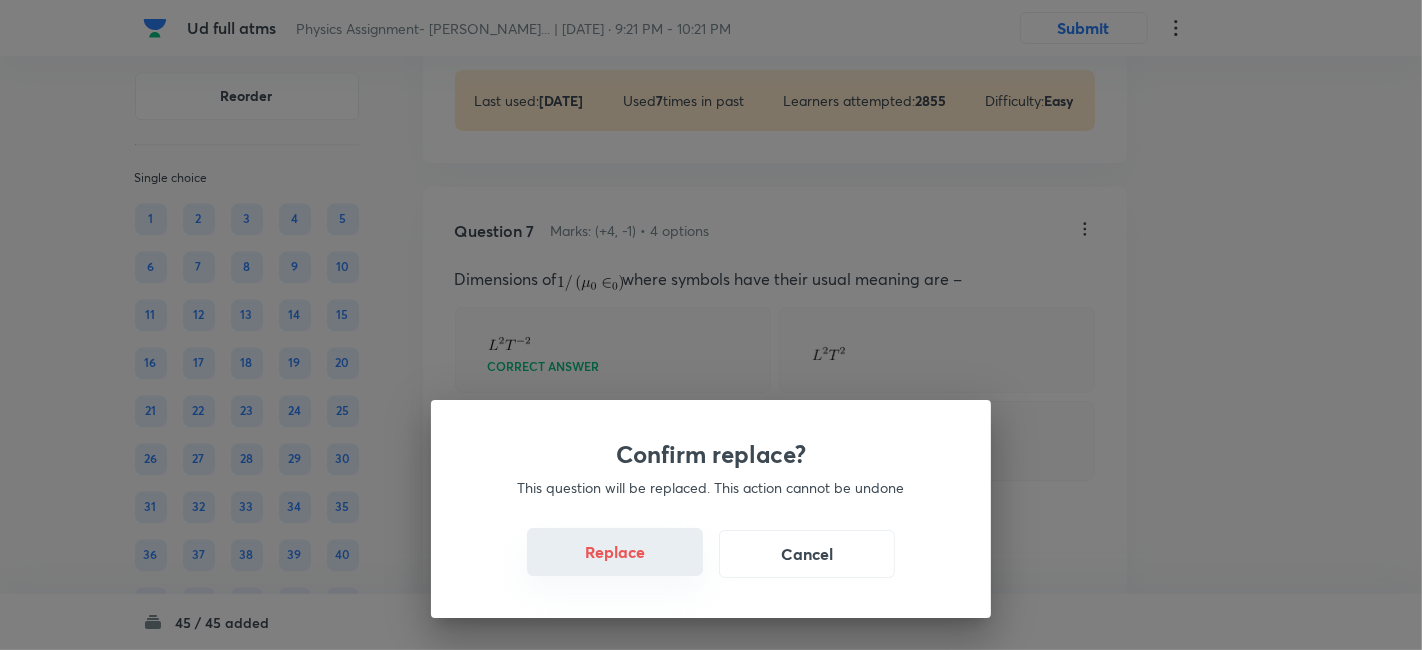 click on "Replace" at bounding box center (615, 552) 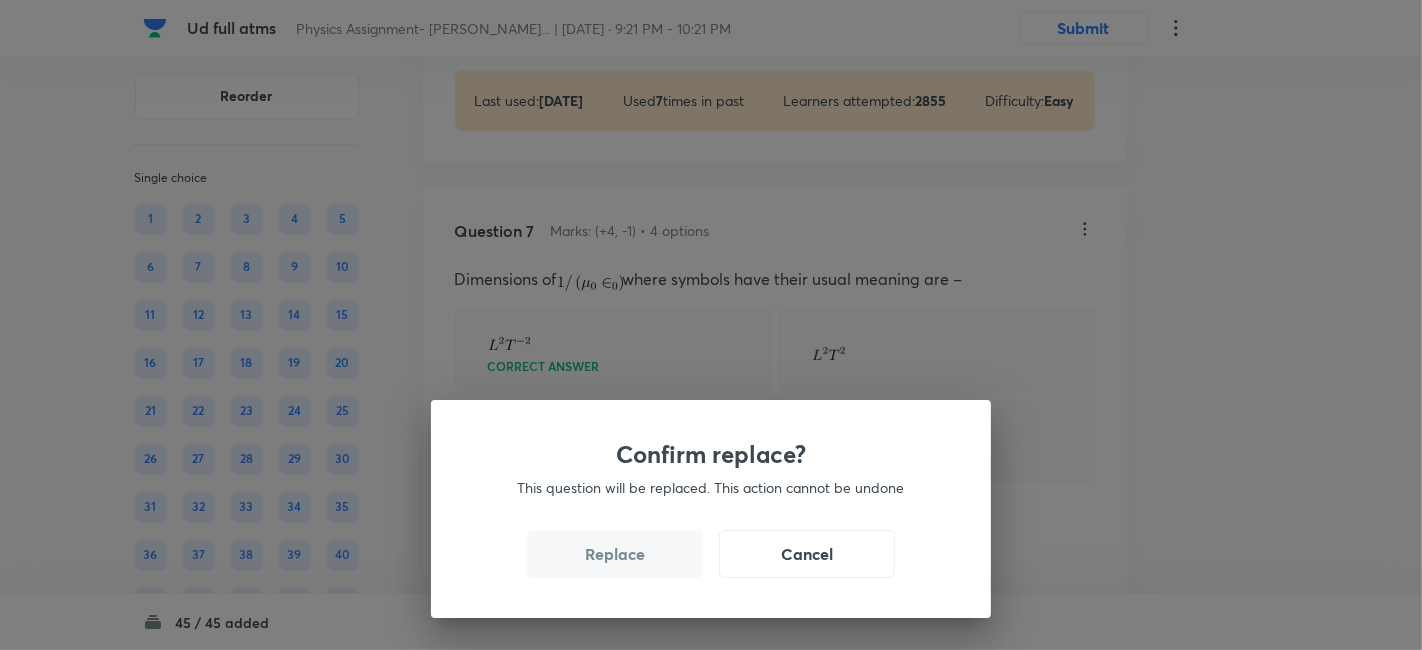 click on "Replace" at bounding box center (615, 554) 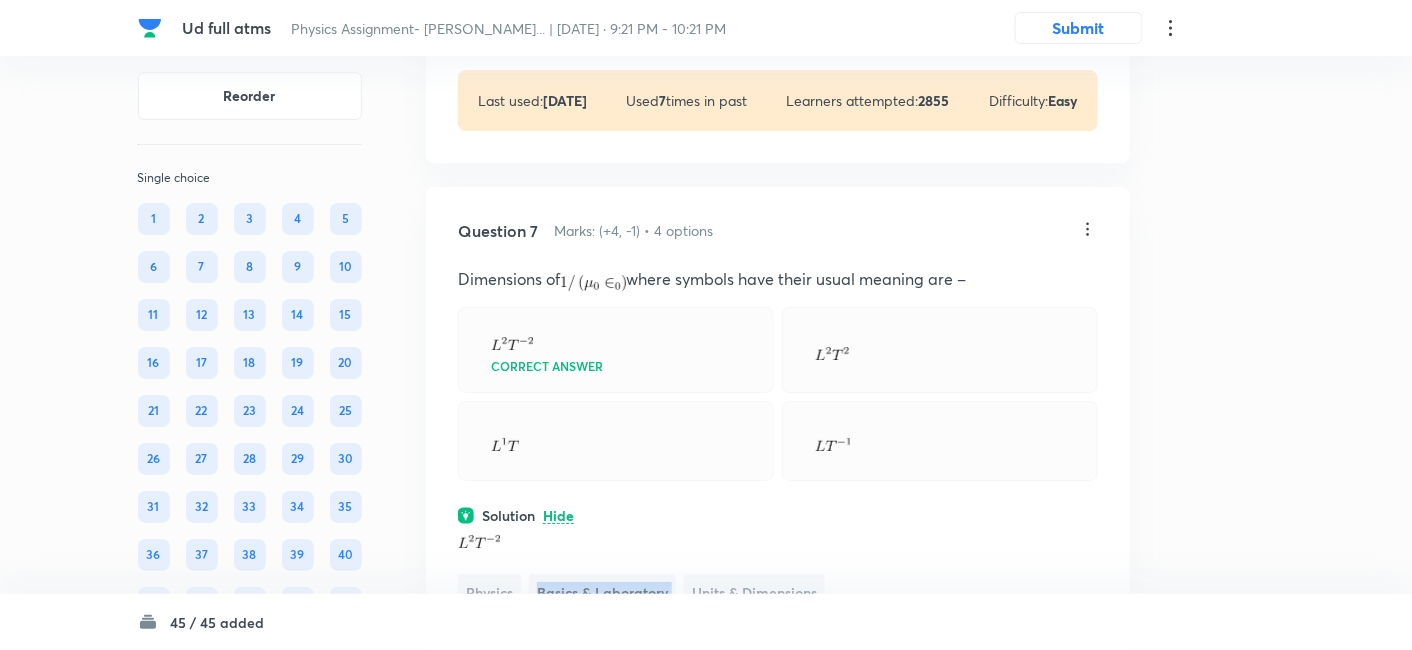 click on "Physics Basics & Laboratory Units & Dimensions" at bounding box center [778, 568] 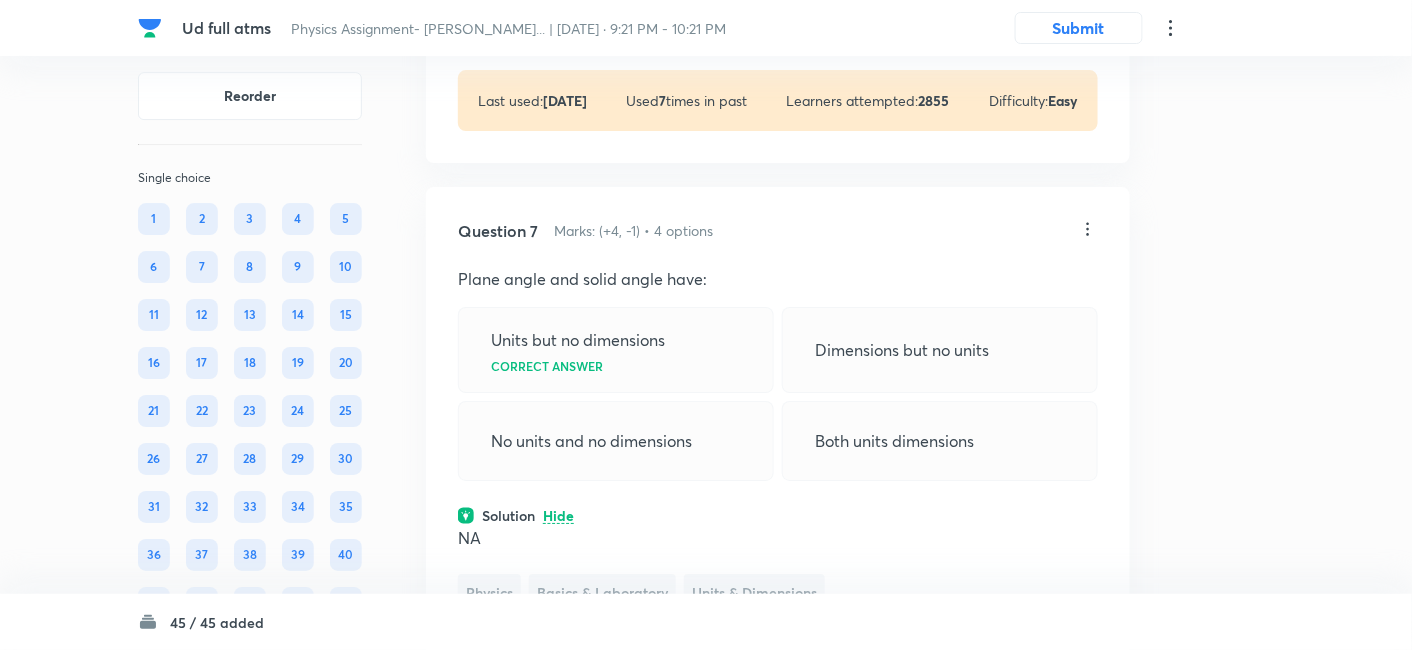 click 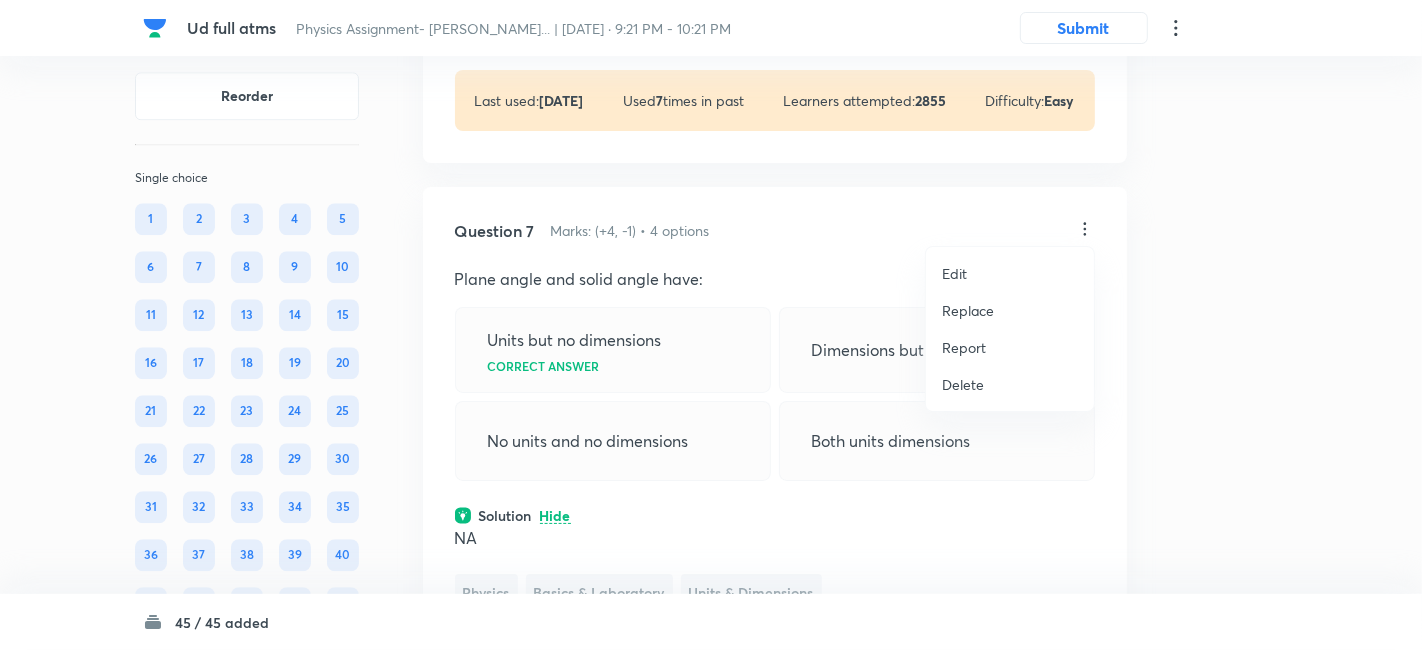 click on "Replace" at bounding box center [968, 310] 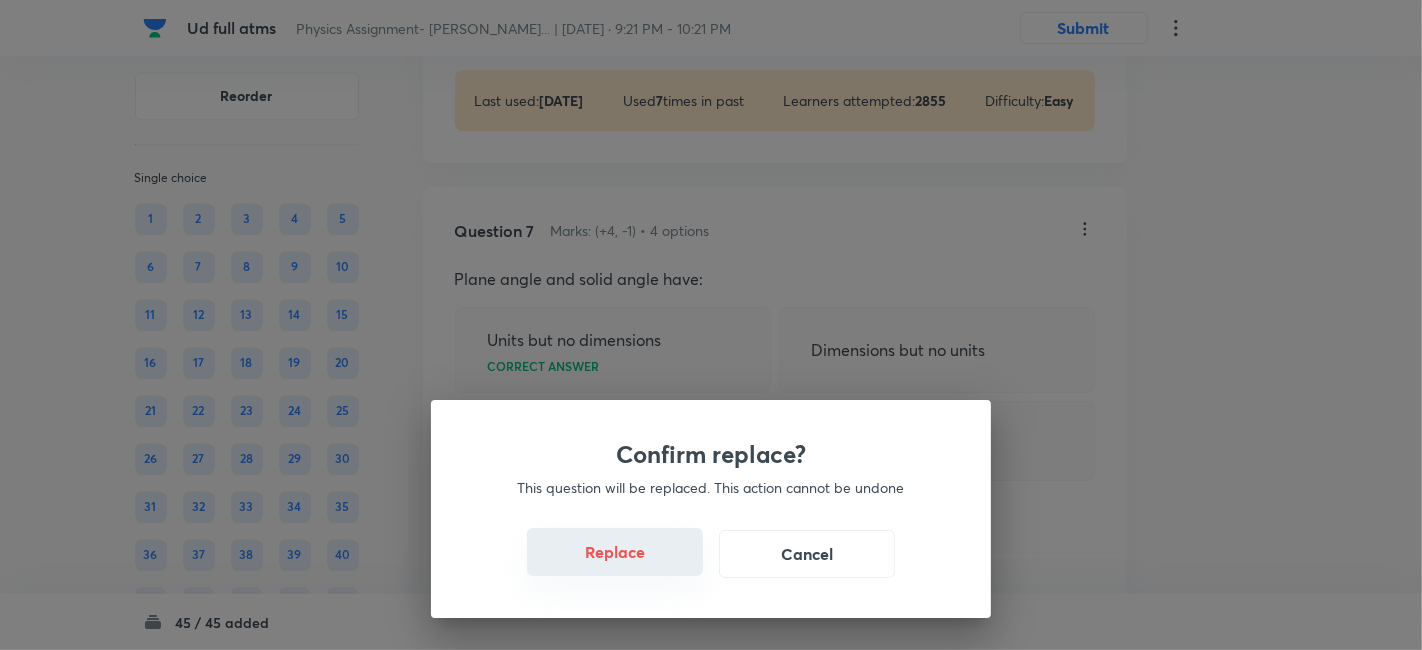 click on "Replace" at bounding box center [615, 552] 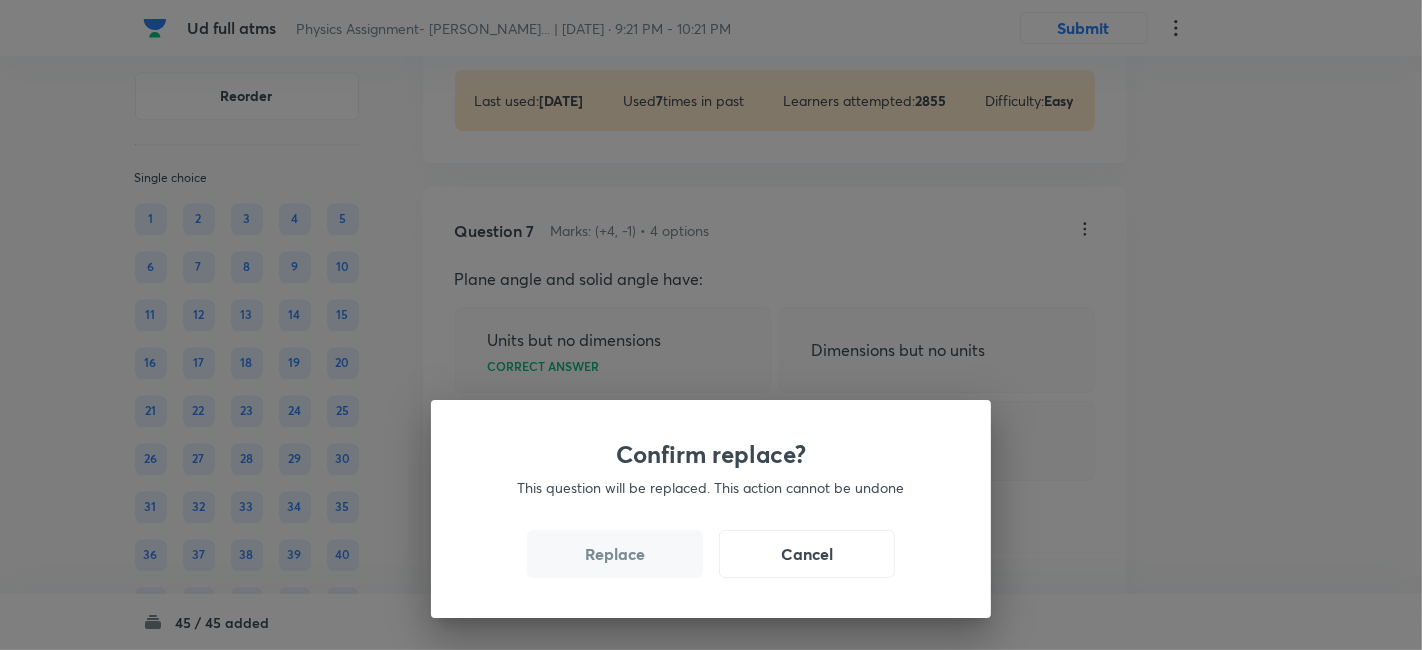 click on "Replace" at bounding box center (615, 554) 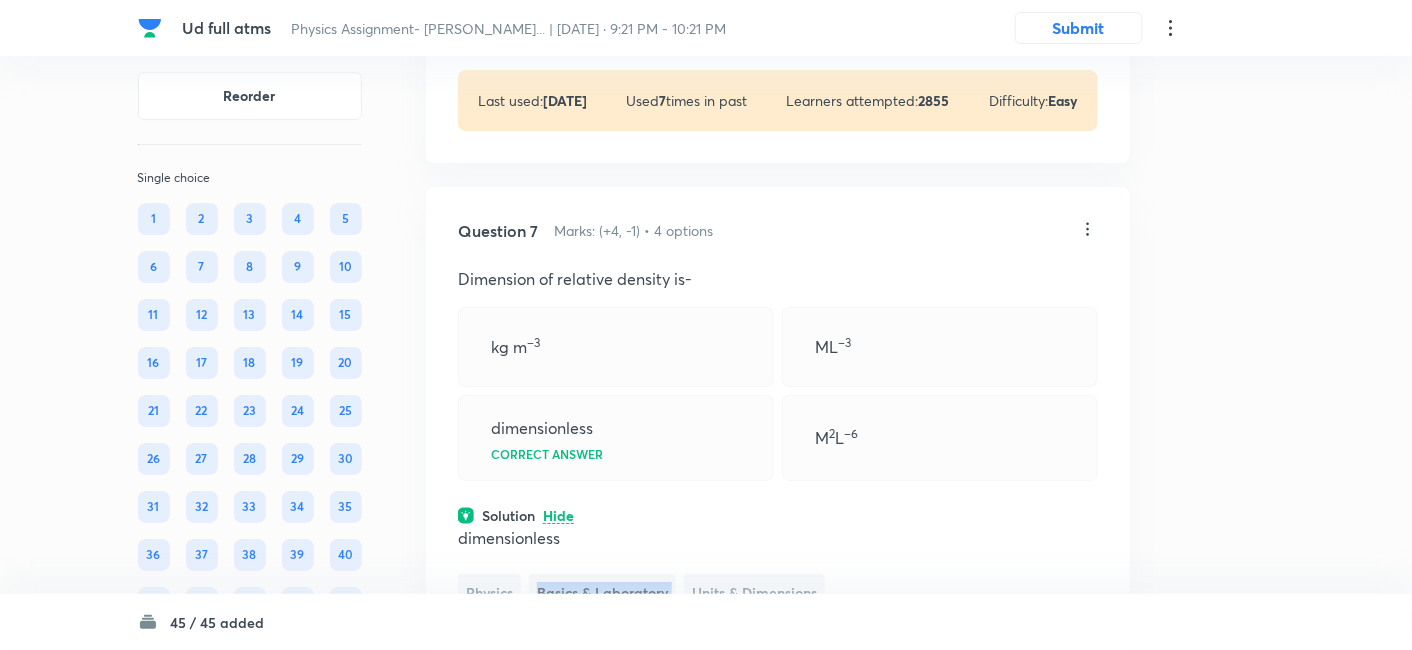 click on "Basics & Laboratory" at bounding box center (602, 592) 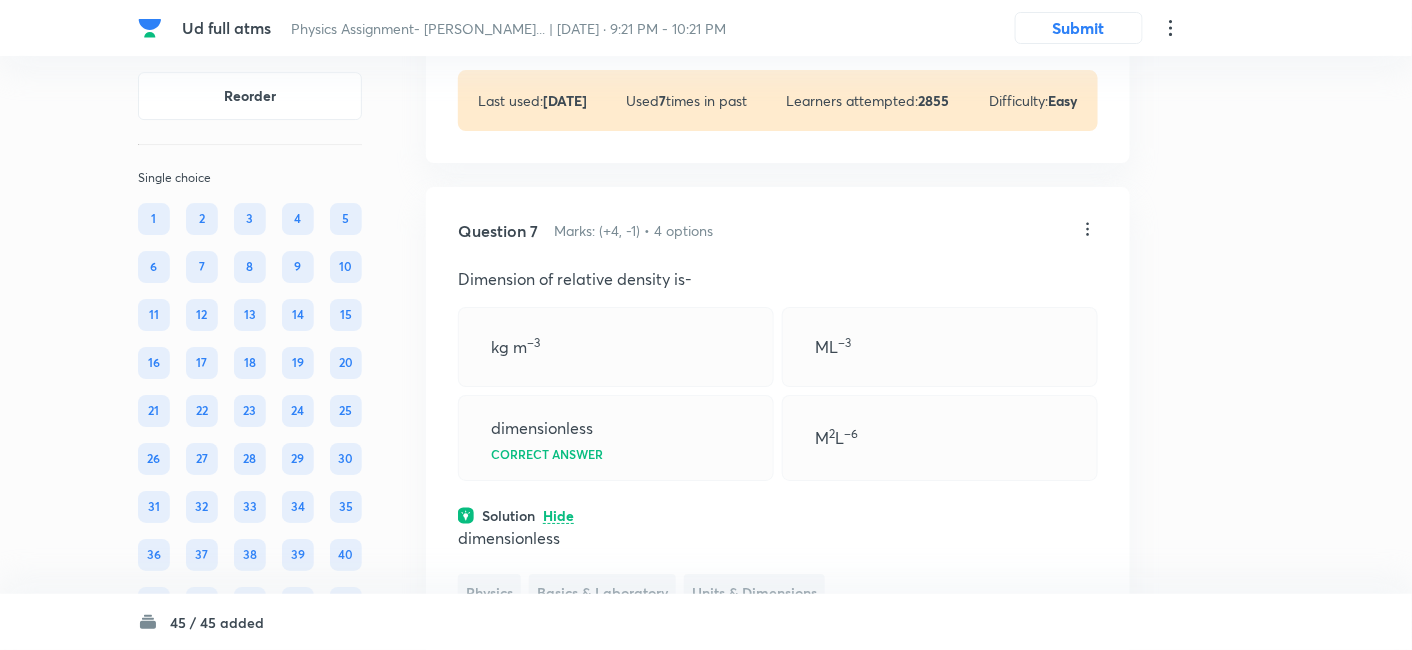 click 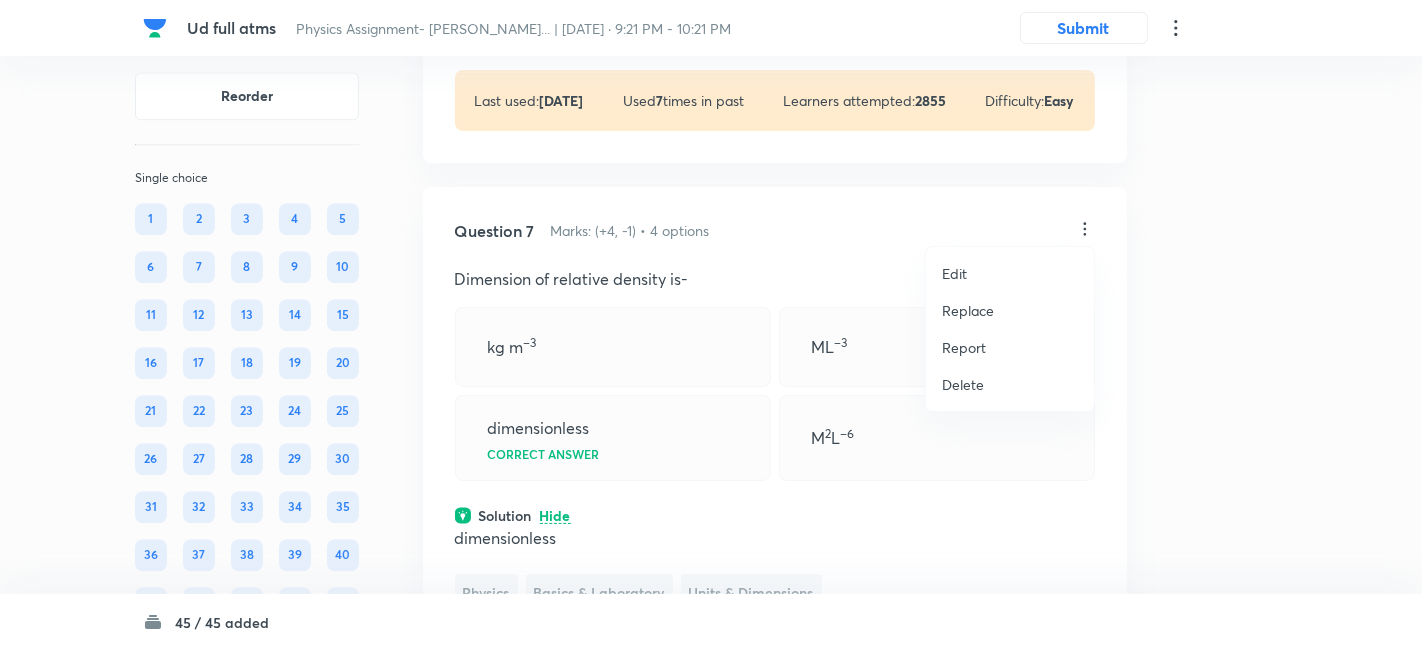 click on "Replace" at bounding box center (968, 310) 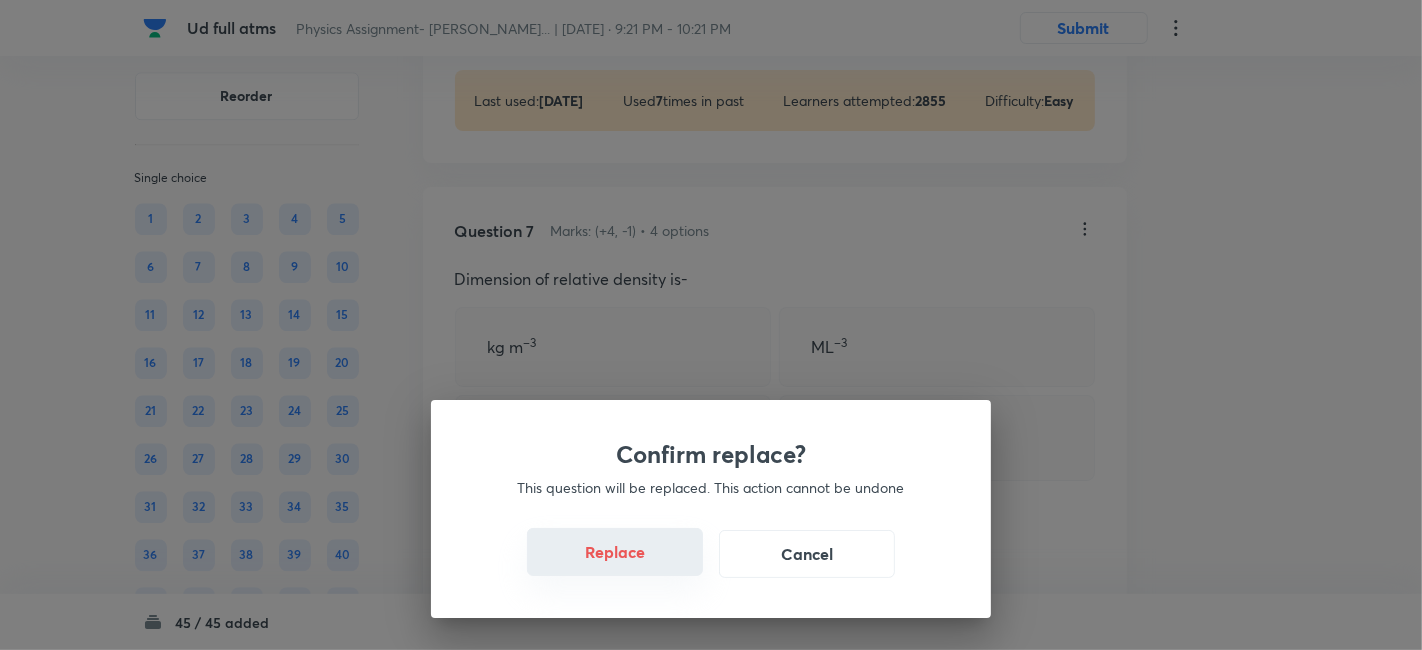 click on "Replace" at bounding box center [615, 552] 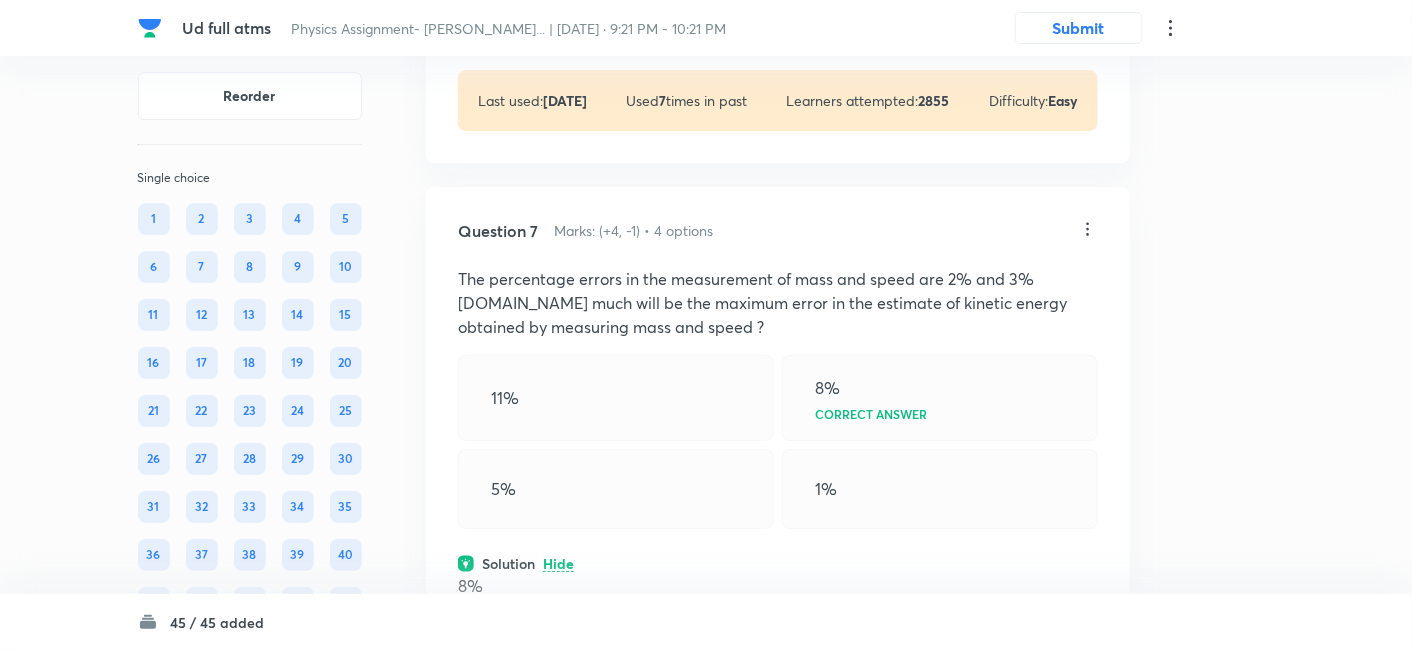 click on "Solution Hide" at bounding box center [778, 563] 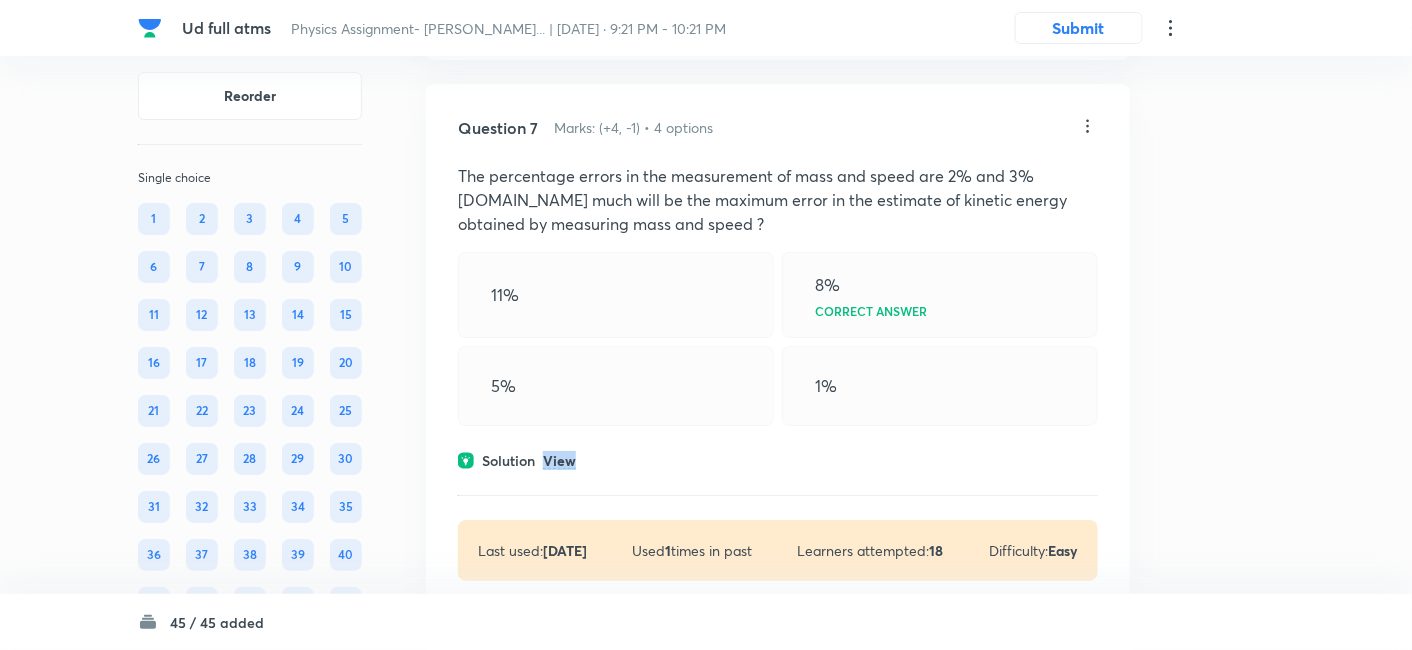 scroll, scrollTop: 4517, scrollLeft: 0, axis: vertical 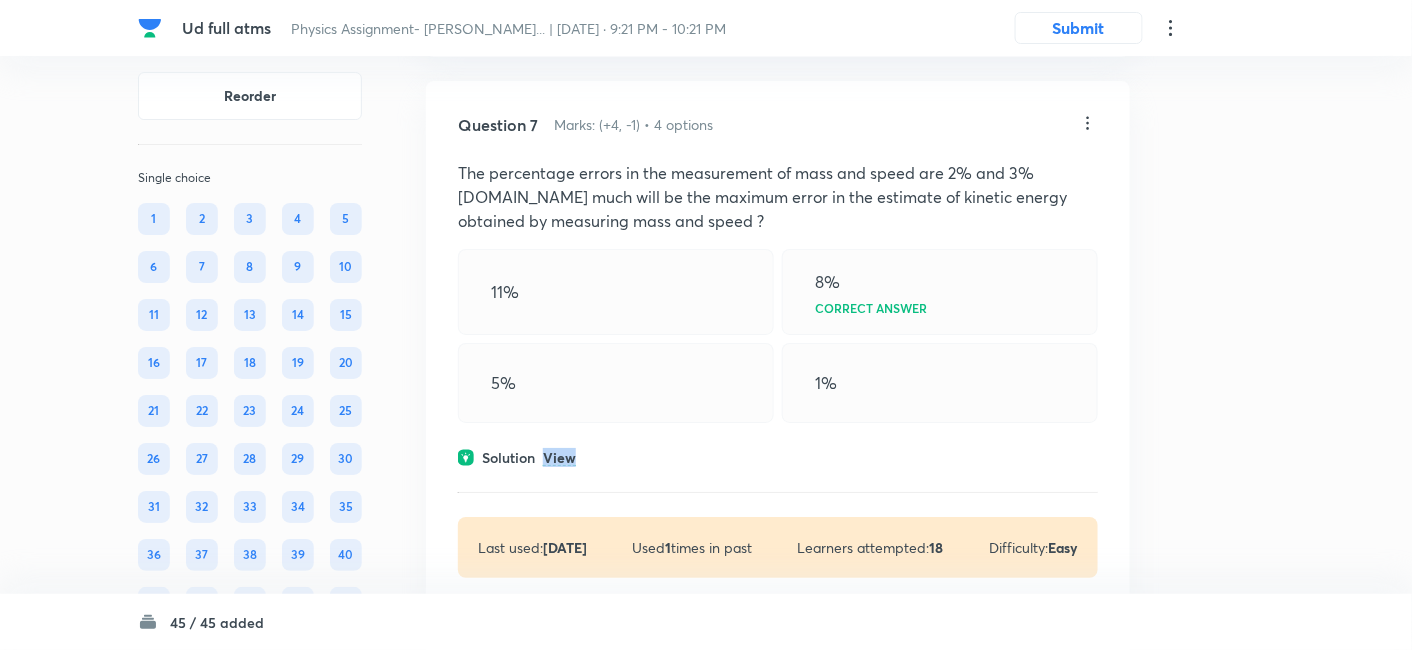 click on "View" at bounding box center [559, 458] 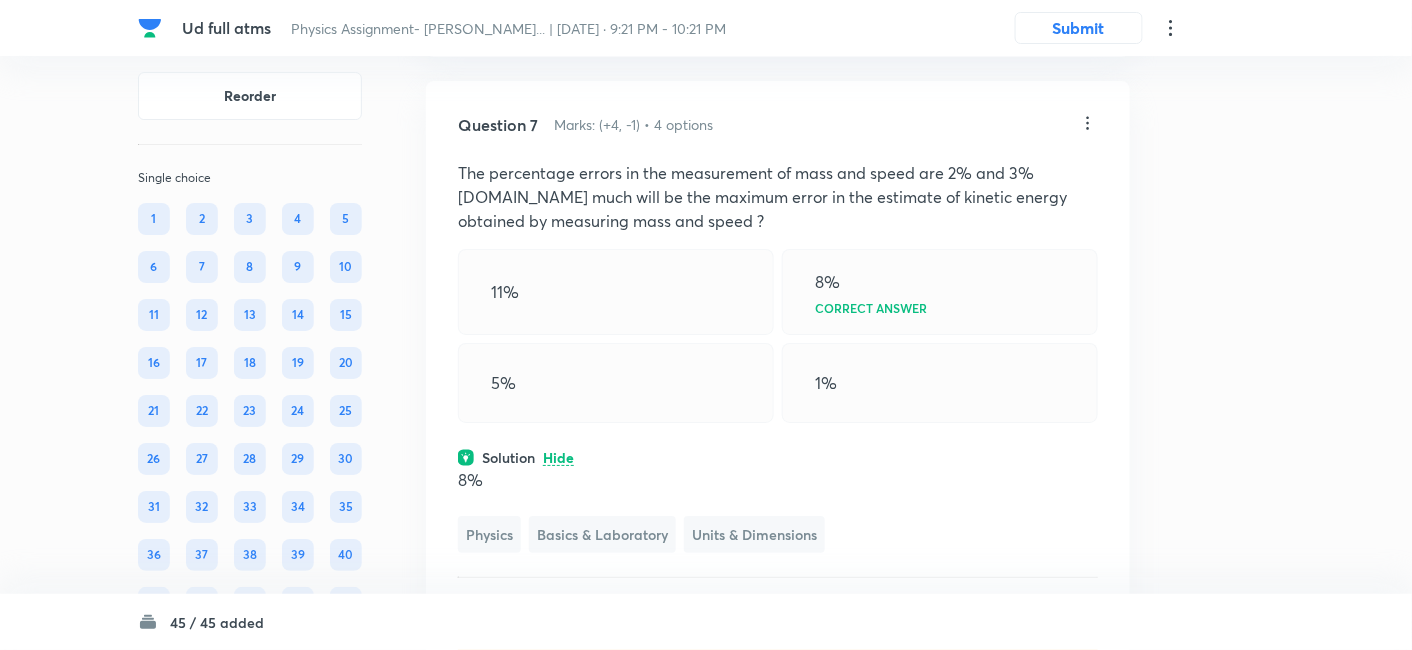 scroll, scrollTop: 4477, scrollLeft: 0, axis: vertical 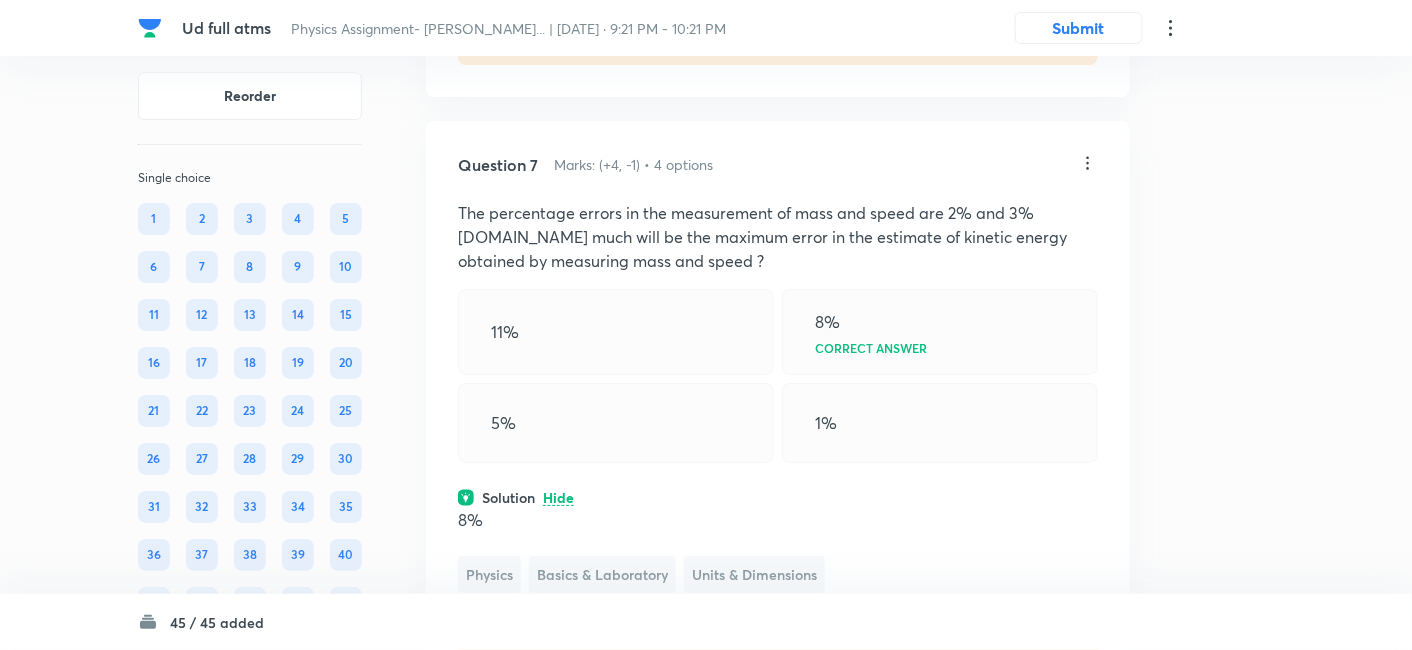 click 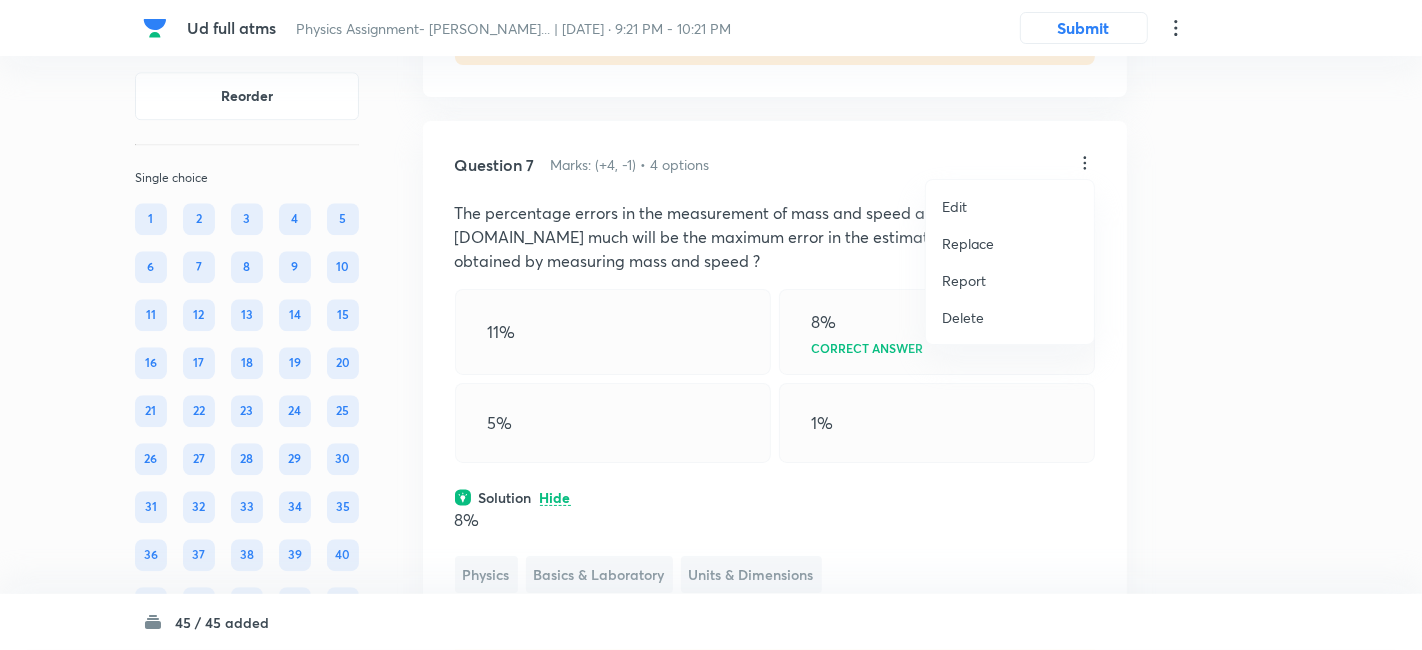 click on "Replace" at bounding box center (968, 243) 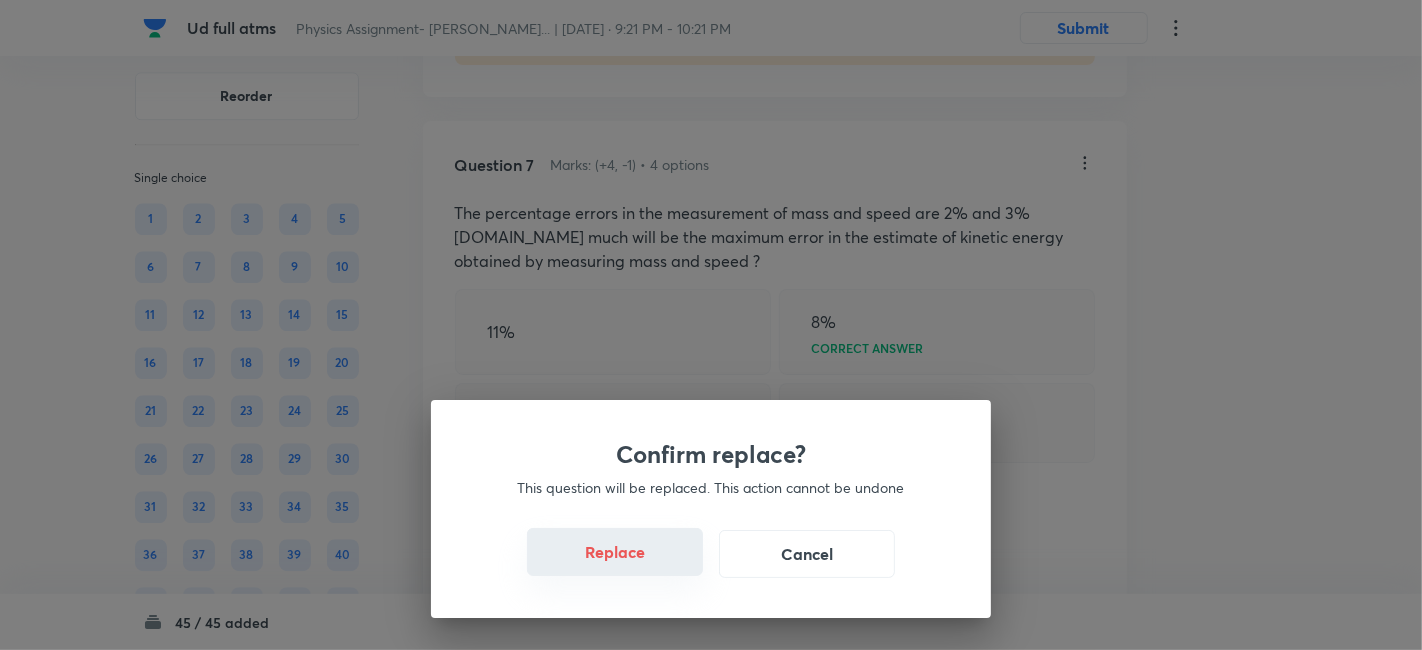 click on "Replace" at bounding box center (615, 552) 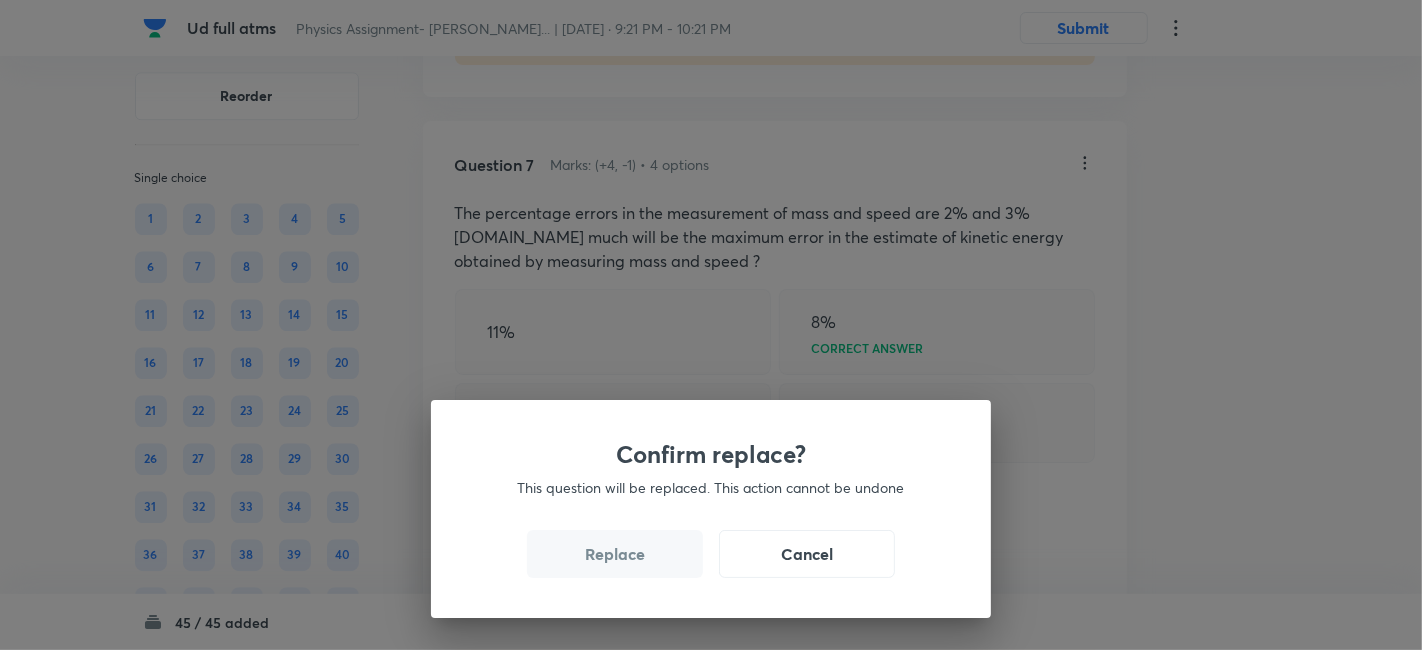 click on "Replace" at bounding box center (615, 554) 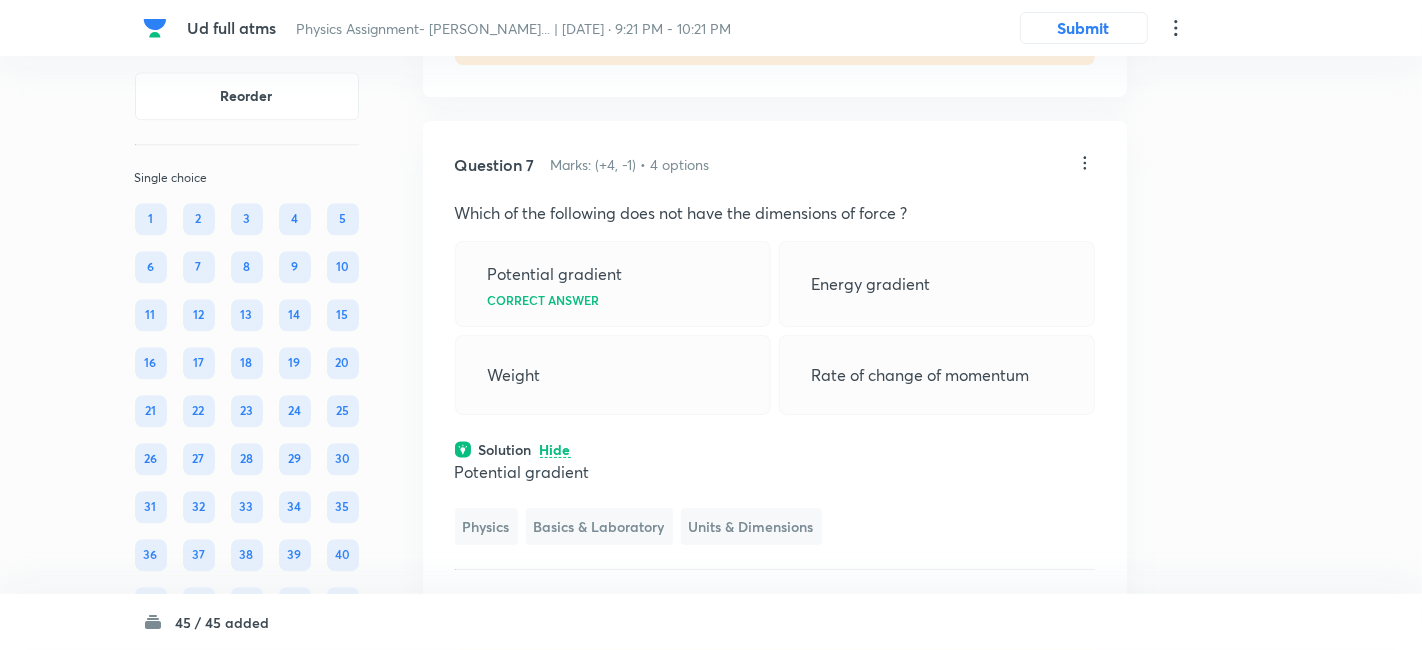 click on "Confirm replace? This question will be replaced. This action cannot be undone Replace Cancel" at bounding box center [711, 325] 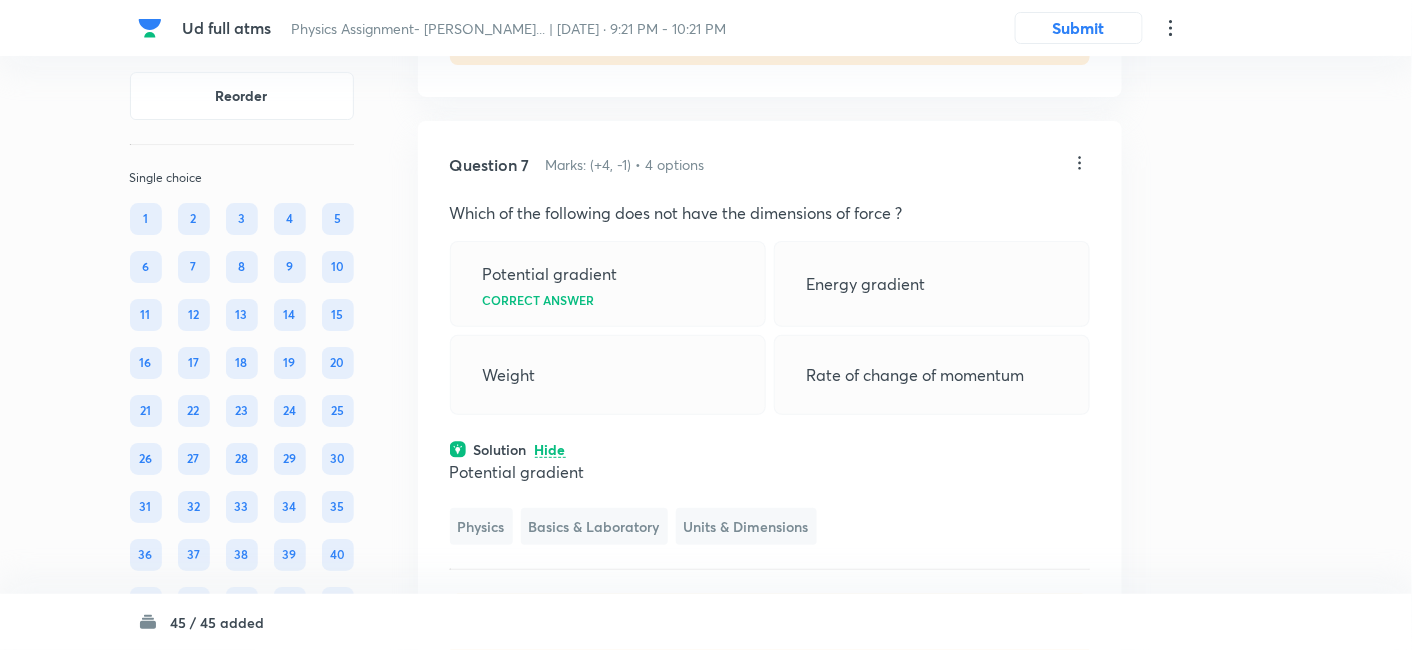 click on "Question 7 Marks: (+4, -1) • 4 options Which of the following does not have the dimensions of force ? Potential gradient Correct answer Energy gradient Weight Rate of change of momentum Solution Hide Potential gradient  Physics Basics & Laboratory Units & Dimensions Last used:  2 years ago Used  1  times in past Learners attempted:  18 Difficulty: Easy" at bounding box center [770, 404] 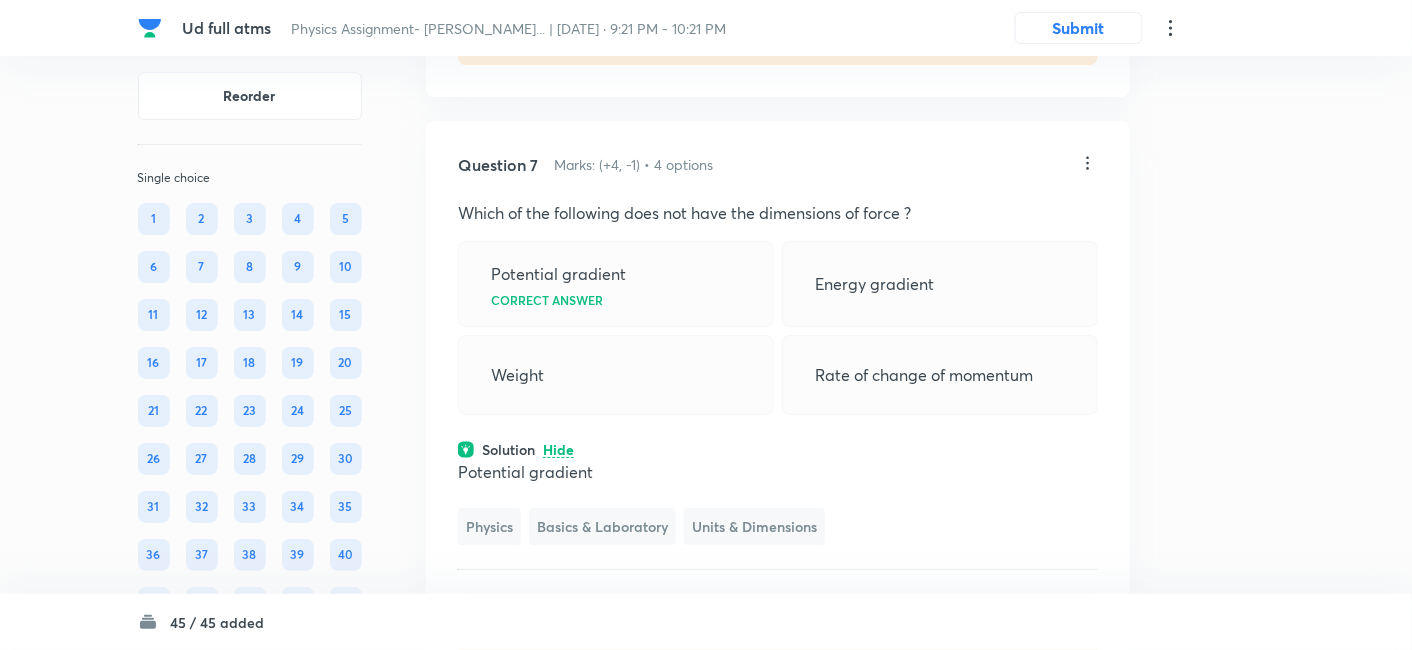 click on "Question 7 Marks: (+4, -1) • 4 options Which of the following does not have the dimensions of force ? Potential gradient Correct answer Energy gradient Weight Rate of change of momentum Solution Hide Potential gradient  Physics Basics & Laboratory Units & Dimensions Last used:  2 years ago Used  1  times in past Learners attempted:  18 Difficulty: Easy" at bounding box center [778, 404] 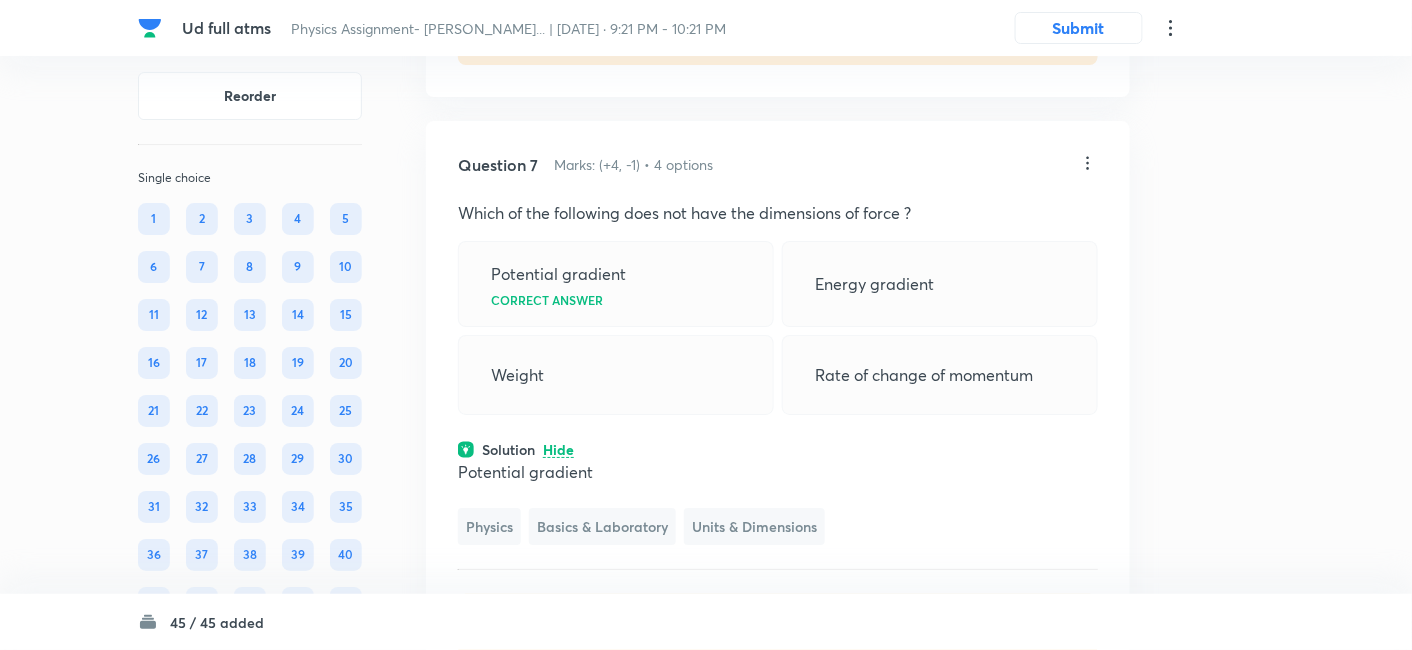 click 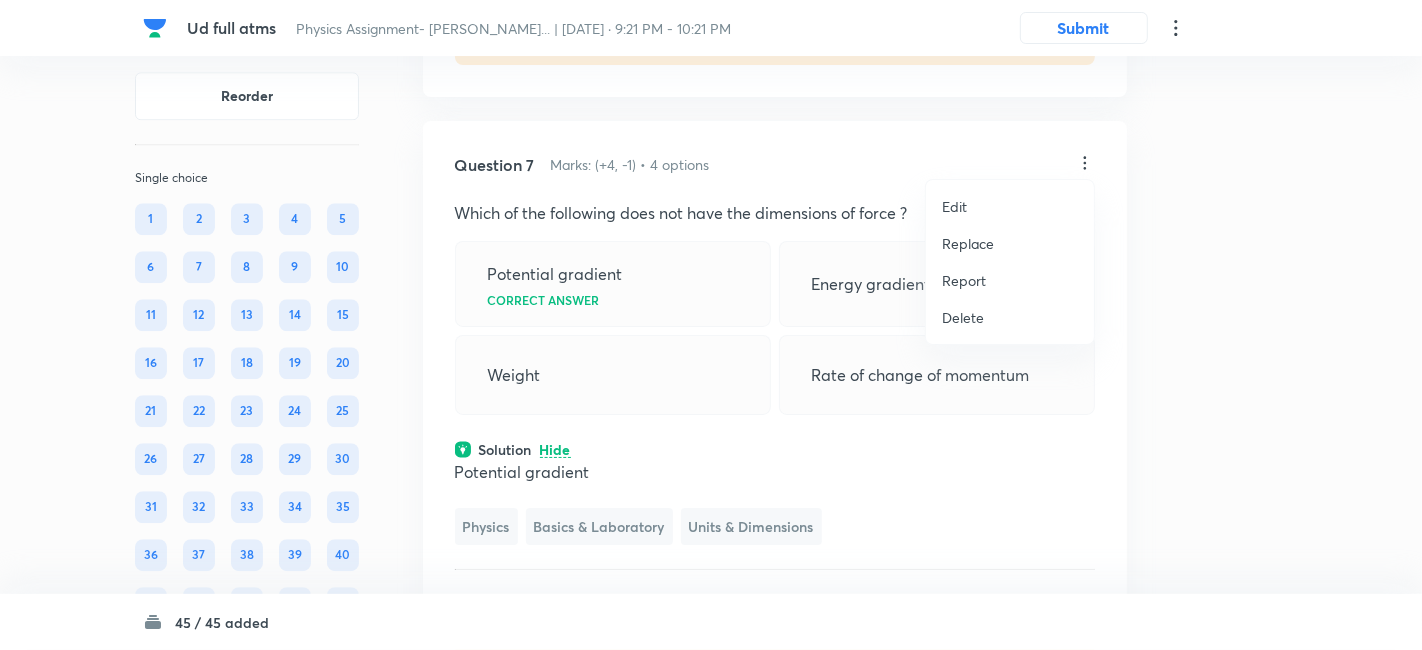 click on "Replace" at bounding box center (968, 243) 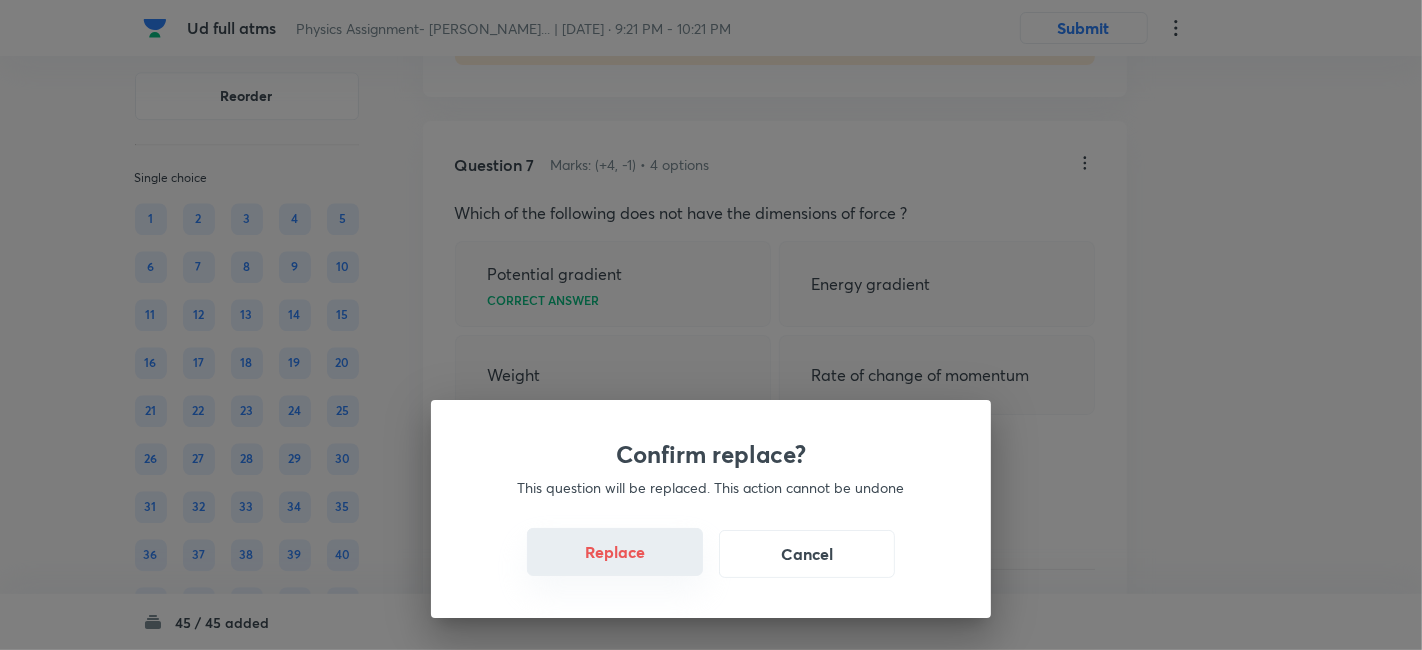 click on "Replace" at bounding box center [615, 552] 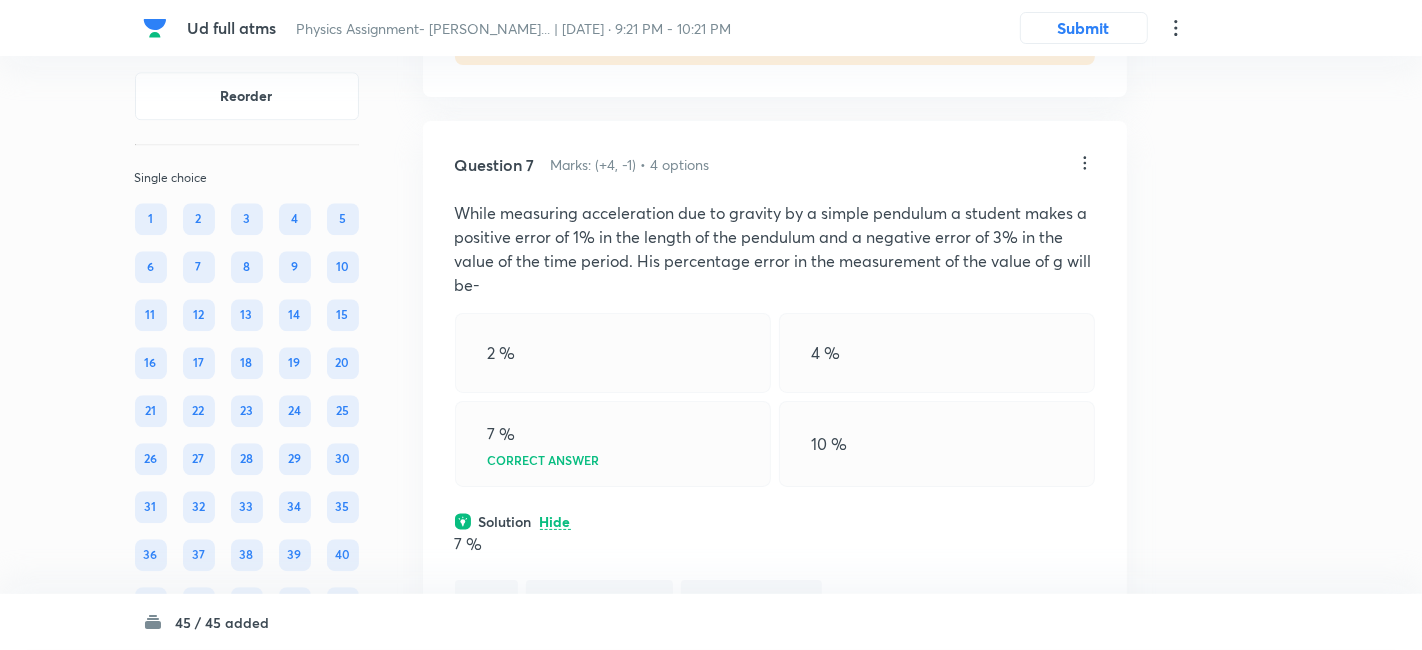 click on "Confirm replace? This question will be replaced. This action cannot be undone Replace Cancel" at bounding box center (711, 325) 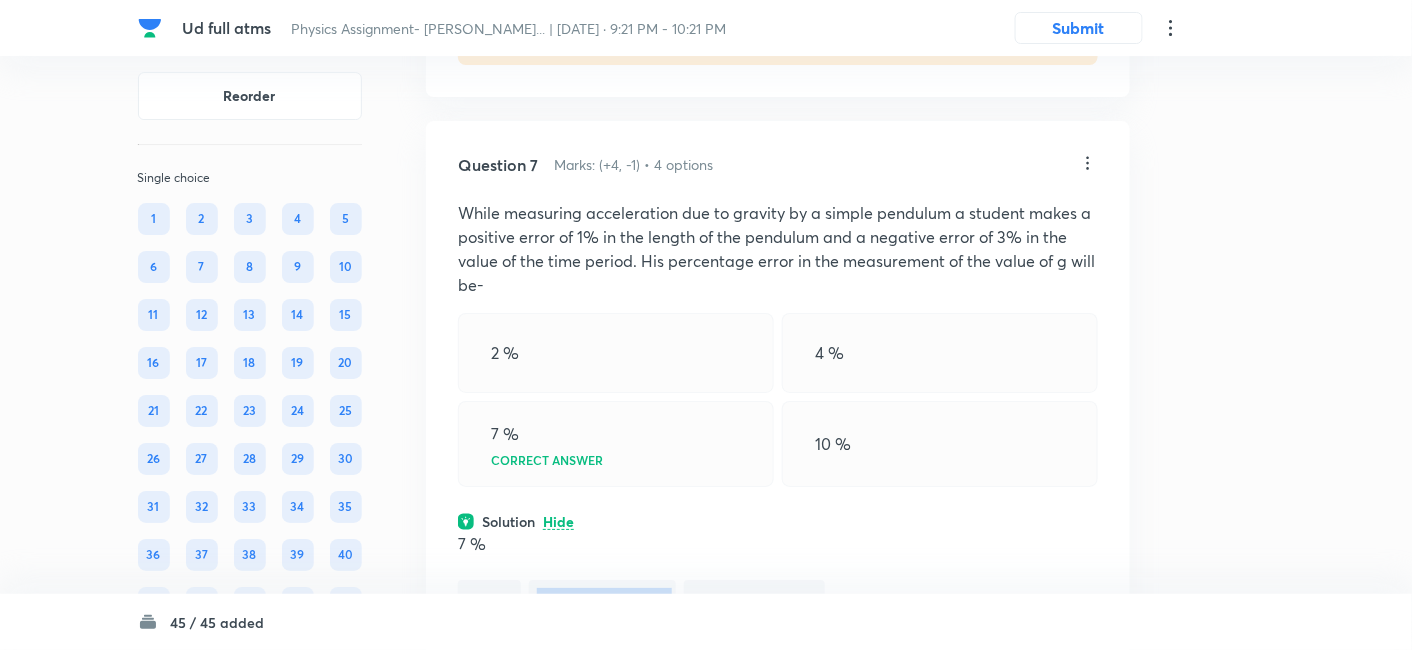 click on "7 %  Physics Basics & Laboratory Units & Dimensions" at bounding box center [778, 574] 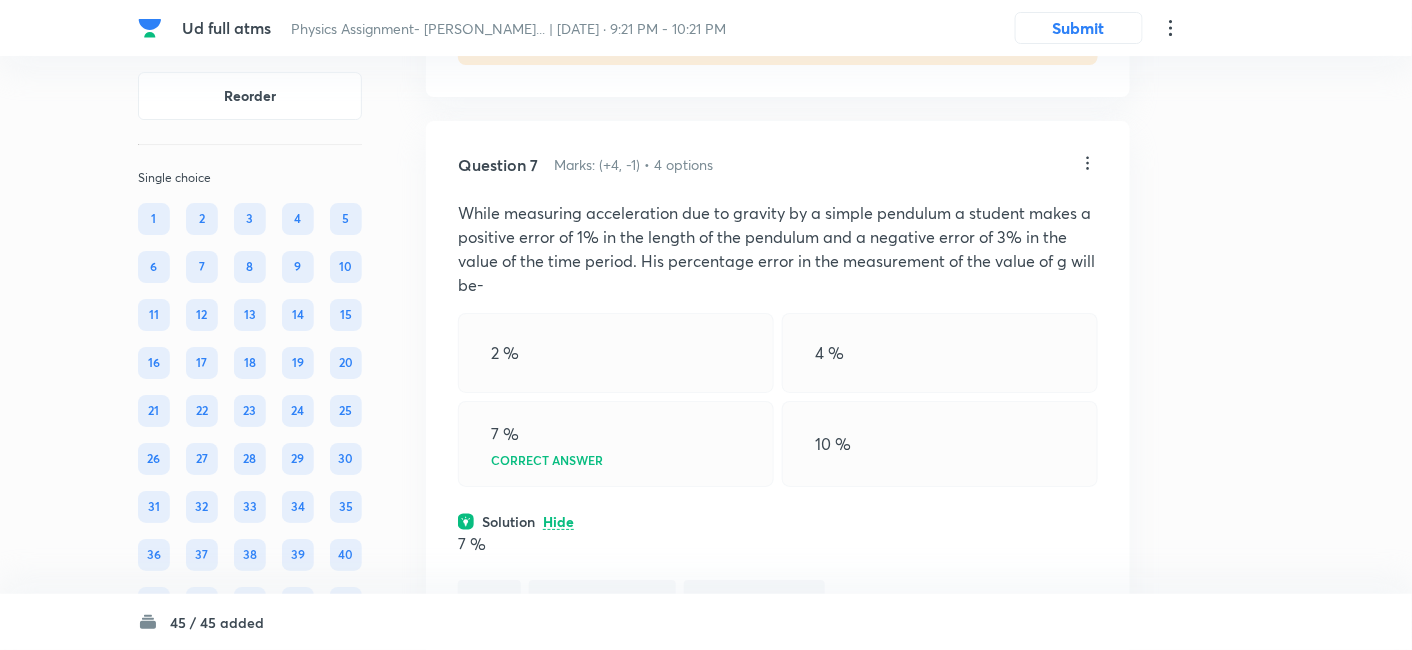 click 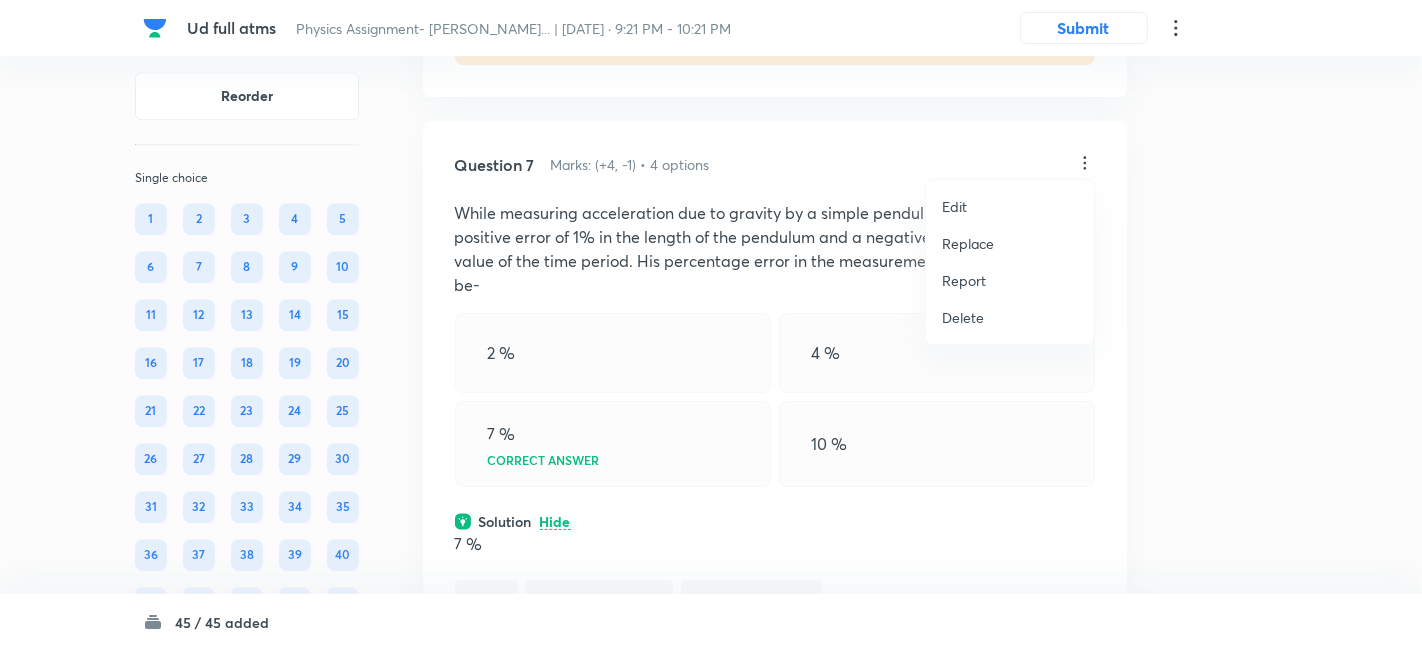 click on "Replace" at bounding box center [968, 243] 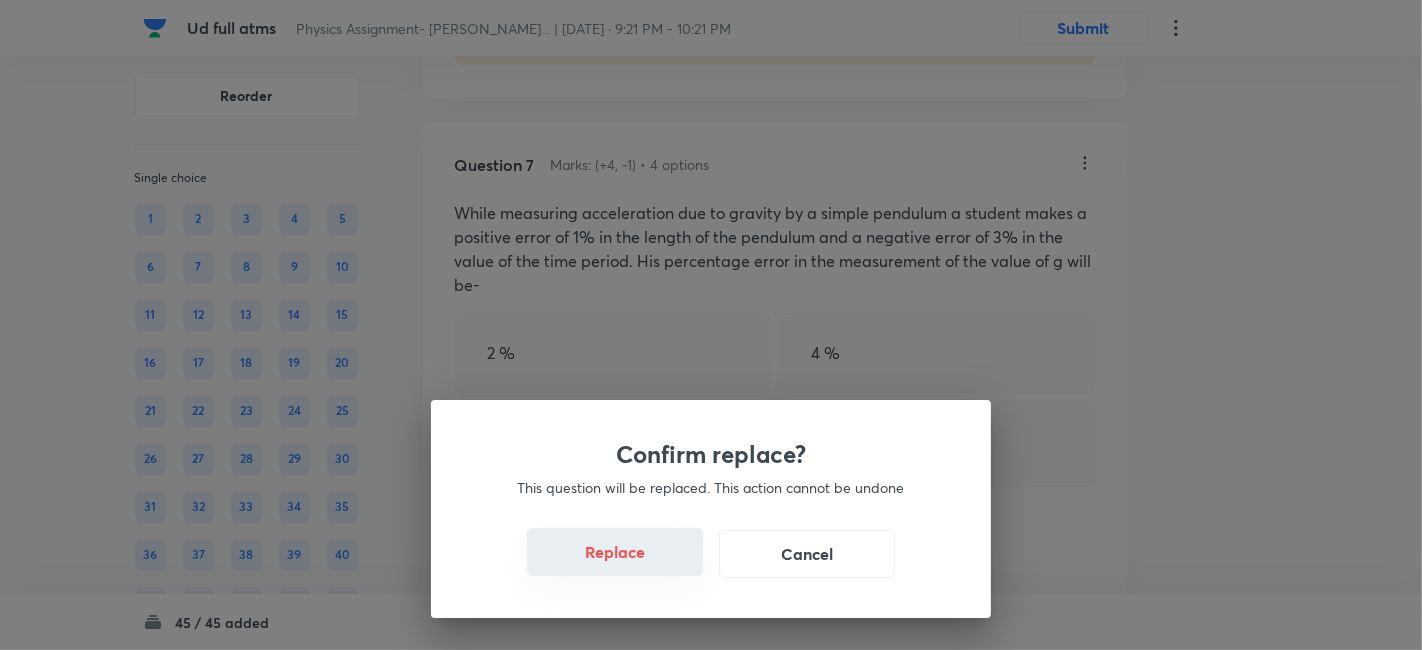 click on "Replace" at bounding box center (615, 552) 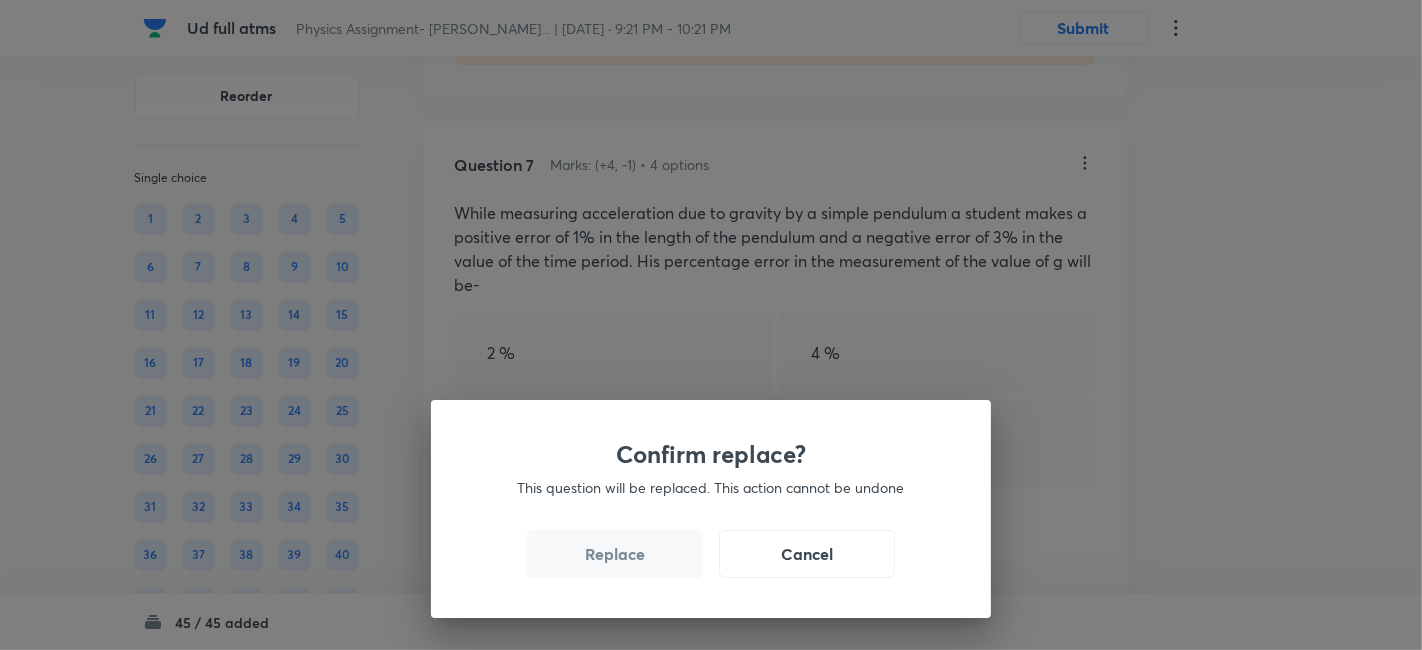 click on "Replace" at bounding box center (615, 554) 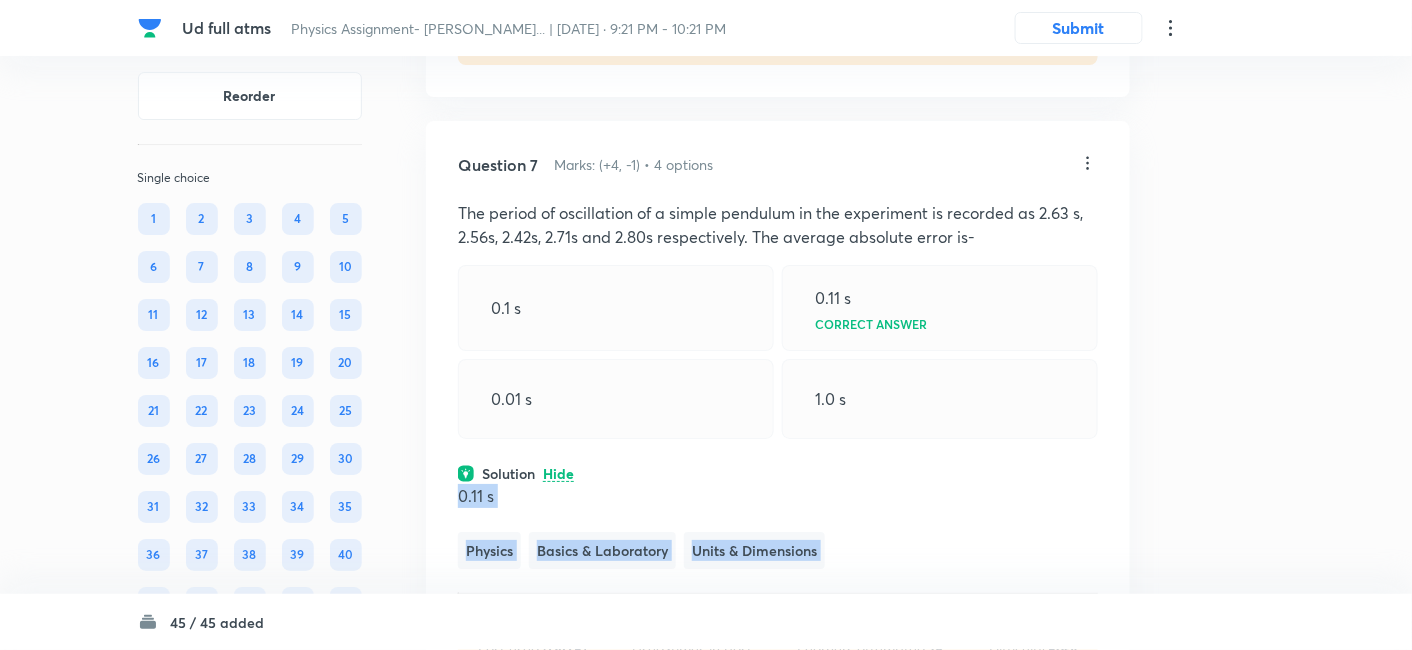click on "Question 7 Marks: (+4, -1) • 4 options The period of oscillation of a simple pendulum in the experiment is recorded as 2.63 s, 2.56s, 2.42s, 2.71s and 2.80s respectively. The average absolute error is- 0.1 s 0.11 s  Correct answer 0.01 s 1.0 s Solution Hide 0.11 s  Physics Basics & Laboratory Units & Dimensions Last used:  2 years ago Used  1  times in past Learners attempted:  18 Difficulty: Easy" at bounding box center [778, 416] 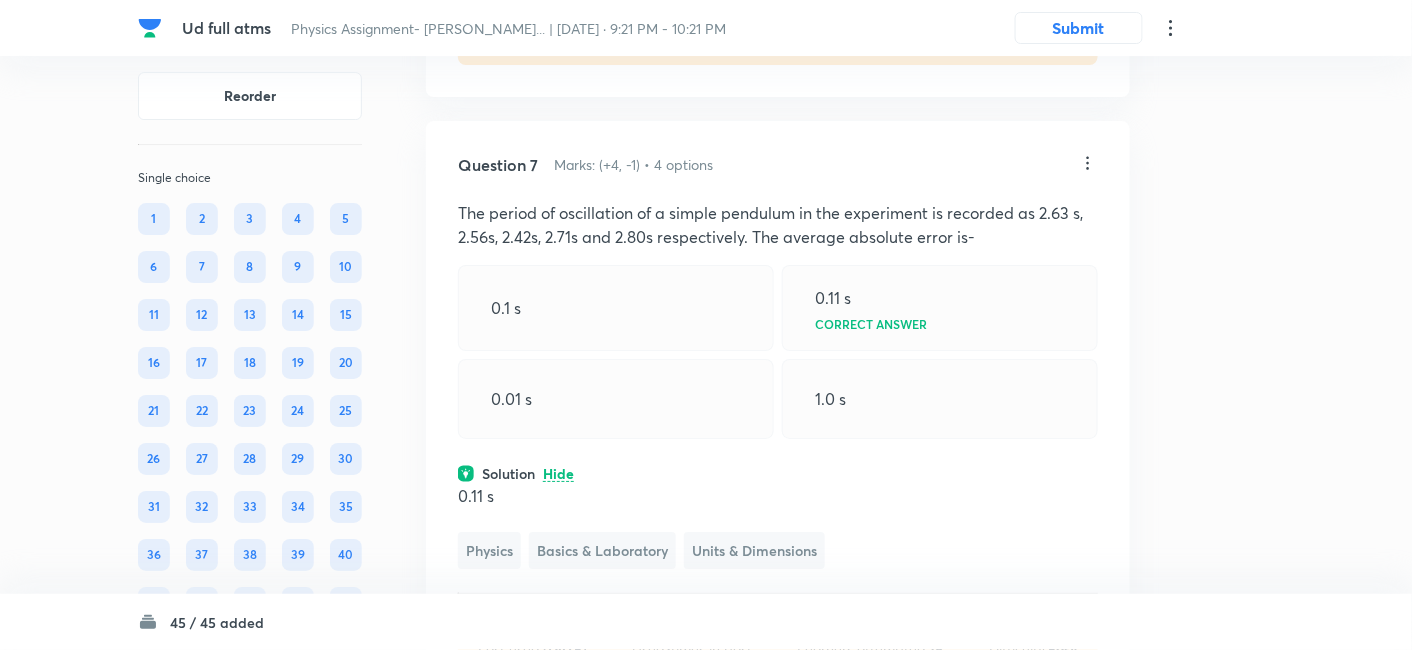 click 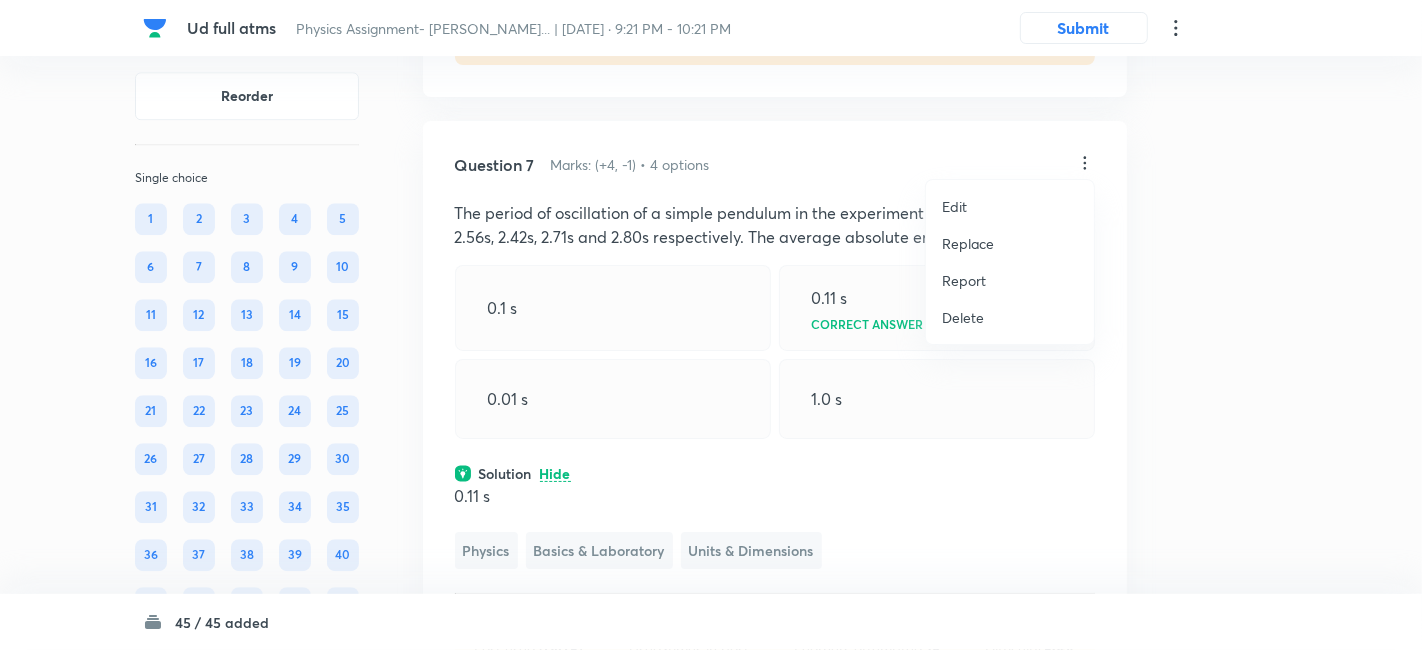 click on "Replace" at bounding box center [968, 243] 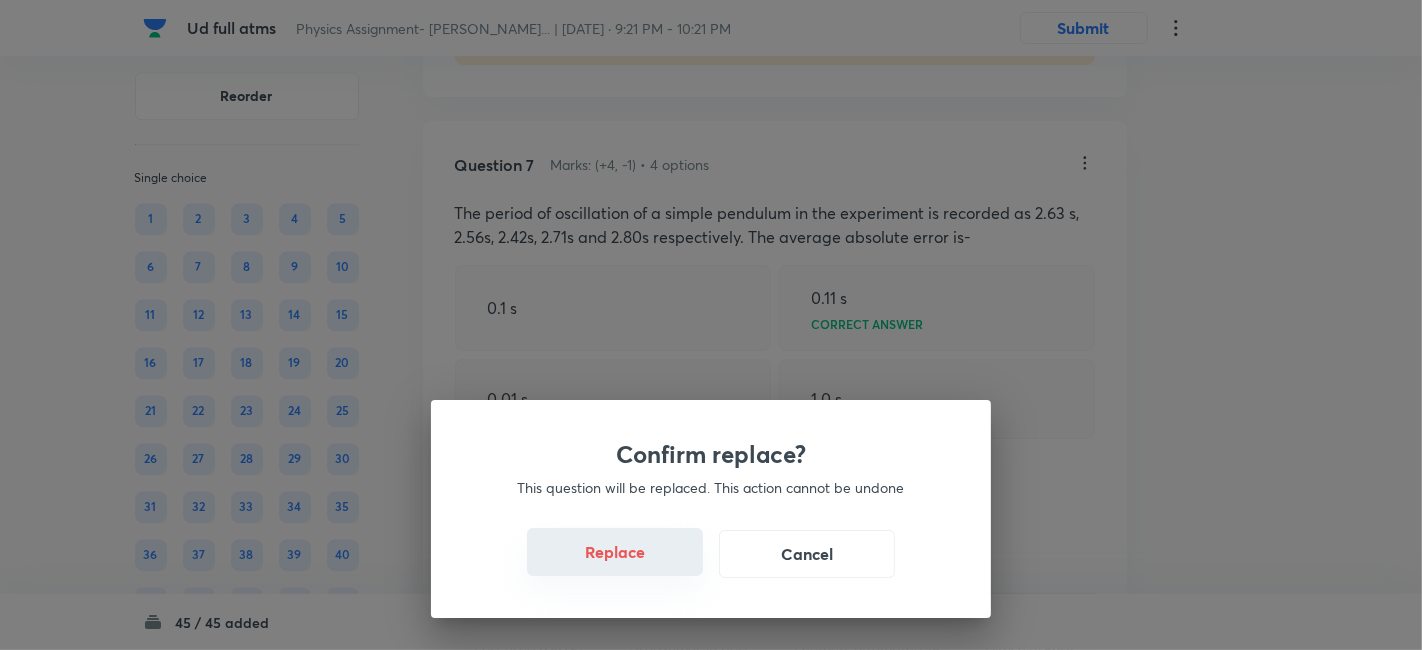click on "Replace" at bounding box center [615, 552] 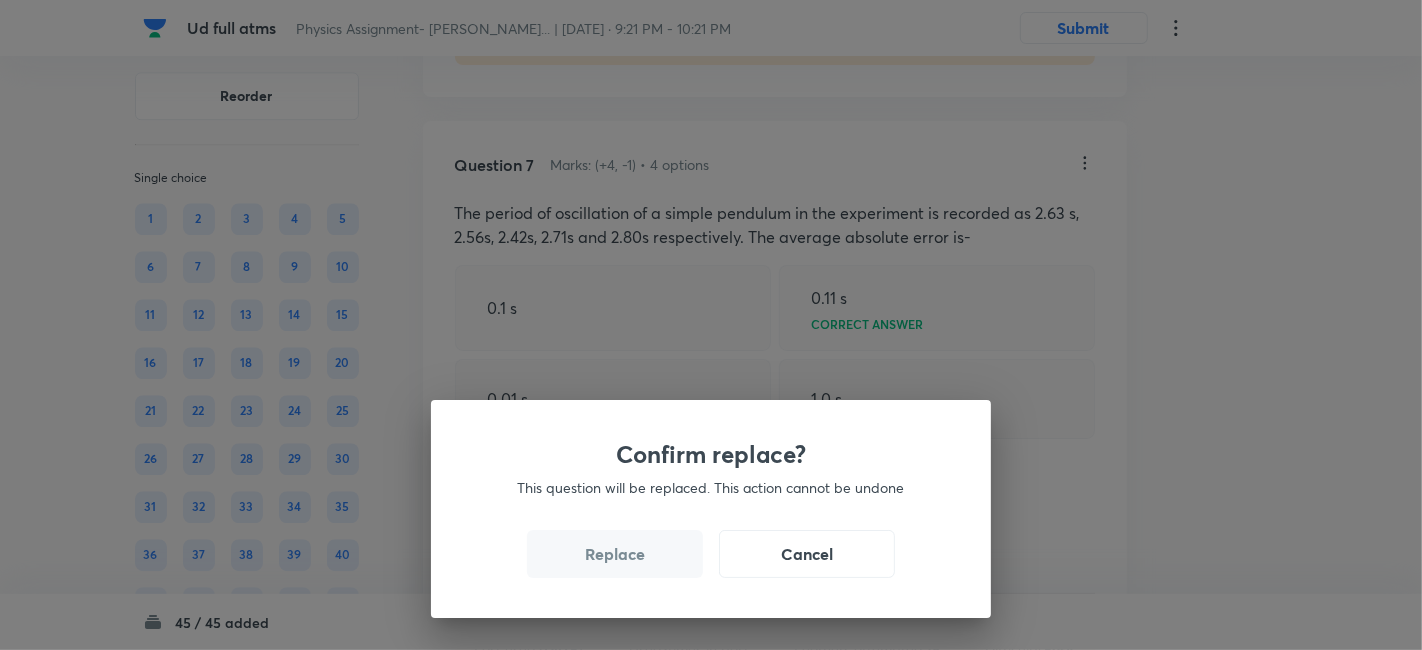 click on "Replace" at bounding box center [615, 554] 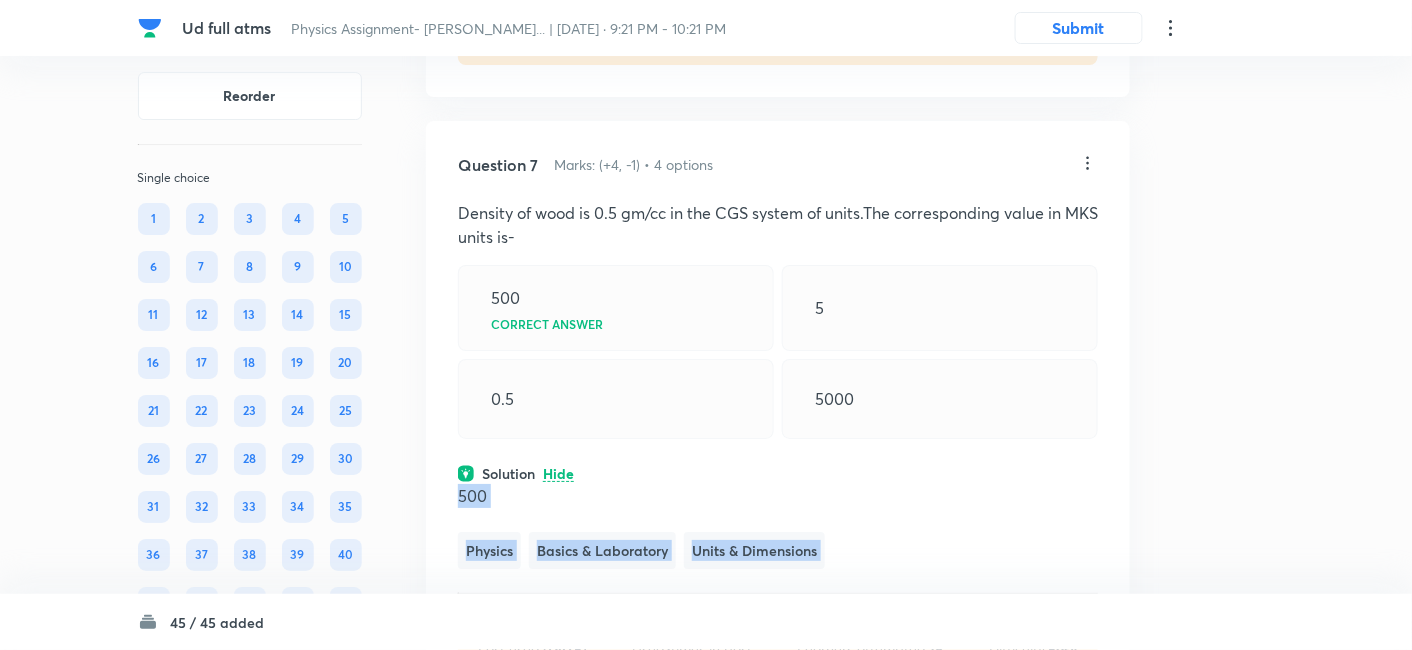 click on "Question 7 Marks: (+4, -1) • 4 options Density of wood is 0.5 gm/cc in the CGS system of units.The corresponding value in MKS units is- 500 Correct answer 5 0.5 5000 Solution Hide 500  Physics Basics & Laboratory Units & Dimensions Last used:  2 years ago Used  1  times in past Learners attempted:  18 Difficulty: Easy" at bounding box center [778, 416] 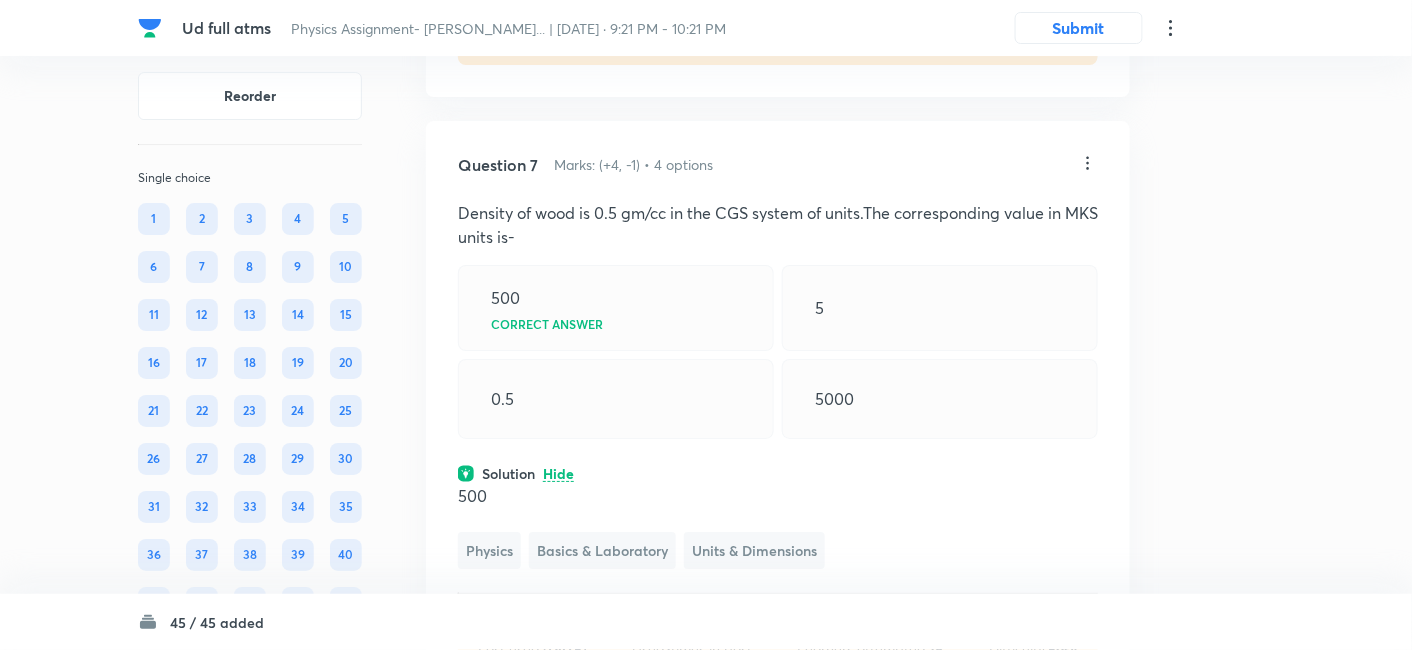 click 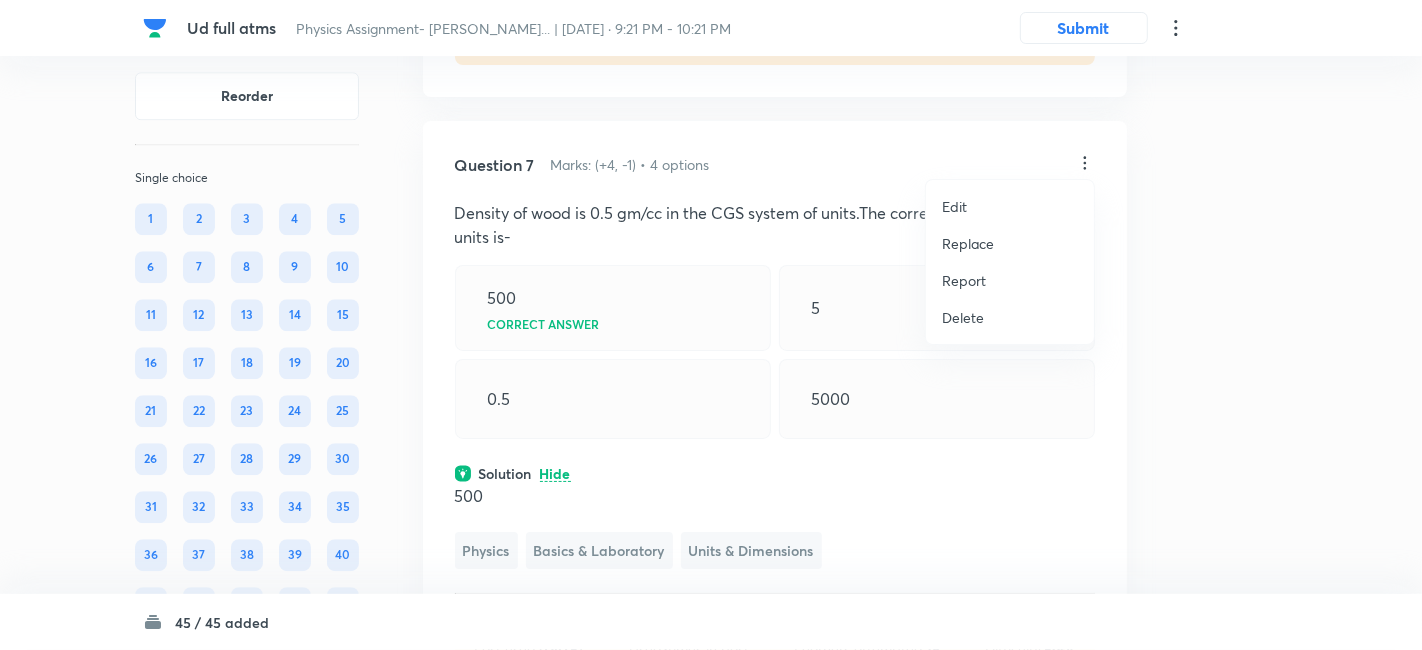 click on "Replace" at bounding box center (968, 243) 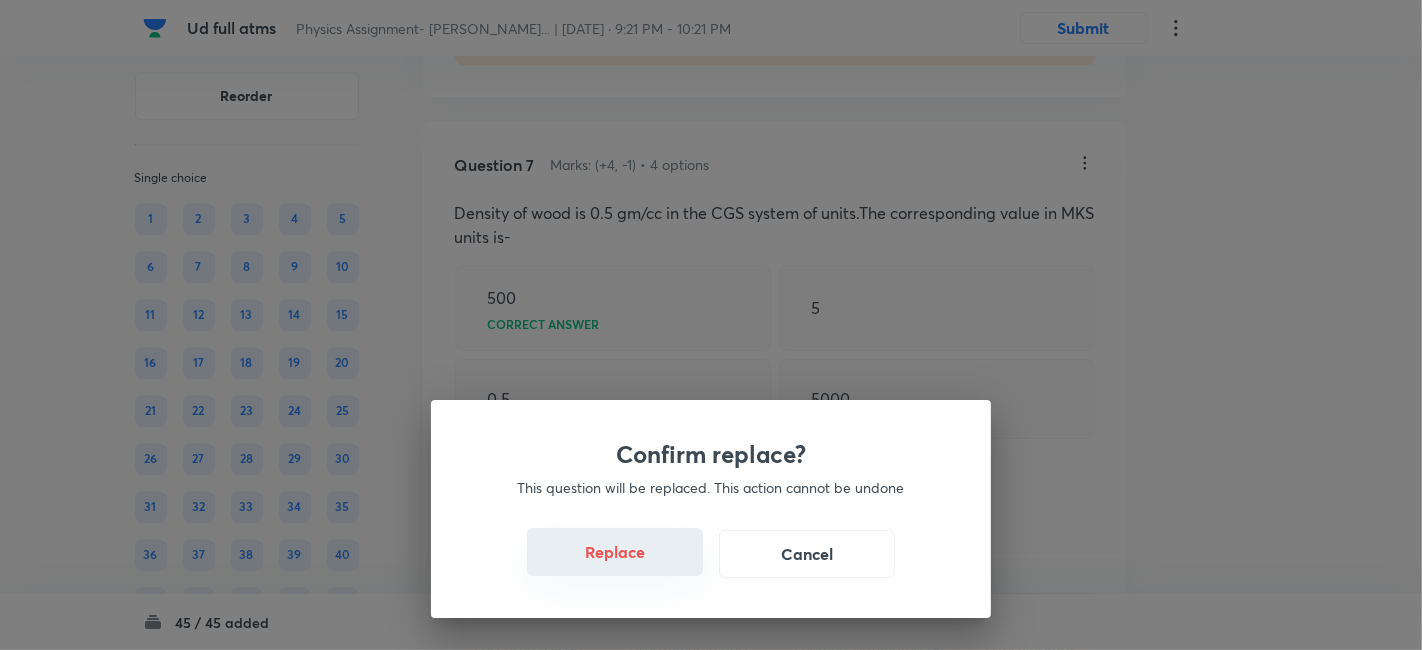 click on "Replace" at bounding box center [615, 552] 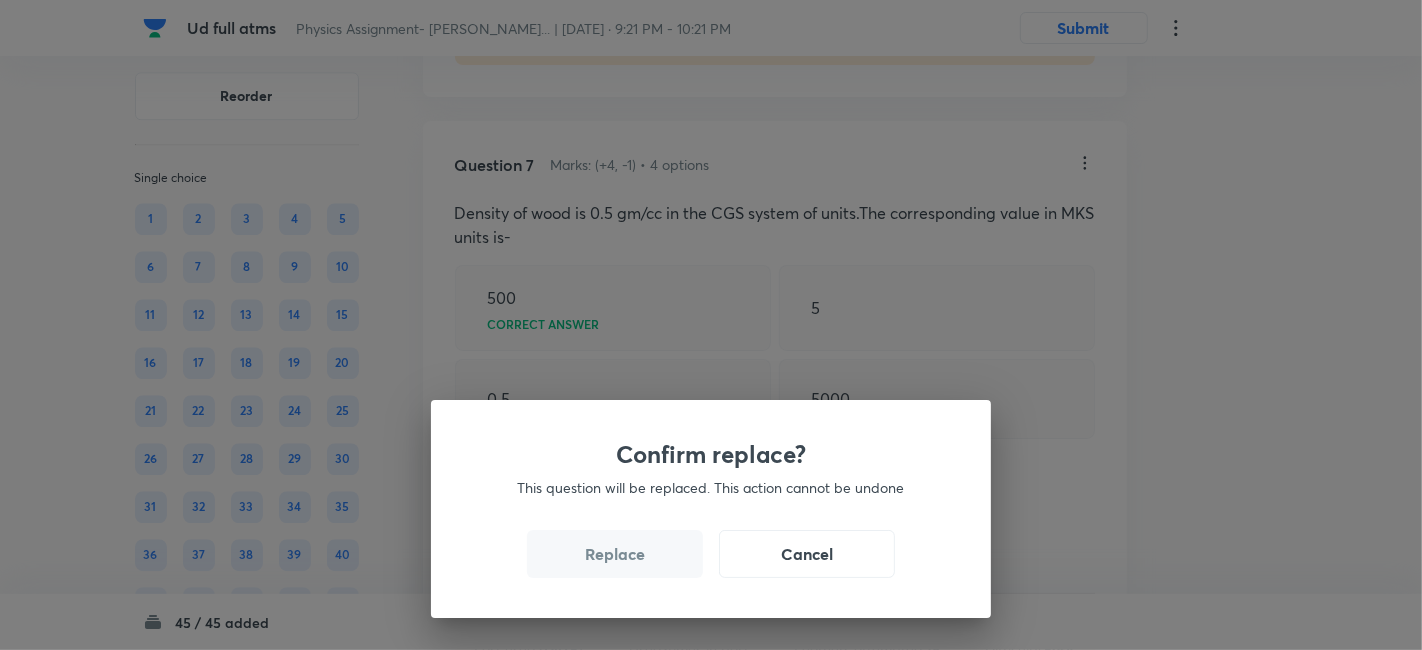 click on "Replace" at bounding box center (615, 554) 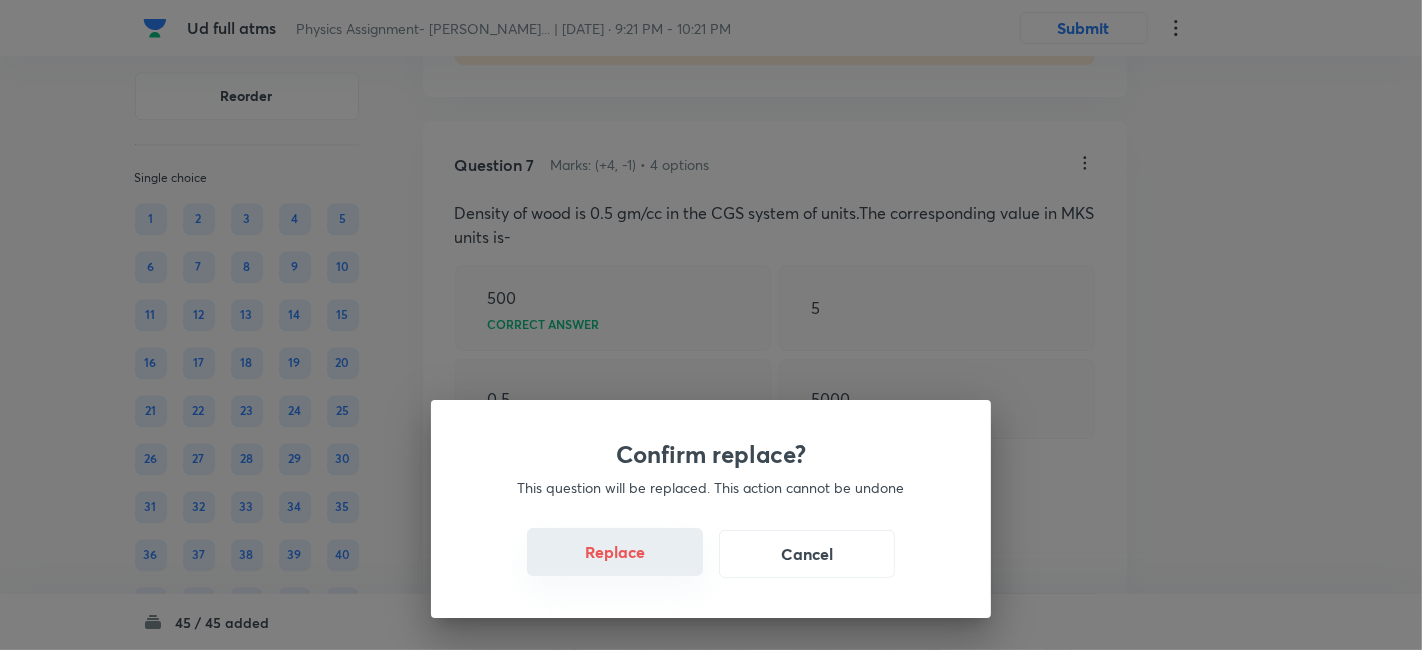 click on "Replace" at bounding box center [615, 552] 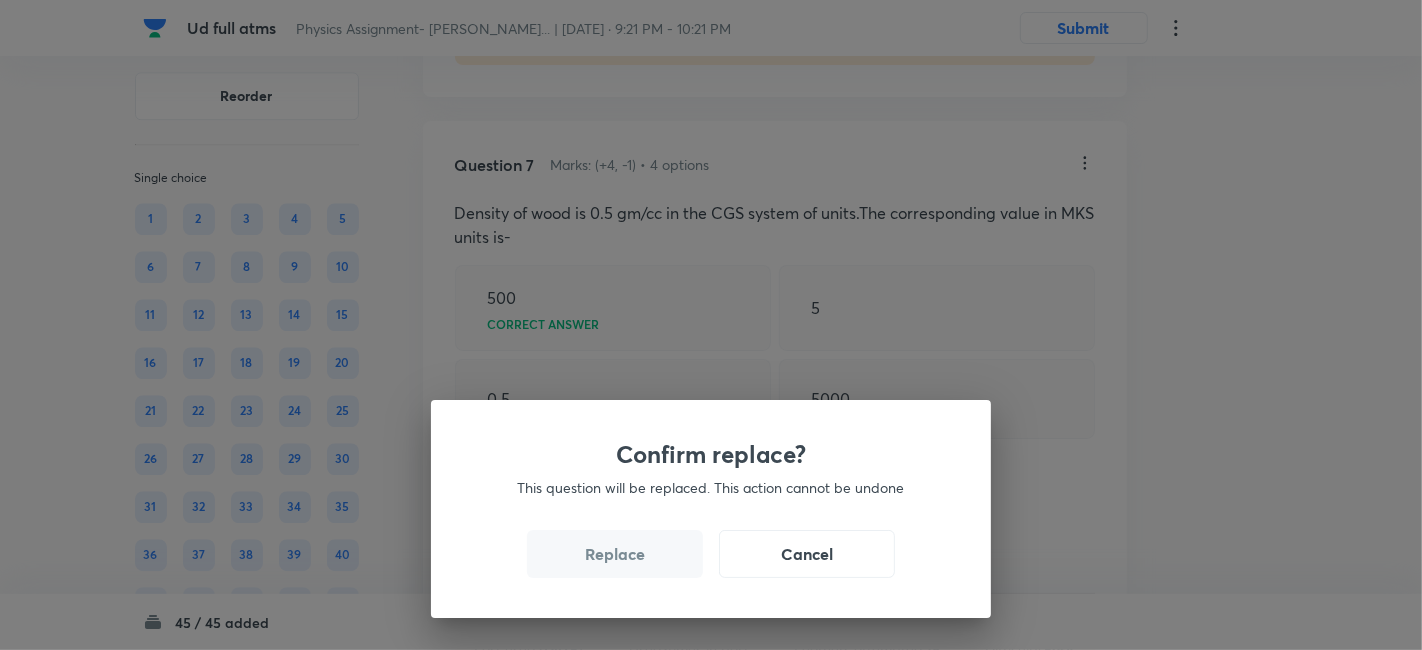 click on "Replace" at bounding box center [615, 554] 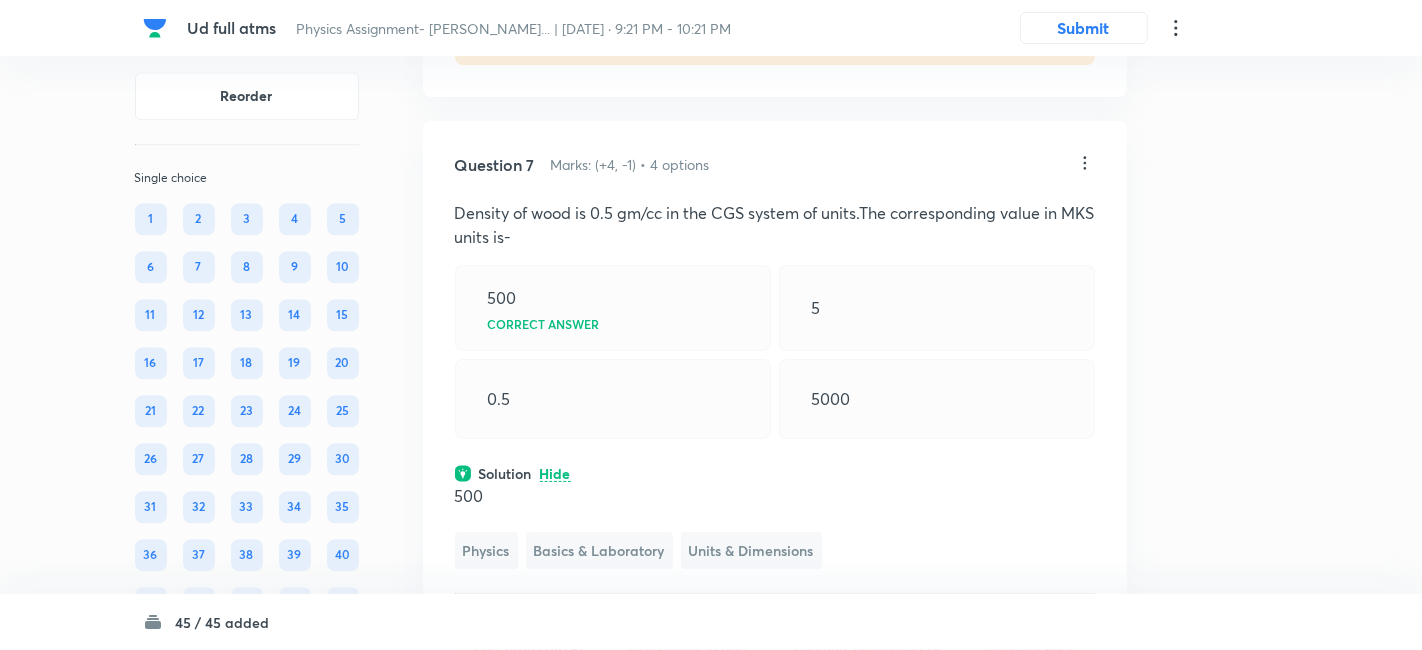 click on "Replace" at bounding box center [615, 1202] 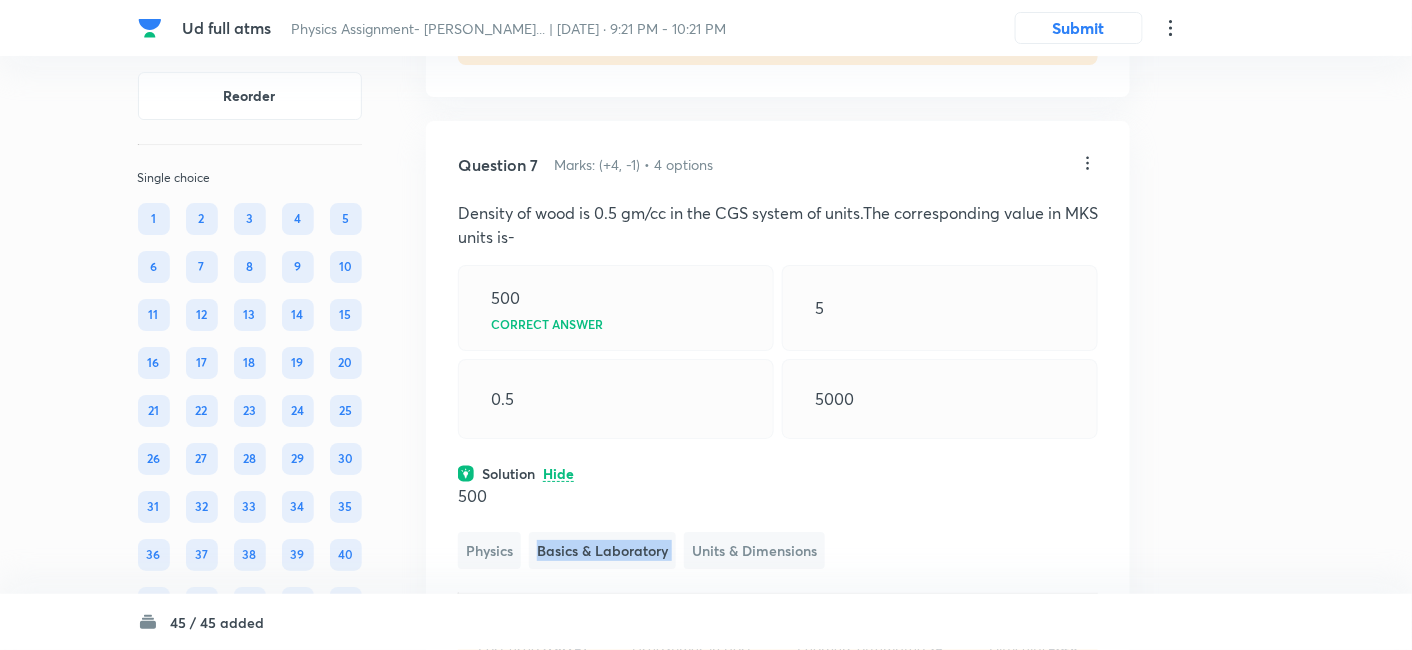 click on "Basics & Laboratory" at bounding box center (602, 550) 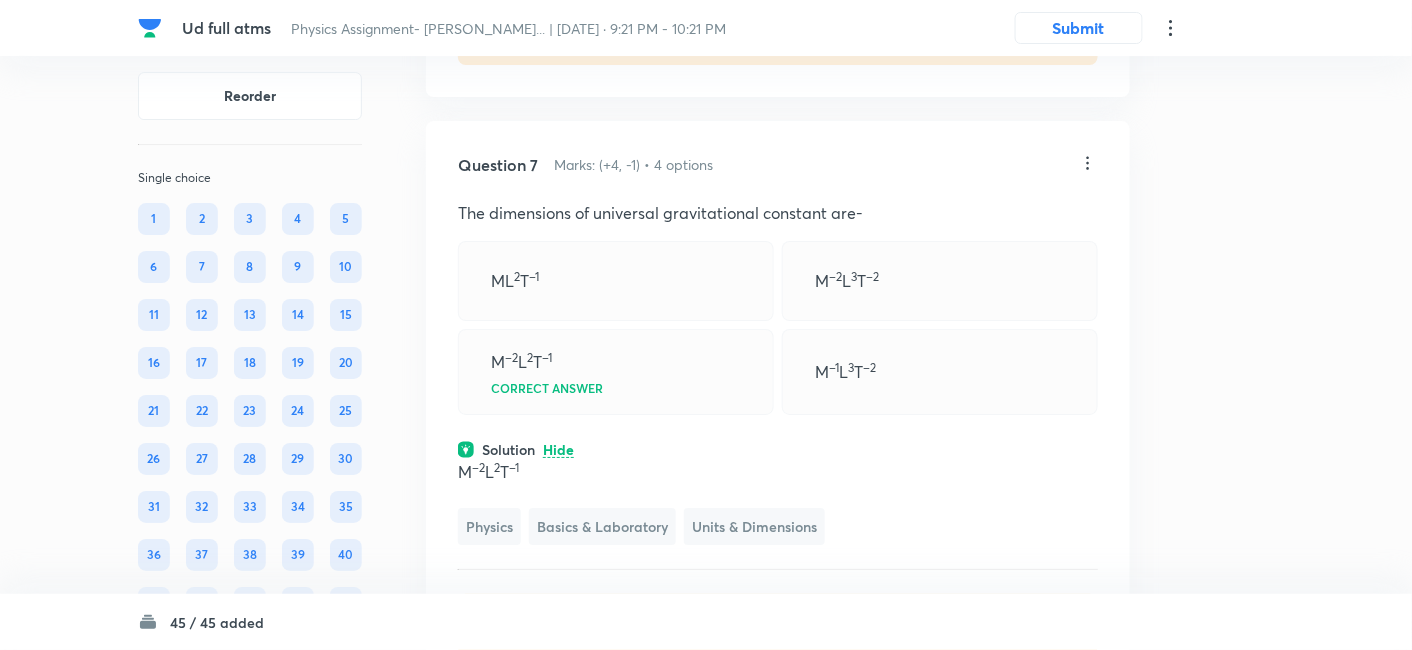 click 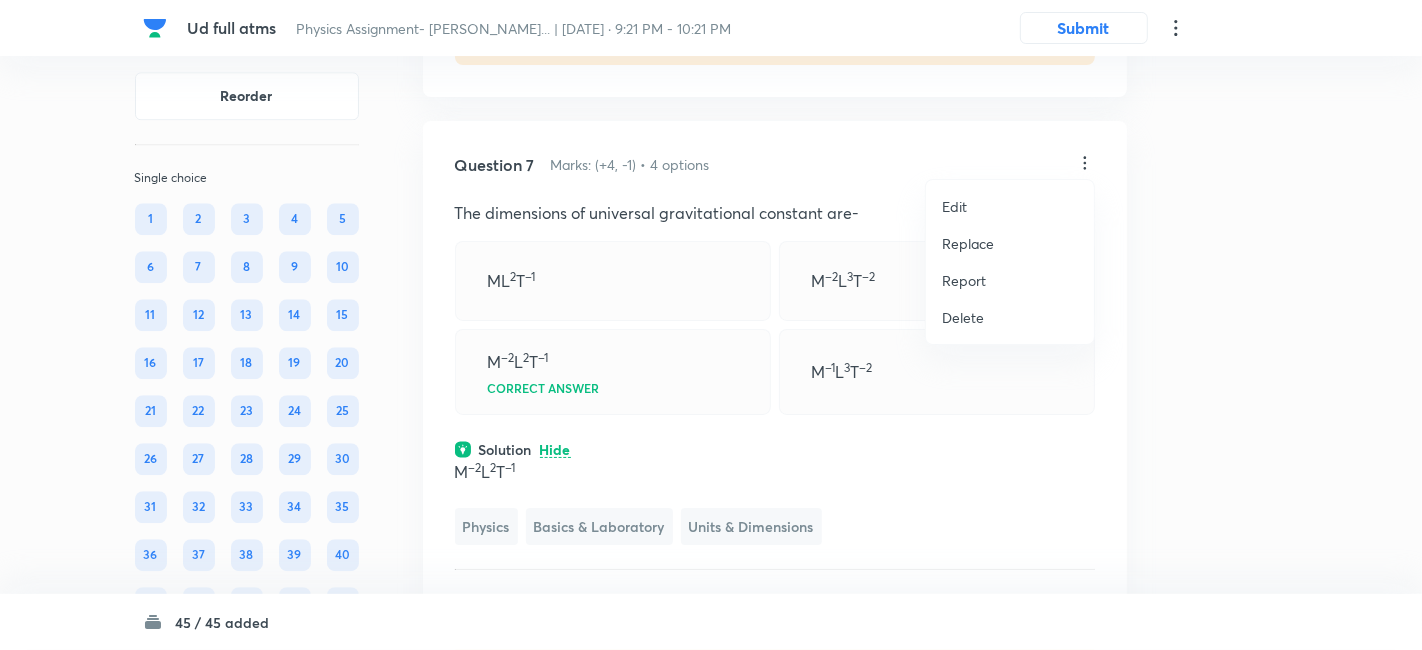 click on "Replace" at bounding box center (968, 243) 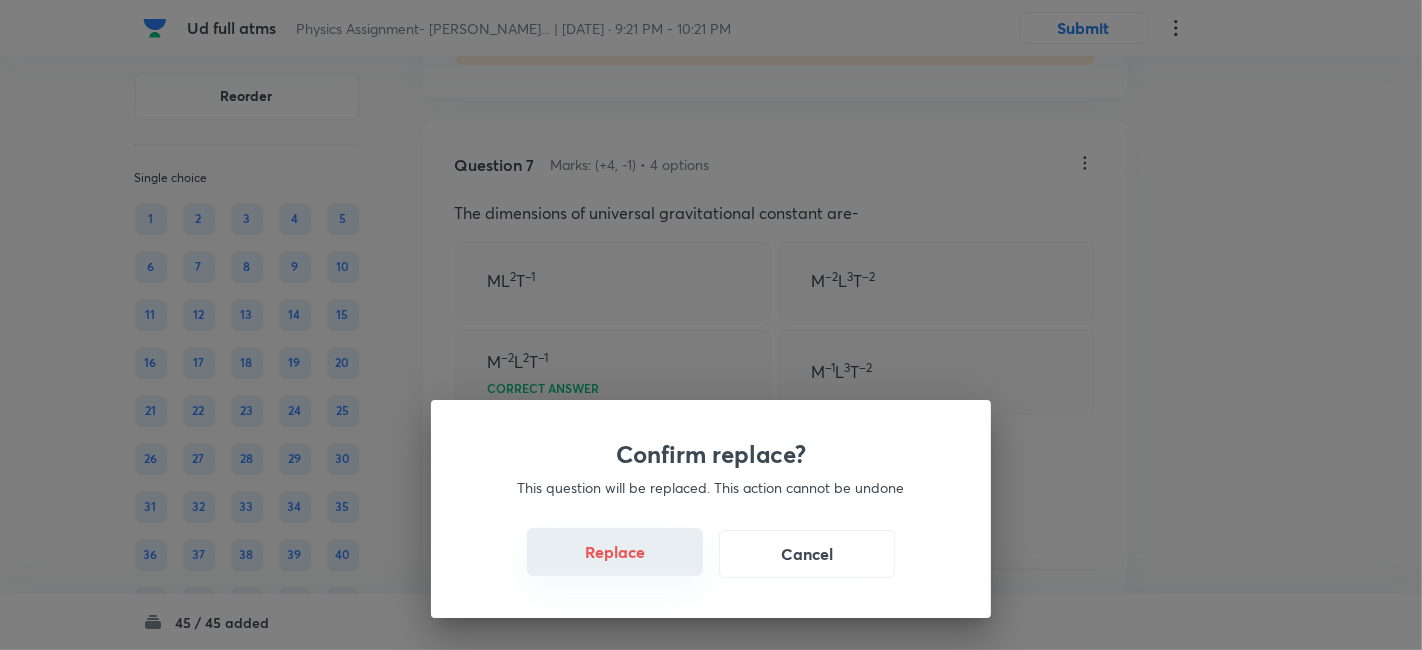click on "Replace" at bounding box center [615, 552] 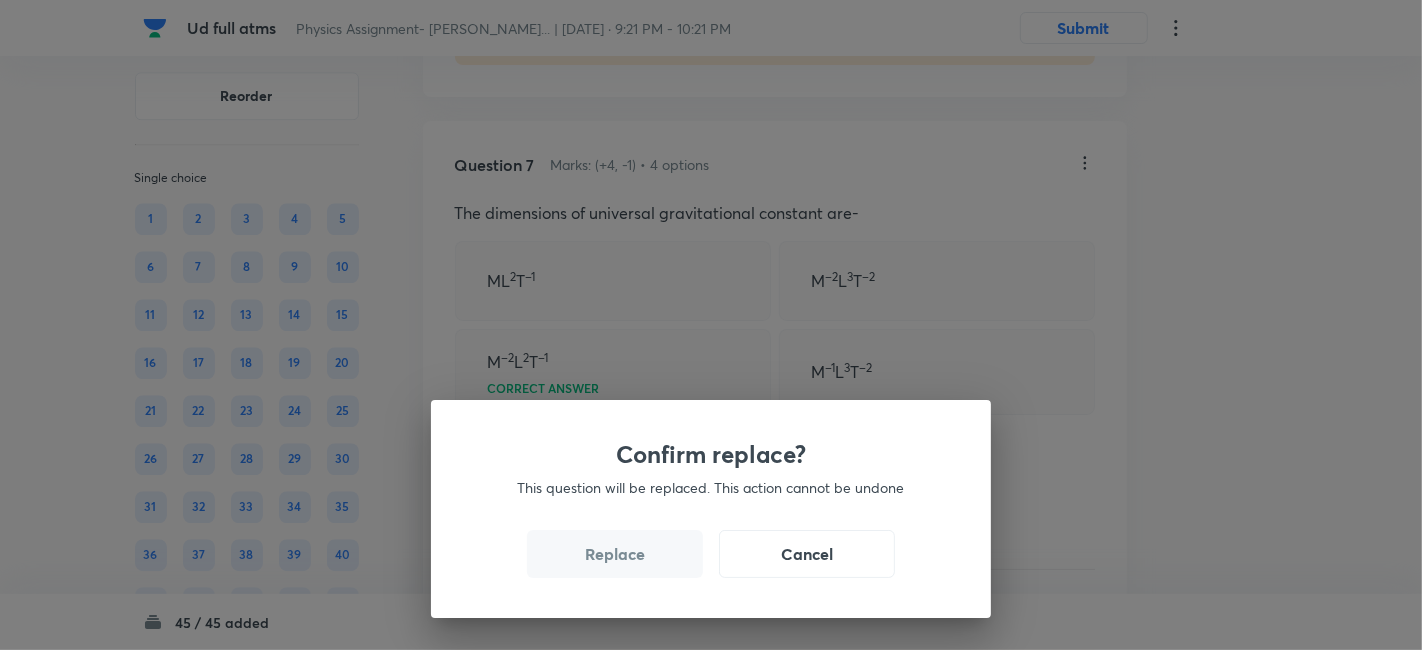 click on "Replace" at bounding box center [615, 554] 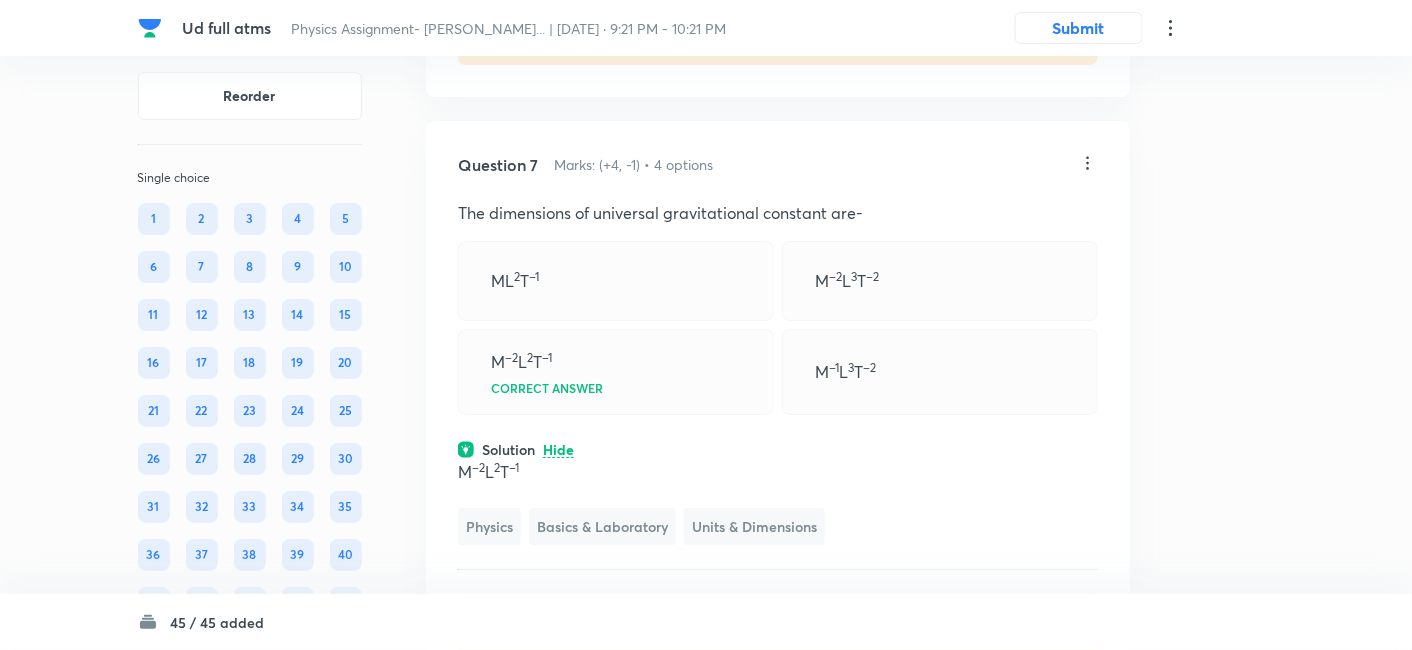 click on "Question 7 Marks: (+4, -1) • 4 options The dimensions of universal gravitational constant are- ML 2 T –1 M –2 L 3 T –2 M –2 L 2 T –1 Correct answer M –1 L 3 T –2 Solution Hide M –2 L 2 T –1 Physics Basics & Laboratory Units & Dimensions Last used:  2 years ago Used  1  times in past Learners attempted:  18 Difficulty: Easy" at bounding box center (778, 404) 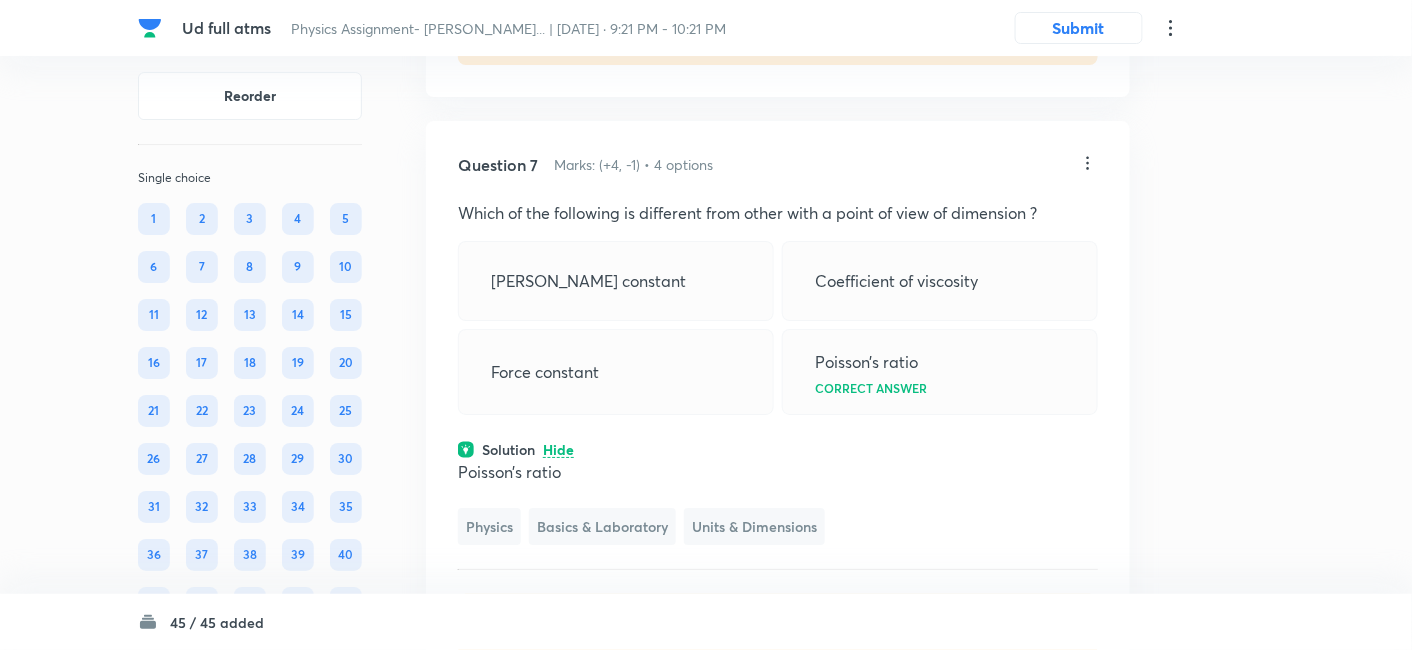 click 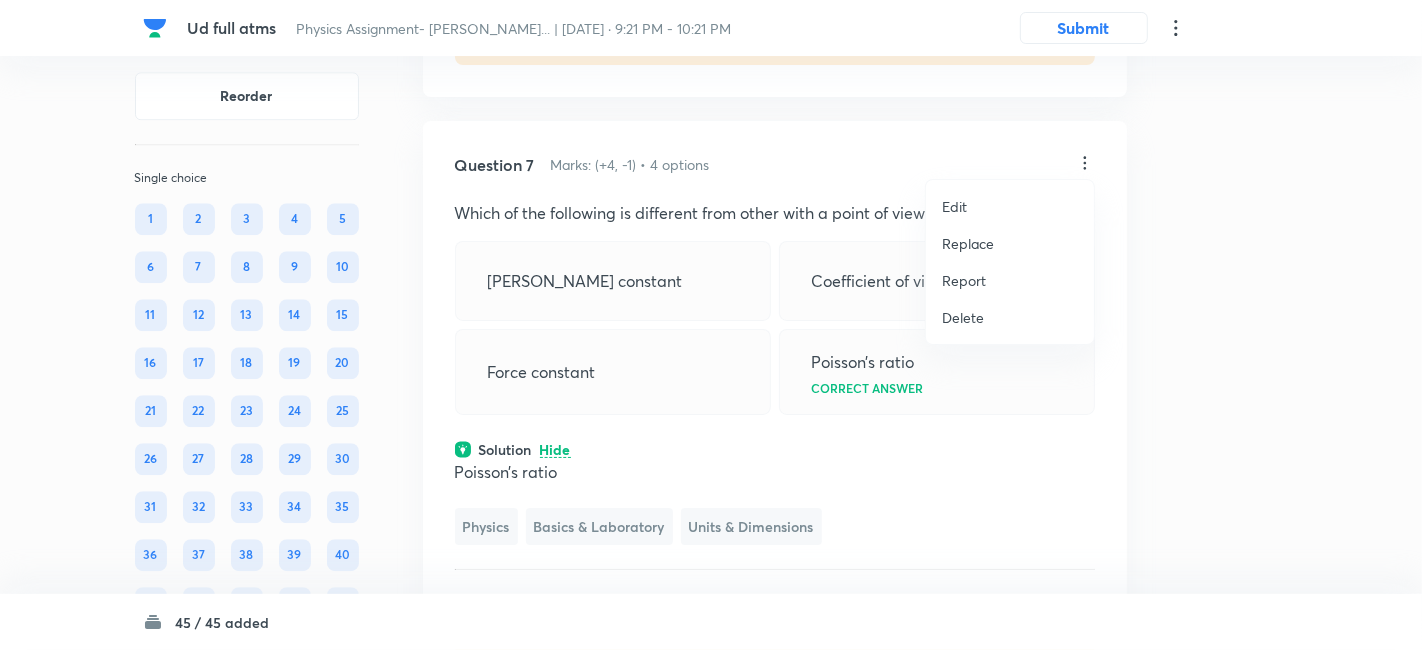 click on "Replace" at bounding box center (968, 243) 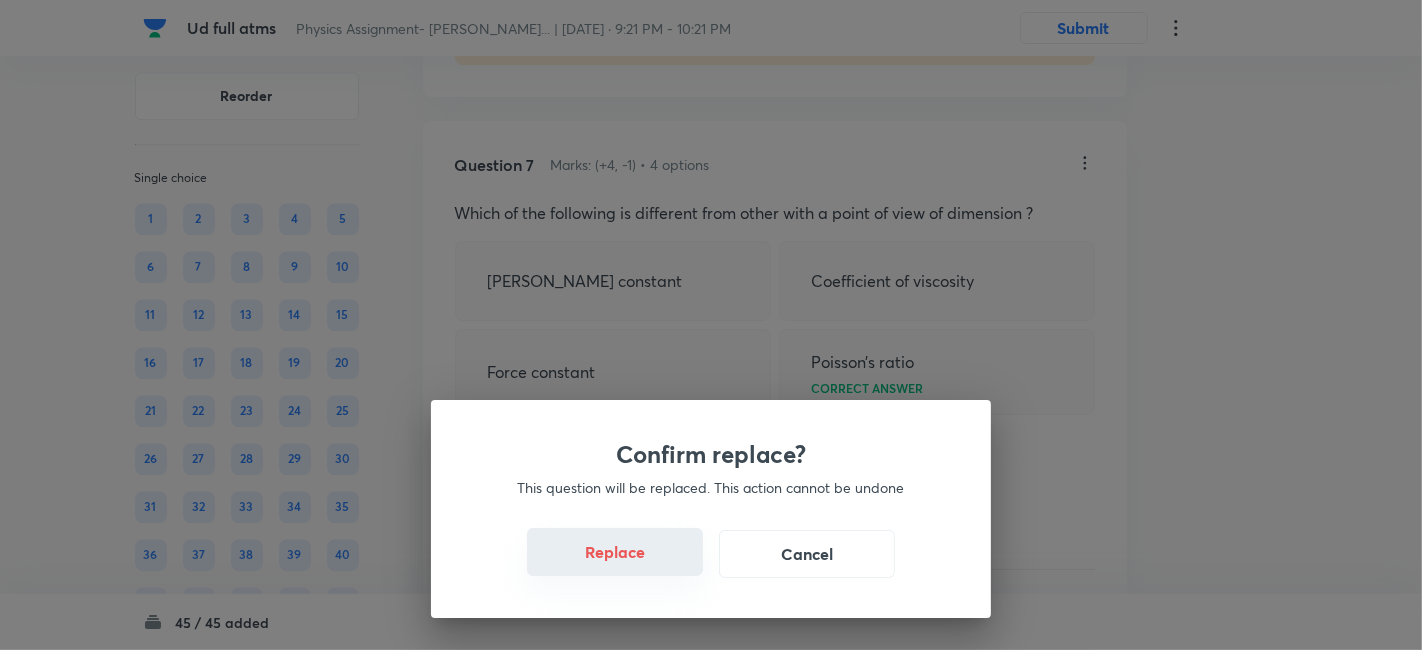 click on "Replace" at bounding box center [615, 552] 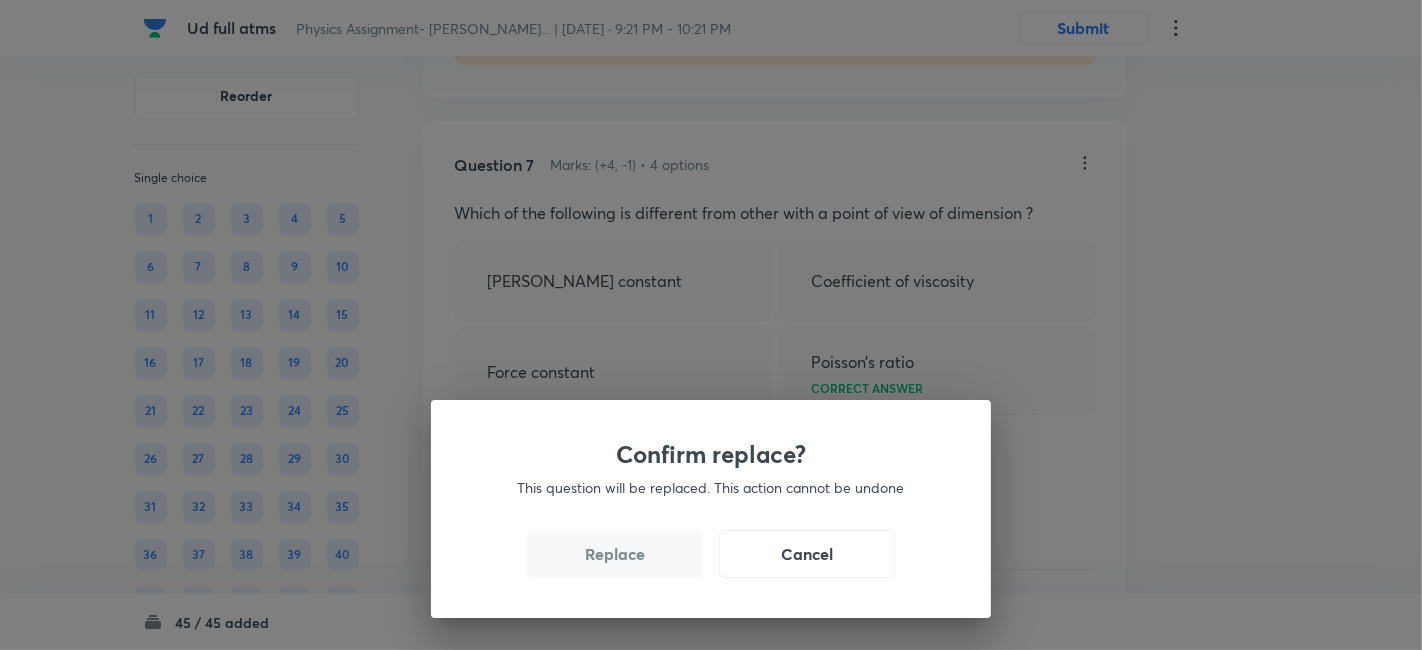 click on "Replace" at bounding box center [615, 554] 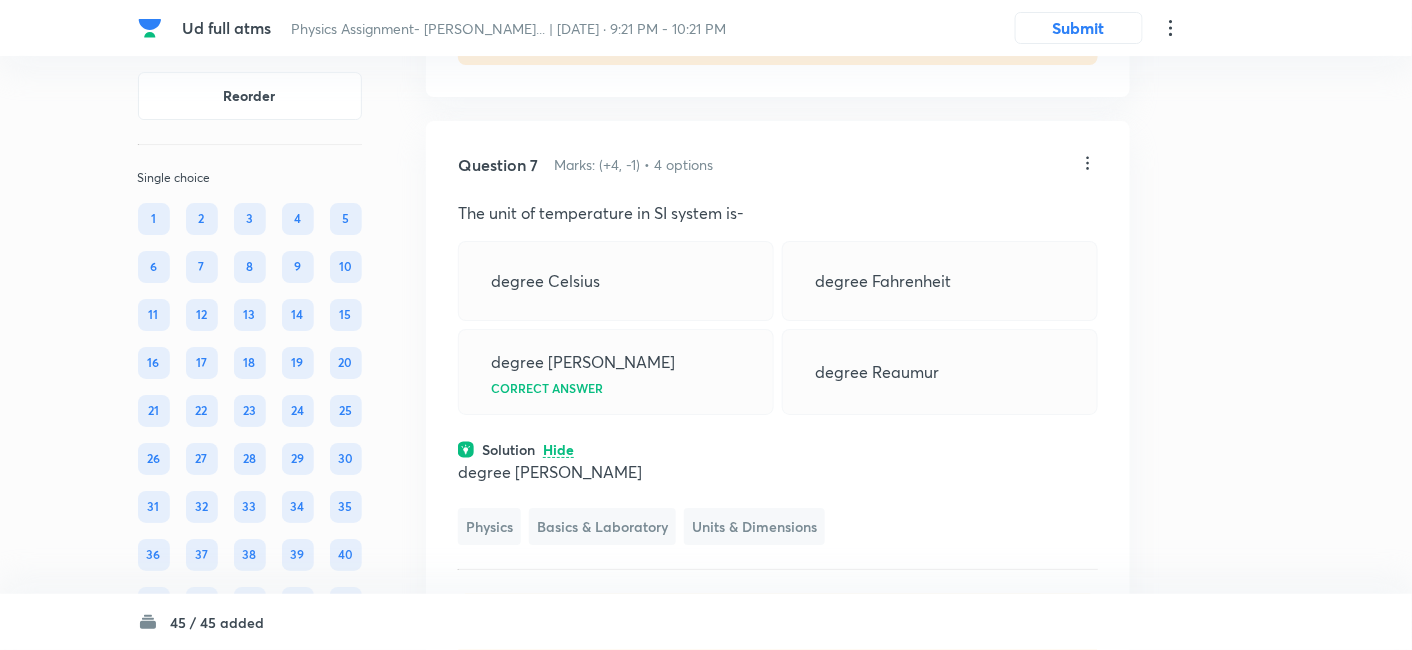 click on "Question 7 Marks: (+4, -1) • 4 options The unit of temperature in SI system is- degree Celsius degree Fahrenheit degree Kelvin Correct answer degree Reaumur Solution Hide degree Kelvin  Physics Basics & Laboratory Units & Dimensions Last used:  2 years ago Used  1  times in past Learners attempted:  18 Difficulty: Easy" at bounding box center [778, 404] 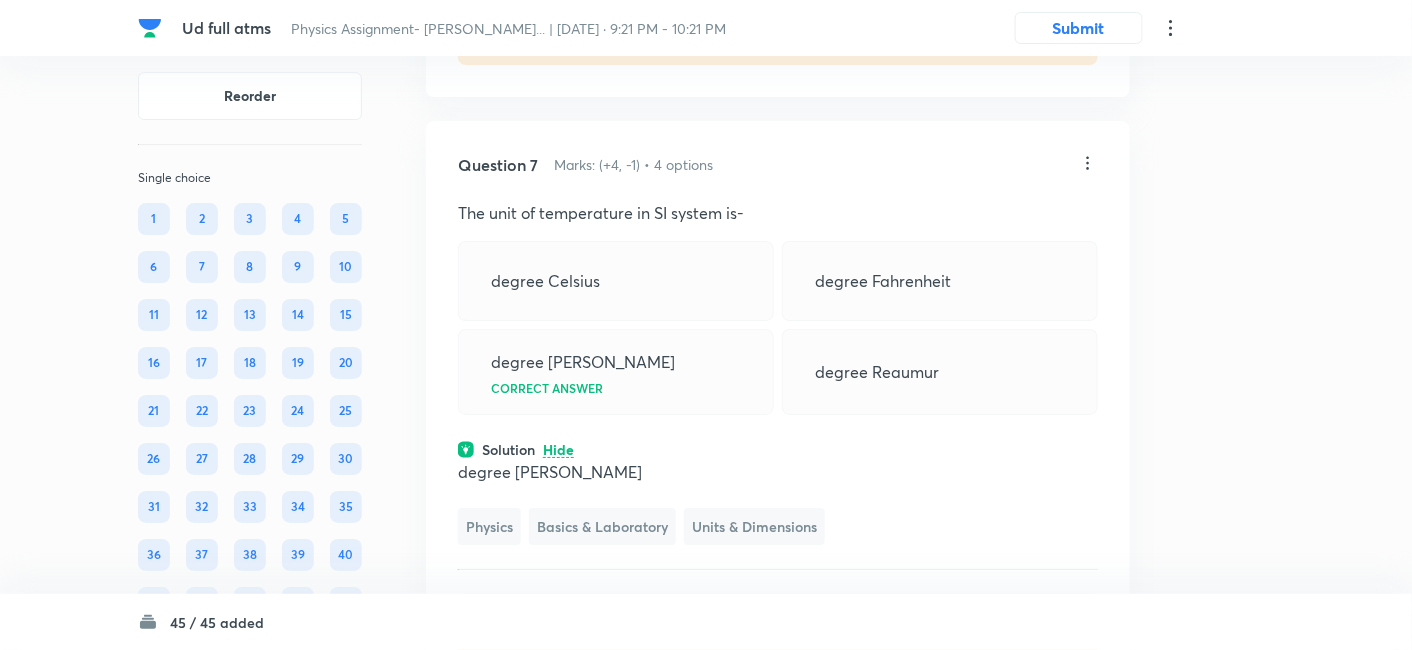 click 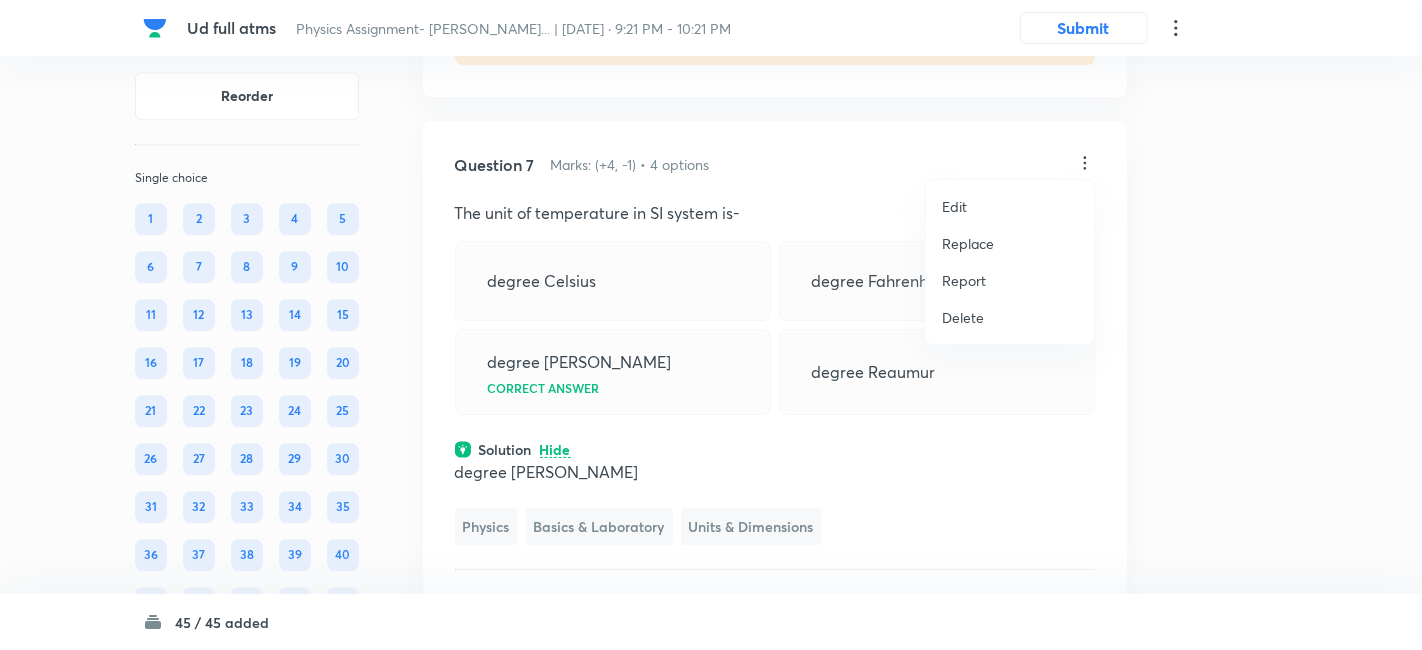 click on "Replace" at bounding box center (968, 243) 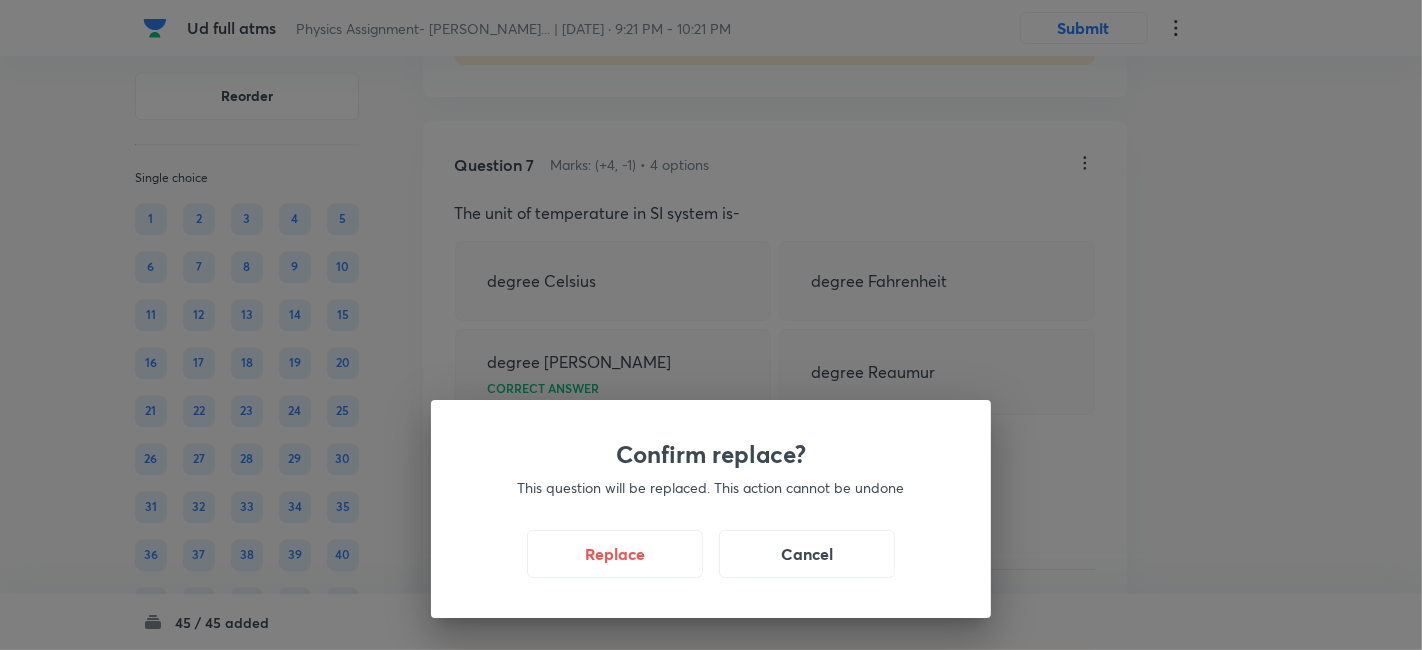 click on "Confirm replace?" at bounding box center (711, 454) 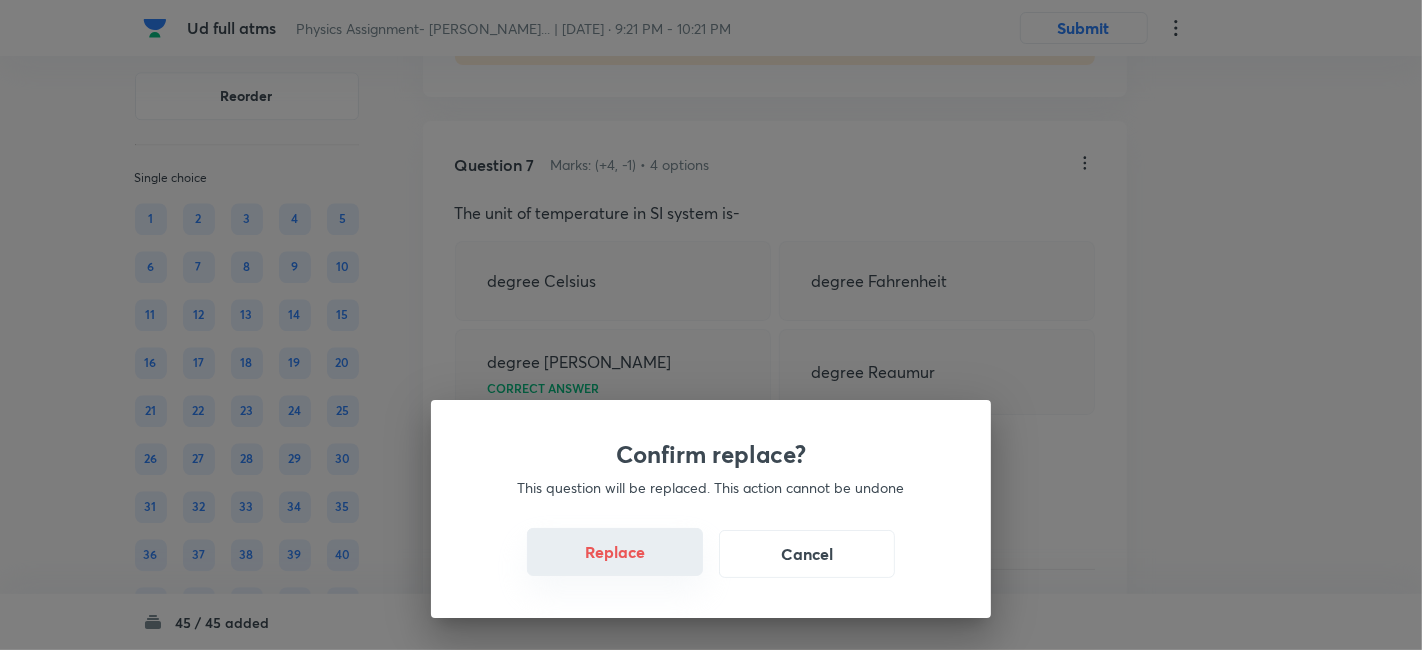 click on "Replace" at bounding box center (615, 552) 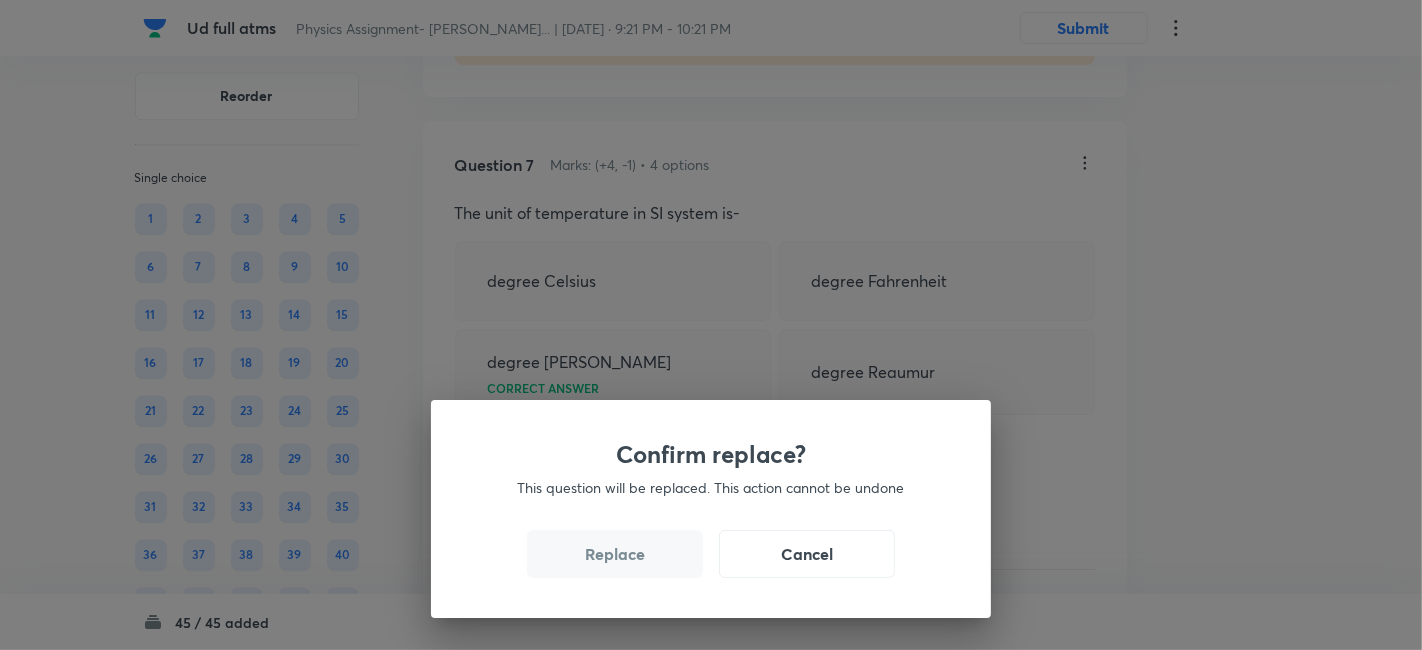 click on "Replace" at bounding box center (615, 554) 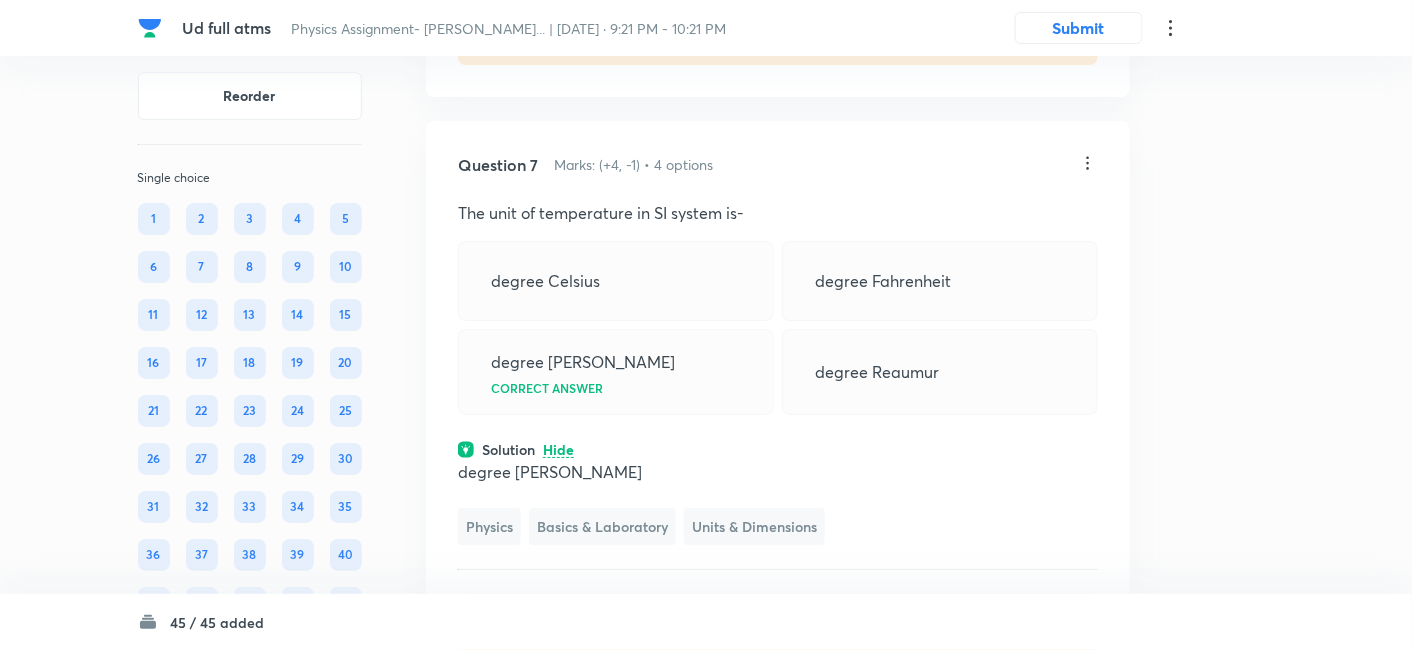 click on "Question 7 Marks: (+4, -1) • 4 options The unit of temperature in SI system is- degree Celsius degree Fahrenheit degree Kelvin Correct answer degree Reaumur Solution Hide degree Kelvin  Physics Basics & Laboratory Units & Dimensions Last used:  2 years ago Used  1  times in past Learners attempted:  18 Difficulty: Easy" at bounding box center [778, 404] 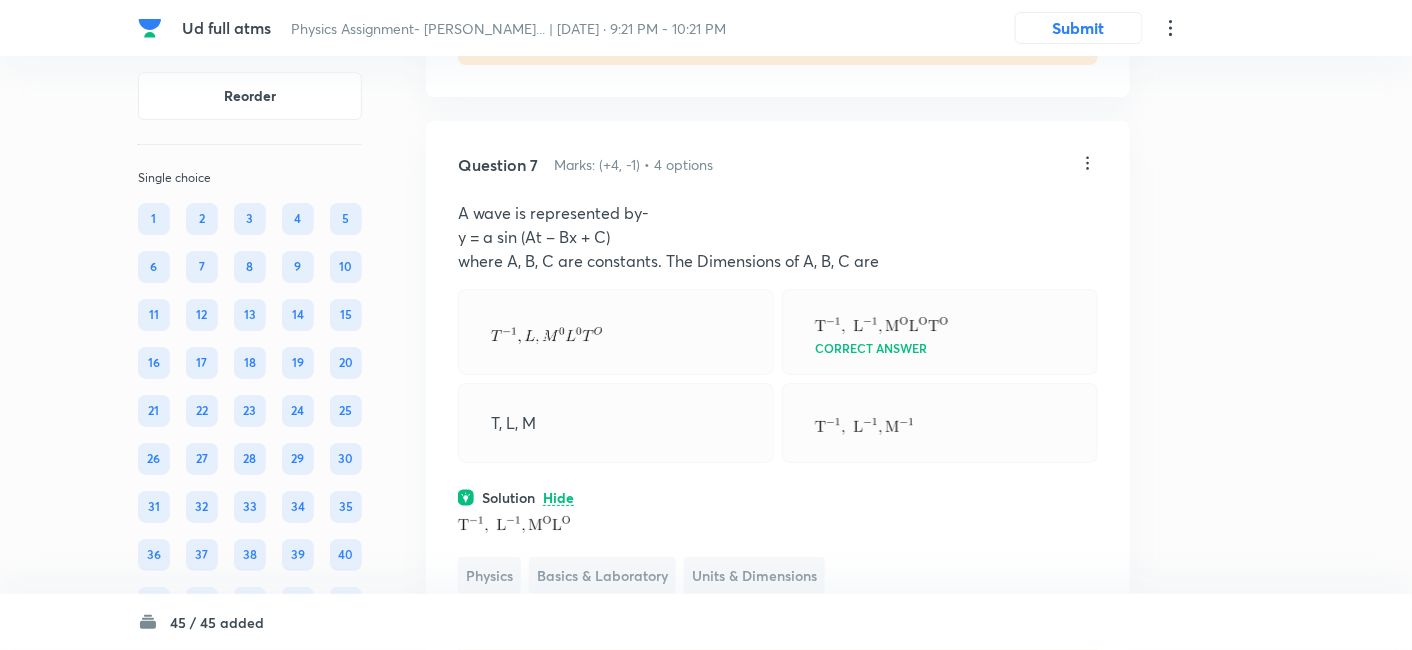click 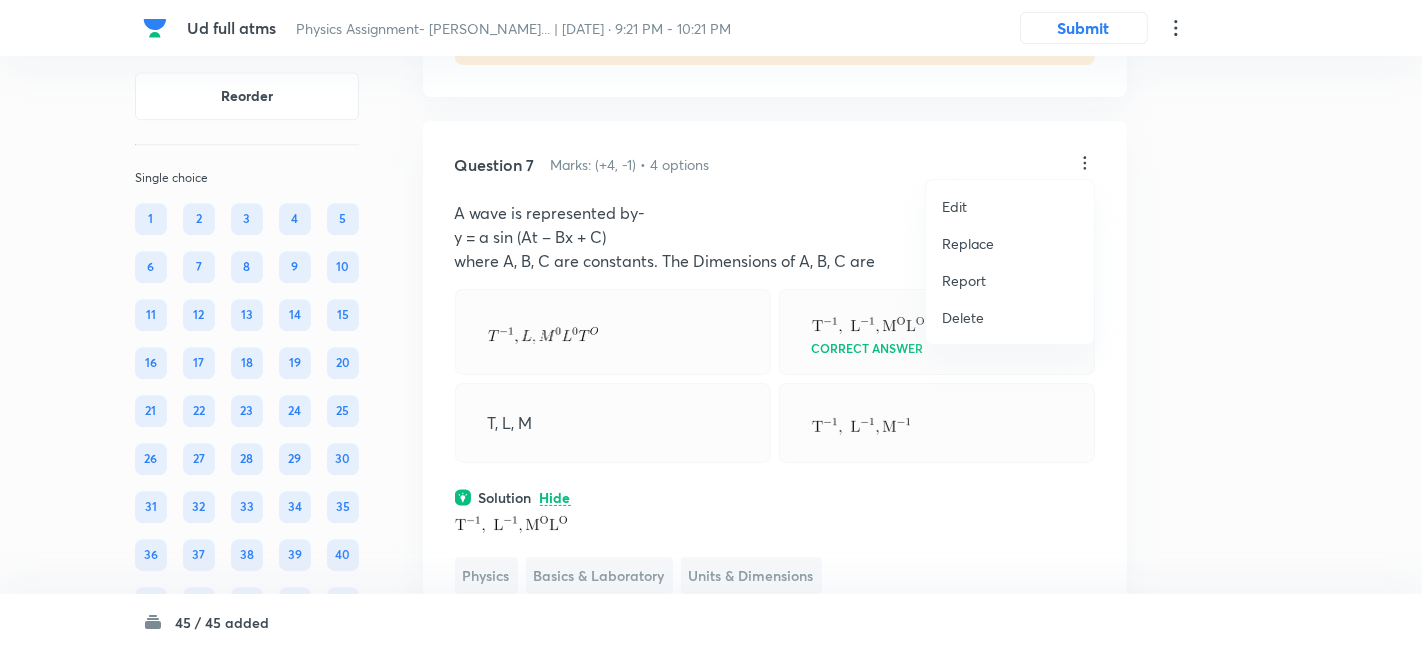 click on "Replace" at bounding box center (968, 243) 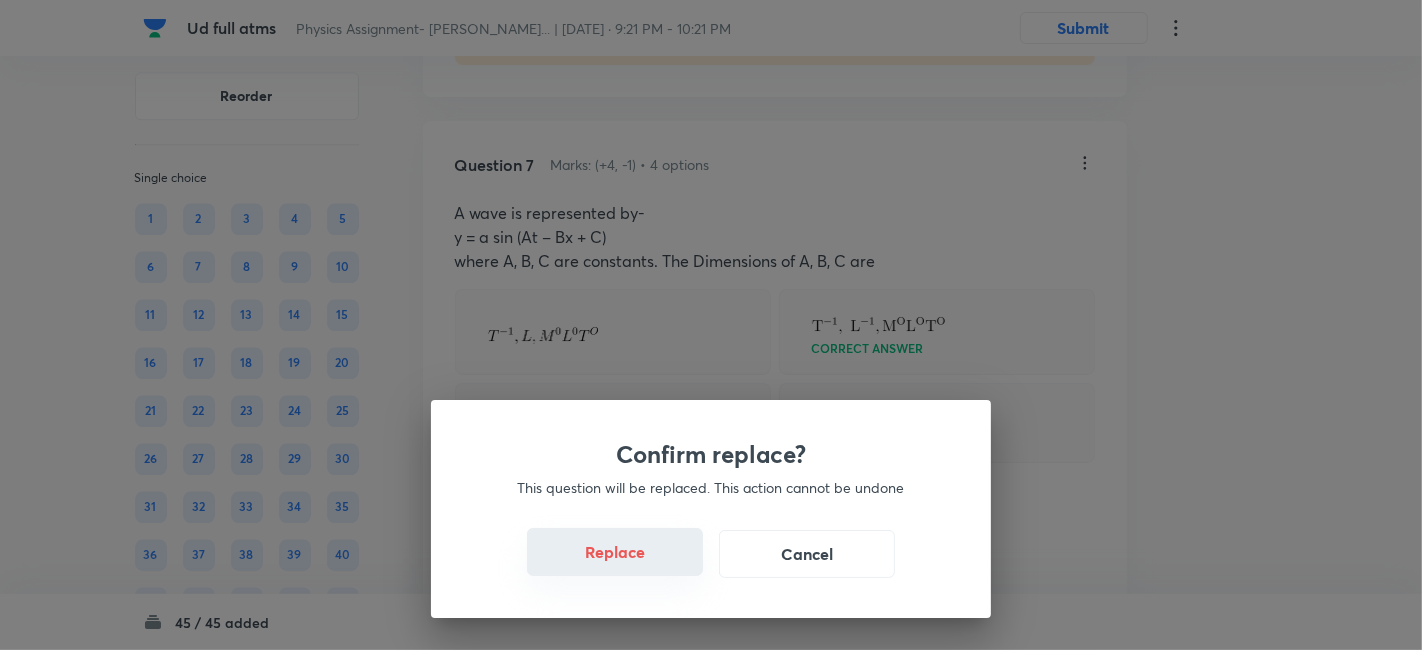 click on "Replace" at bounding box center [615, 552] 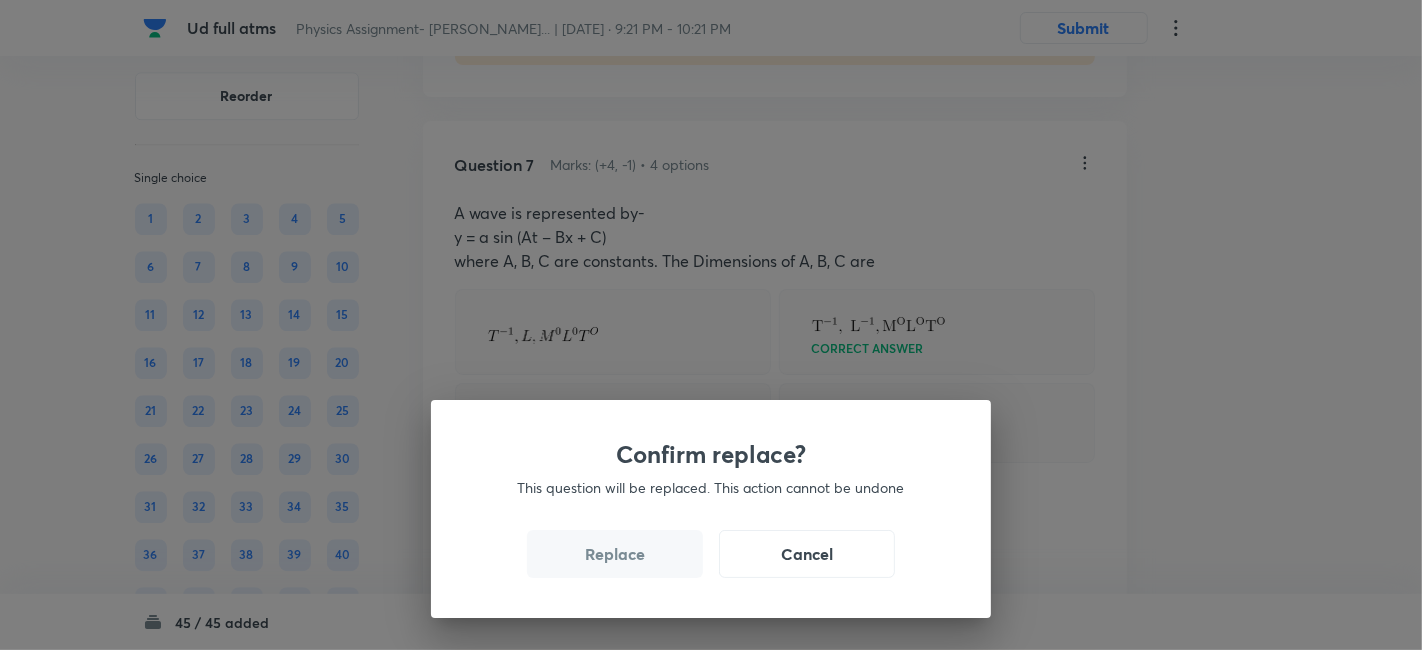 click on "Replace" at bounding box center (615, 554) 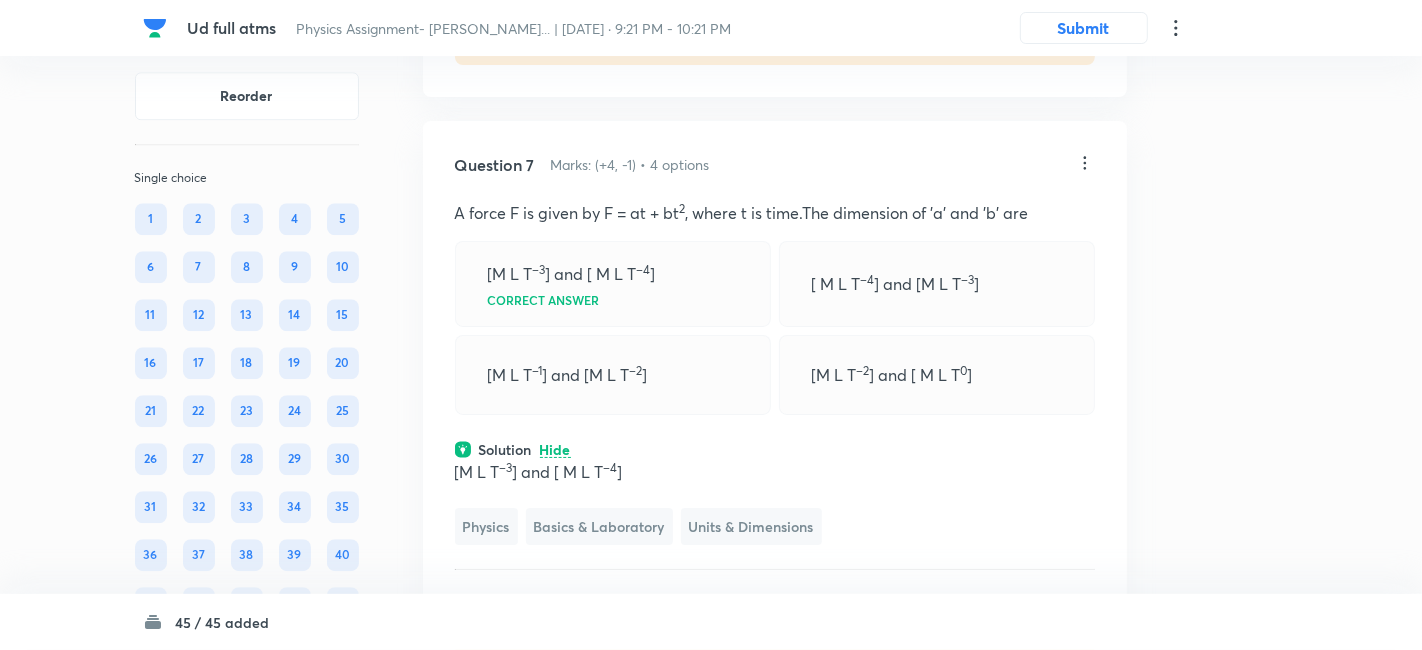 click on "Confirm replace? This question will be replaced. This action cannot be undone Replace Cancel" at bounding box center (711, 975) 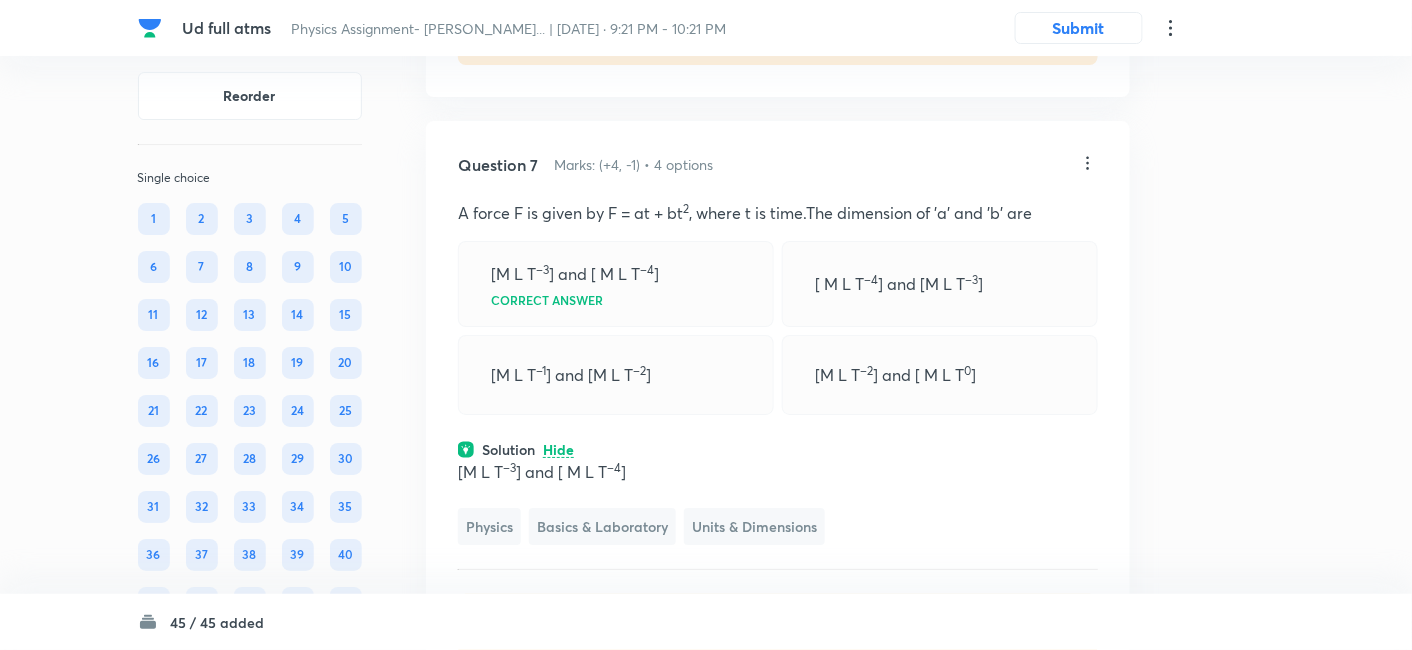 click on "Question 7 Marks: (+4, -1) • 4 options A force F is given by F = at + bt 2 , where t is time.The dimension of 'a' and 'b' are [M L T –3 ] and [ M L T –4 ] Correct answer [ M L T –4 ] and [M L T –3 ]  [M L T –1 ] and [M L T –2 ] [M L T –2 ] and [ M L T 0 ] Solution Hide [M L T –3 ] and [ M L T –4 ]  Physics Basics & Laboratory Units & Dimensions Last used:  2 years ago Used  1  times in past Learners attempted:  18 Difficulty: Easy" at bounding box center [778, 404] 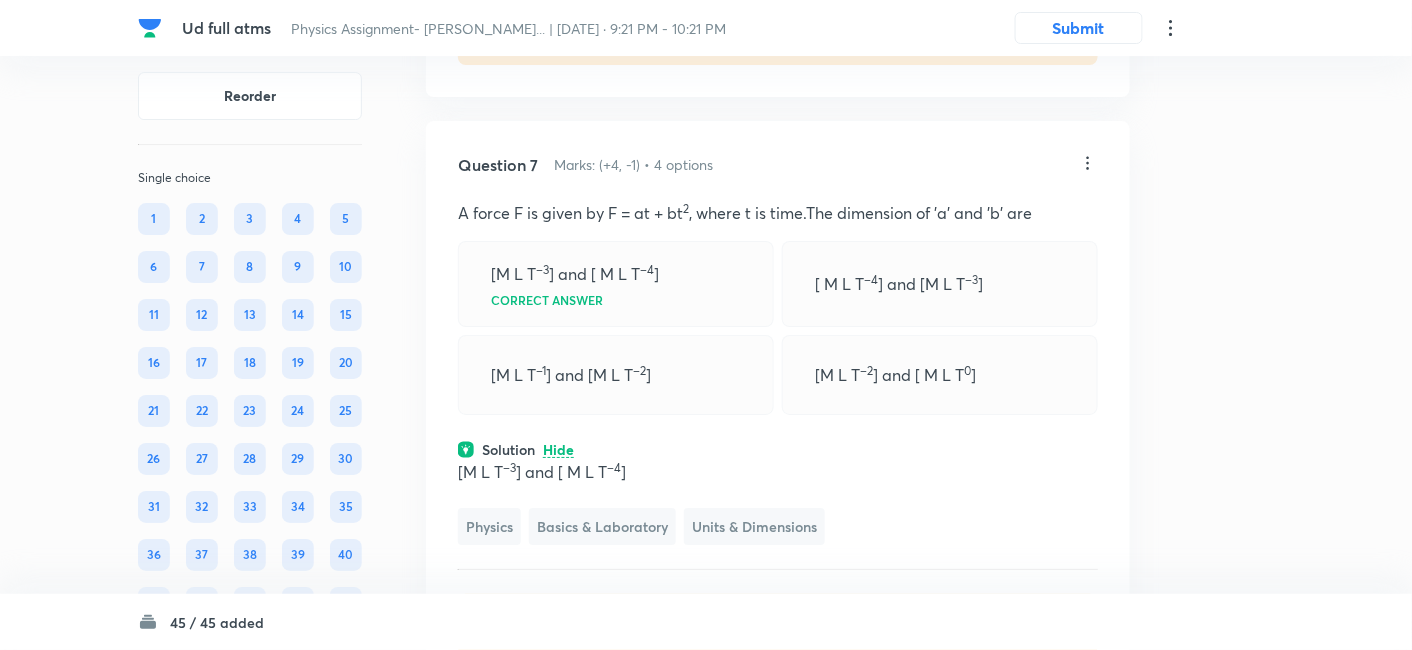 click 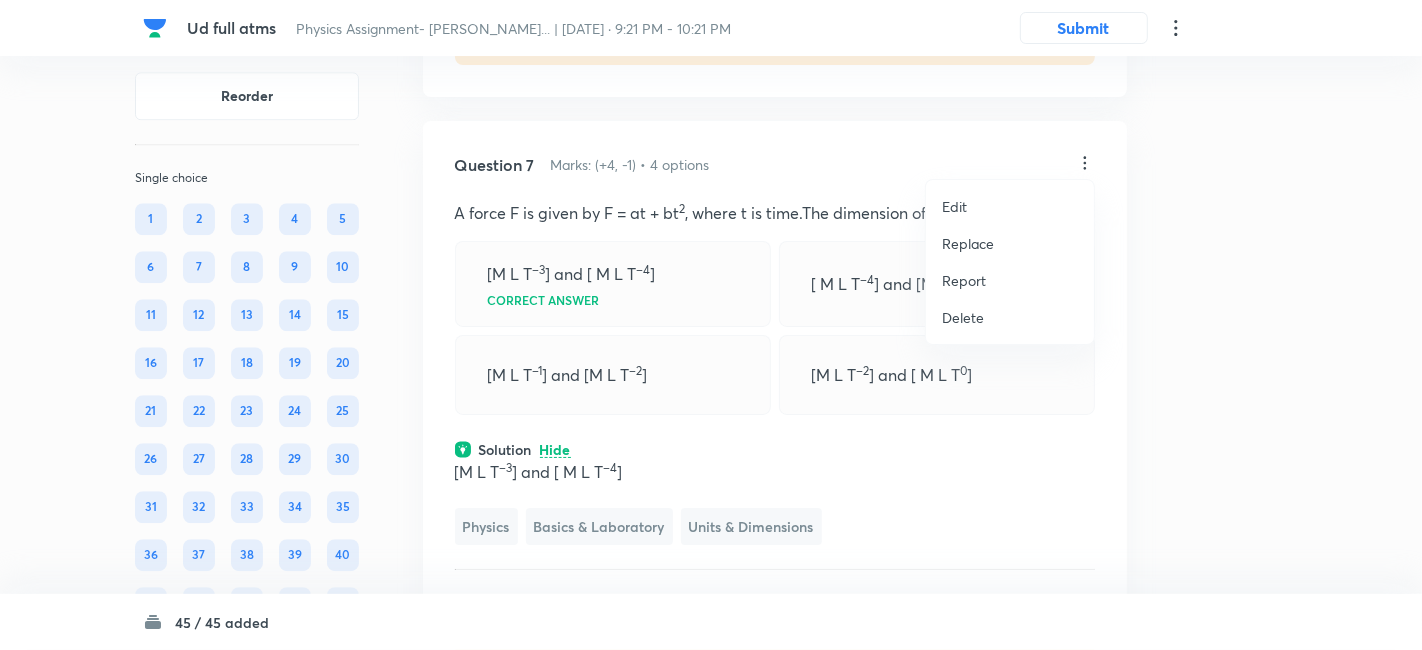 click on "Replace" at bounding box center (968, 243) 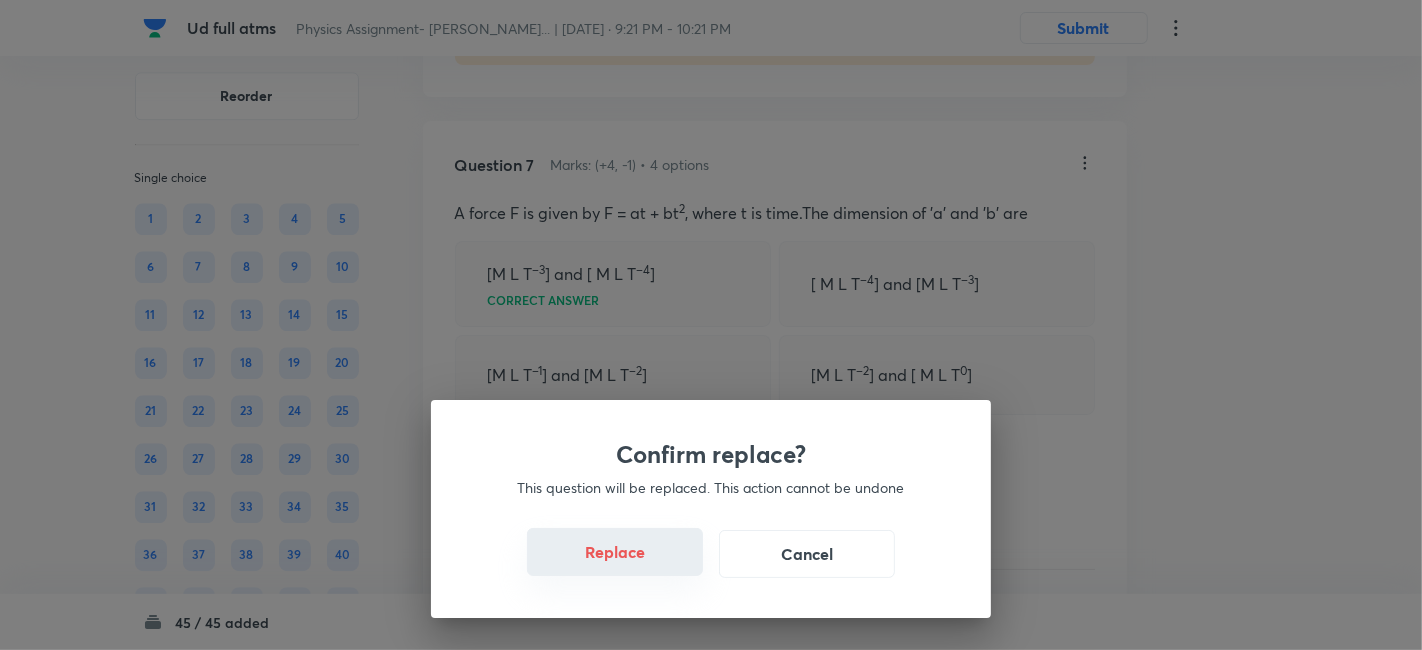 click on "Replace" at bounding box center [615, 552] 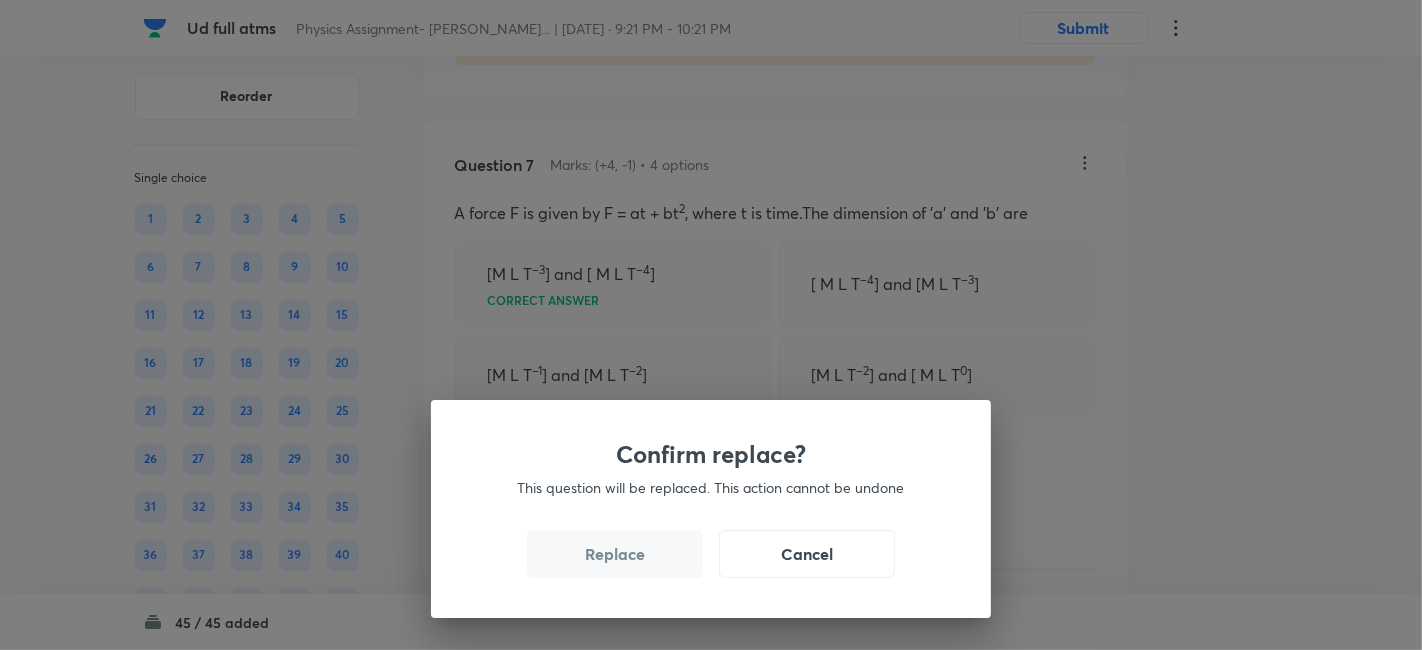 click on "Replace" at bounding box center (615, 554) 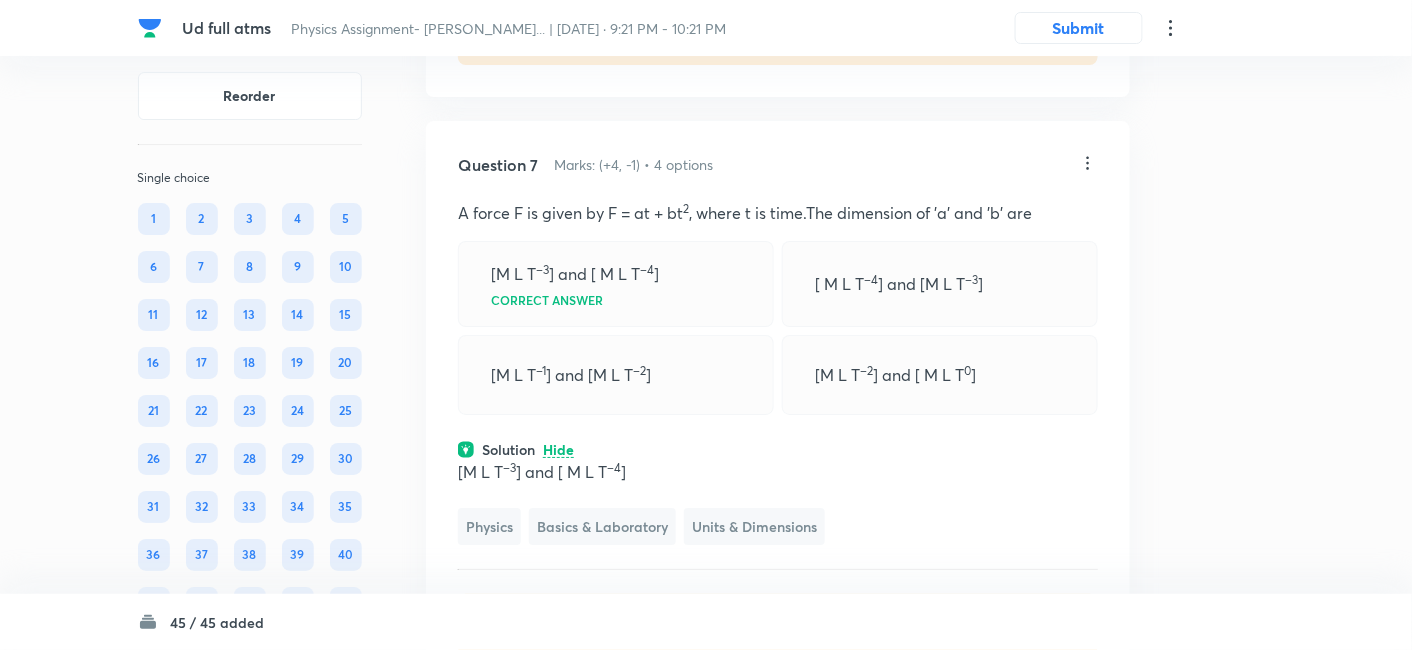 click on "Question 7 Marks: (+4, -1) • 4 options A force F is given by F = at + bt 2 , where t is time.The dimension of 'a' and 'b' are [M L T –3 ] and [ M L T –4 ] Correct answer [ M L T –4 ] and [M L T –3 ]  [M L T –1 ] and [M L T –2 ] [M L T –2 ] and [ M L T 0 ] Solution Hide [M L T –3 ] and [ M L T –4 ]  Physics Basics & Laboratory Units & Dimensions Last used:  2 years ago Used  1  times in past Learners attempted:  18 Difficulty: Easy" at bounding box center [778, 404] 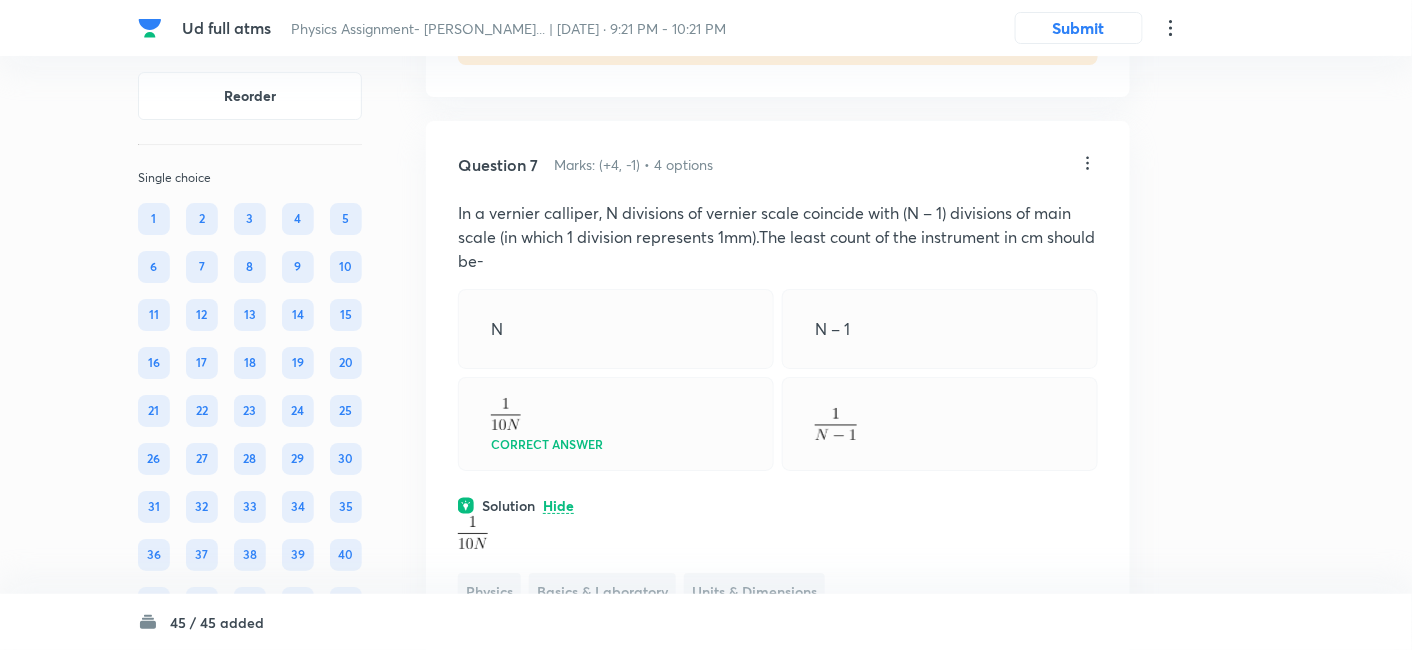 click on "Question 7 Marks: (+4, -1) • 4 options In a vernier calliper, N divisions of vernier scale coincide with (N – 1) divisions of main scale (in which 1 division represents 1mm).The least count of the instrument in cm should be- N N – 1 Correct answer Solution Hide Physics Basics & Laboratory Units & Dimensions Last used:  2 years ago Used  1  times in past Learners attempted:  18 Difficulty: Moderate" at bounding box center [778, 436] 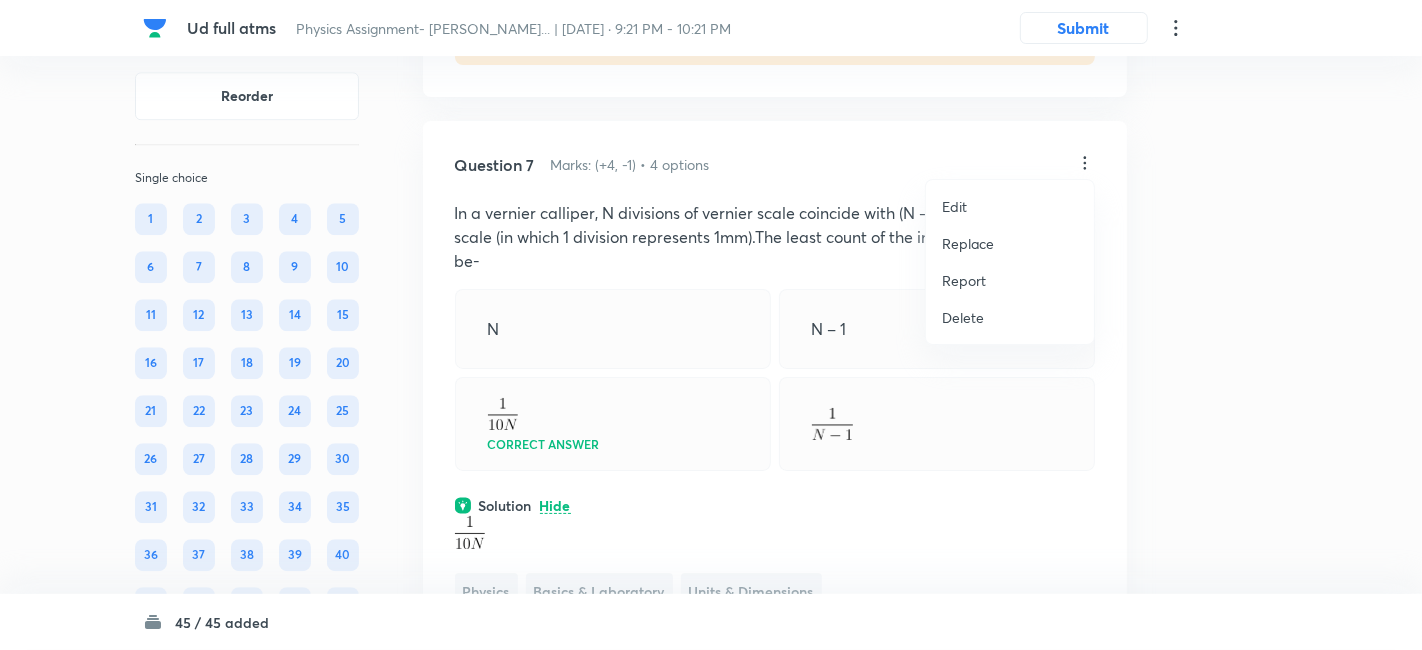 click on "Replace" at bounding box center (968, 243) 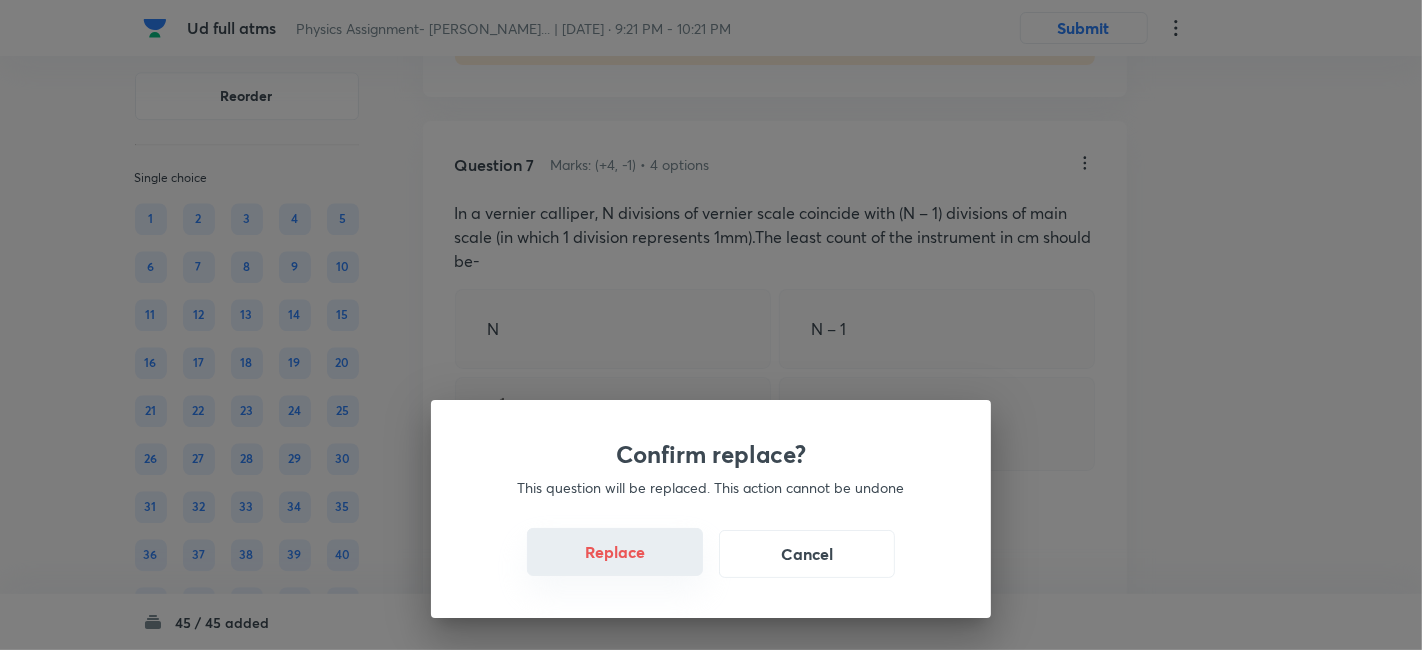 click on "Replace" at bounding box center (615, 552) 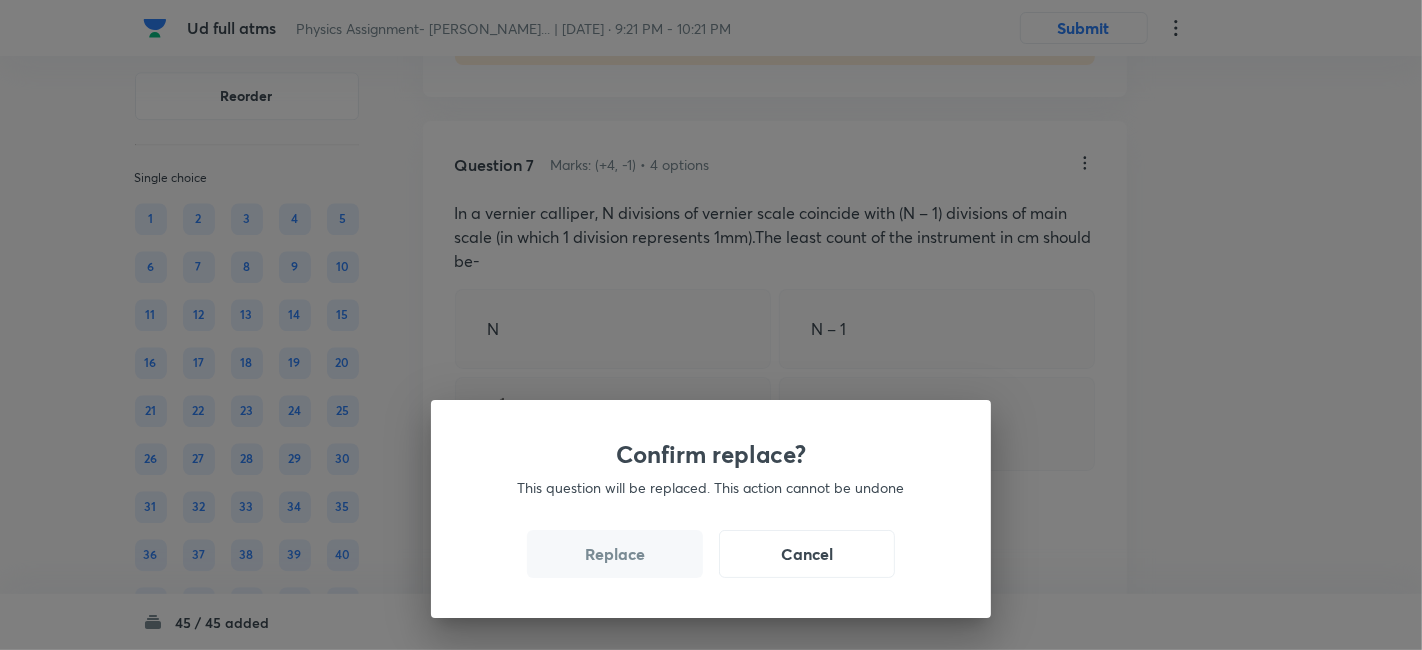 click on "Replace" at bounding box center [615, 554] 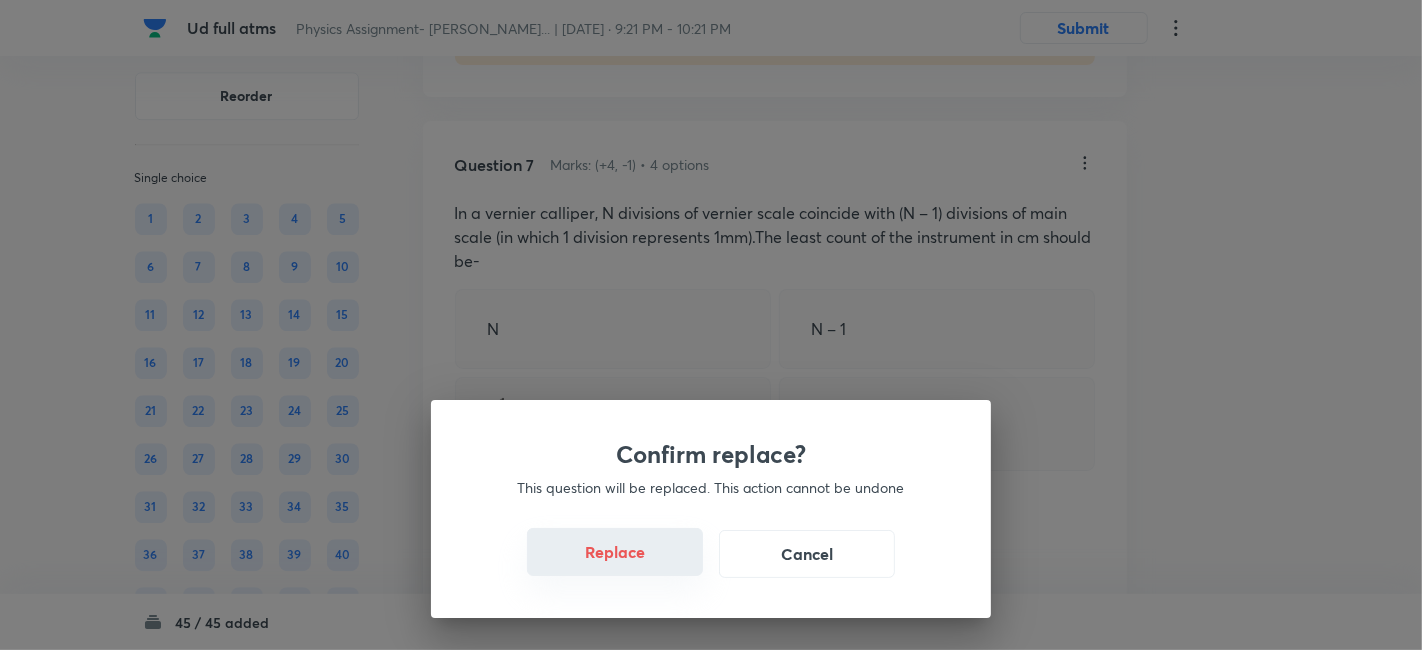 click on "Replace" at bounding box center (615, 552) 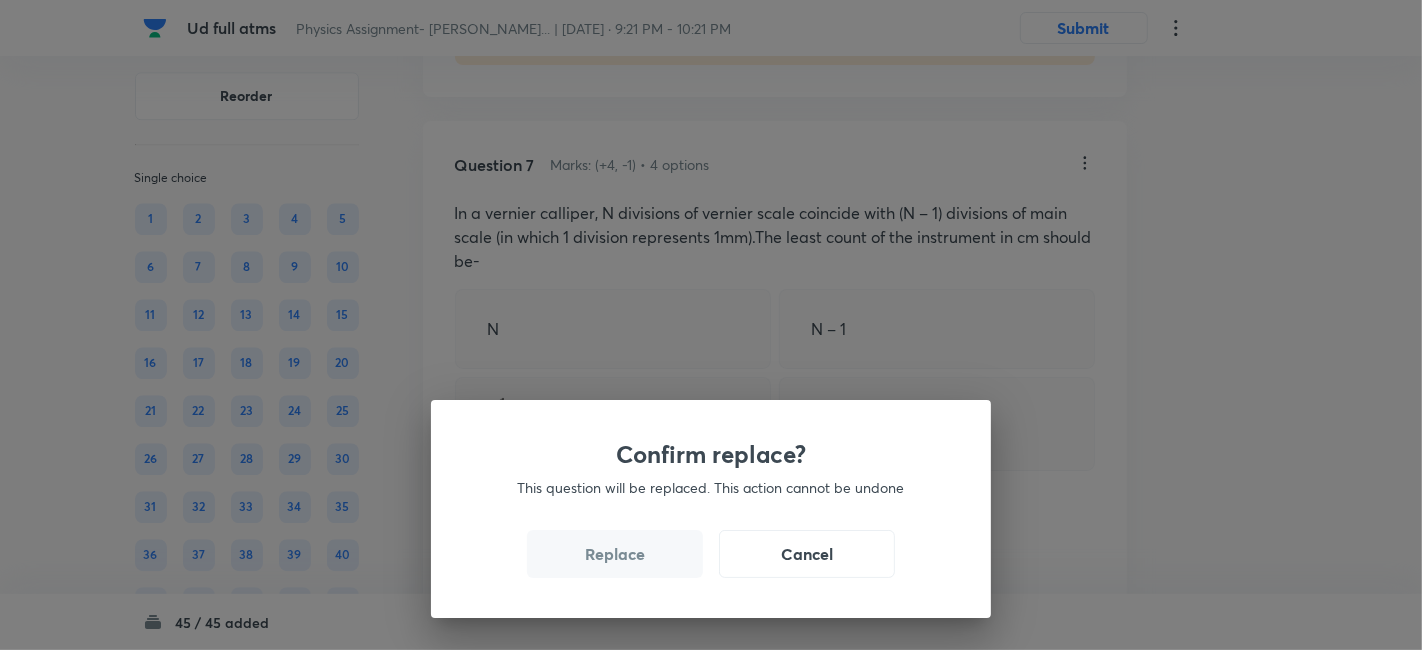 click on "Replace" at bounding box center (615, 554) 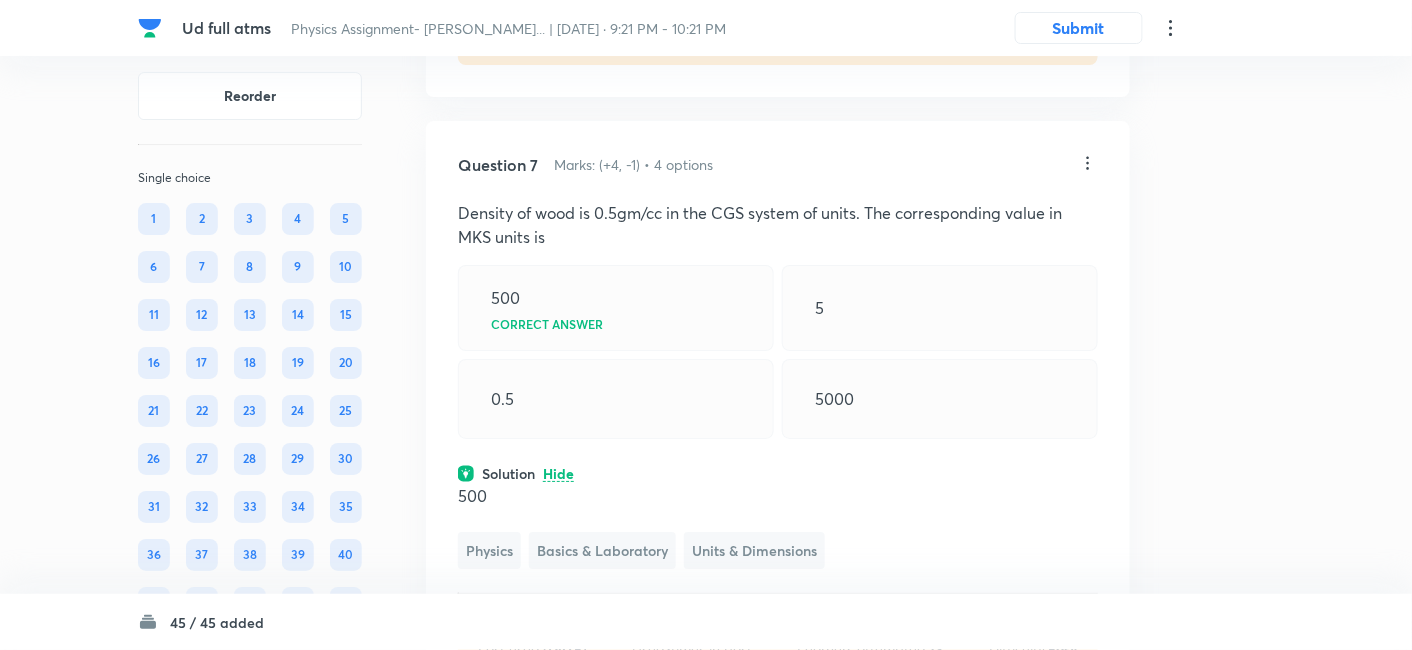 click 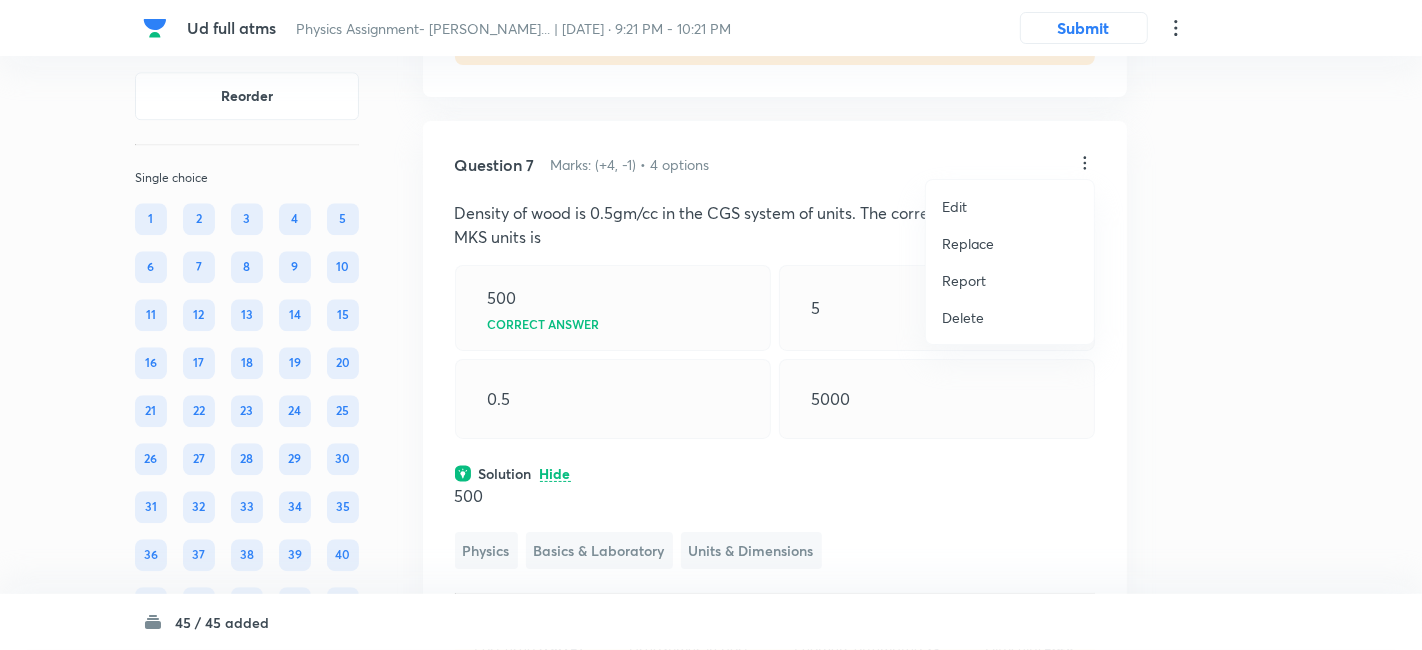 click on "Replace" at bounding box center (968, 243) 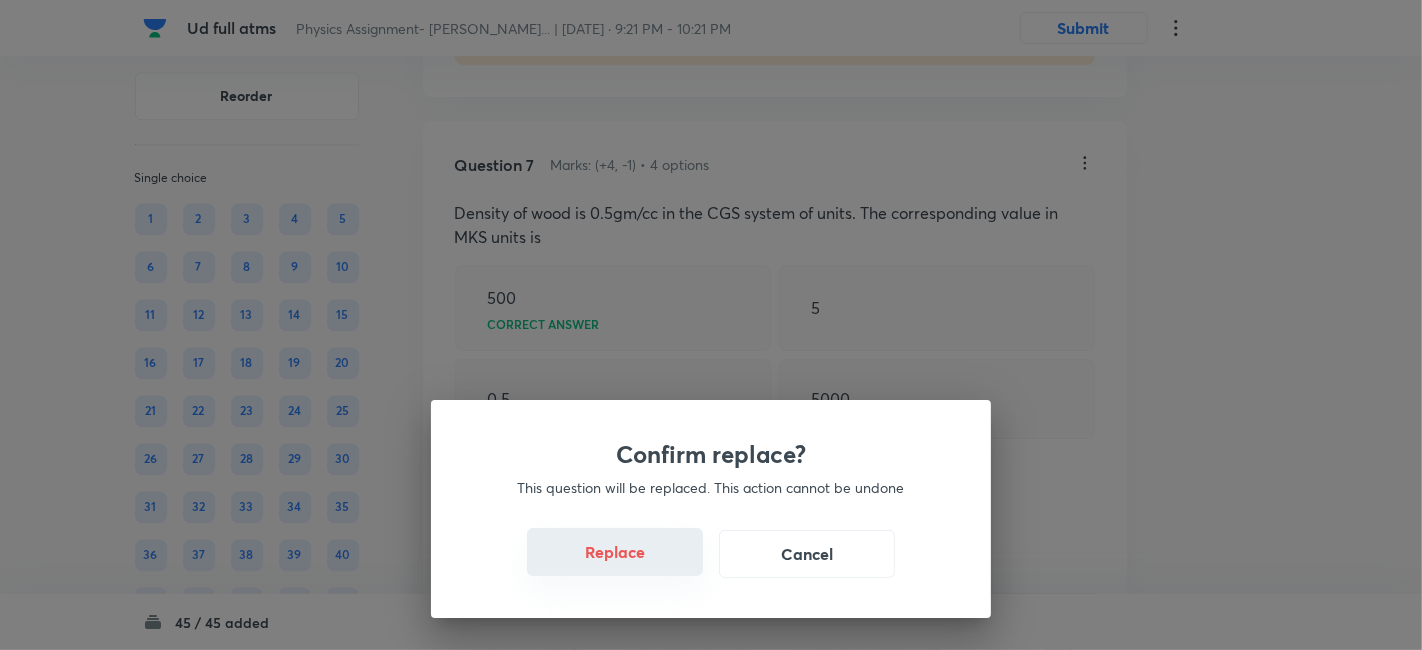 click on "Replace" at bounding box center [615, 552] 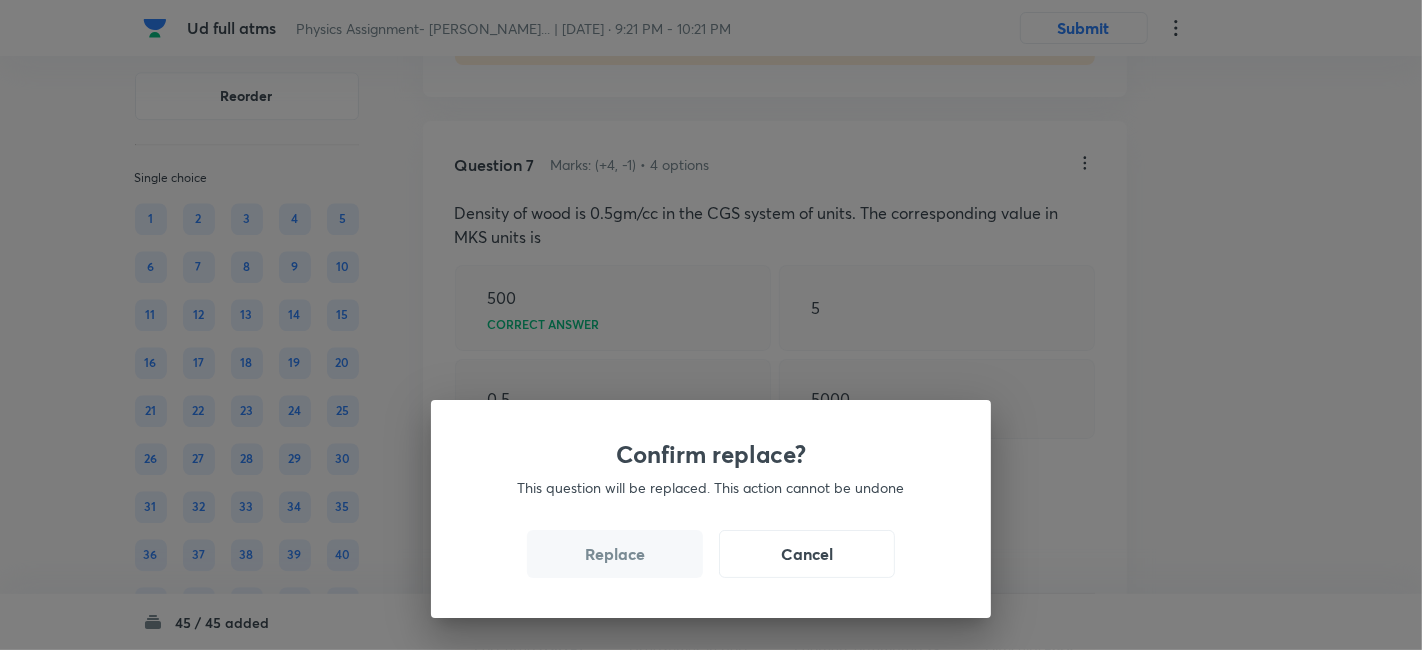 click on "Replace" at bounding box center [615, 554] 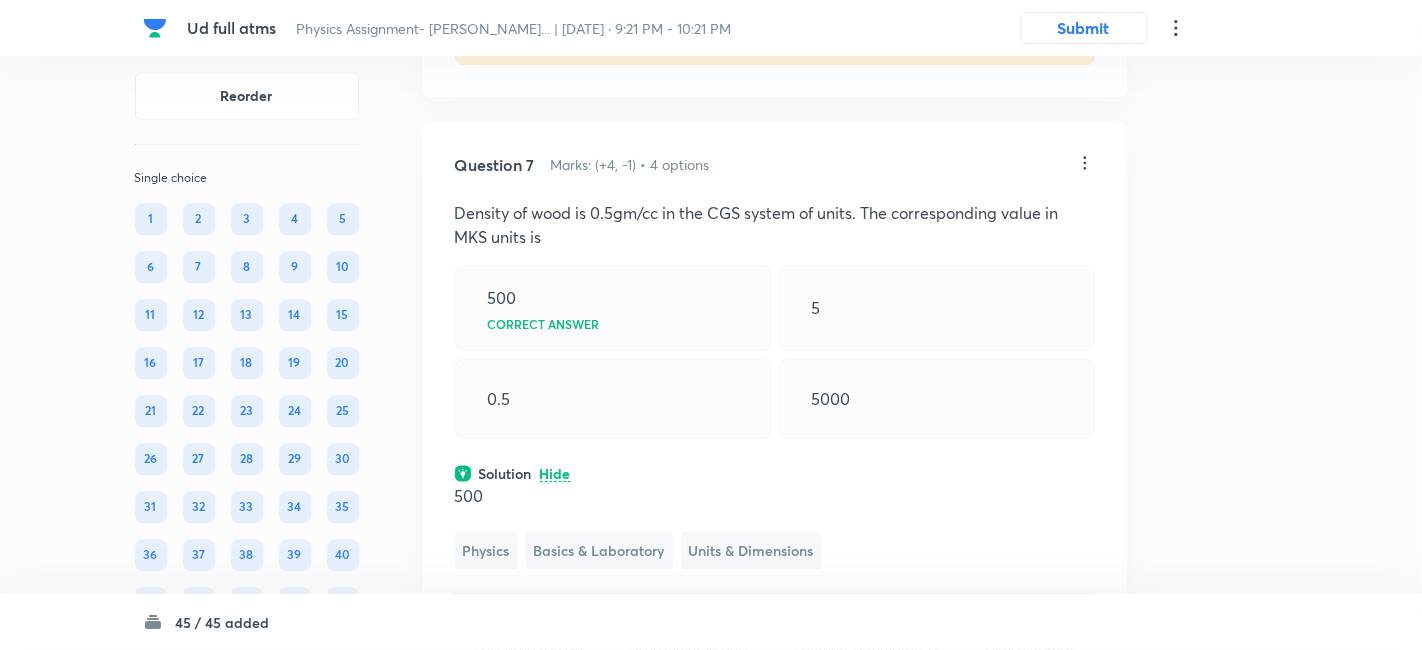 click on "Confirm replace? This question will be replaced. This action cannot be undone Replace Cancel" at bounding box center (711, 975) 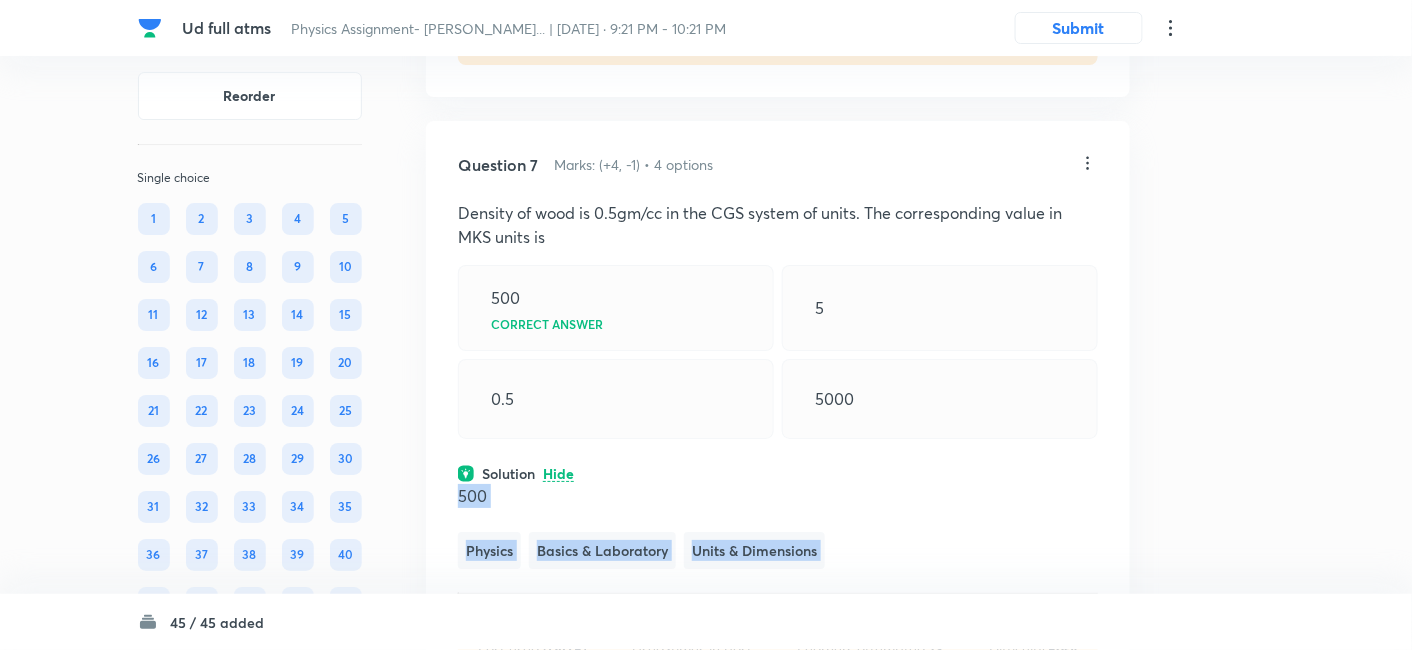 click on "Question 7 Marks: (+4, -1) • 4 options Density of wood is 0.5gm/cc in the CGS system of units. The corresponding value in MKS units is 500 Correct answer 5 0.5 5000 Solution Hide 500 Physics Basics & Laboratory Units & Dimensions Last used:  2 years ago Used  1  times in past Learners attempted:  13 Difficulty: Easy" at bounding box center (778, 416) 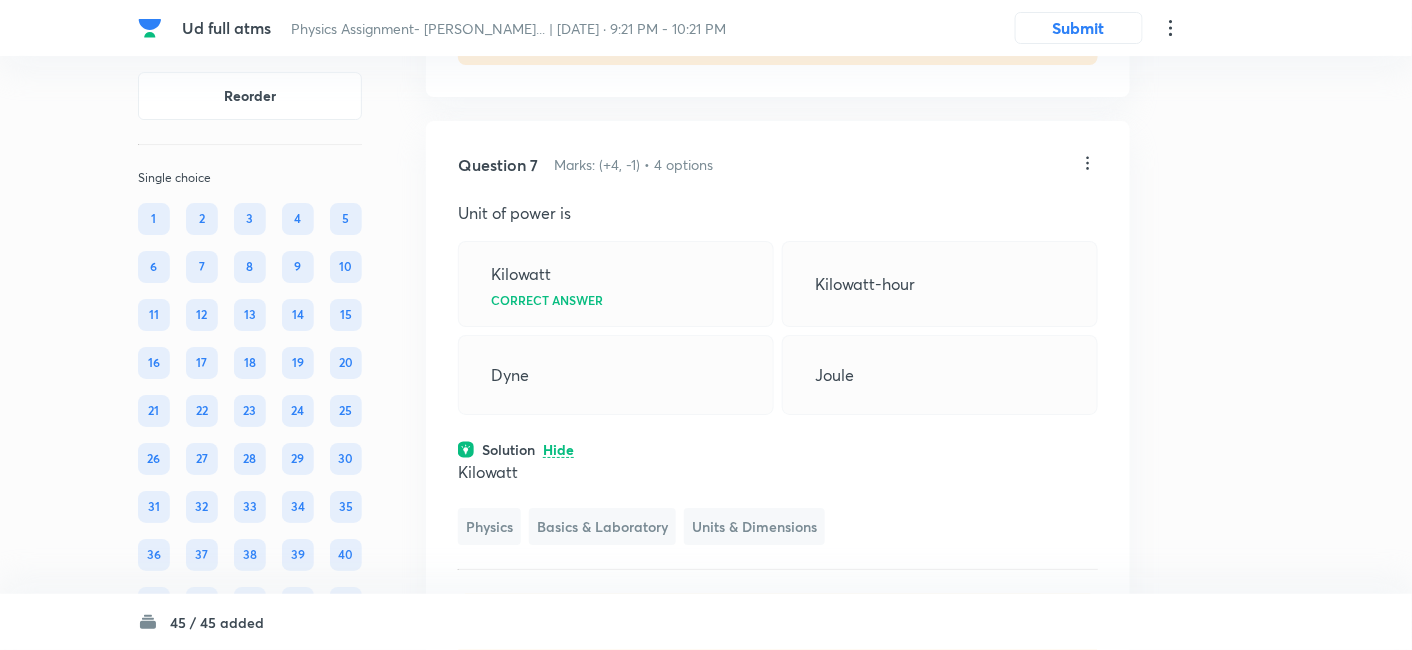click 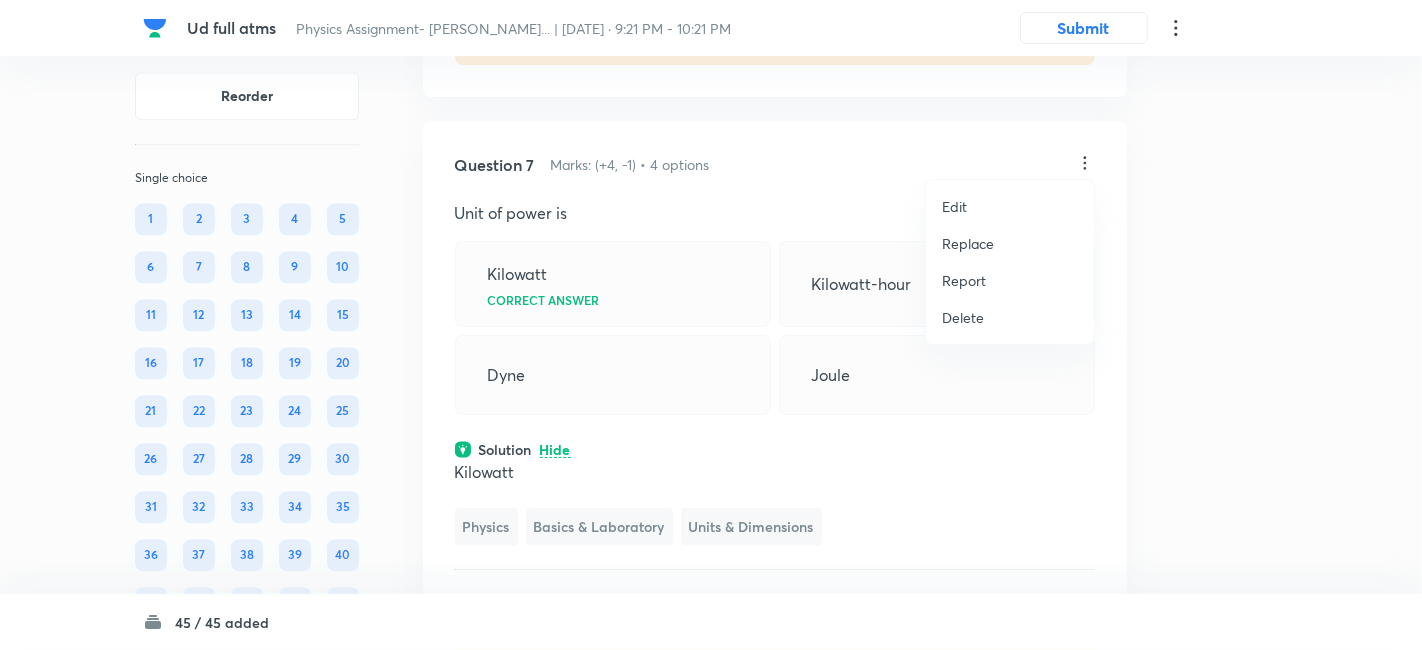 click on "Replace" at bounding box center [968, 243] 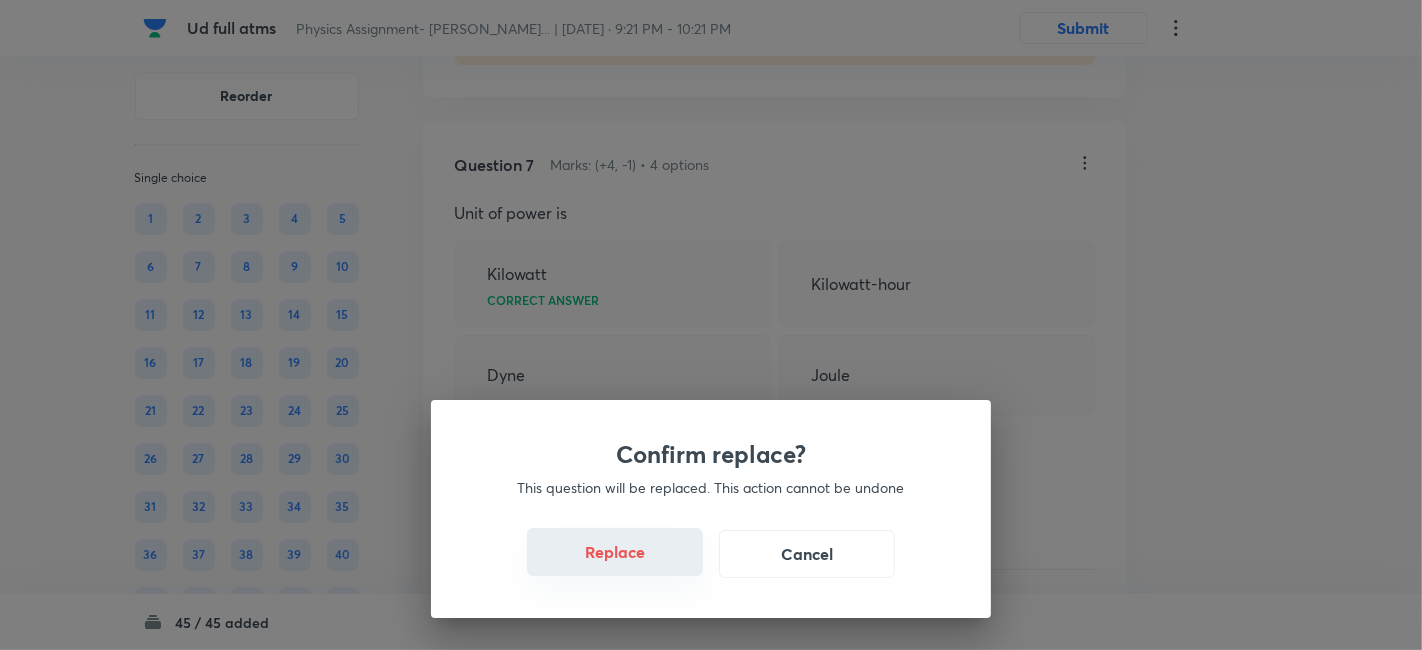click on "Replace" at bounding box center (615, 552) 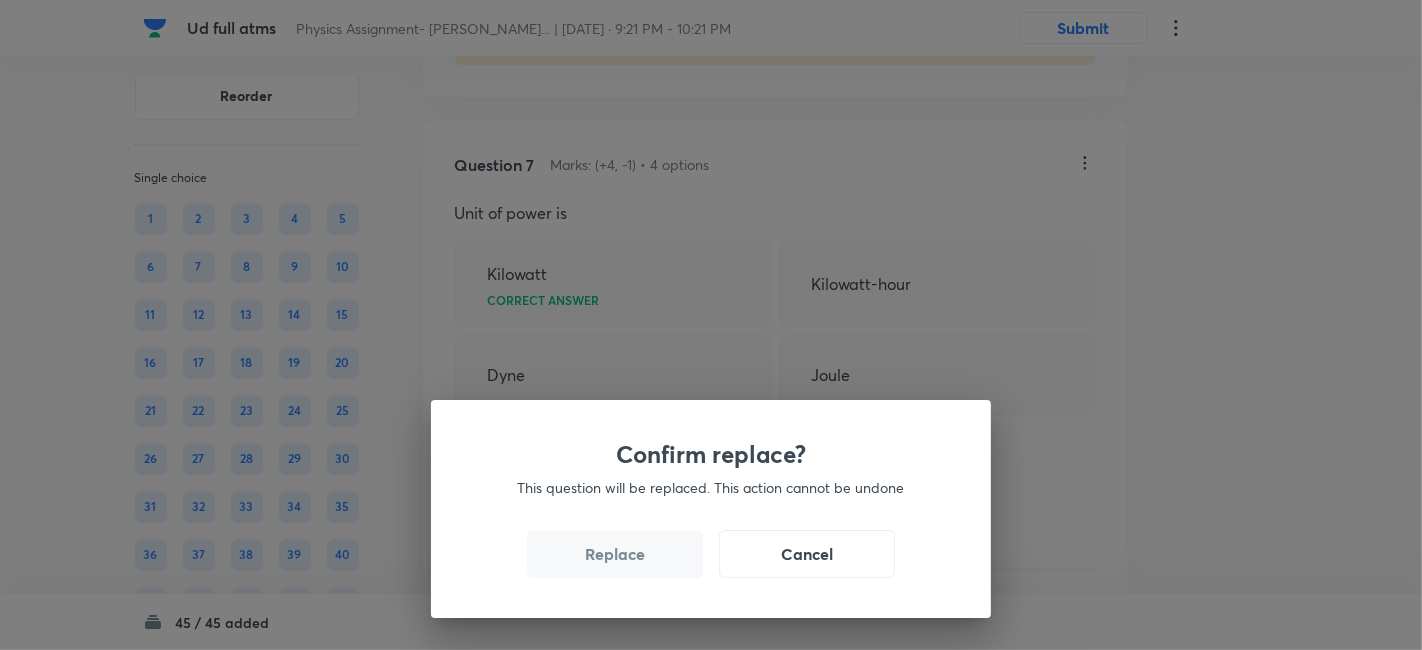 click on "Replace" at bounding box center [615, 554] 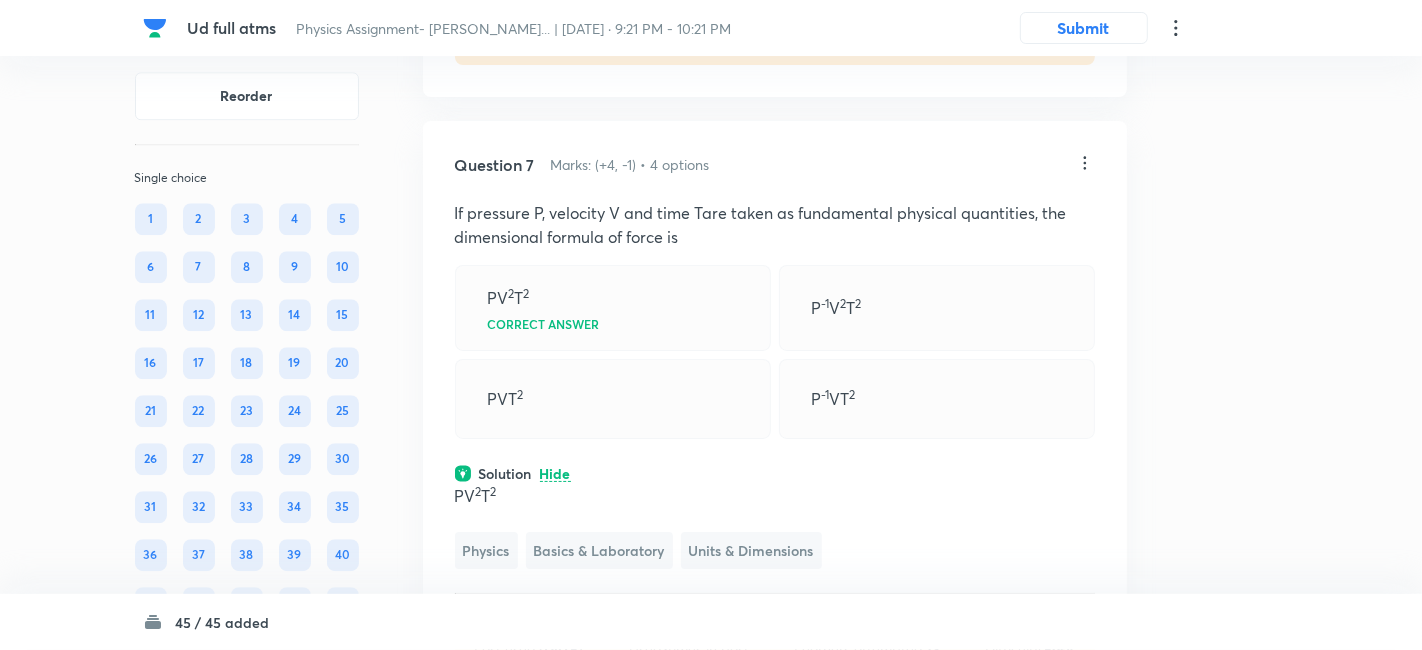 click on "Confirm replace? This question will be replaced. This action cannot be undone Replace Cancel" at bounding box center (711, 975) 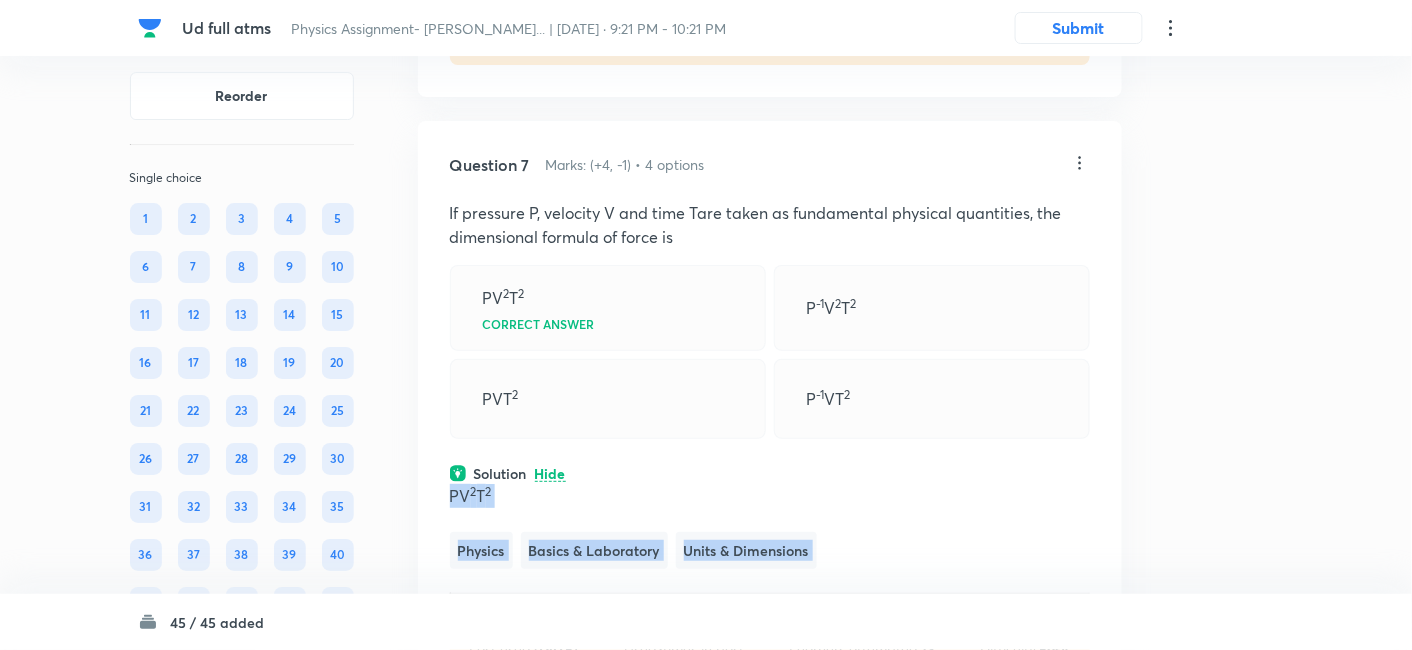click on "Question 7 Marks: (+4, -1) • 4 options If pressure P, velocity V and time Tare taken as fundamental physical quantities, the dimensional formula of force is  PV 2 T 2 Correct answer P -1 V 2 T 2 PVT 2 P -1 VT 2 Solution Hide PV 2 T 2 Physics Basics & Laboratory Units & Dimensions Last used:  2 years ago Used  1  times in past Learners attempted:  13 Difficulty: Easy" at bounding box center [770, 416] 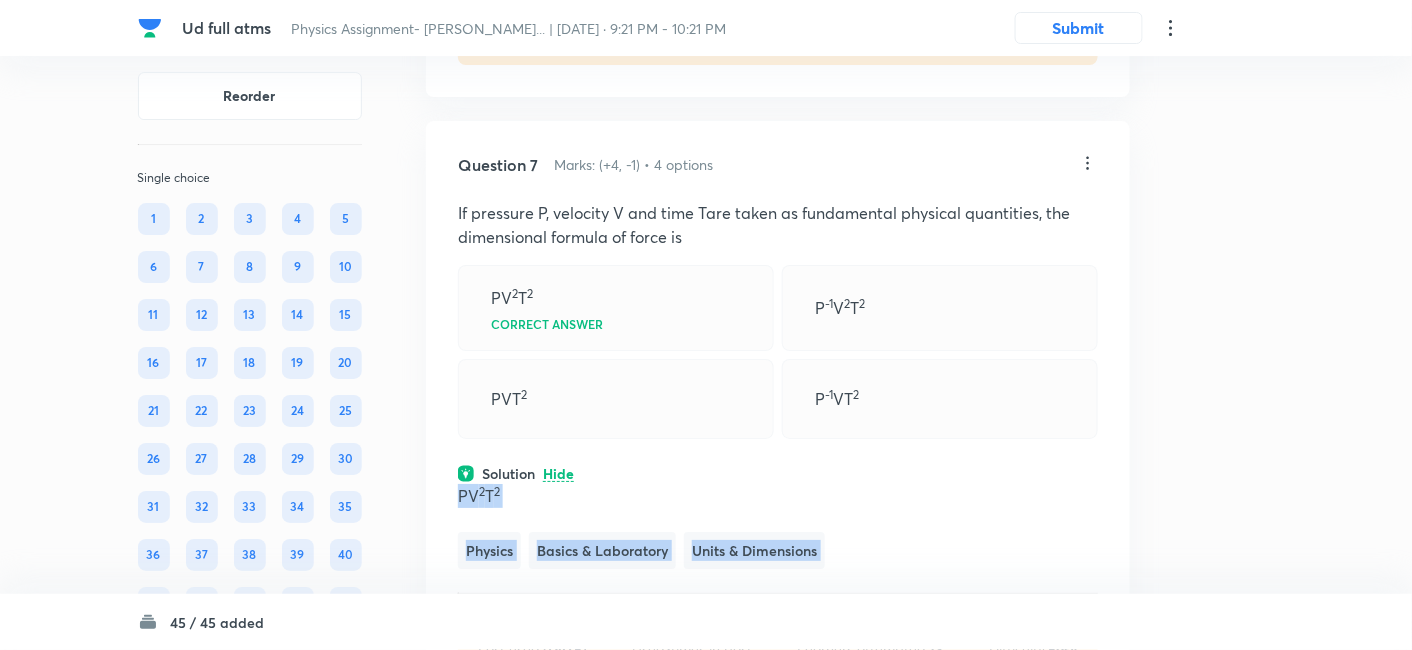 click on "Question 7 Marks: (+4, -1) • 4 options If pressure P, velocity V and time Tare taken as fundamental physical quantities, the dimensional formula of force is  PV 2 T 2 Correct answer P -1 V 2 T 2 PVT 2 P -1 VT 2 Solution Hide PV 2 T 2 Physics Basics & Laboratory Units & Dimensions Last used:  2 years ago Used  1  times in past Learners attempted:  13 Difficulty: Easy" at bounding box center (778, 416) 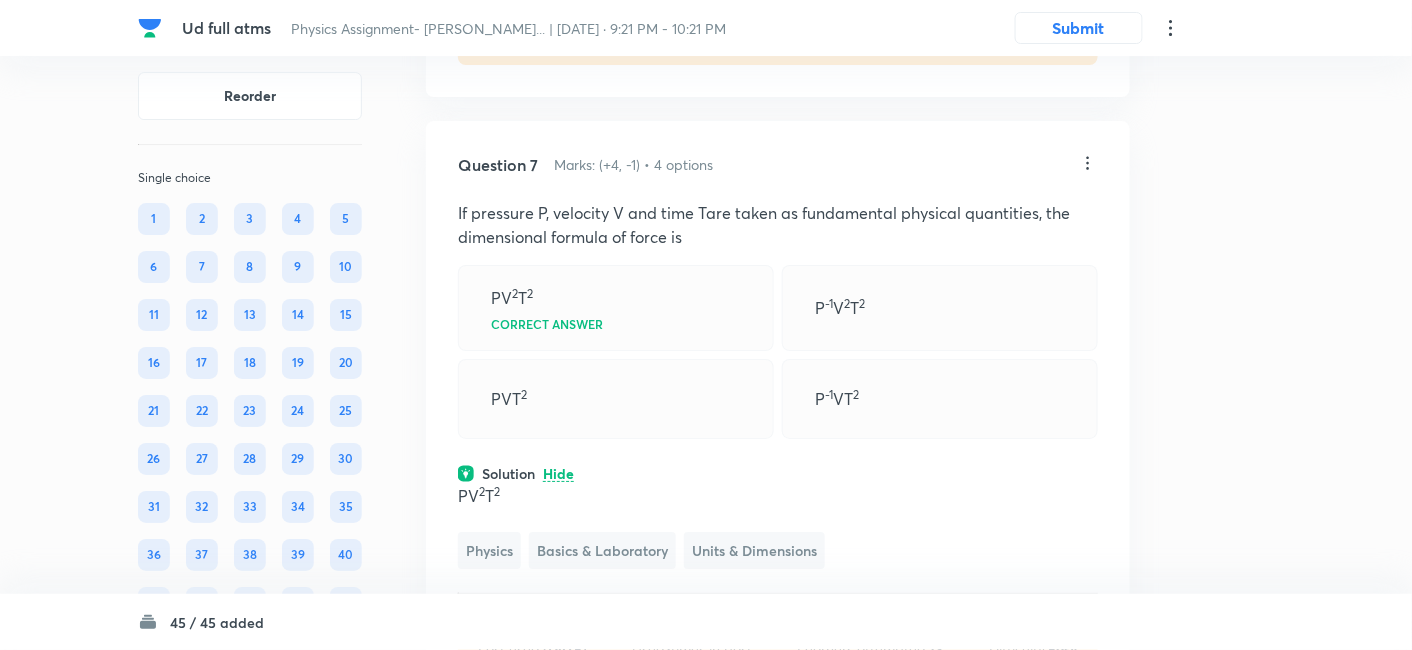 click 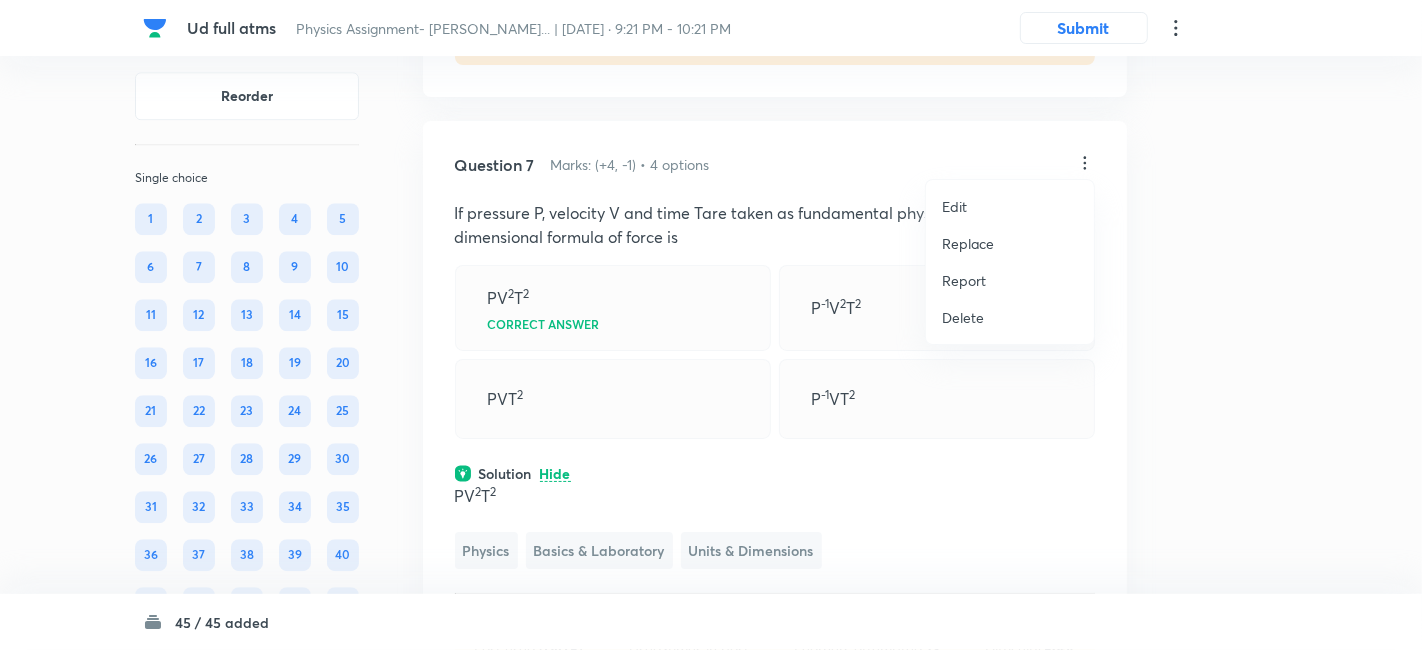 click on "Replace" at bounding box center (968, 243) 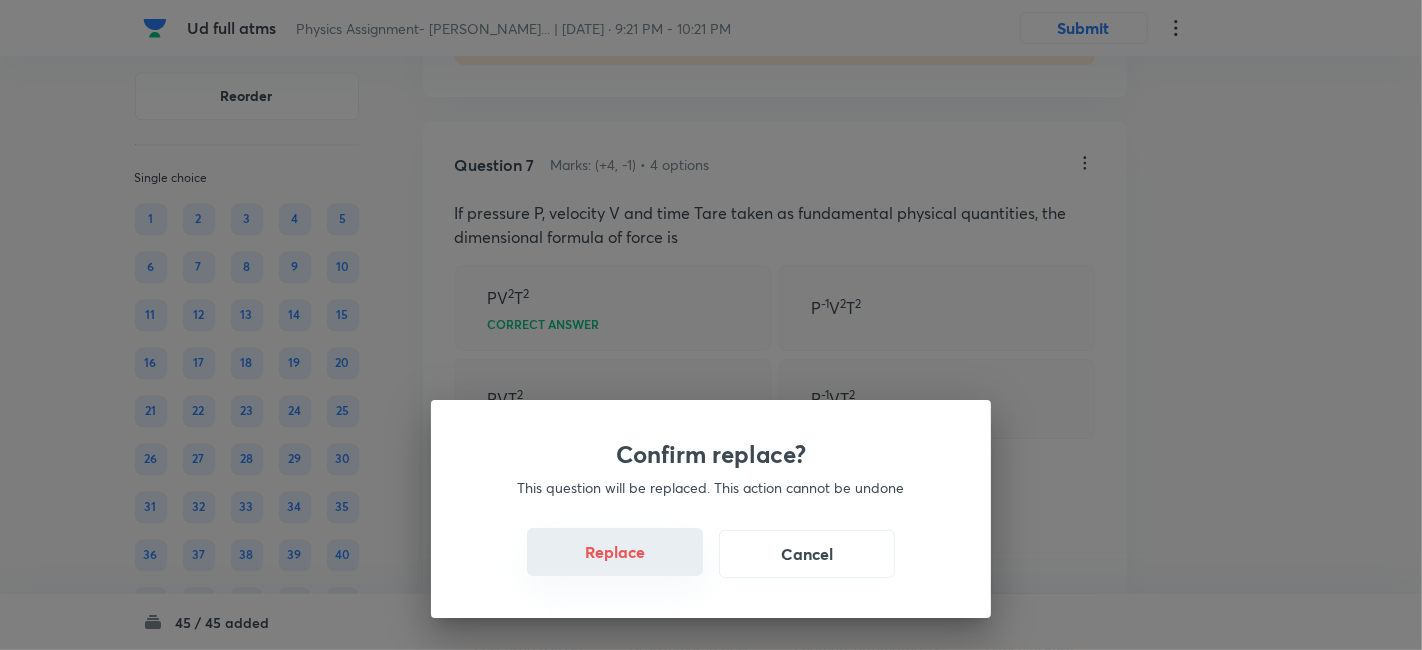 click on "Replace" at bounding box center [615, 552] 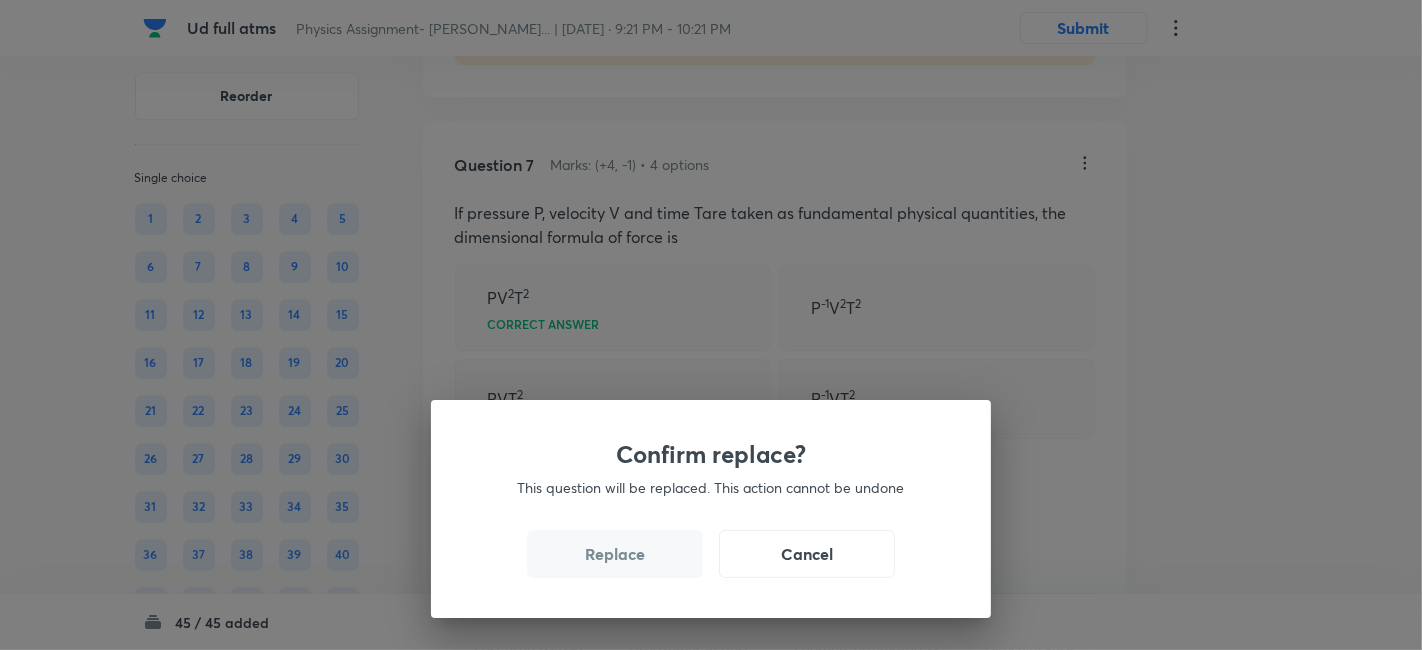 click on "Replace" at bounding box center (615, 554) 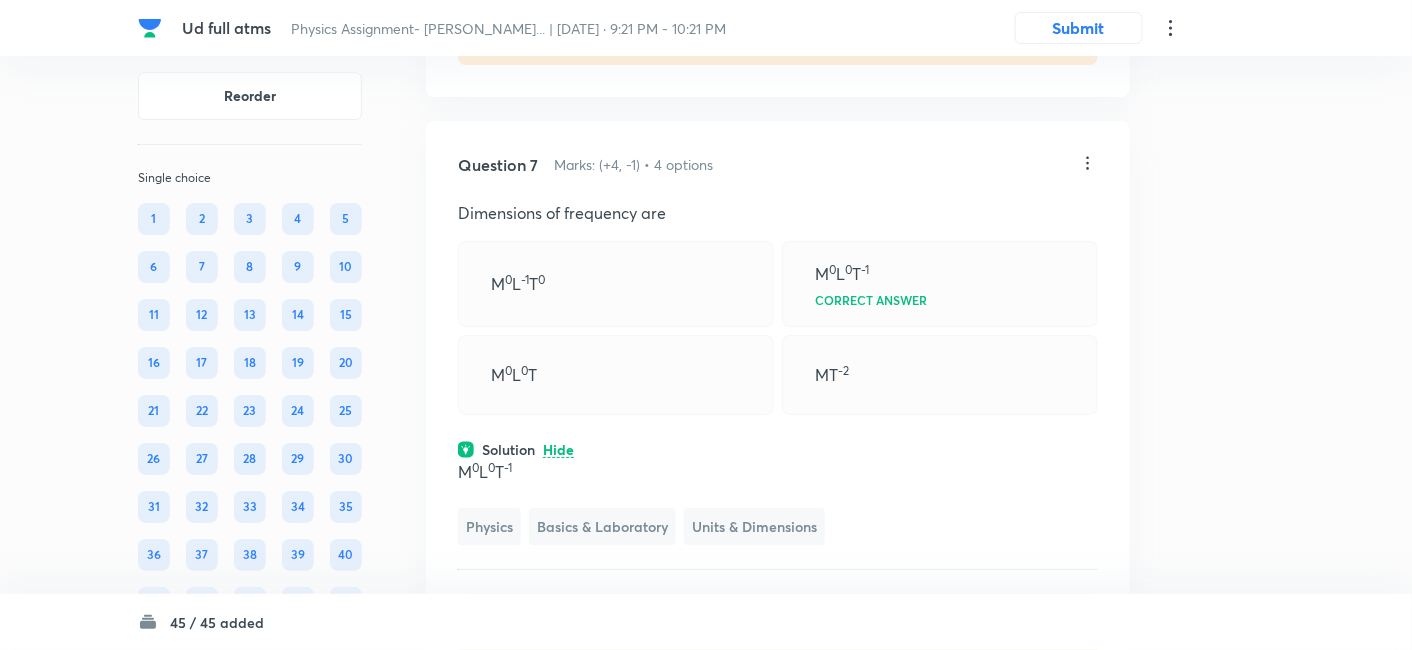 click 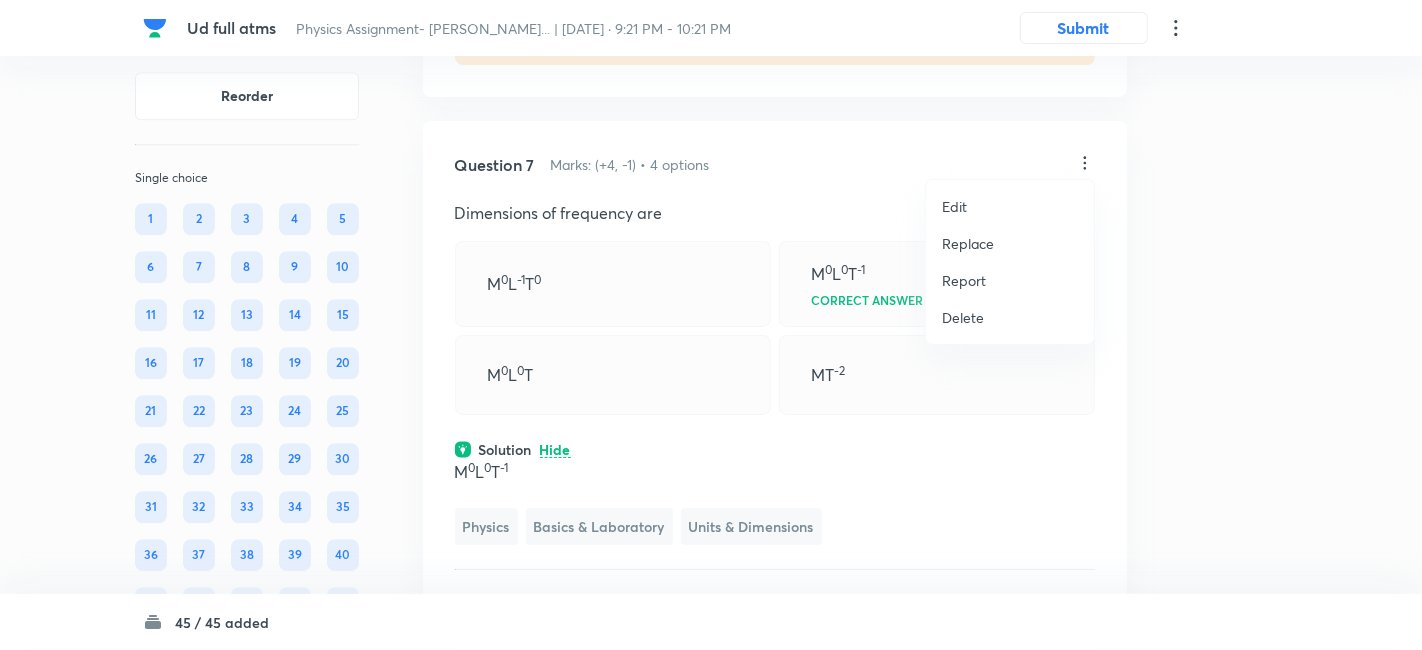 click on "Replace" at bounding box center (1010, 243) 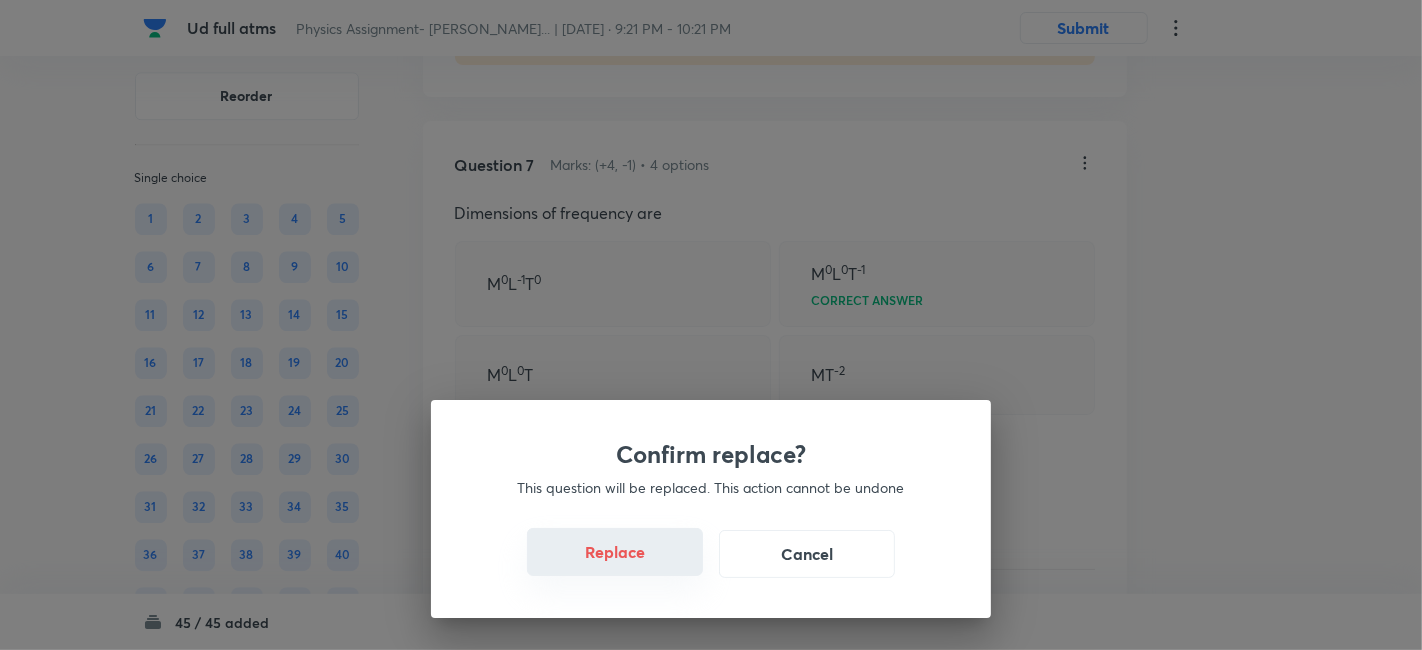 click on "Replace" at bounding box center (615, 552) 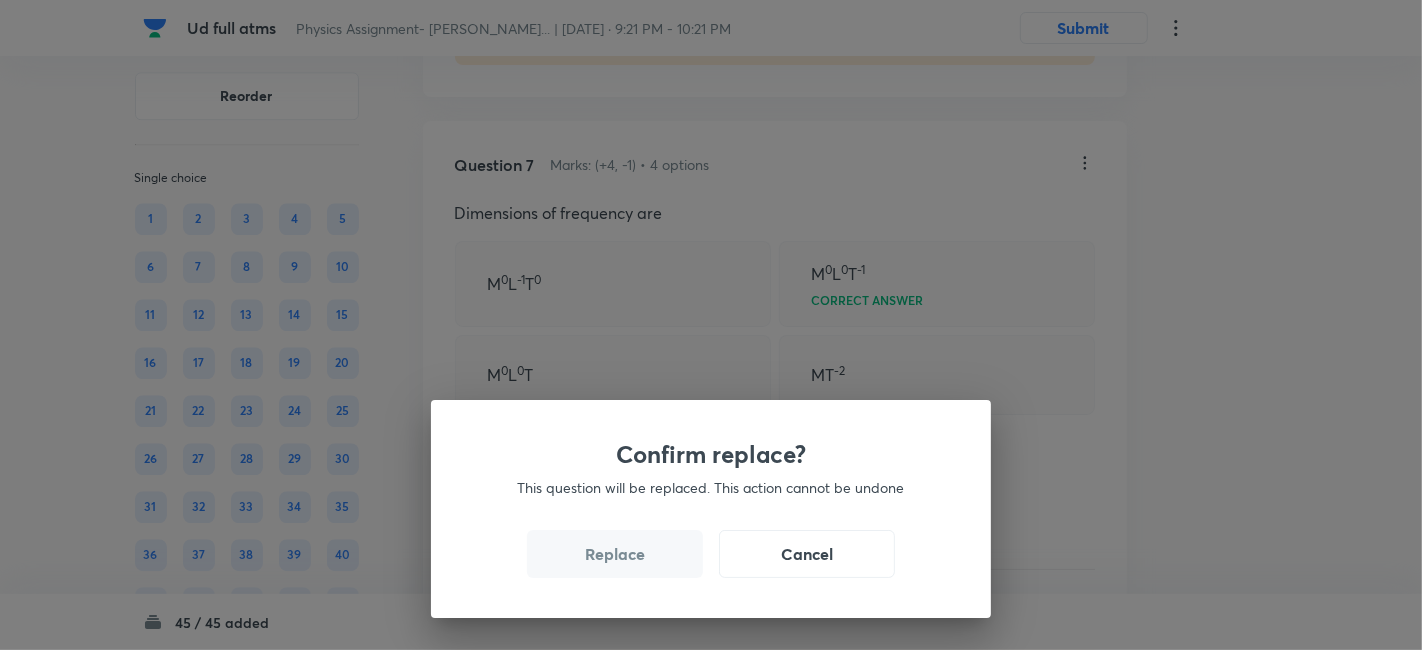 click on "Replace" at bounding box center [615, 554] 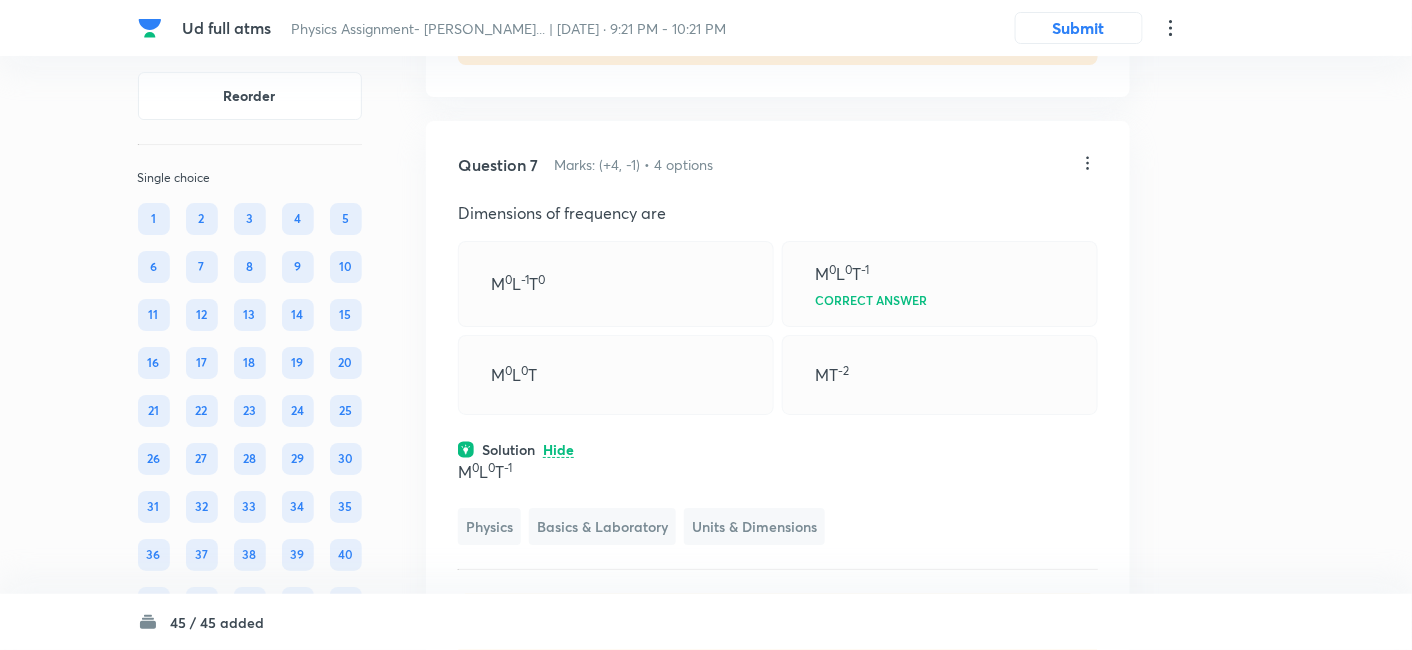 click on "Question 7 Marks: (+4, -1) • 4 options Dimensions of frequency are          M 0 L -1 T 0 M 0 L 0 T -1 Correct answer M 0 L 0 T MT -2 Solution Hide M 0 L 0 T -1 Physics Basics & Laboratory Units & Dimensions Last used:  2 years ago Used  1  times in past Learners attempted:  13 Difficulty: Easy" at bounding box center [778, 404] 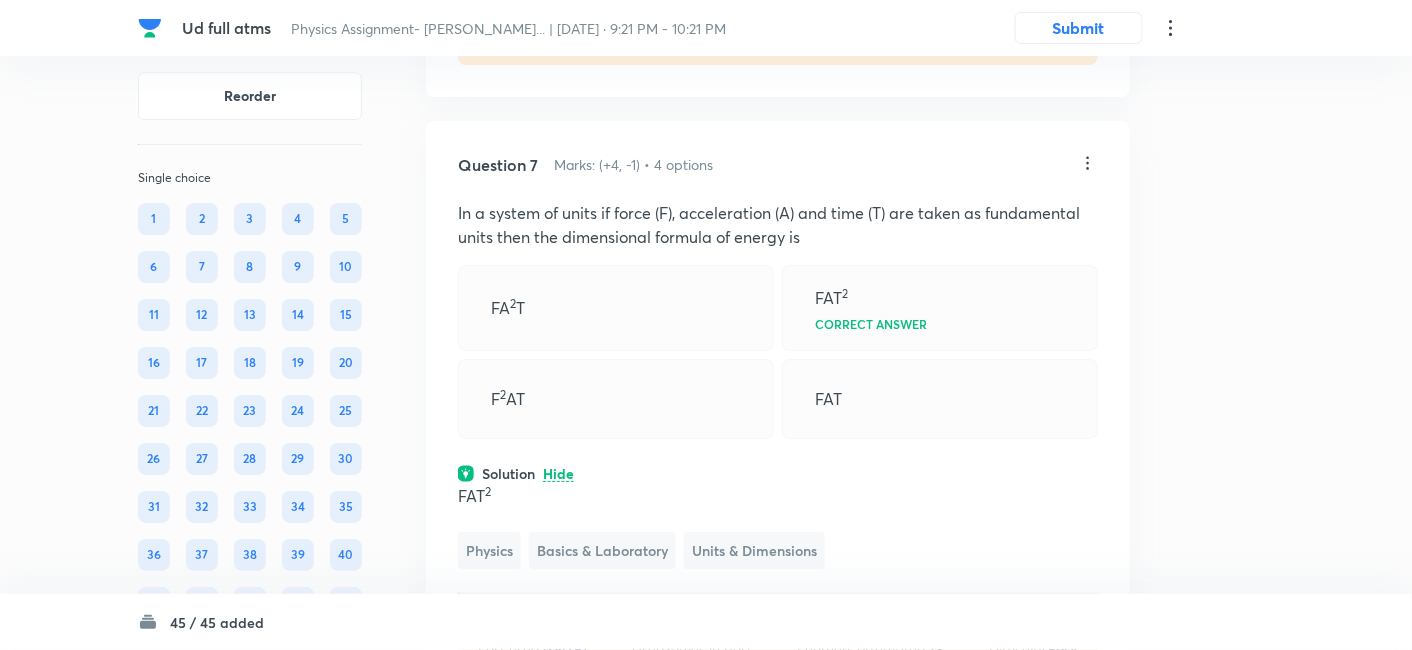 click 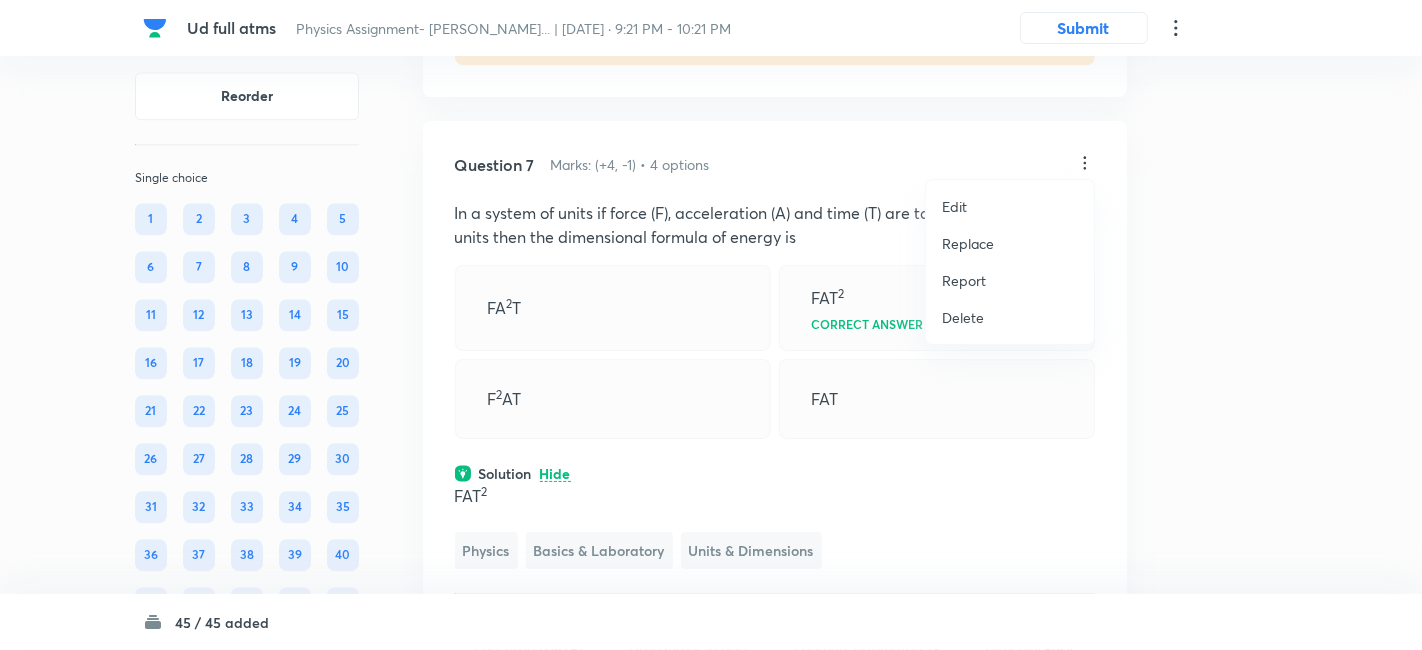 click on "Replace" at bounding box center [968, 243] 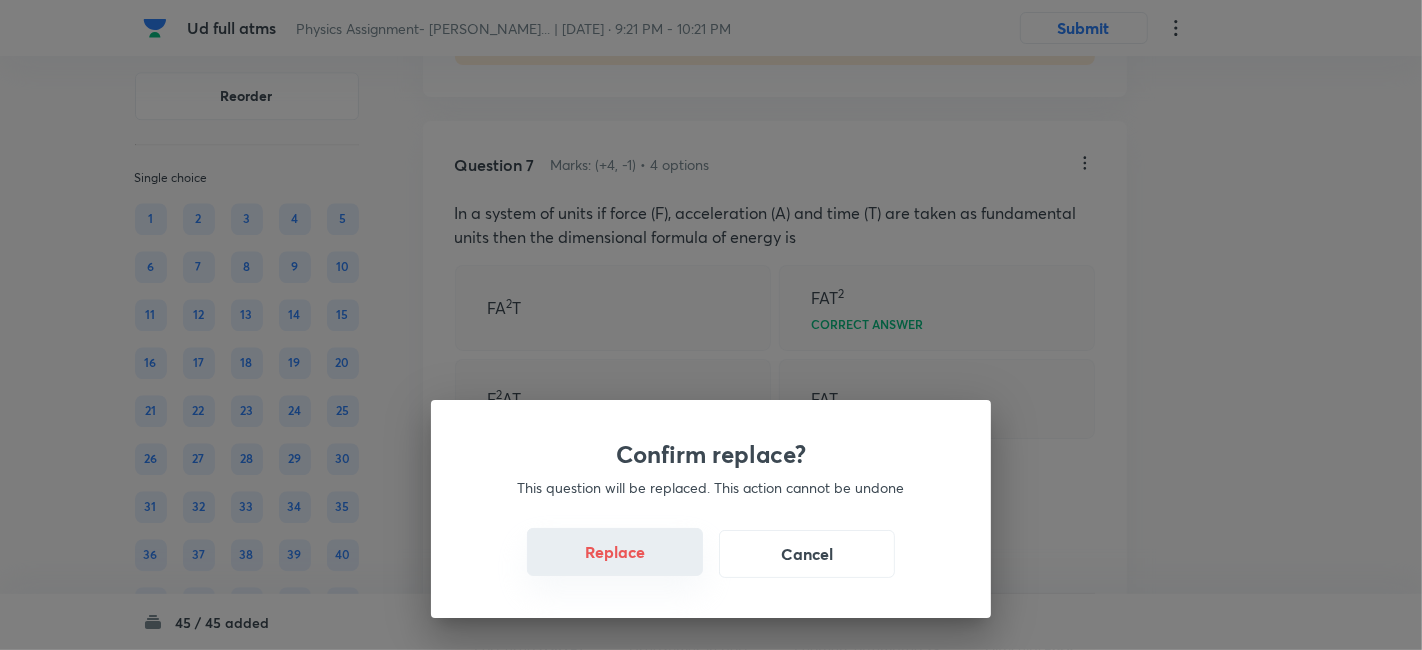 click on "Replace" at bounding box center [615, 552] 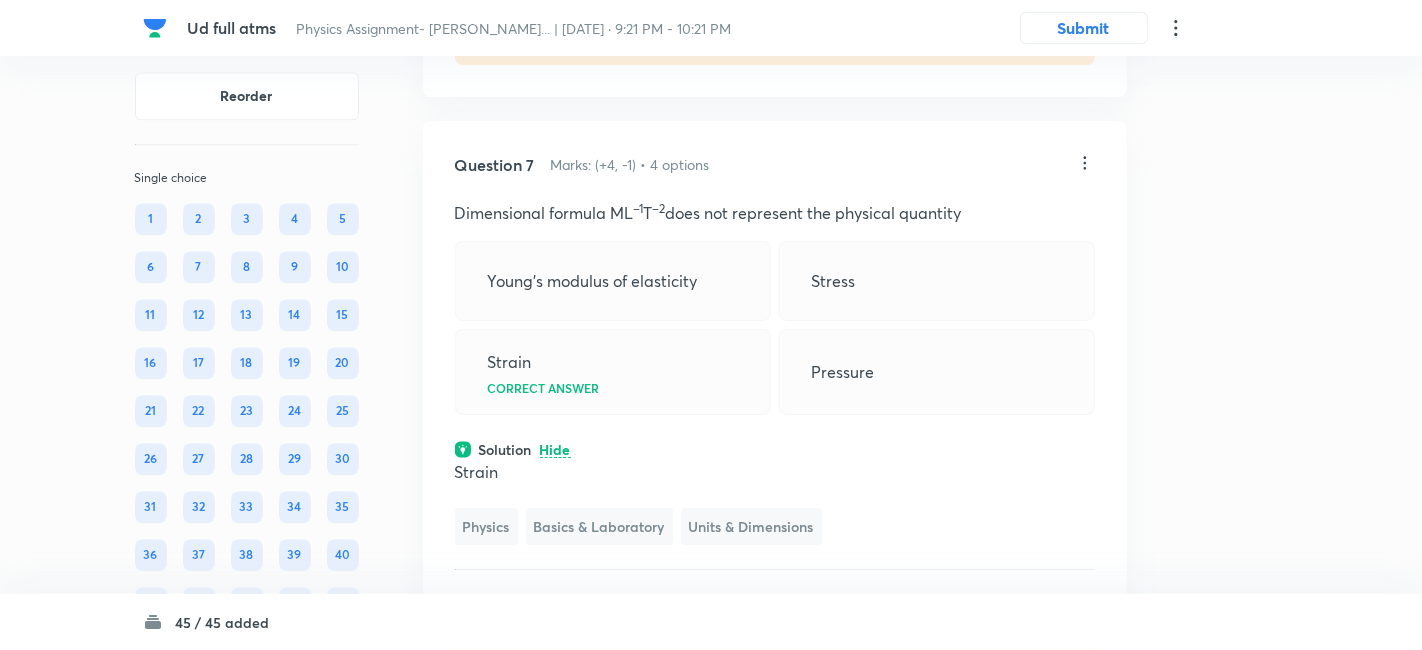click on "Confirm replace? This question will be replaced. This action cannot be undone Replace Cancel" at bounding box center (711, 975) 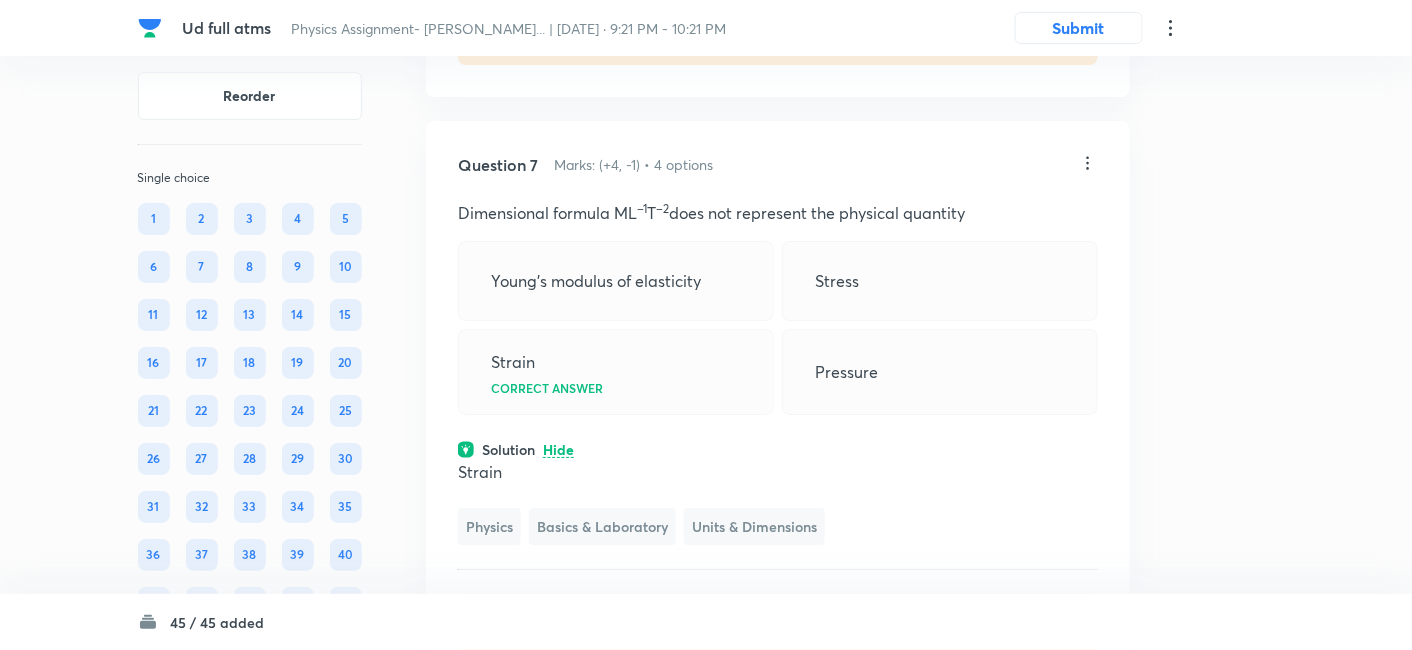 click on "Question 7 Marks: (+4, -1) • 4 options Dimensional formula ML –1 T –2  does not represent the physical quantity Young's modulus of elasticity ﻿Stress Strain Correct answer Pressure Solution Hide Strain  Physics Basics & Laboratory Units & Dimensions Last used:  2 years ago Used  1  times in past Learners attempted:  13 Difficulty: Easy" at bounding box center [778, 404] 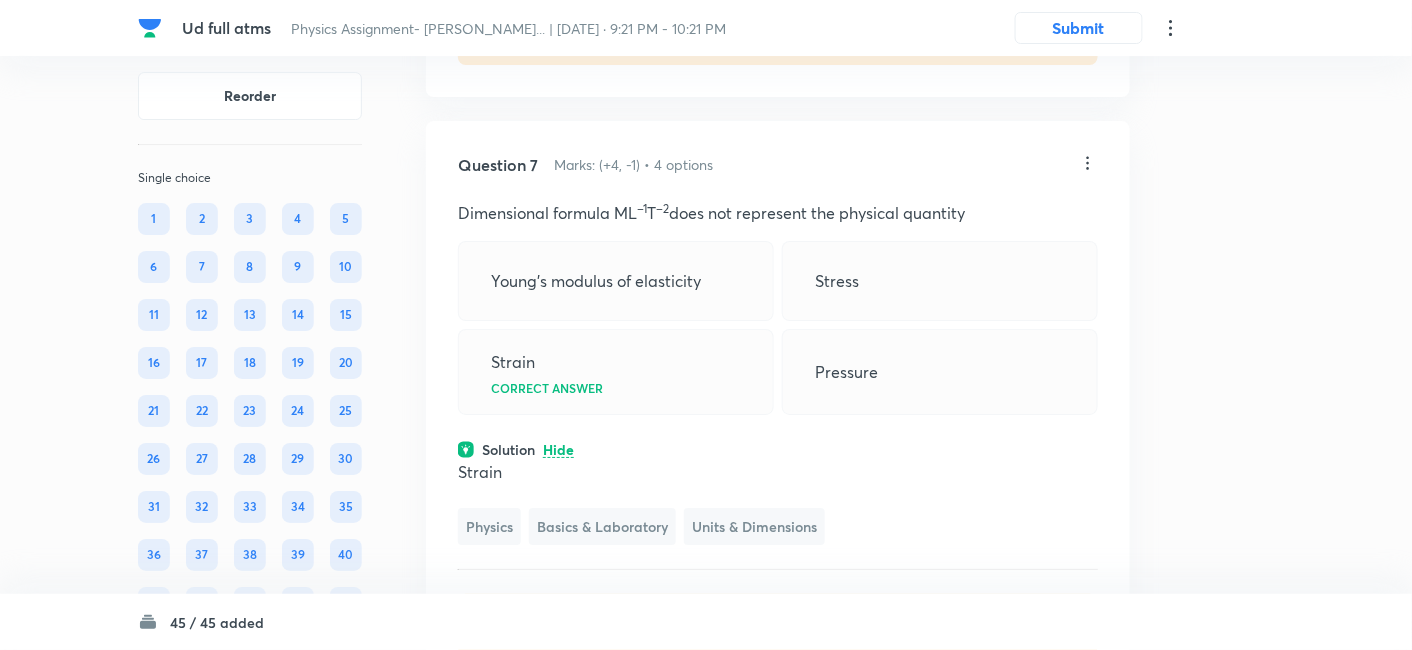 click 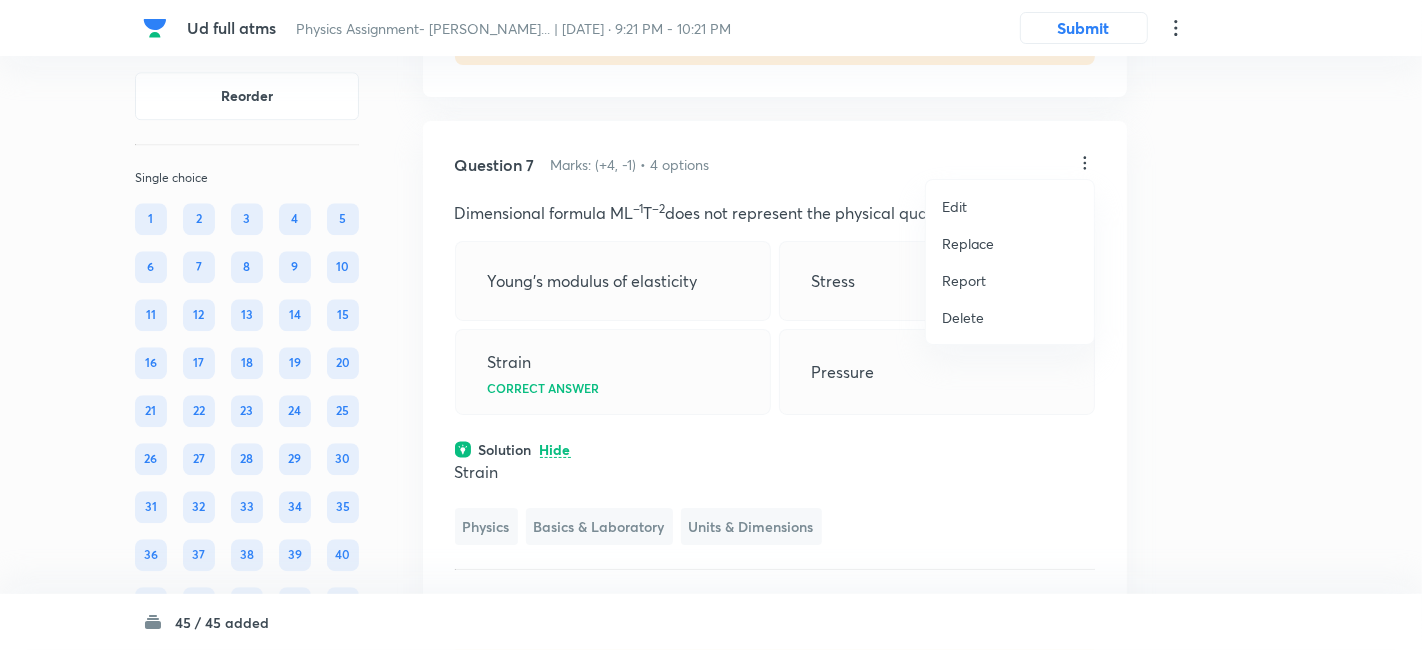 click on "Replace" at bounding box center [968, 243] 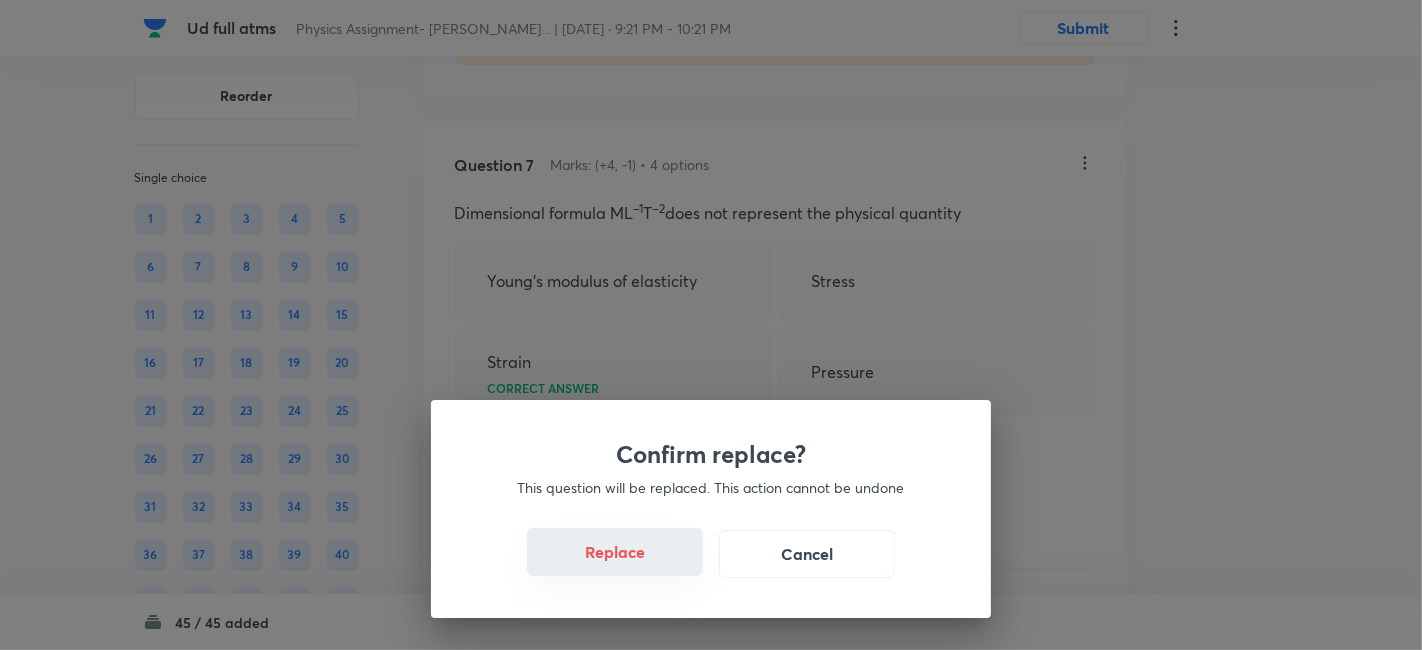 click on "Replace" at bounding box center [615, 552] 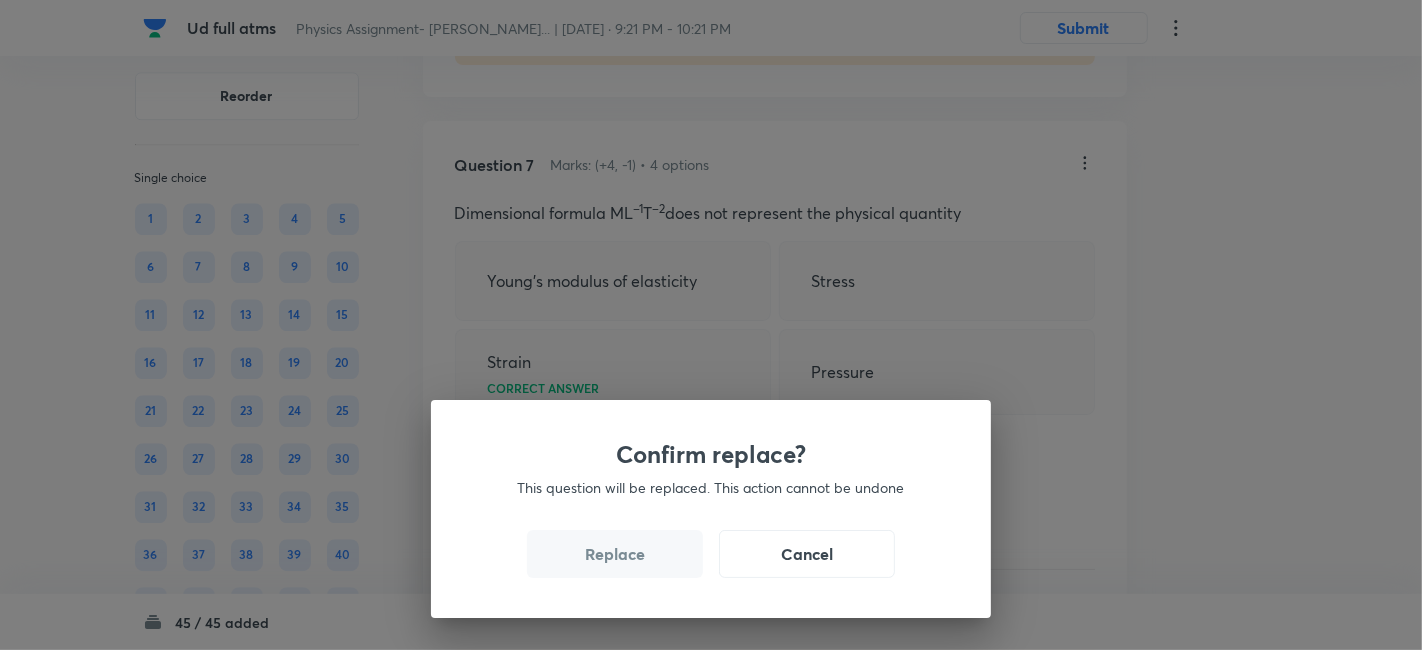 click on "Replace" at bounding box center (615, 554) 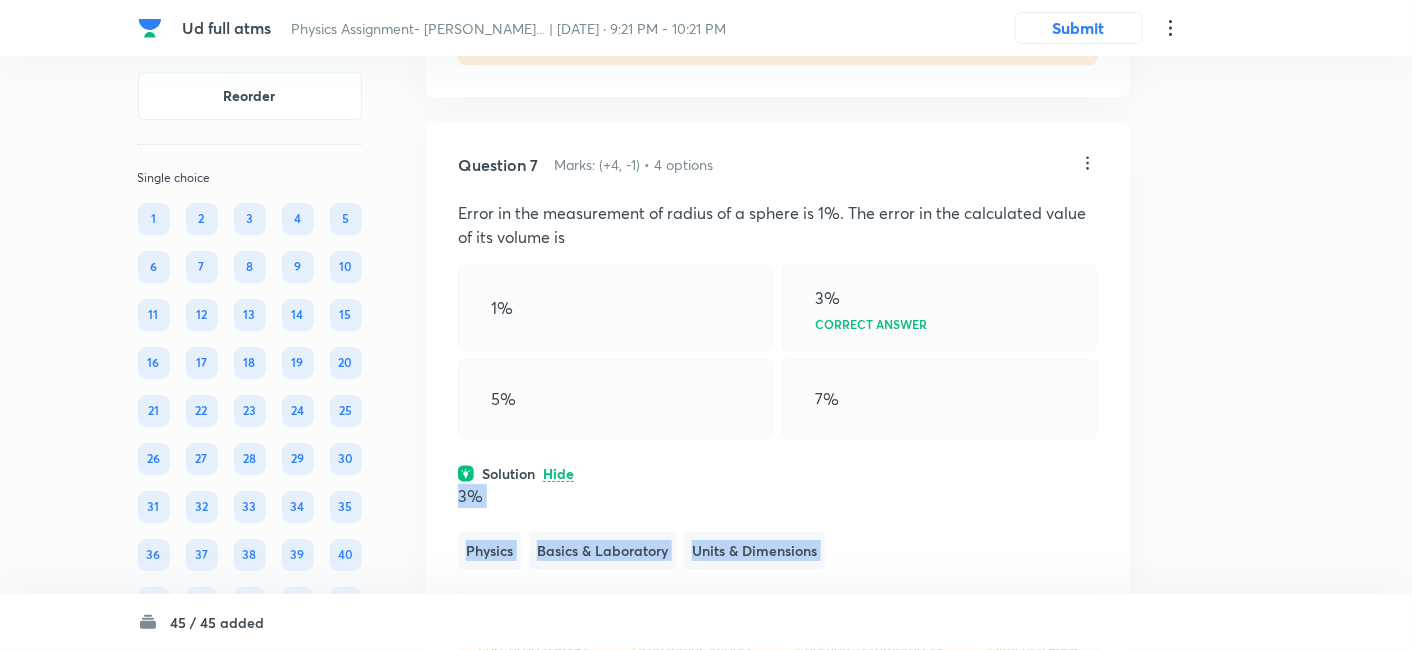 click on "Question 7 Marks: (+4, -1) • 4 options Error in the measurement of radius of a sphere is 1%. The error in the calculated value of its volume is 1% 3% Correct answer 5% 7% Solution Hide 3%  Physics Basics & Laboratory Units & Dimensions Last used:  2 years ago Used  1  times in past Learners attempted:  13 Difficulty: Easy" at bounding box center (778, 416) 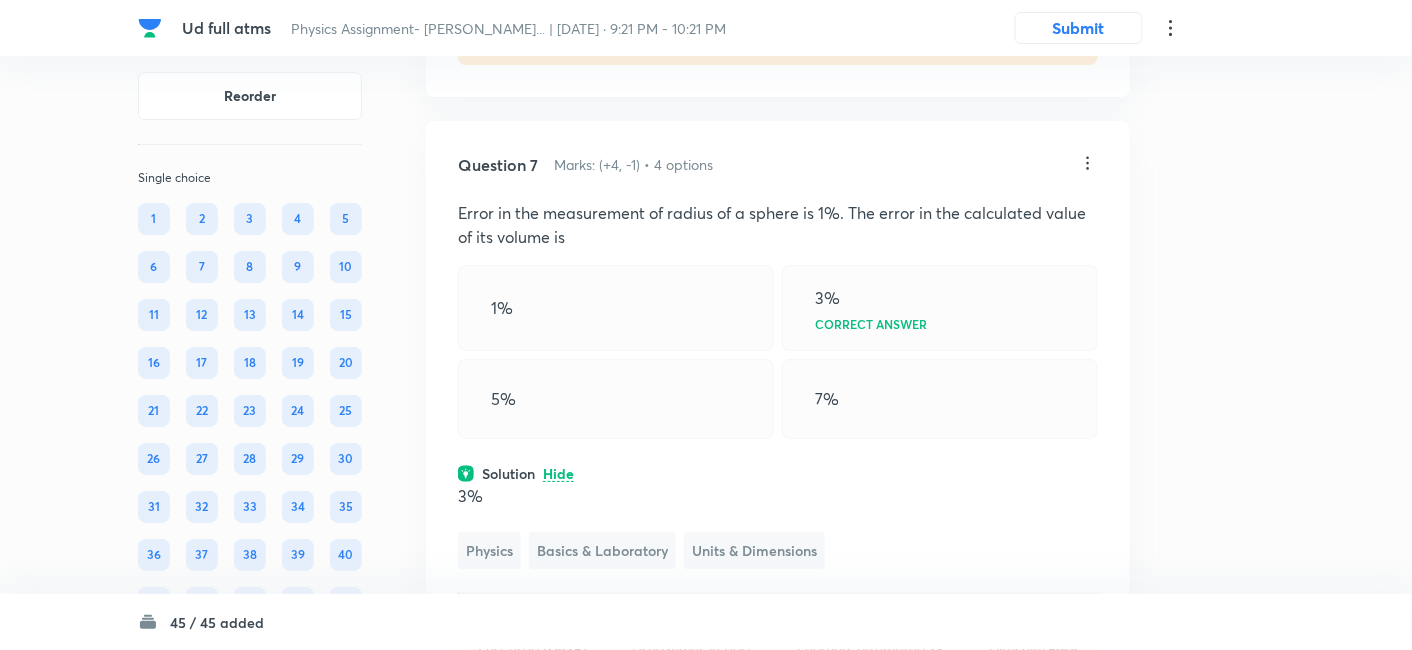 click 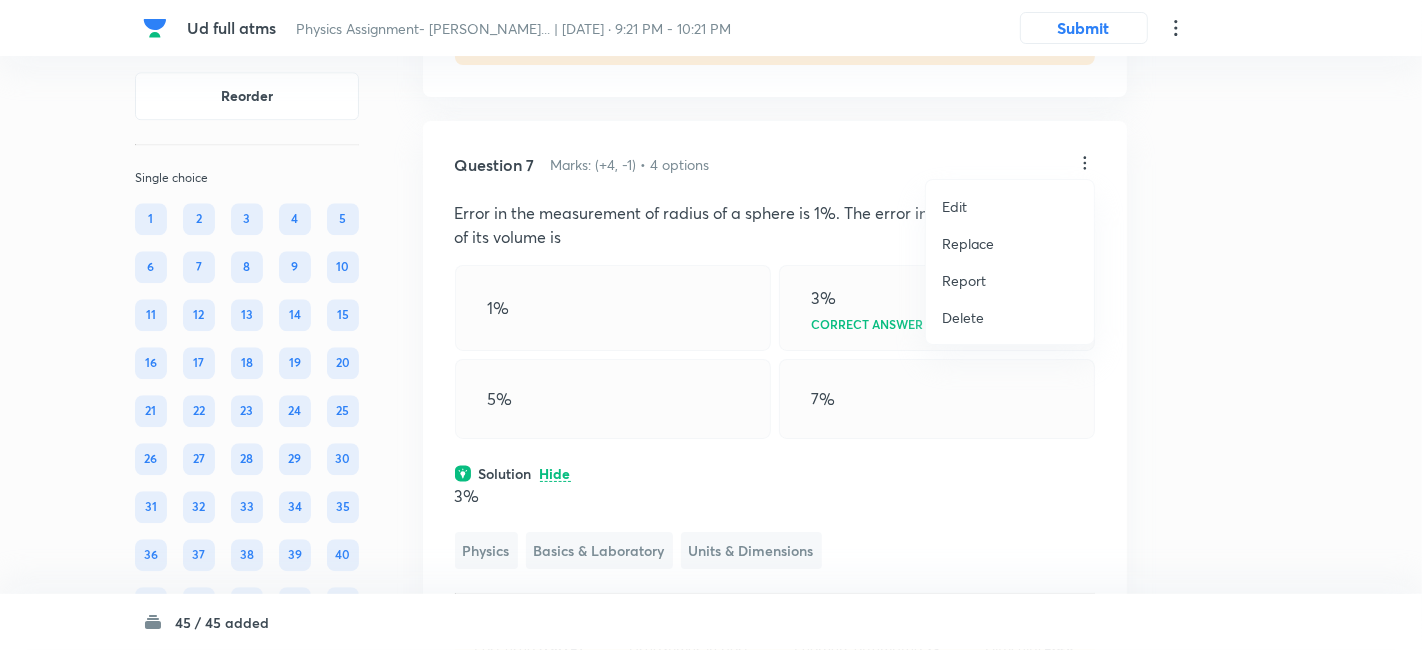 click on "Replace" at bounding box center (968, 243) 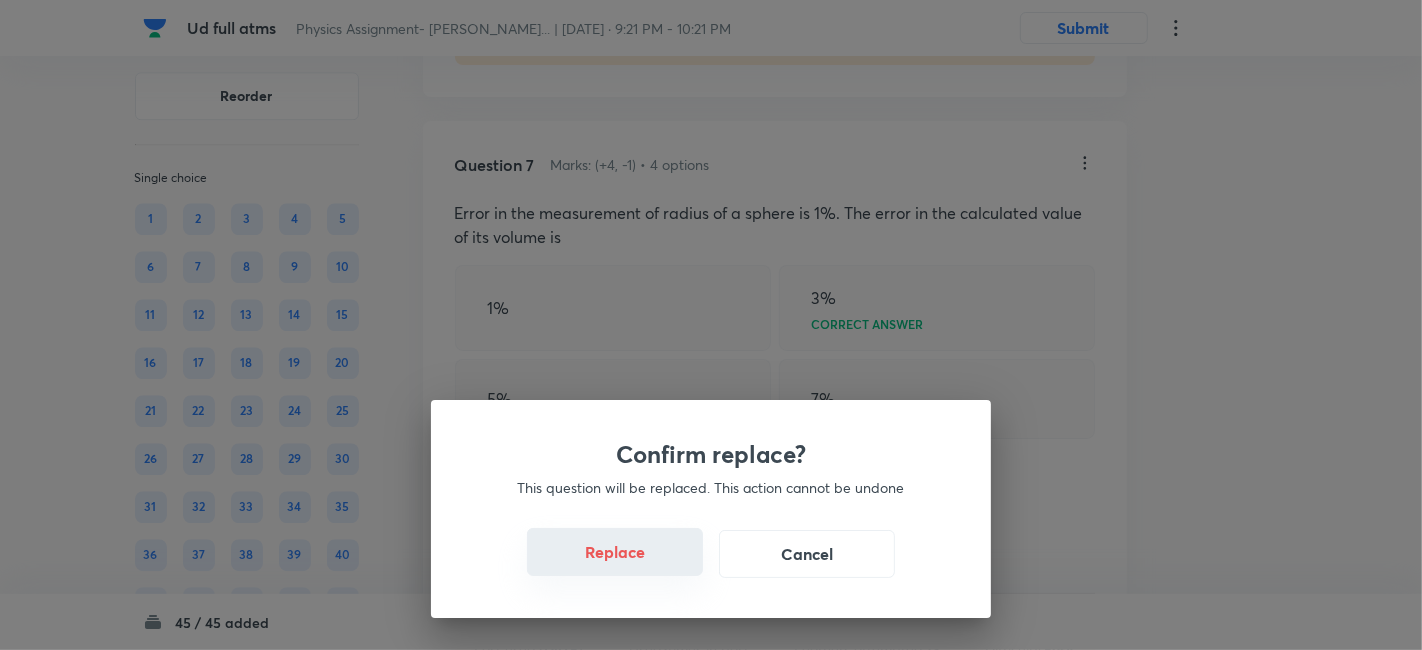 click on "Replace" at bounding box center [615, 552] 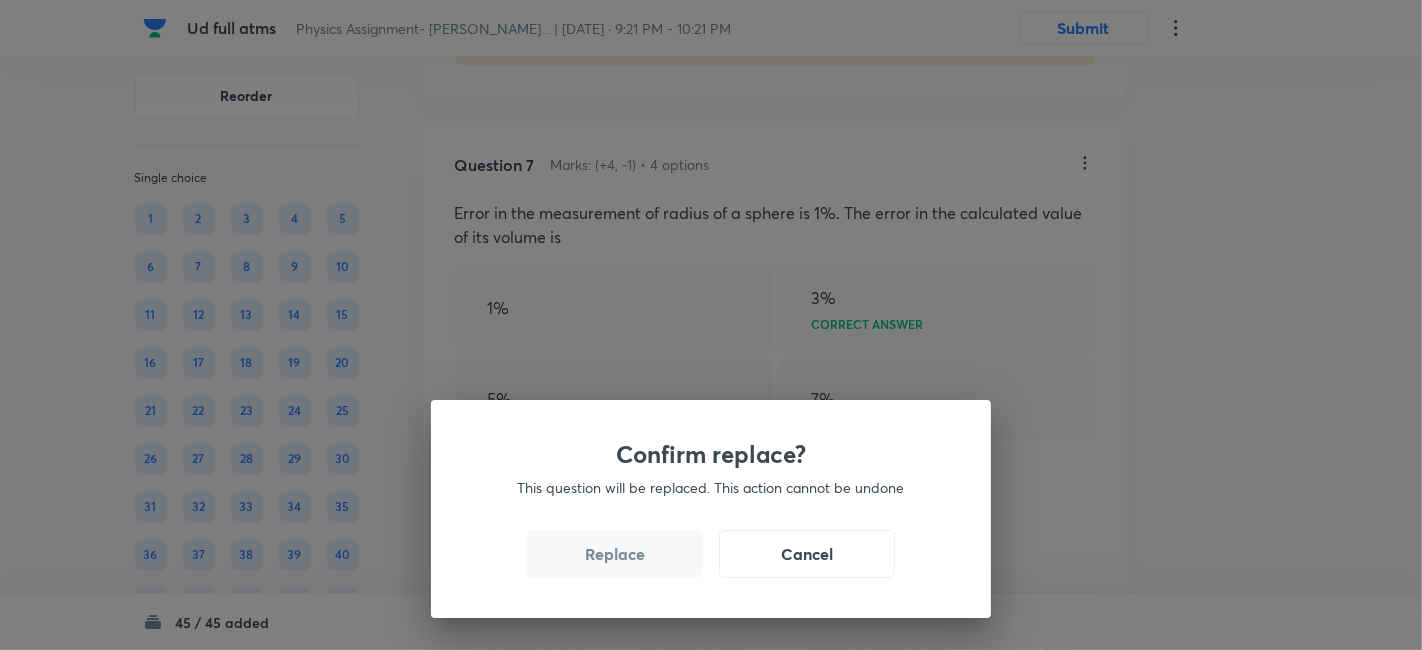 click on "Replace" at bounding box center [615, 554] 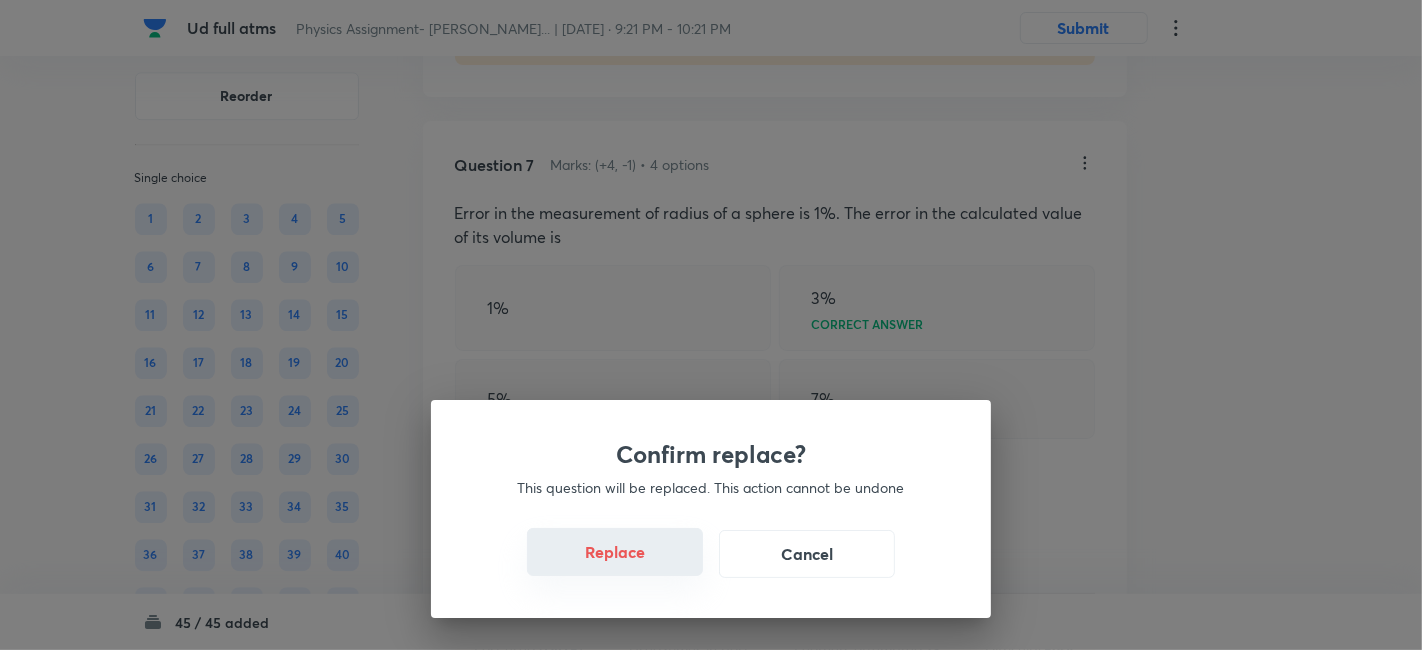 click on "Replace" at bounding box center [615, 552] 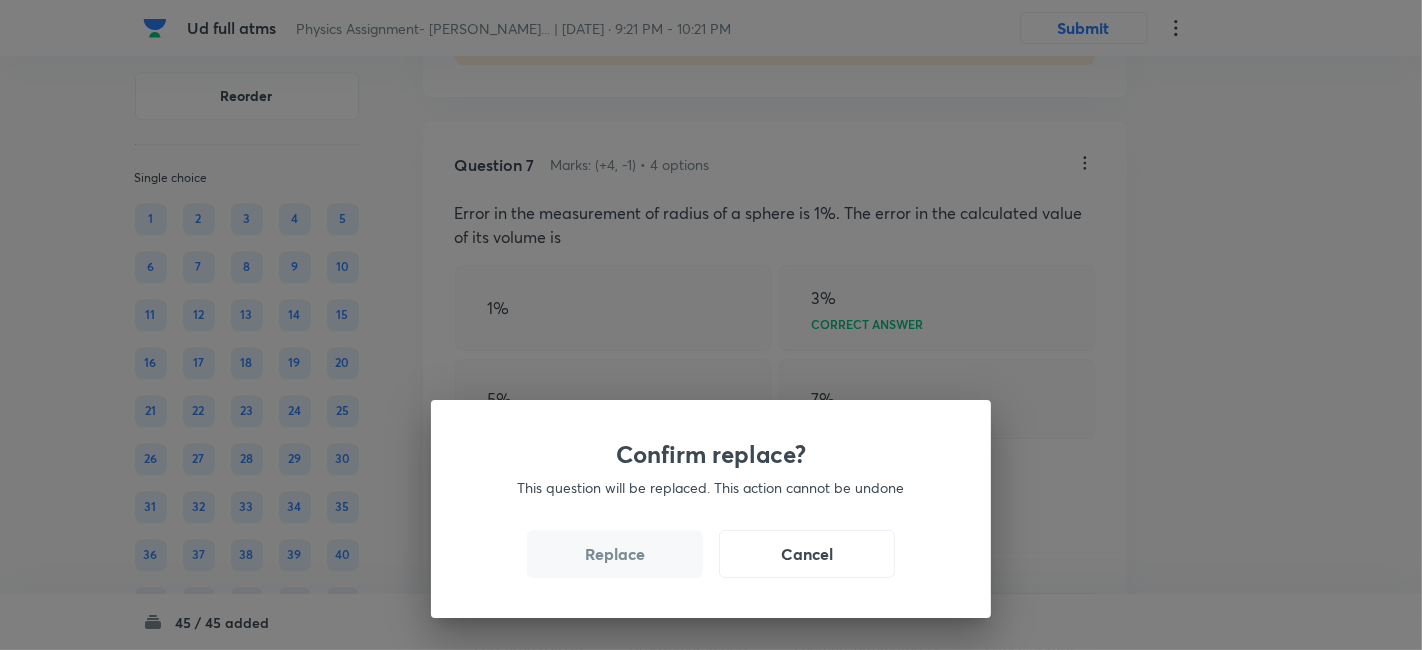 click on "Confirm replace? This question will be replaced. This action cannot be undone Replace Cancel" at bounding box center (711, 509) 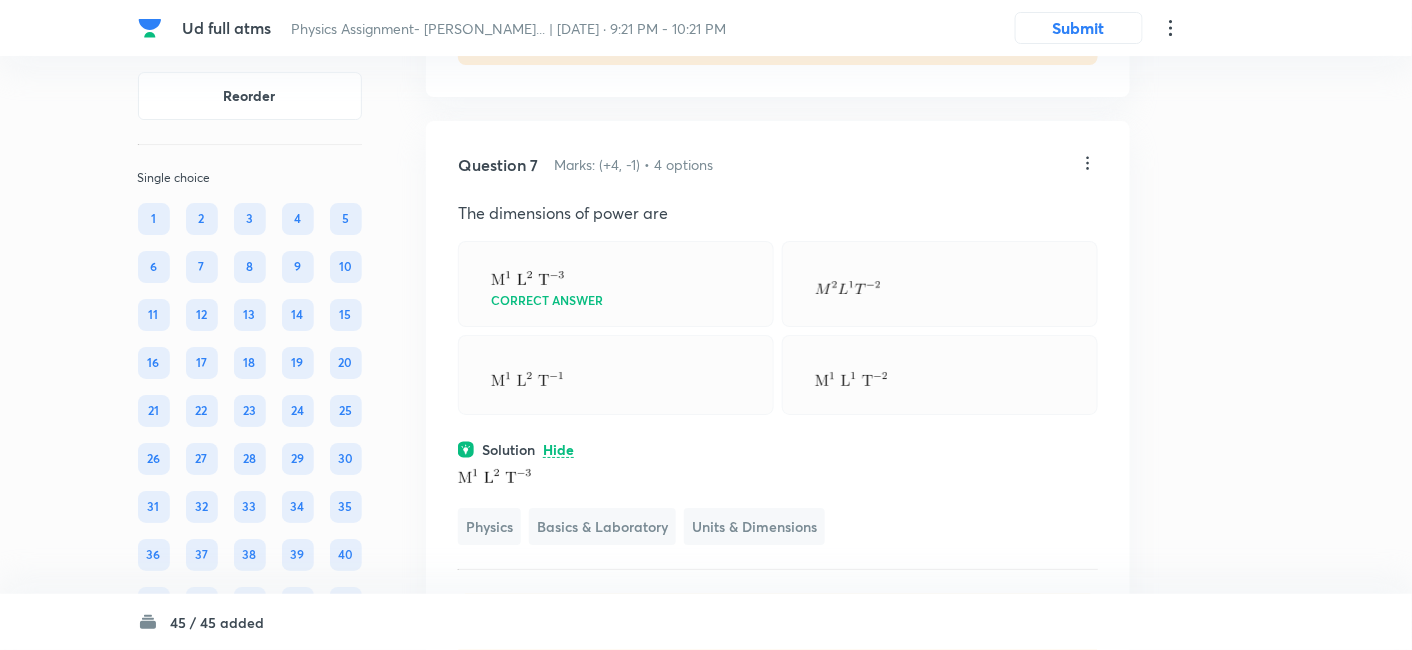 click on "Question 7 Marks: (+4, -1) • 4 options The dimensions of power are Correct answer Solution Hide Physics Basics & Laboratory Units & Dimensions Last used:  2 years ago Used  1  times in past Learners attempted:  13 Difficulty: Easy" at bounding box center [778, 404] 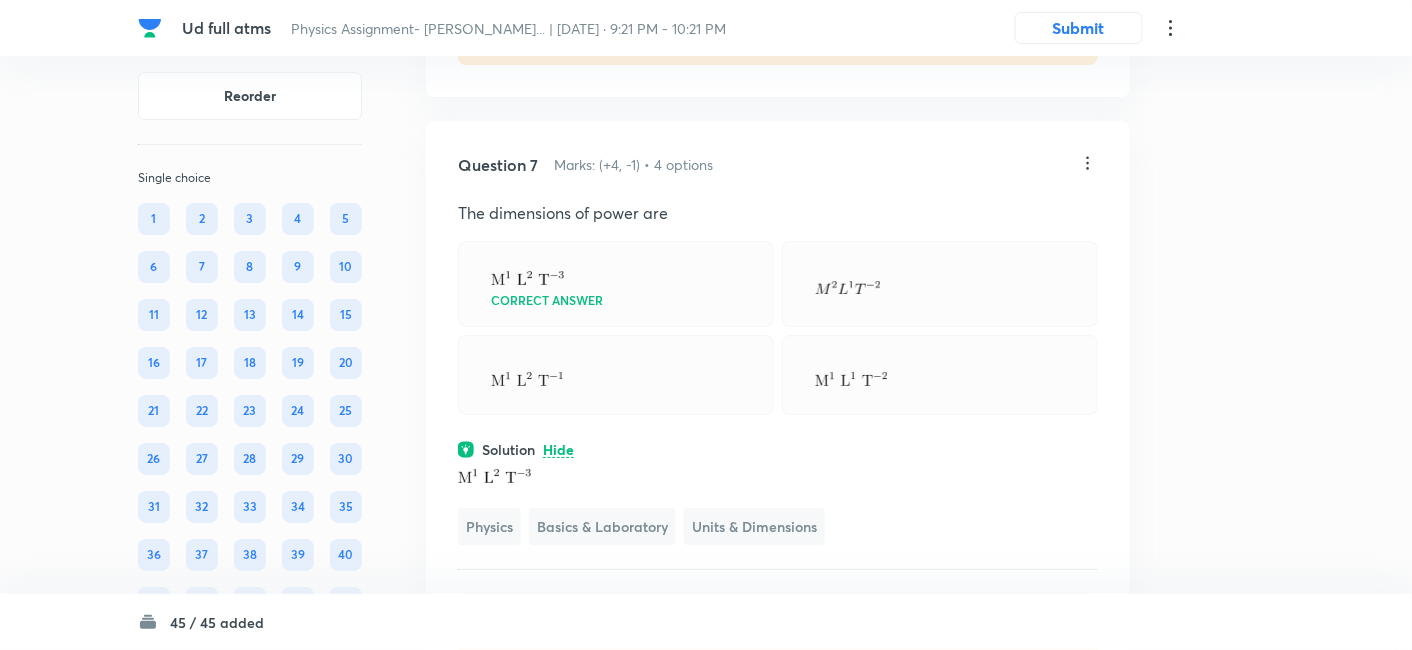 click 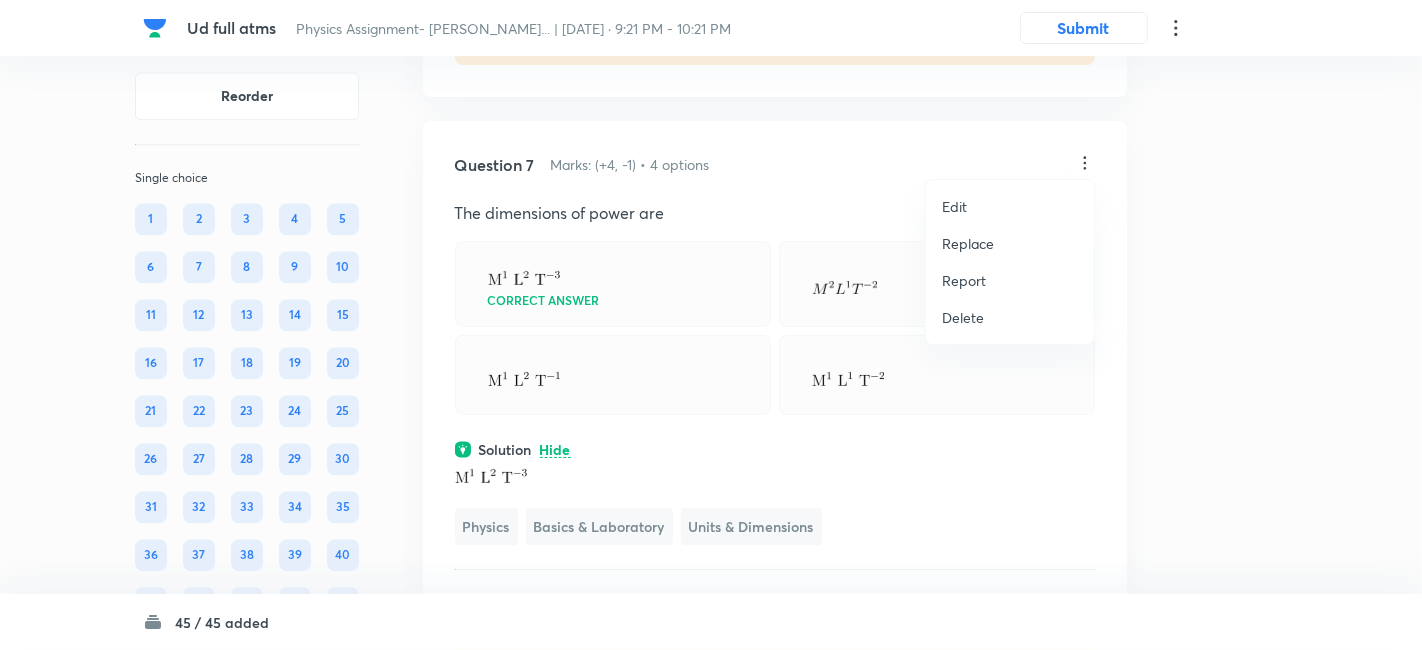 click on "Replace" at bounding box center [968, 243] 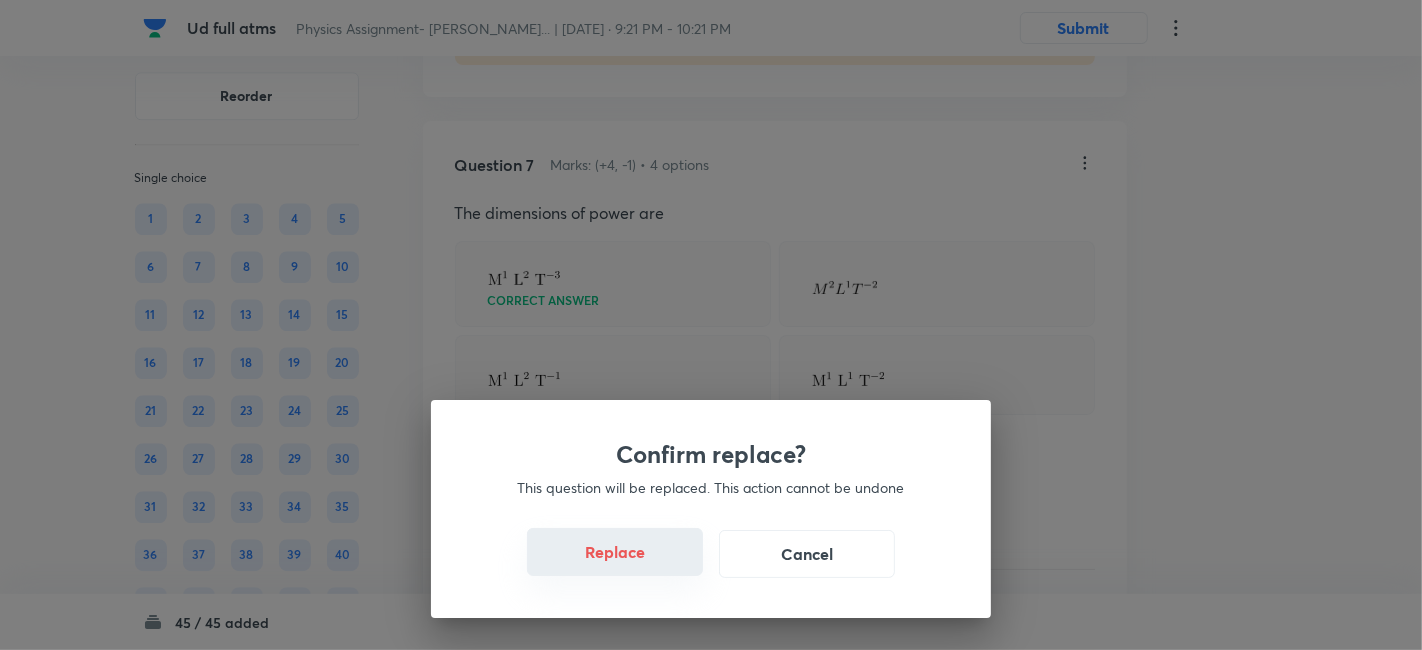 click on "Replace" at bounding box center (615, 552) 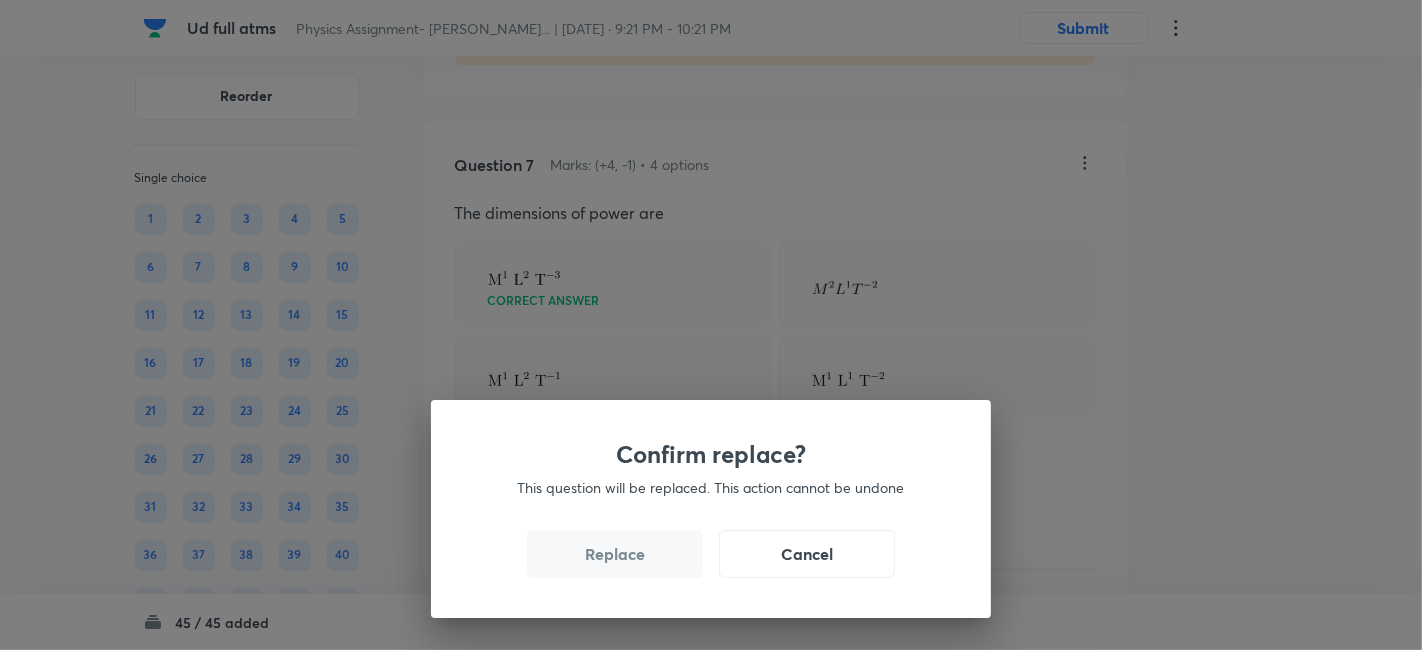 click on "Replace" at bounding box center [615, 554] 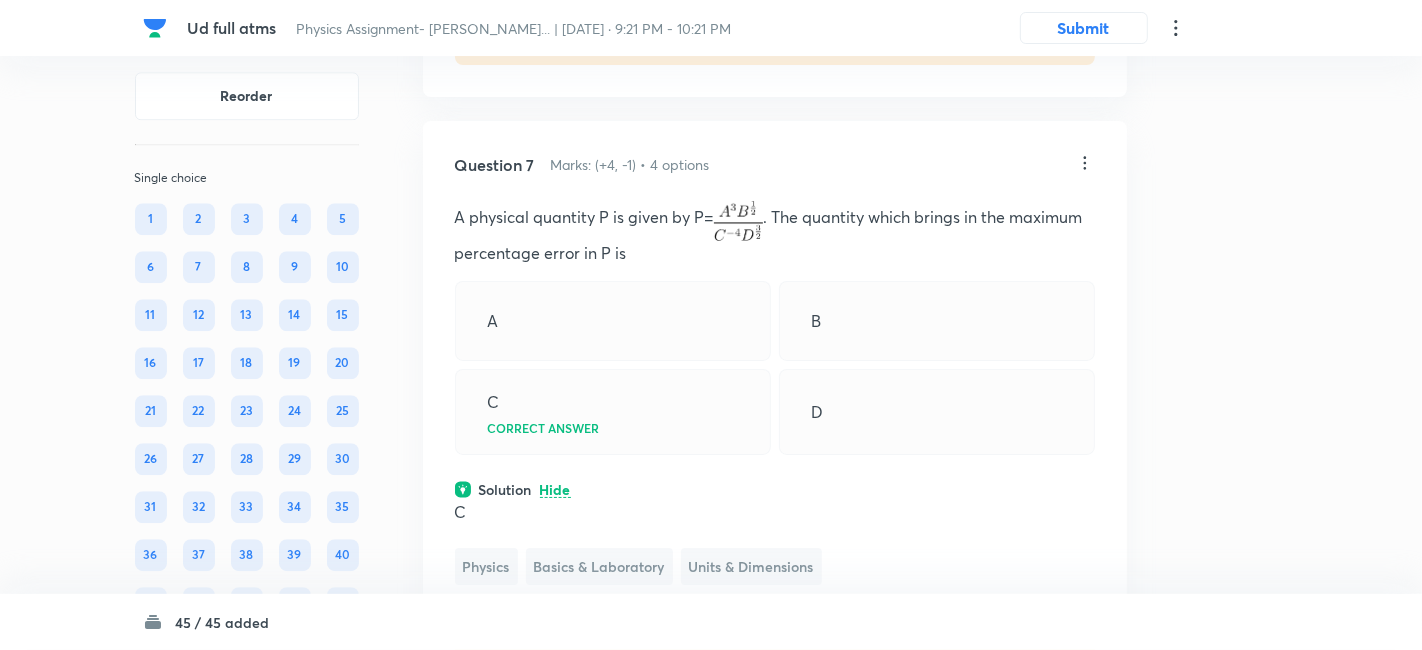 click on "Replace" at bounding box center (615, 1204) 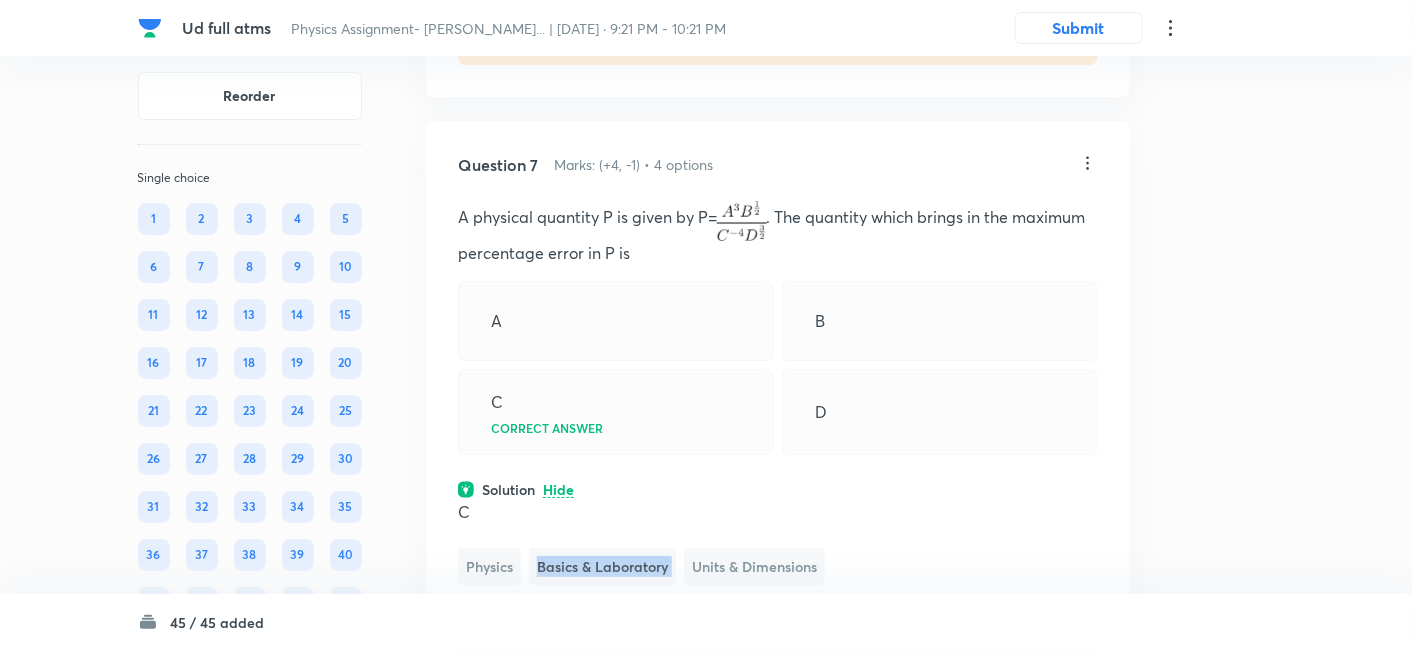 click on "Basics & Laboratory" at bounding box center (602, 566) 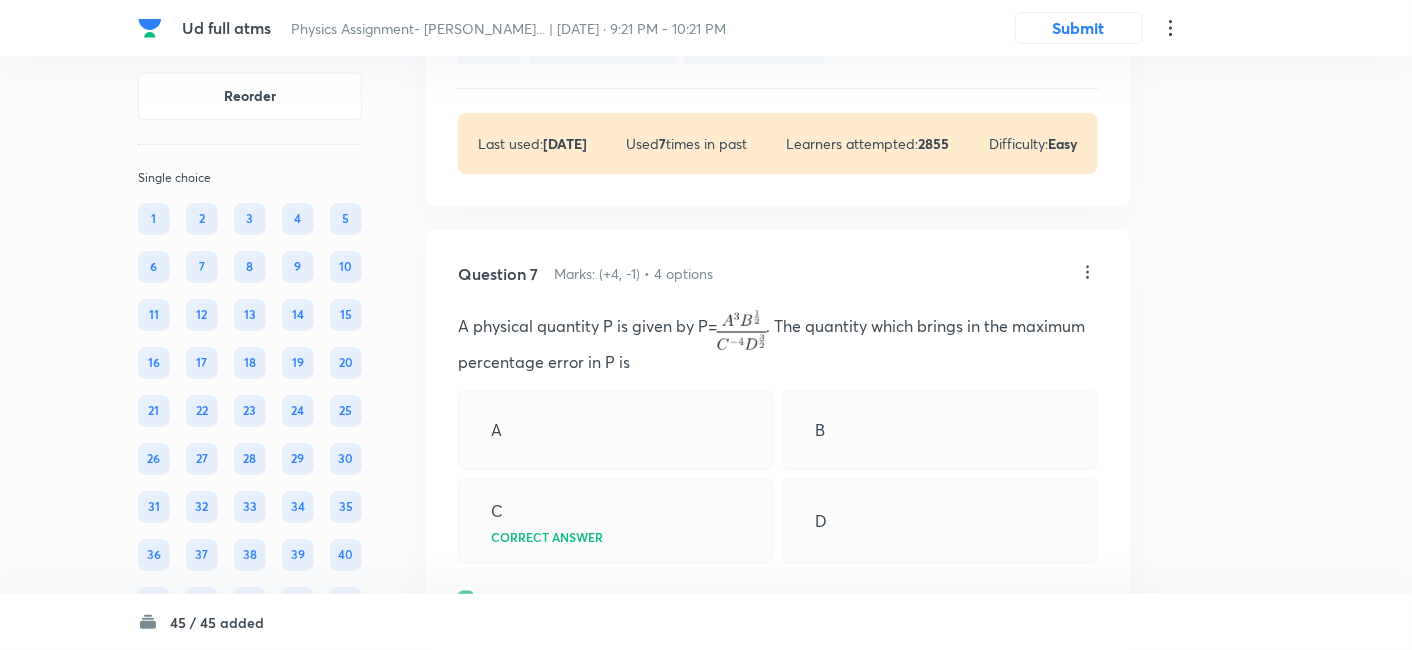 scroll, scrollTop: 4361, scrollLeft: 0, axis: vertical 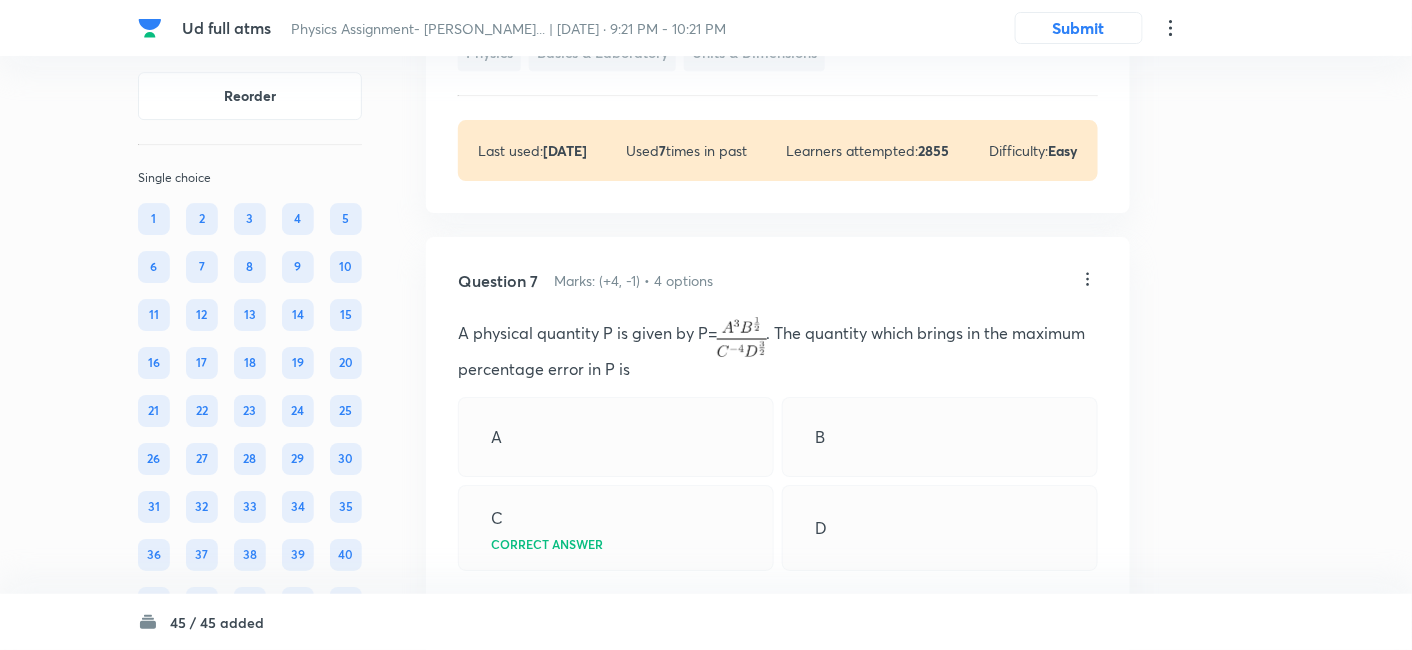 click 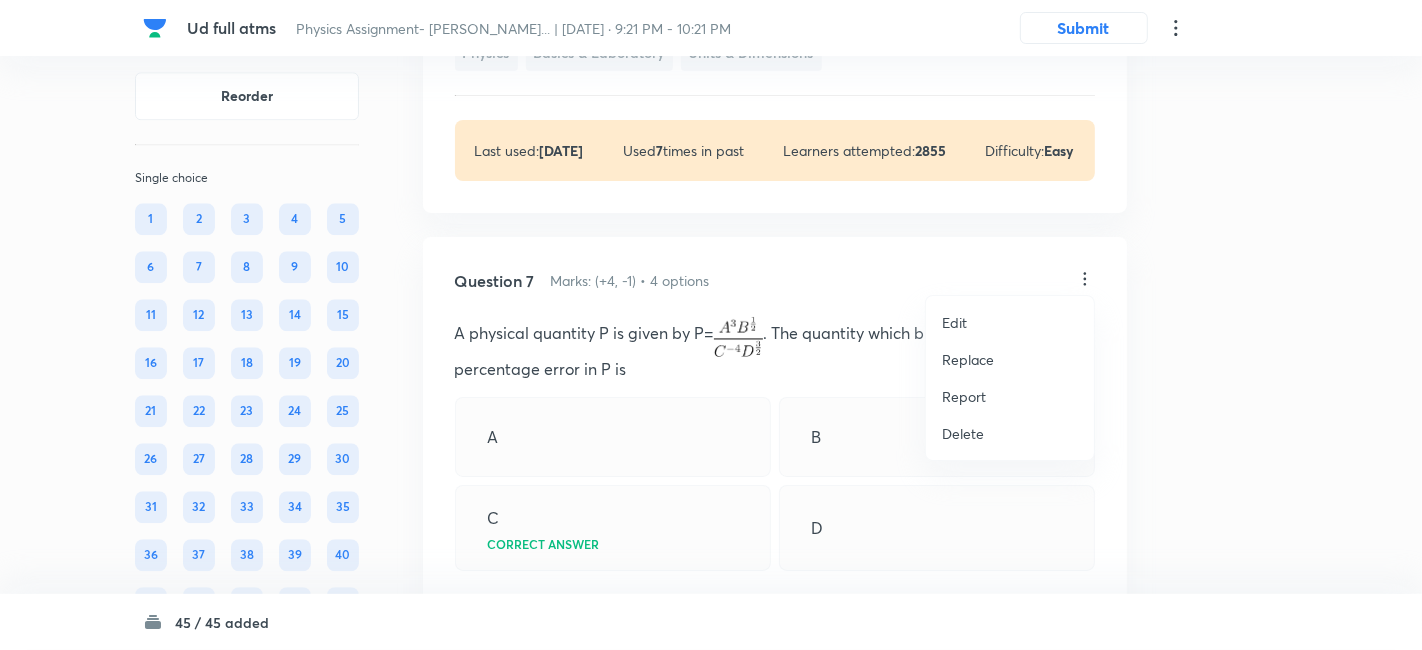 click on "Replace" at bounding box center (968, 359) 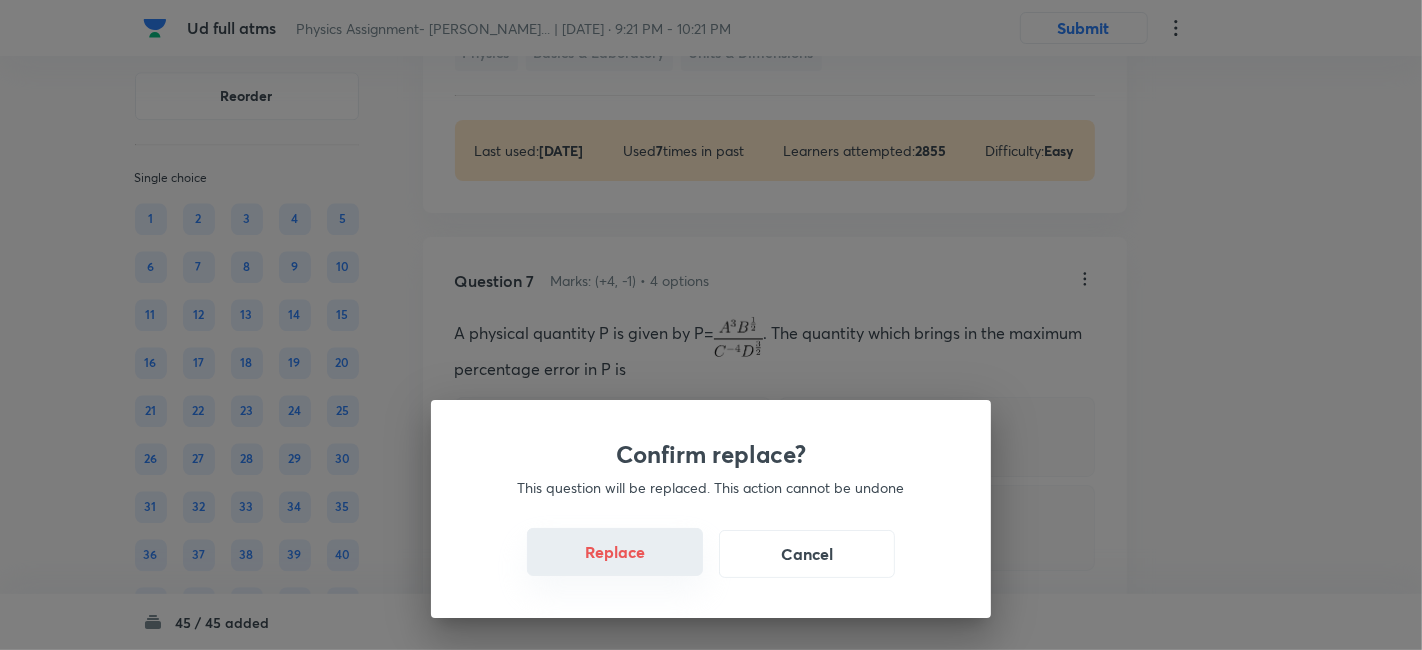 click on "Replace" at bounding box center (615, 552) 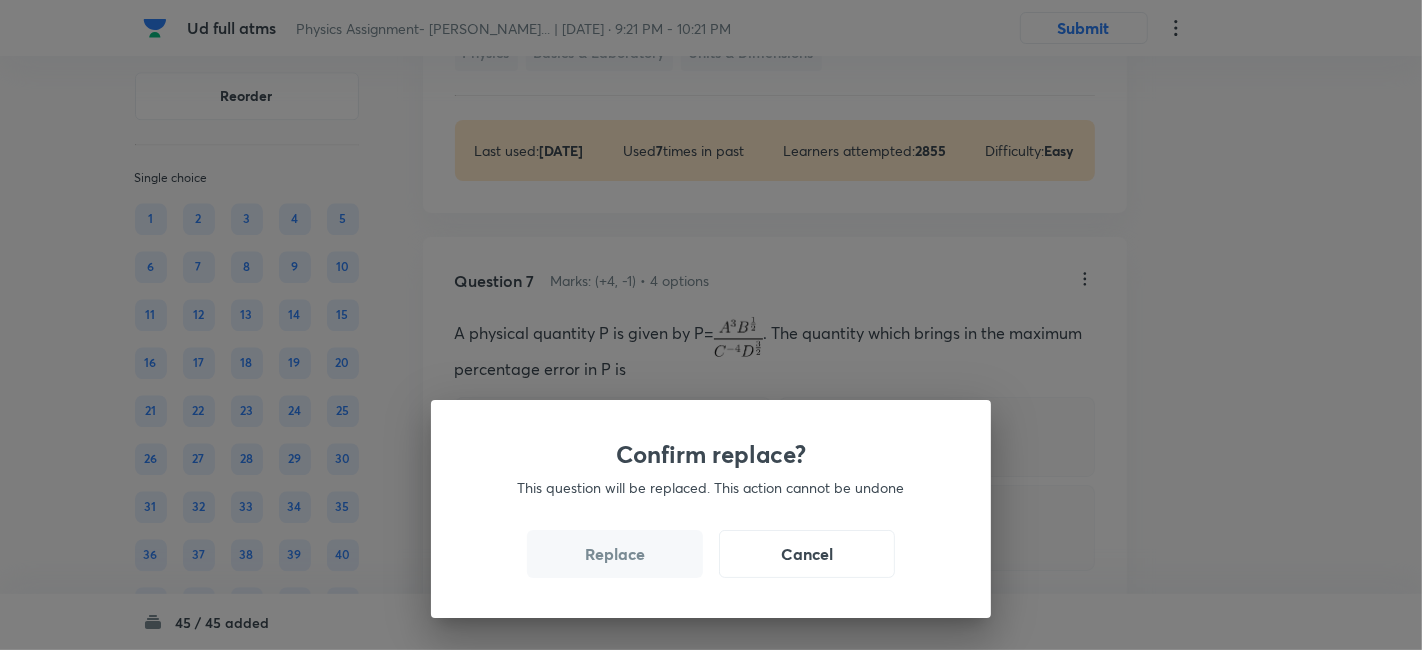 click on "Replace" at bounding box center (615, 554) 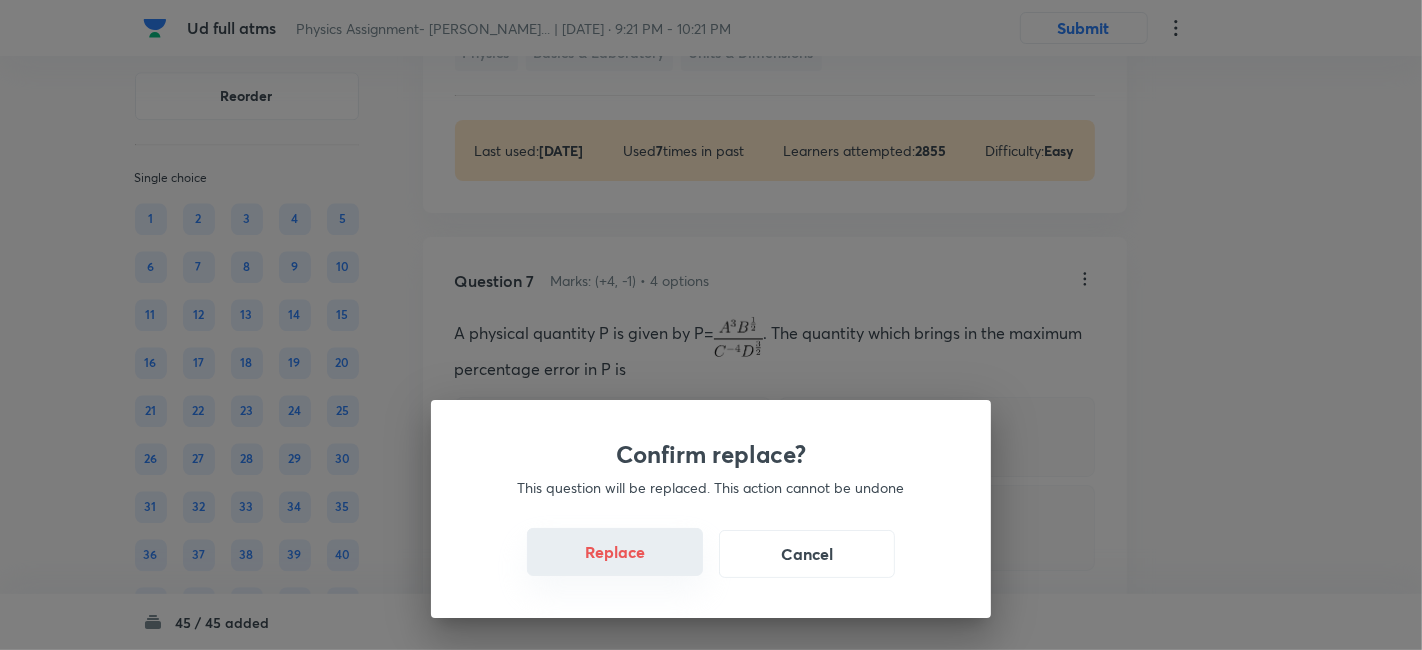 click on "Replace" at bounding box center (615, 552) 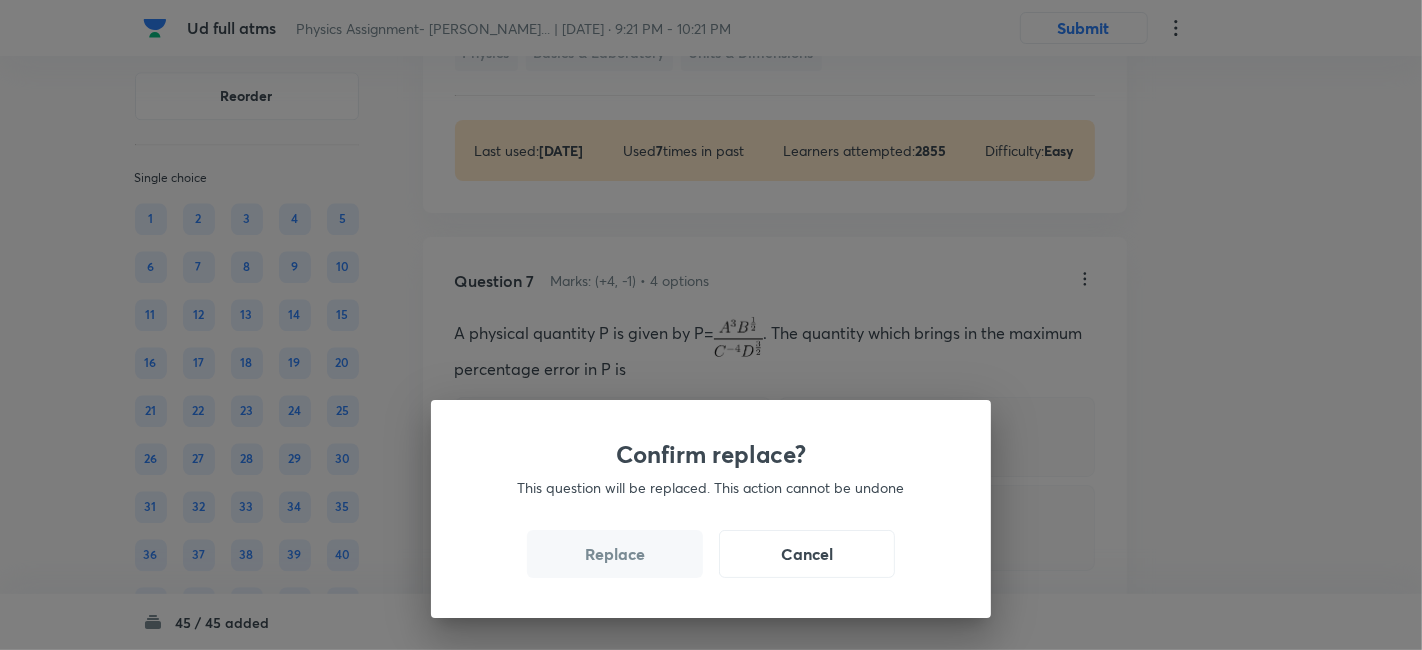 click on "Replace" at bounding box center [615, 554] 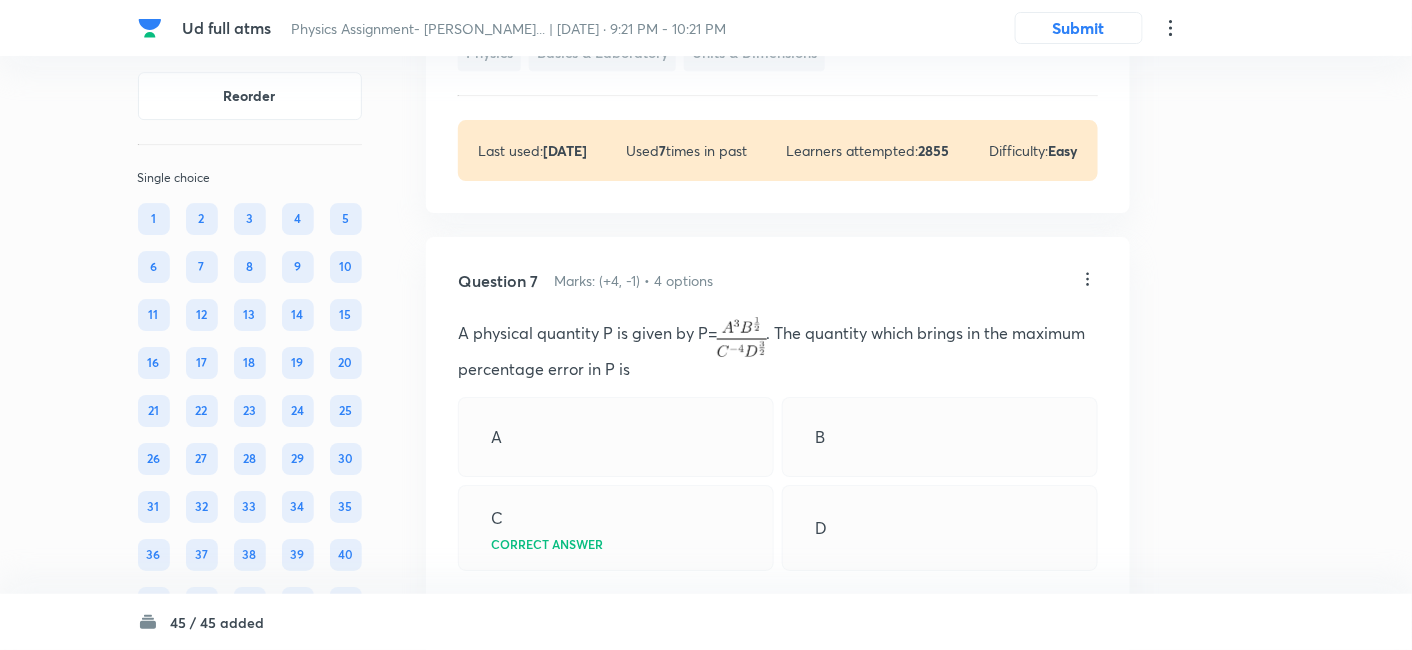 click on "Question 7 Marks: (+4, -1) • 4 options A physical quantity P is given by P= . The quantity which brings in the maximum percentage error in P is A B C Correct answer D Solution Hide C Physics Basics & Laboratory Units & Dimensions Last used:  2 years ago Used  1  times in past Learners attempted:  13 Difficulty: Easy" at bounding box center (778, 540) 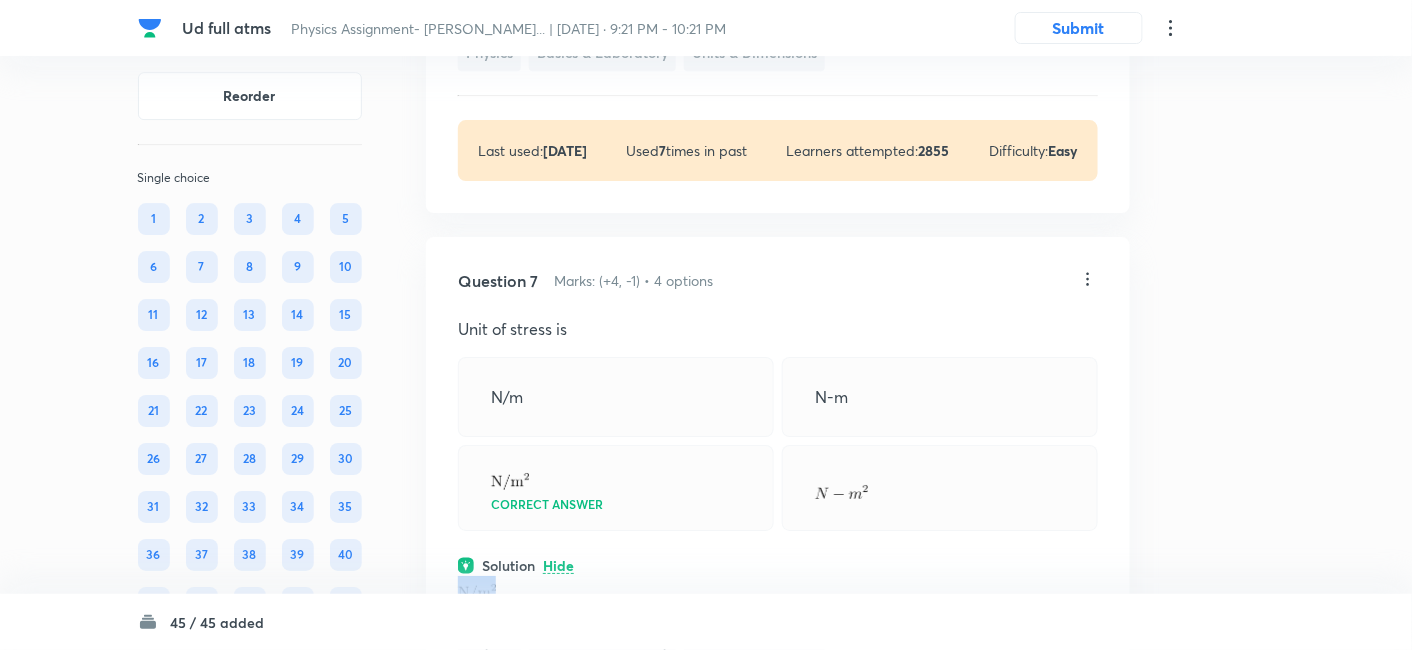 click at bounding box center (778, 588) 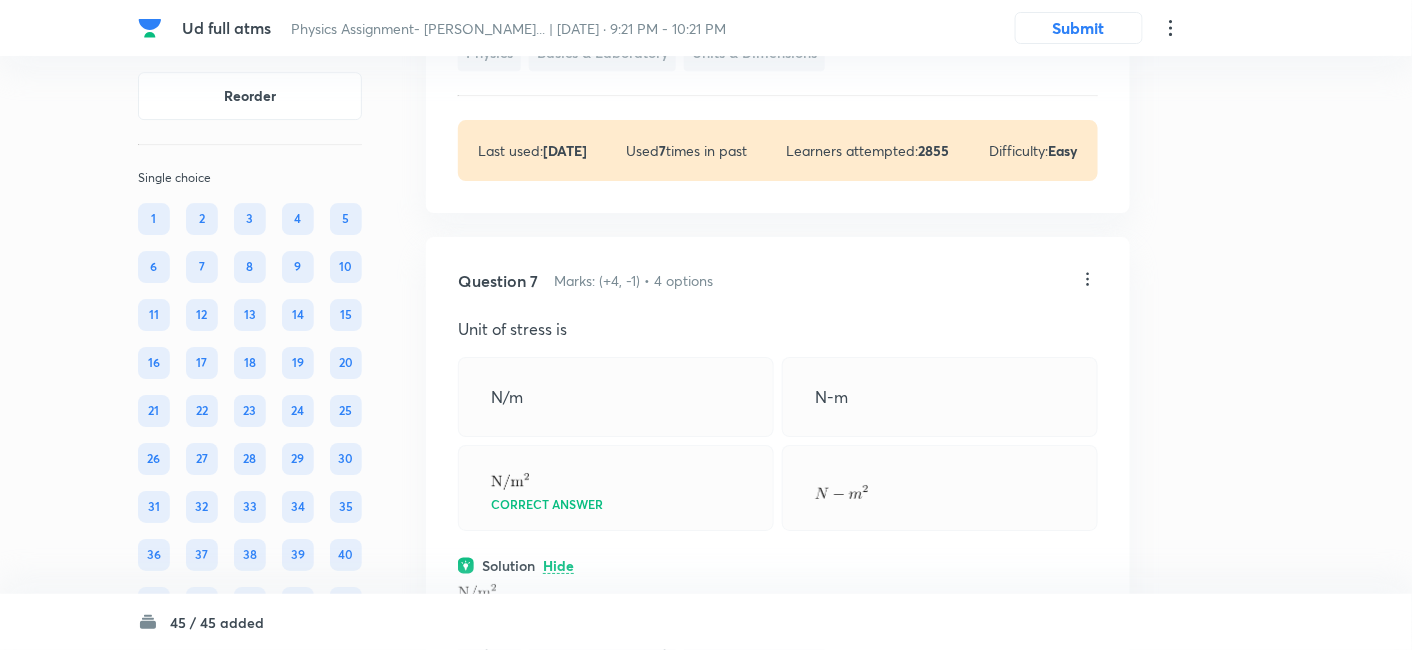 click on "N/m" at bounding box center [616, 397] 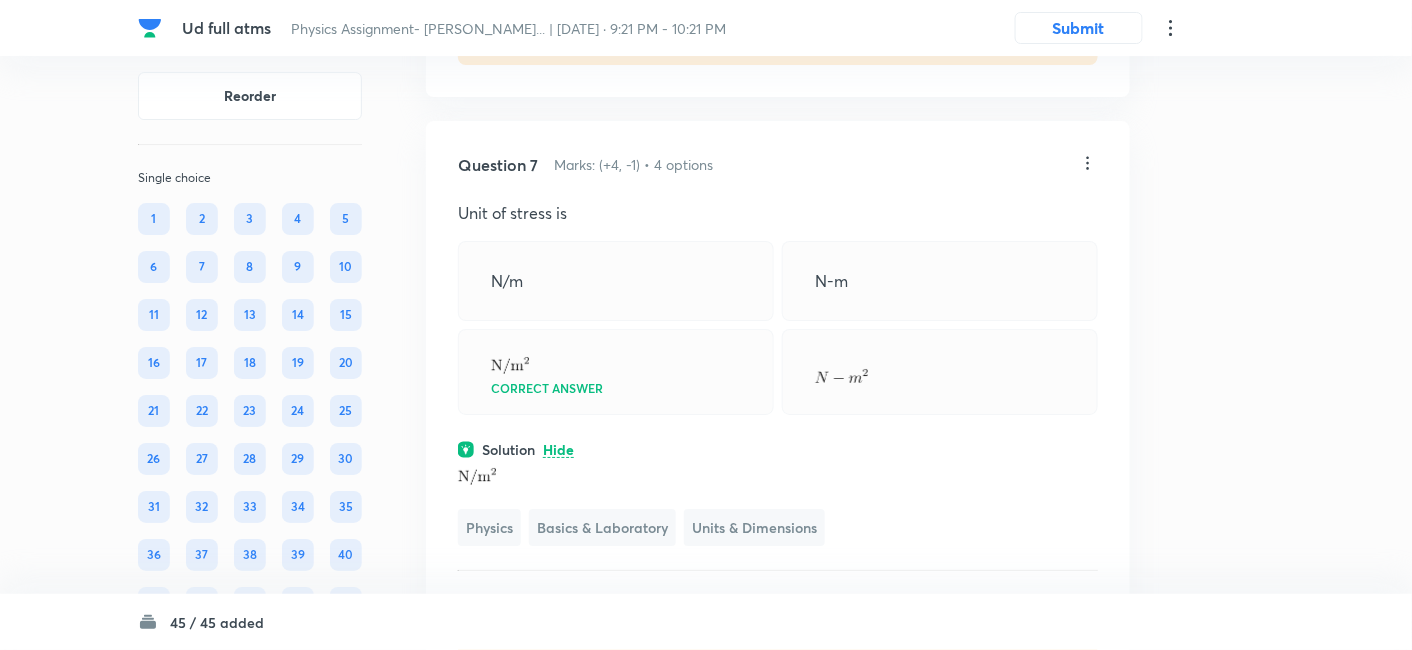 scroll, scrollTop: 4479, scrollLeft: 0, axis: vertical 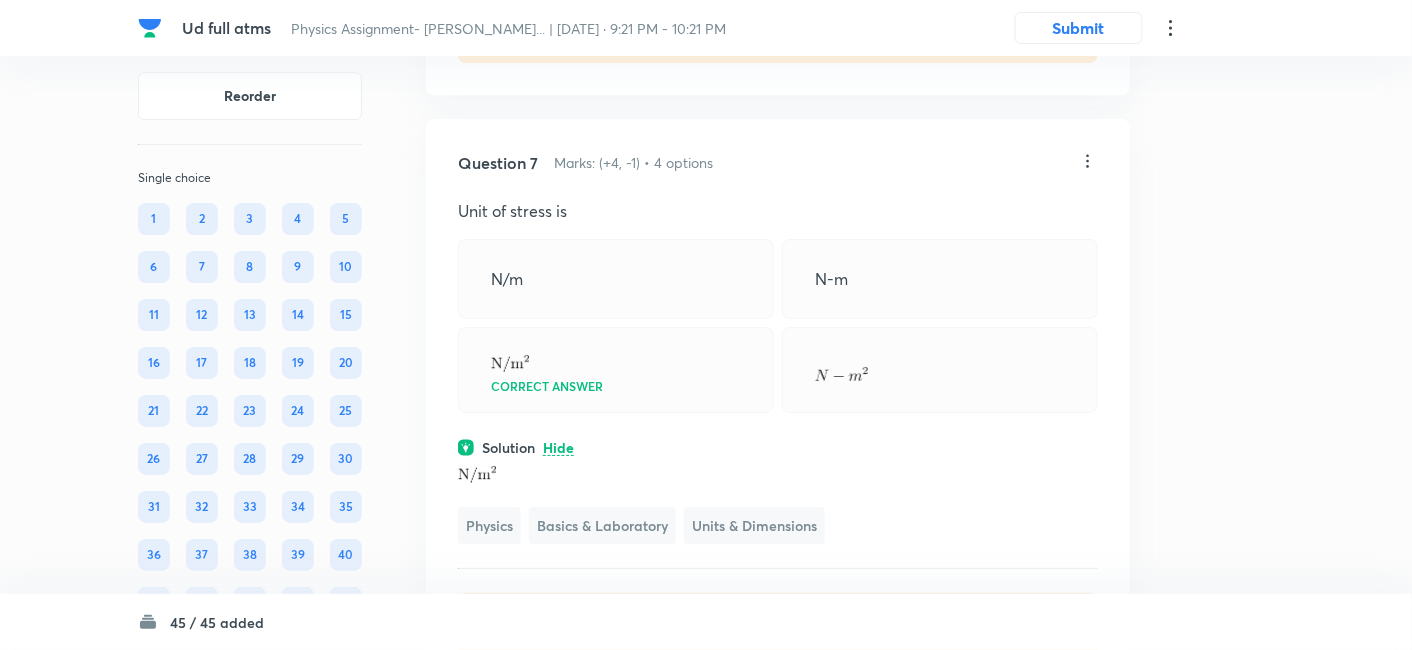 click 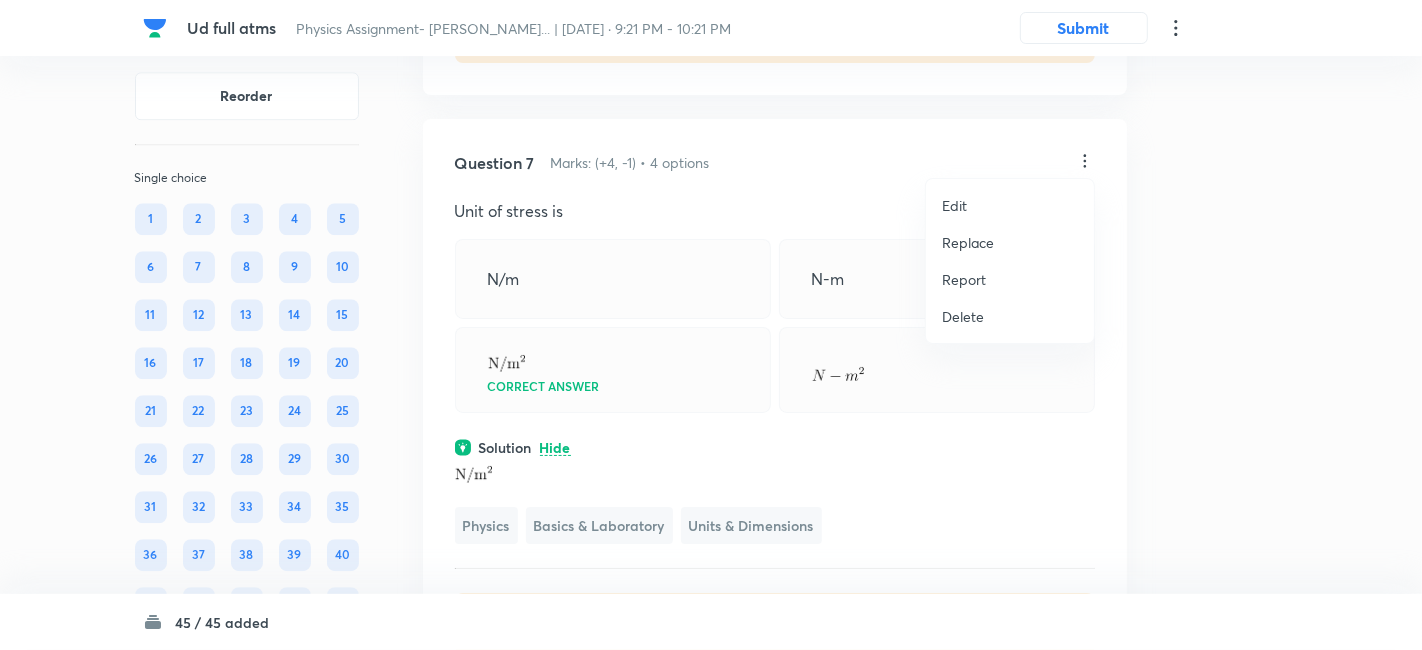 click on "Replace" at bounding box center (968, 242) 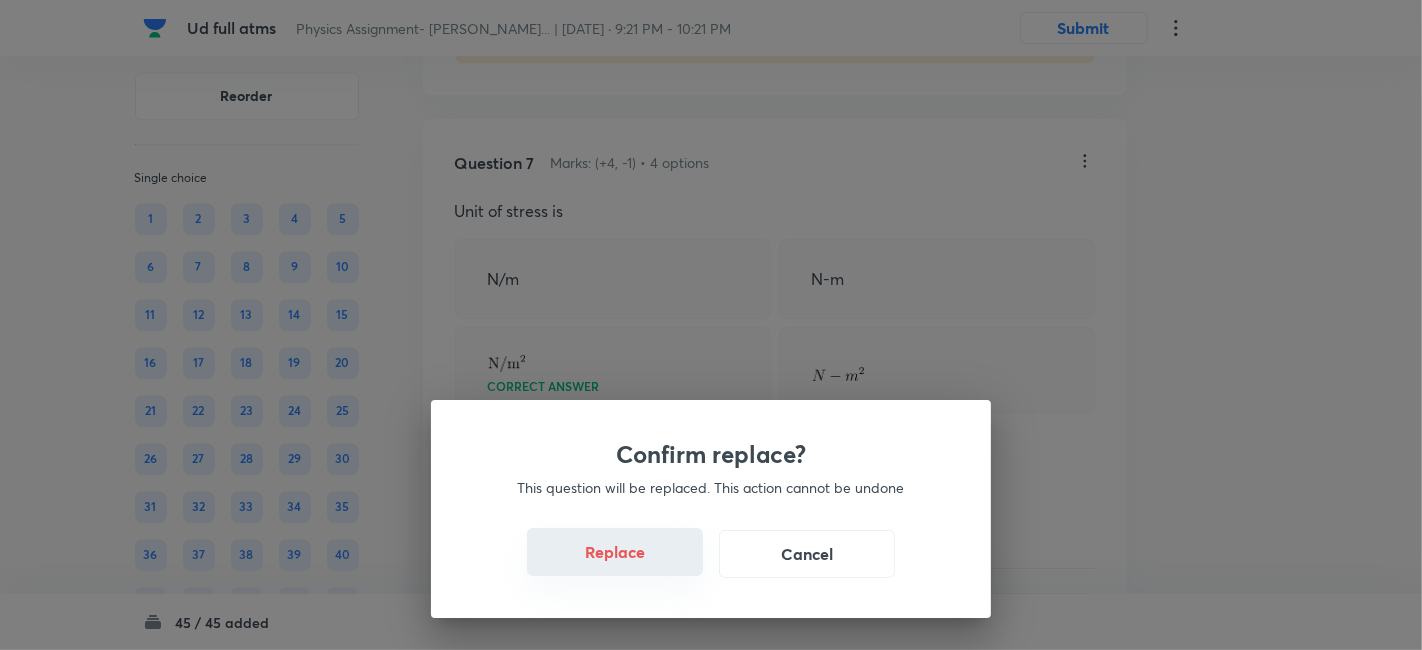 click on "Replace" at bounding box center [615, 552] 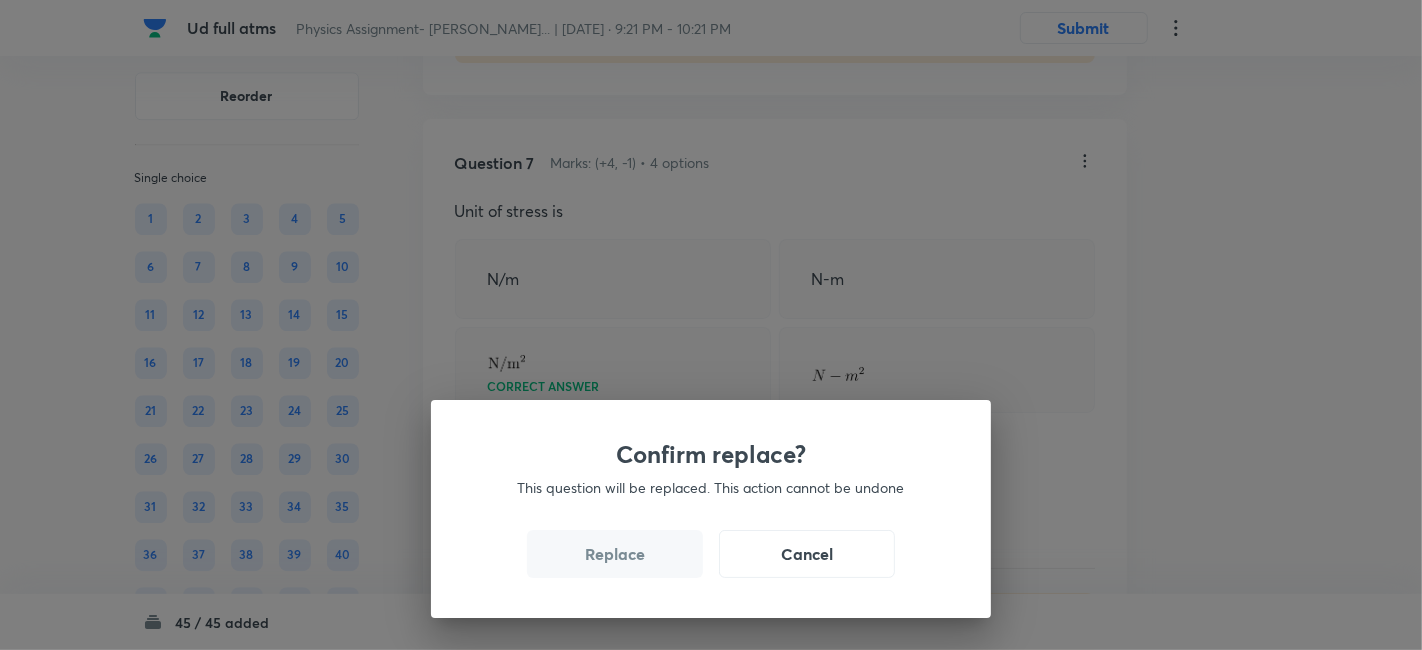 click on "Replace" at bounding box center (615, 554) 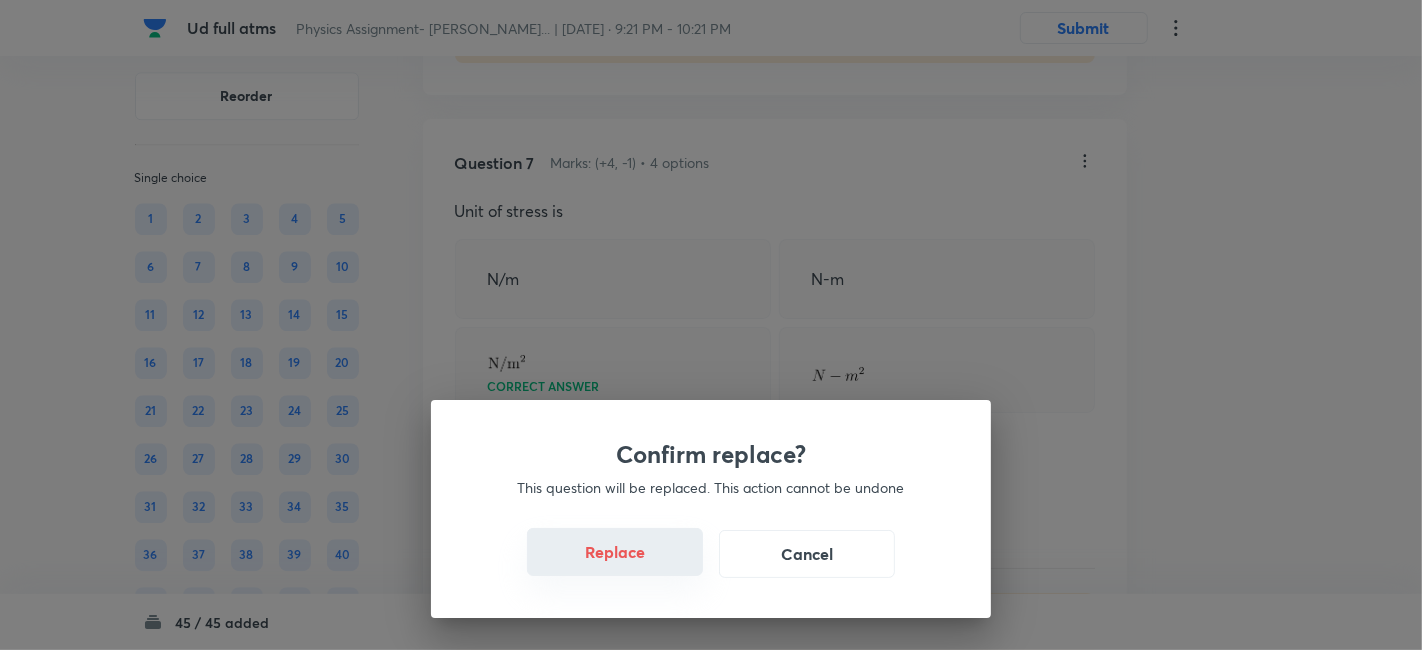 click on "Replace" at bounding box center (615, 552) 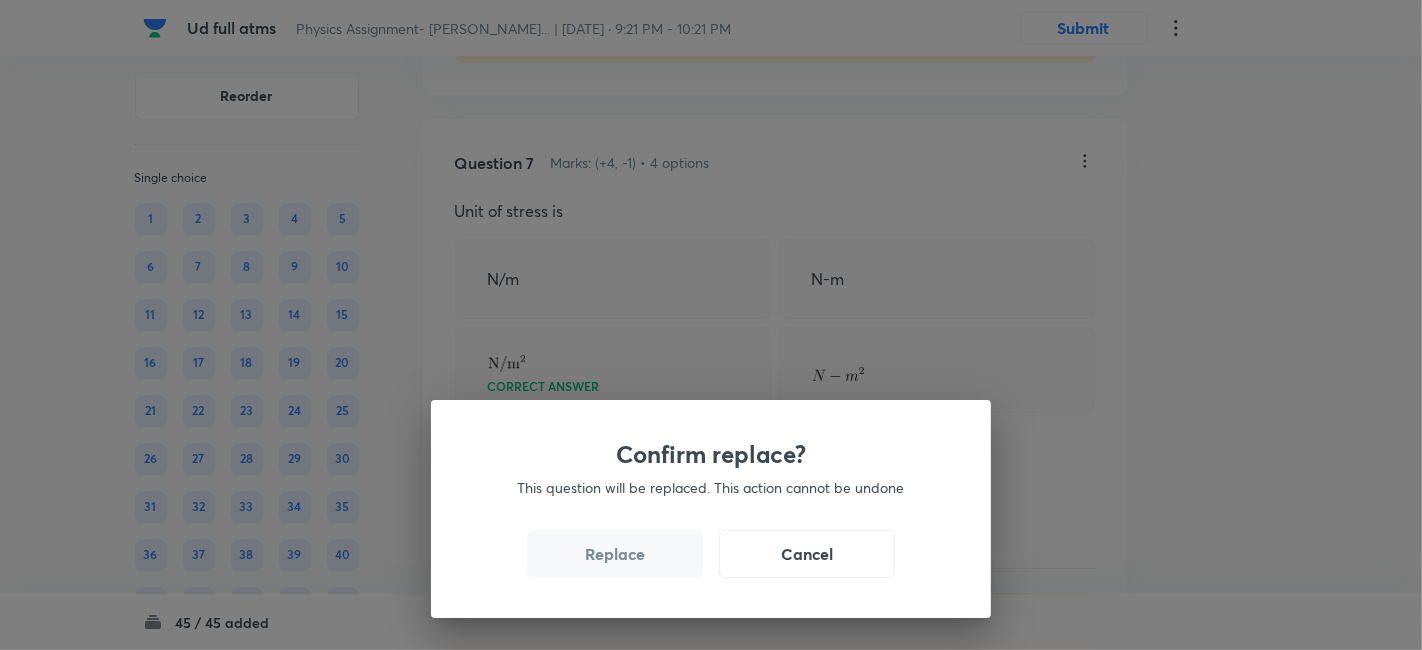 click on "Replace" at bounding box center [615, 554] 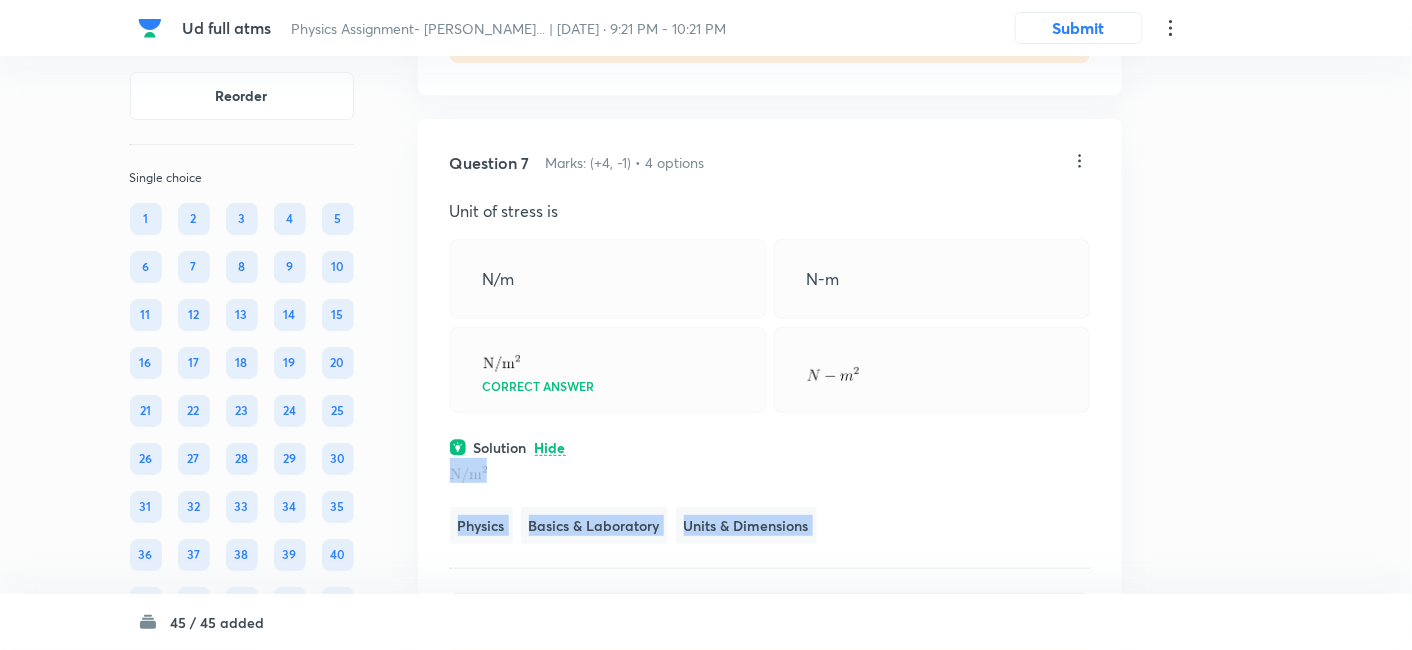 click on "Question 7 Marks: (+4, -1) • 4 options Unit of stress is N/m  N-m Correct answer Solution Hide Physics Basics & Laboratory Units & Dimensions Last used:  2 years ago Used  1  times in past Learners attempted:  13 Difficulty: Easy" at bounding box center [770, 403] 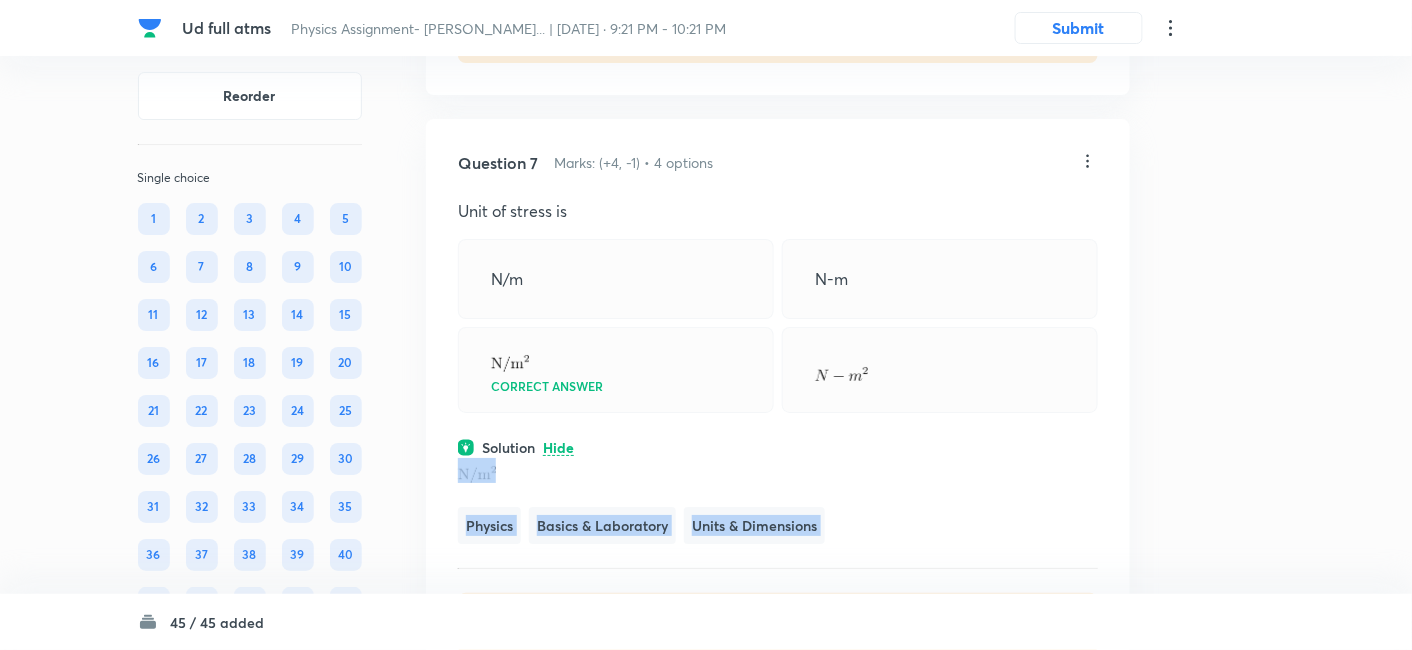 click on "Question 7 Marks: (+4, -1) • 4 options Unit of stress is N/m  N-m Correct answer Solution Hide Physics Basics & Laboratory Units & Dimensions Last used:  2 years ago Used  1  times in past Learners attempted:  13 Difficulty: Easy" at bounding box center [778, 403] 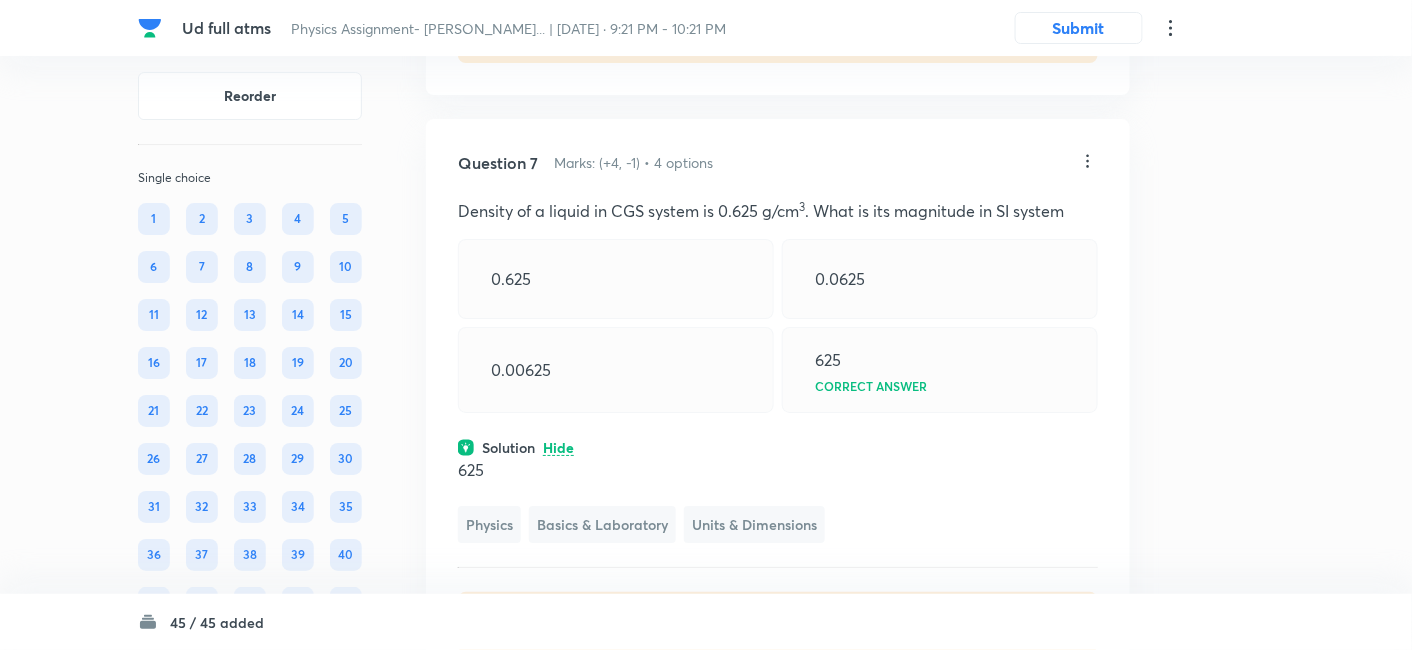 click 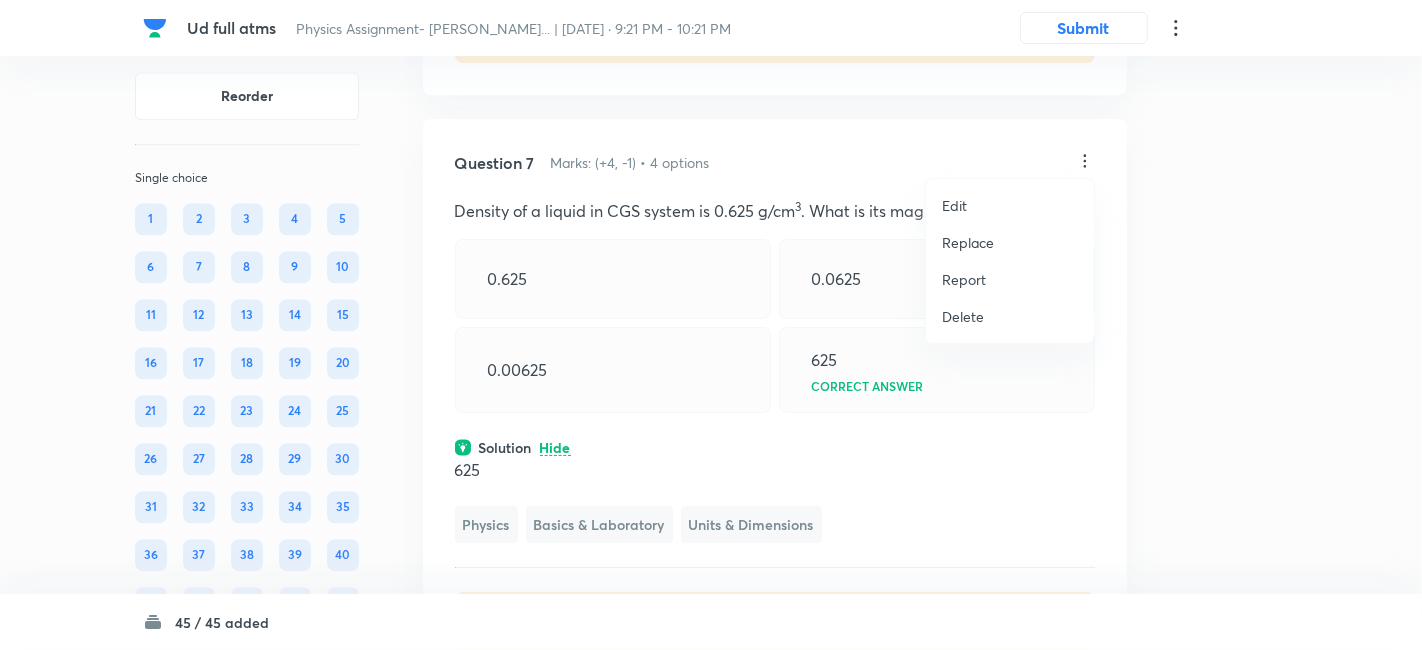 click on "Replace" at bounding box center (968, 242) 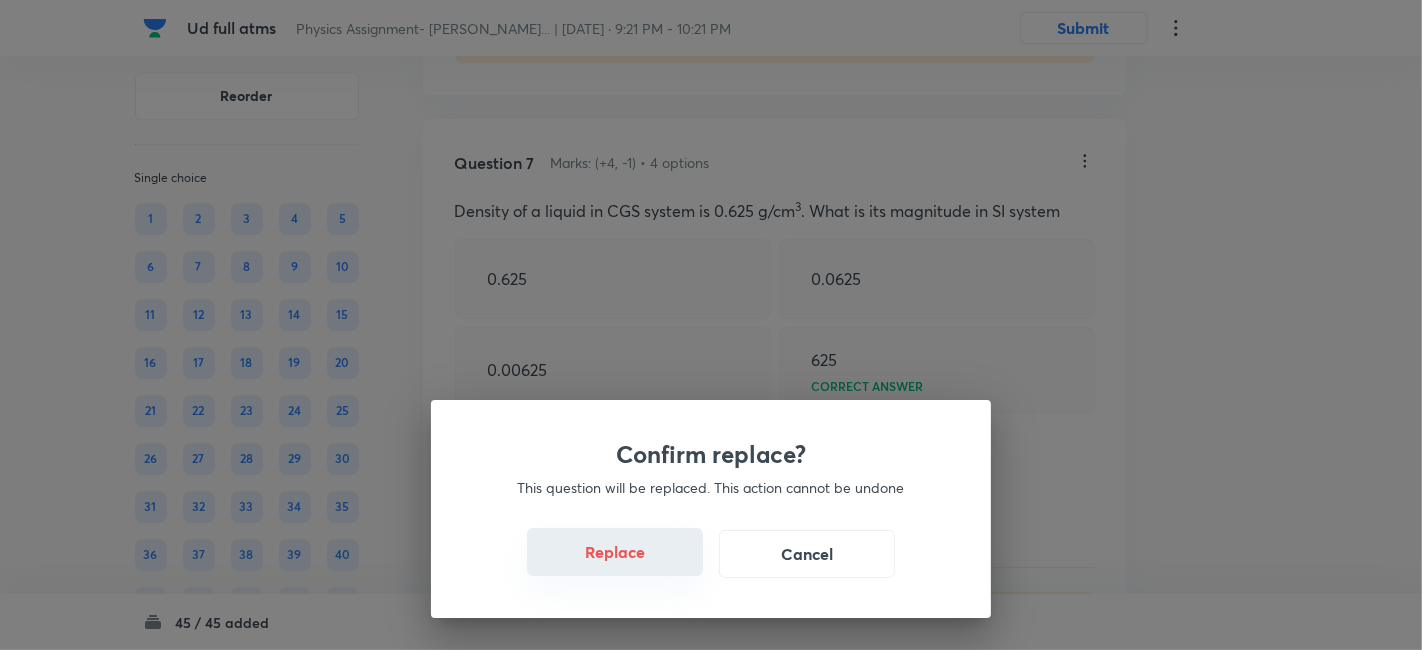 click on "Replace" at bounding box center (615, 552) 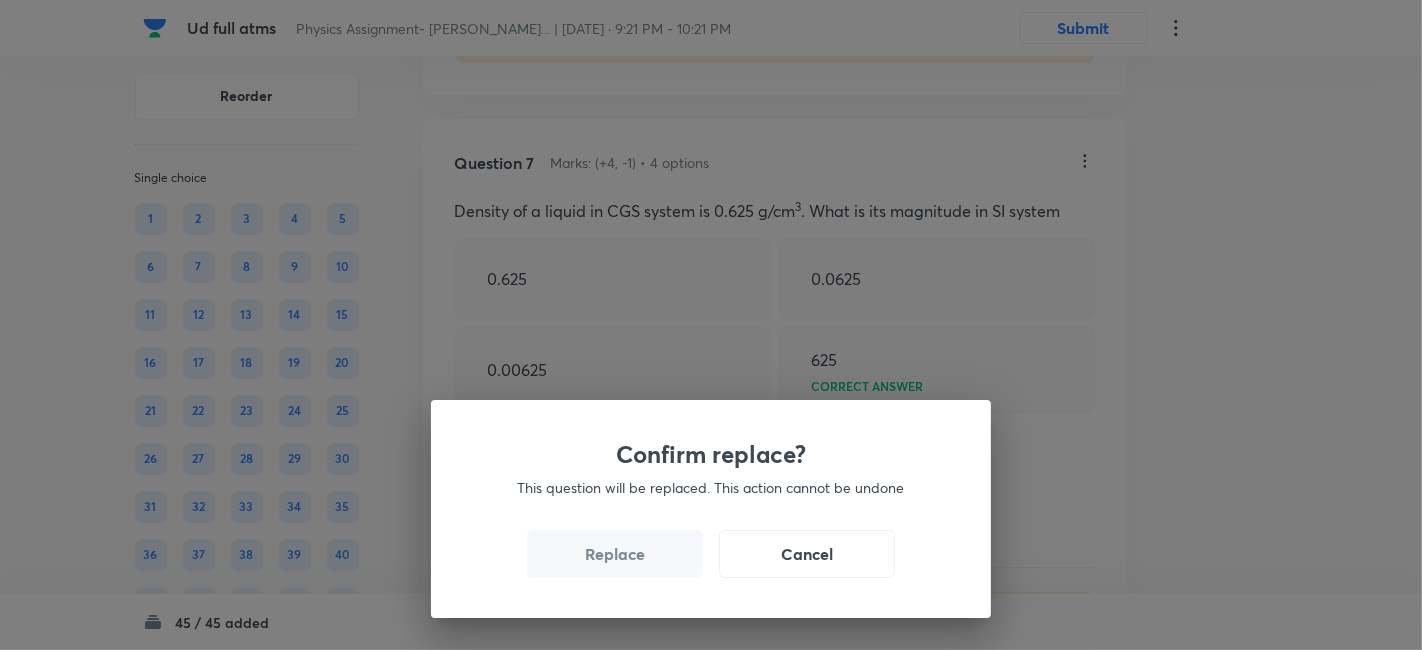 click on "Replace" at bounding box center [615, 554] 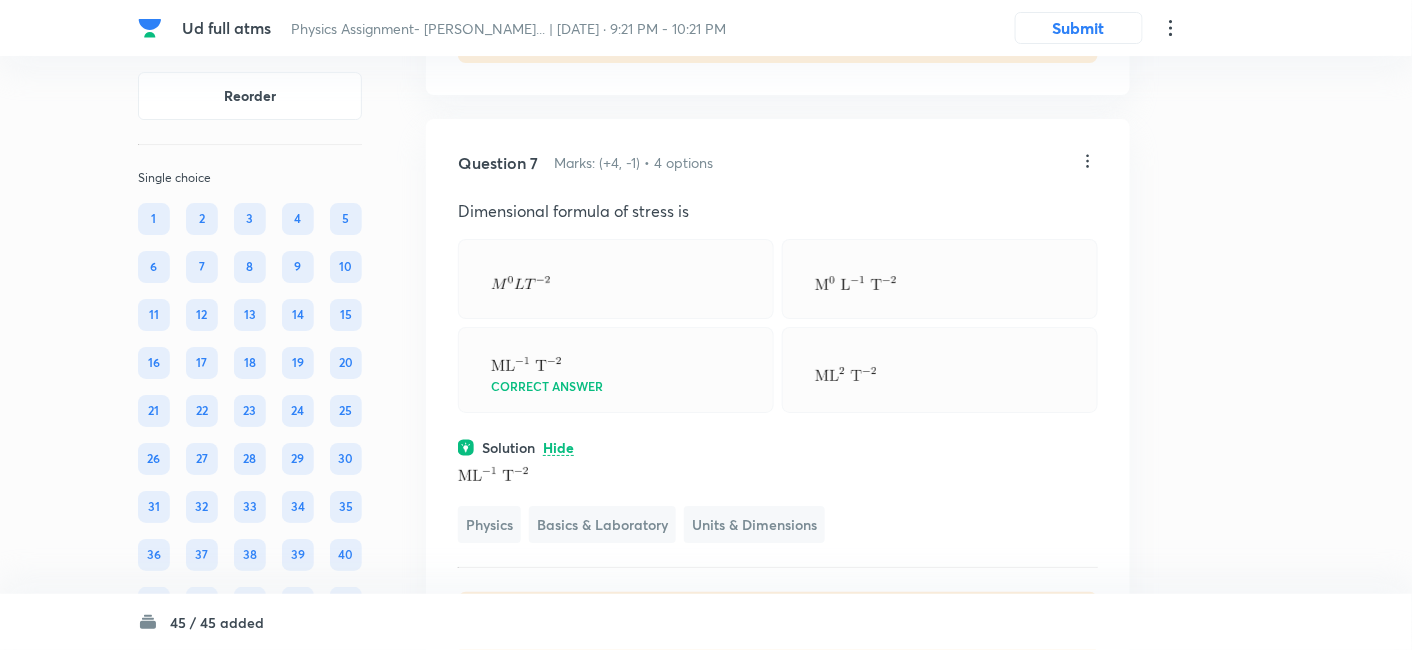click 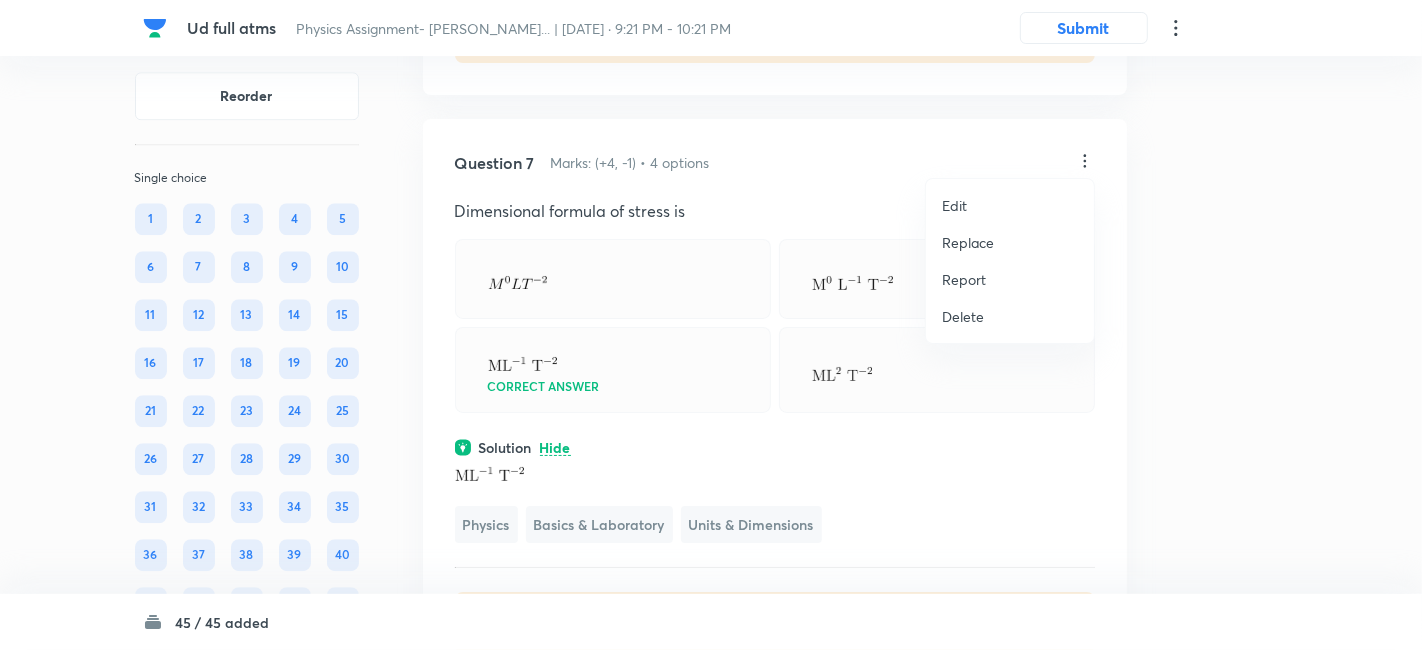 click on "Replace" at bounding box center [968, 242] 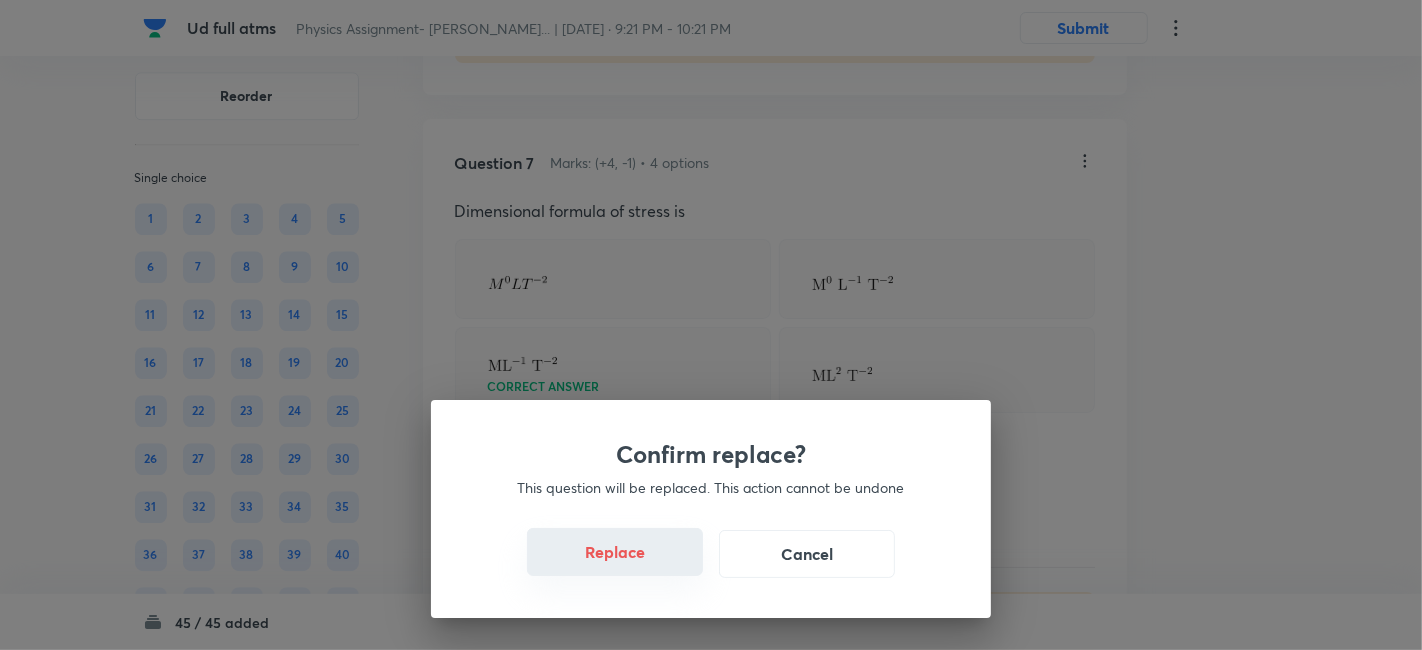 click on "Replace" at bounding box center (615, 552) 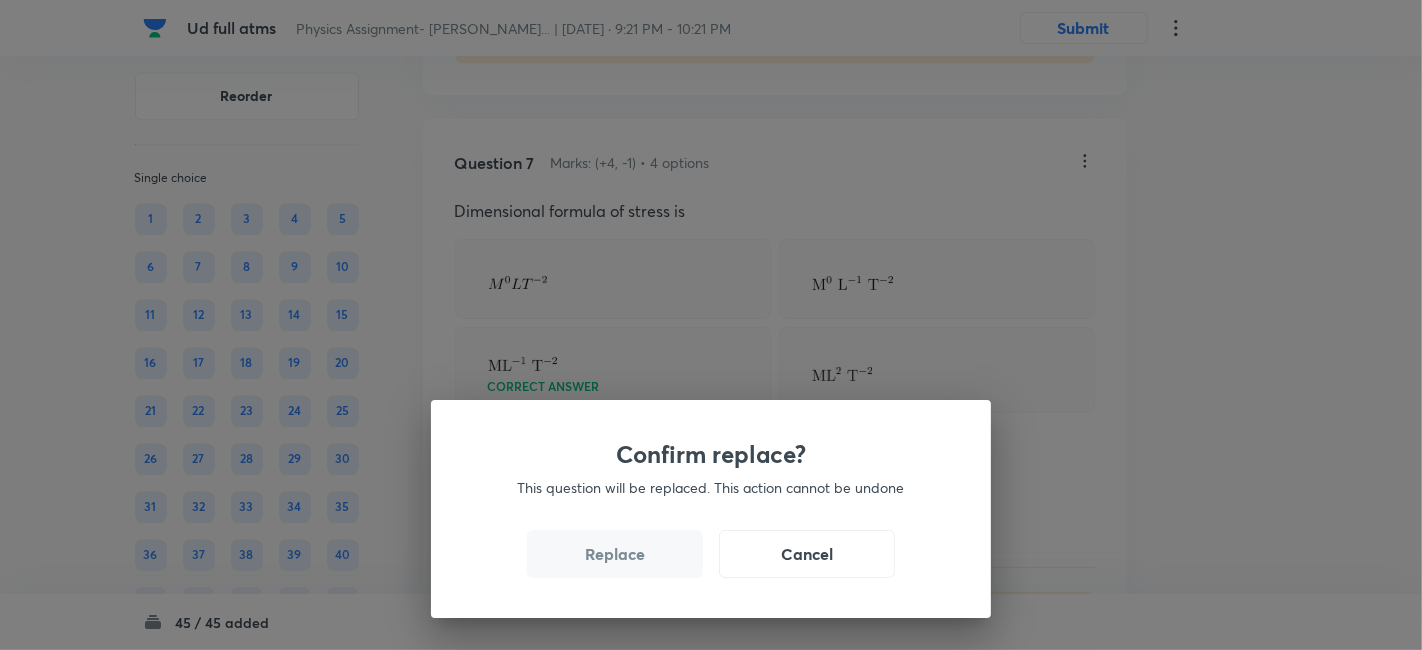 click on "Replace" at bounding box center (615, 554) 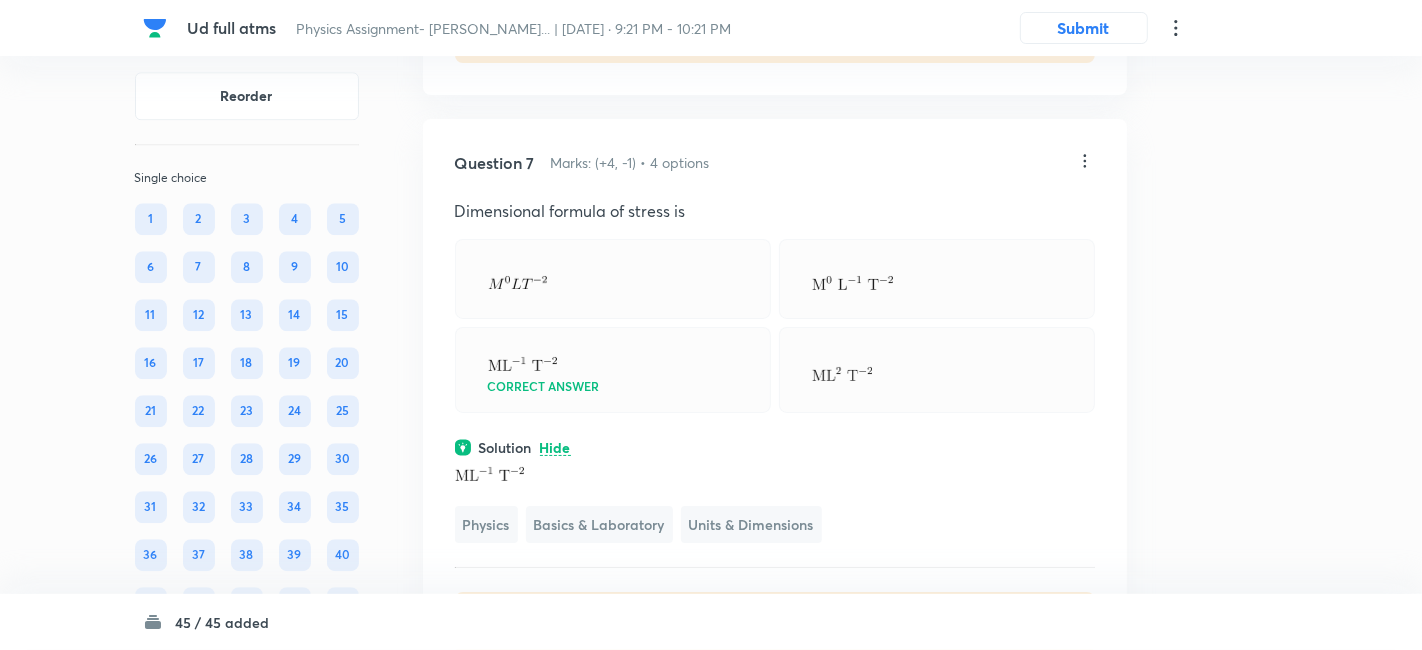 click on "Confirm replace? This question will be replaced. This action cannot be undone Replace Cancel" at bounding box center [711, 975] 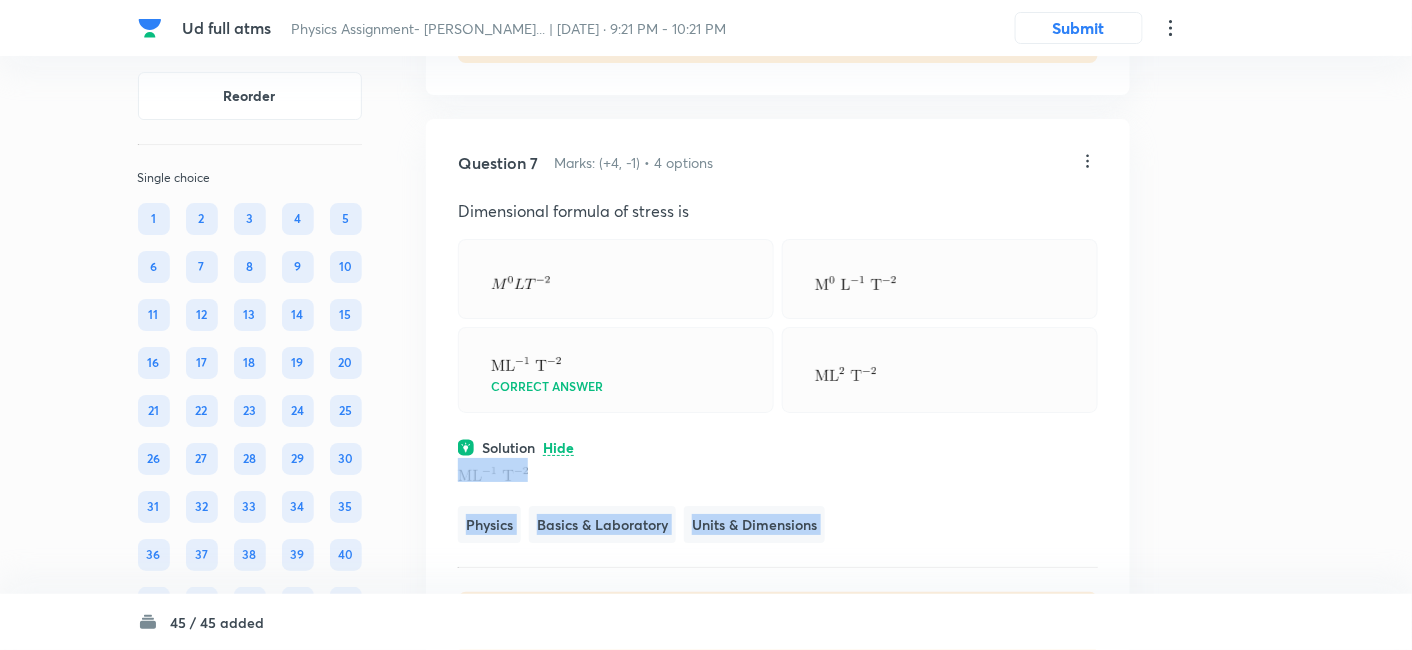click at bounding box center (778, 567) 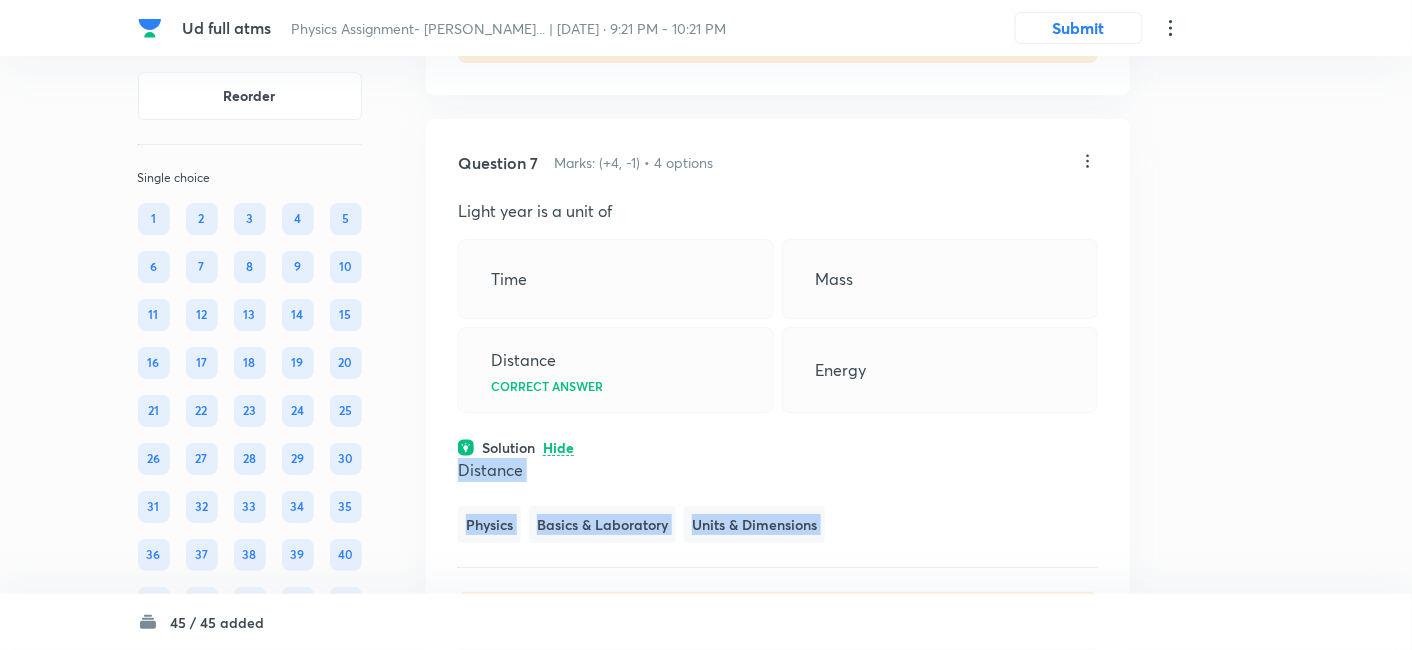 click at bounding box center [778, 567] 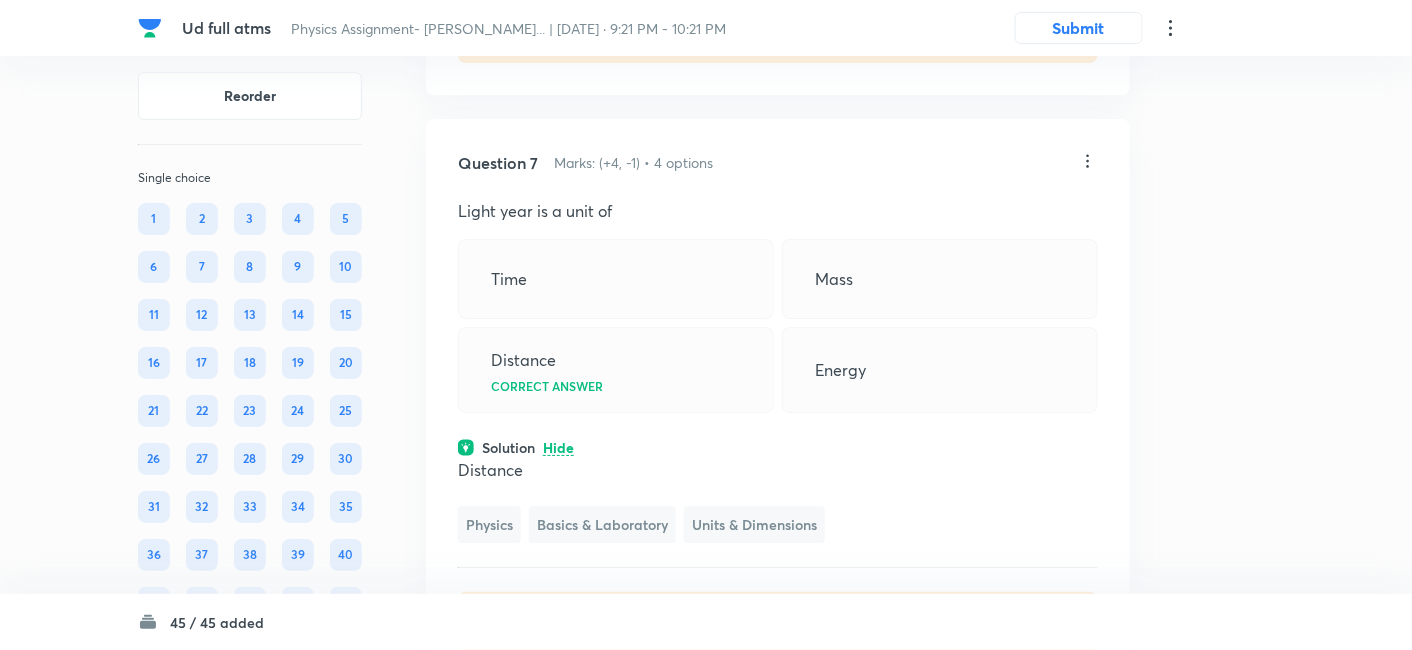 click 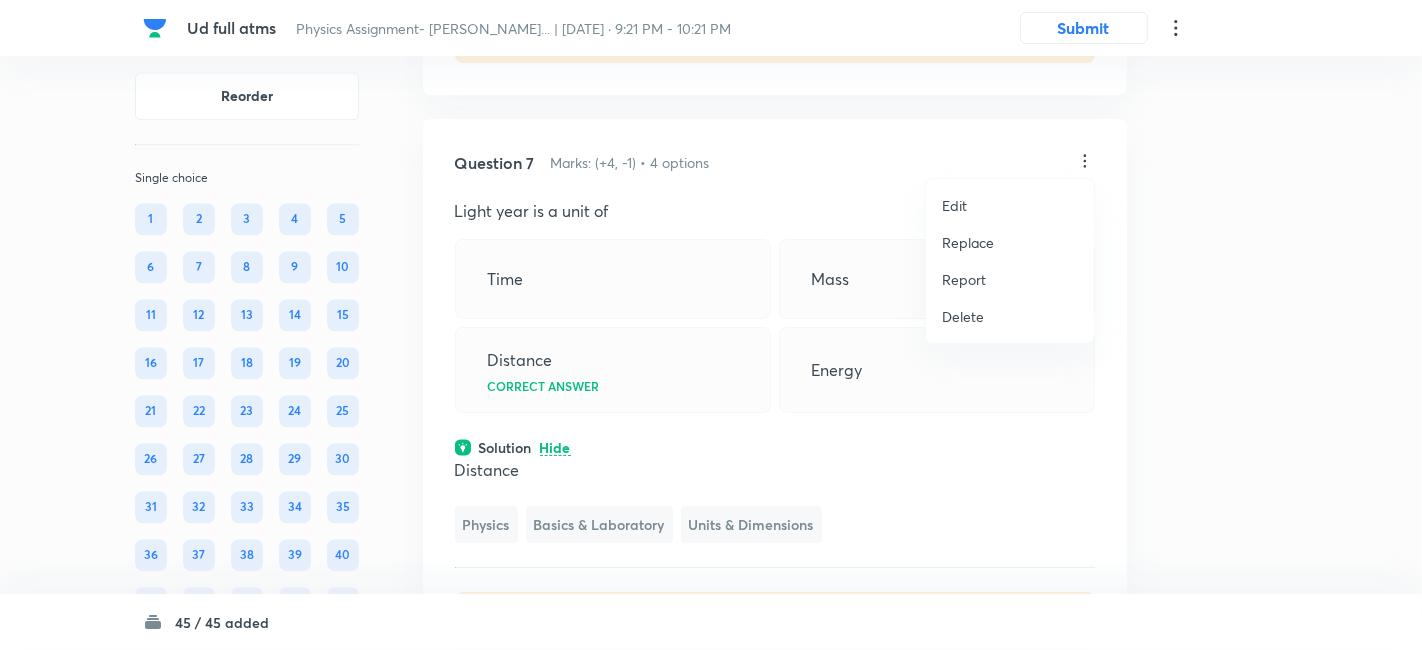 click on "Replace" at bounding box center [968, 242] 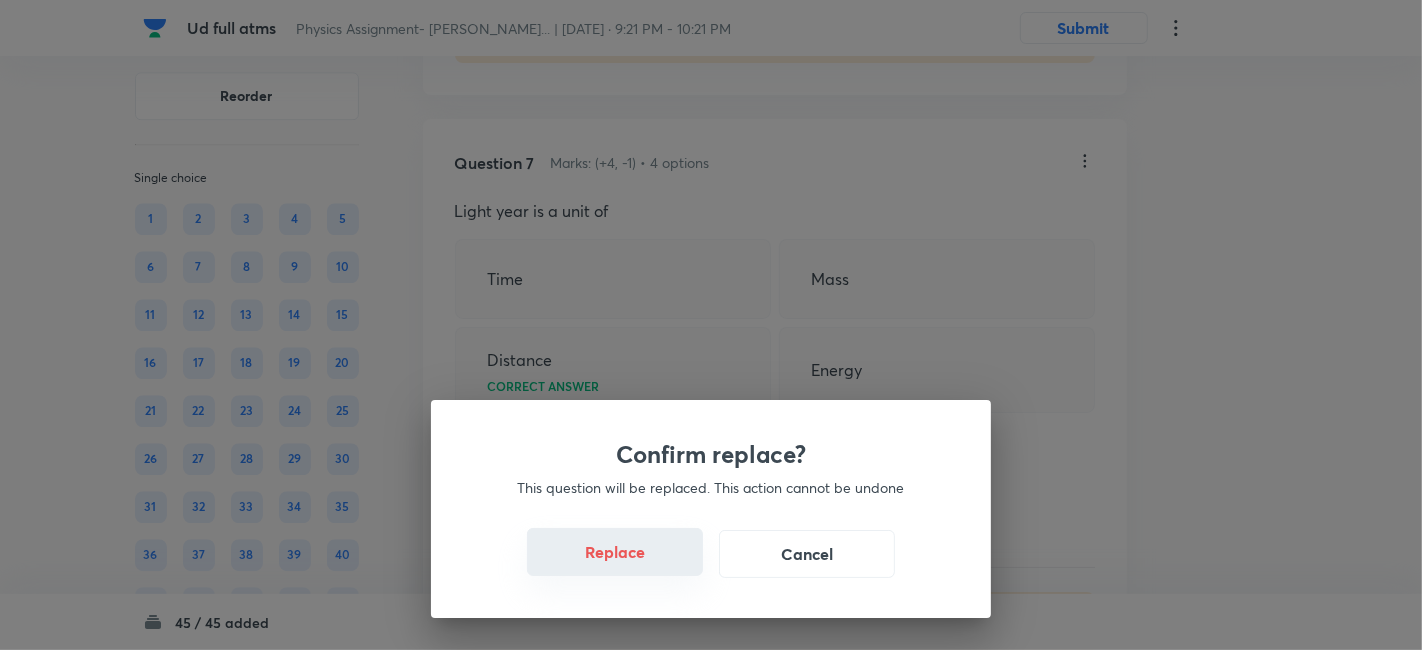 click on "Replace" at bounding box center [615, 552] 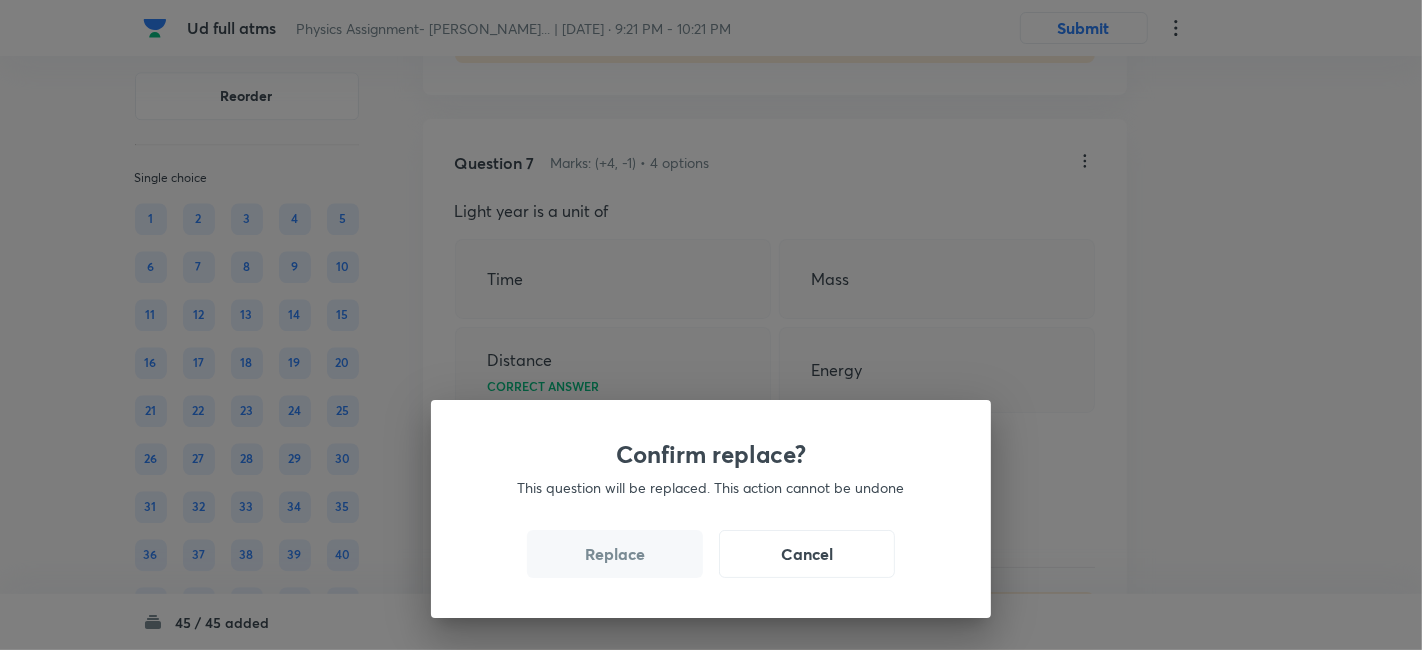 click on "Replace" at bounding box center (615, 554) 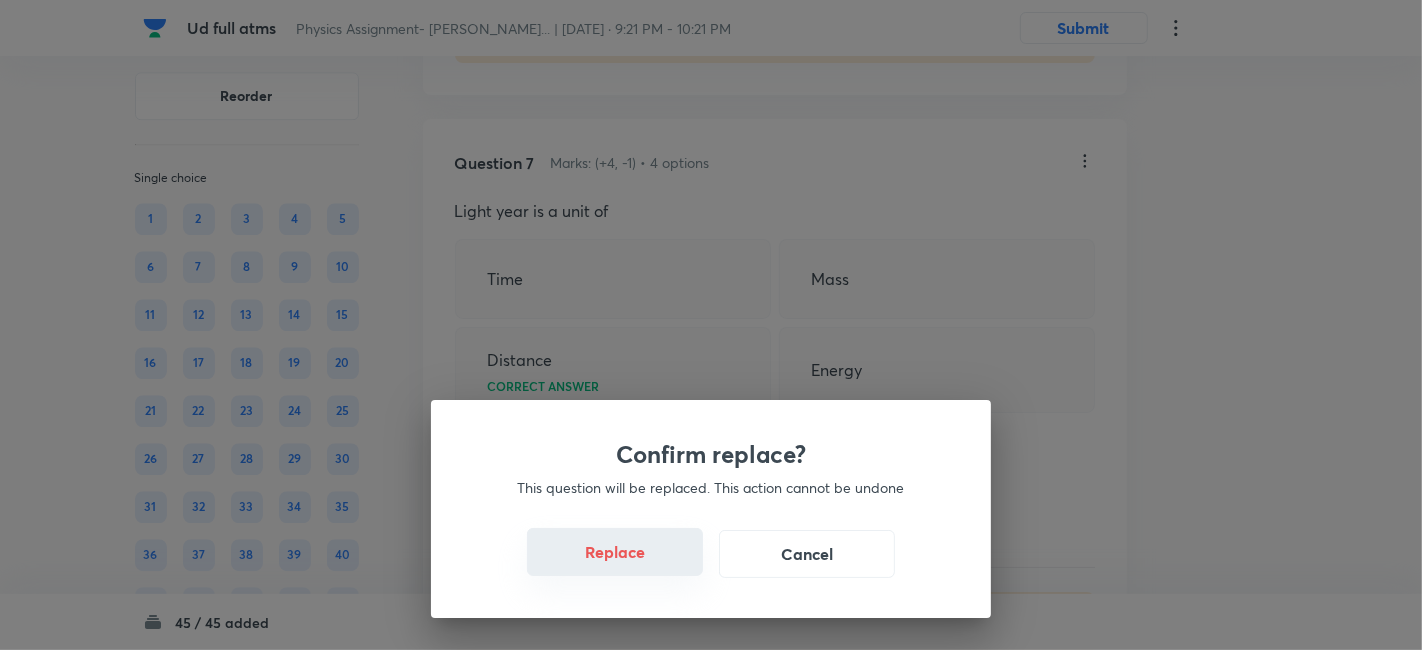 click on "Replace" at bounding box center (615, 552) 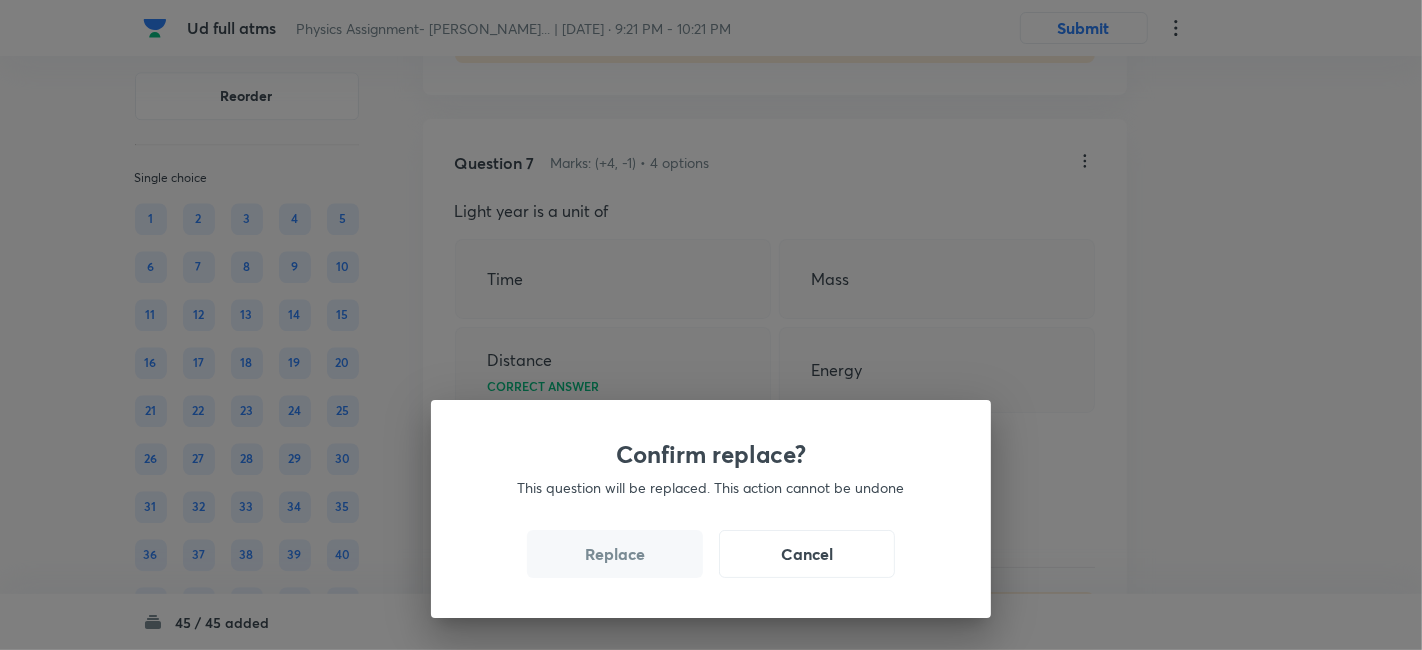 click on "Replace" at bounding box center (615, 554) 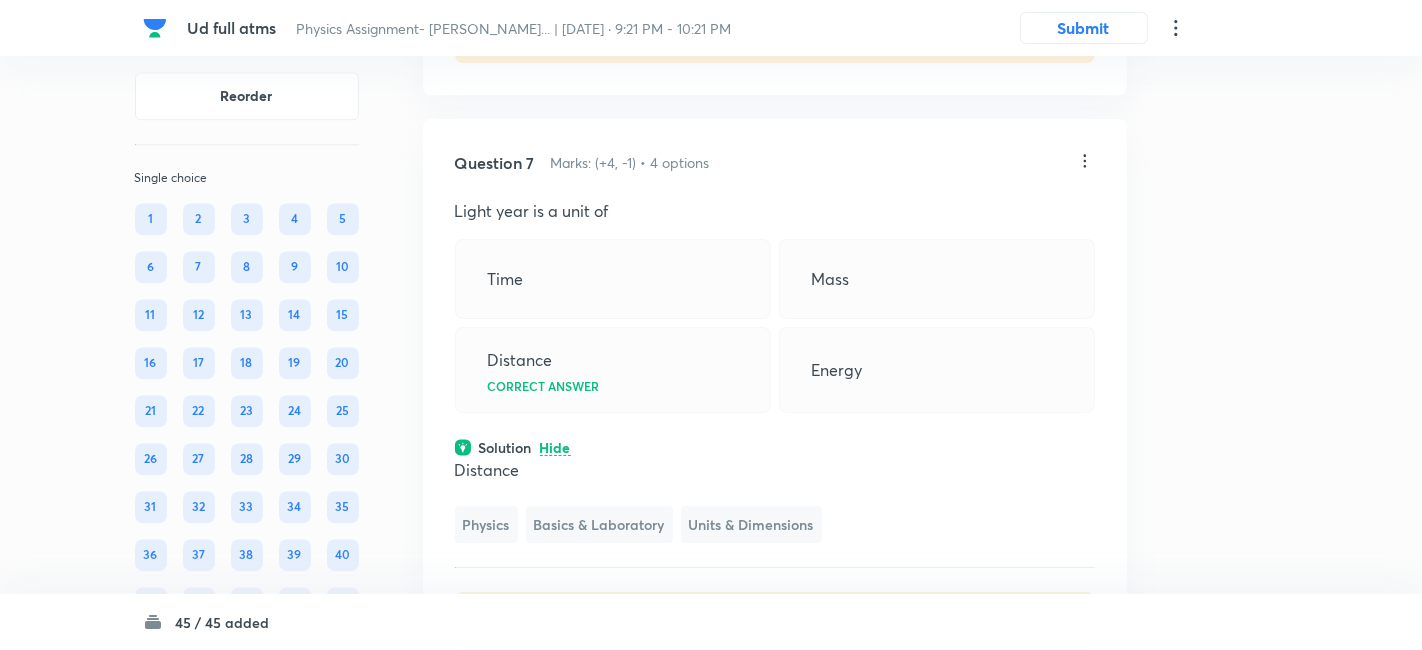 click on "Confirm replace? This question will be replaced. This action cannot be undone Replace Cancel" at bounding box center (711, 975) 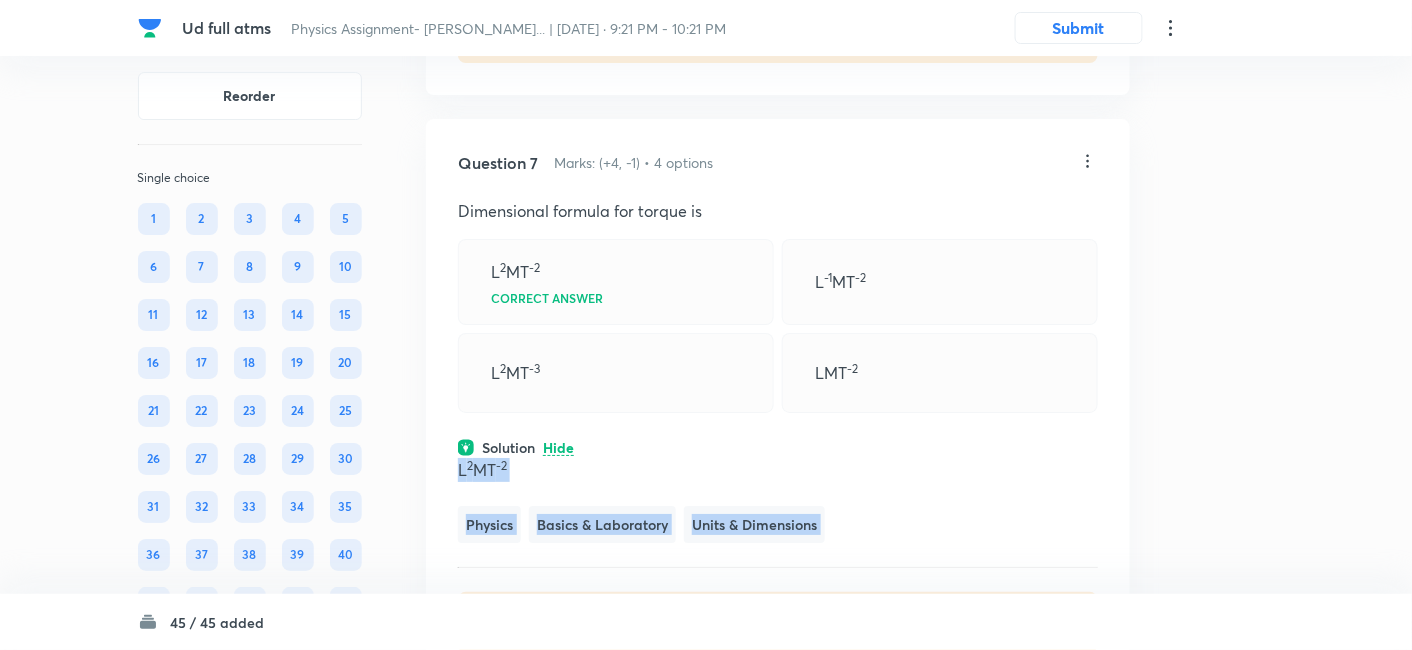 click on "Question 7 Marks: (+4, -1) • 4 options Dimensional formula for torque is L 2 MT -2 Correct answer L -1 MT -2 L 2 MT -3 LMT -2 Solution Hide L 2 MT -2 Physics Basics & Laboratory Units & Dimensions Last used:  2 years ago Used  1  times in past Learners attempted:  13 Difficulty: Easy" at bounding box center (778, 402) 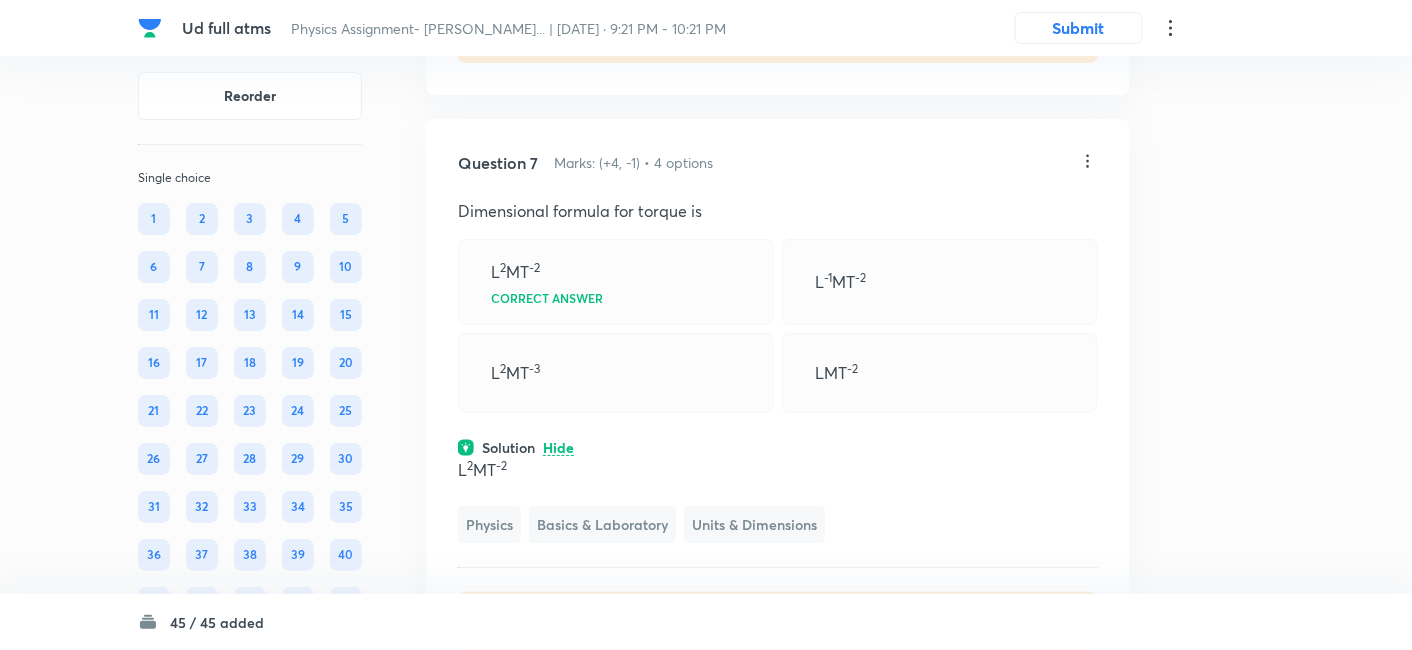 click 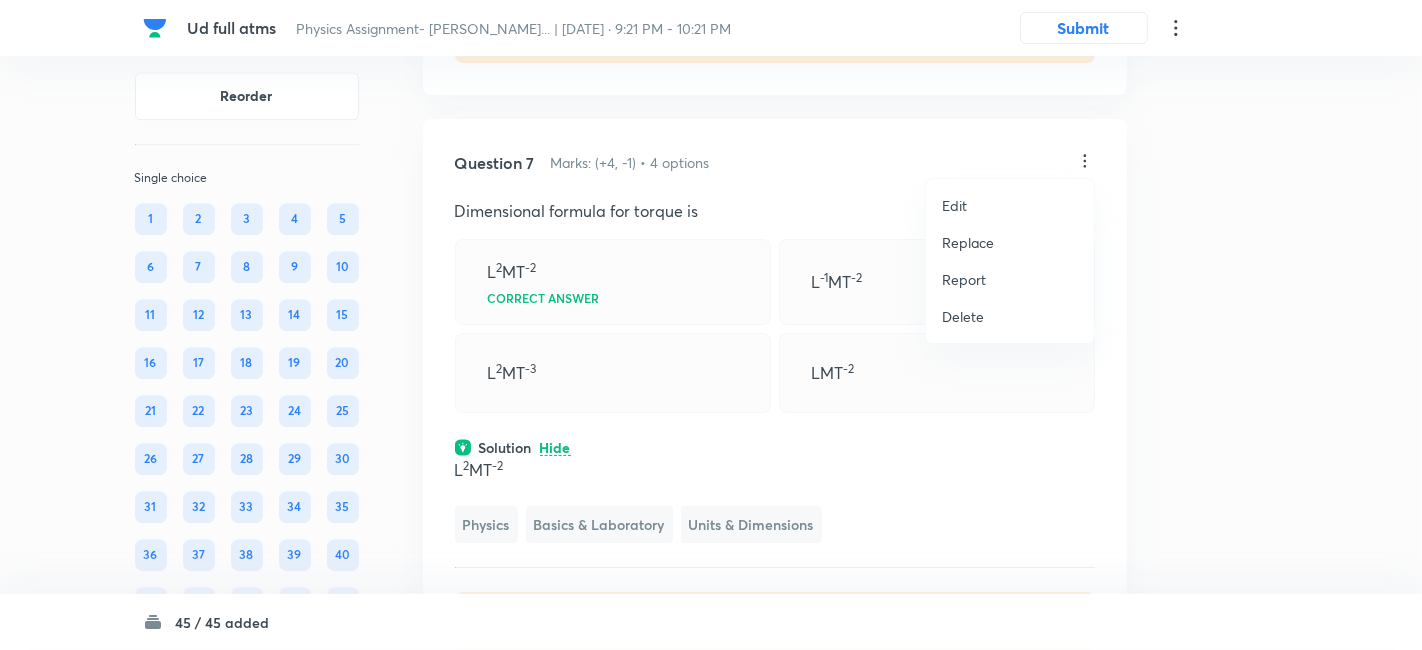 click on "Replace" at bounding box center [968, 242] 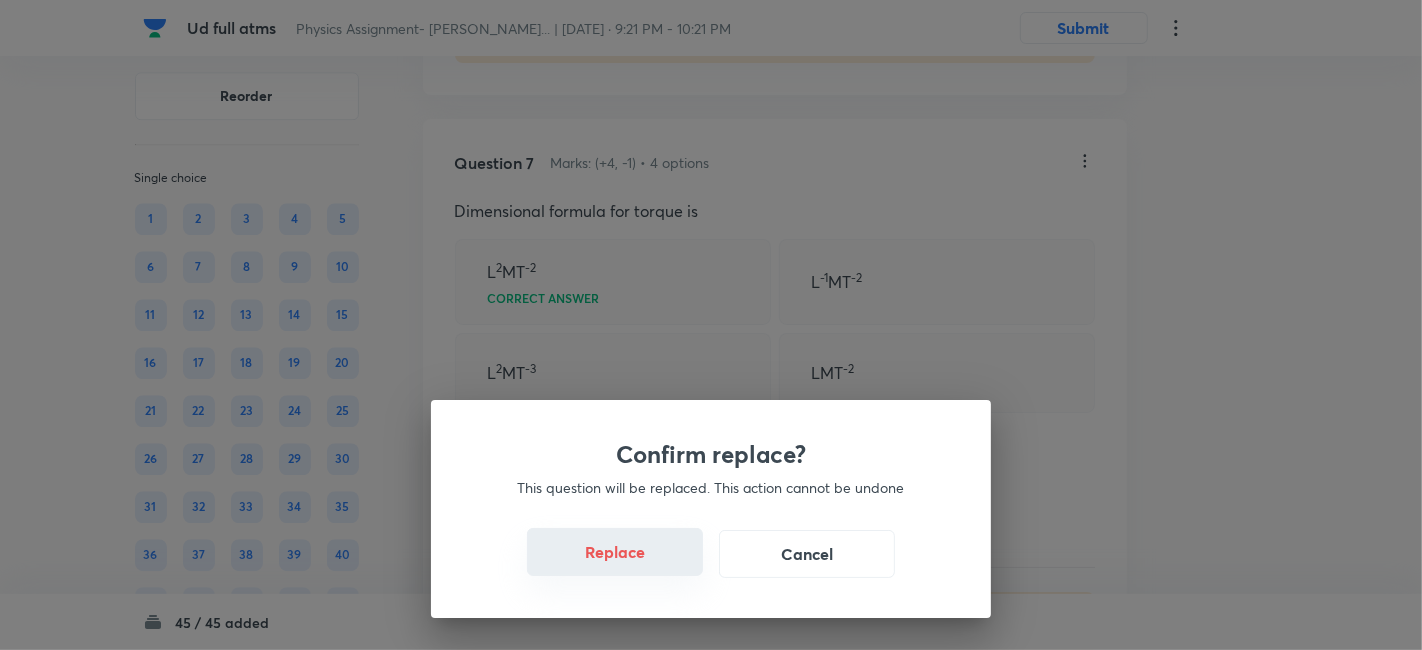 click on "Replace" at bounding box center (615, 552) 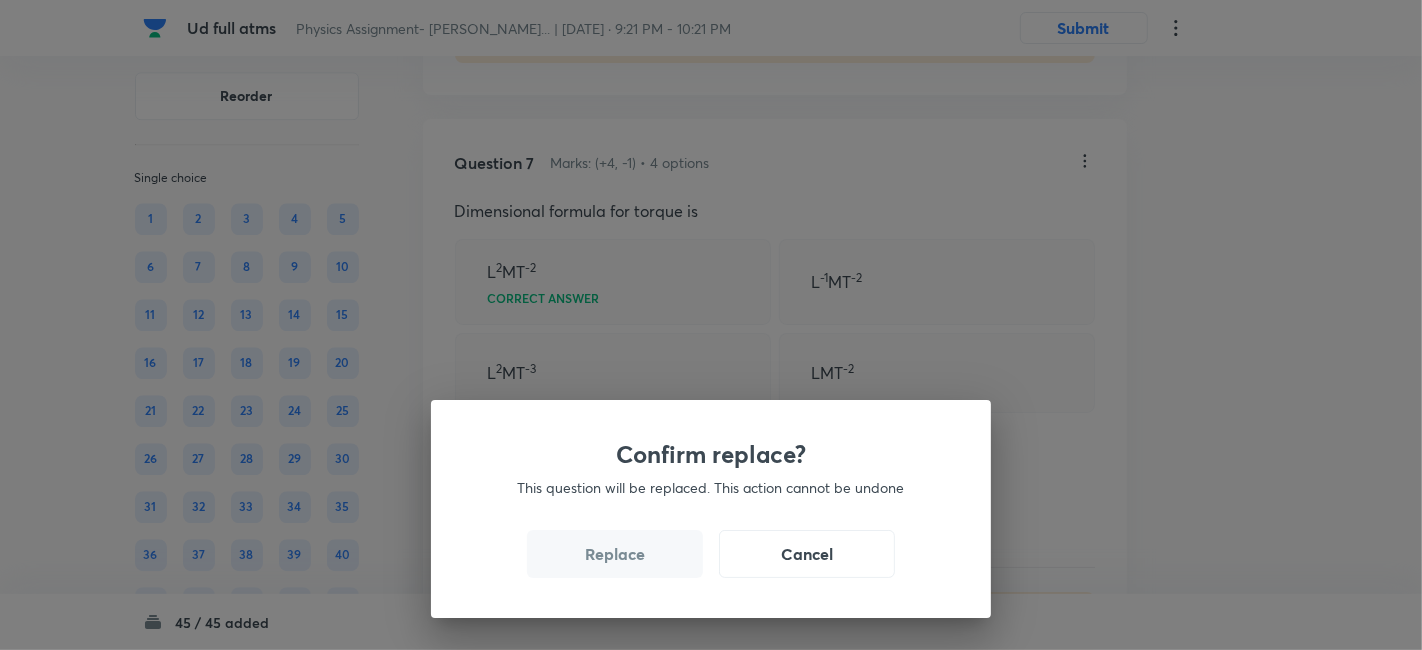 click on "Replace" at bounding box center [615, 554] 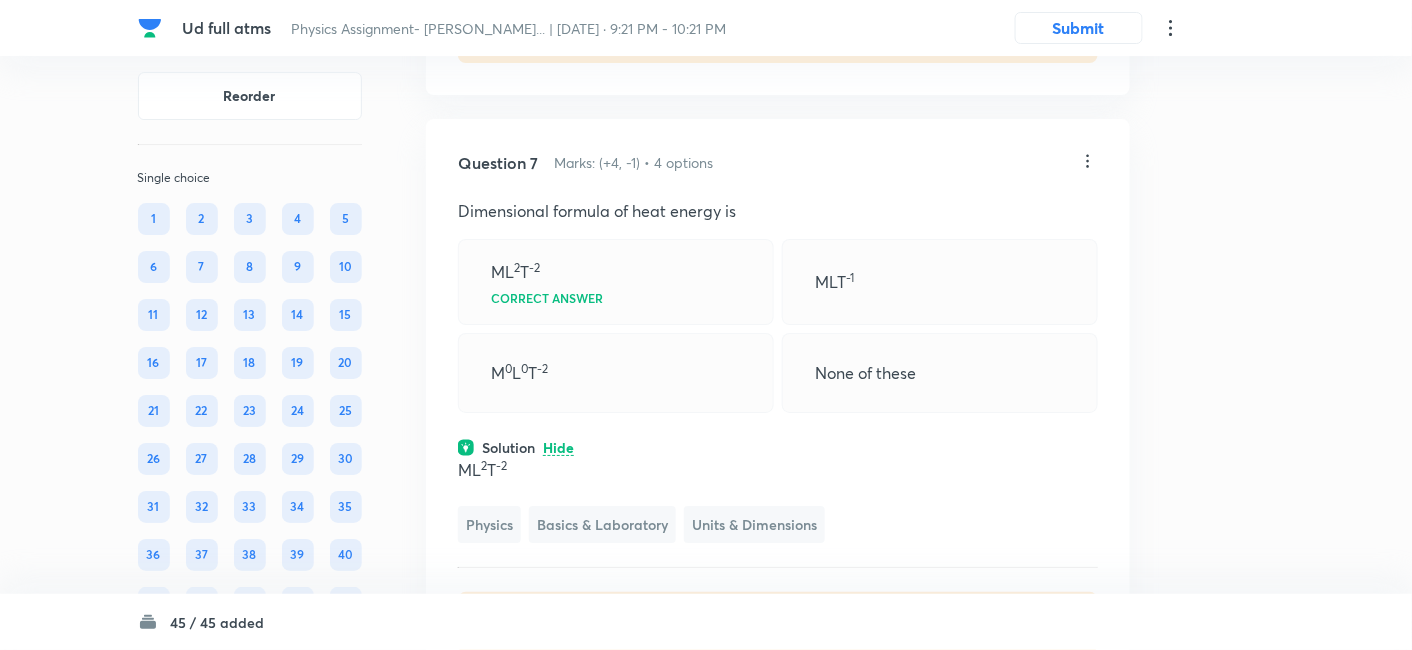 click on "Question 7 Marks: (+4, -1) • 4 options Dimensional formula of heat energy is ML 2 T -2 Correct answer MLT -1 M 0 L 0 T -2 None of these Solution Hide ML 2 T -2 Physics Basics & Laboratory Units & Dimensions Last used:  2 years ago Used  1  times in past Learners attempted:  13 Difficulty: Easy" at bounding box center [778, 402] 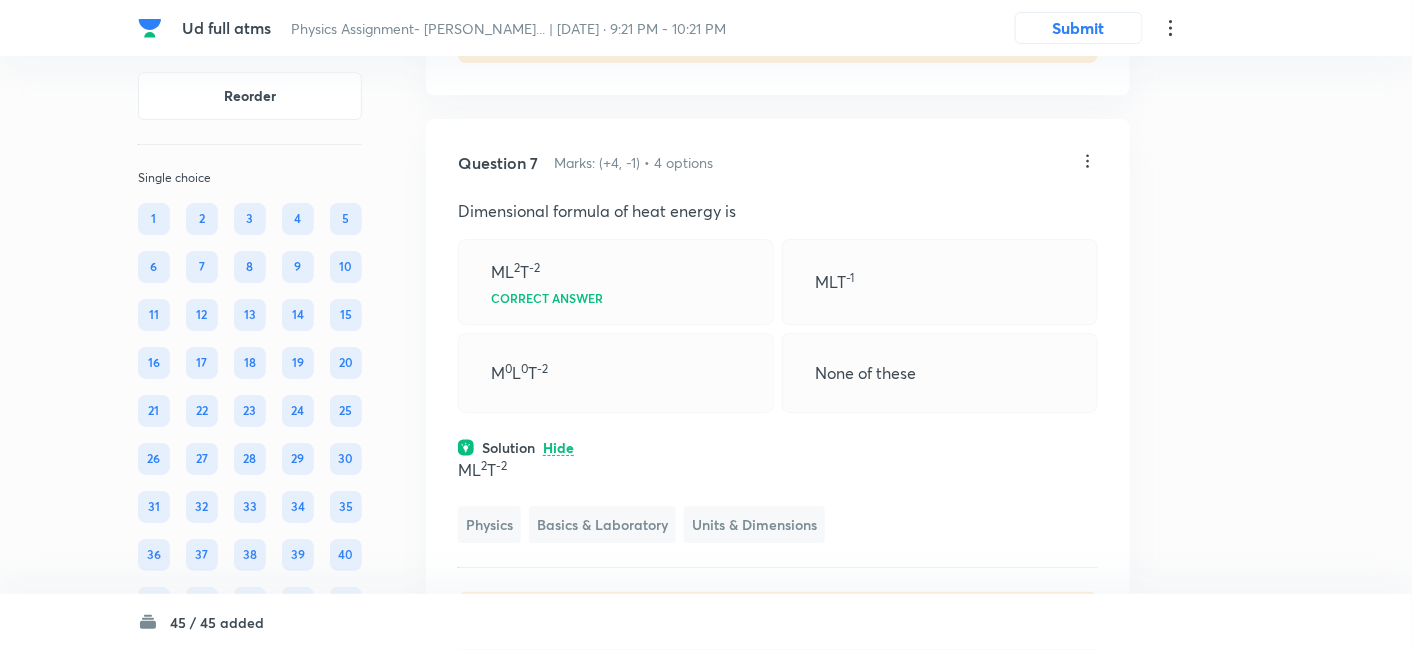 click 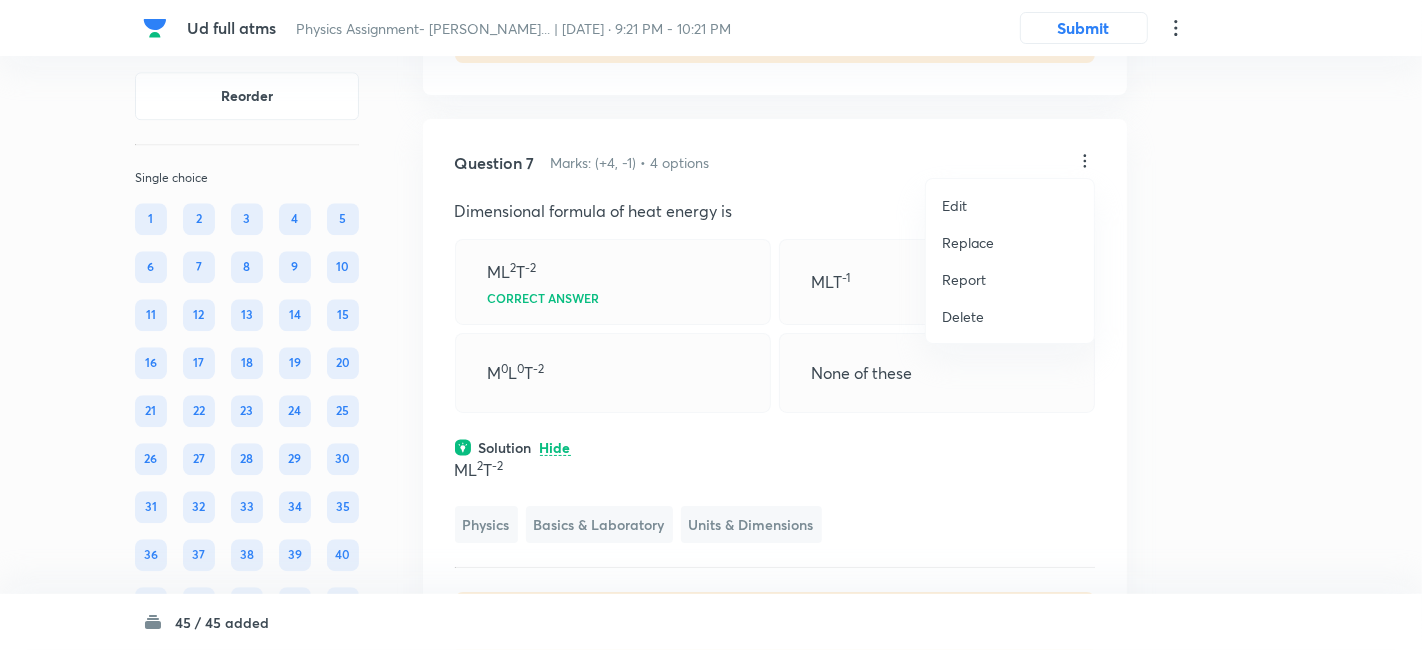 click on "Replace" at bounding box center (968, 242) 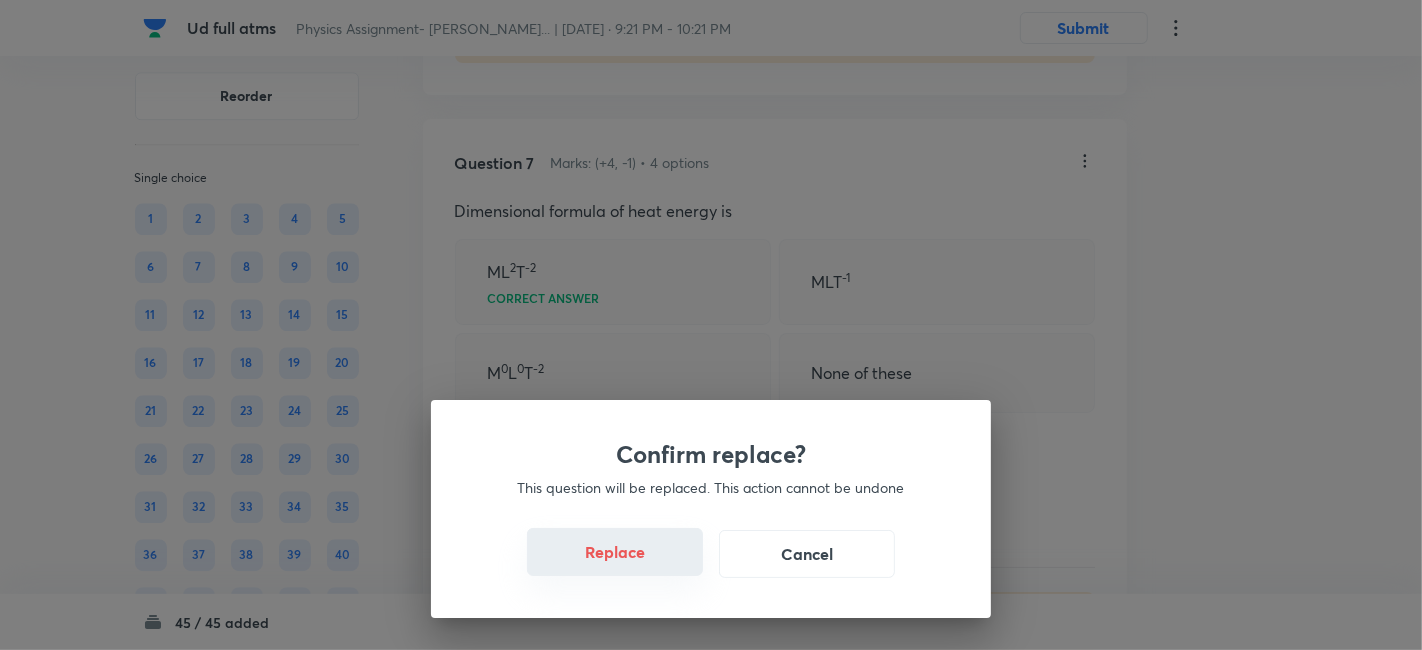 click on "Replace" at bounding box center (615, 552) 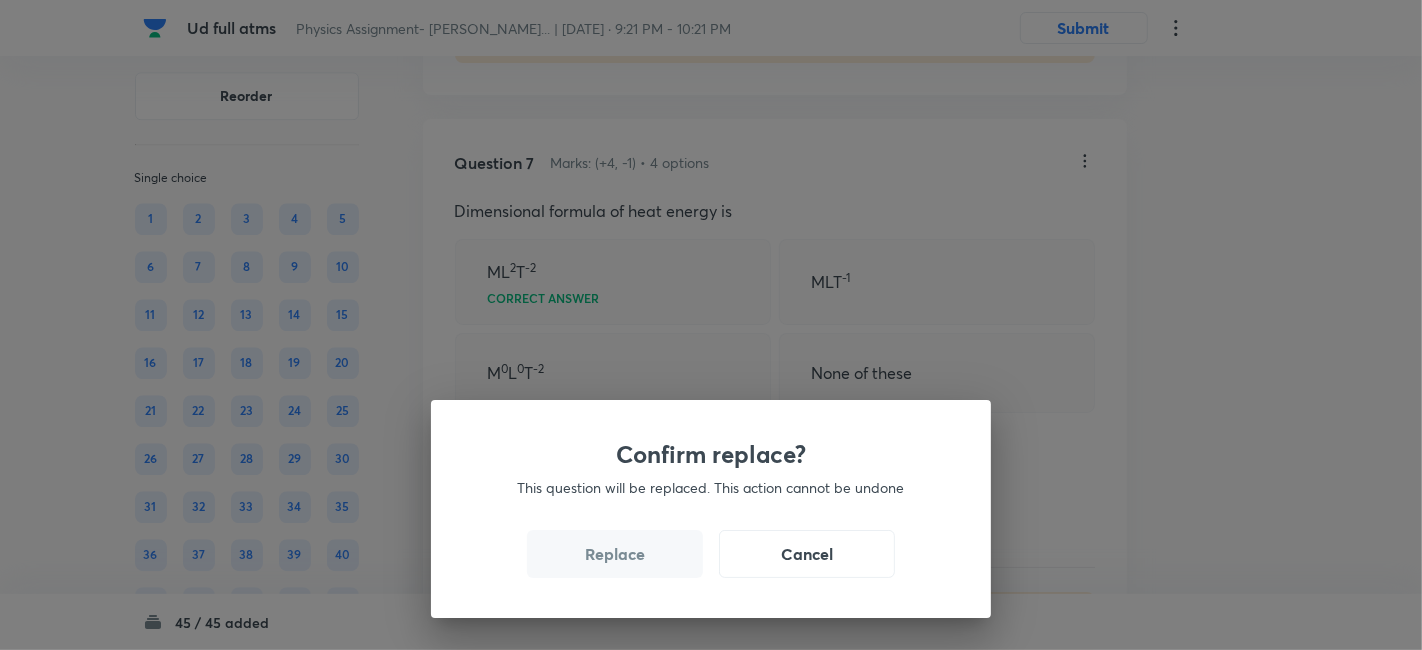 click on "Replace" at bounding box center [615, 554] 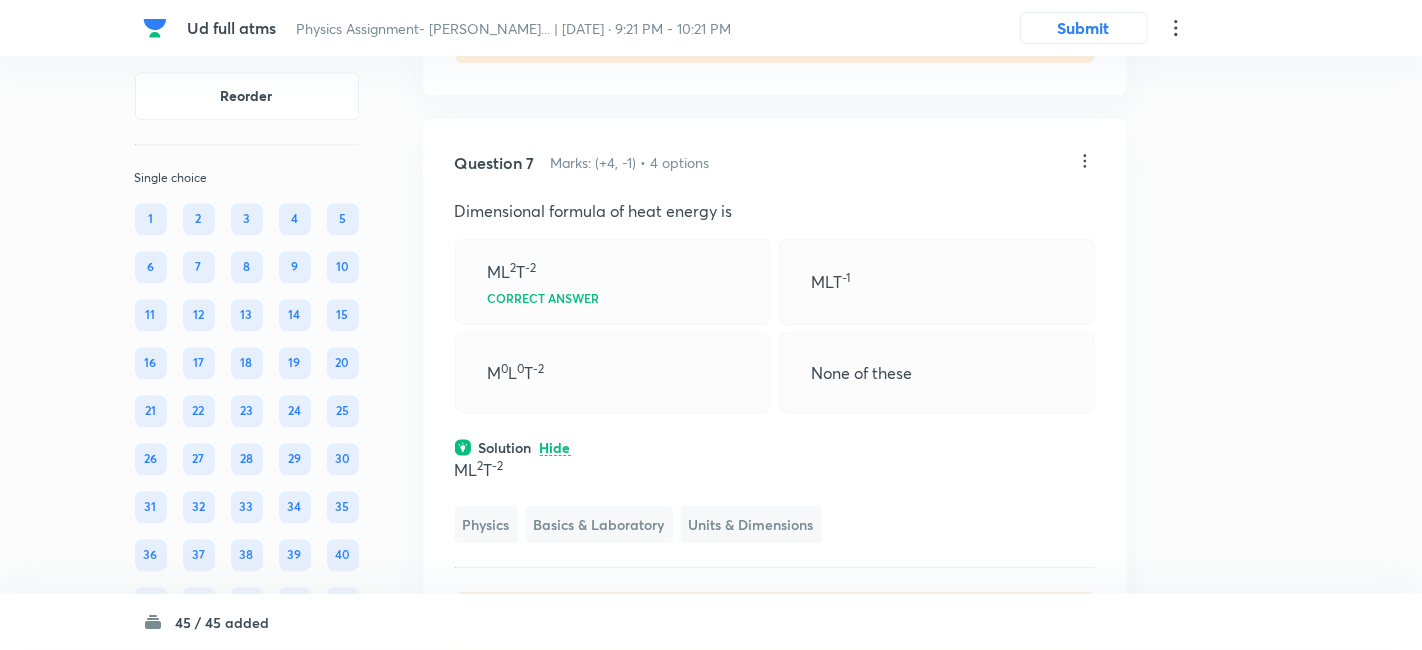 click on "Confirm replace? This question will be replaced. This action cannot be undone Replace Cancel" at bounding box center (711, 975) 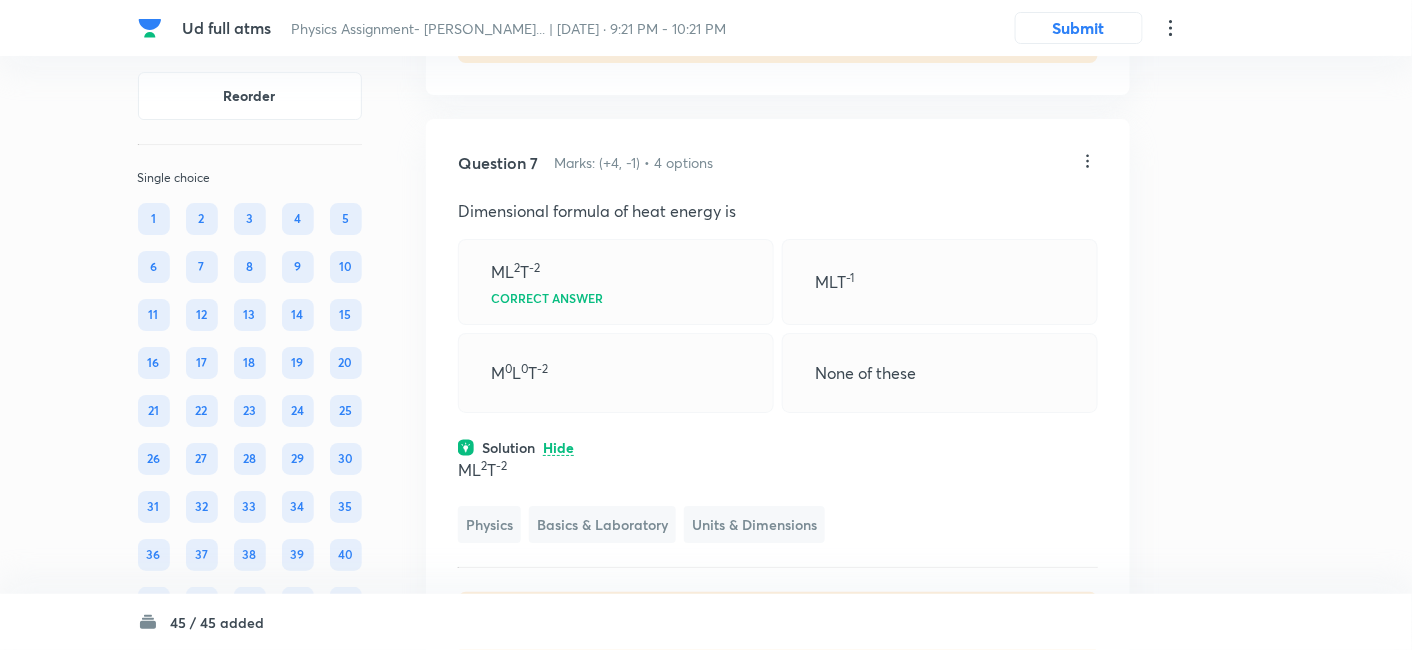 click on "Question 7 Marks: (+4, -1) • 4 options Dimensional formula of heat energy is ML 2 T -2 Correct answer MLT -1 M 0 L 0 T -2 None of these Solution Hide ML 2 T -2 Physics Basics & Laboratory Units & Dimensions Last used:  2 years ago Used  1  times in past Learners attempted:  13 Difficulty: Easy" at bounding box center [778, 402] 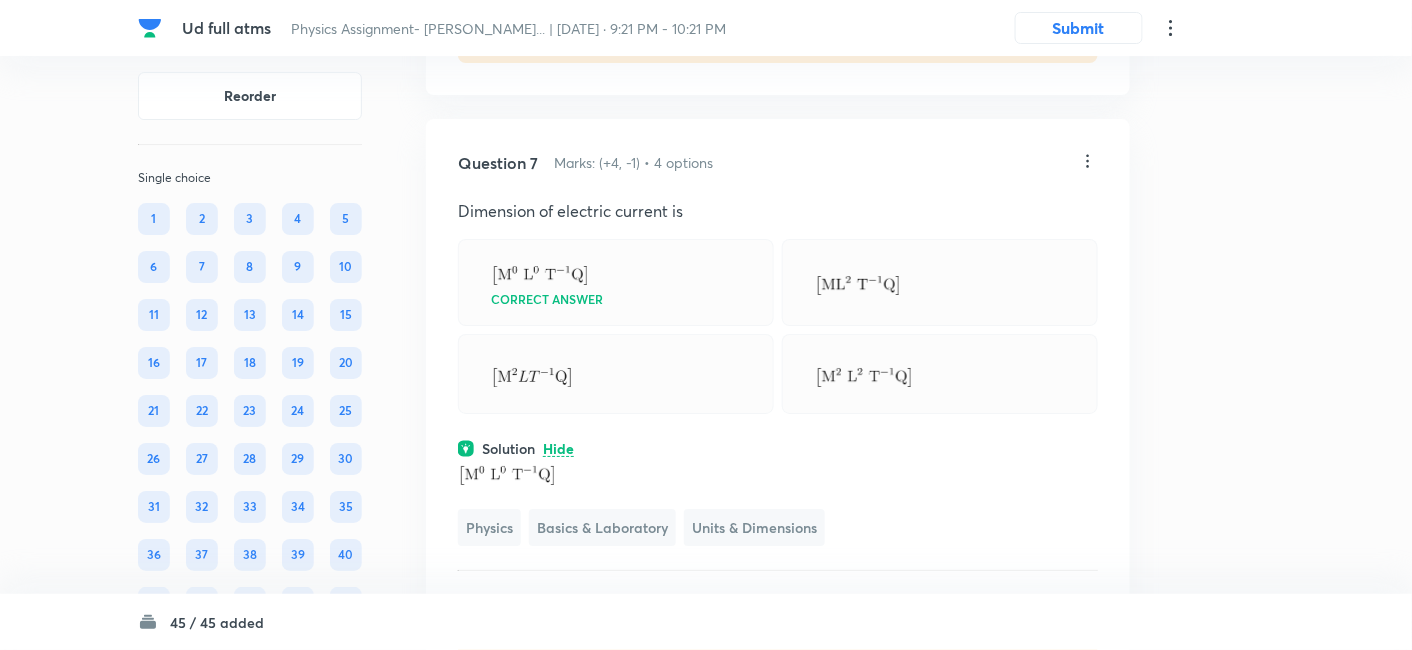 click 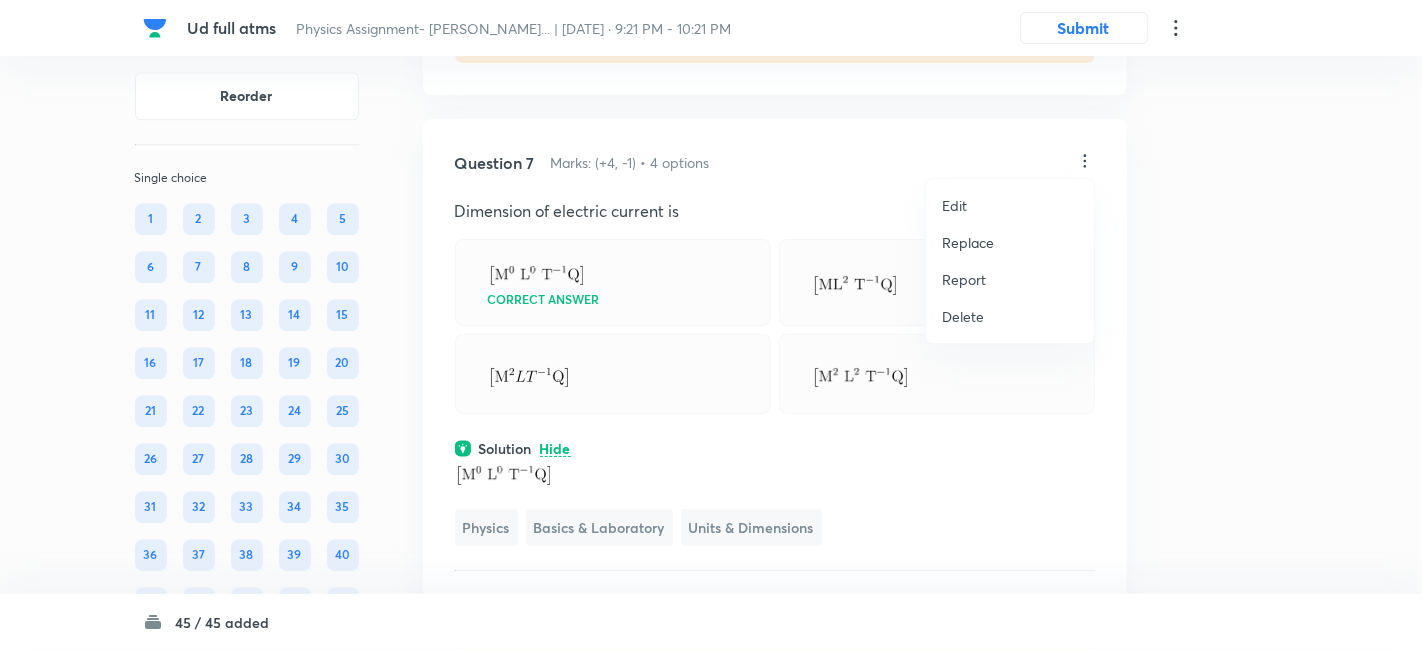 click on "Replace" at bounding box center [968, 242] 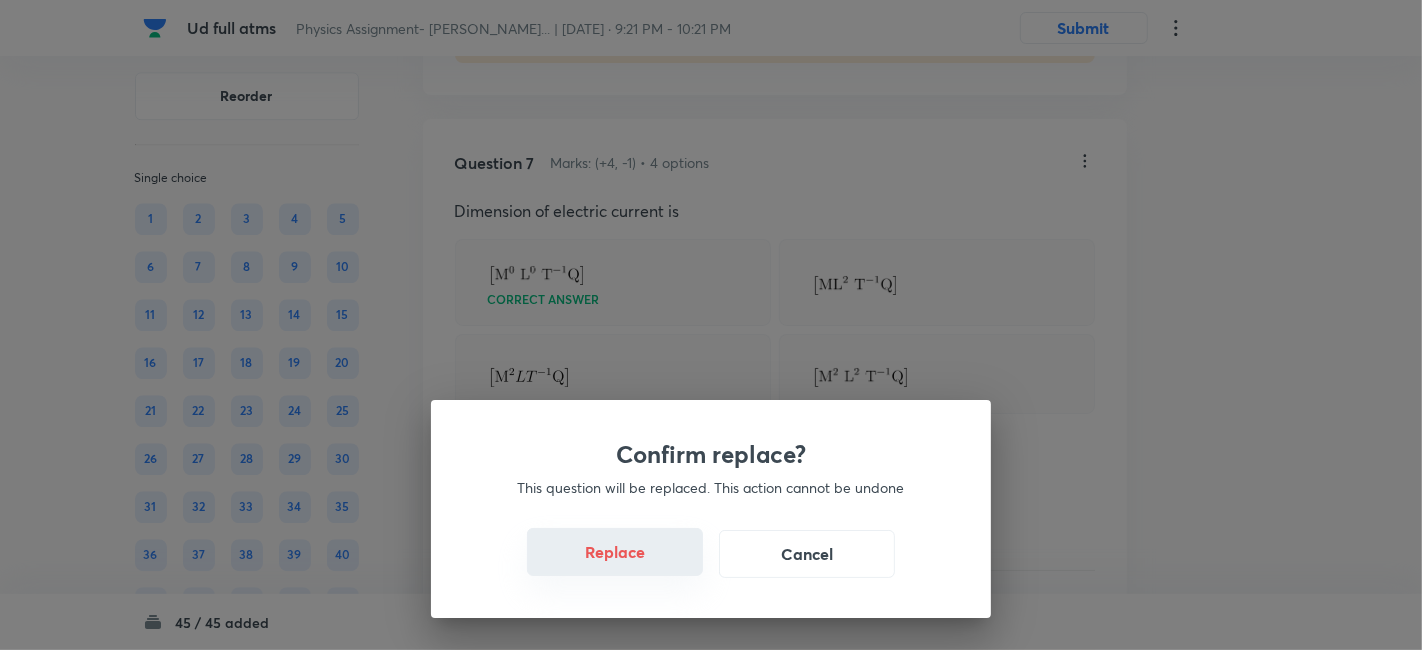 click on "Replace" at bounding box center [615, 552] 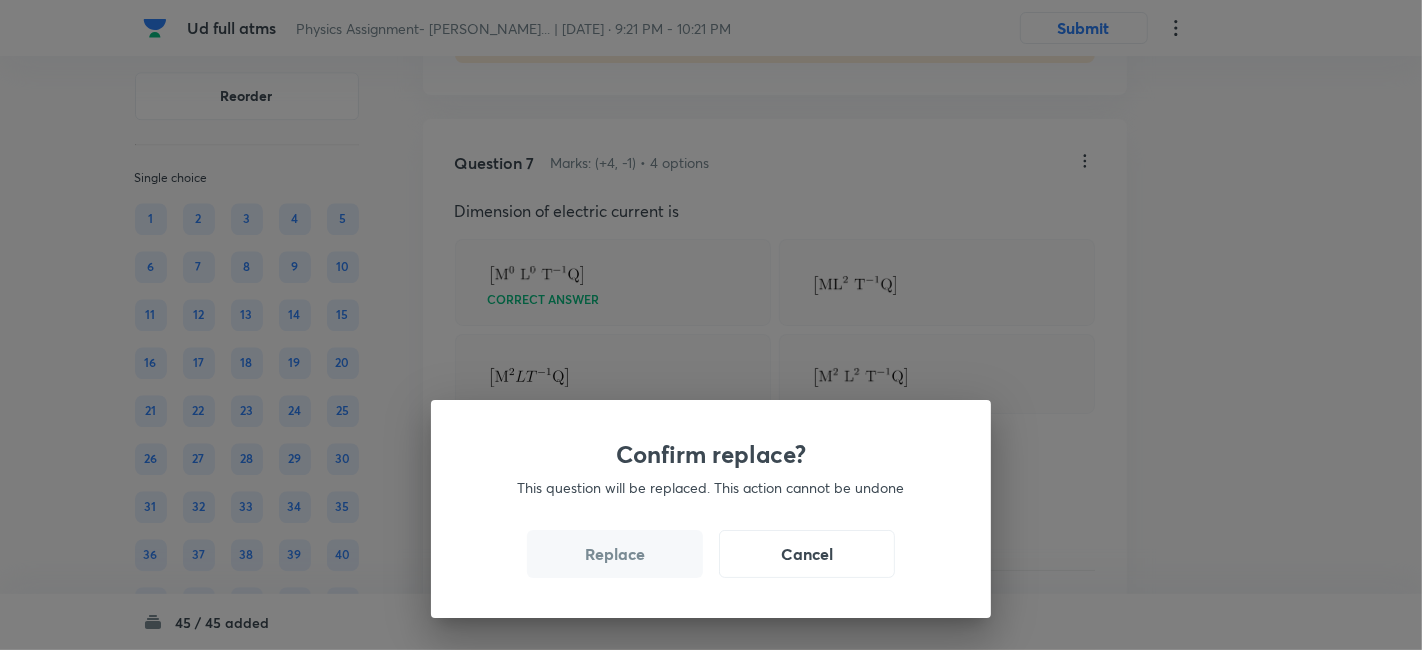 click on "Replace" at bounding box center [615, 554] 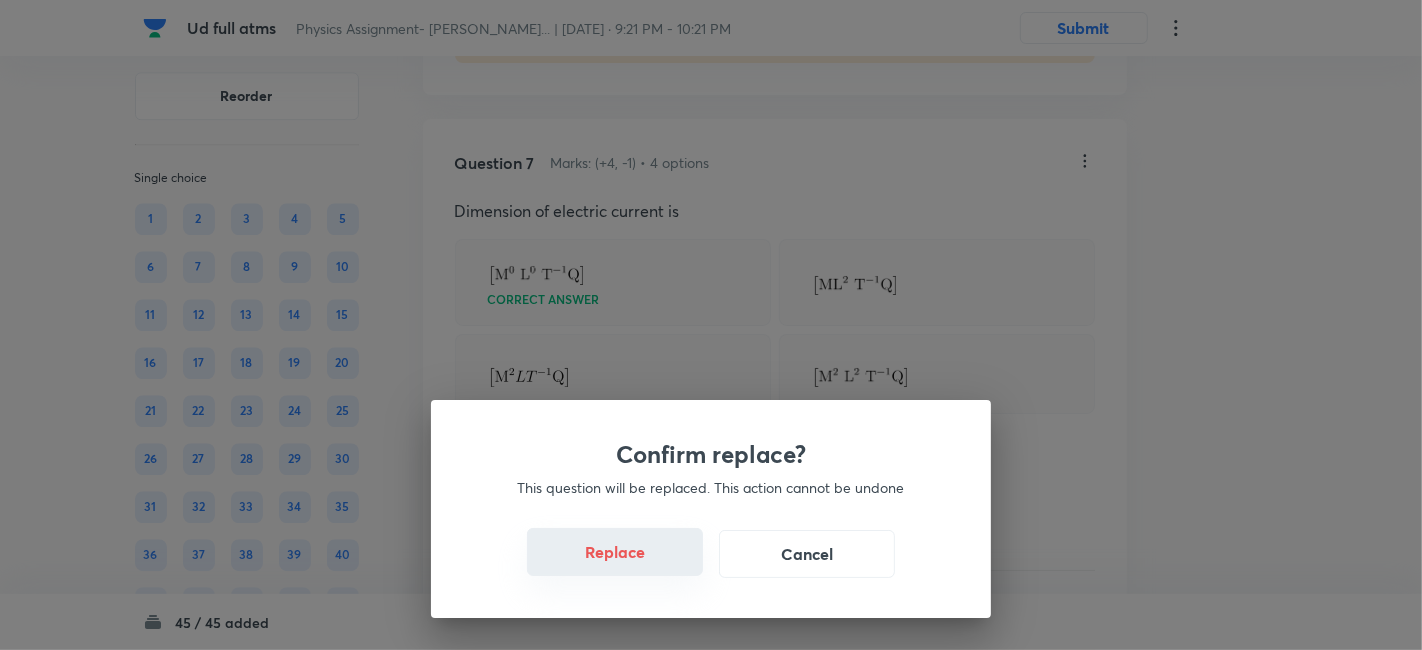 click on "Replace" at bounding box center [615, 552] 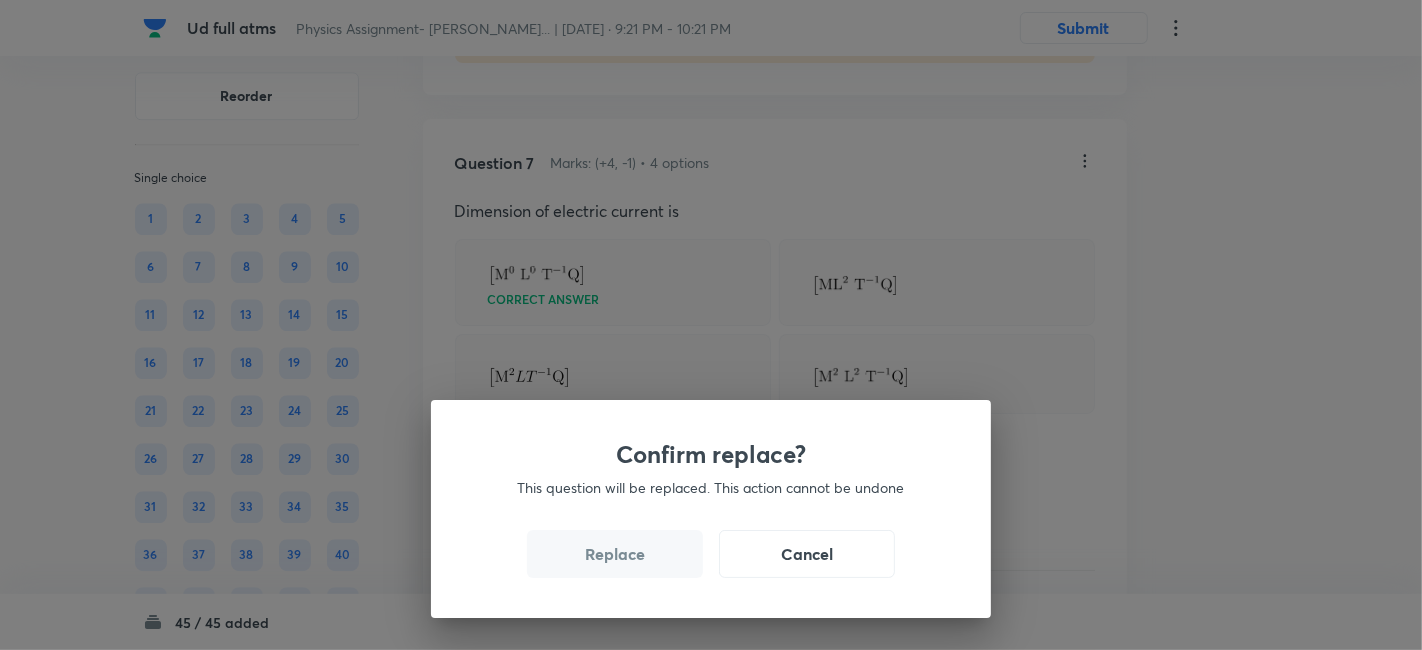 click on "Replace" at bounding box center [615, 554] 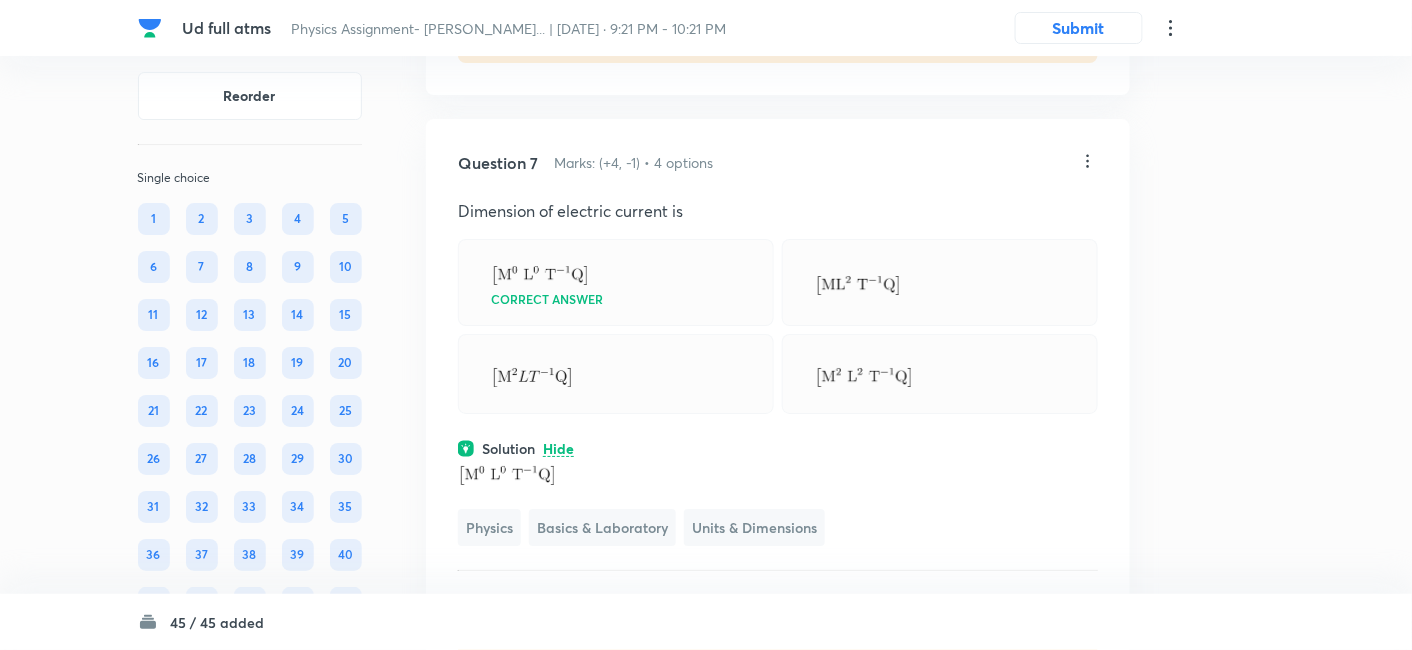 click on "Question 7 Marks: (+4, -1) • 4 options Dimension of electric current is  Correct answer Solution Hide Physics Basics & Laboratory Units & Dimensions Last used:  2 years ago Used  1  times in past Learners attempted:  13 Difficulty: Easy" at bounding box center (778, 404) 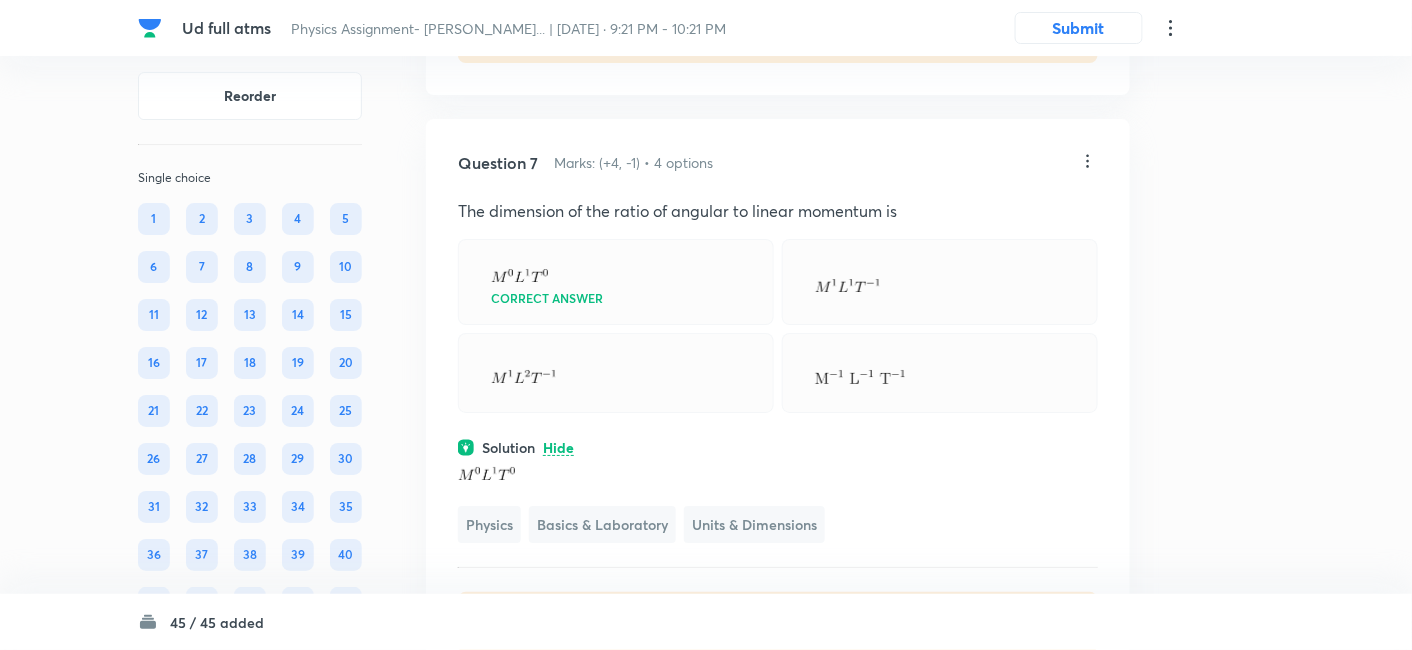 scroll, scrollTop: 4483, scrollLeft: 0, axis: vertical 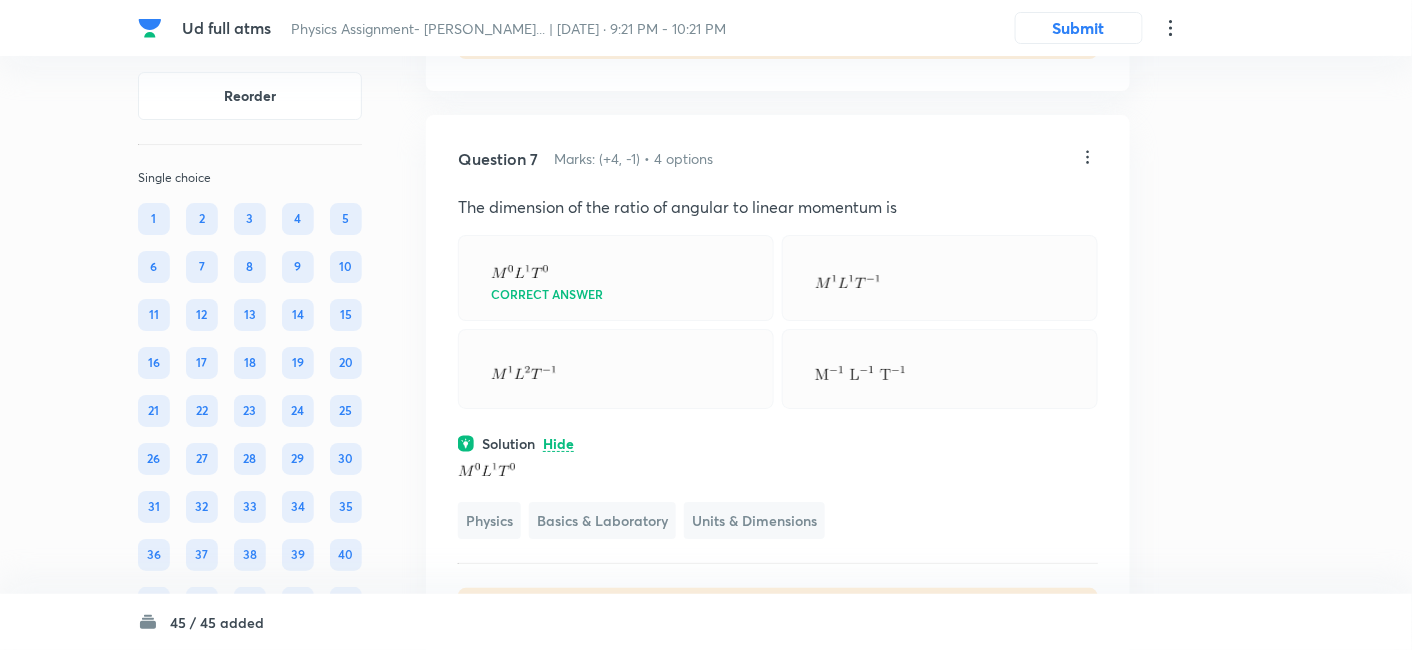 click 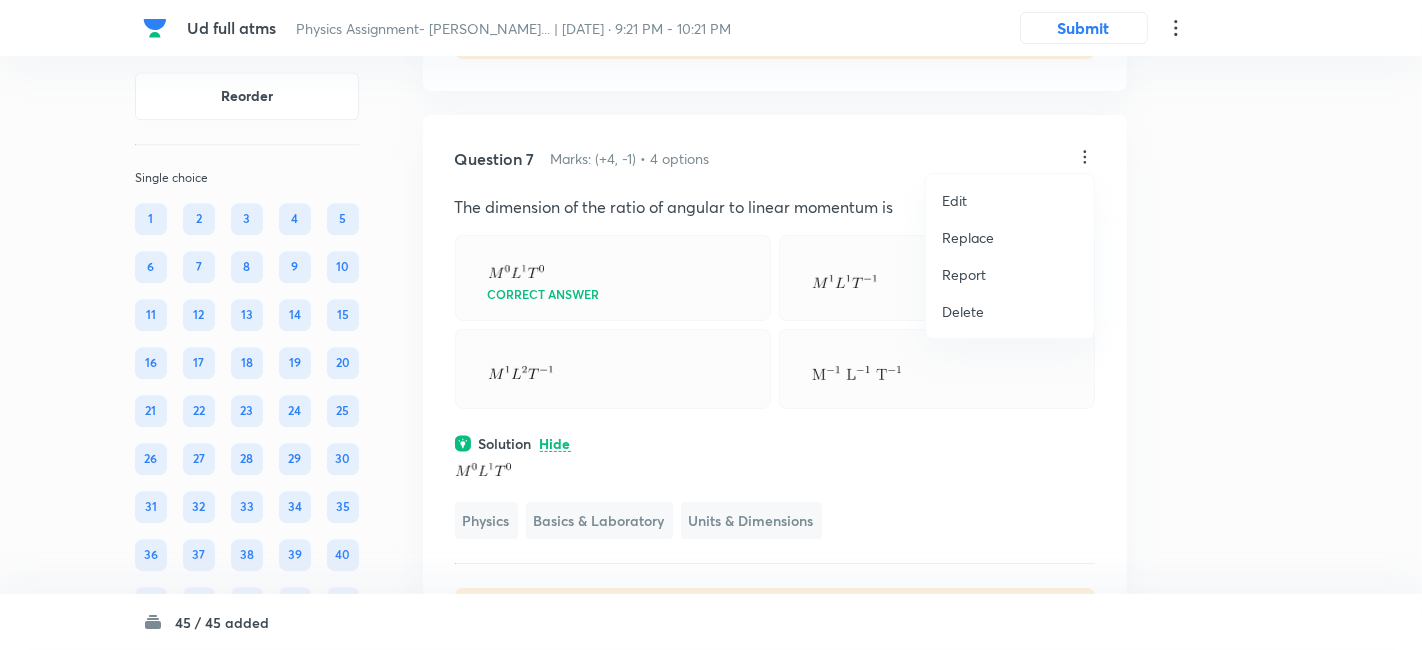click on "Replace" at bounding box center (968, 237) 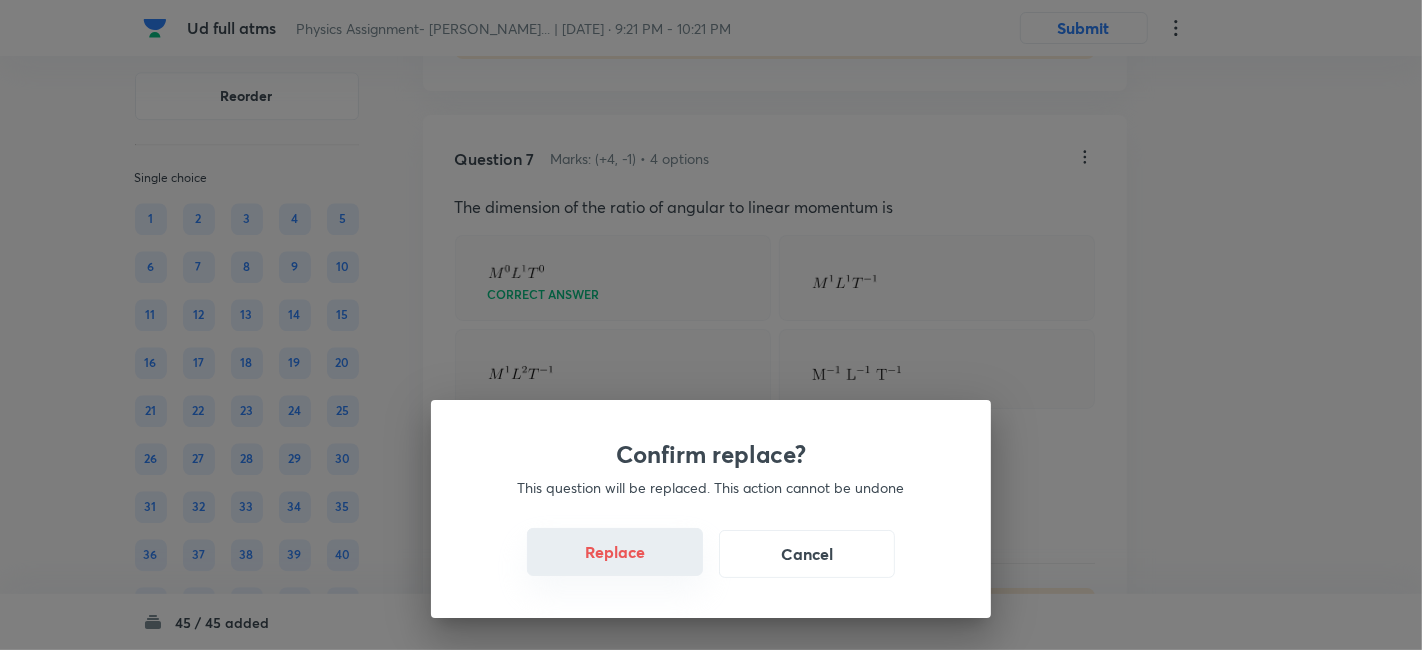 click on "Replace" at bounding box center [615, 552] 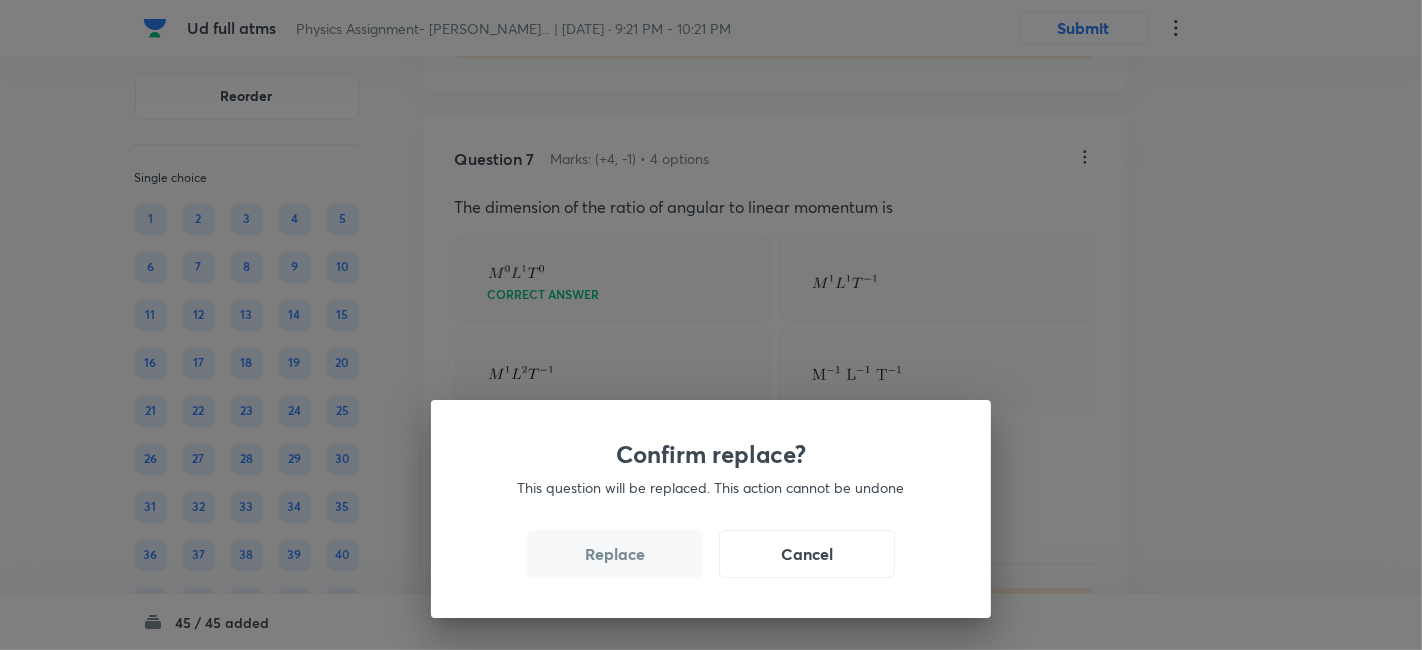 click on "Replace" at bounding box center [615, 554] 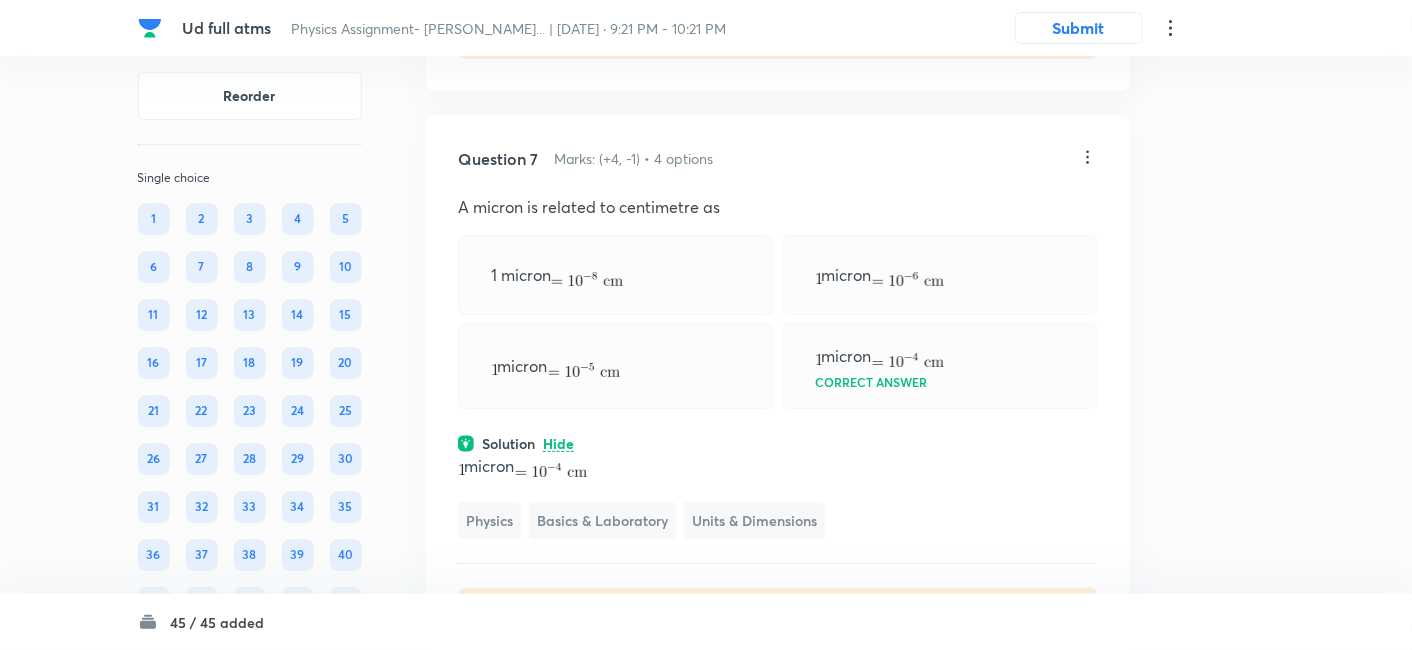 click on "Question 7 Marks: (+4, -1) • 4 options A micron is related to centimetre as 1 micron   micron   micron   micron  Correct answer Solution Hide  micron  Physics Basics & Laboratory Units & Dimensions Last used:  2 years ago Used  1  times in past Learners attempted:  13 Difficulty: Easy" at bounding box center (778, 398) 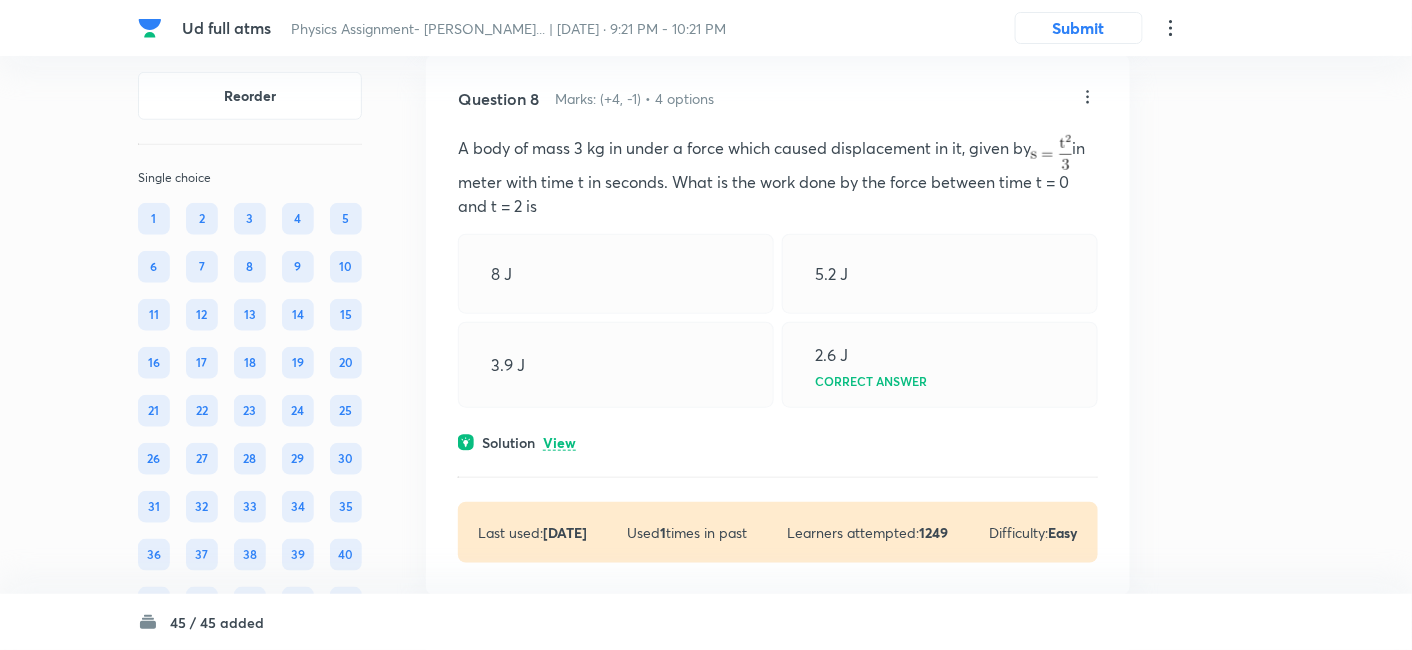 scroll, scrollTop: 5137, scrollLeft: 0, axis: vertical 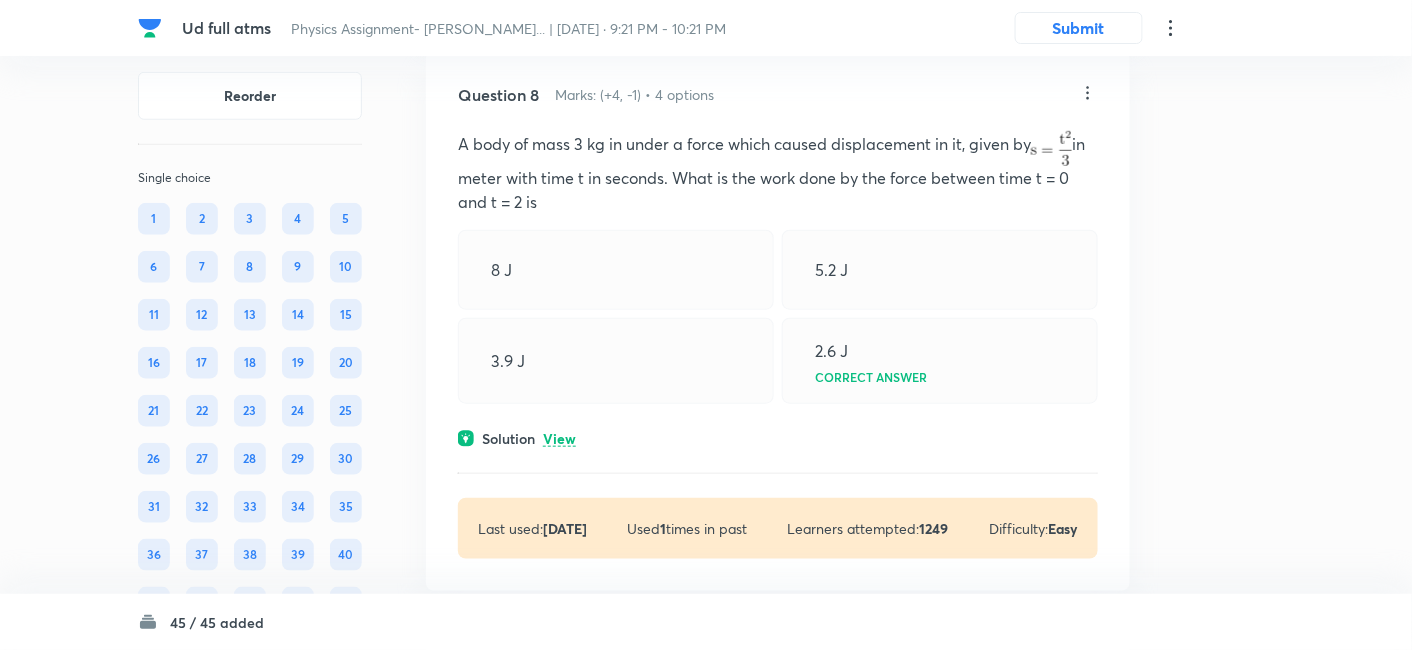 click on "View" at bounding box center (559, 439) 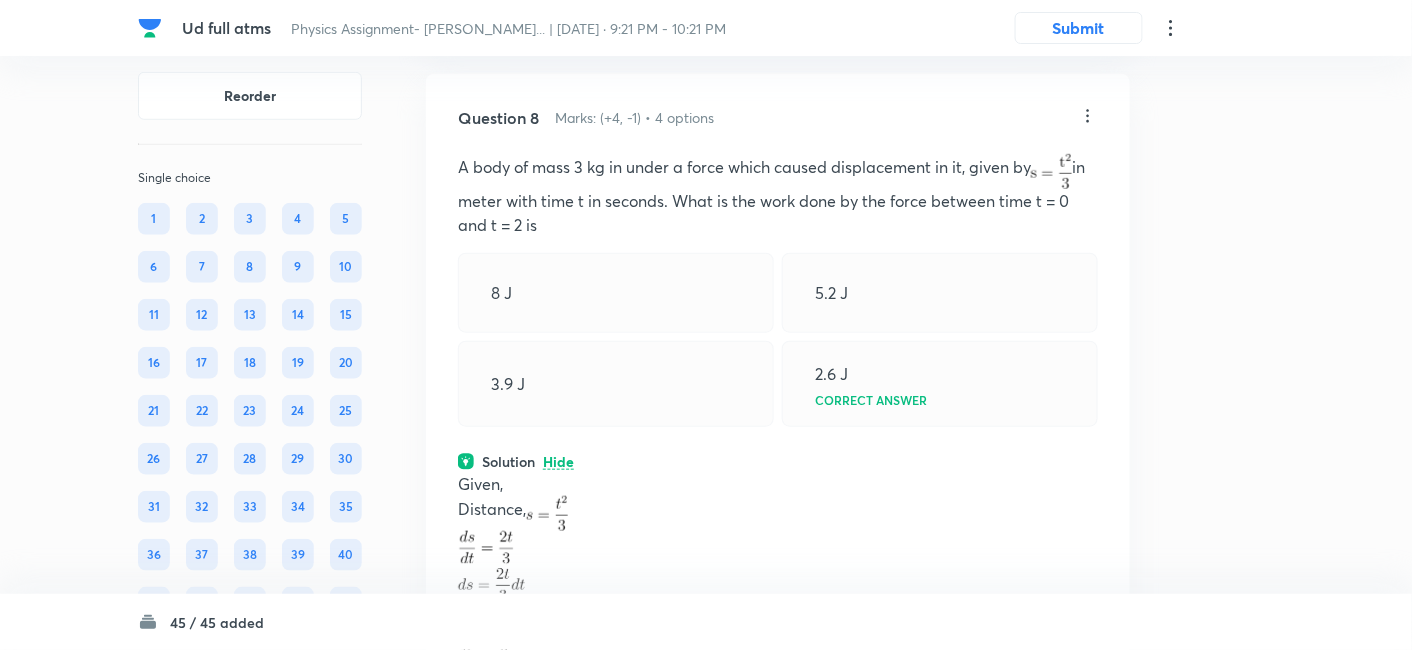 scroll, scrollTop: 5106, scrollLeft: 0, axis: vertical 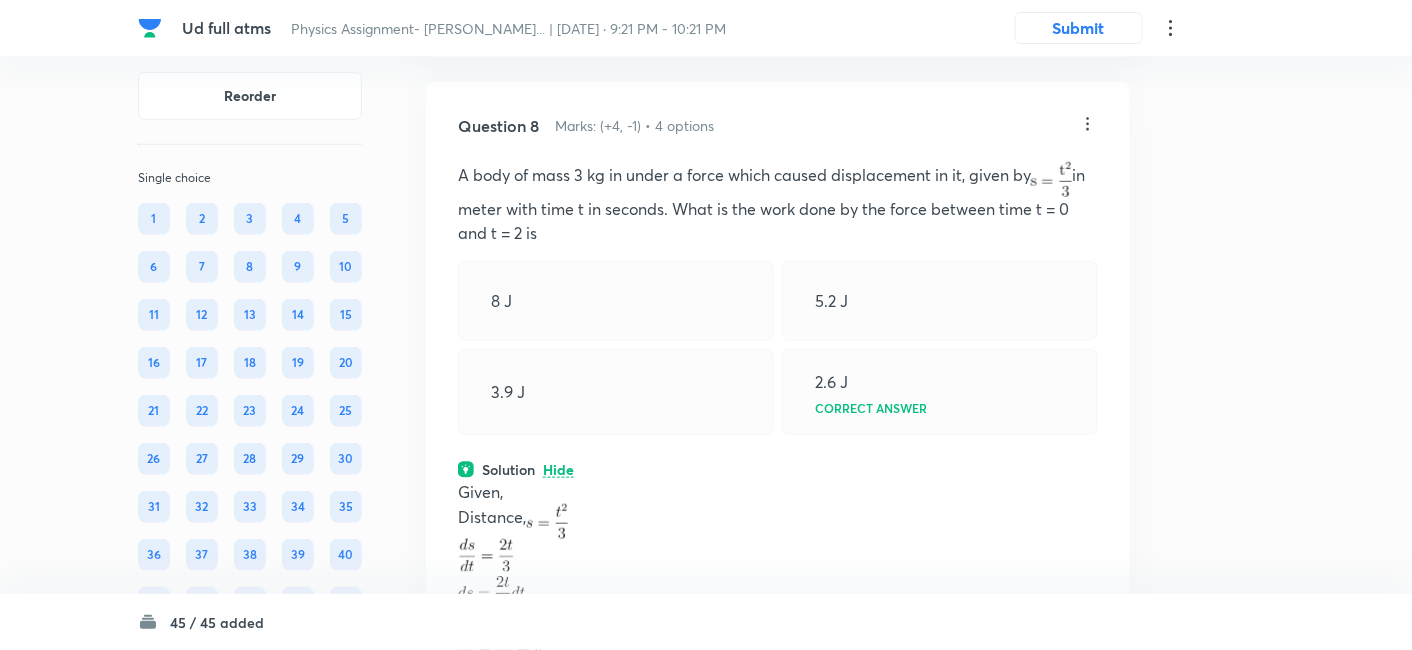 click 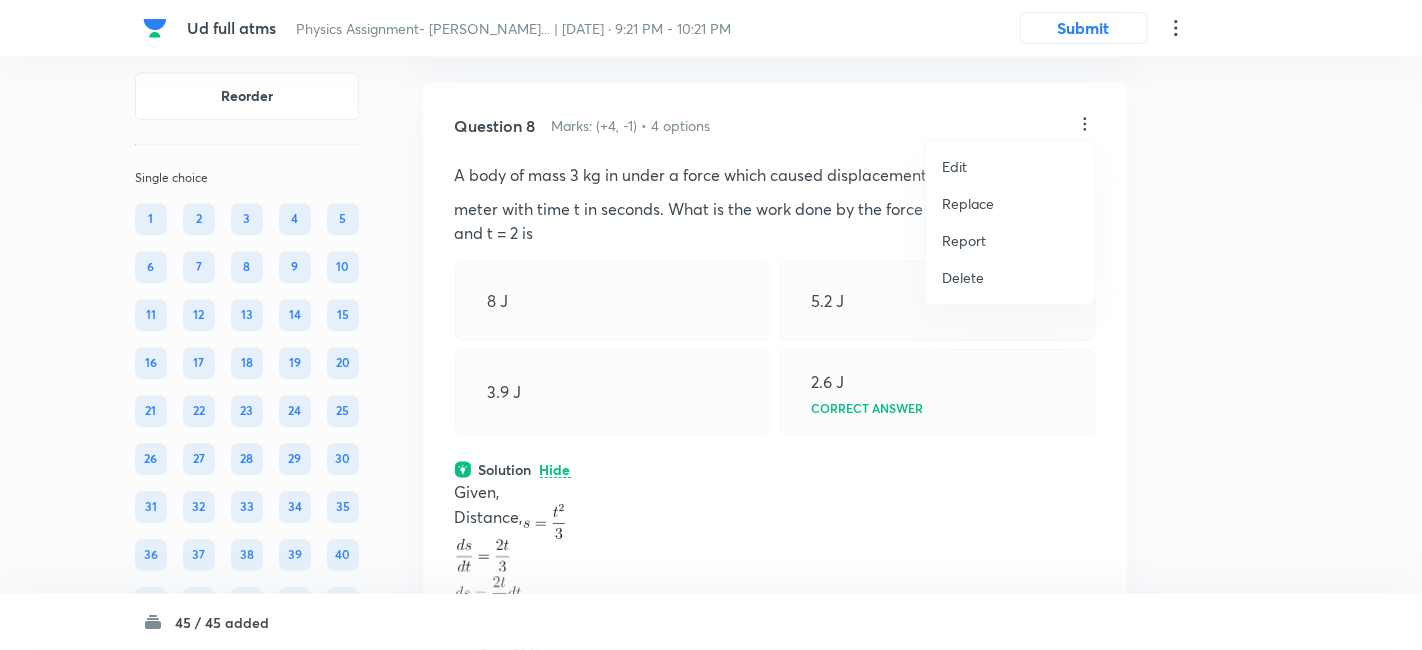 click on "Replace" at bounding box center [968, 203] 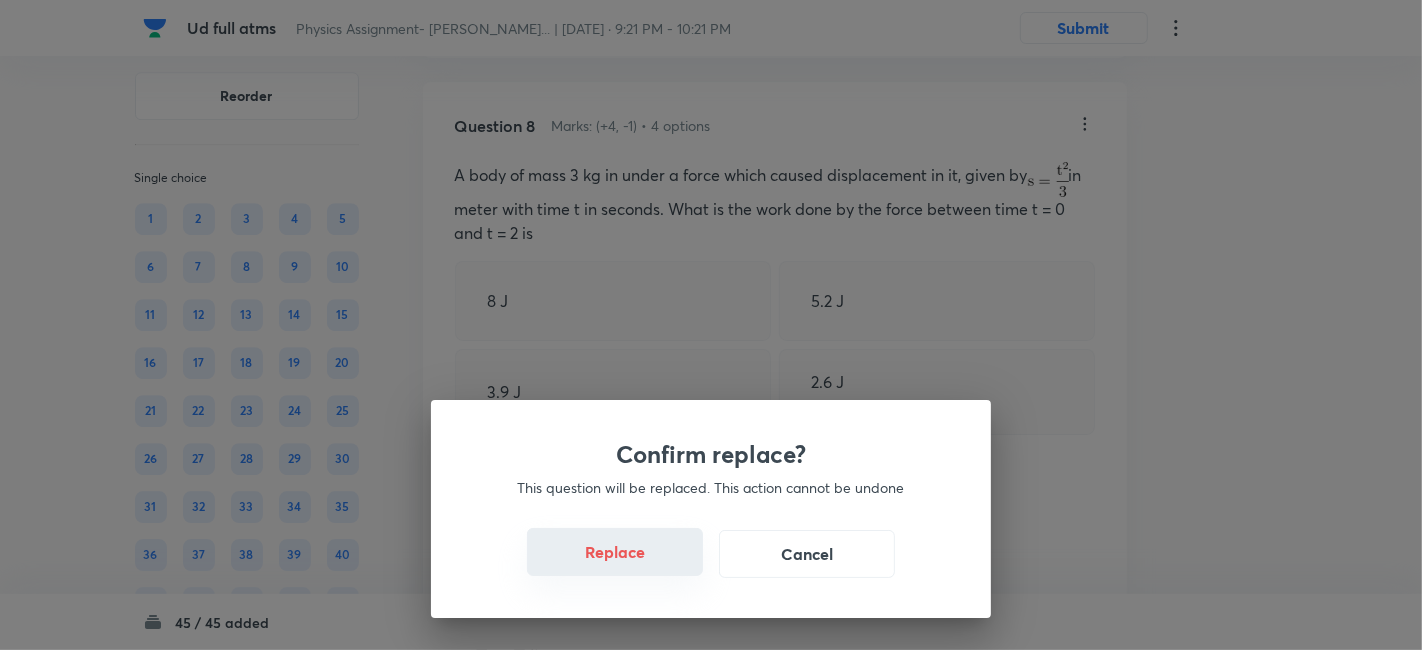 click on "Replace" at bounding box center (615, 552) 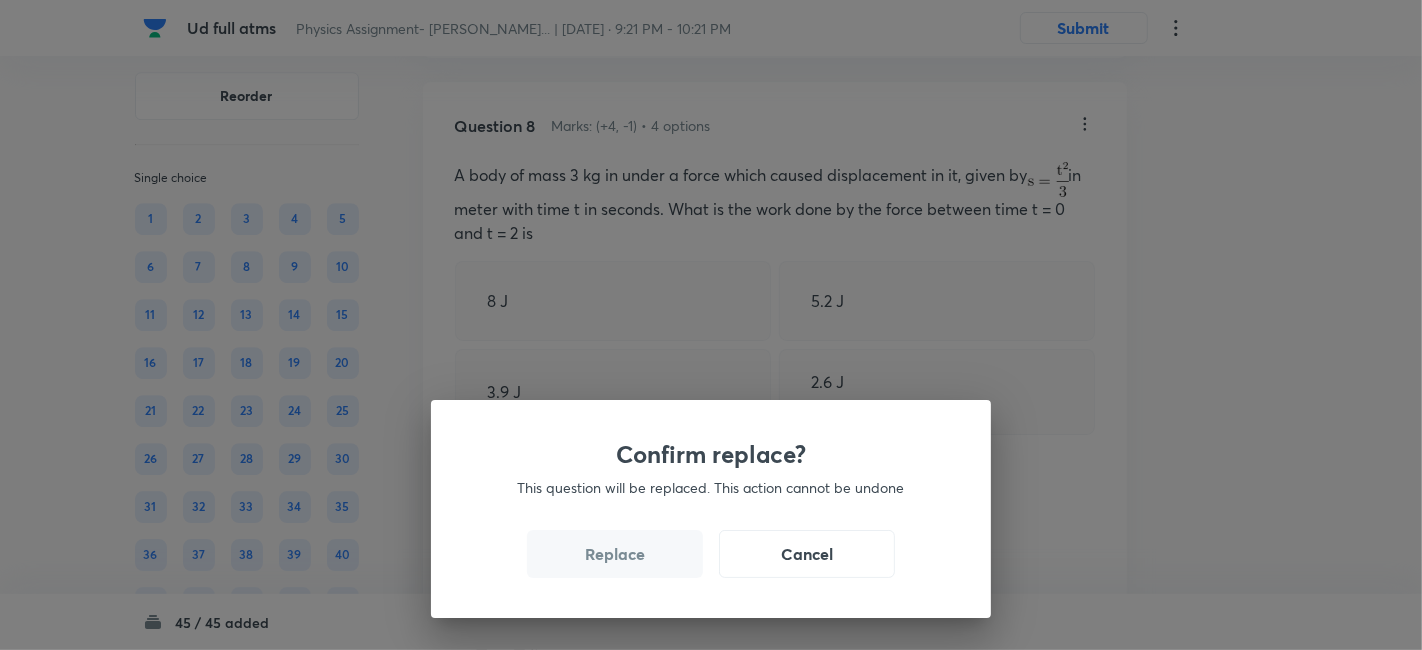 click on "Replace" at bounding box center [615, 554] 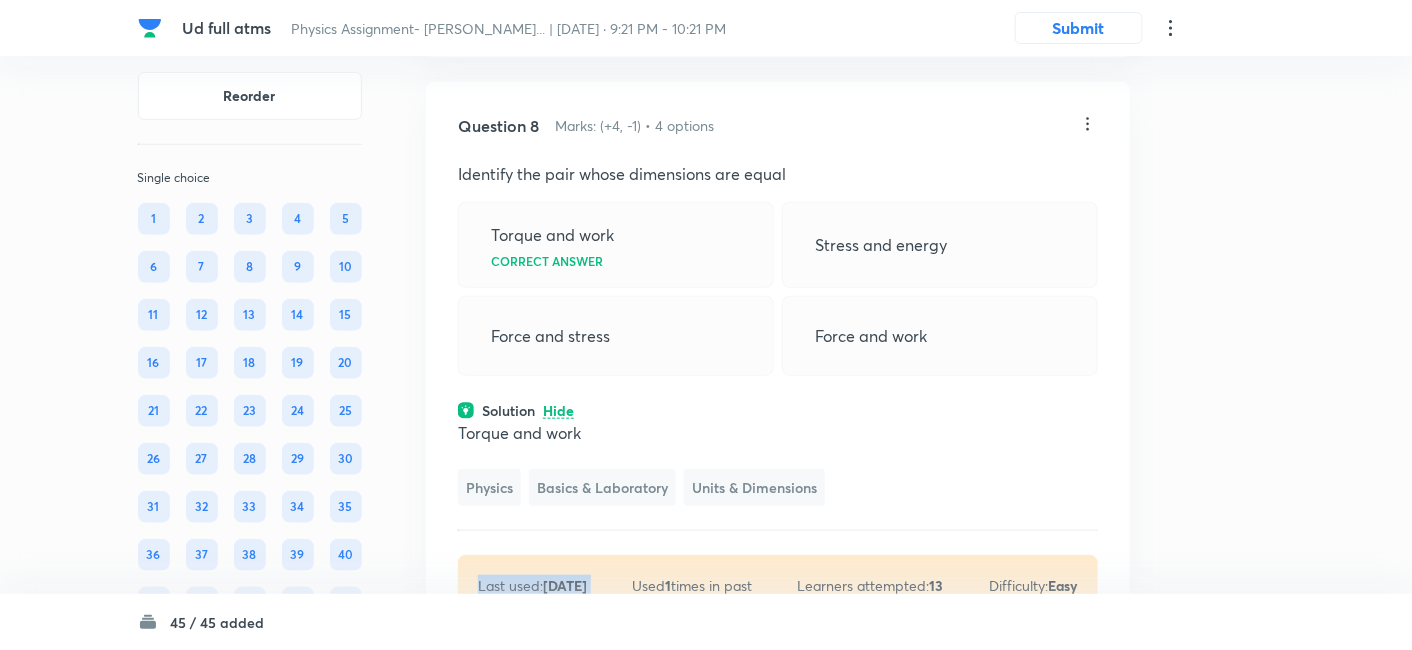 click on "Last used:  2 years ago Used  1  times in past Learners attempted:  13 Difficulty: Easy" at bounding box center [778, 585] 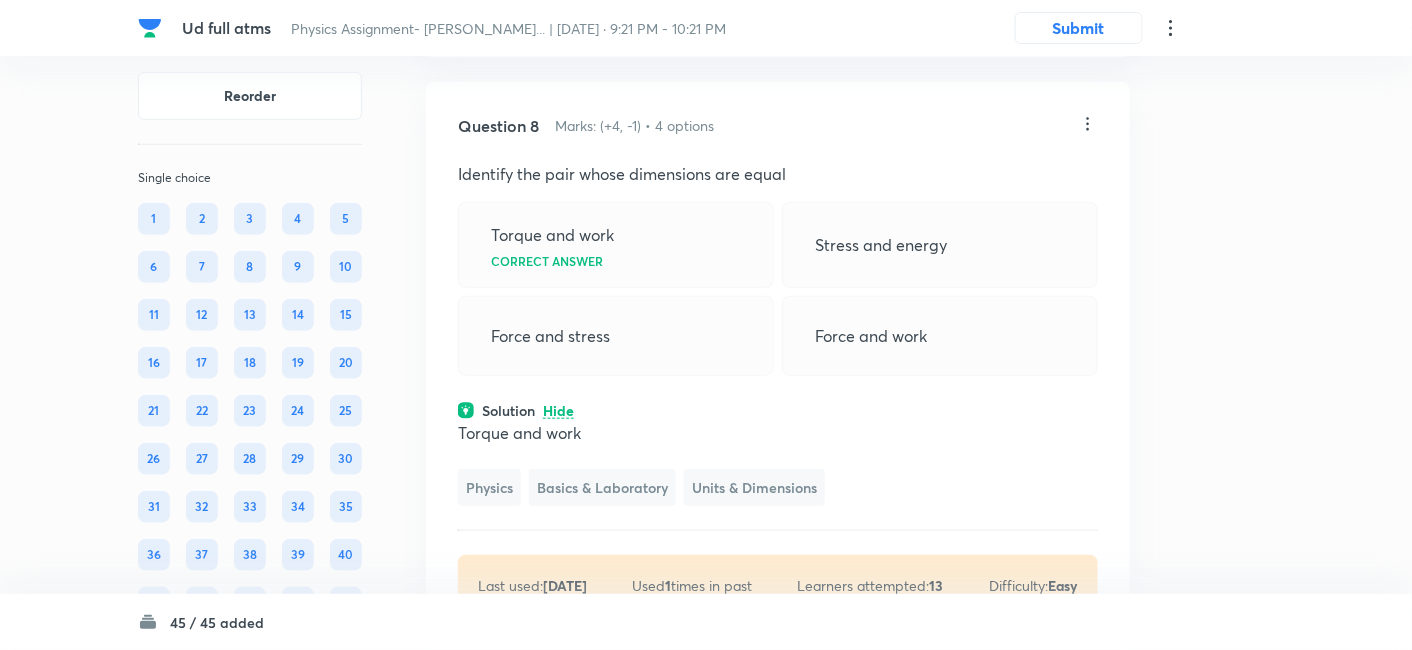 click 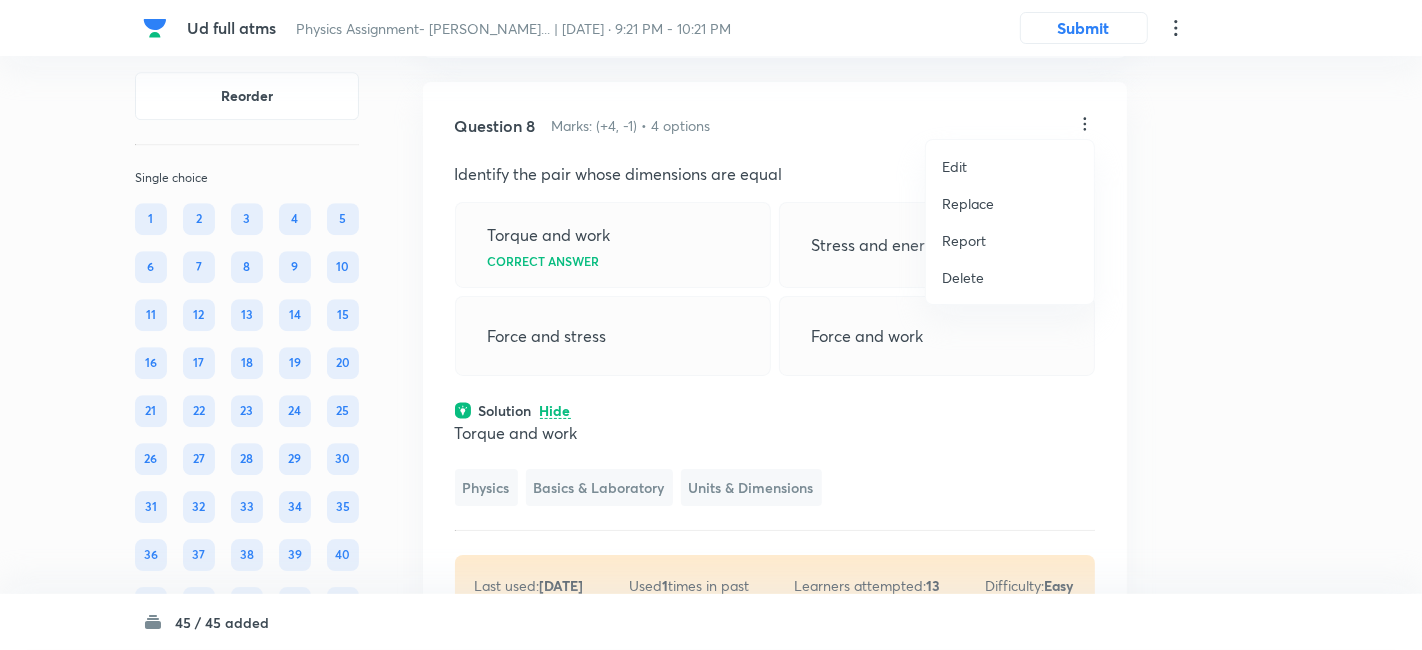 click on "Replace" at bounding box center (968, 203) 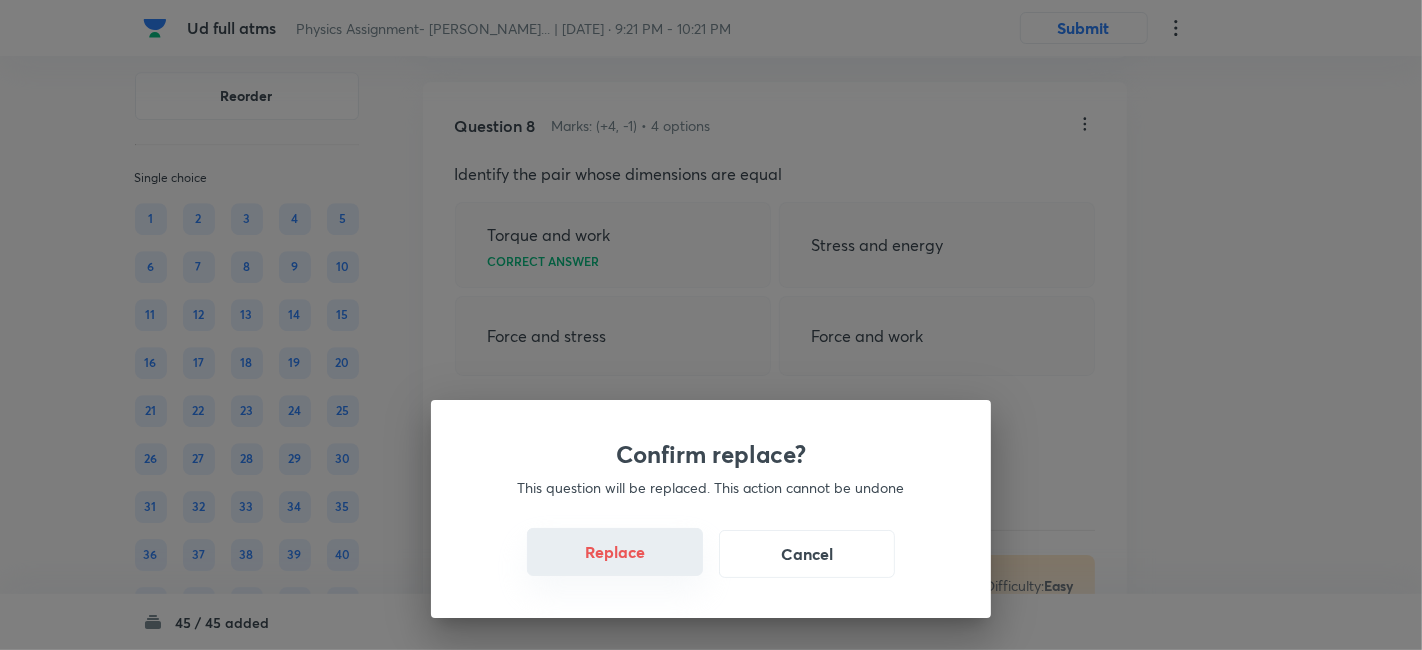 click on "Replace" at bounding box center (615, 552) 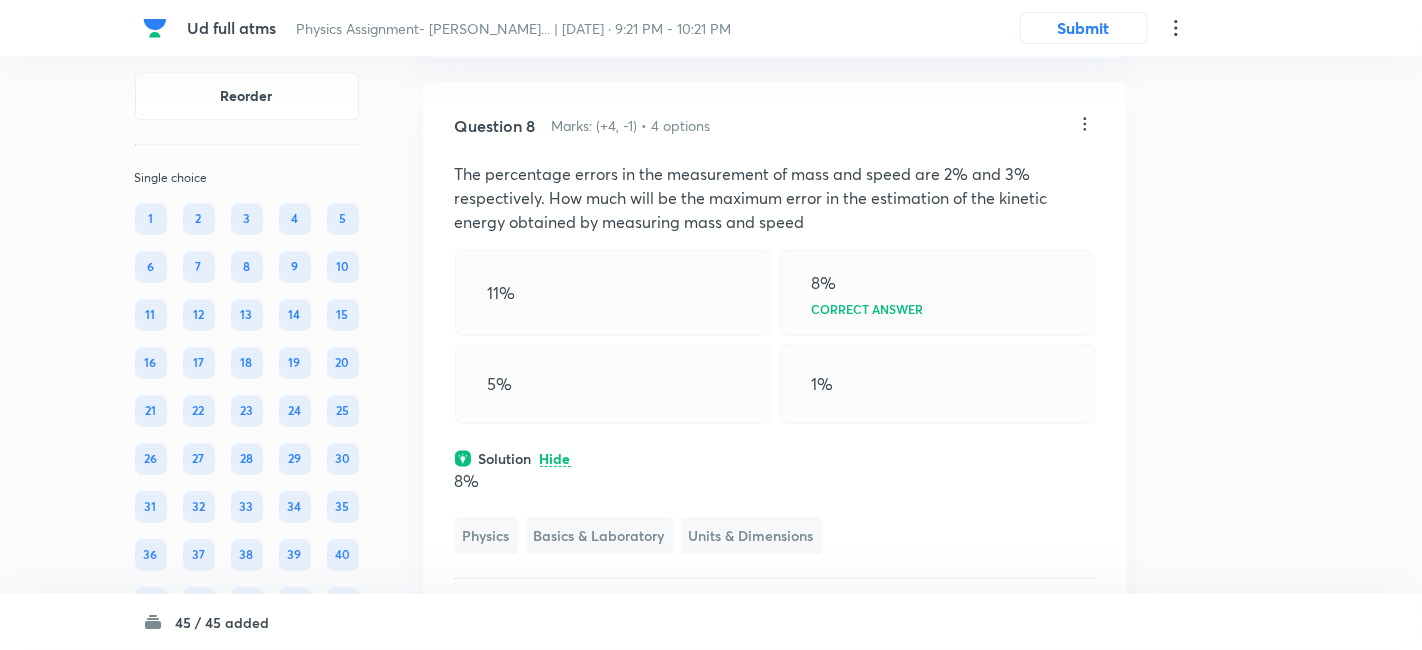 click on "Confirm replace? This question will be replaced. This action cannot be undone Replace Cancel" at bounding box center (711, 325) 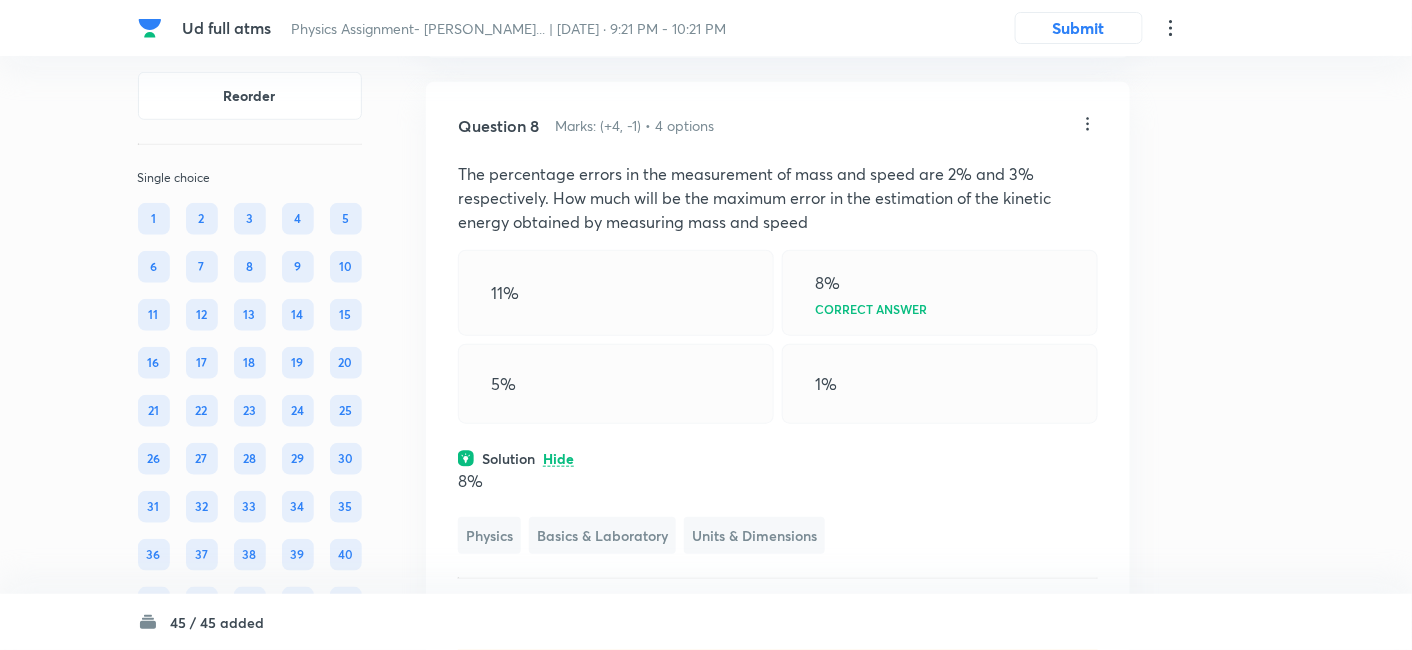 click on "Question 8 Marks: (+4, -1) • 4 options The percentage errors in the measurement of mass and speed are 2% and 3% respectively. How much will be the maximum error in the estimation of the kinetic energy obtained by measuring mass and speed 11% 8% Correct answer 5% 1% Solution Hide 8%  Physics Basics & Laboratory Units & Dimensions Last used:  2 years ago Used  1  times in past Learners attempted:  13 Difficulty: Easy" at bounding box center [778, 389] 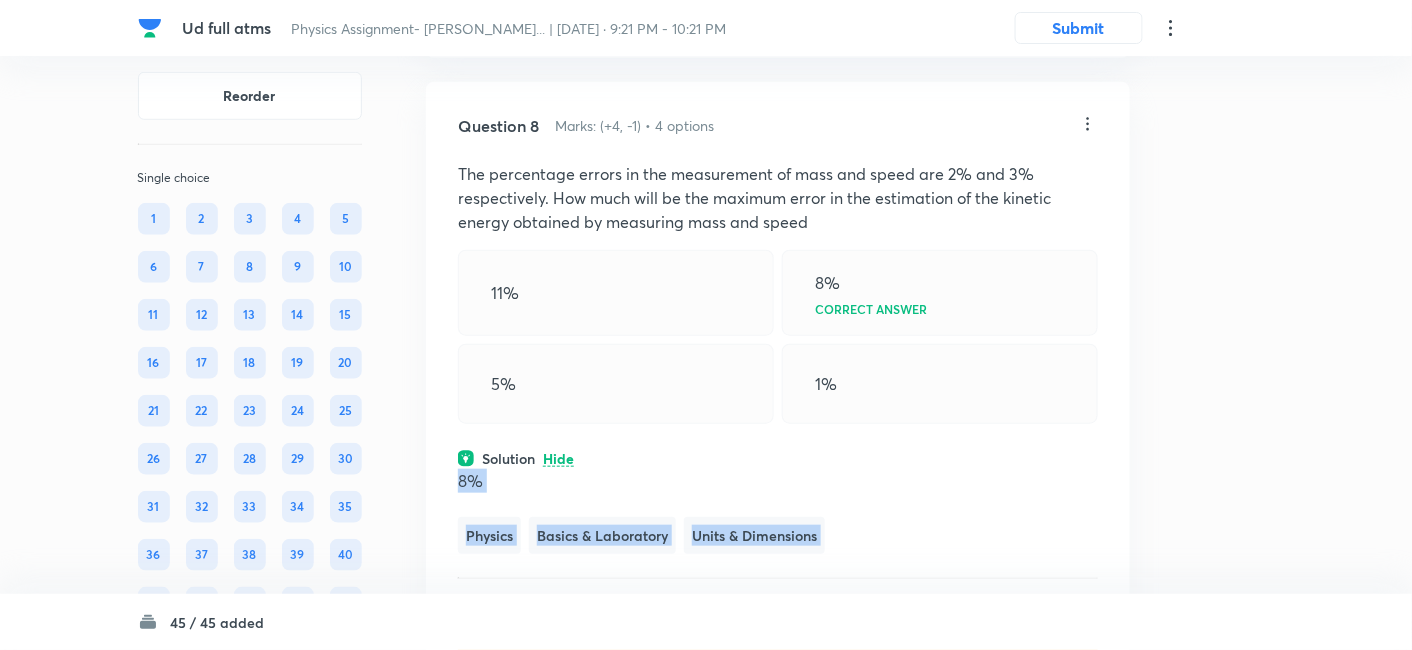 click on "Question 8 Marks: (+4, -1) • 4 options The percentage errors in the measurement of mass and speed are 2% and 3% respectively. How much will be the maximum error in the estimation of the kinetic energy obtained by measuring mass and speed 11% 8% Correct answer 5% 1% Solution Hide 8%  Physics Basics & Laboratory Units & Dimensions Last used:  2 years ago Used  1  times in past Learners attempted:  13 Difficulty: Easy" at bounding box center [778, 389] 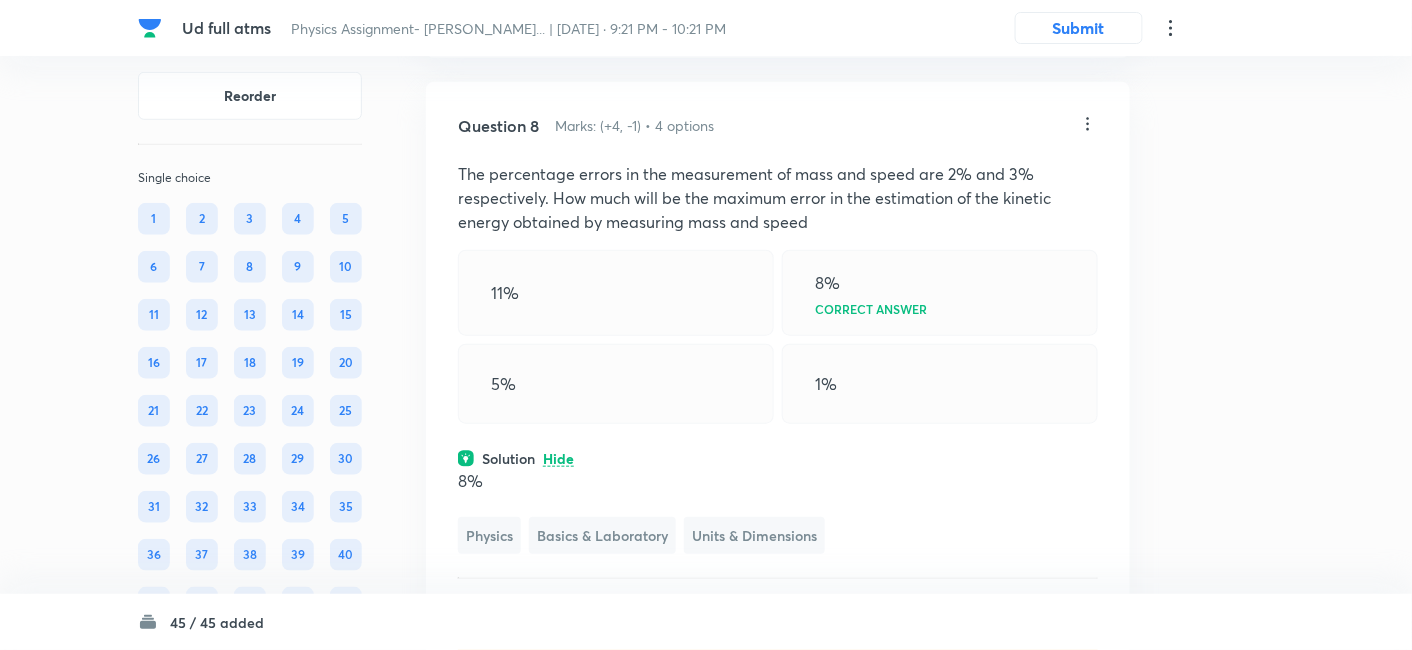 click 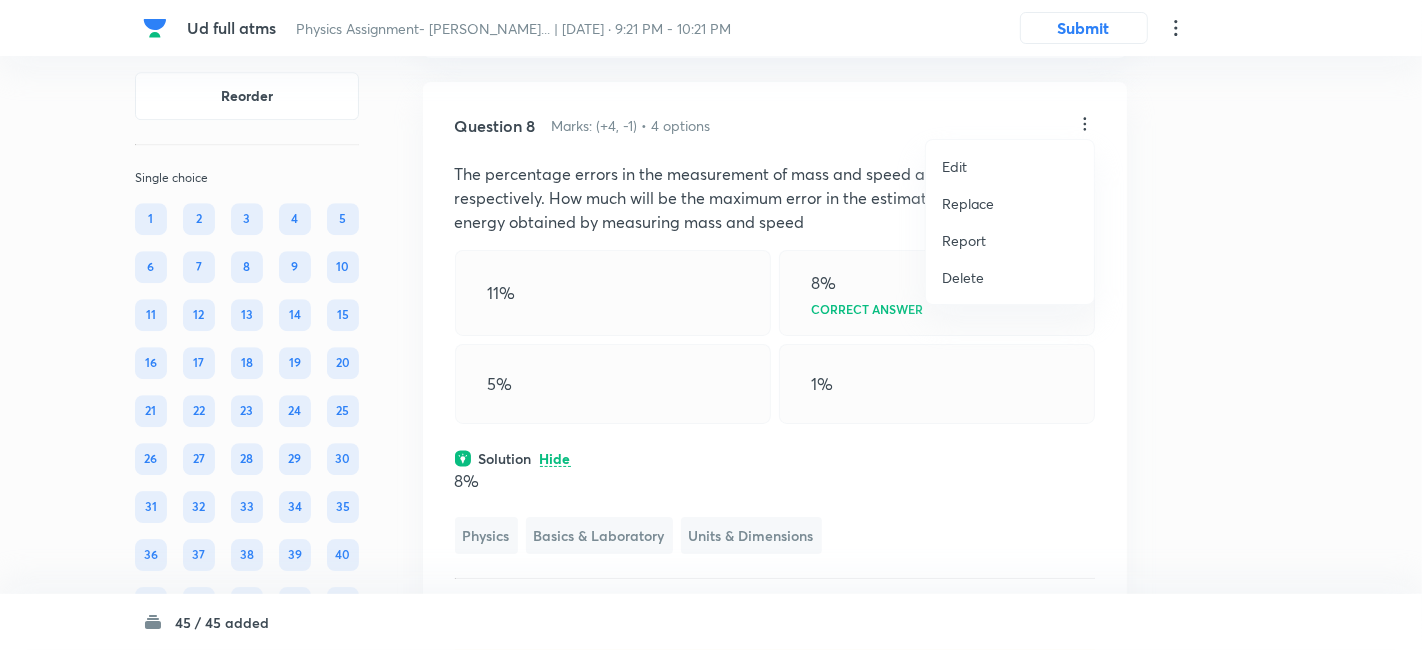 click on "Replace" at bounding box center [968, 203] 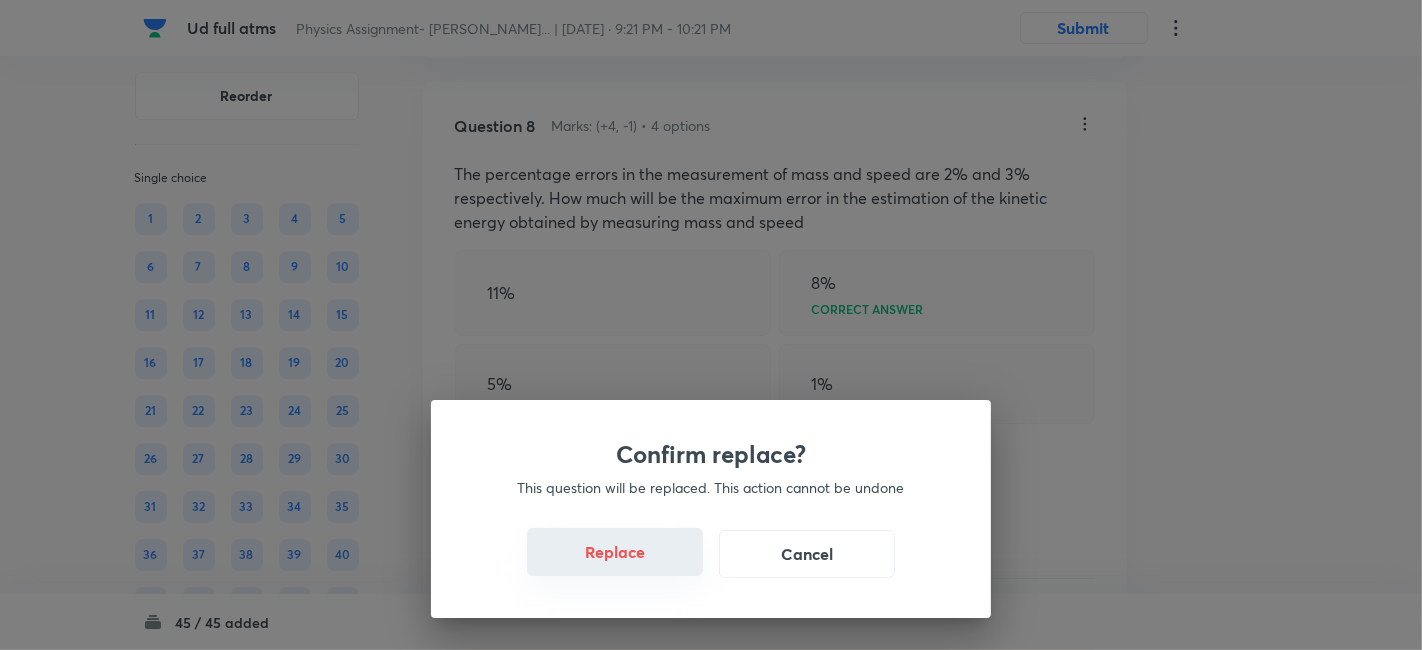 click on "Replace" at bounding box center [615, 552] 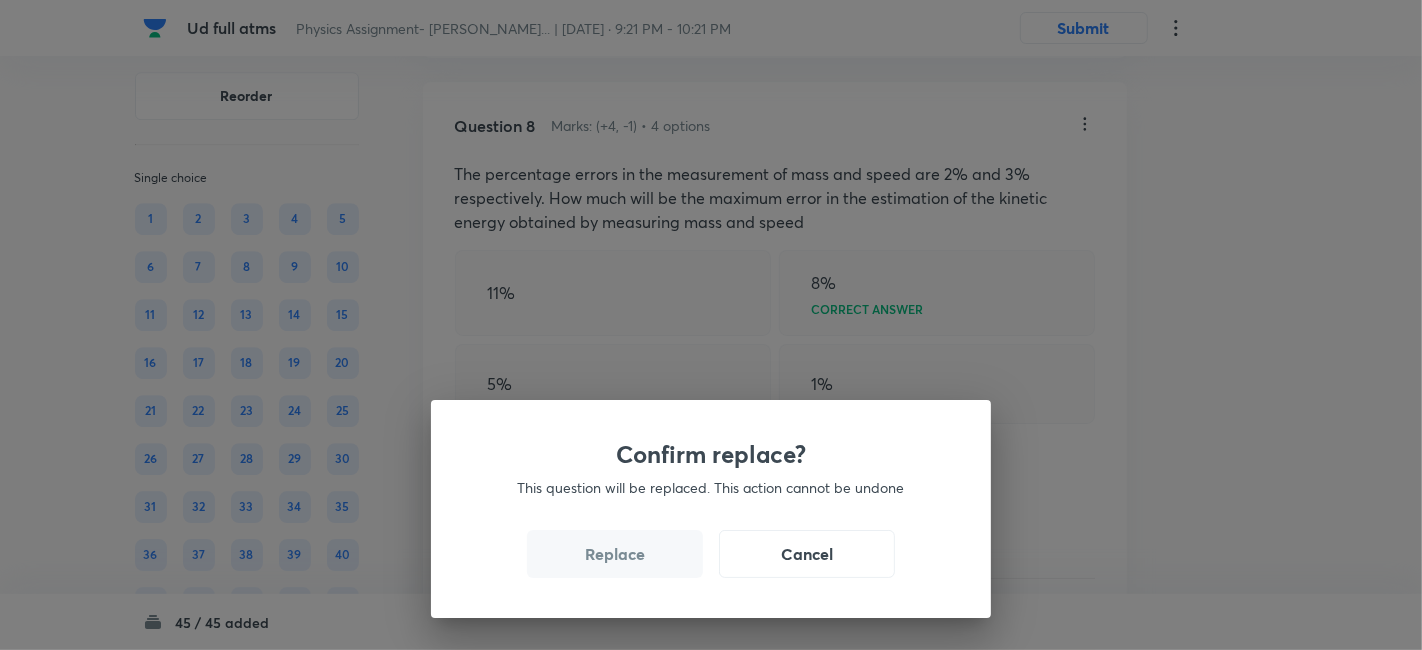 click on "Replace" at bounding box center (615, 554) 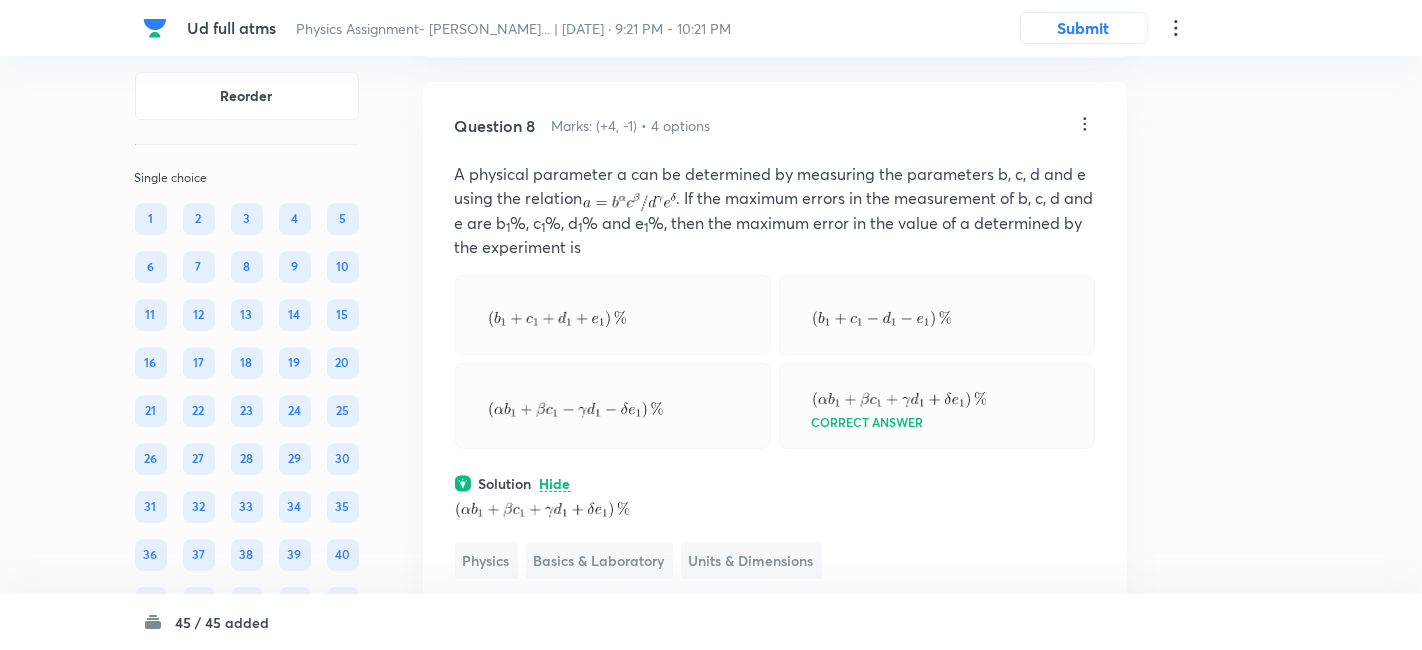 click on "Confirm replace? This question will be replaced. This action cannot be undone Replace Cancel" at bounding box center (711, 1159) 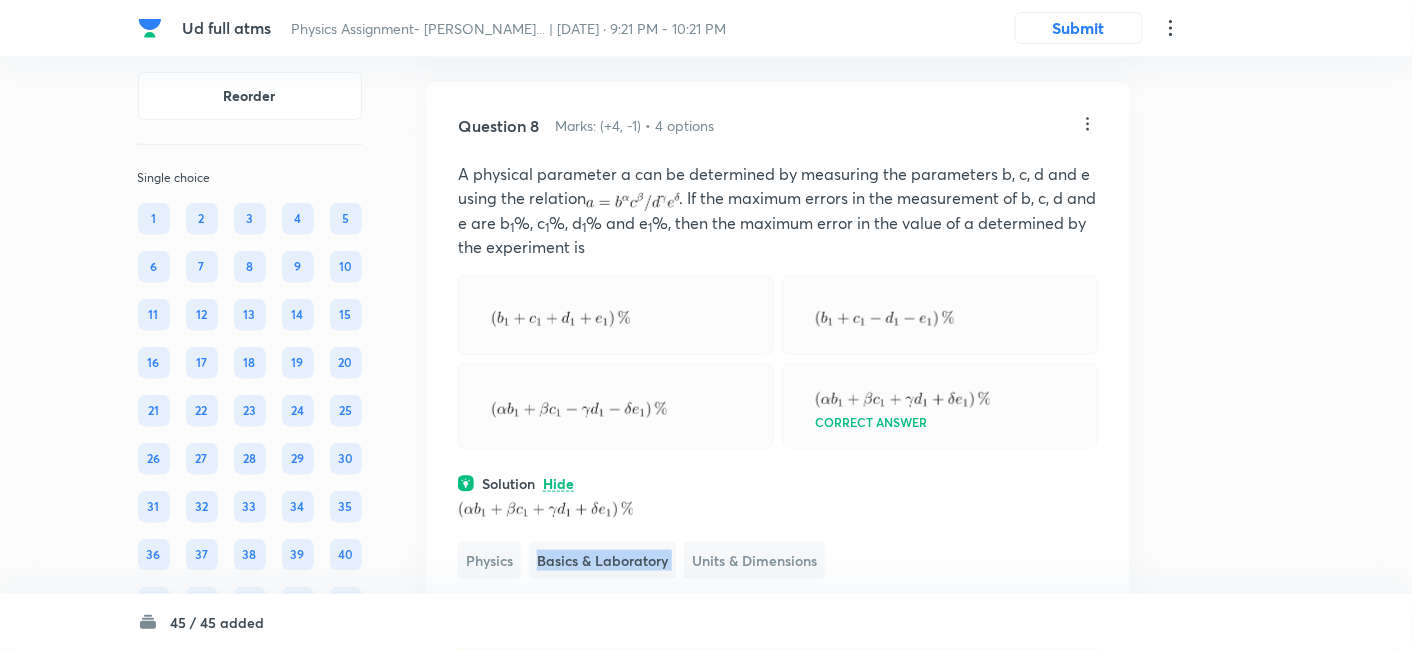 click on "Basics & Laboratory" at bounding box center (602, 560) 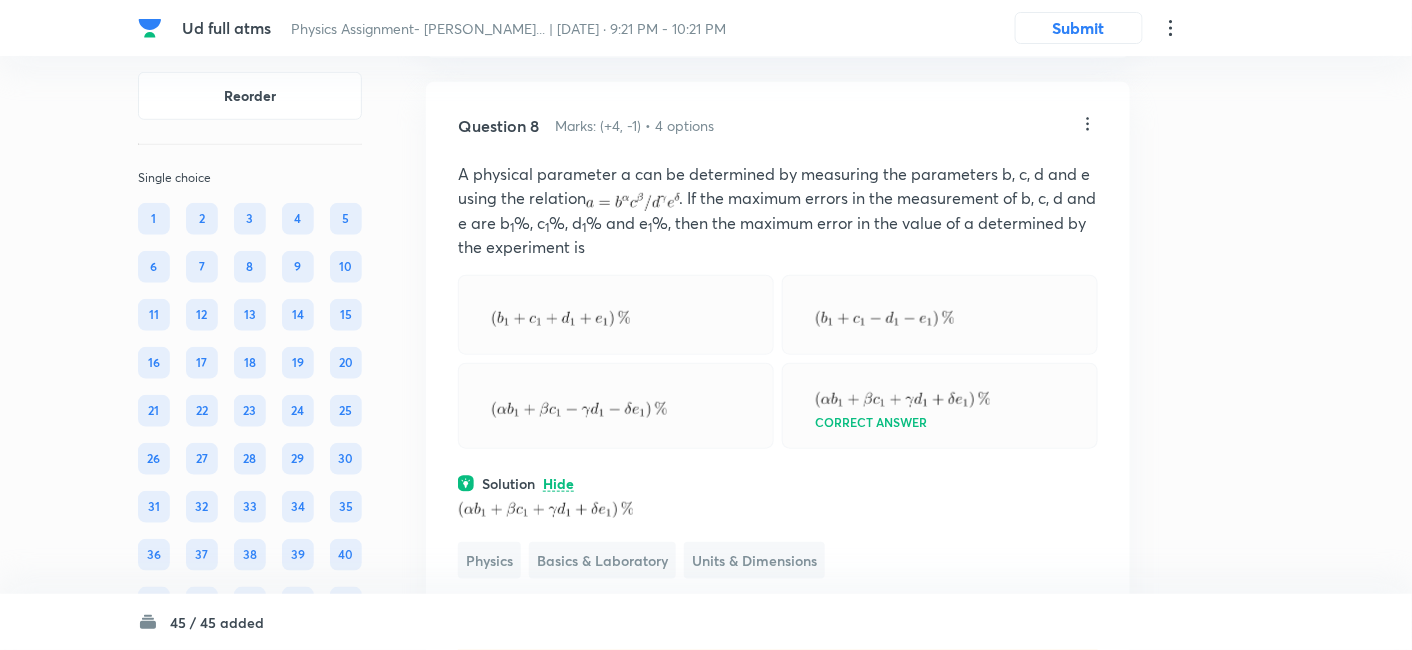 click 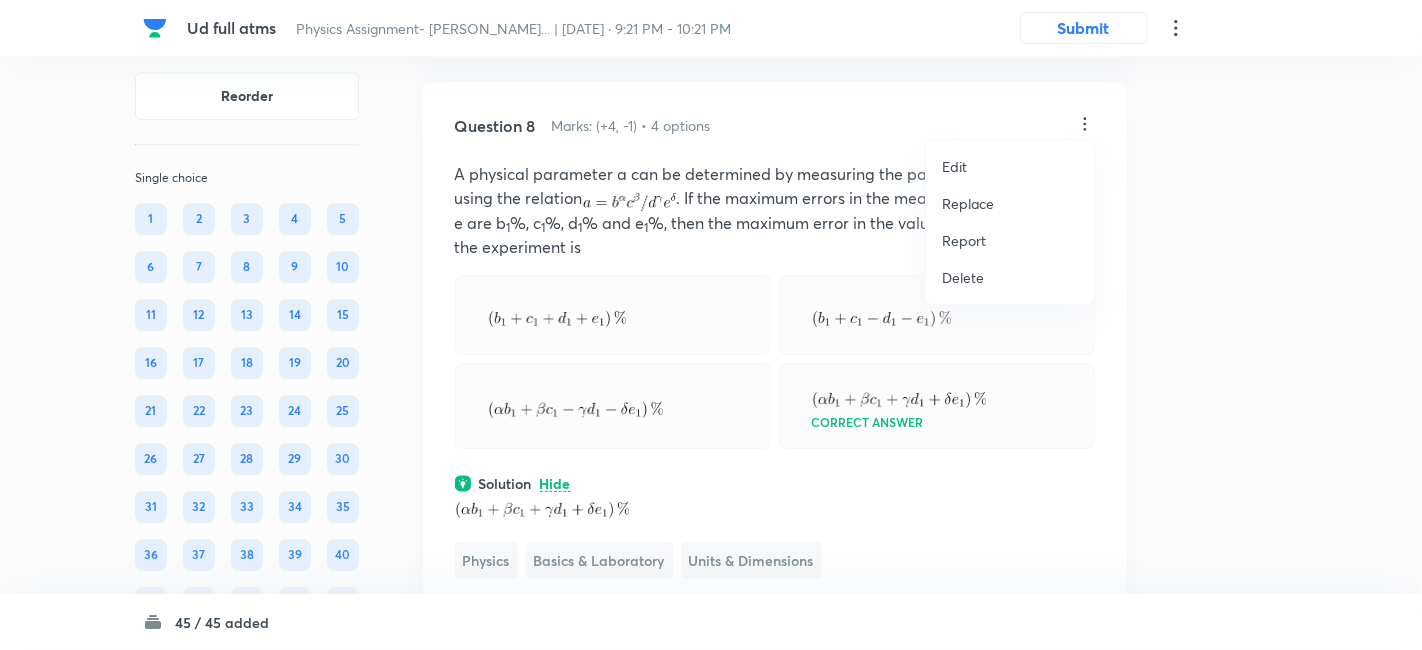 click on "Replace" at bounding box center (968, 203) 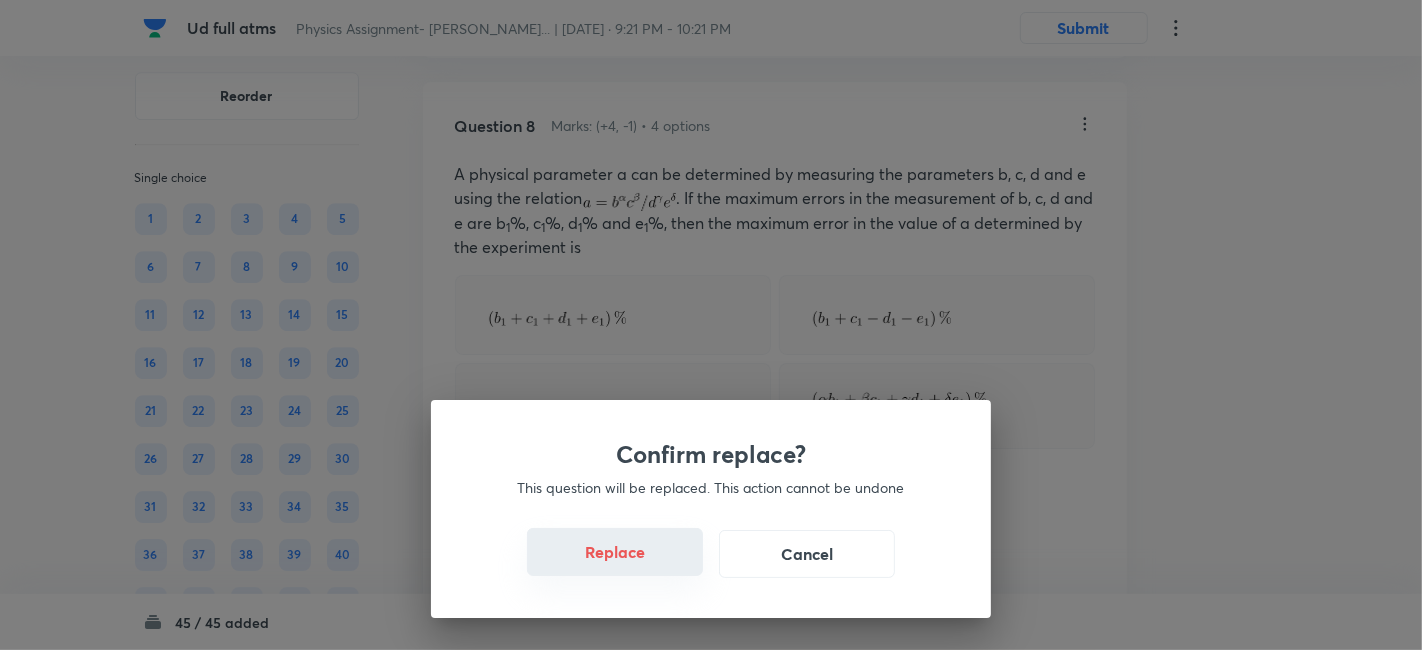 click on "Replace" at bounding box center (615, 552) 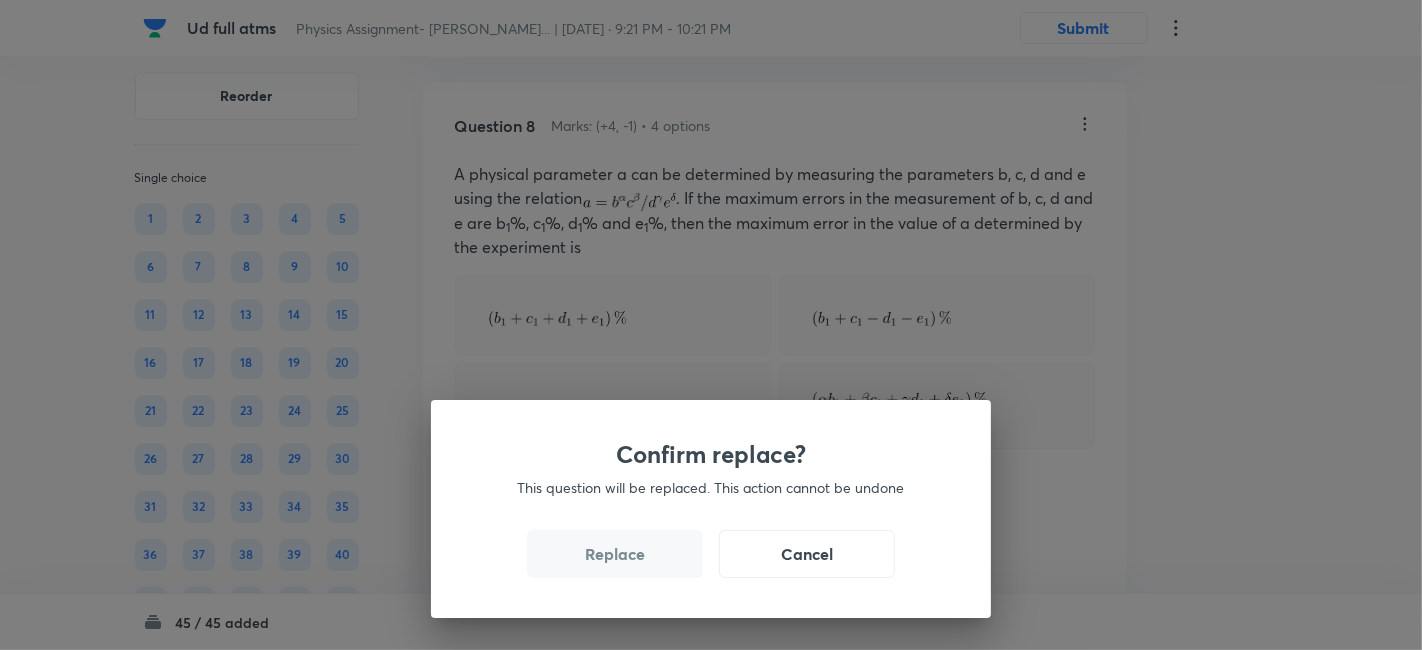click on "Replace" at bounding box center [615, 554] 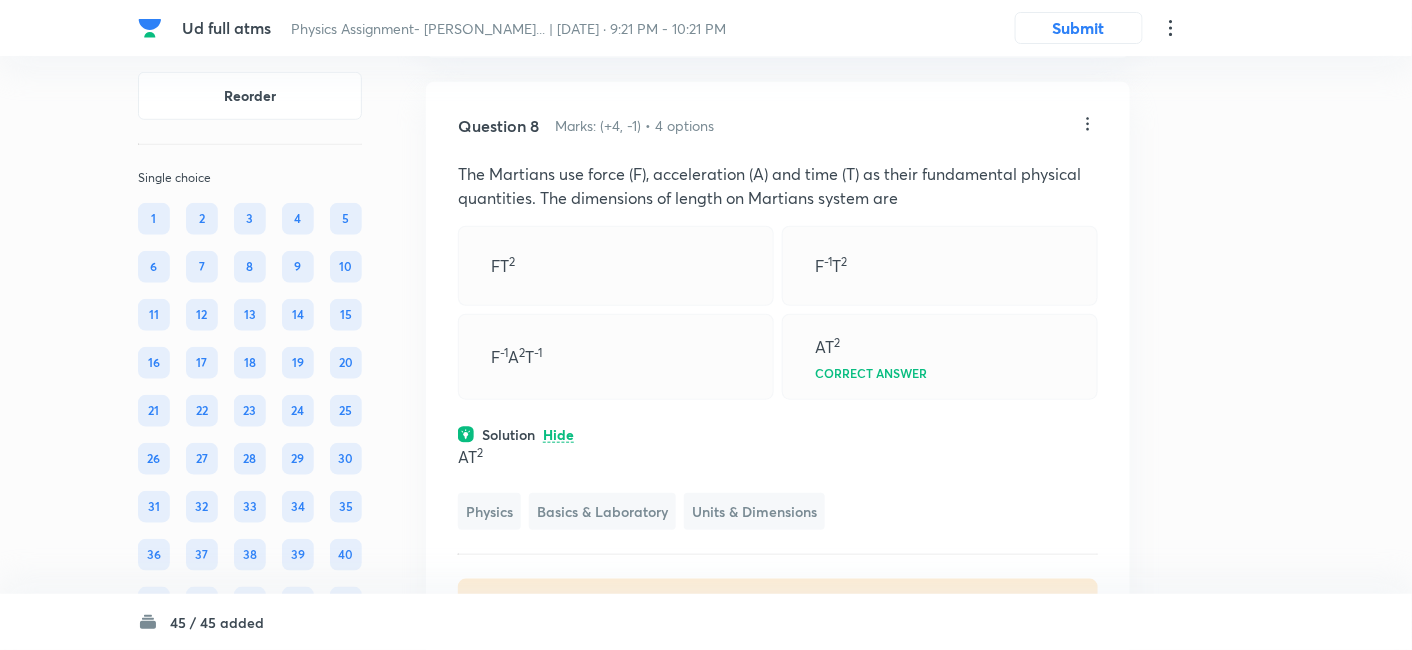 click 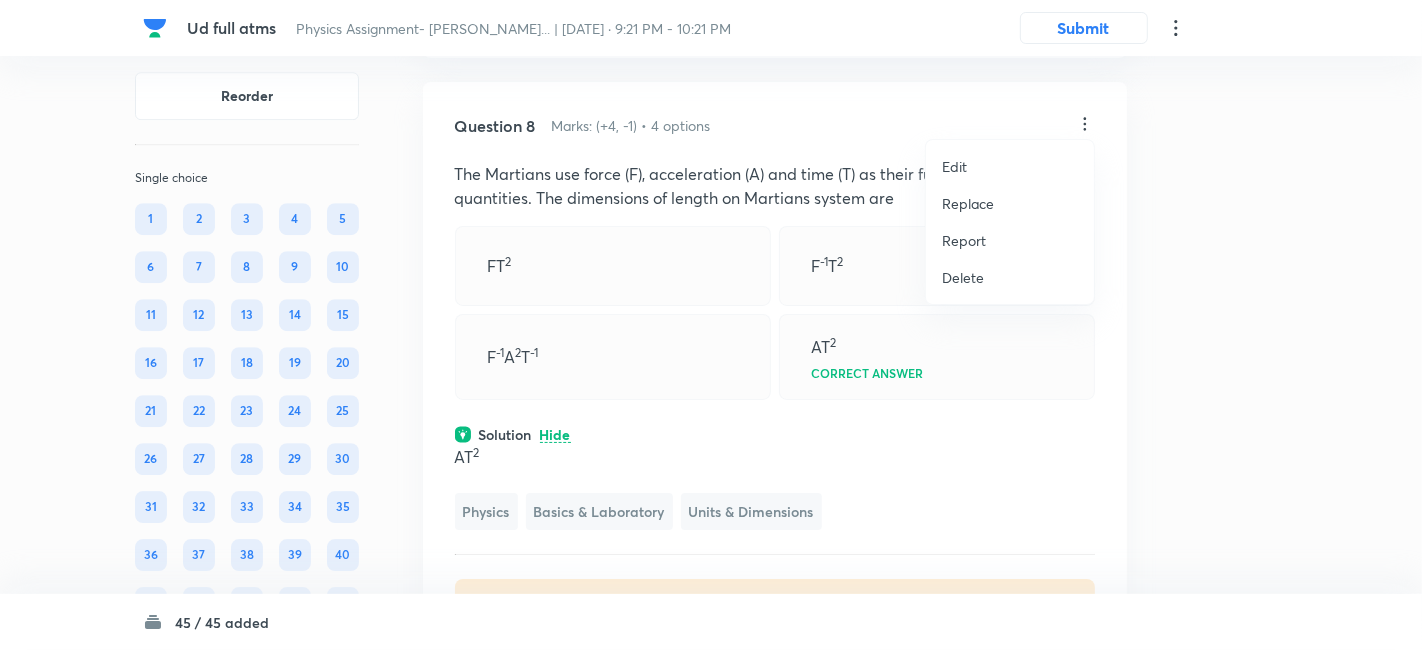 click on "Replace" at bounding box center [968, 203] 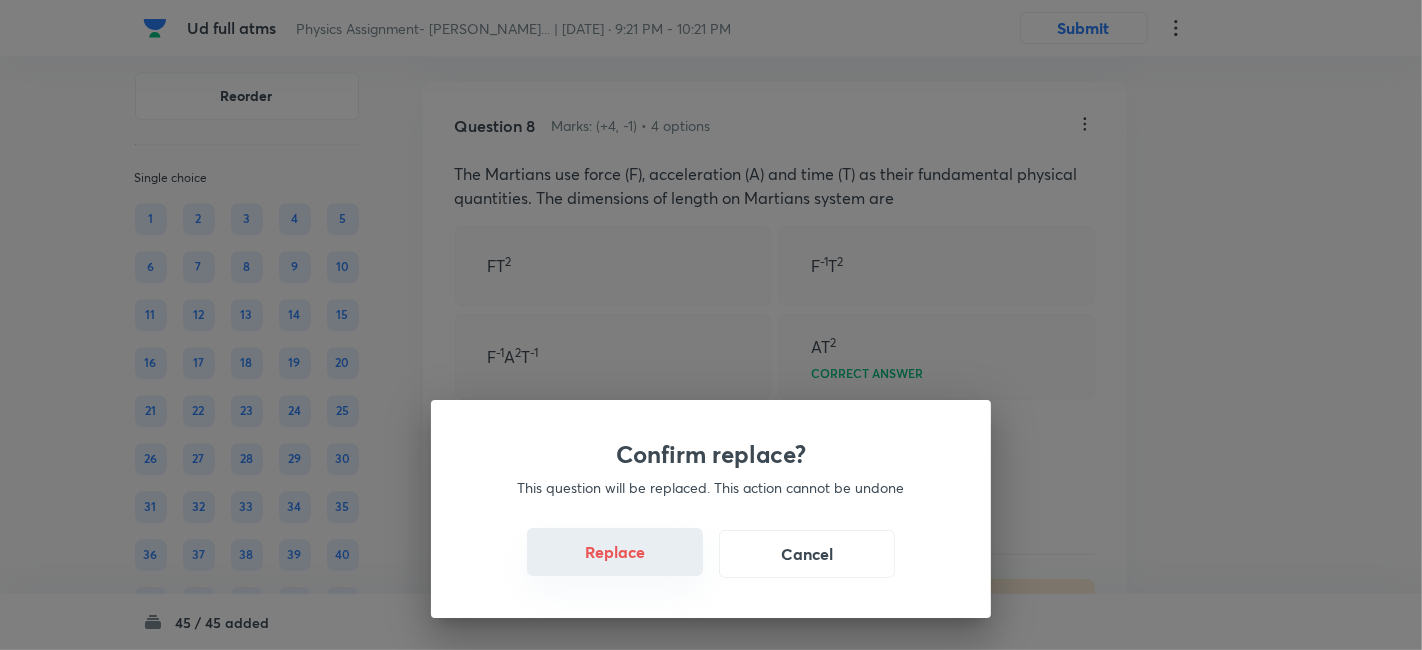 click on "Replace" at bounding box center (615, 552) 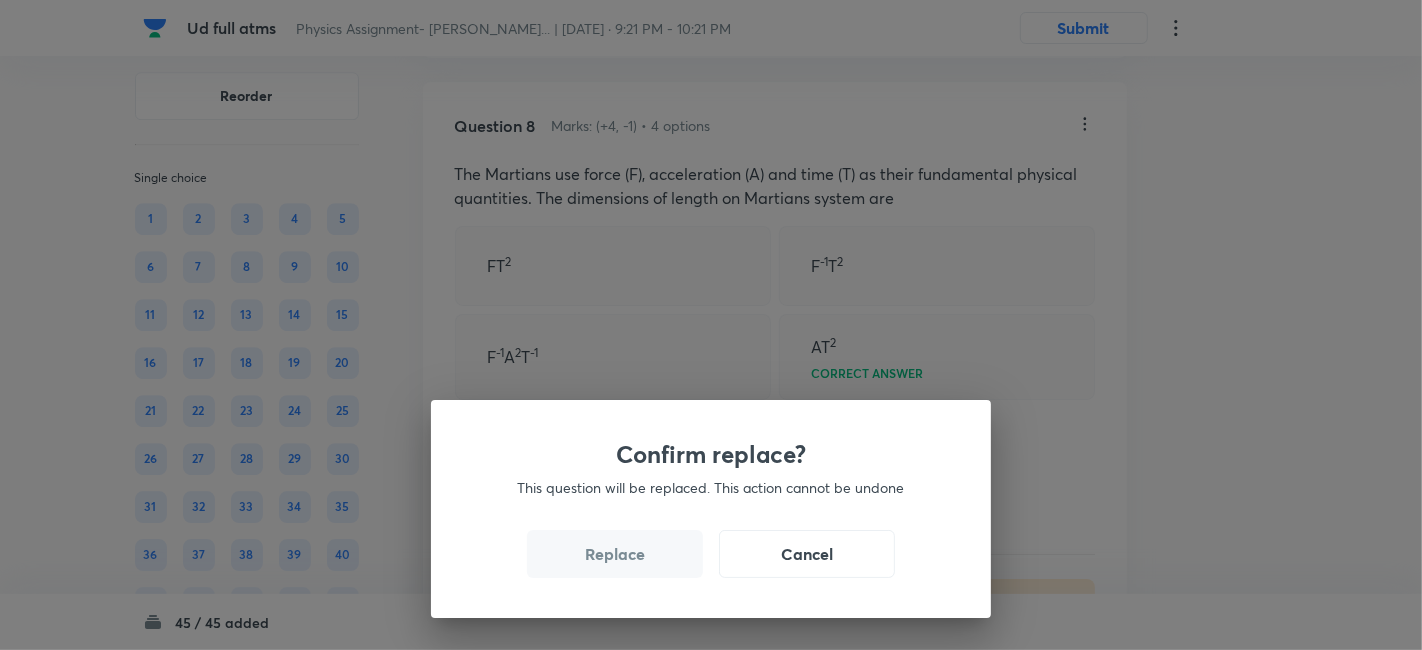 click on "Replace" at bounding box center [615, 554] 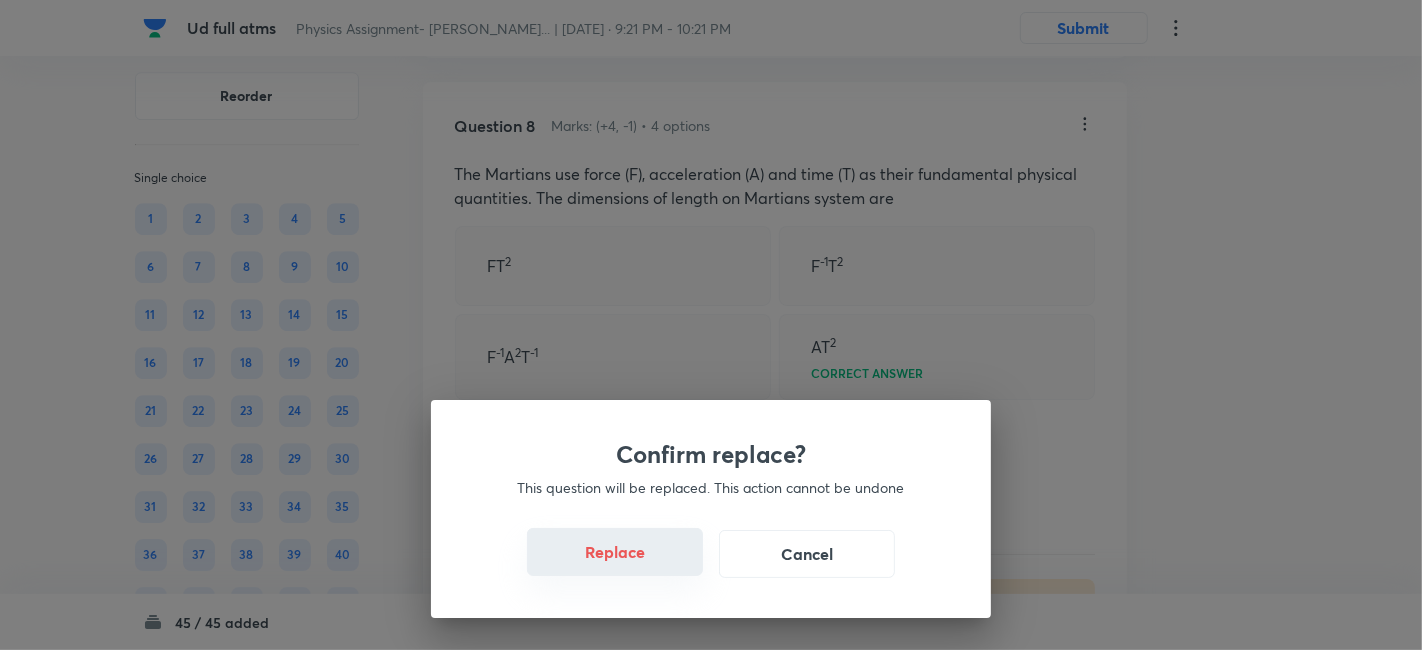 click on "Replace" at bounding box center (615, 552) 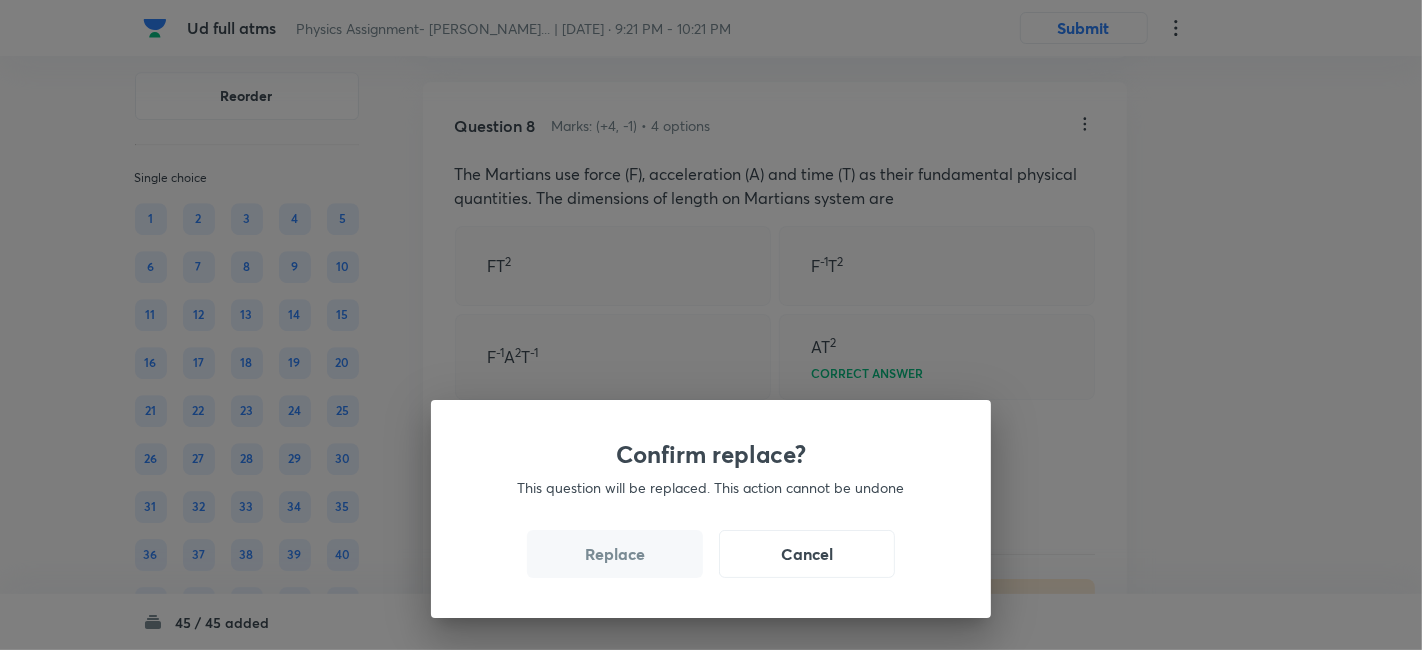 click on "Replace" at bounding box center [615, 554] 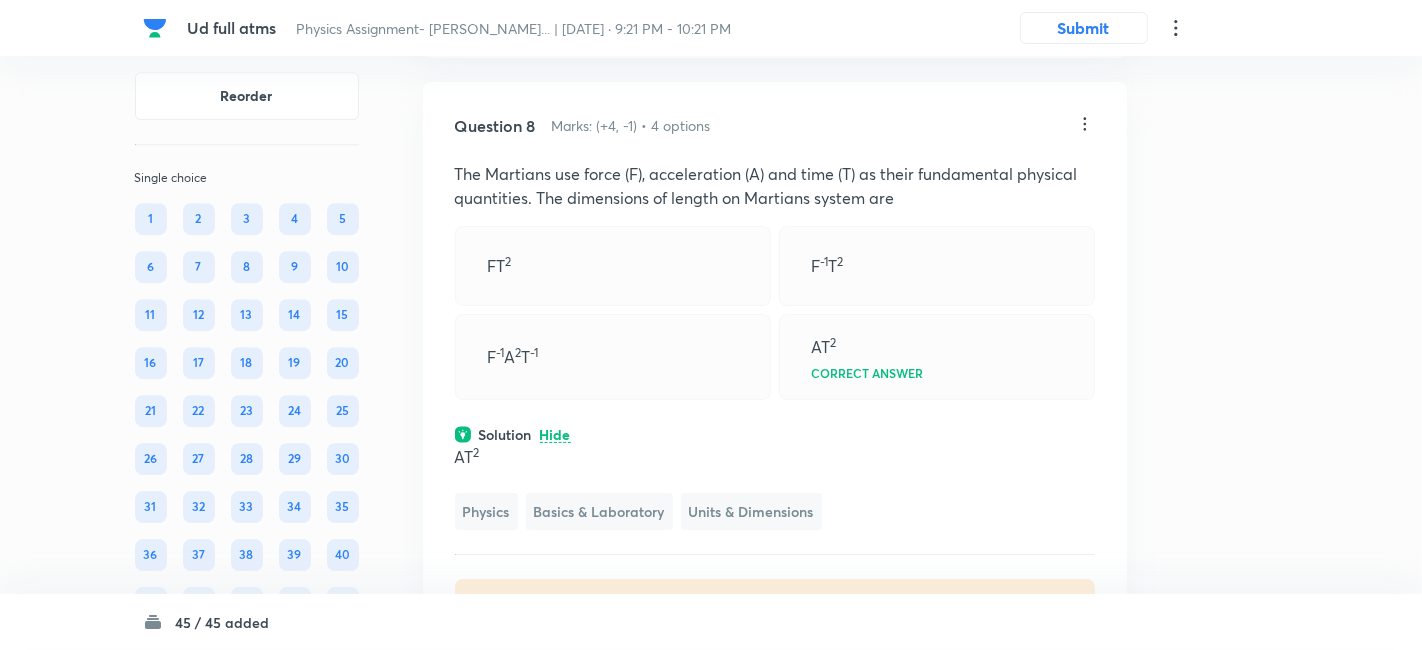 click on "Confirm replace? This question will be replaced. This action cannot be undone Replace Cancel" at bounding box center [711, 325] 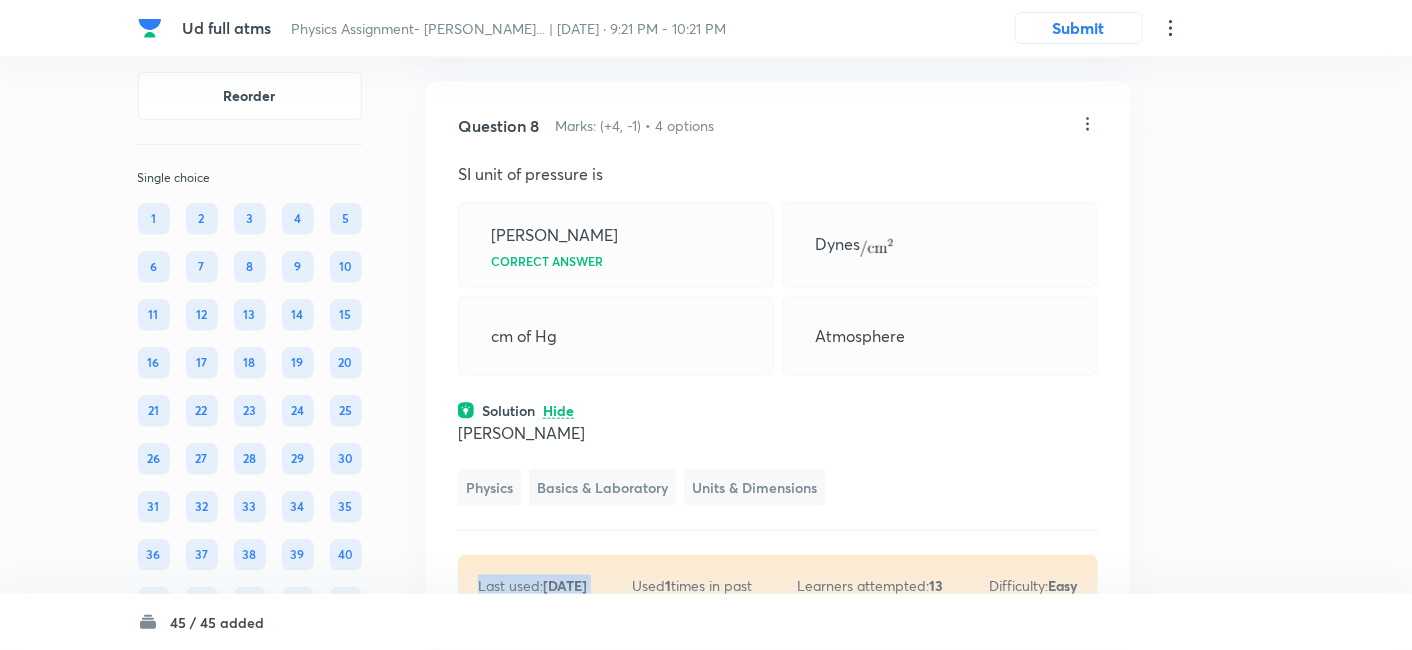 click on "Last used:  2 years ago Used  1  times in past Learners attempted:  13 Difficulty: Easy" at bounding box center [778, 585] 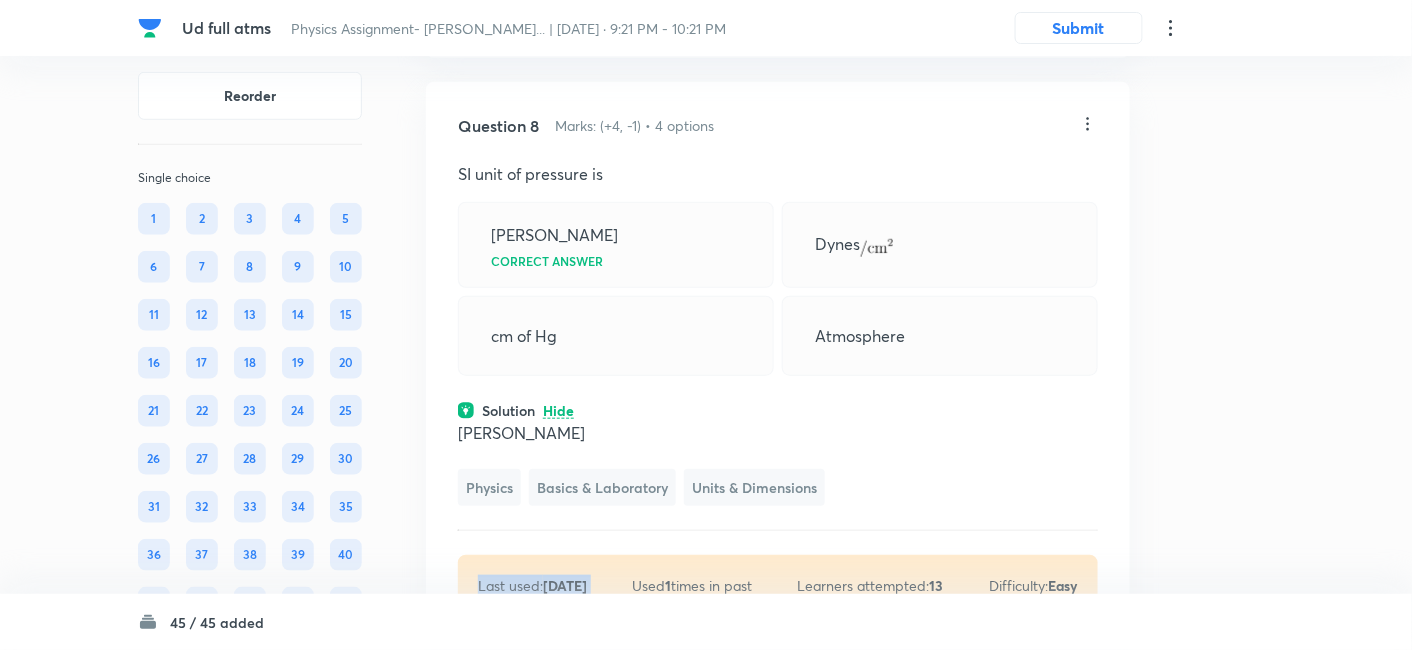 click on "Last used:  2 years ago Used  1  times in past Learners attempted:  13 Difficulty: Easy" at bounding box center [778, 585] 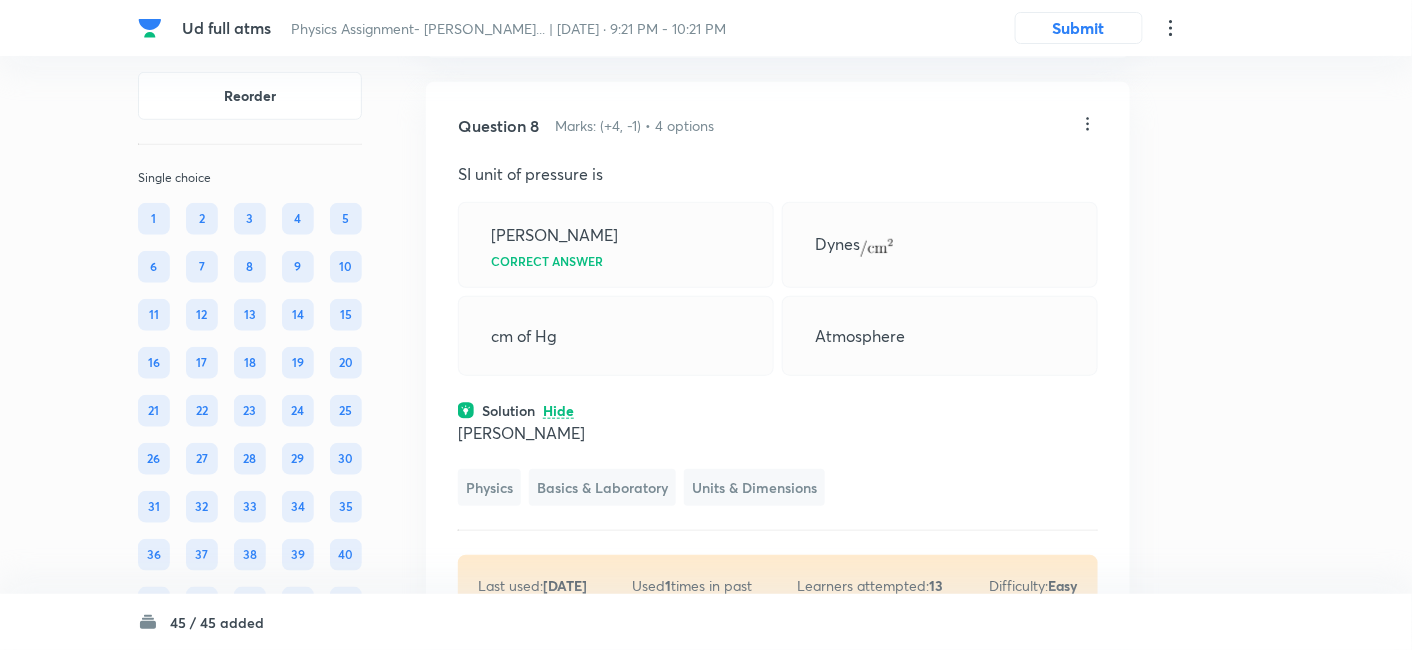 click 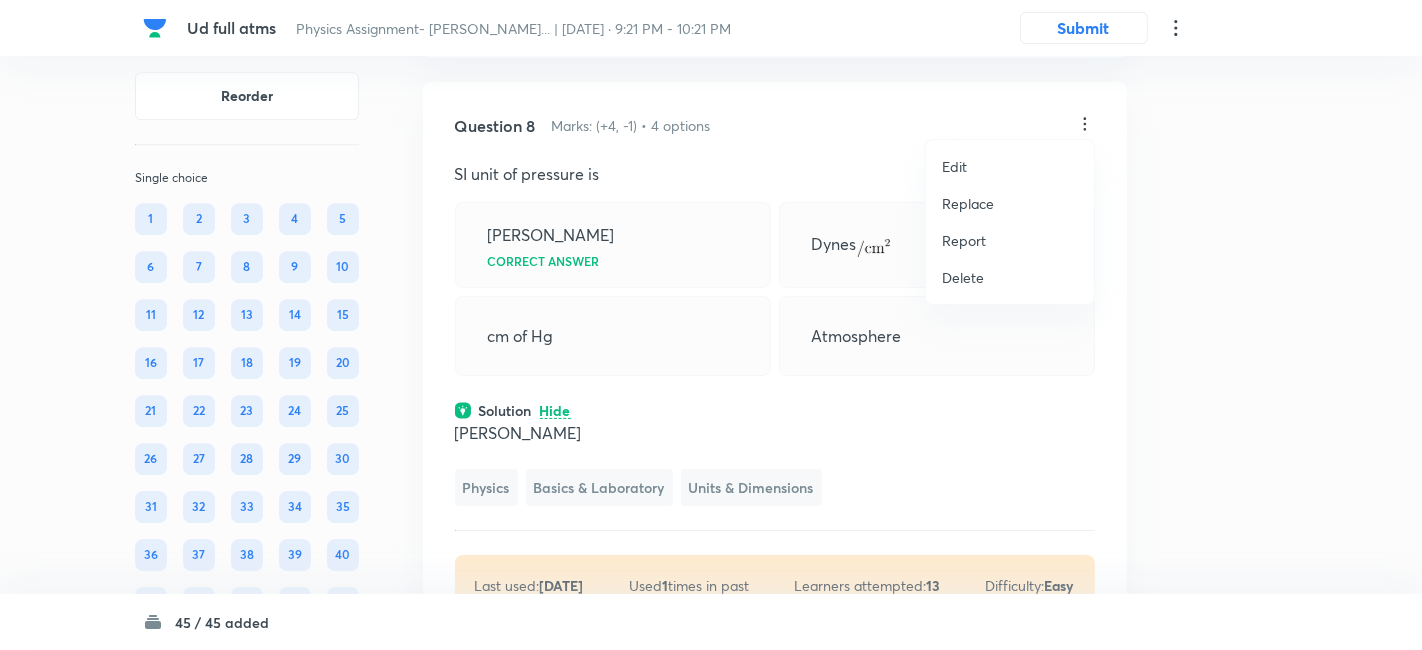 click on "Replace" at bounding box center (968, 203) 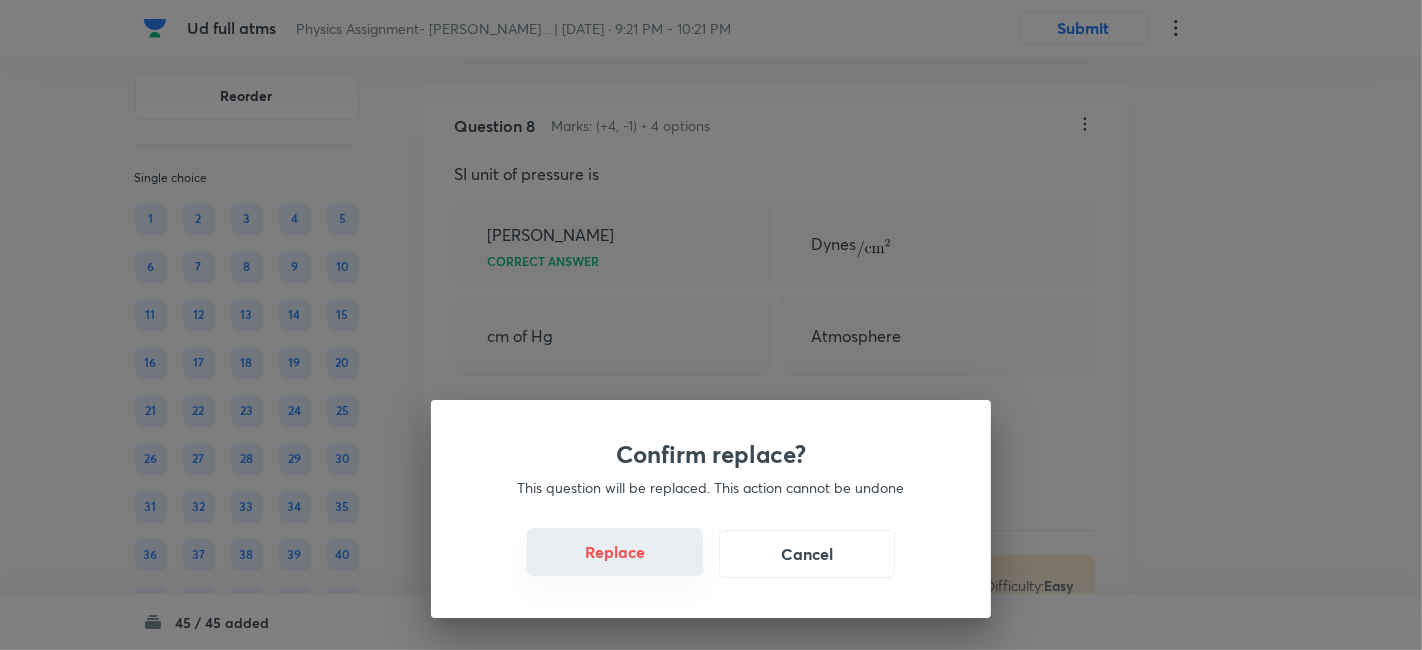 click on "Replace" at bounding box center [615, 552] 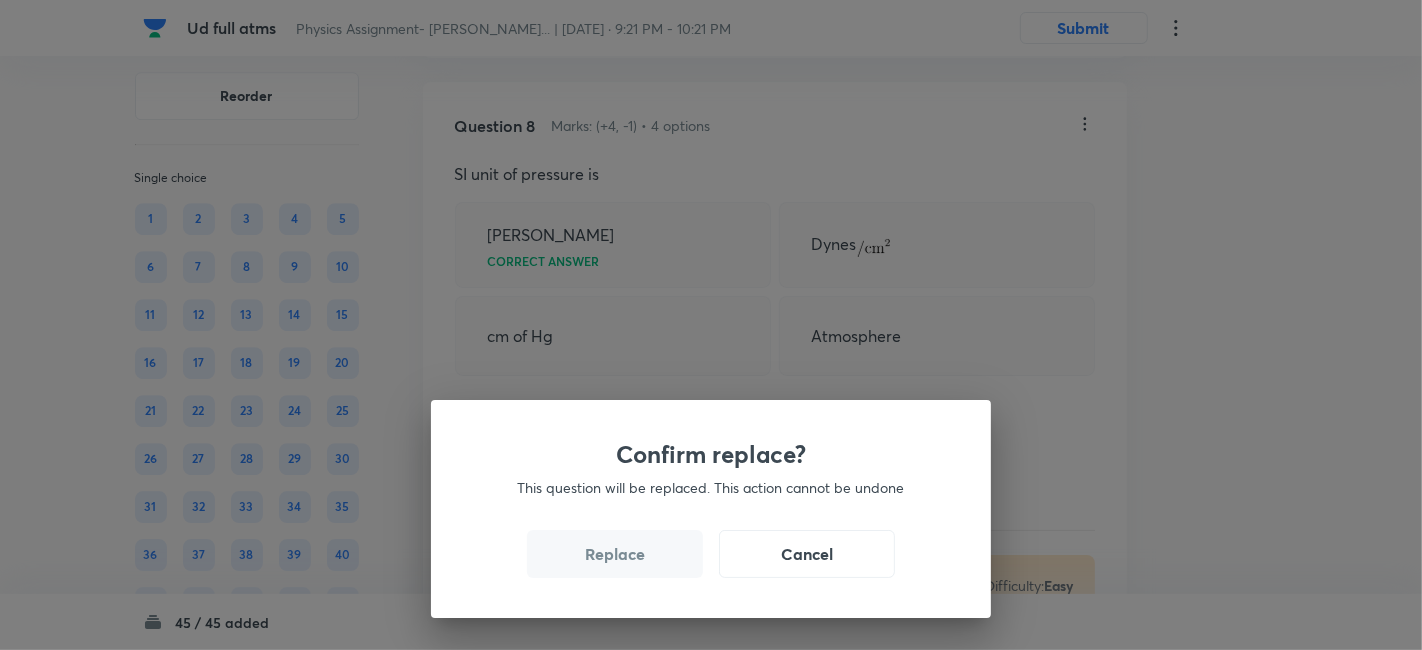 click on "Replace" at bounding box center [615, 554] 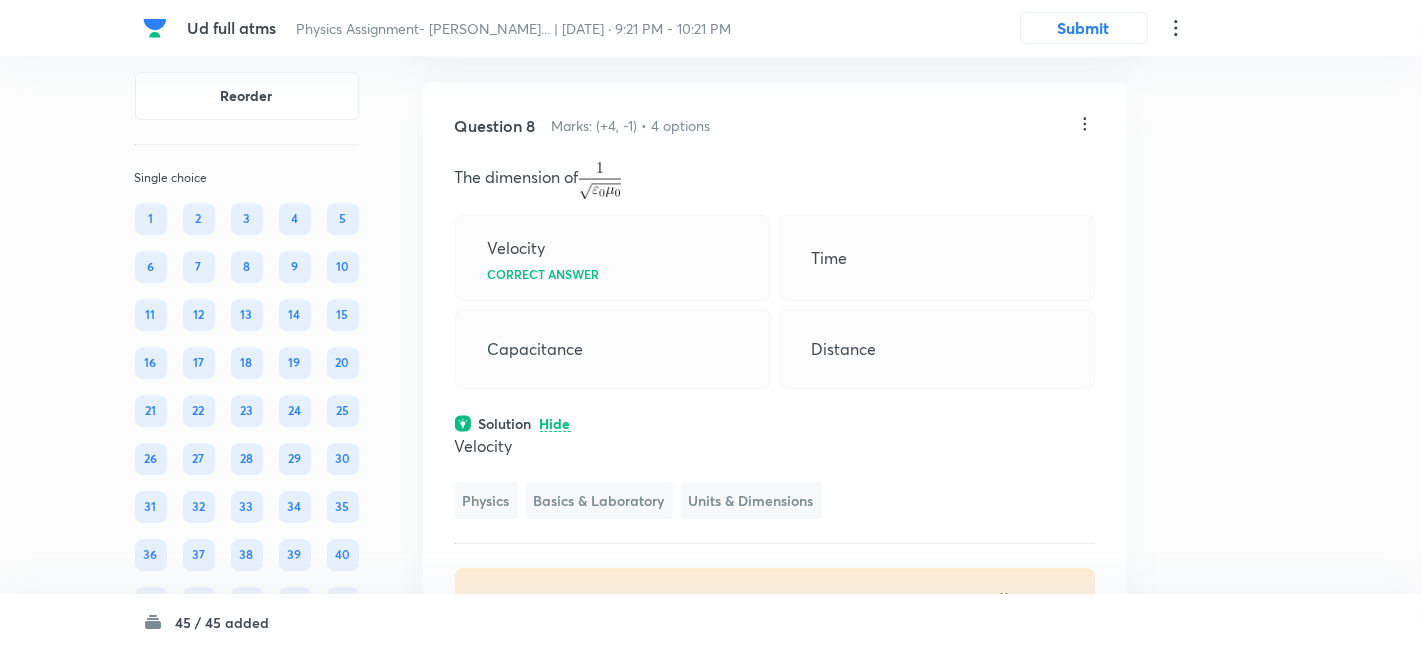 click on "Confirm replace? This question will be replaced. This action cannot be undone Replace Cancel" at bounding box center (711, 1159) 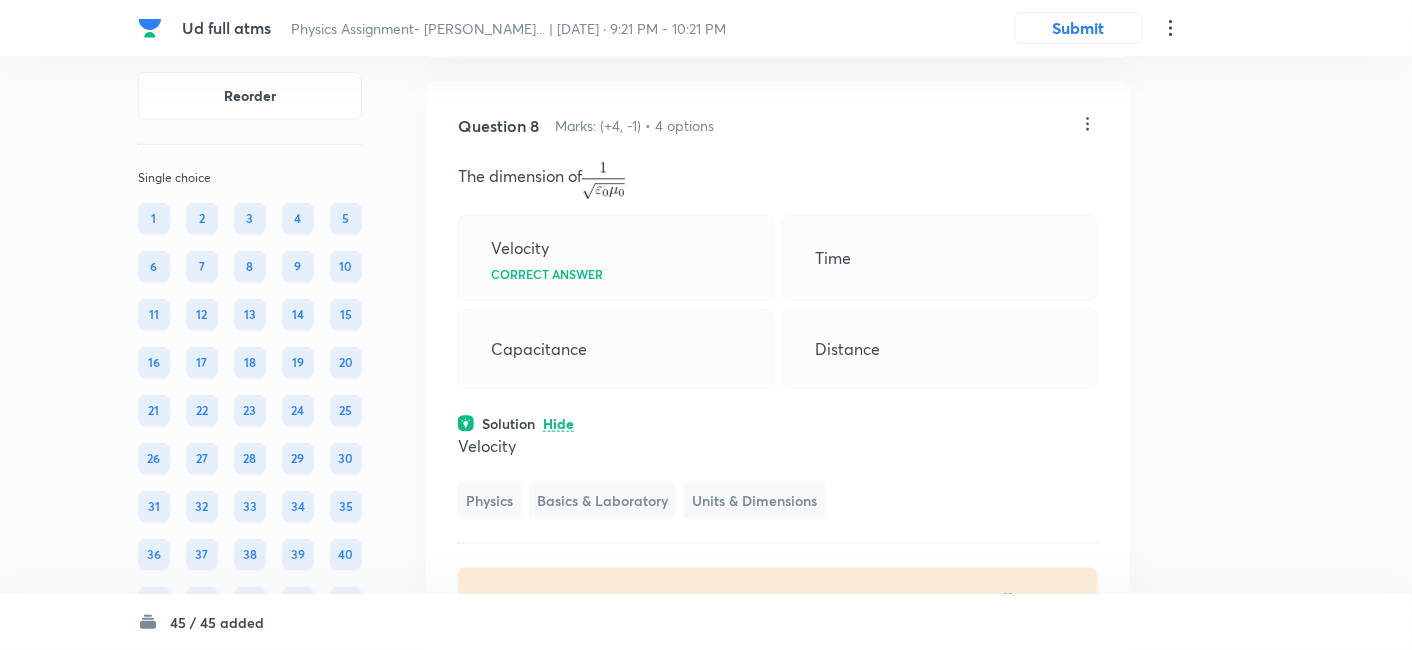 click 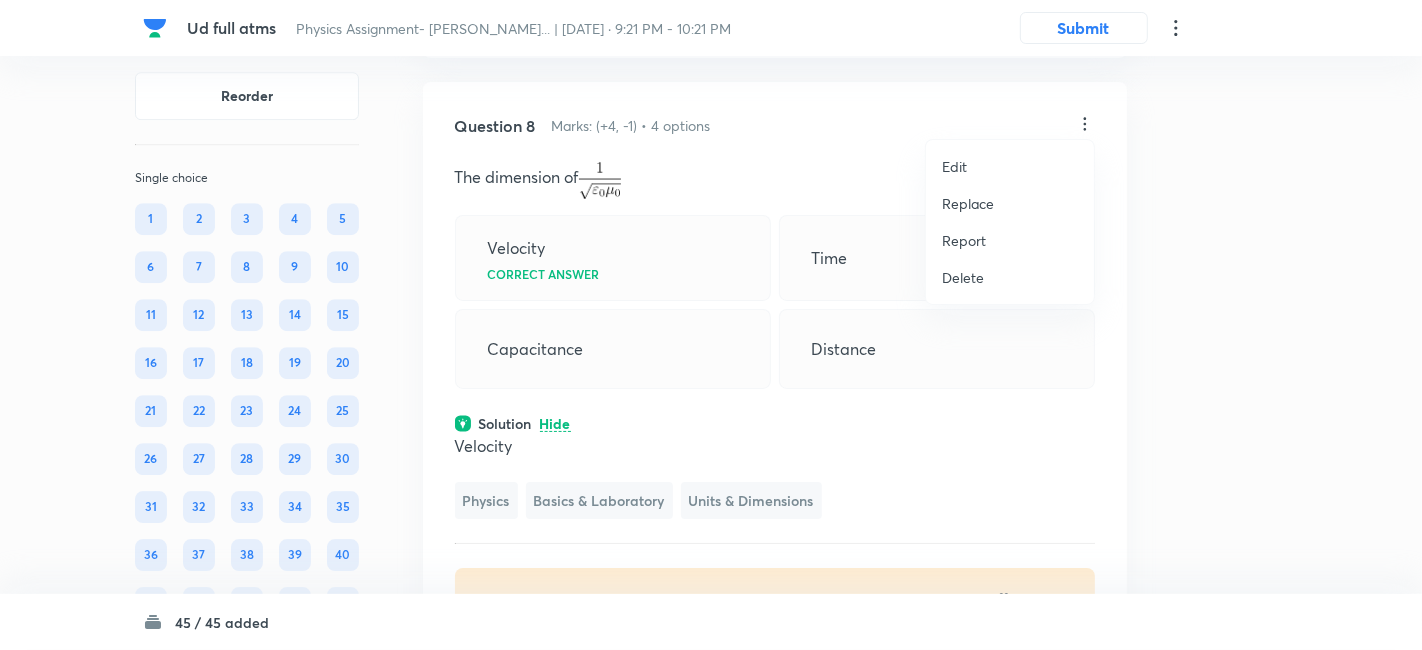 click on "Replace" at bounding box center [968, 203] 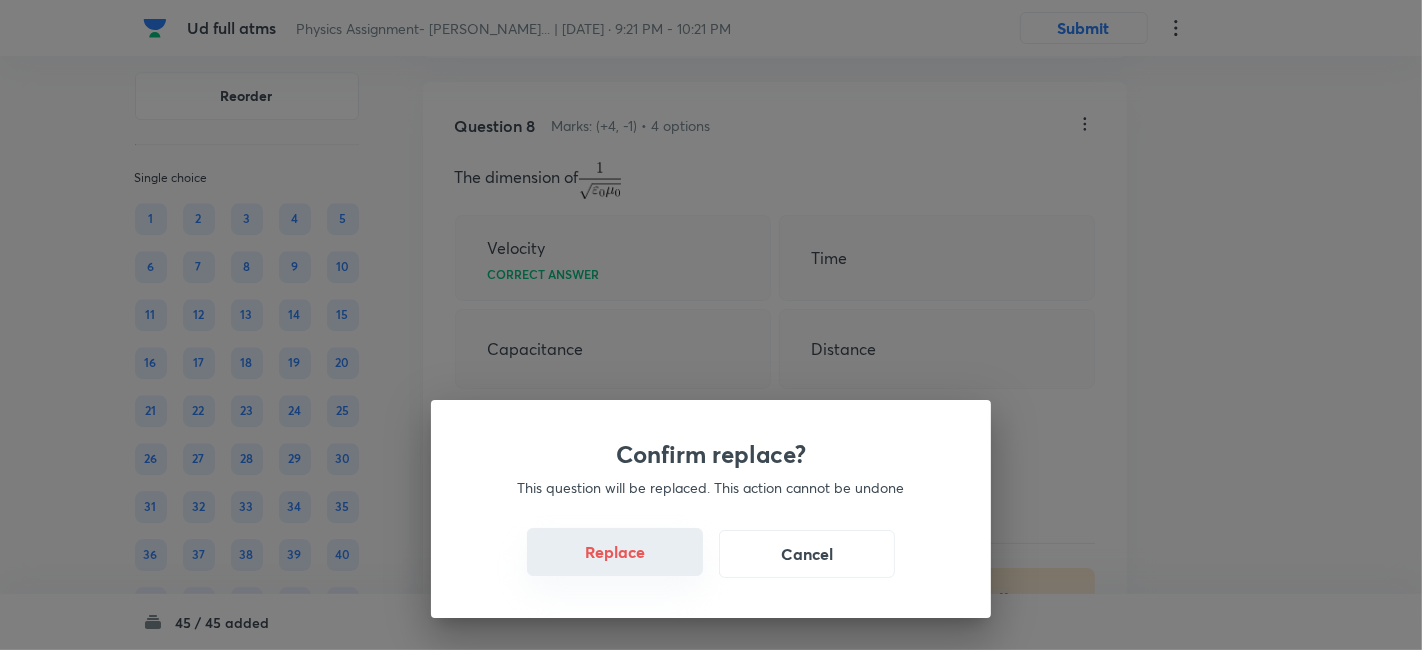 click on "Replace" at bounding box center [615, 552] 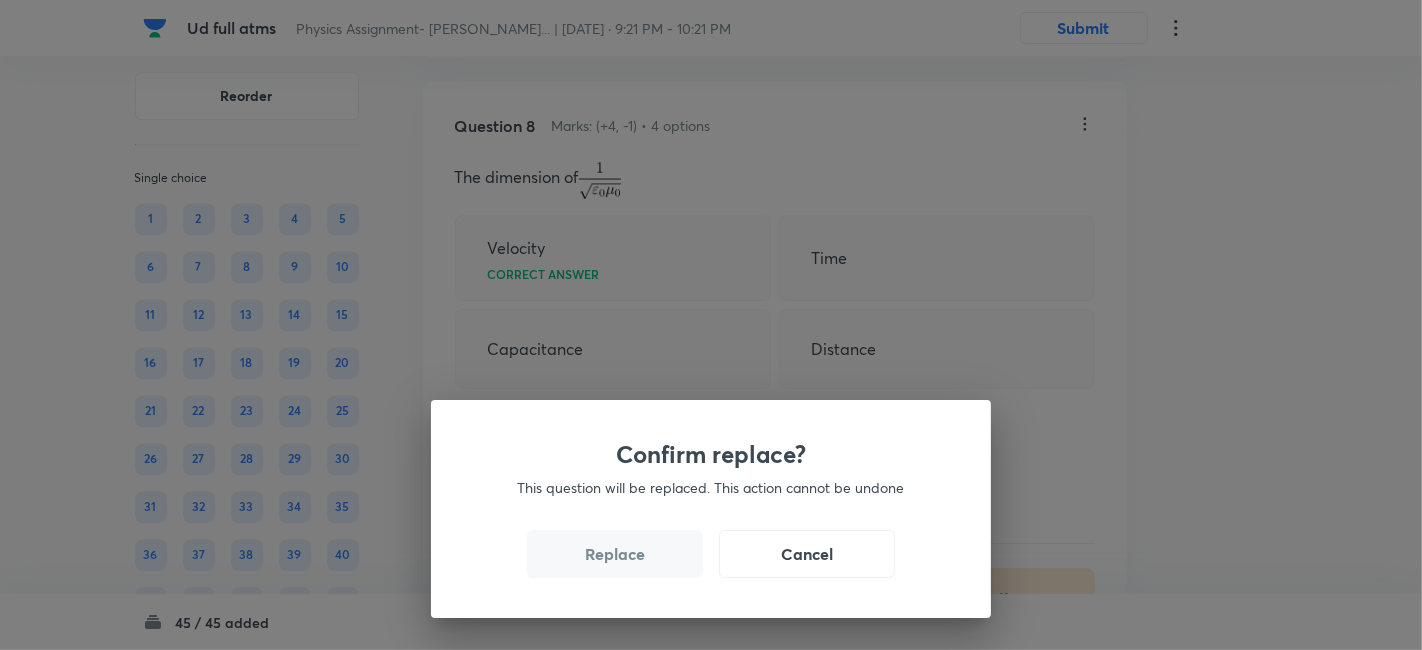 click on "Replace" at bounding box center [615, 554] 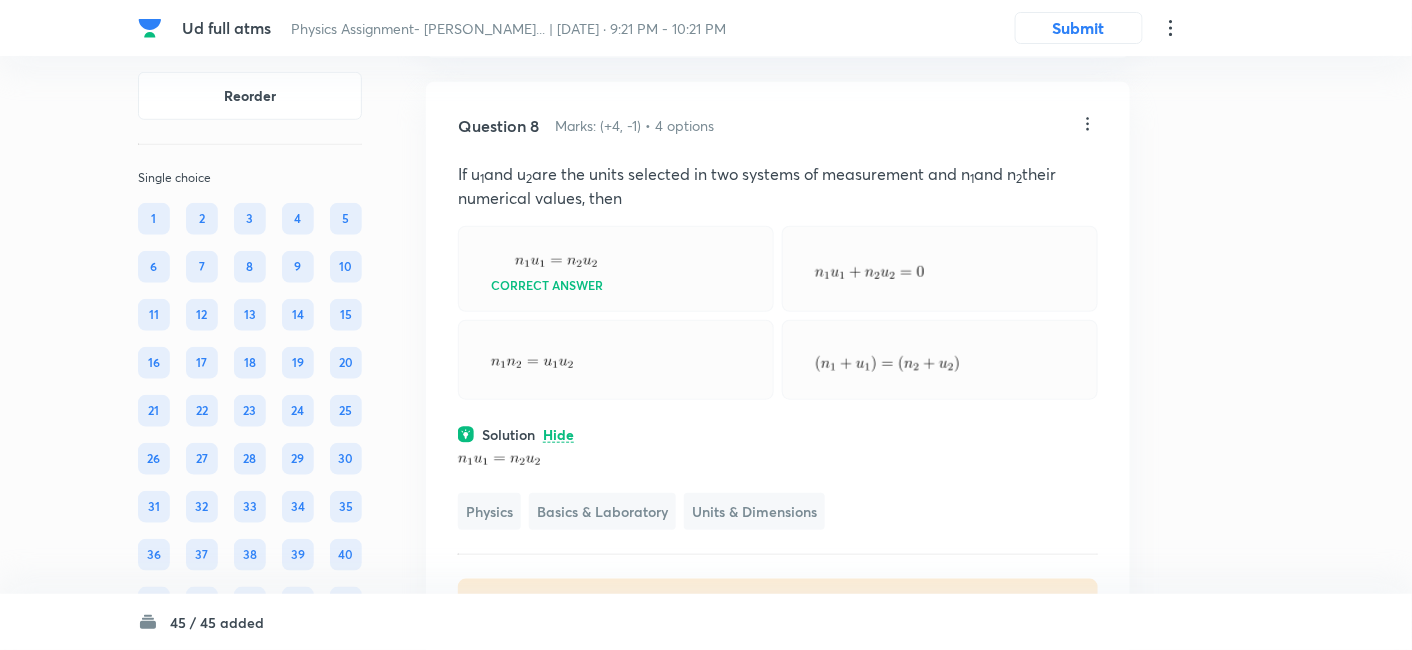 click 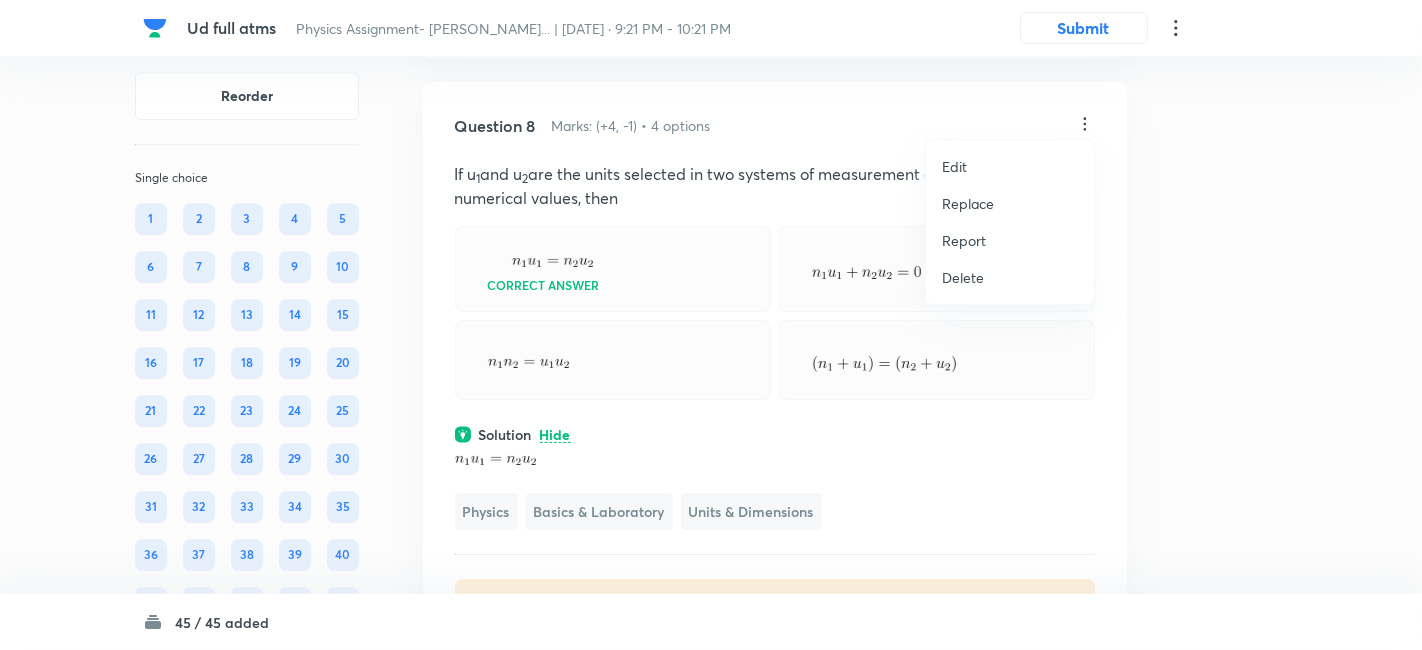 click on "Replace" at bounding box center [968, 203] 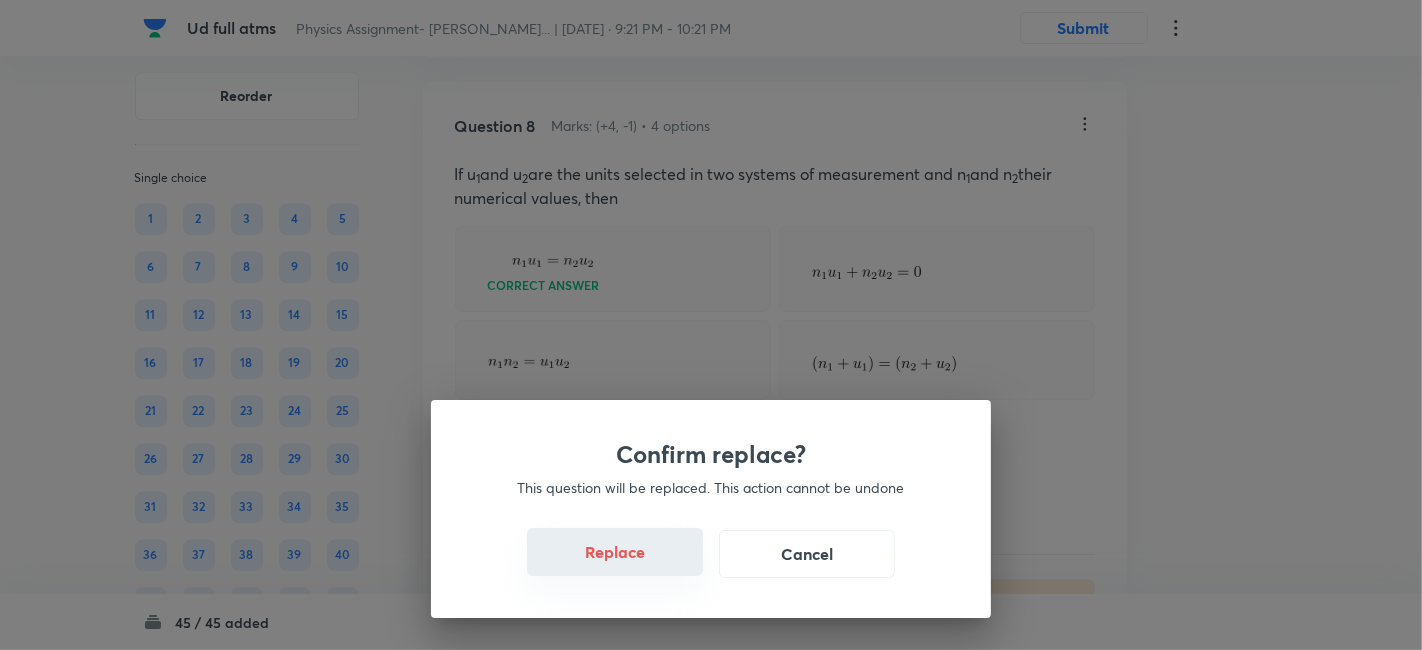 click on "Replace" at bounding box center [615, 552] 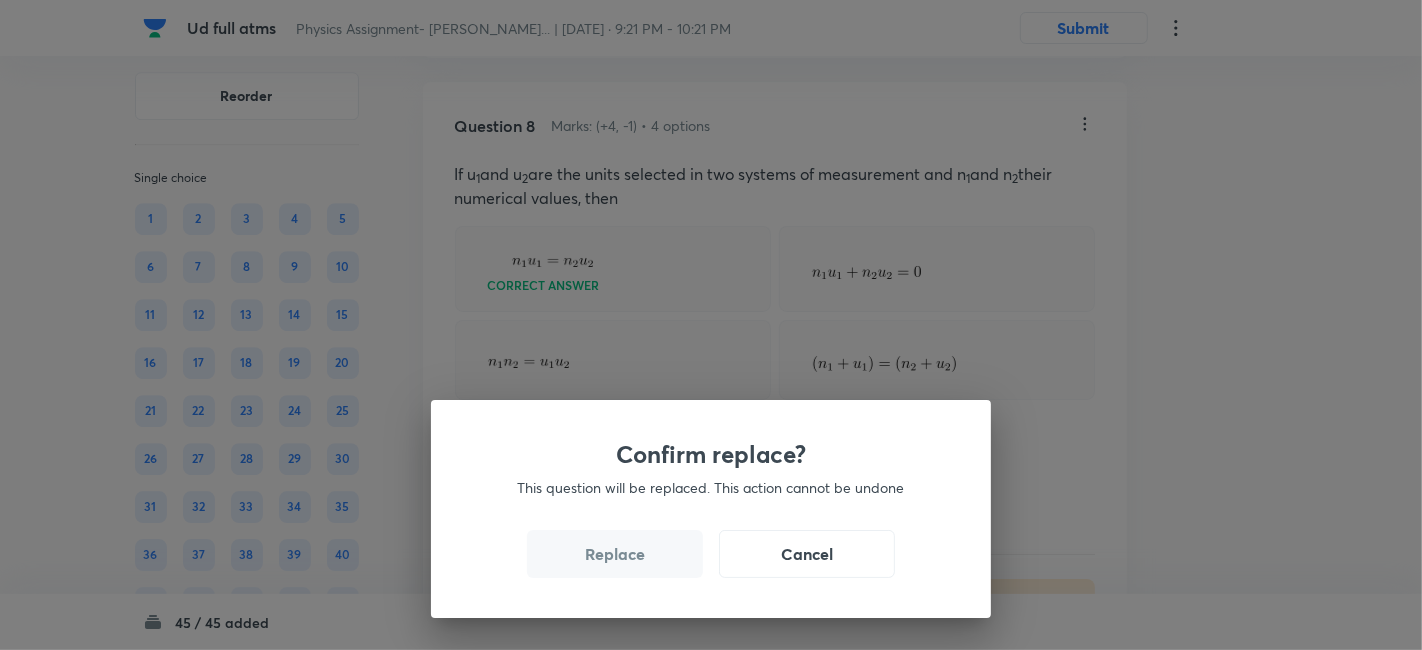 click on "Replace" at bounding box center [615, 554] 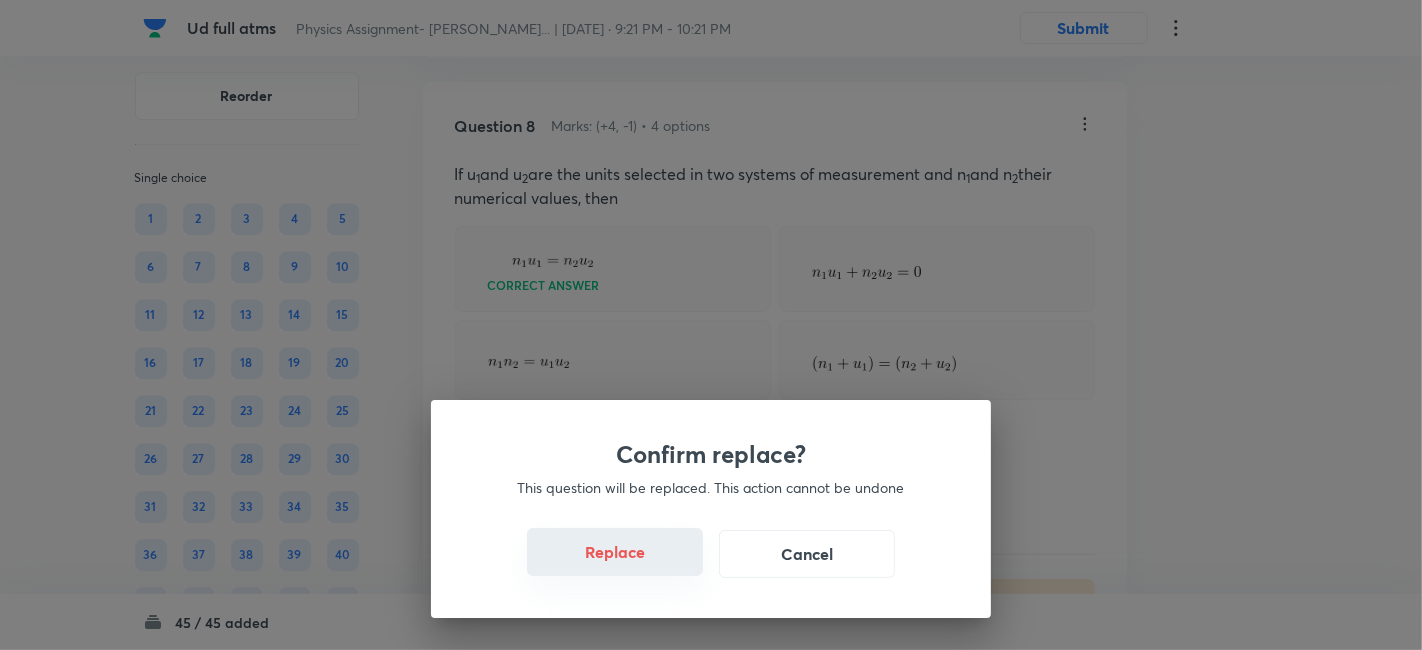 click on "Replace" at bounding box center [615, 552] 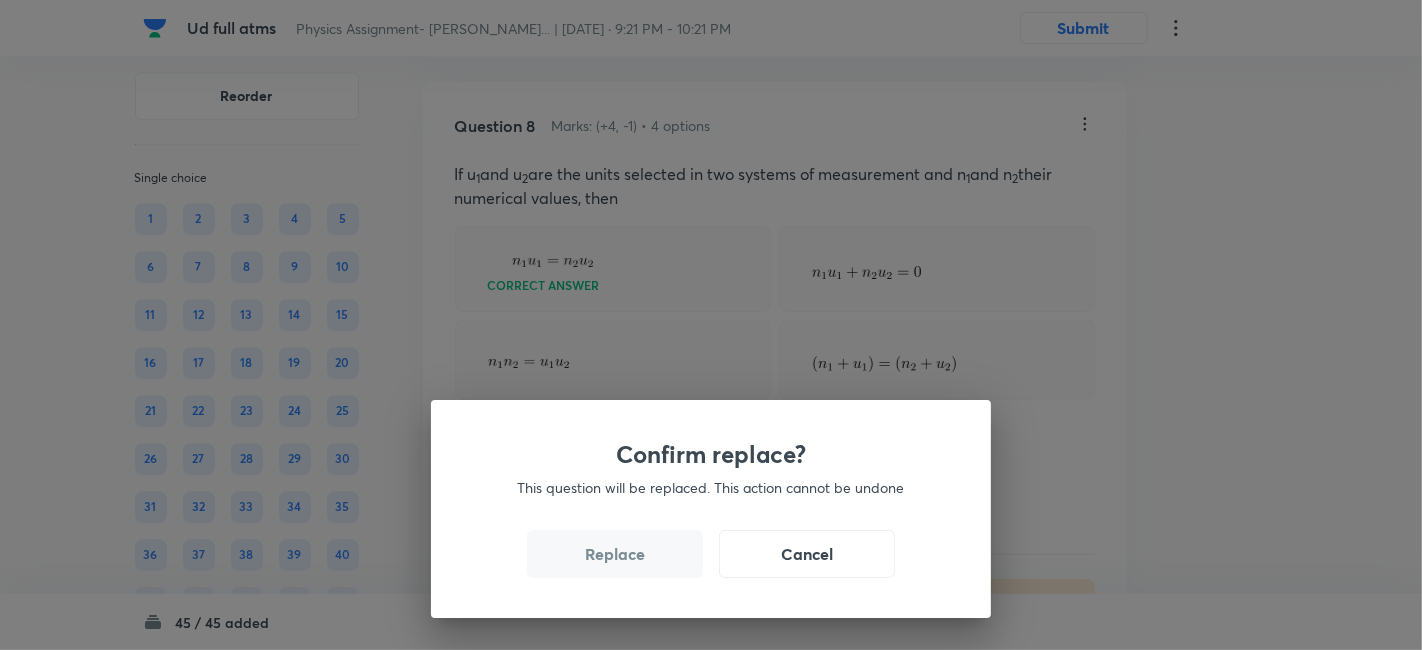 click on "Replace" at bounding box center [615, 554] 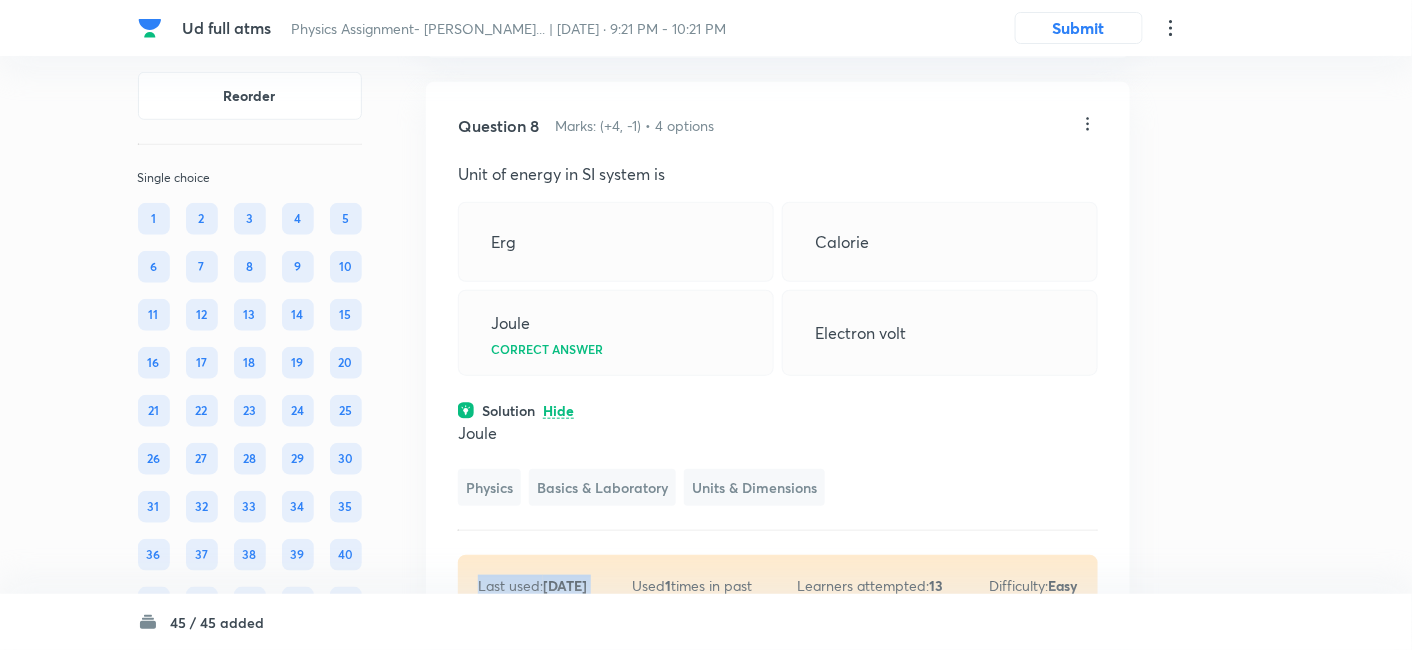 click on "Last used:  2 years ago Used  1  times in past Learners attempted:  13 Difficulty: Easy" at bounding box center [778, 585] 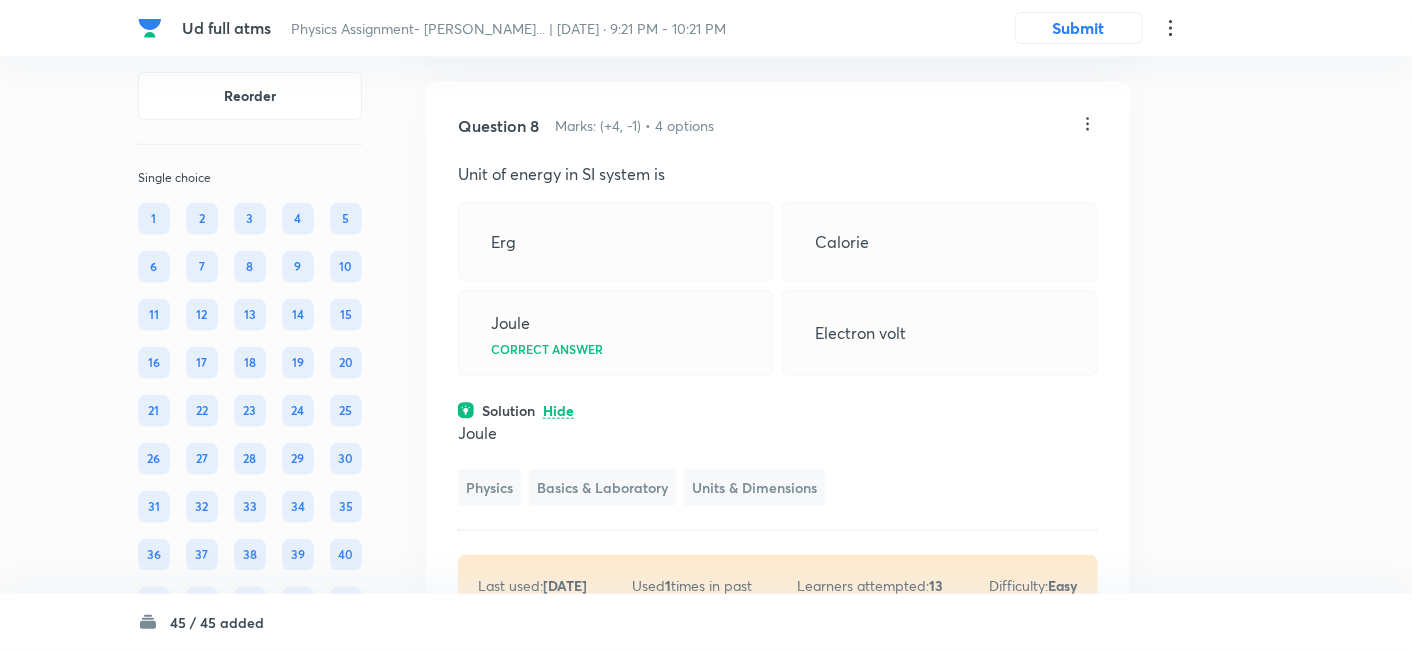 click 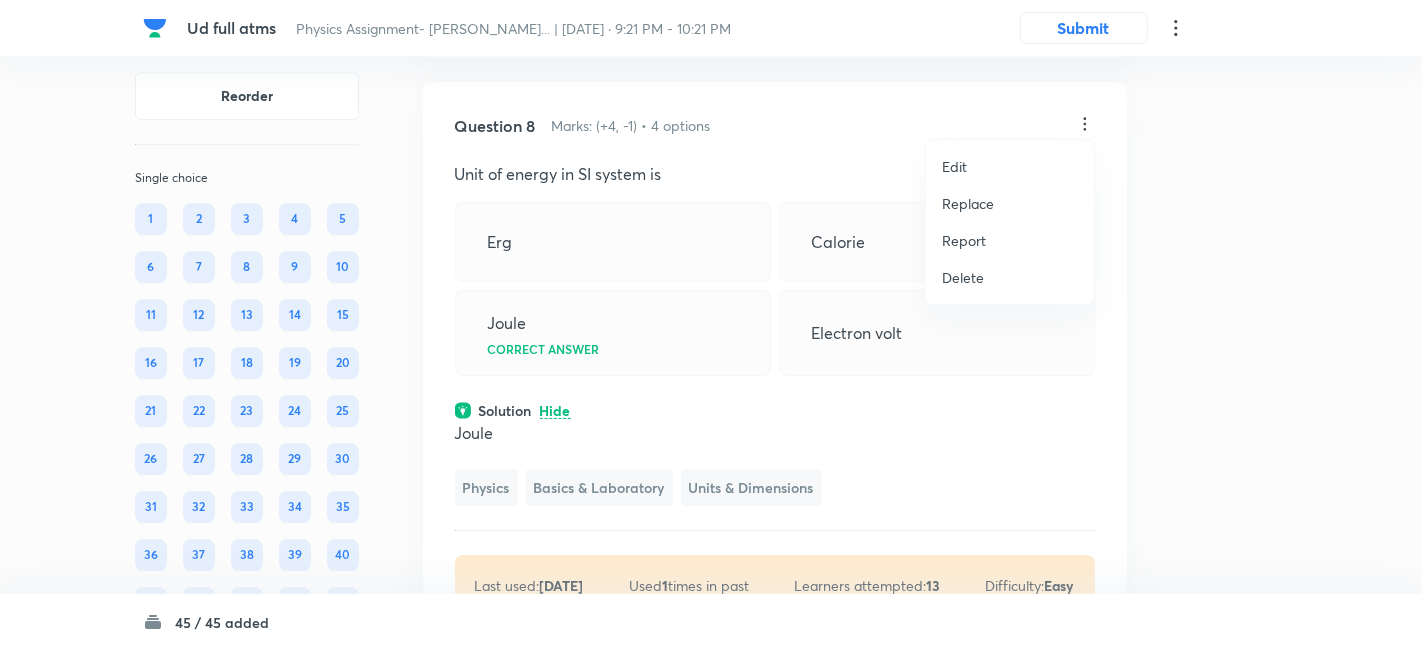 click on "Replace" at bounding box center [968, 203] 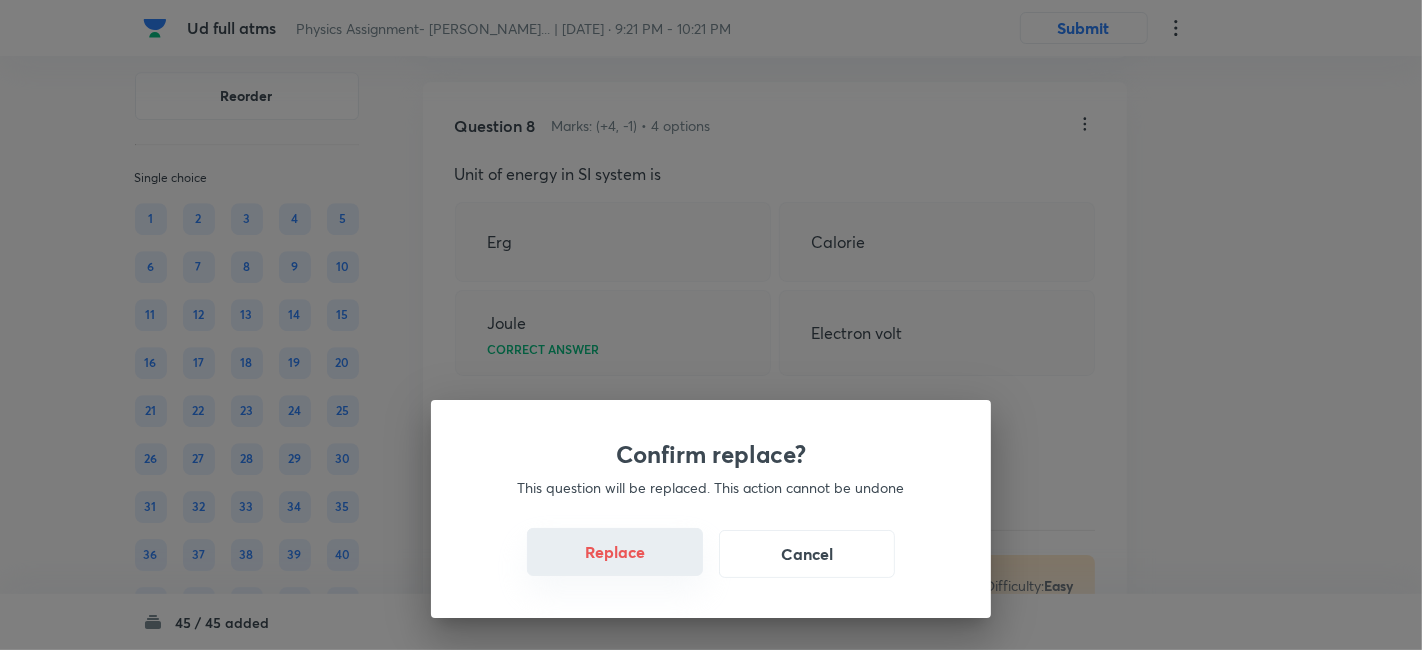 click on "Replace" at bounding box center (615, 552) 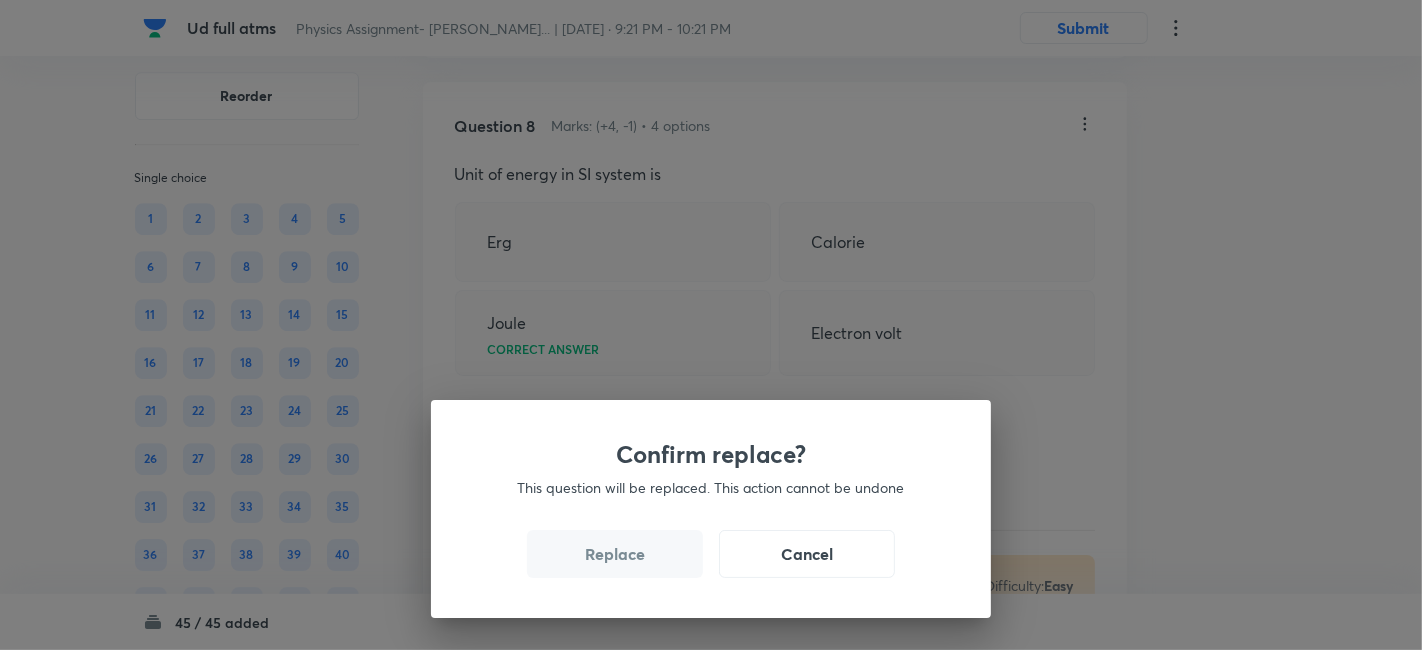 click on "Replace" at bounding box center [615, 554] 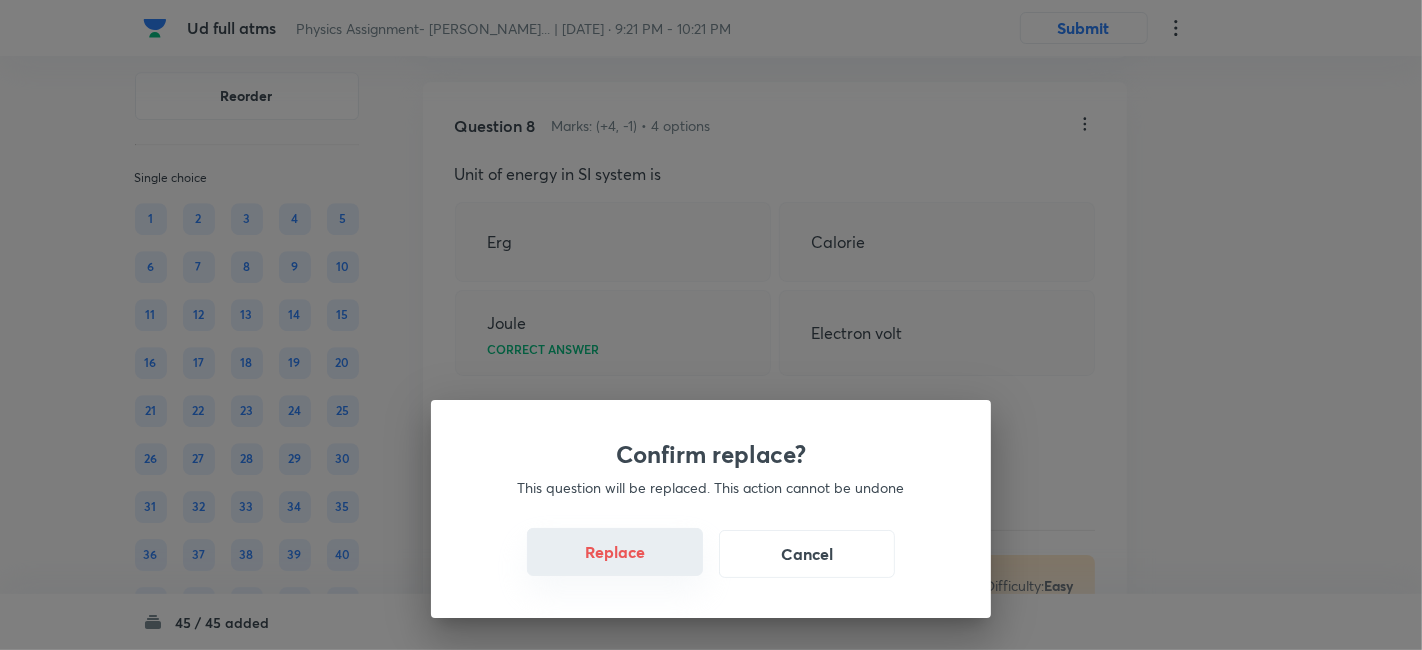 click on "Replace" at bounding box center [615, 552] 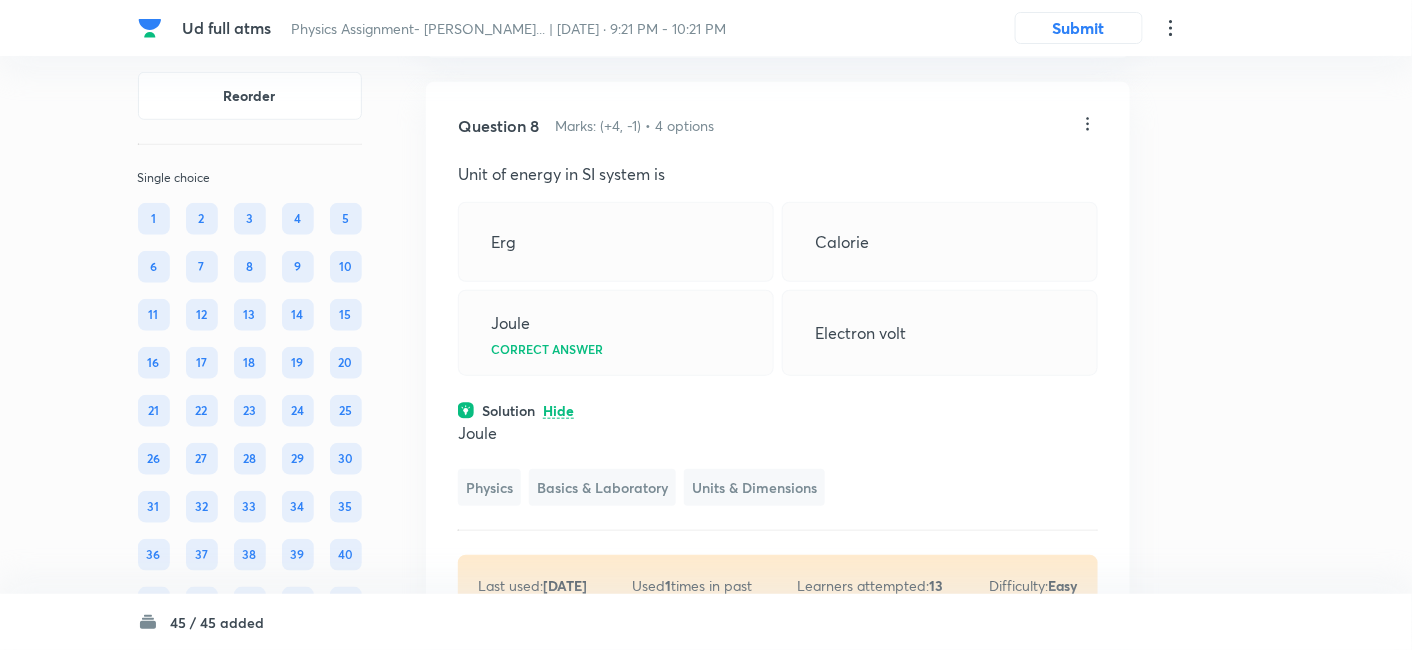 click on "Last used:  2 years ago Used  1  times in past Learners attempted:  13 Difficulty: Easy" at bounding box center [778, 585] 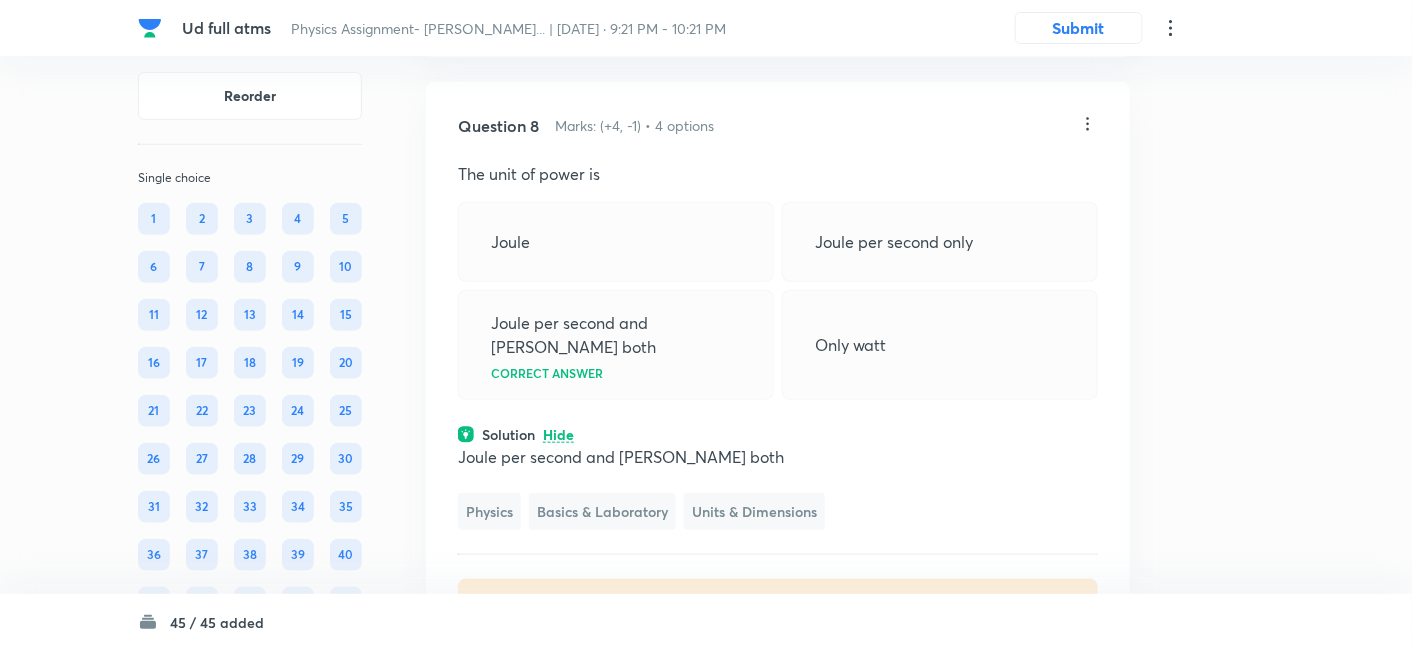 click 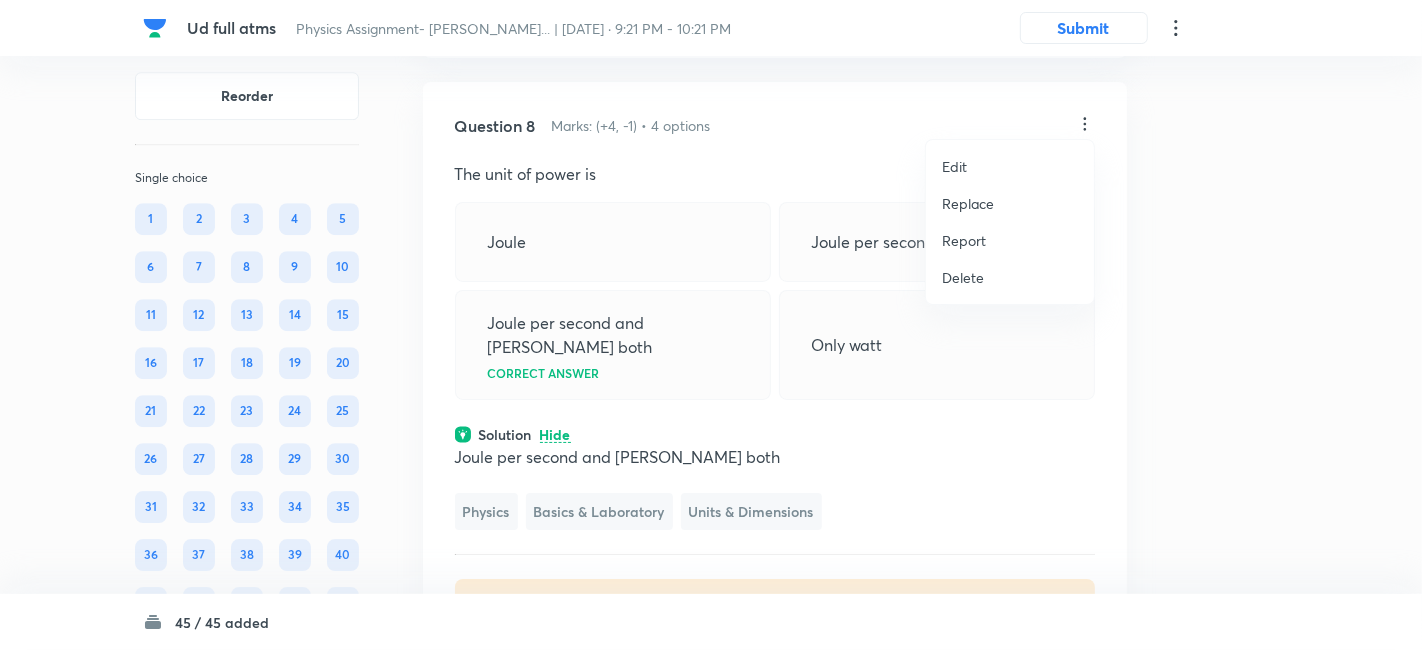 click on "Replace" at bounding box center [968, 203] 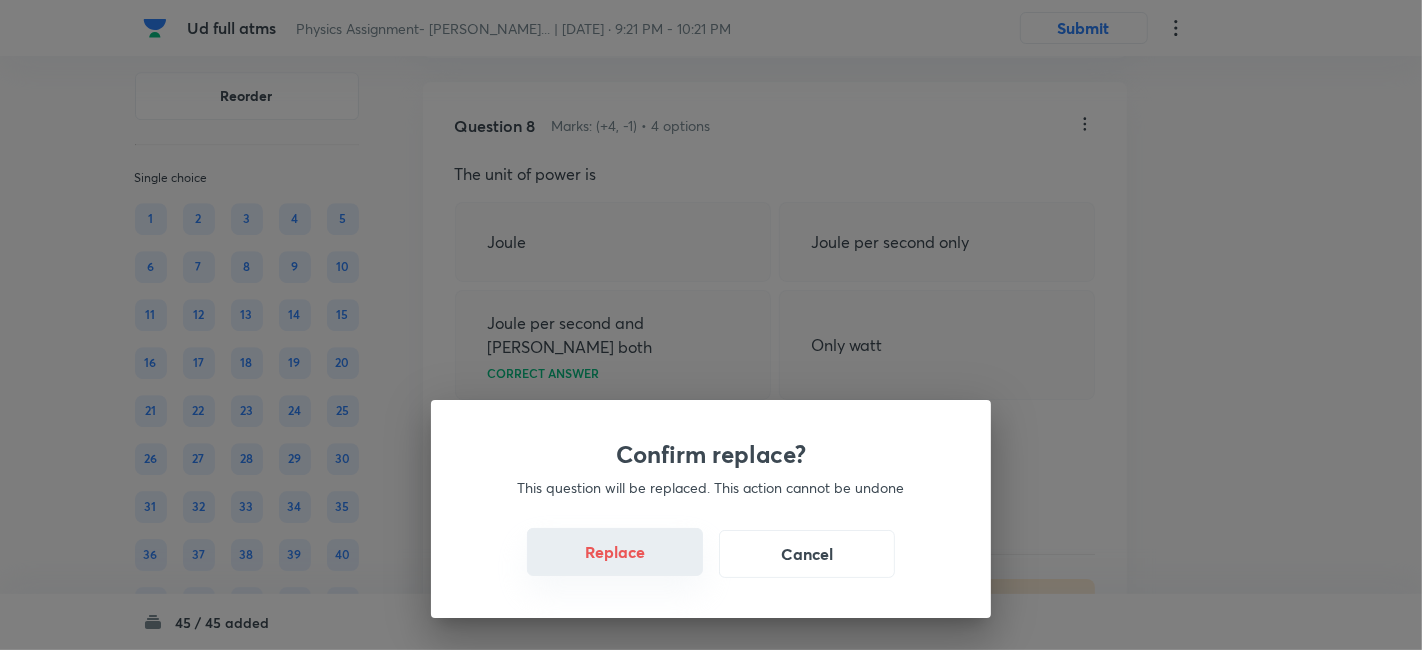 click on "Replace" at bounding box center [615, 552] 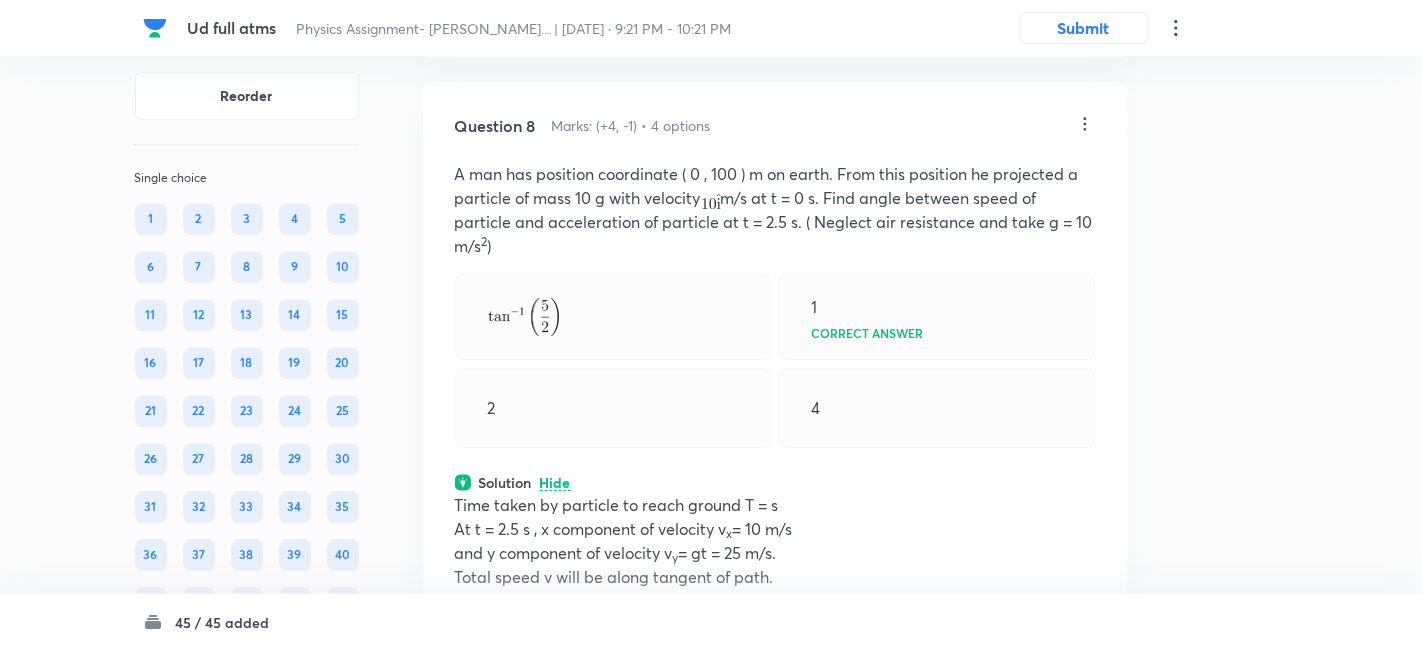 click on "Confirm replace? This question will be replaced. This action cannot be undone Replace Cancel" at bounding box center (711, 325) 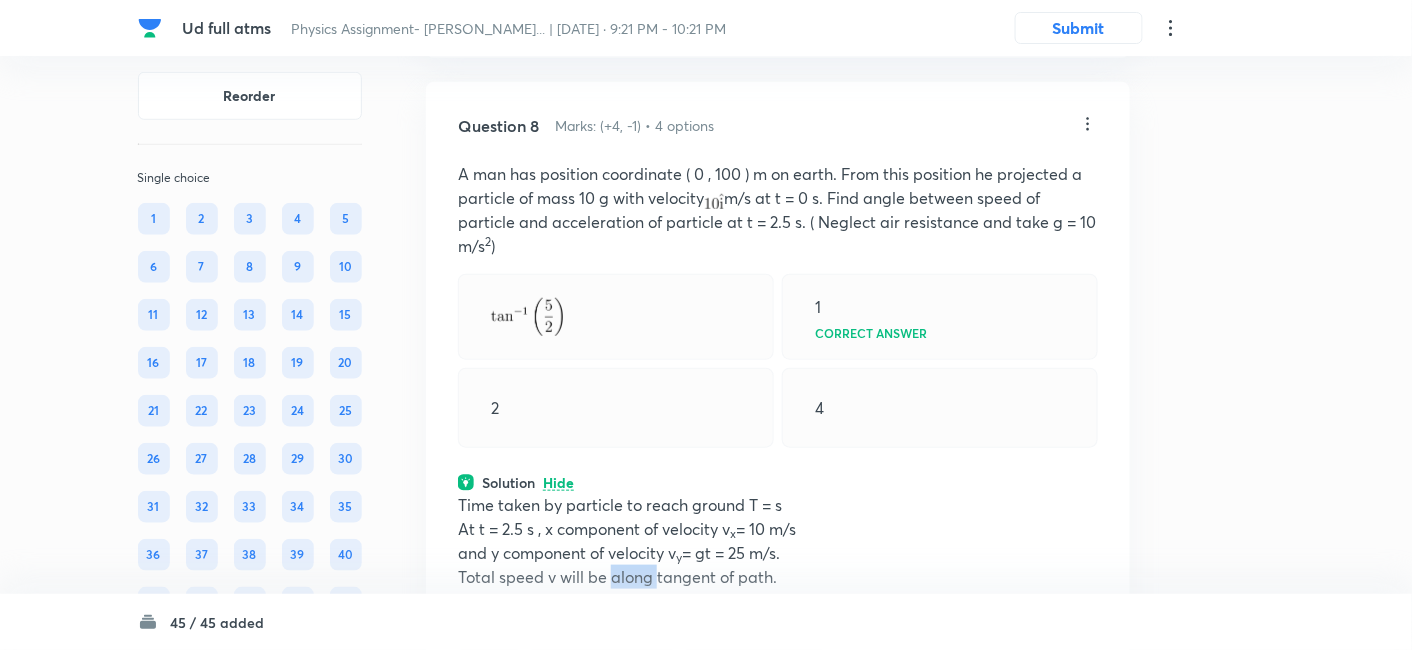 click on "Total speed v will be along tangent of path." at bounding box center (778, 577) 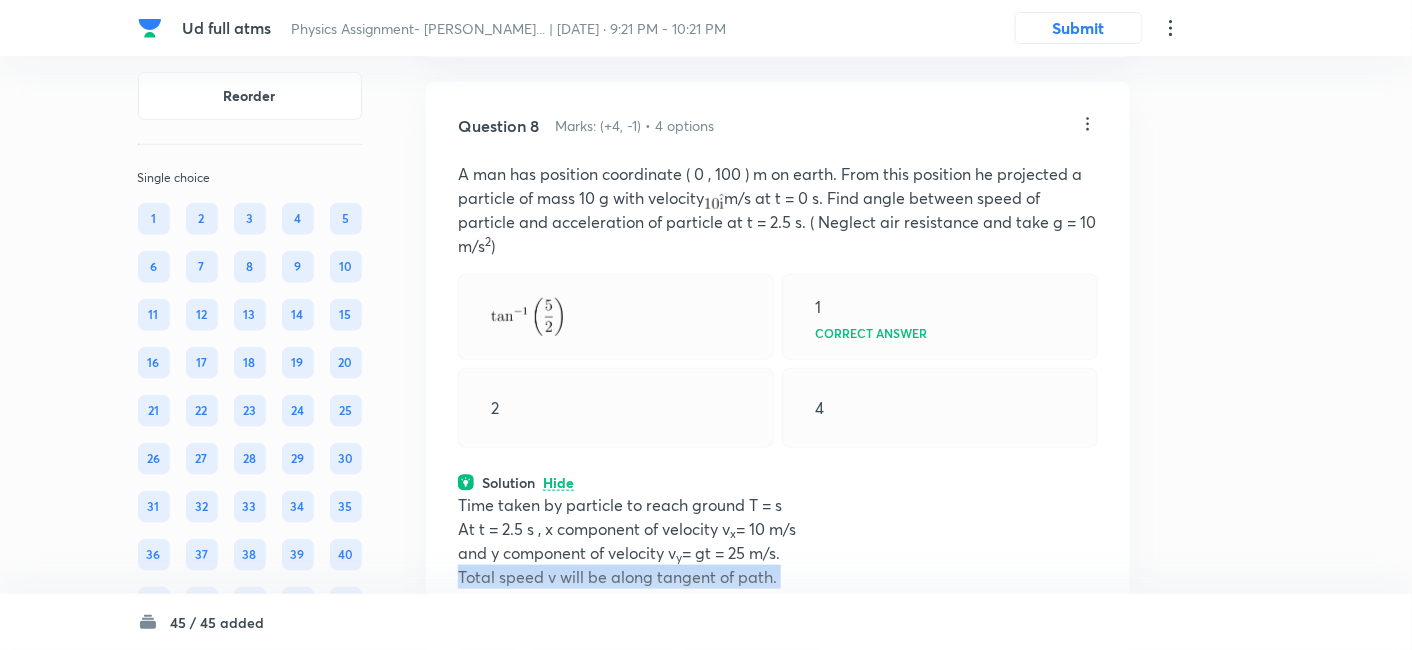 click on "Total speed v will be along tangent of path." at bounding box center (778, 577) 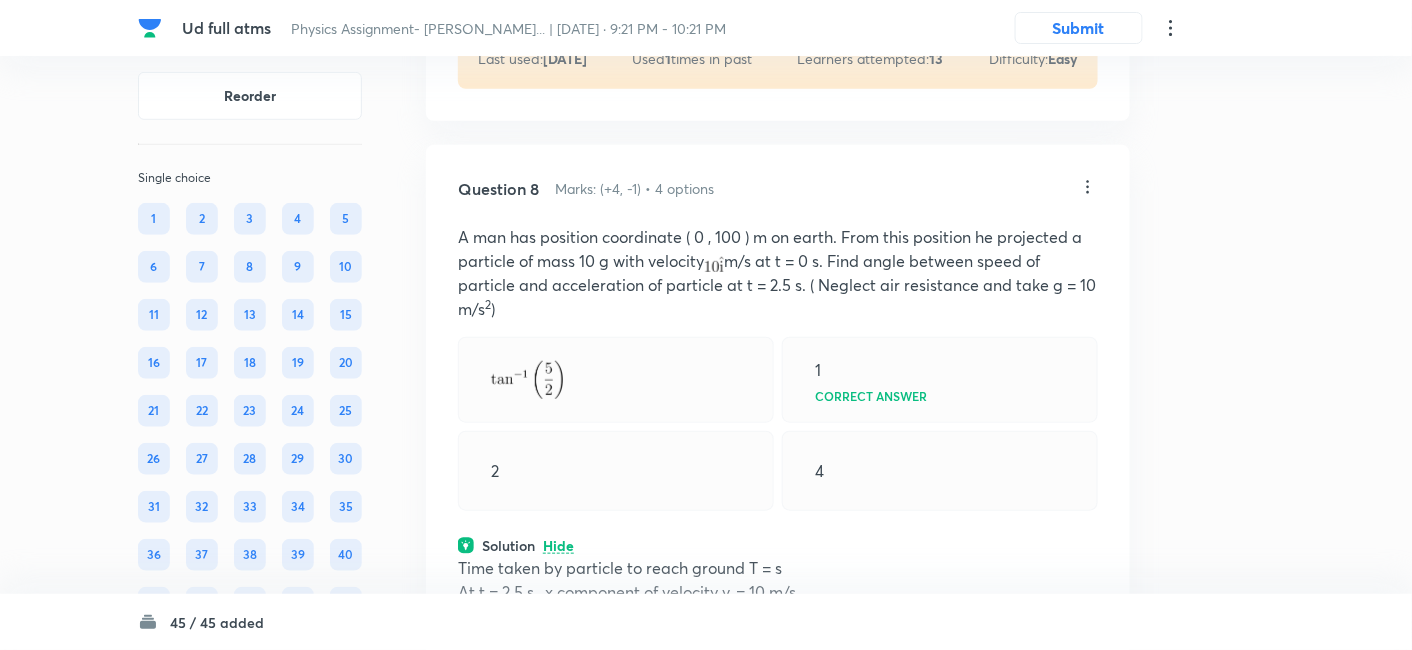 scroll, scrollTop: 5020, scrollLeft: 0, axis: vertical 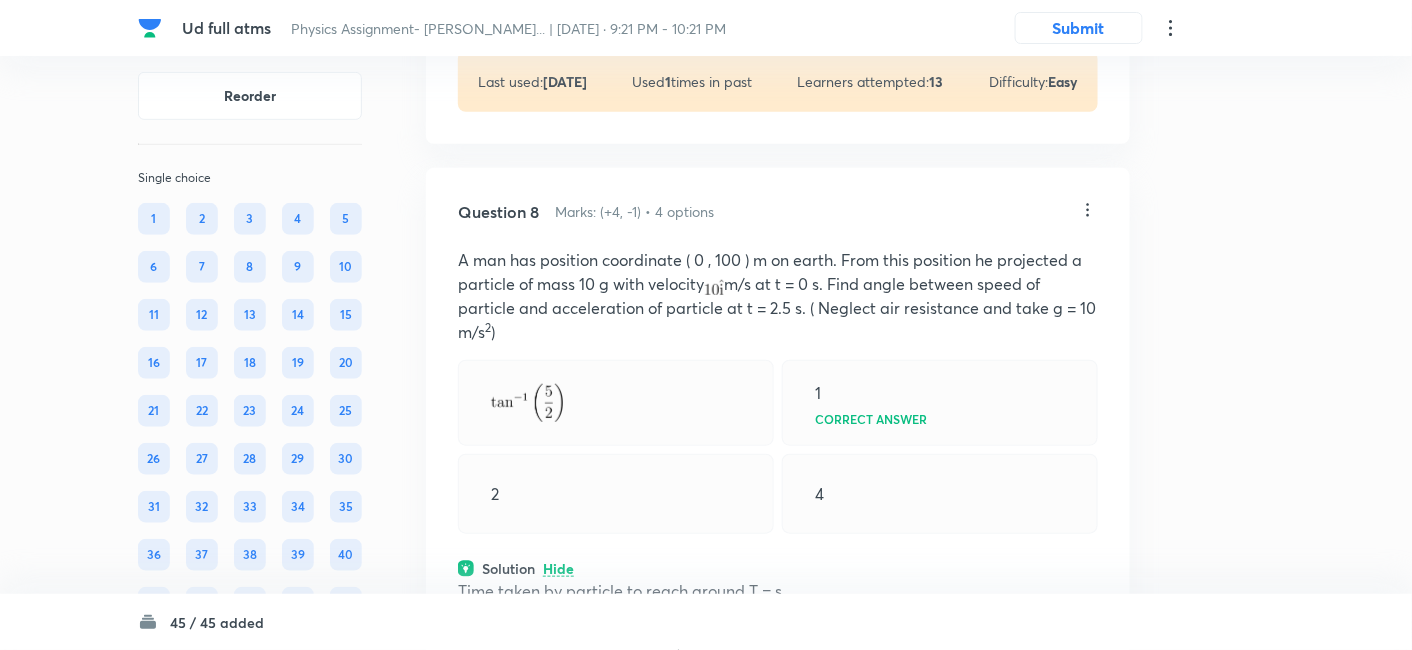 click 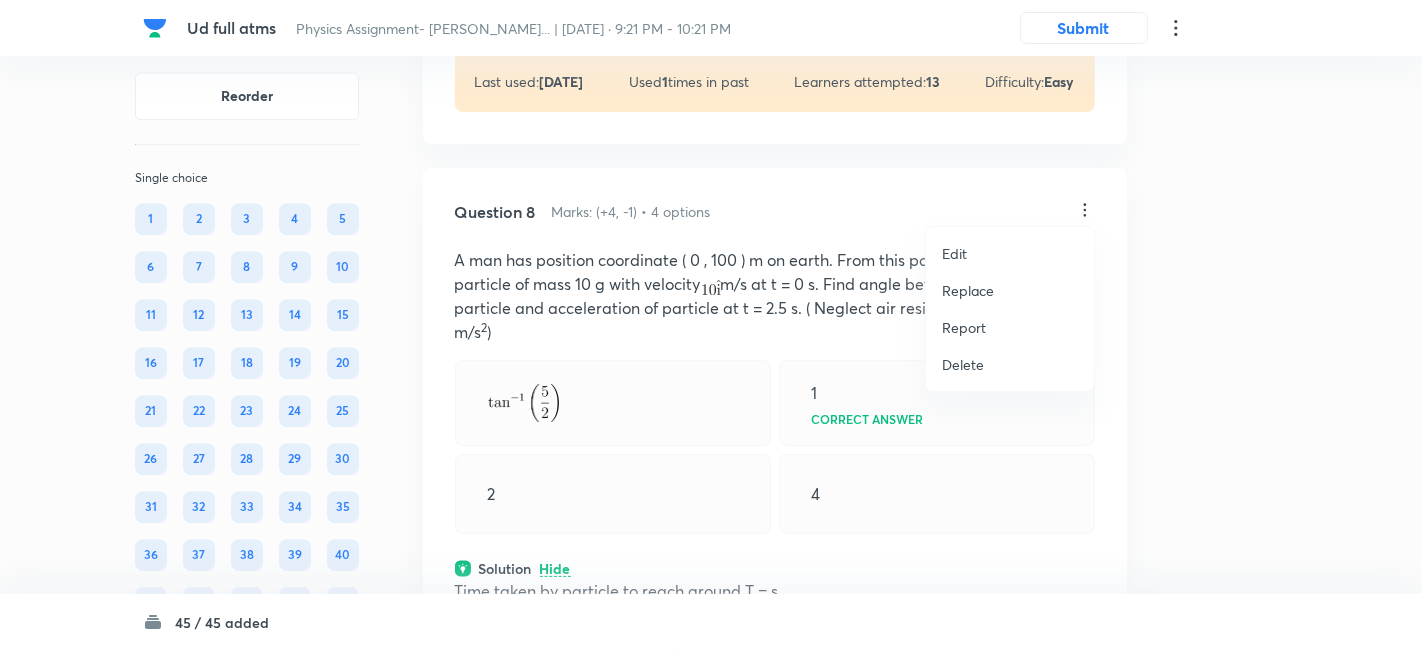 click on "Replace" at bounding box center [968, 290] 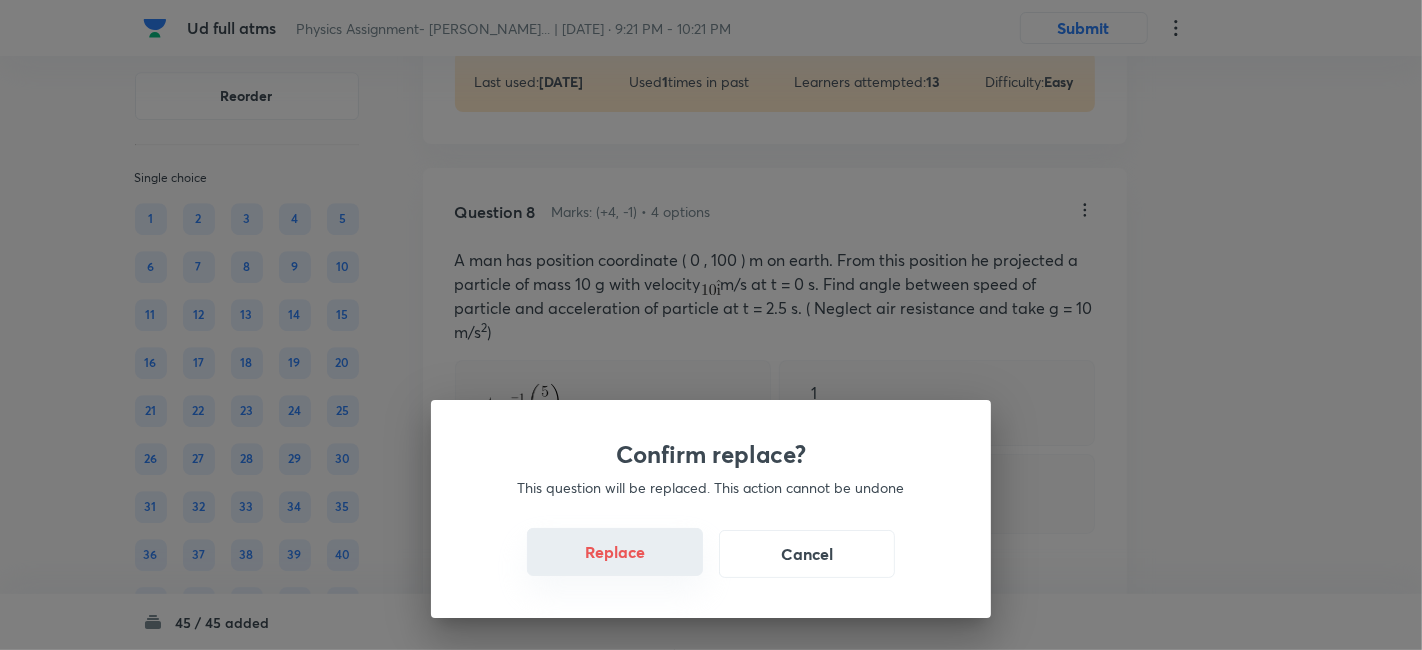click on "Replace" at bounding box center (615, 552) 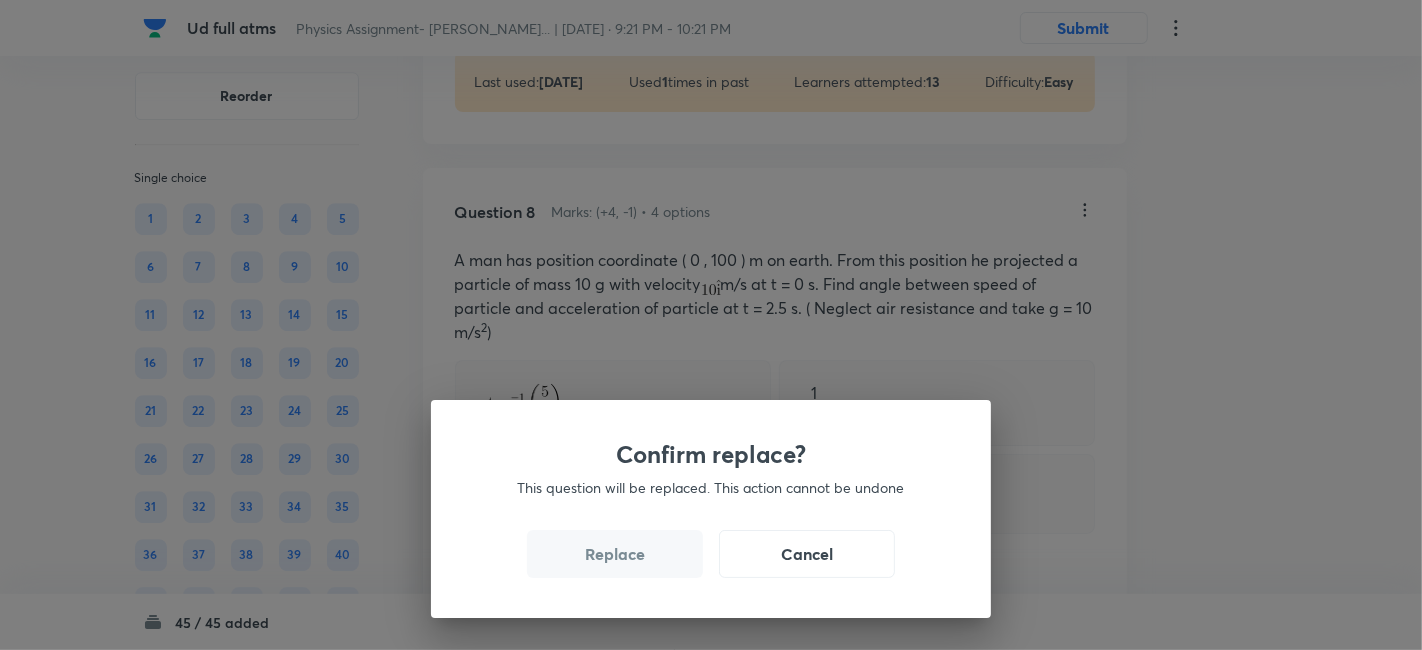 click on "Replace" at bounding box center (615, 554) 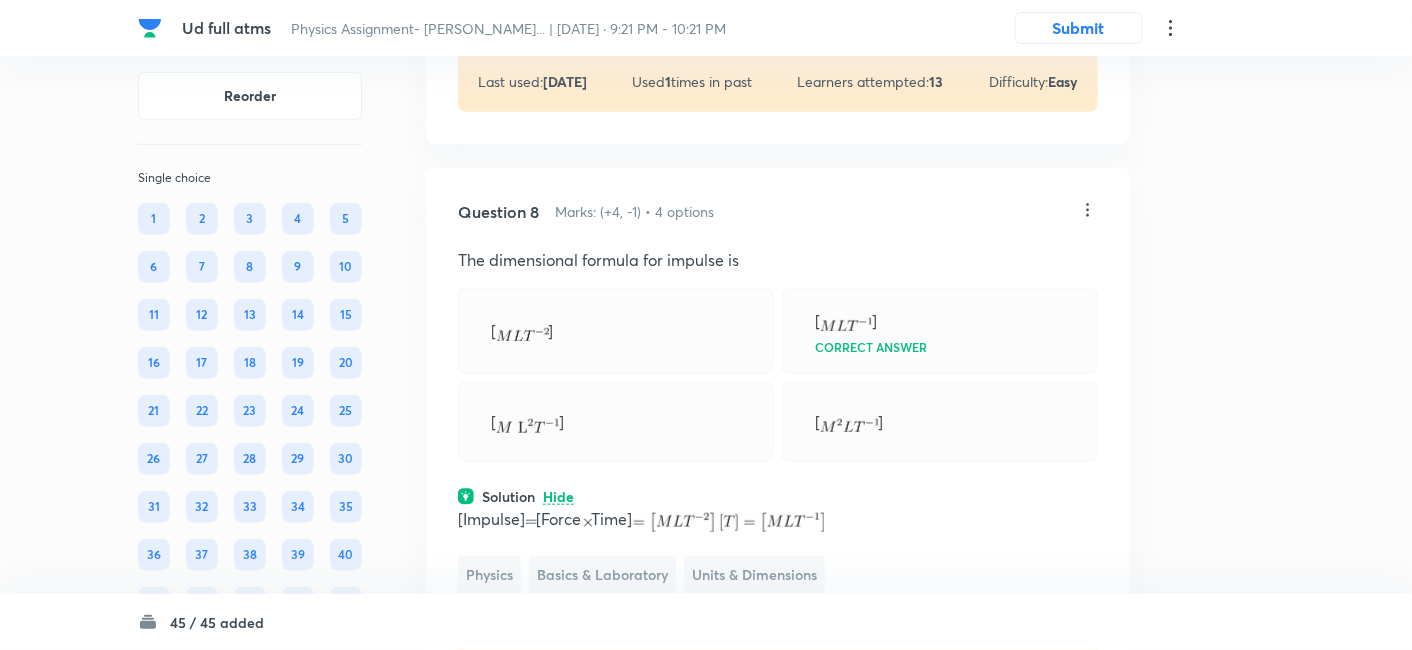 click 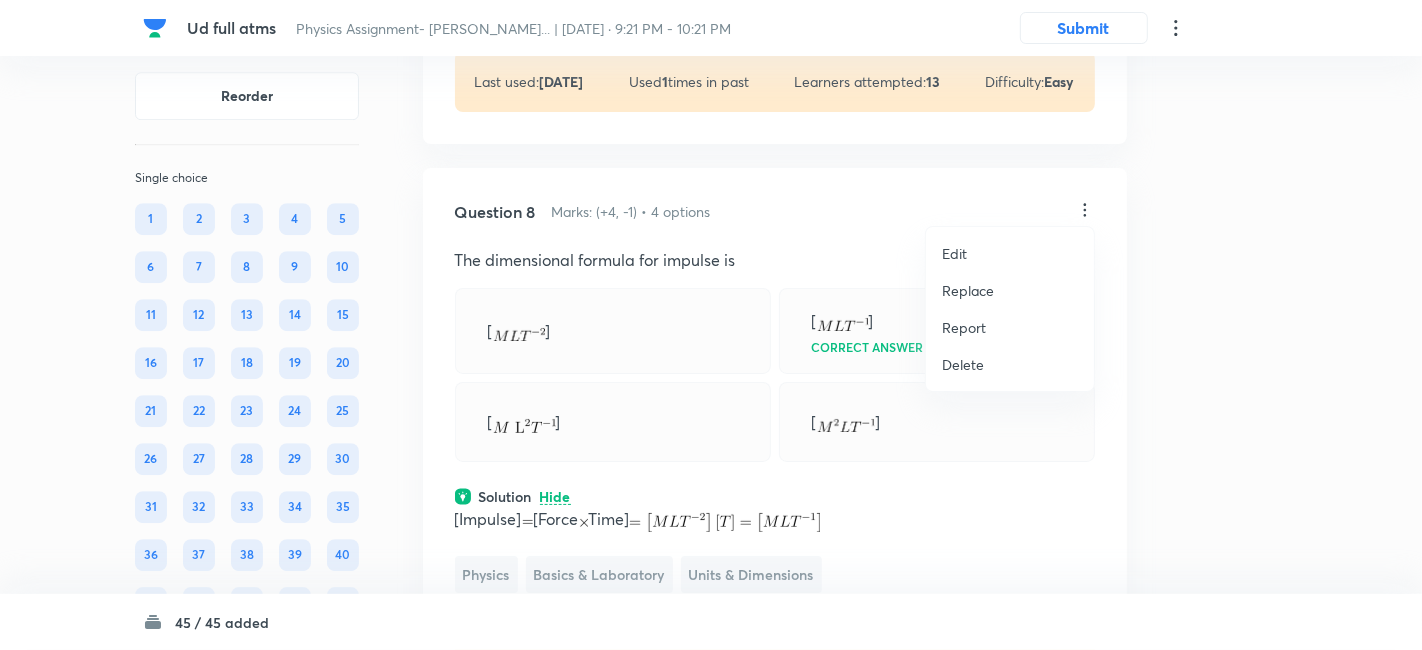 click on "Replace" at bounding box center [968, 290] 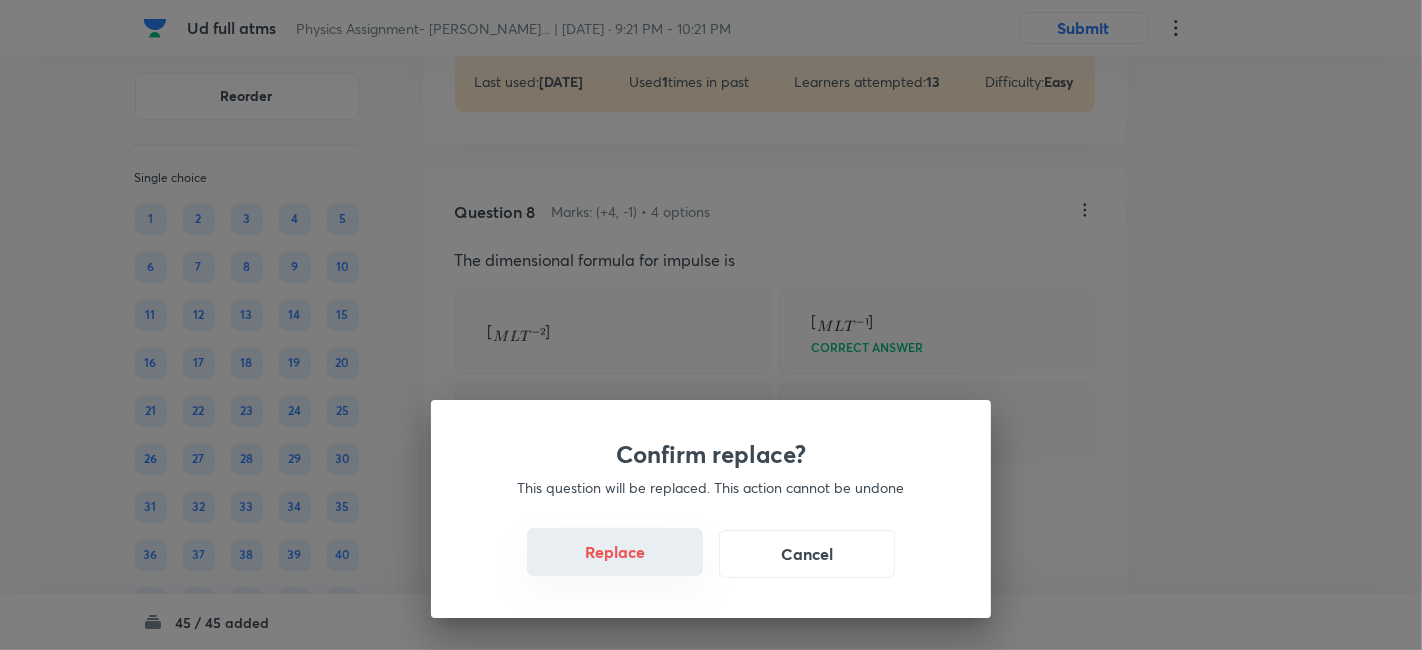 click on "Replace" at bounding box center [615, 552] 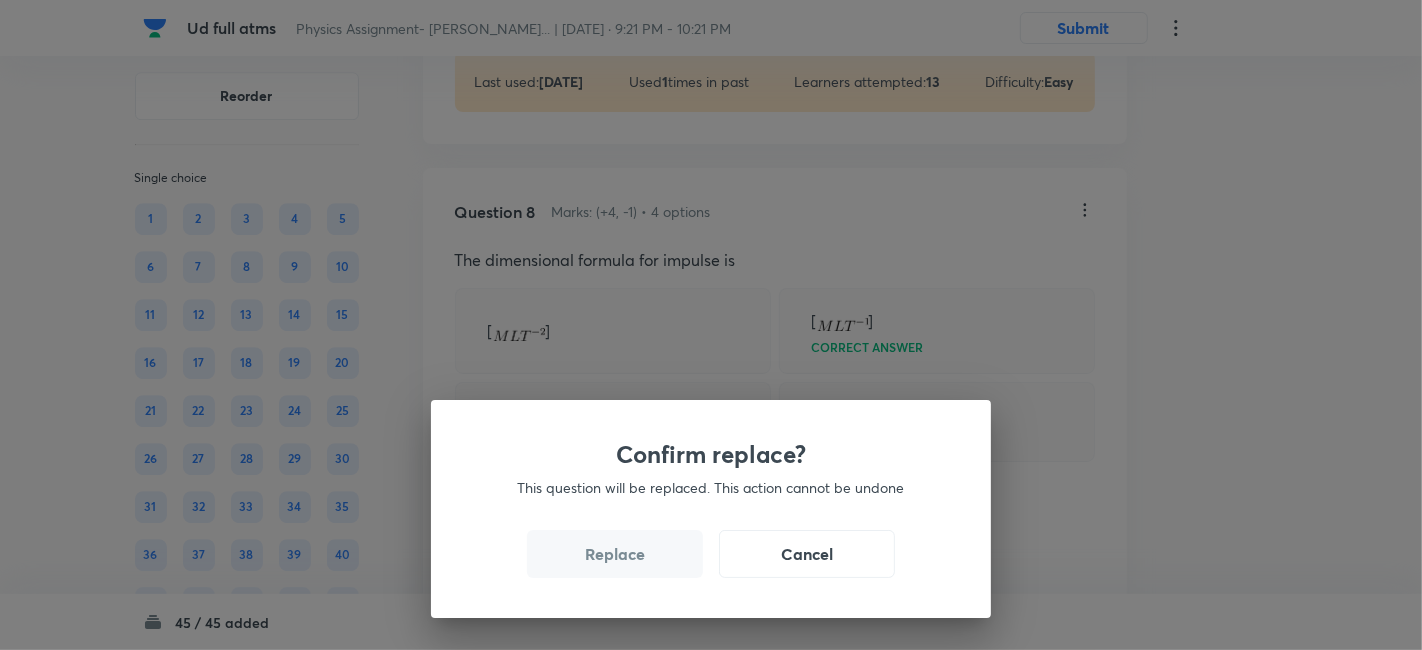 click on "Replace" at bounding box center [615, 554] 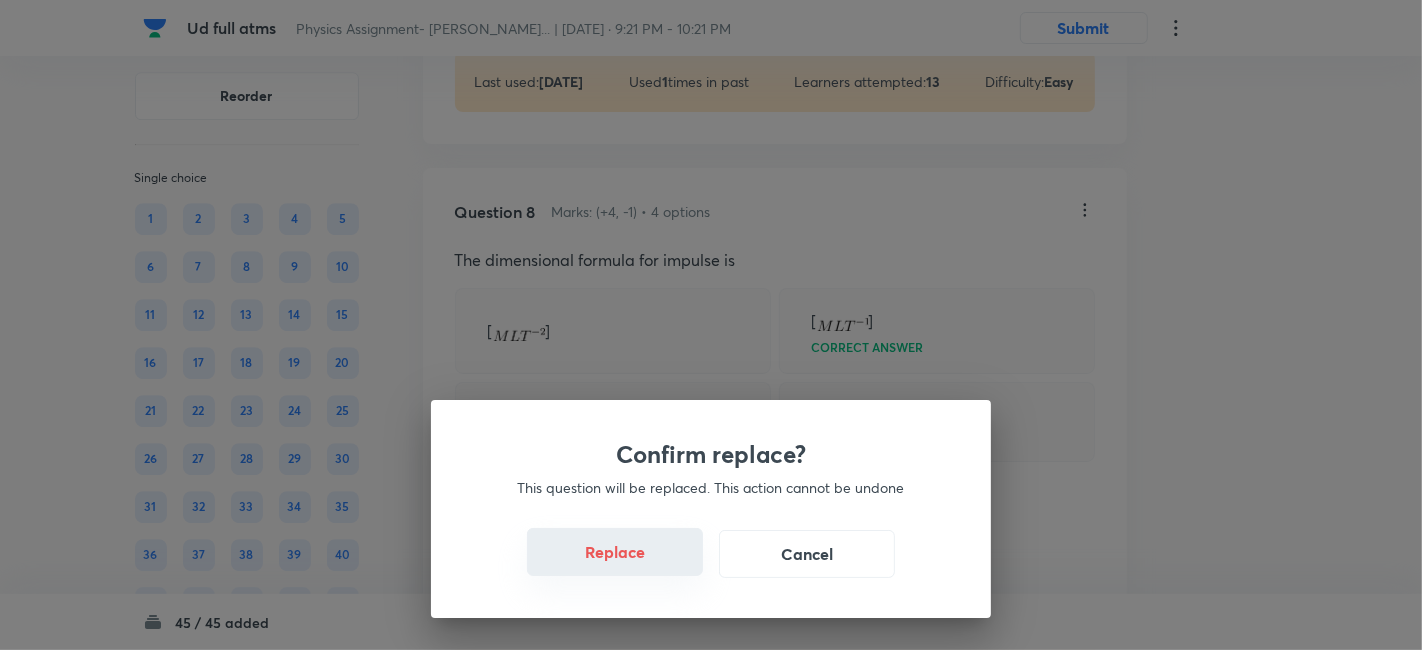 click on "Replace" at bounding box center (615, 552) 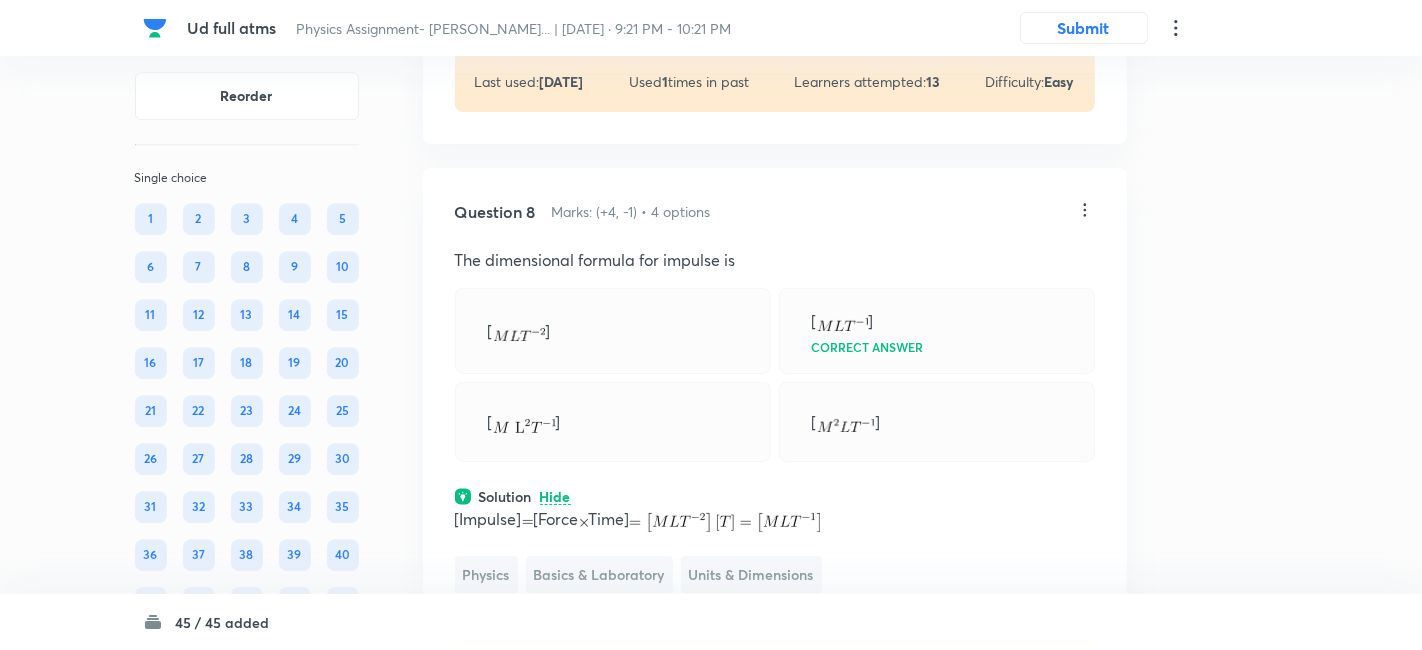 click on "Confirm replace? This question will be replaced. This action cannot be undone Replace Cancel" at bounding box center (711, 325) 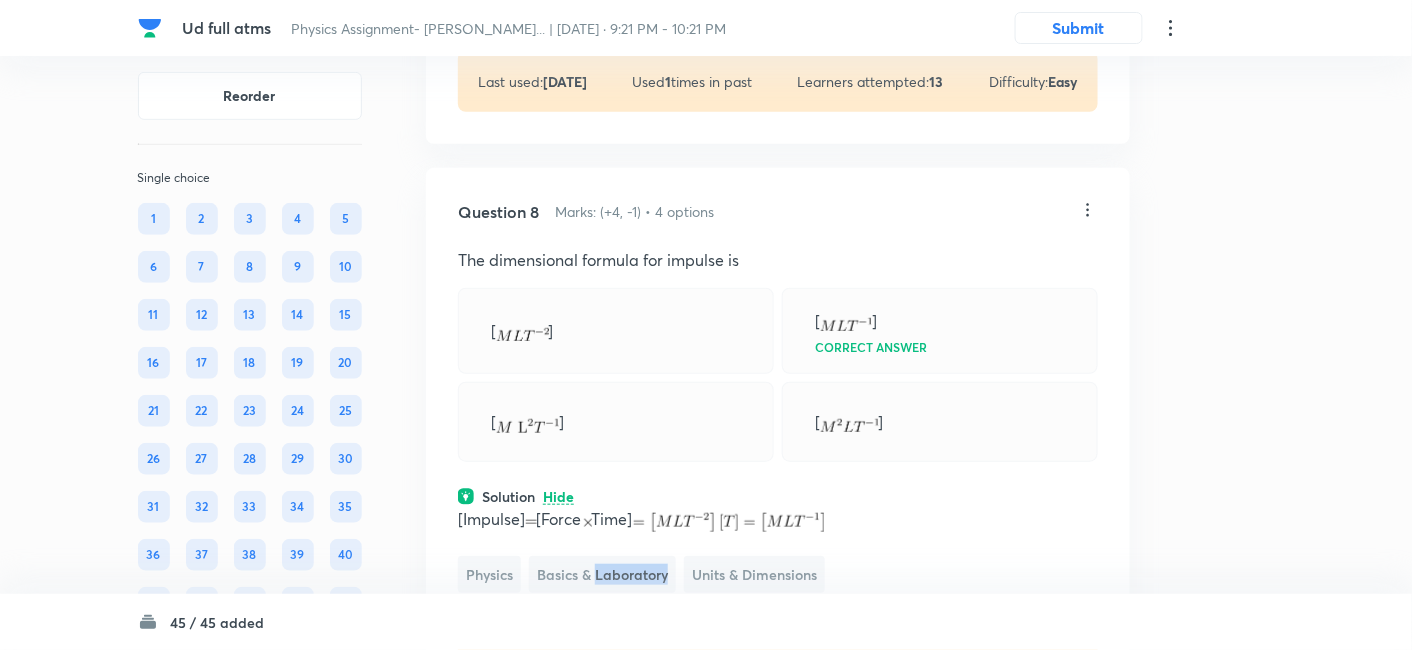 click on "[Impulse]   [Force   Time]  Physics Basics & Laboratory Units & Dimensions" at bounding box center (778, 550) 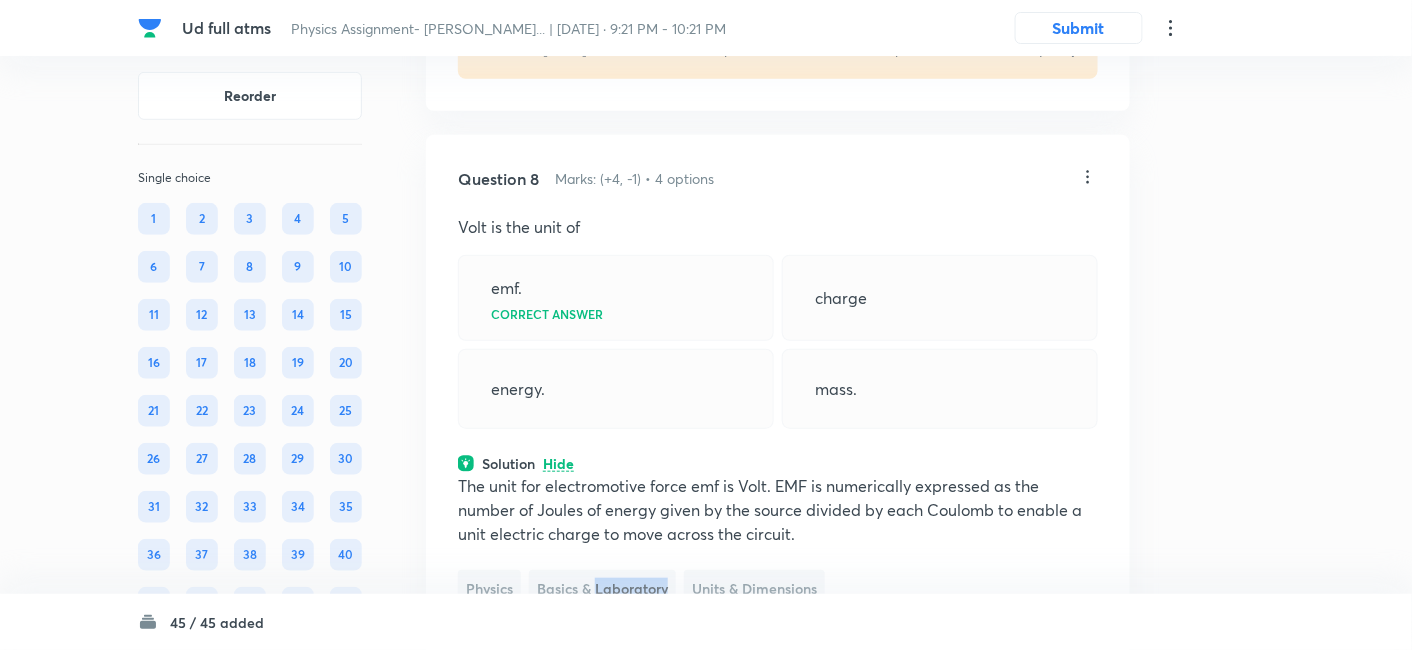 scroll, scrollTop: 5055, scrollLeft: 0, axis: vertical 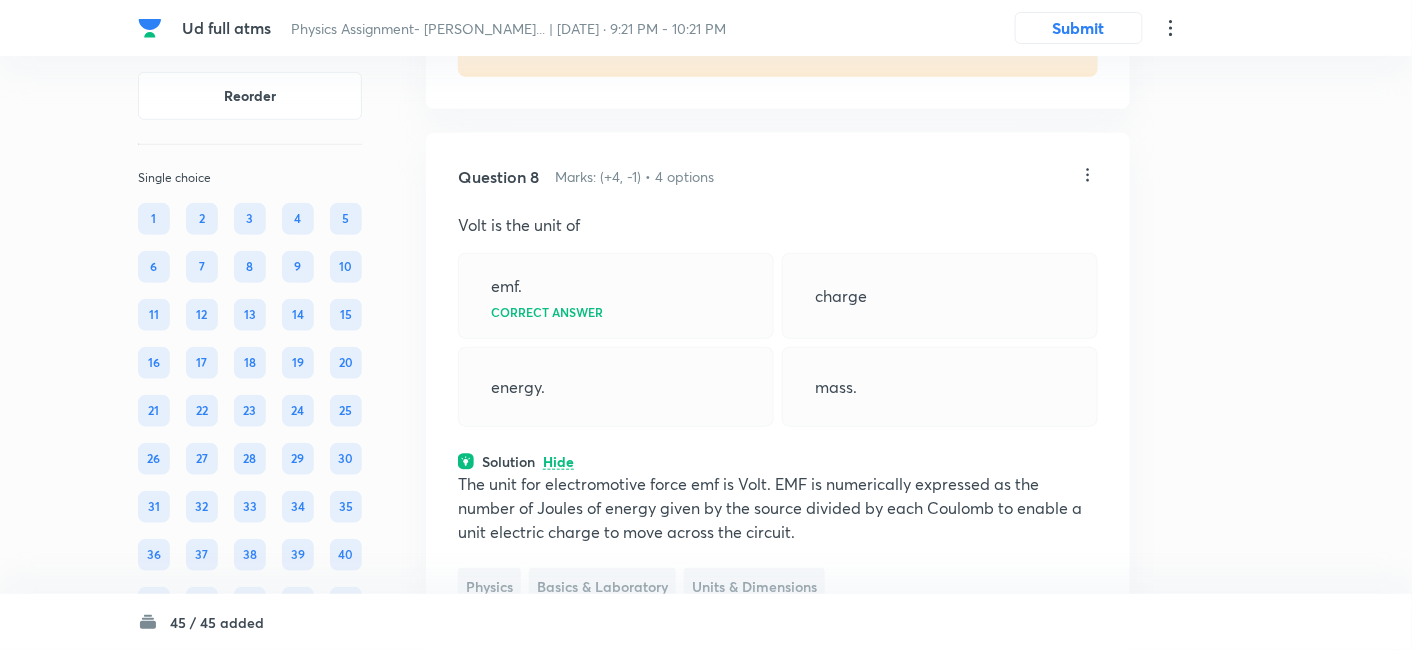 click 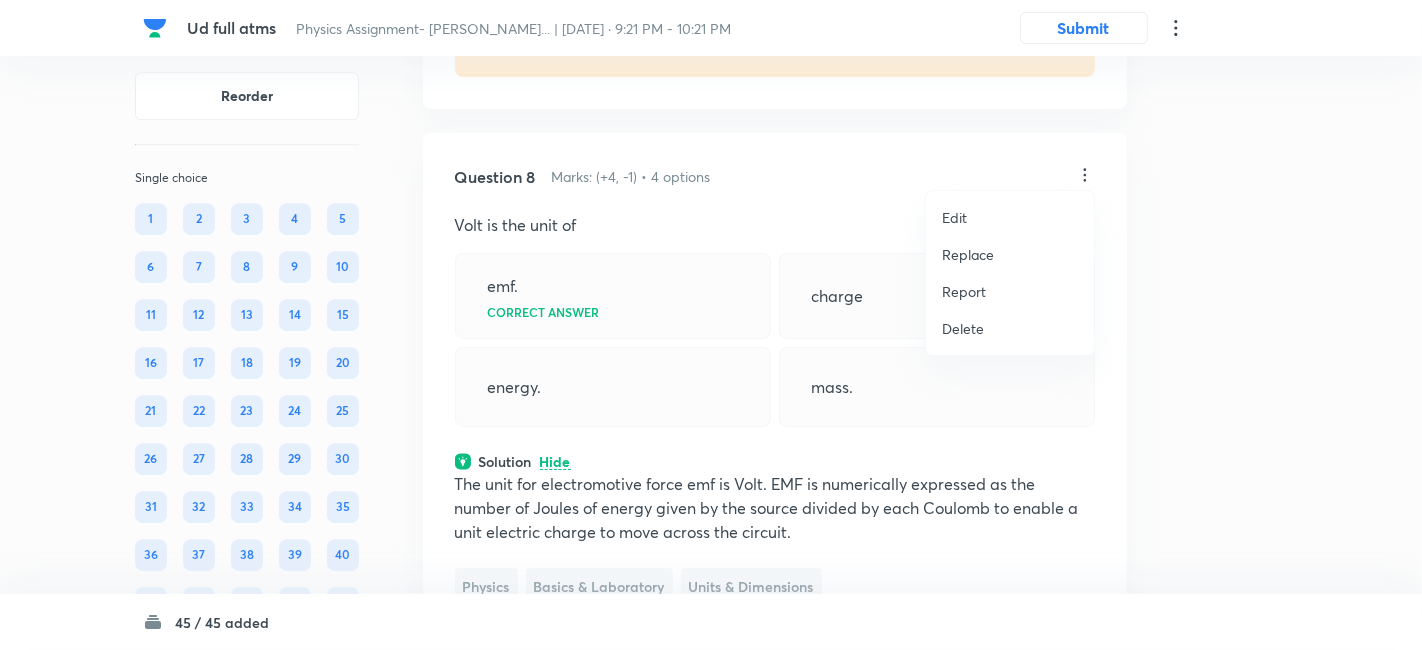 click on "Replace" at bounding box center [968, 254] 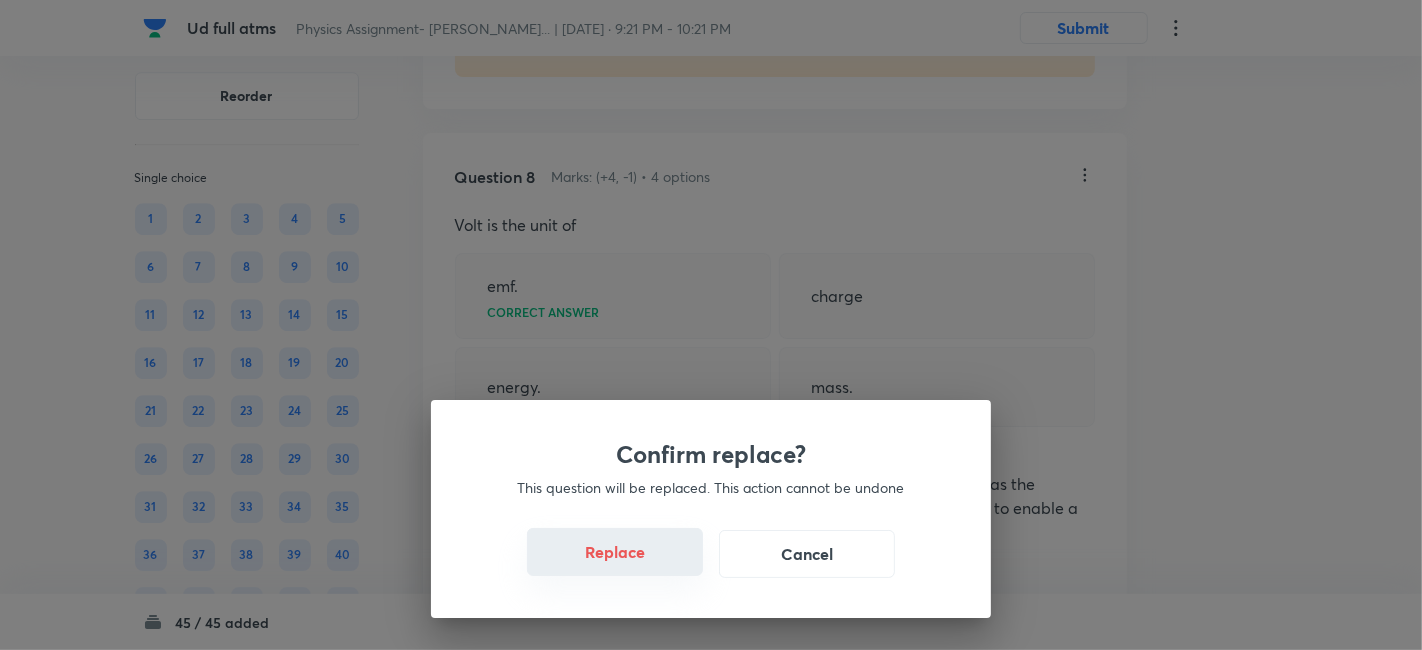click on "Replace" at bounding box center [615, 552] 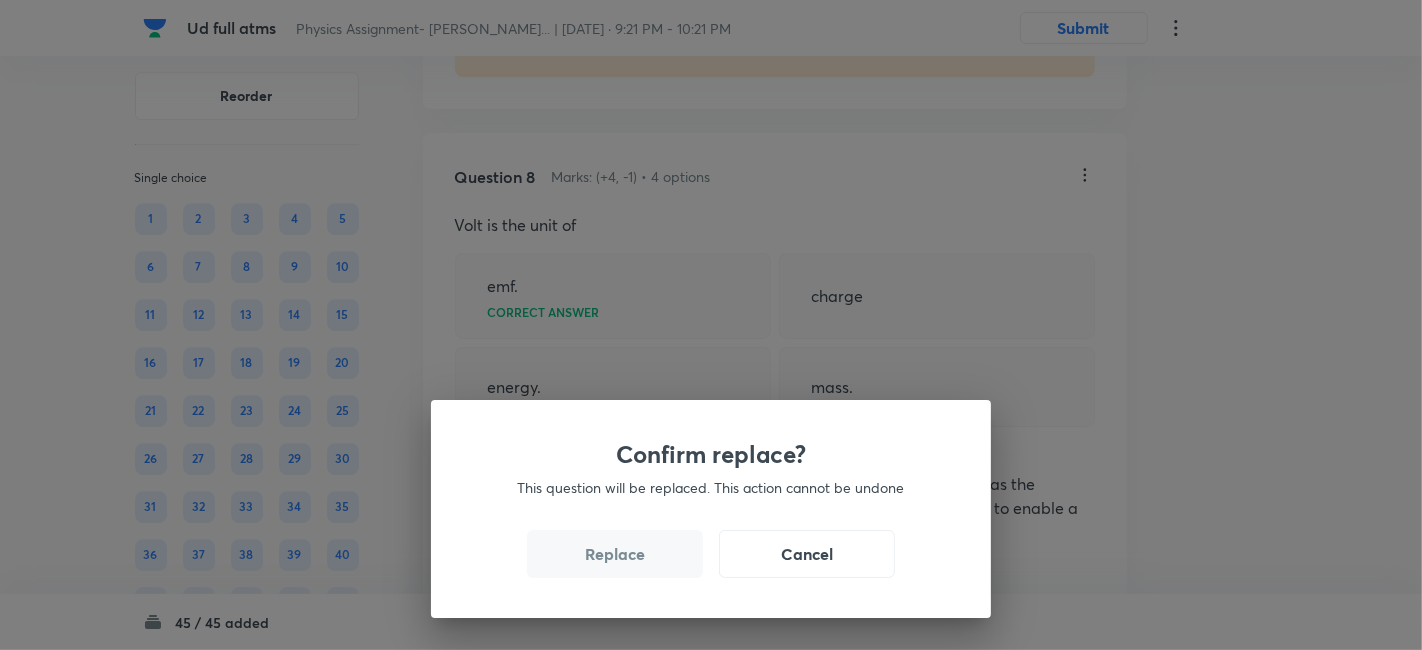 click on "Replace" at bounding box center (615, 554) 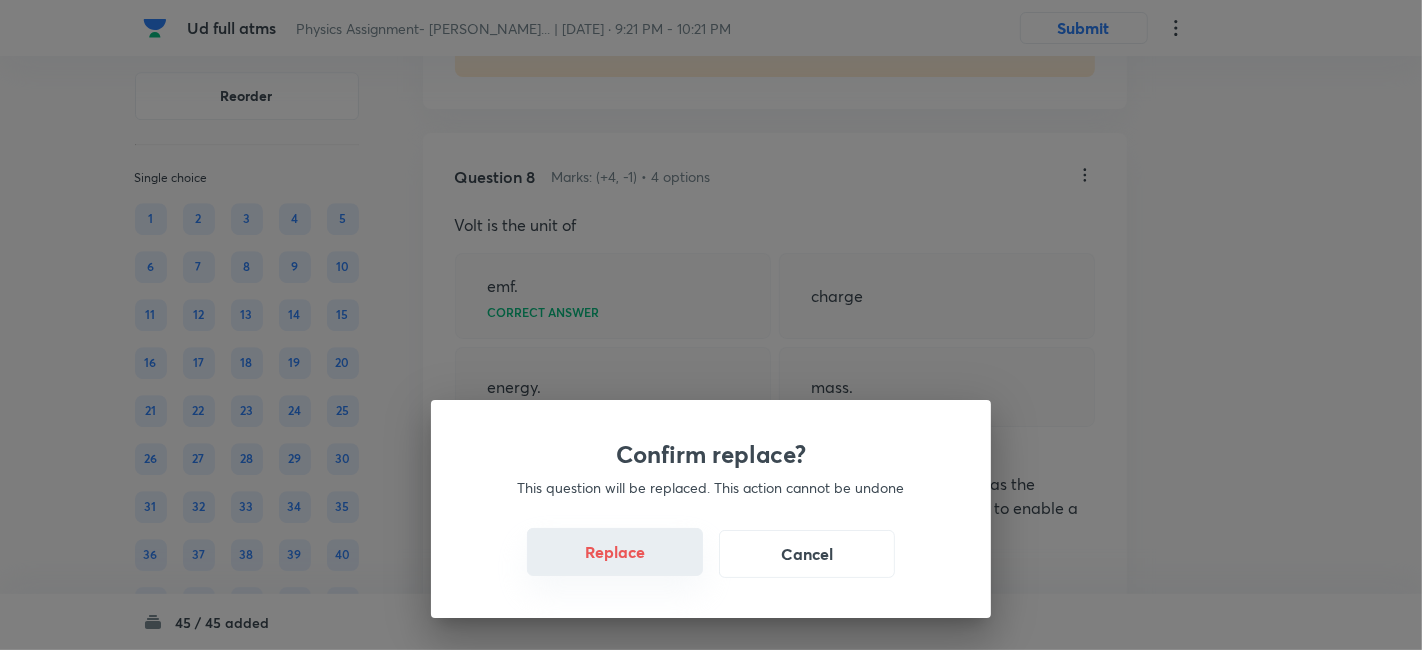 click on "Replace" at bounding box center (615, 552) 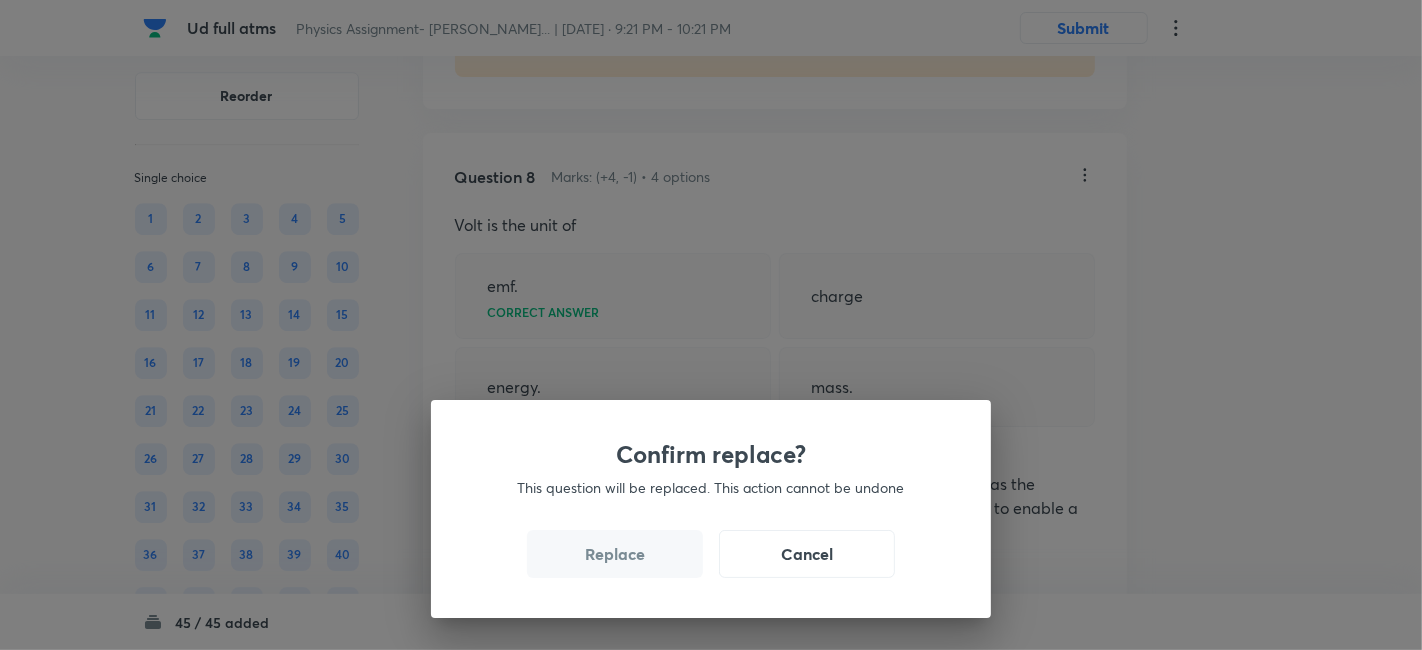 click on "Replace" at bounding box center (615, 554) 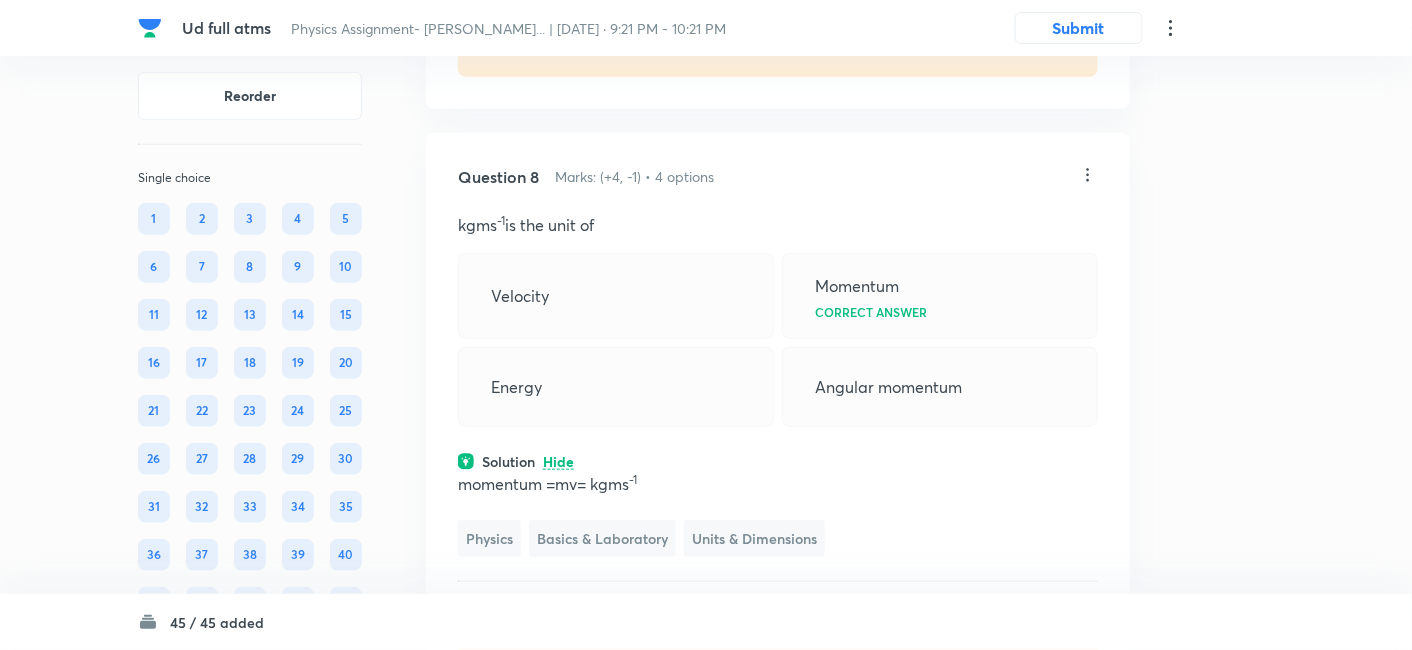 click 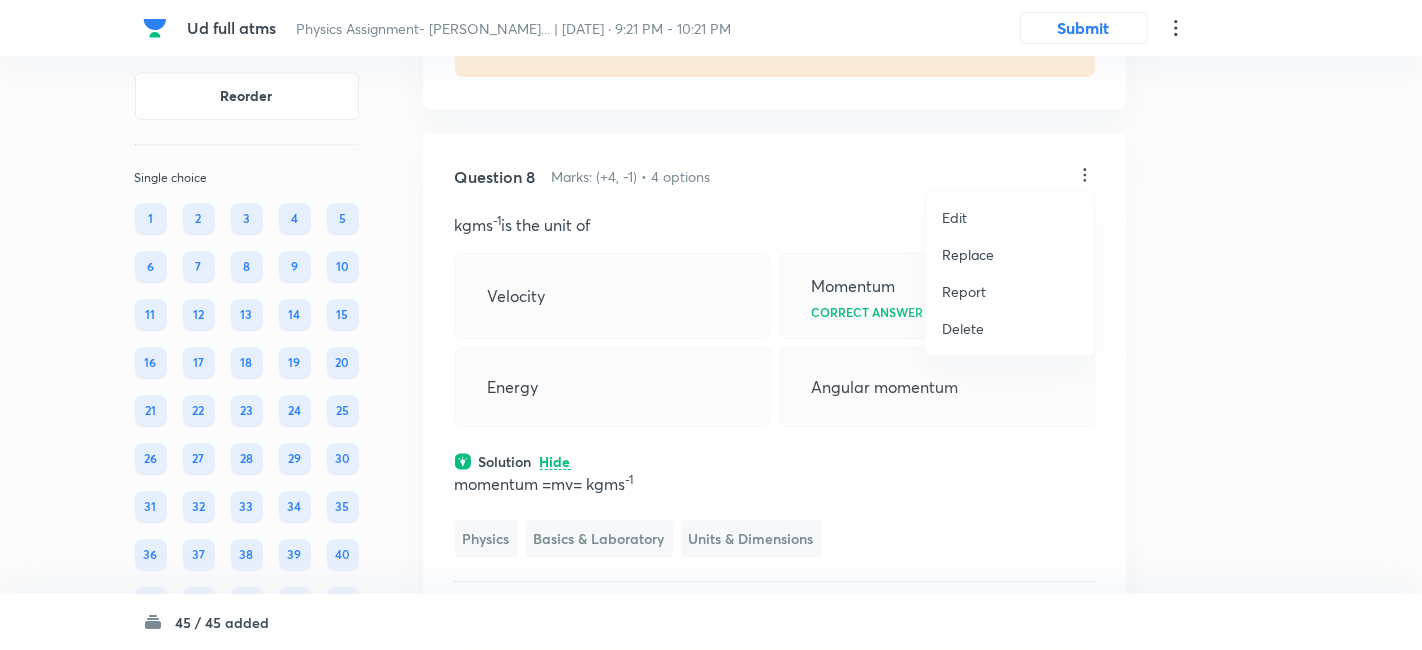 click on "Replace" at bounding box center (968, 254) 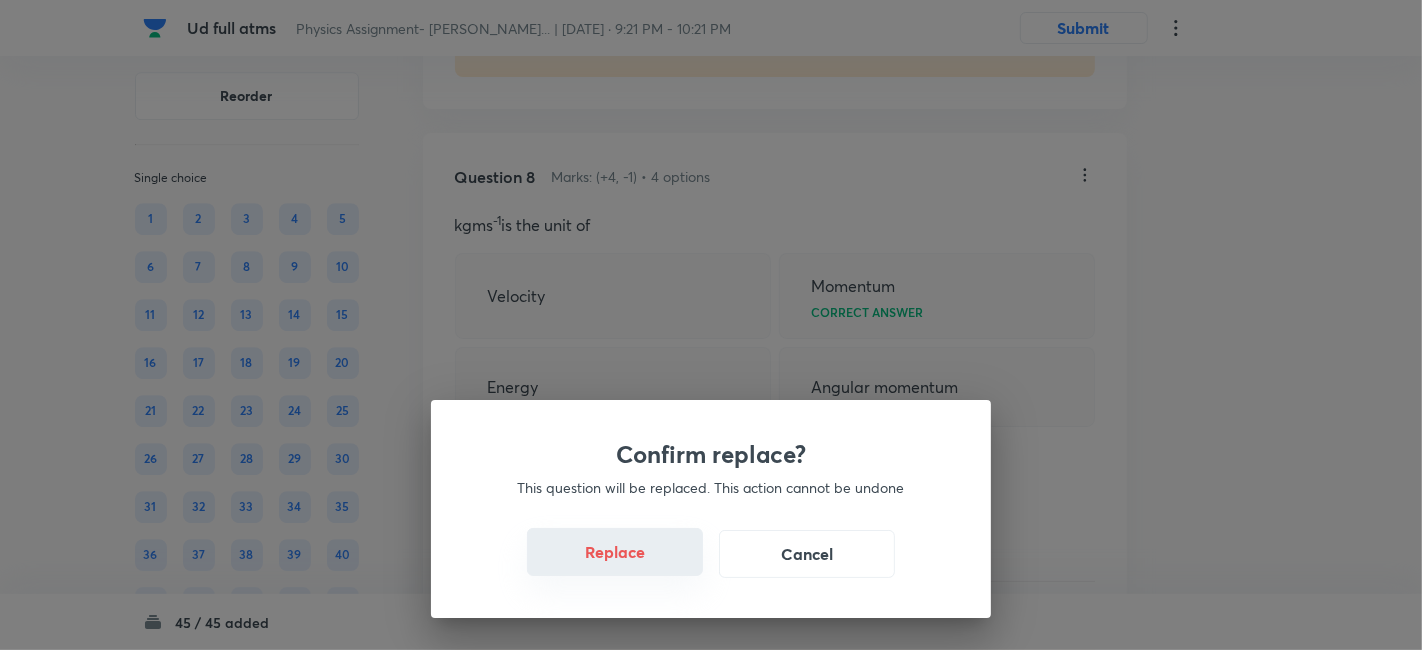 click on "Replace" at bounding box center [615, 552] 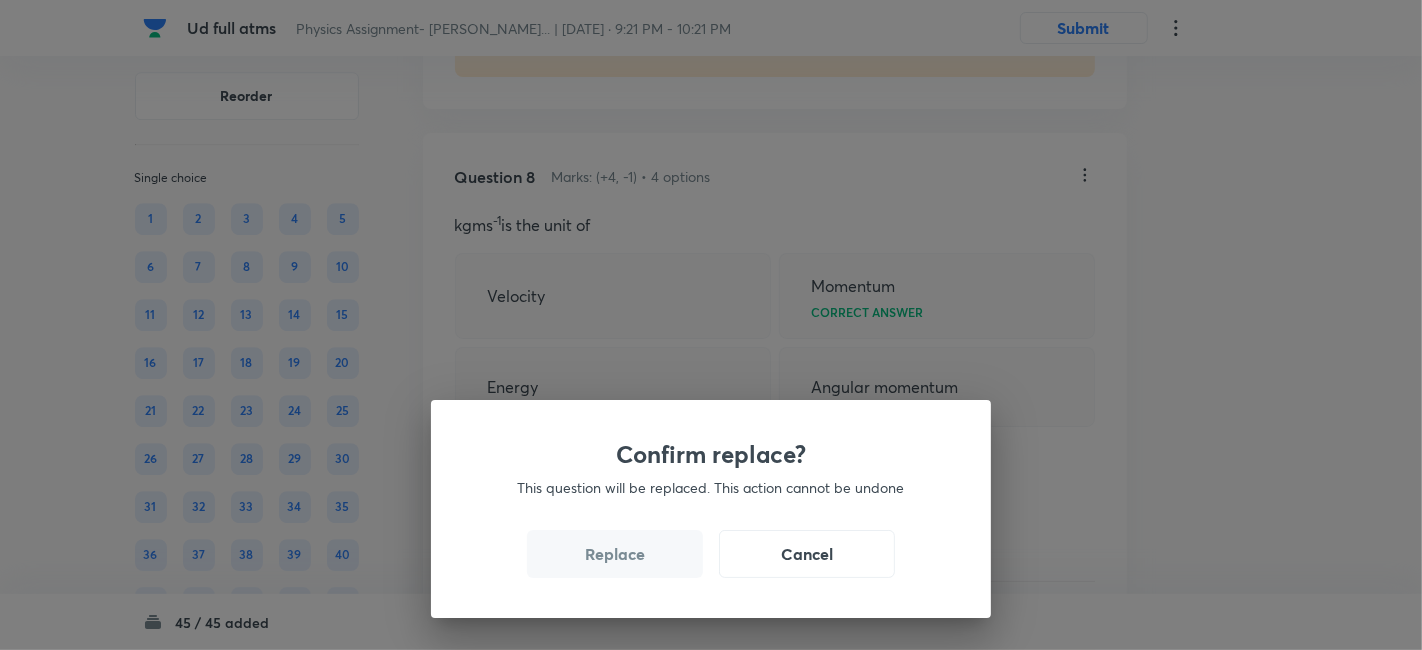 click on "Replace" at bounding box center [615, 554] 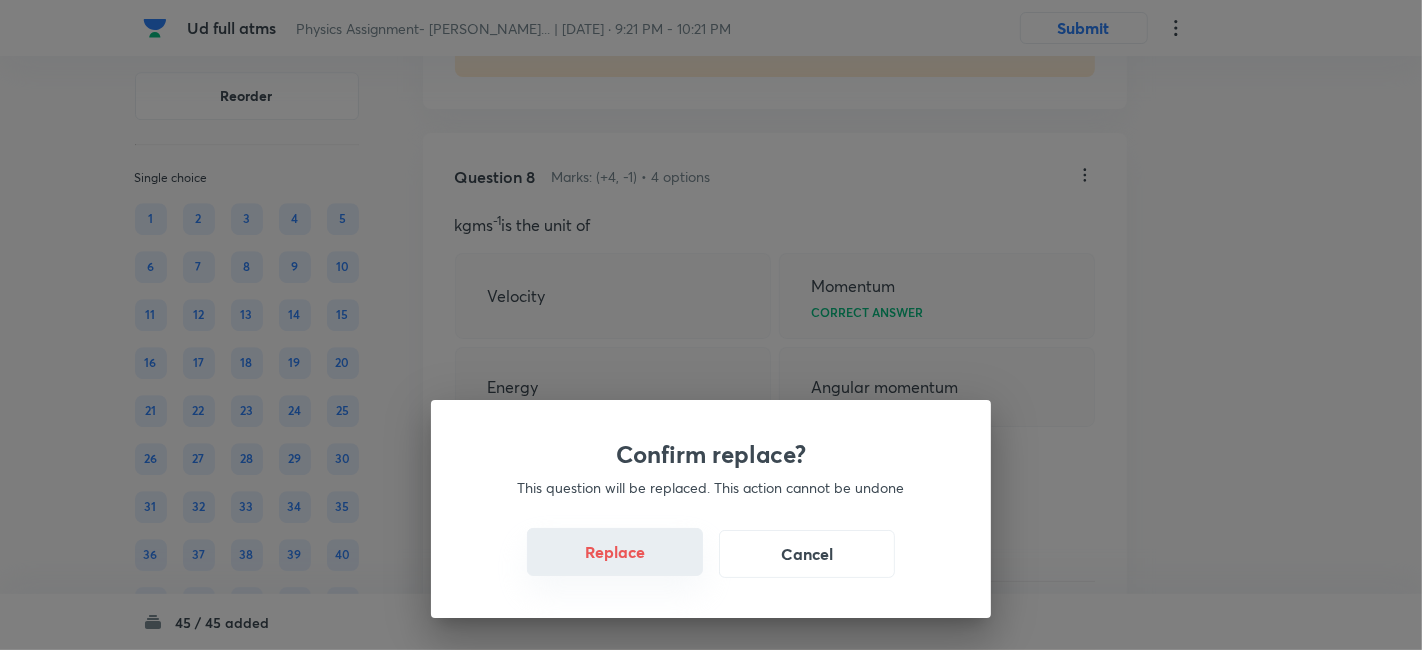 click on "Replace" at bounding box center [615, 552] 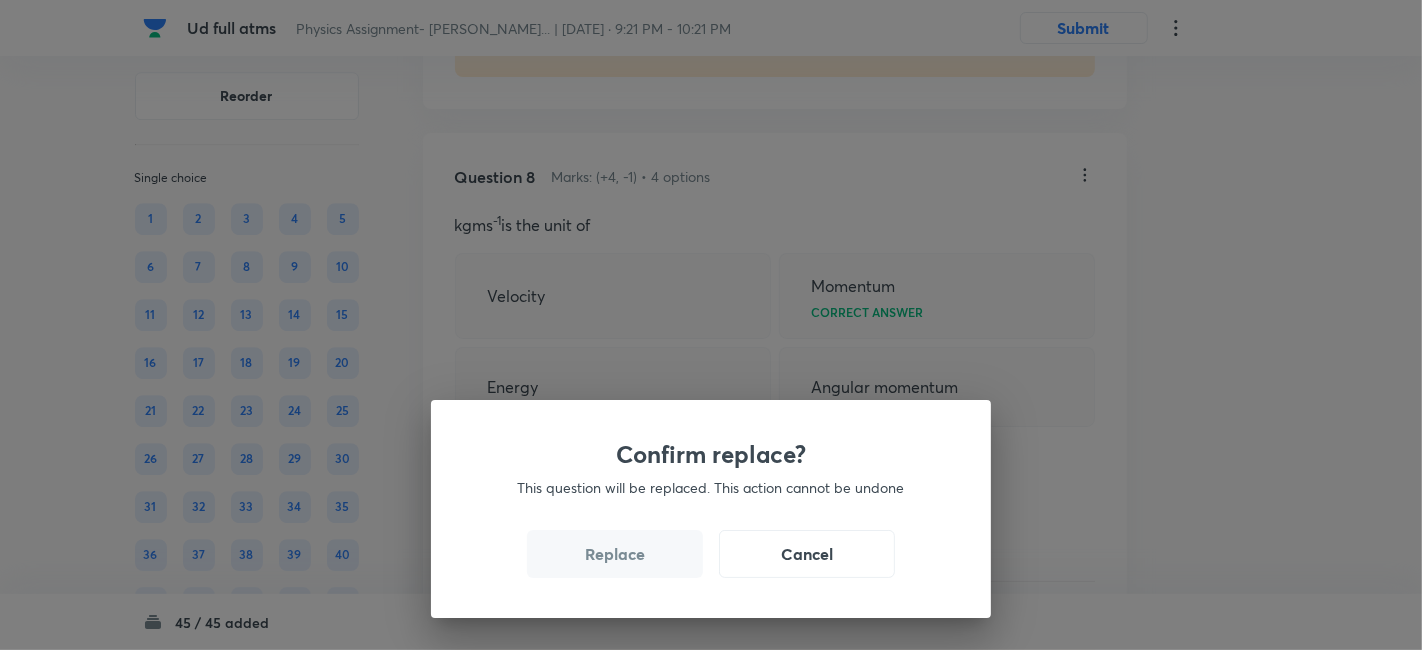 click on "Replace" at bounding box center (615, 554) 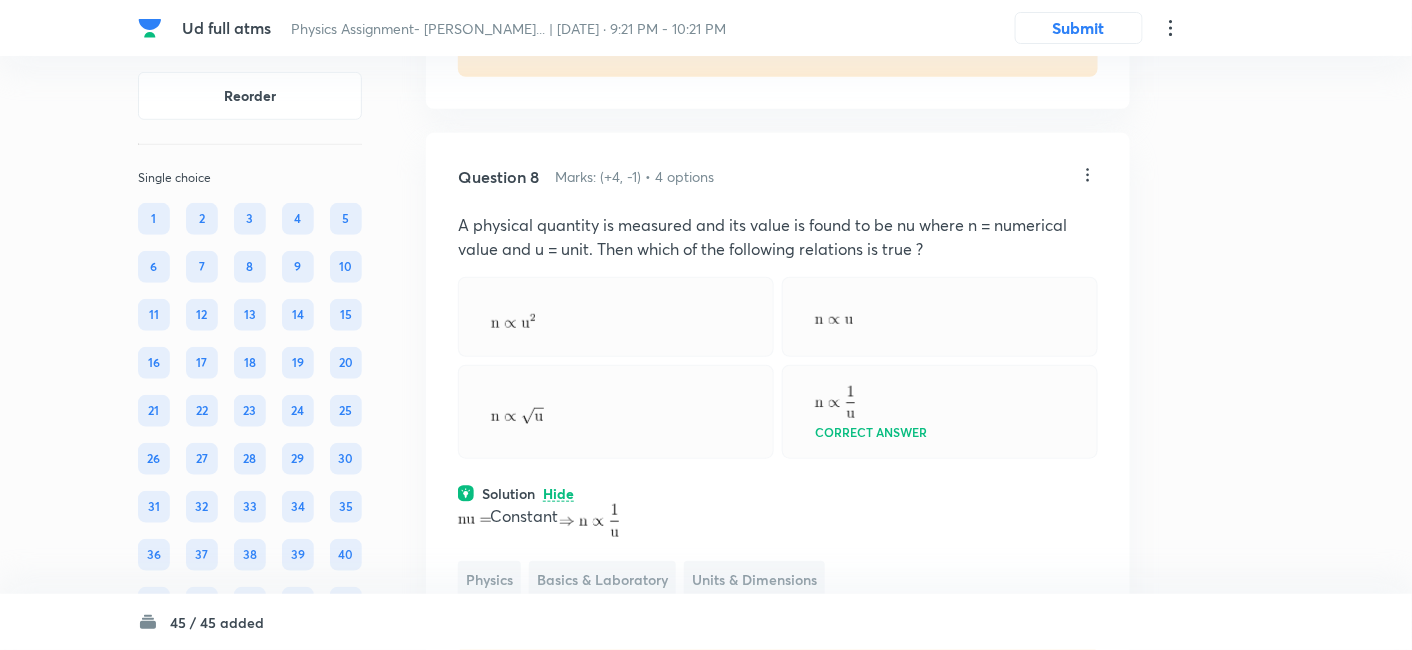 click on "Basics & Laboratory" at bounding box center [602, 579] 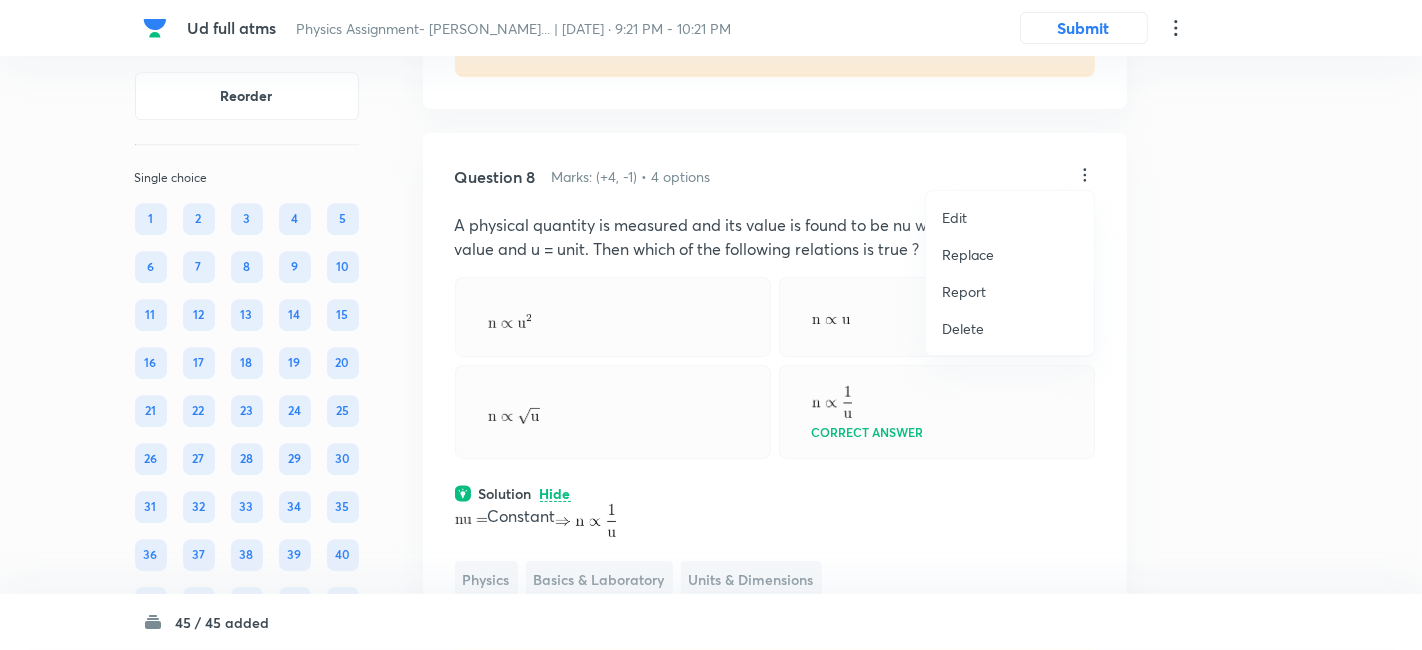 click on "Replace" at bounding box center (968, 254) 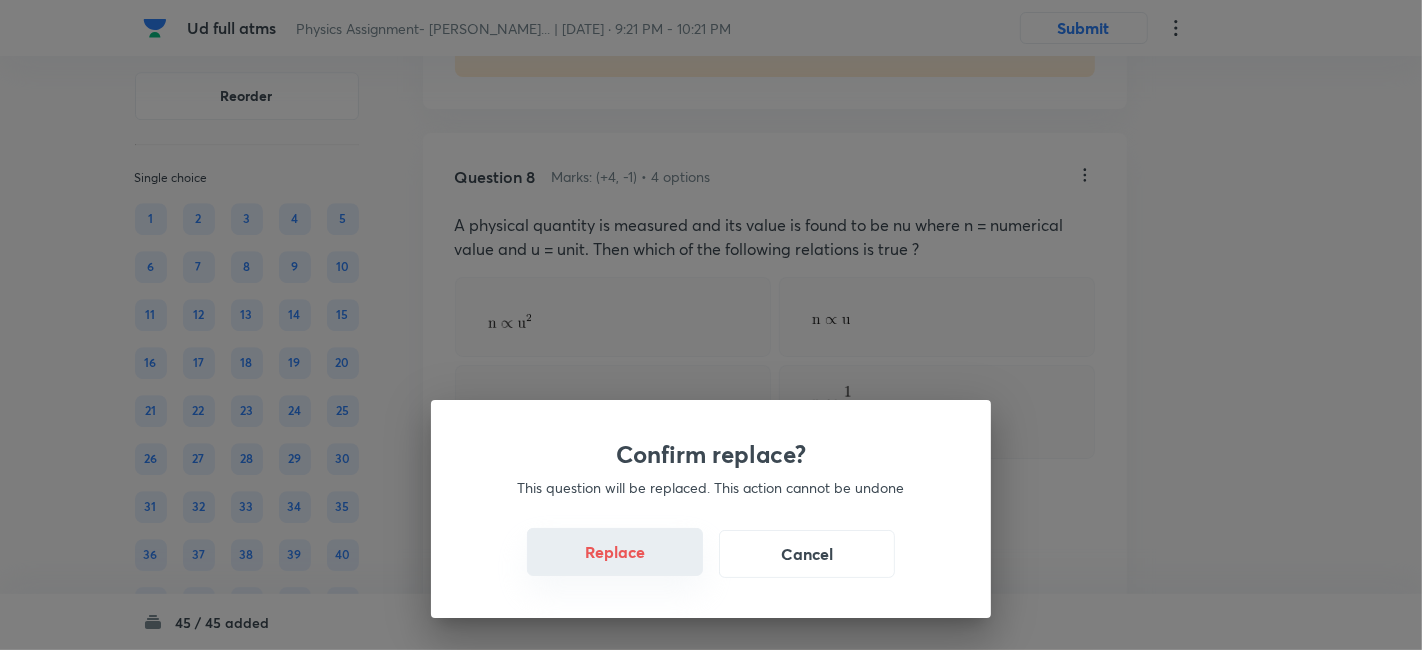 click on "Replace" at bounding box center (615, 552) 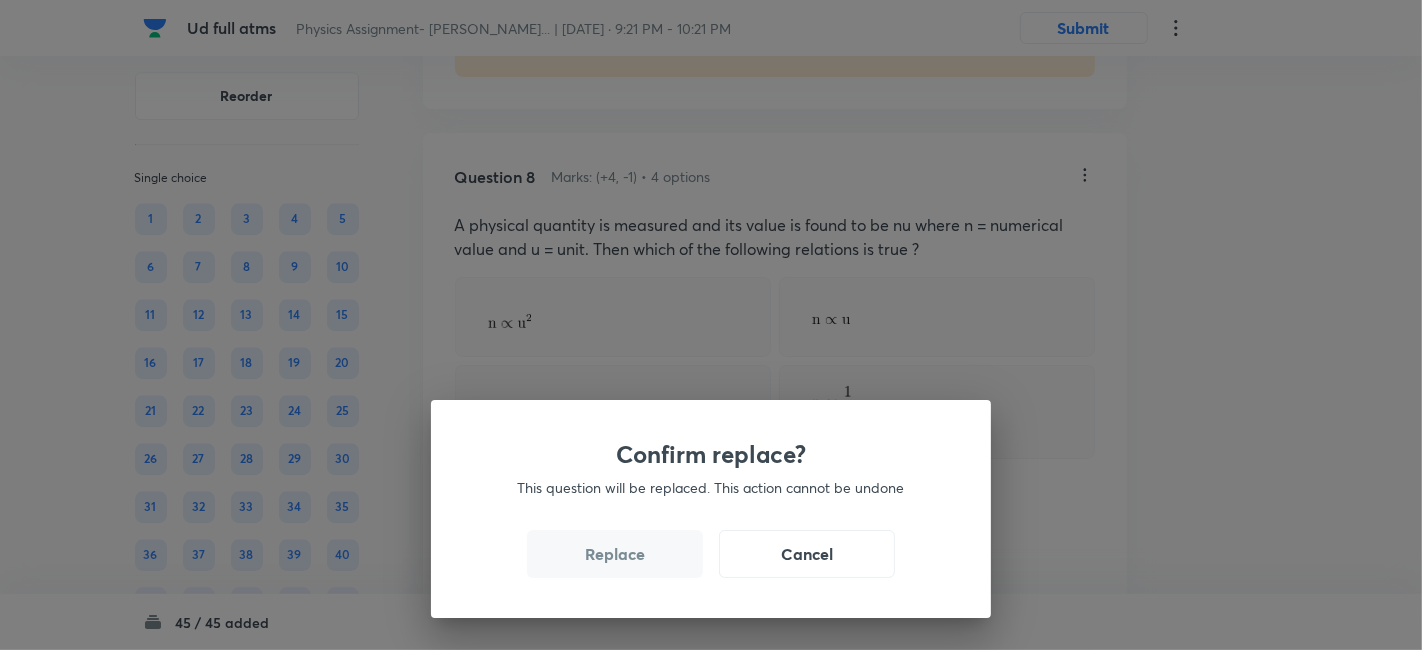 click on "Replace" at bounding box center [615, 554] 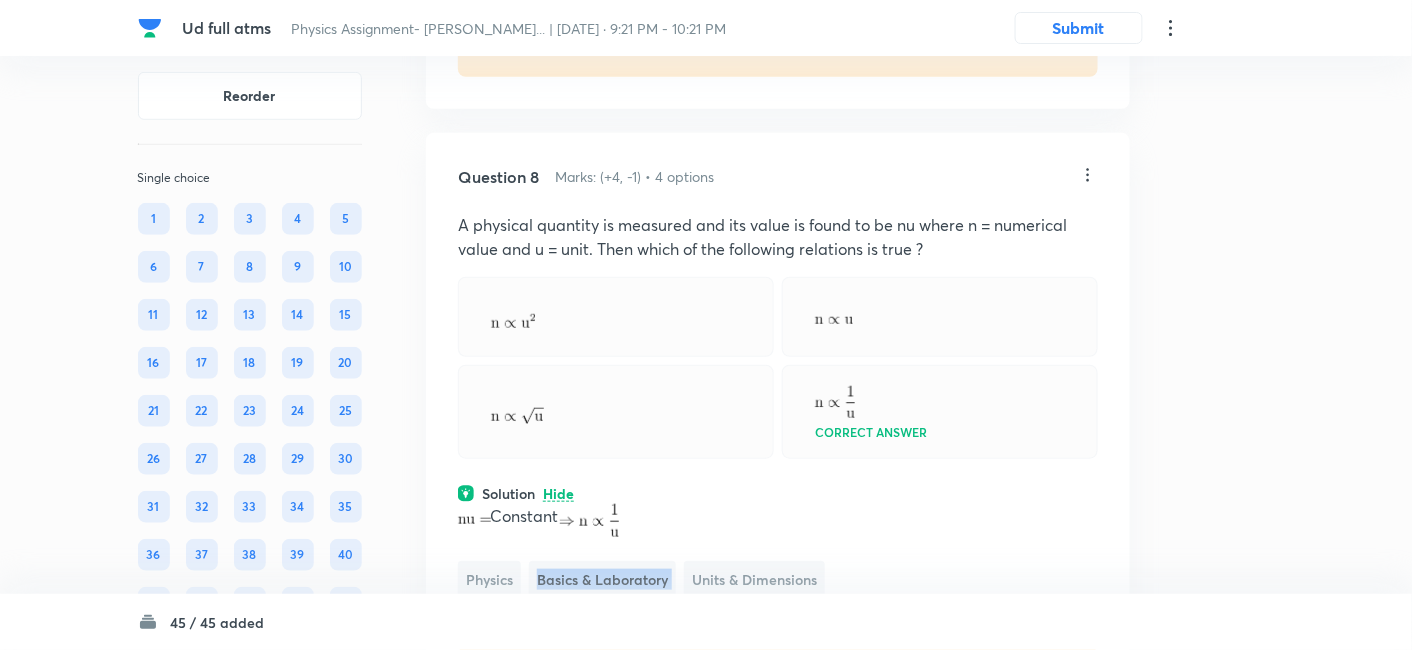click on "Basics & Laboratory" at bounding box center (602, 579) 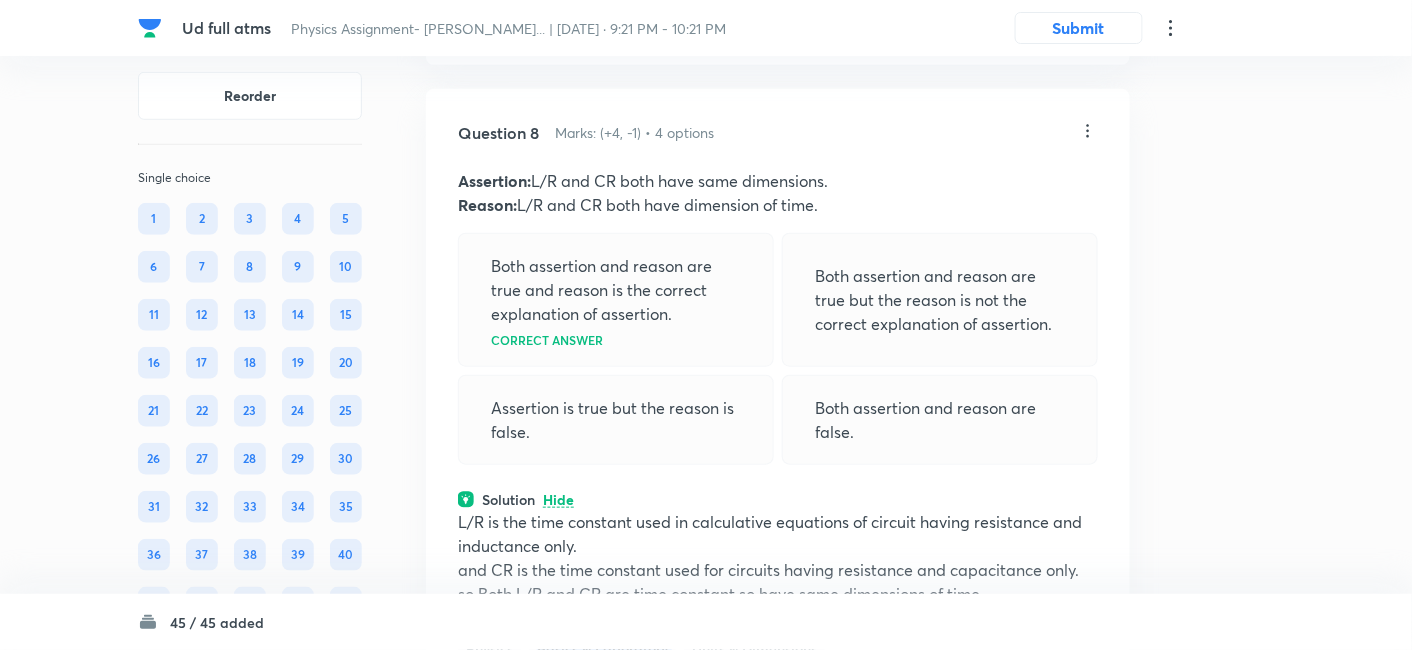 scroll, scrollTop: 5100, scrollLeft: 0, axis: vertical 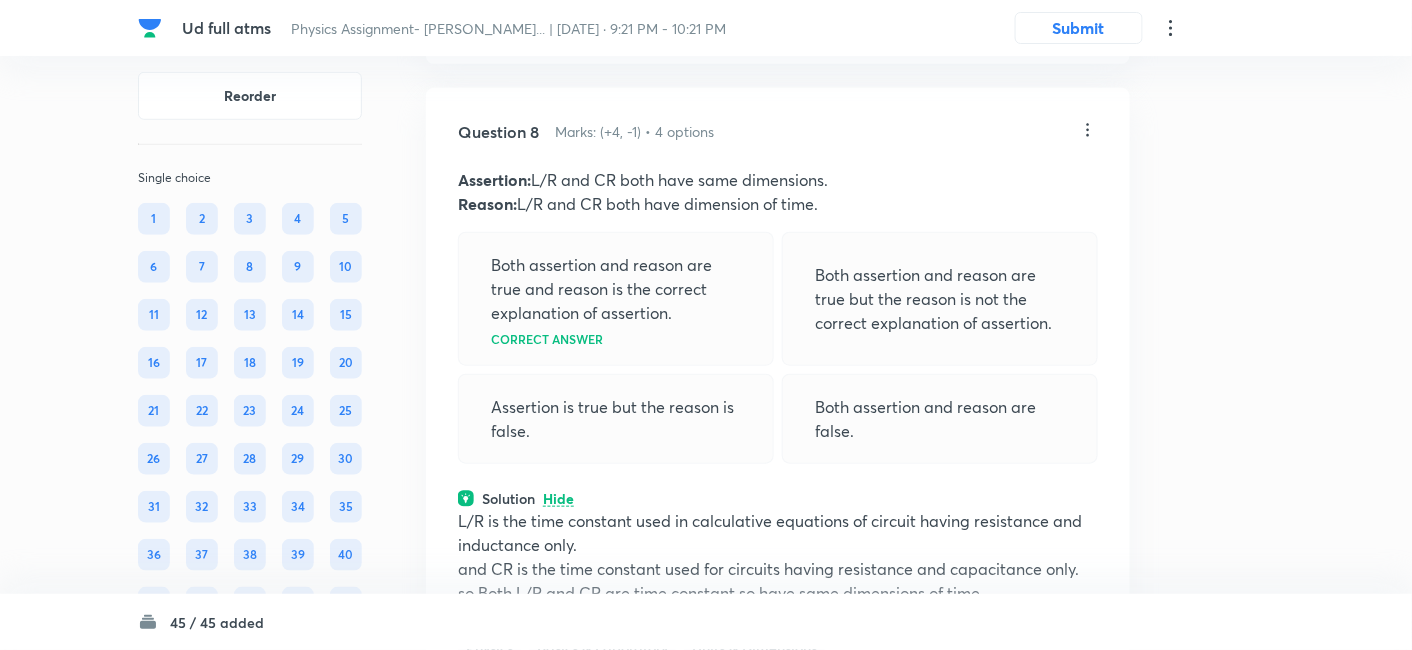 click 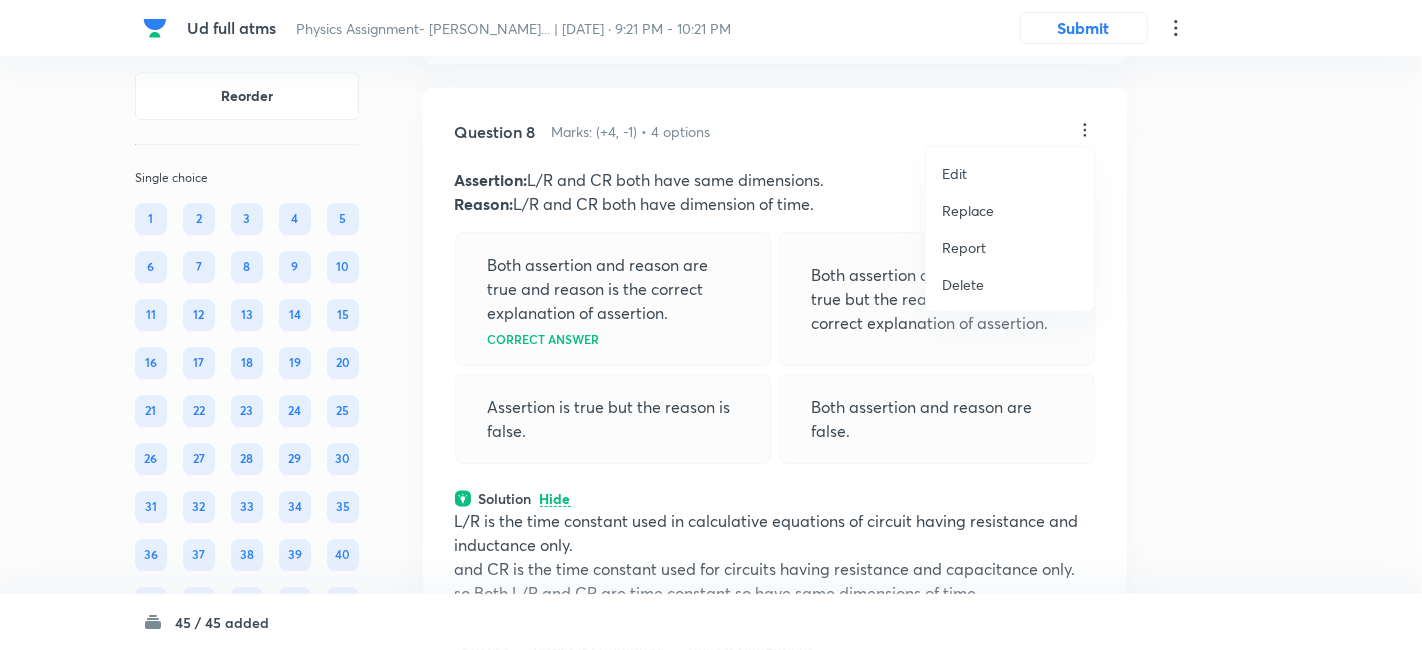 click on "Replace" at bounding box center [968, 210] 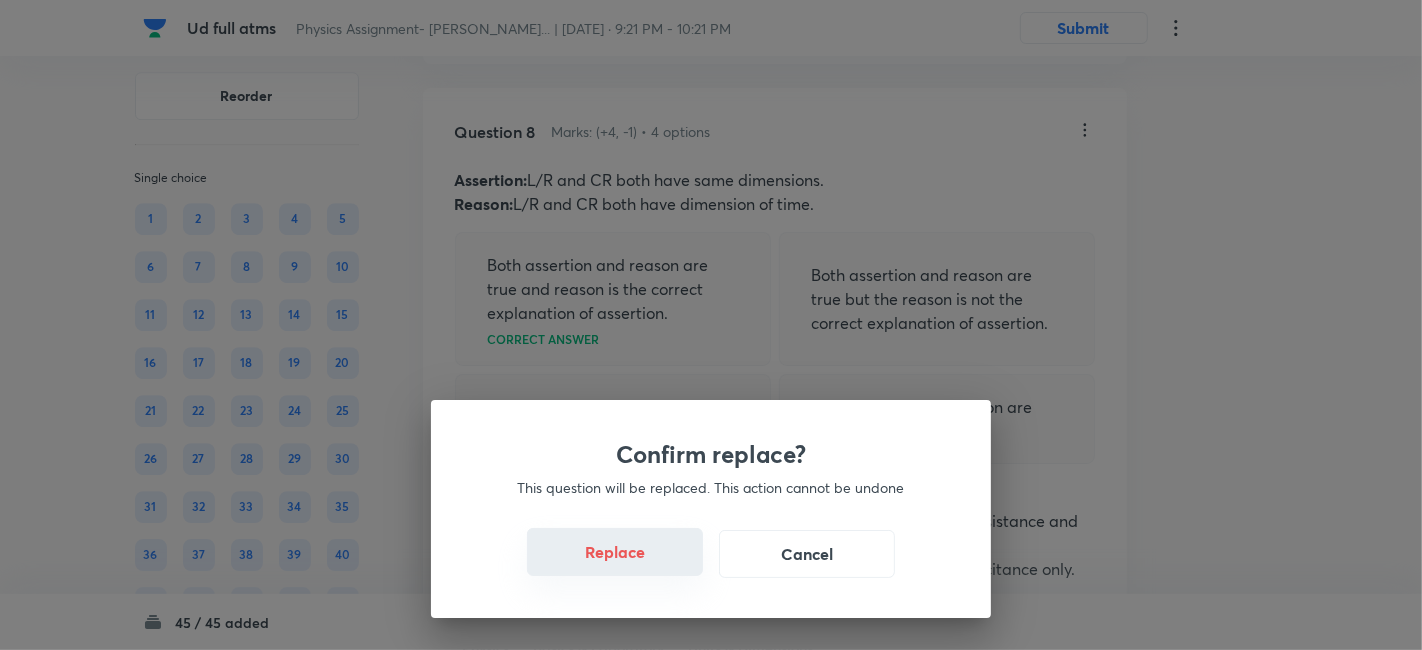click on "Replace" at bounding box center (615, 552) 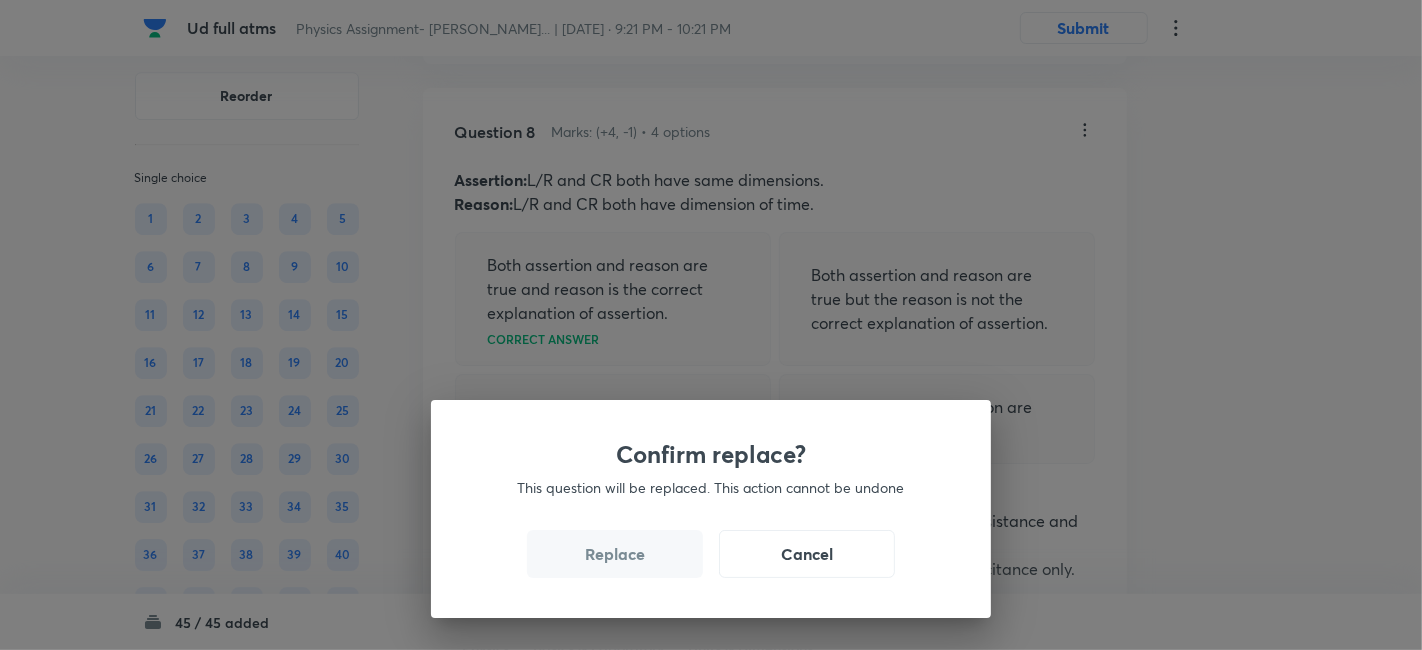 click on "Replace" at bounding box center (615, 554) 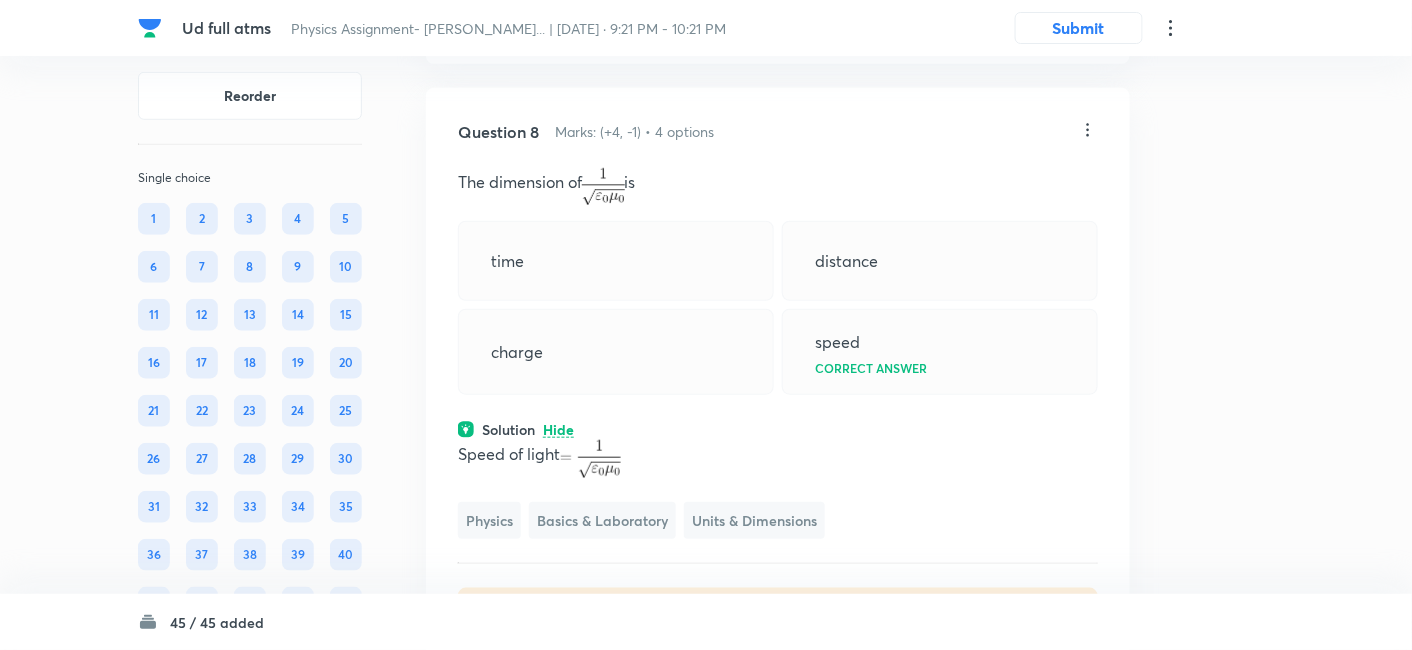 click 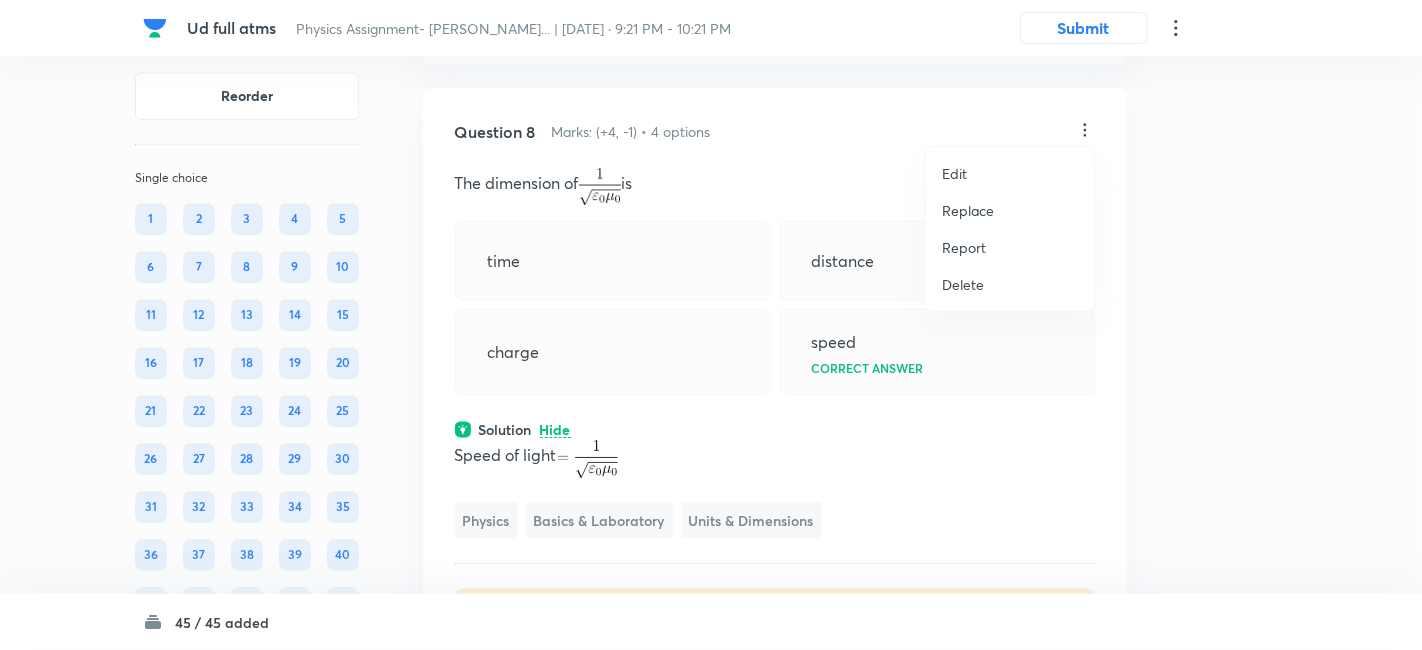 click on "Replace" at bounding box center [968, 210] 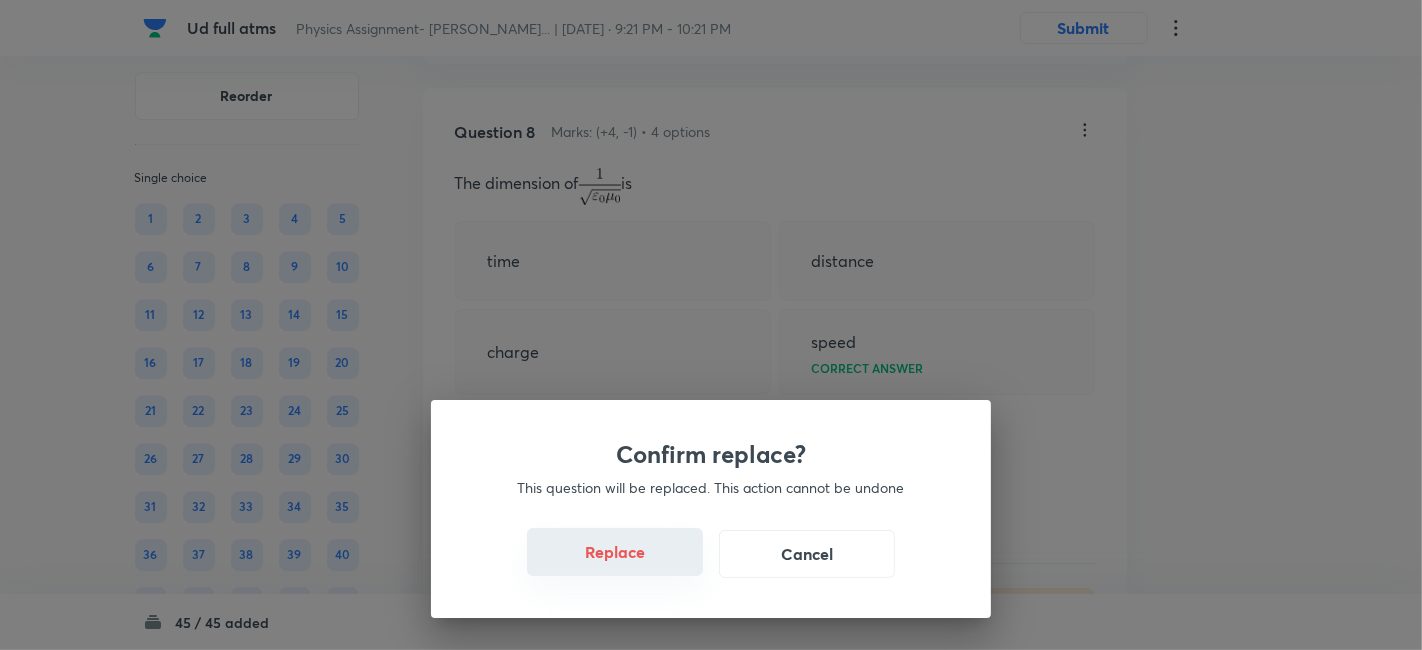 click on "Replace" at bounding box center [615, 552] 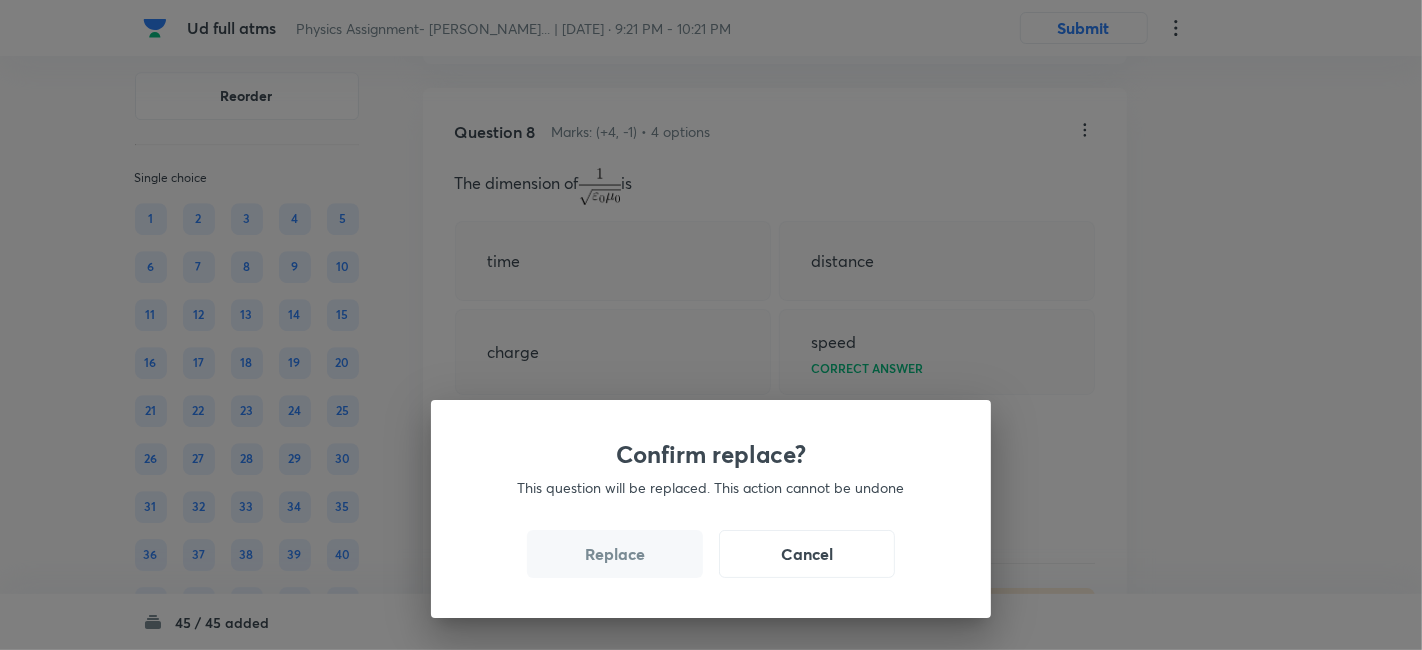 click on "Replace" at bounding box center [615, 554] 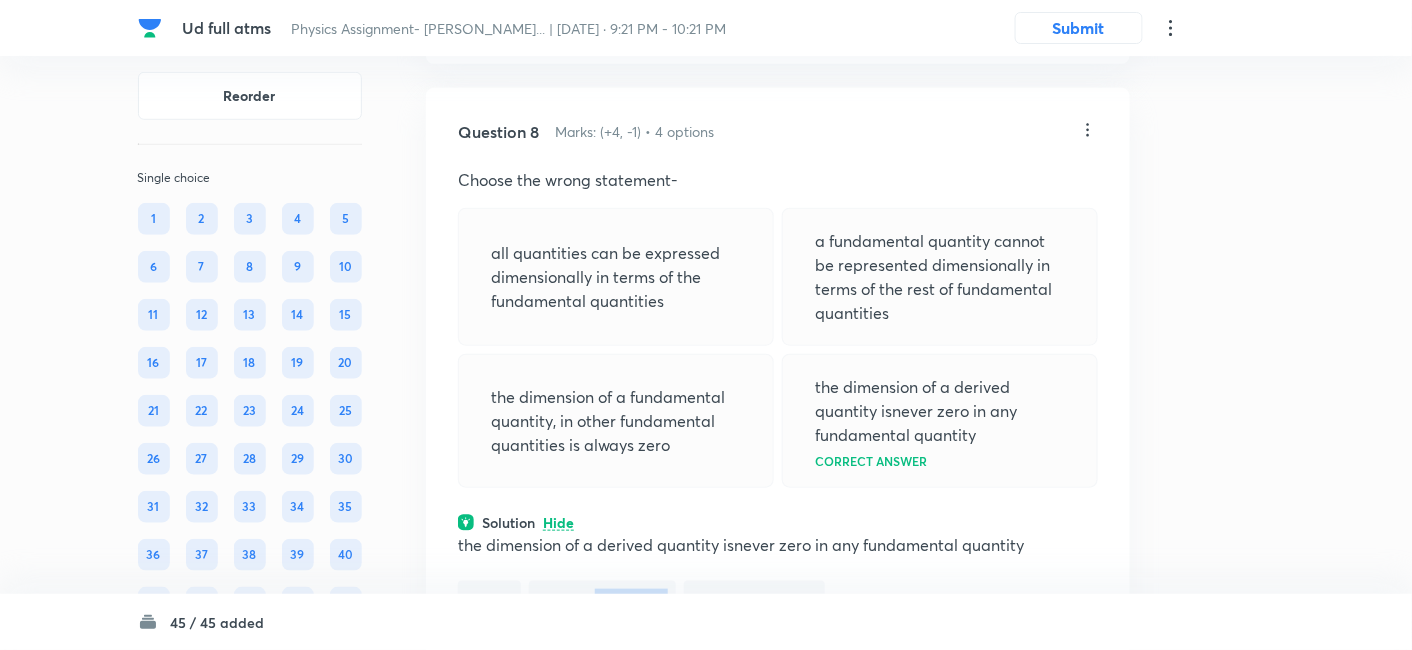 click on "the dimension of a derived quantity isnever zero in any fundamental quantity Physics Basics & Laboratory Units & Dimensions" at bounding box center (778, 575) 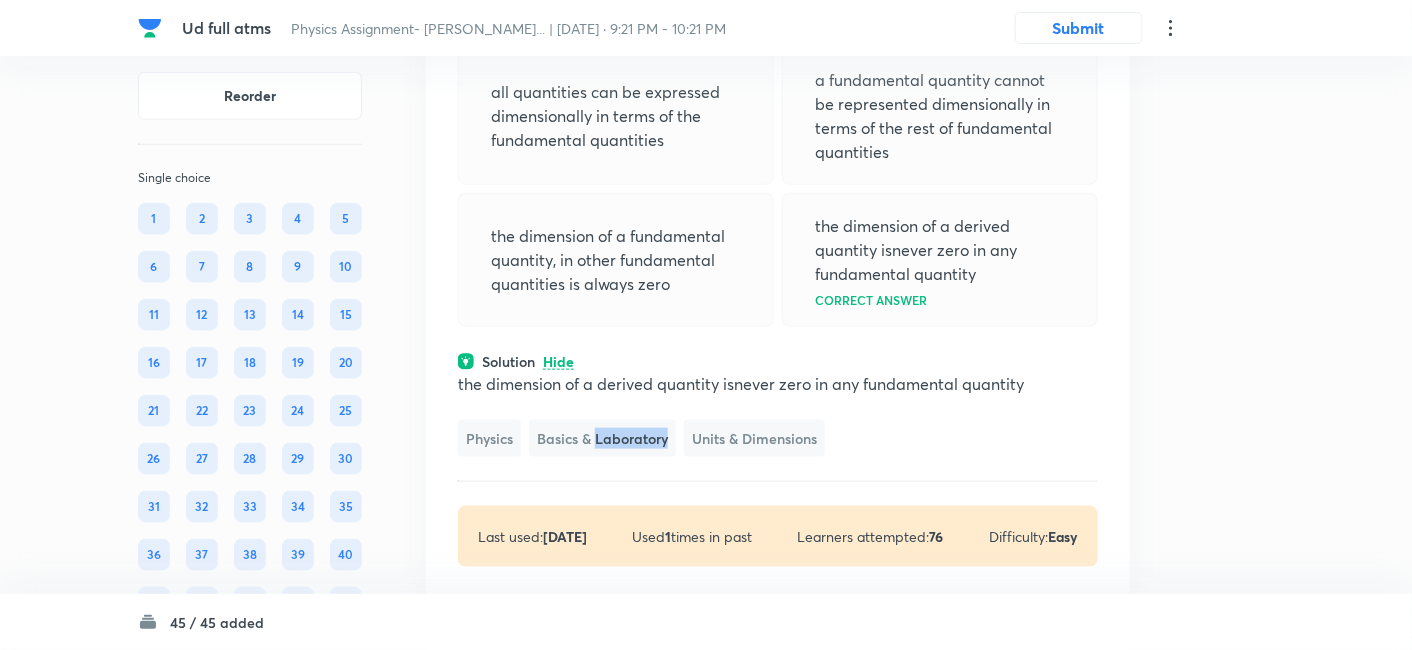 scroll, scrollTop: 5262, scrollLeft: 0, axis: vertical 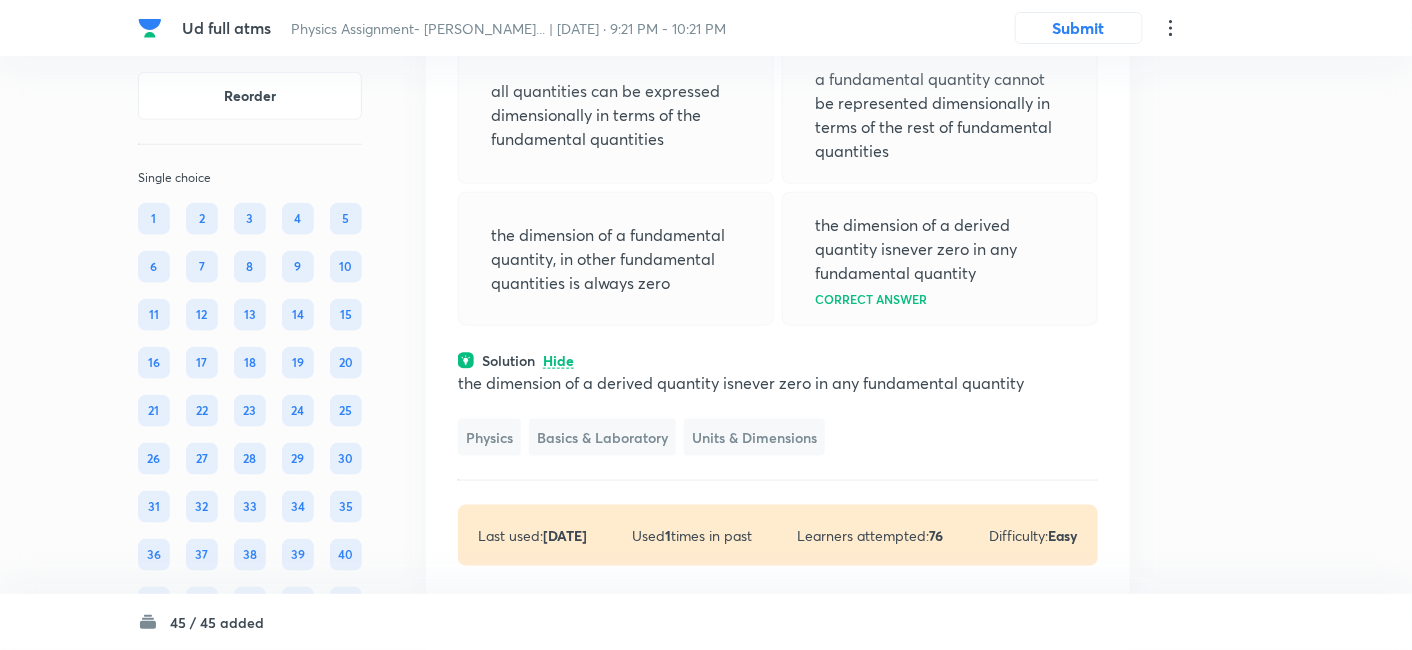 click on "the dimension of a derived quantity isnever zero in any fundamental quantity Physics Basics & Laboratory Units & Dimensions" at bounding box center (778, 413) 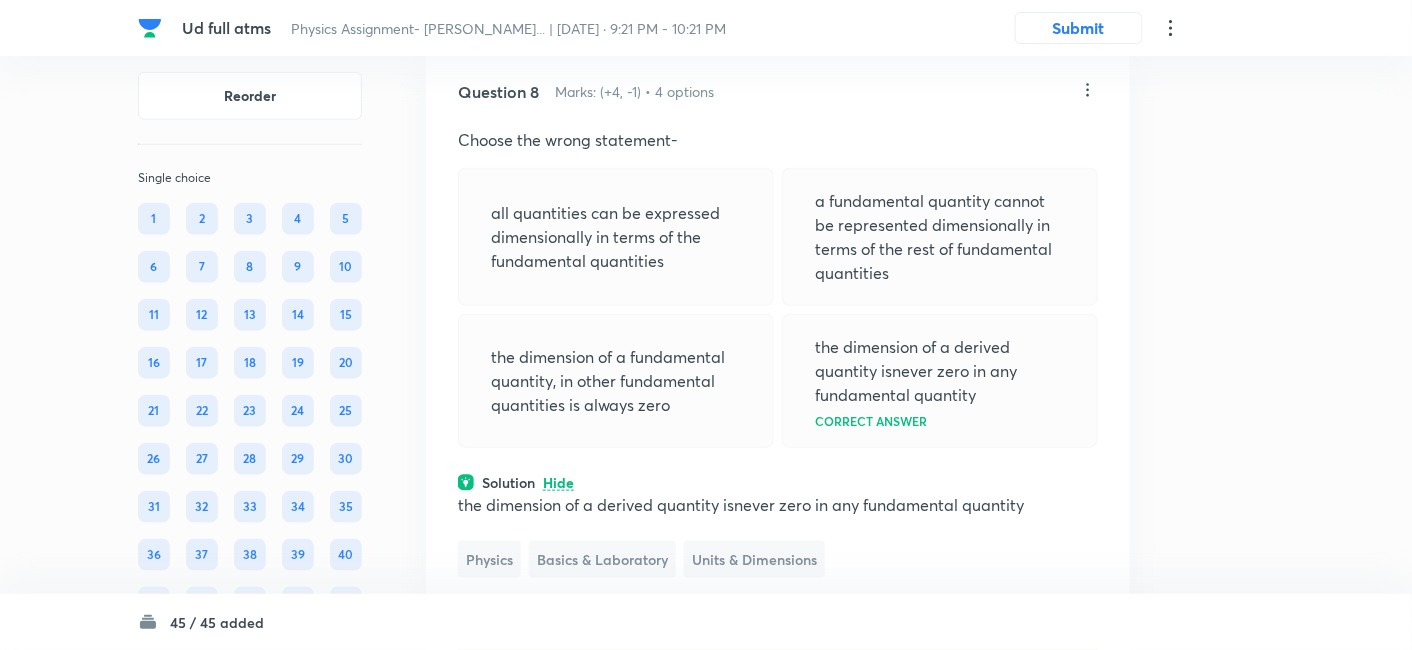 scroll, scrollTop: 5137, scrollLeft: 0, axis: vertical 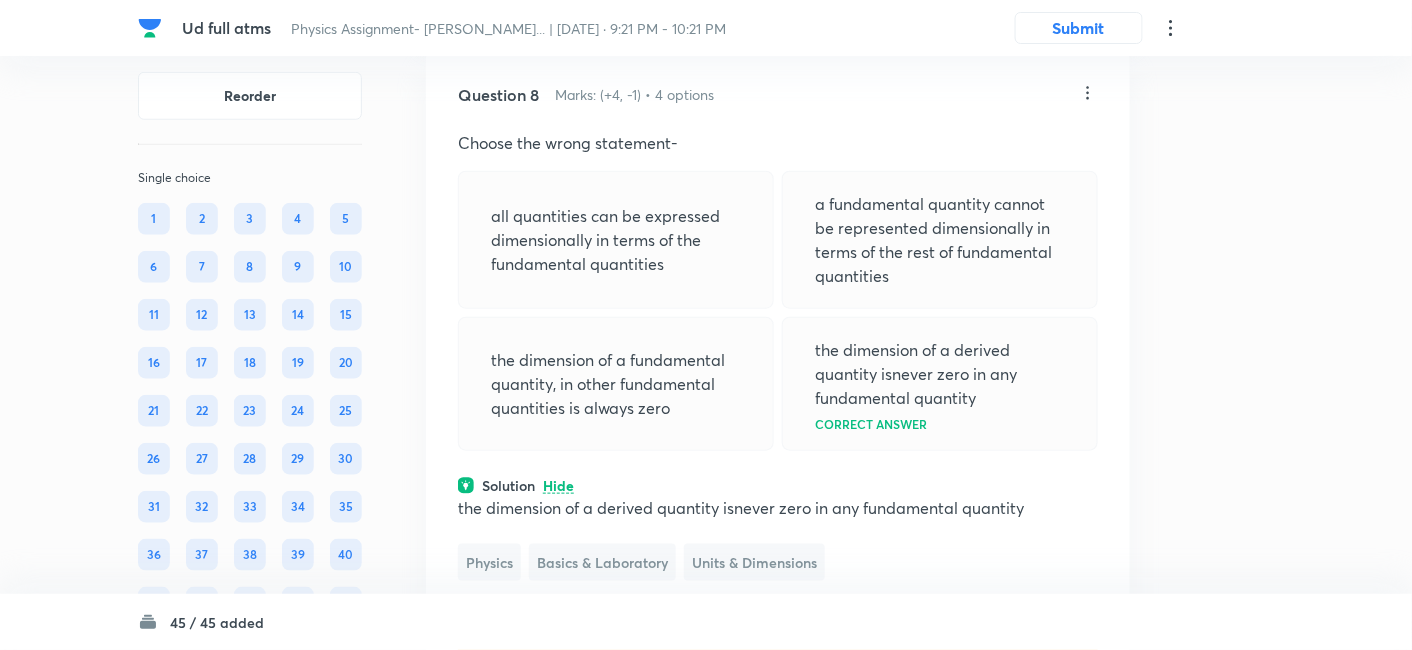 click 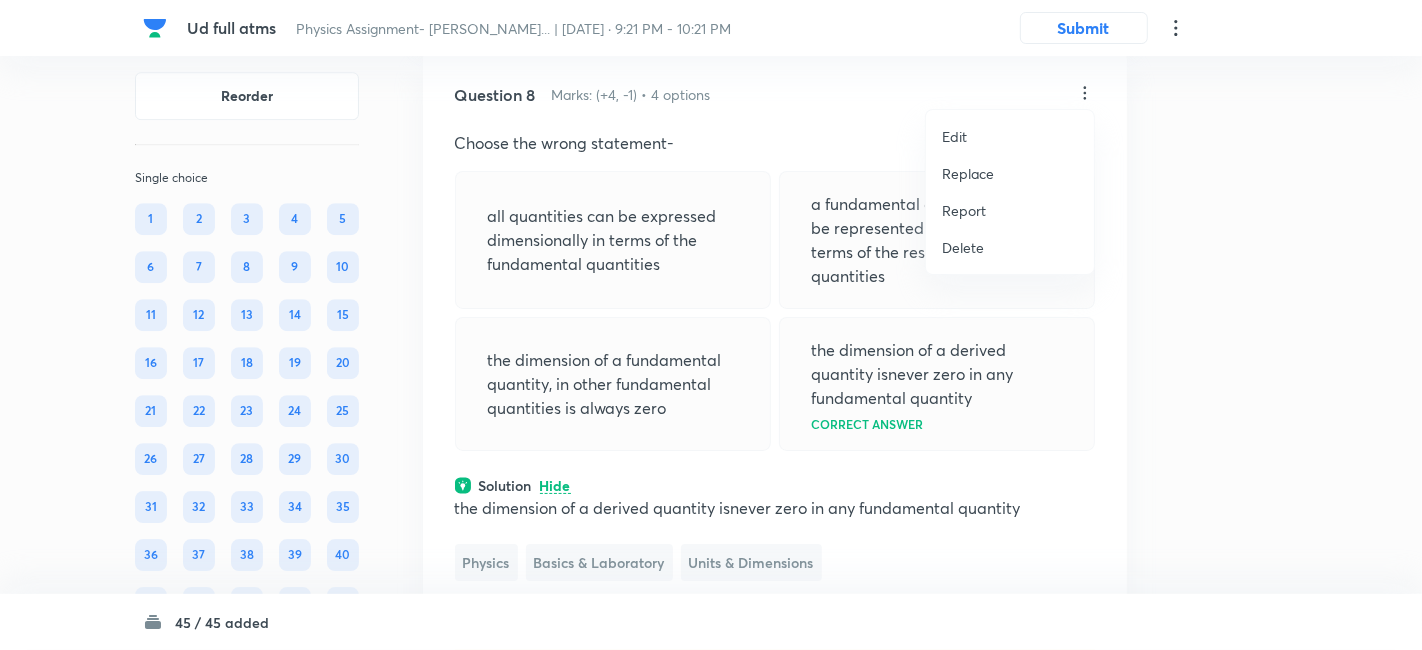 click on "Replace" at bounding box center (968, 173) 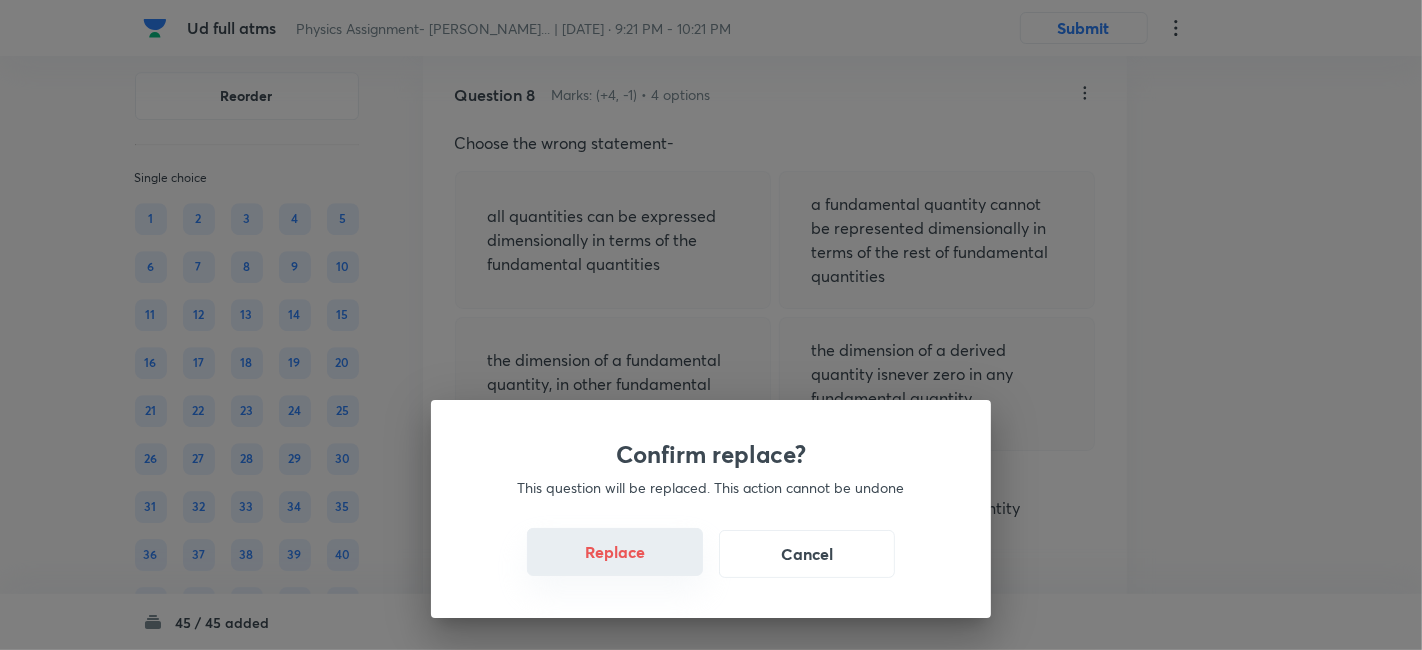 click on "Replace" at bounding box center (615, 552) 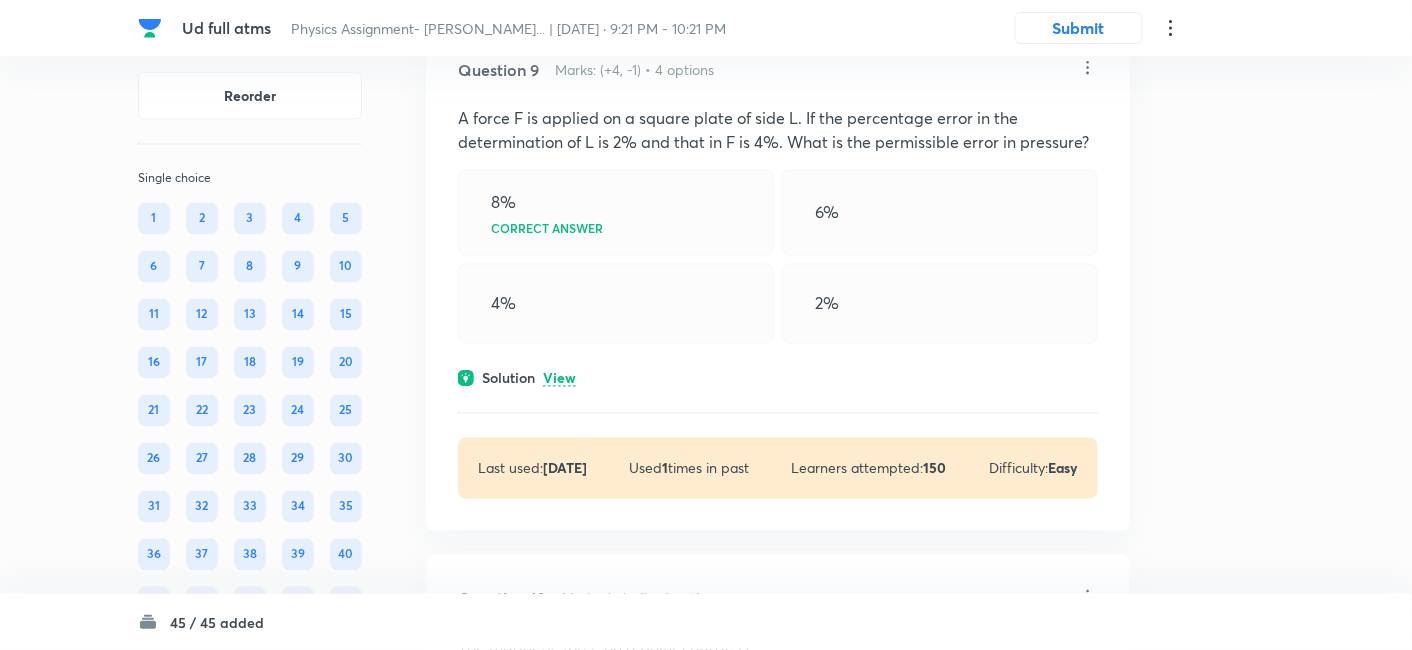 scroll, scrollTop: 5754, scrollLeft: 0, axis: vertical 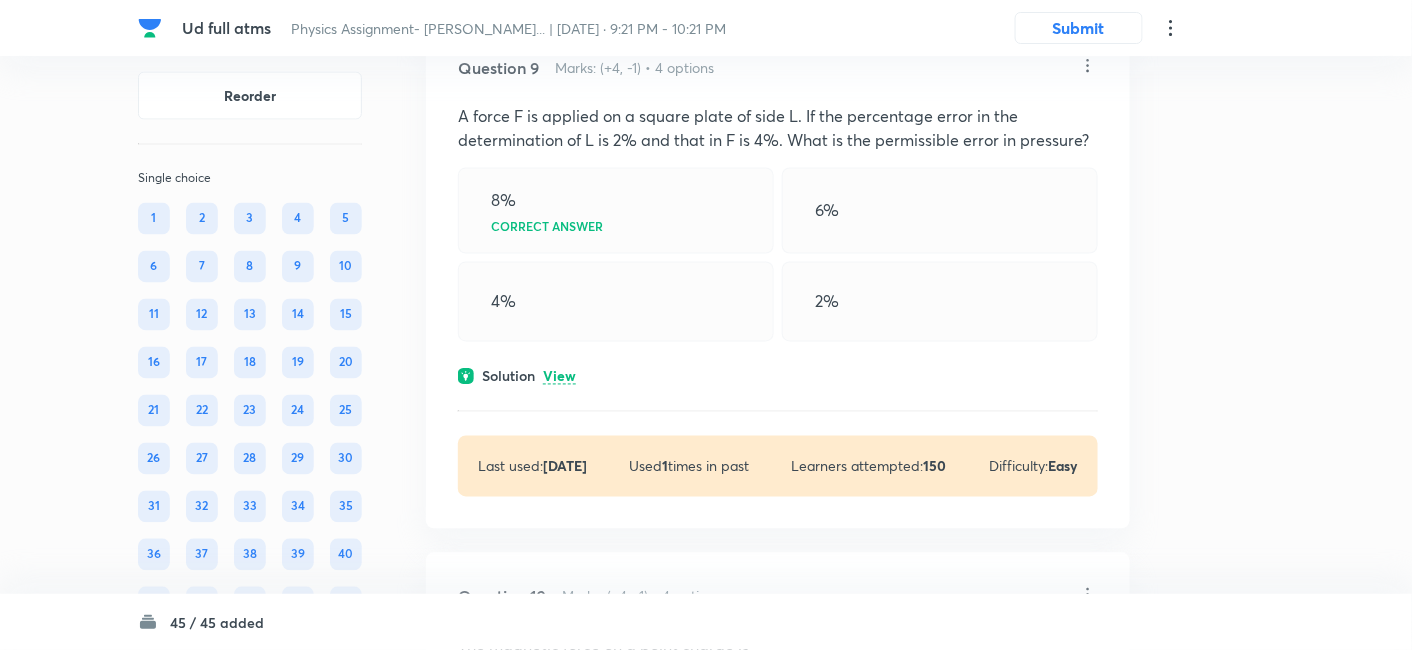 click on "View" at bounding box center [559, 377] 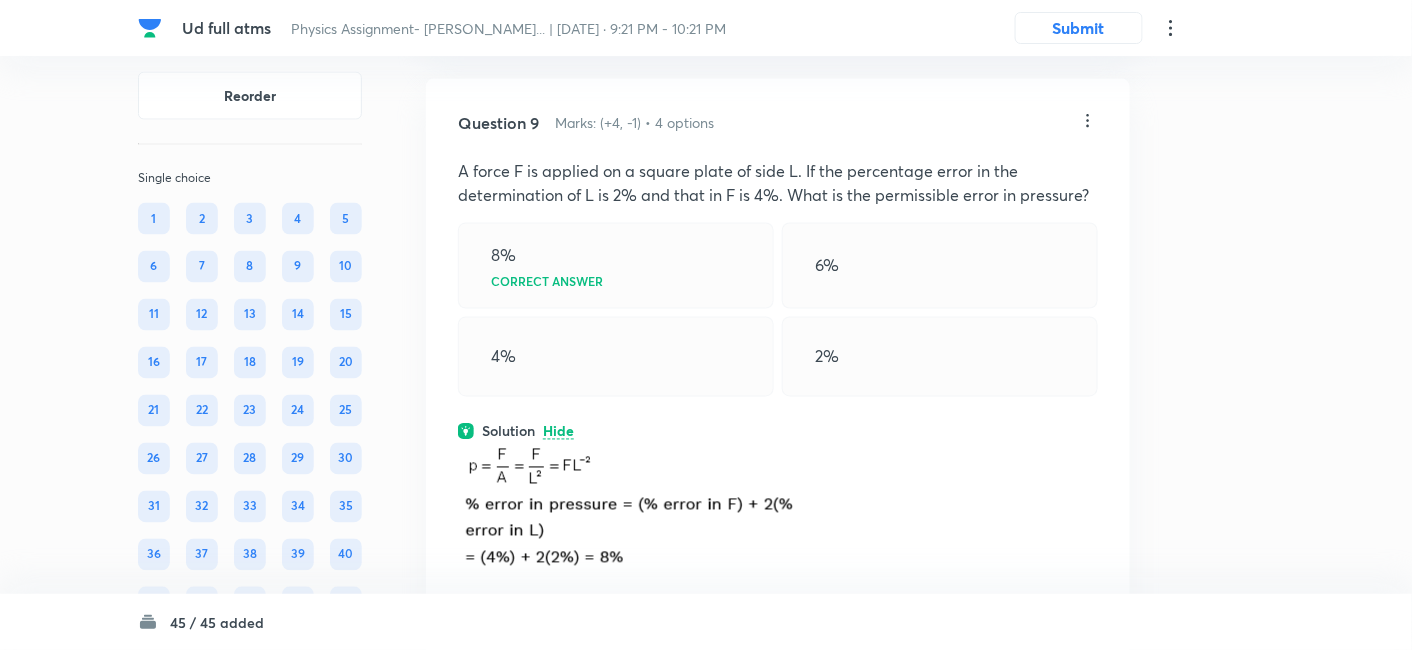 scroll, scrollTop: 5697, scrollLeft: 0, axis: vertical 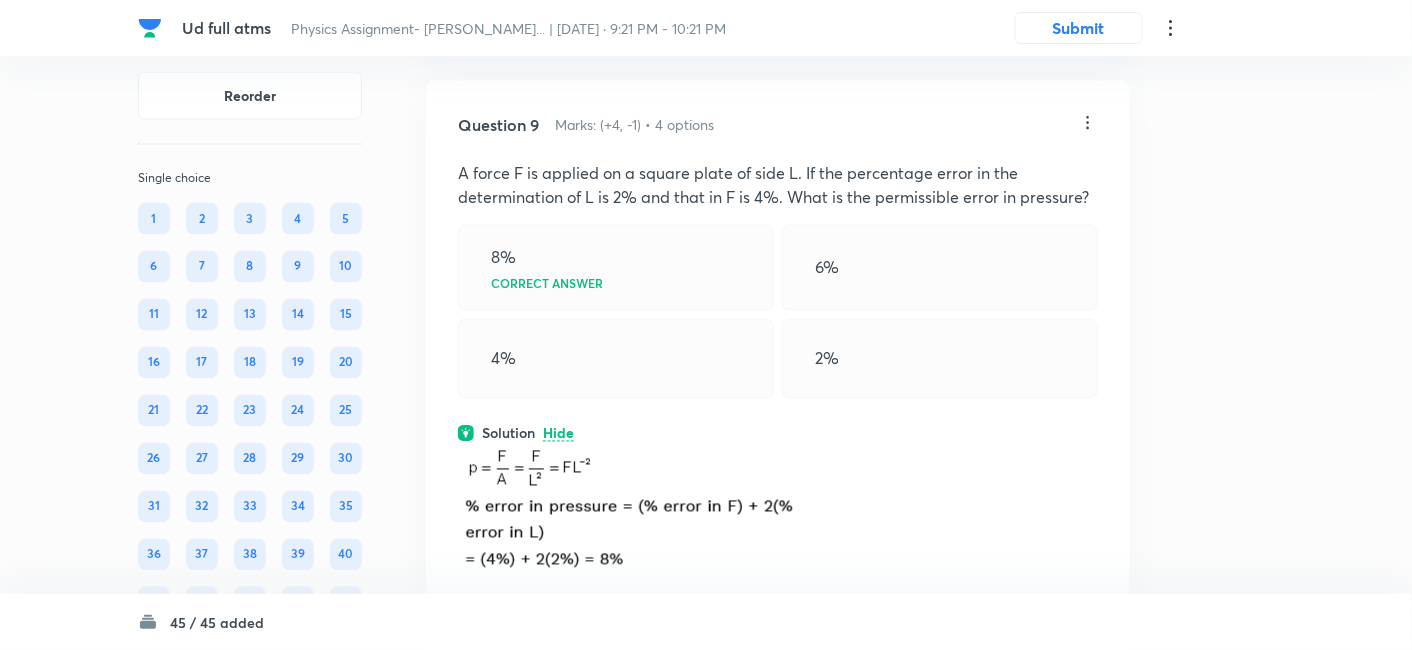 click 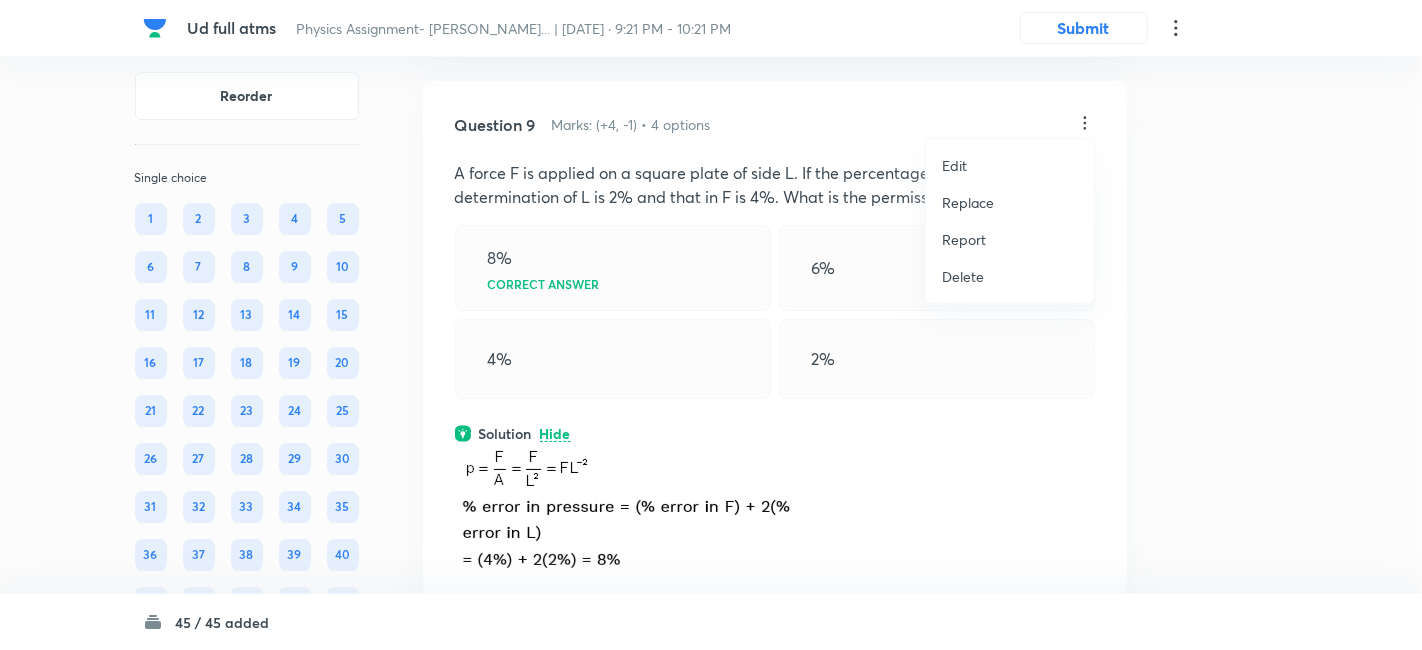 click 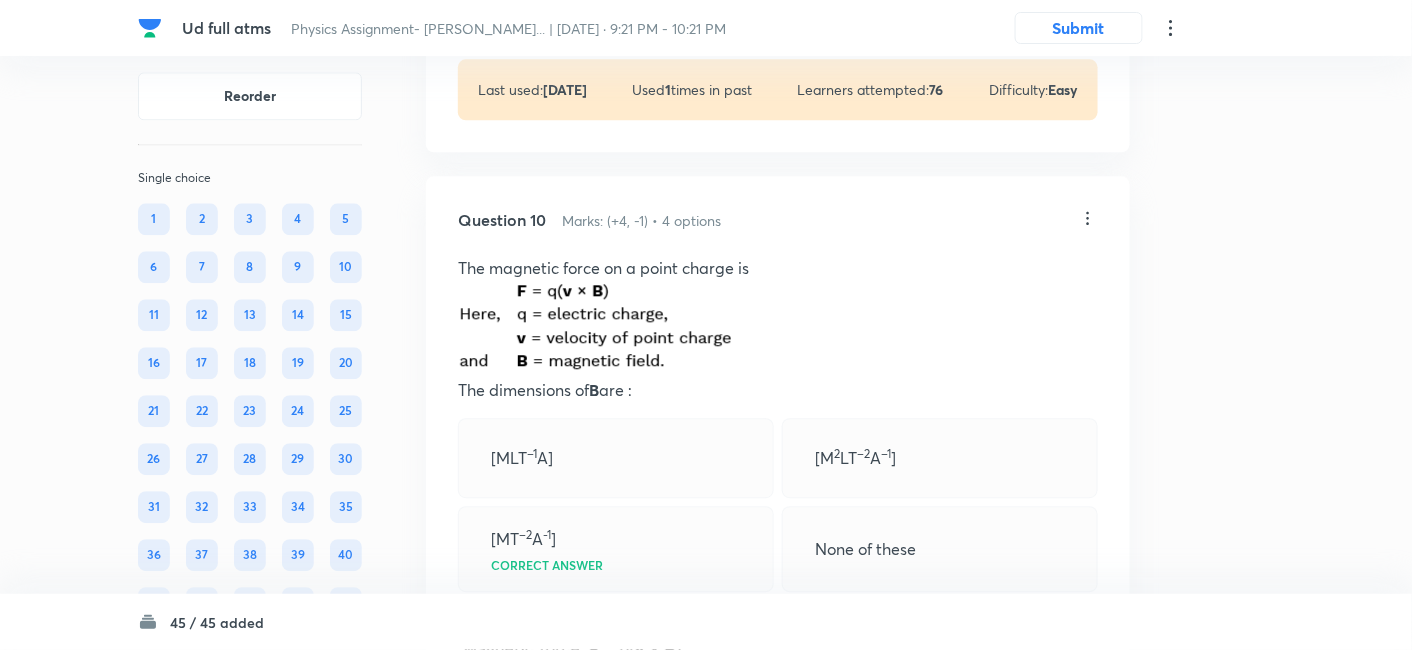 scroll, scrollTop: 6217, scrollLeft: 0, axis: vertical 